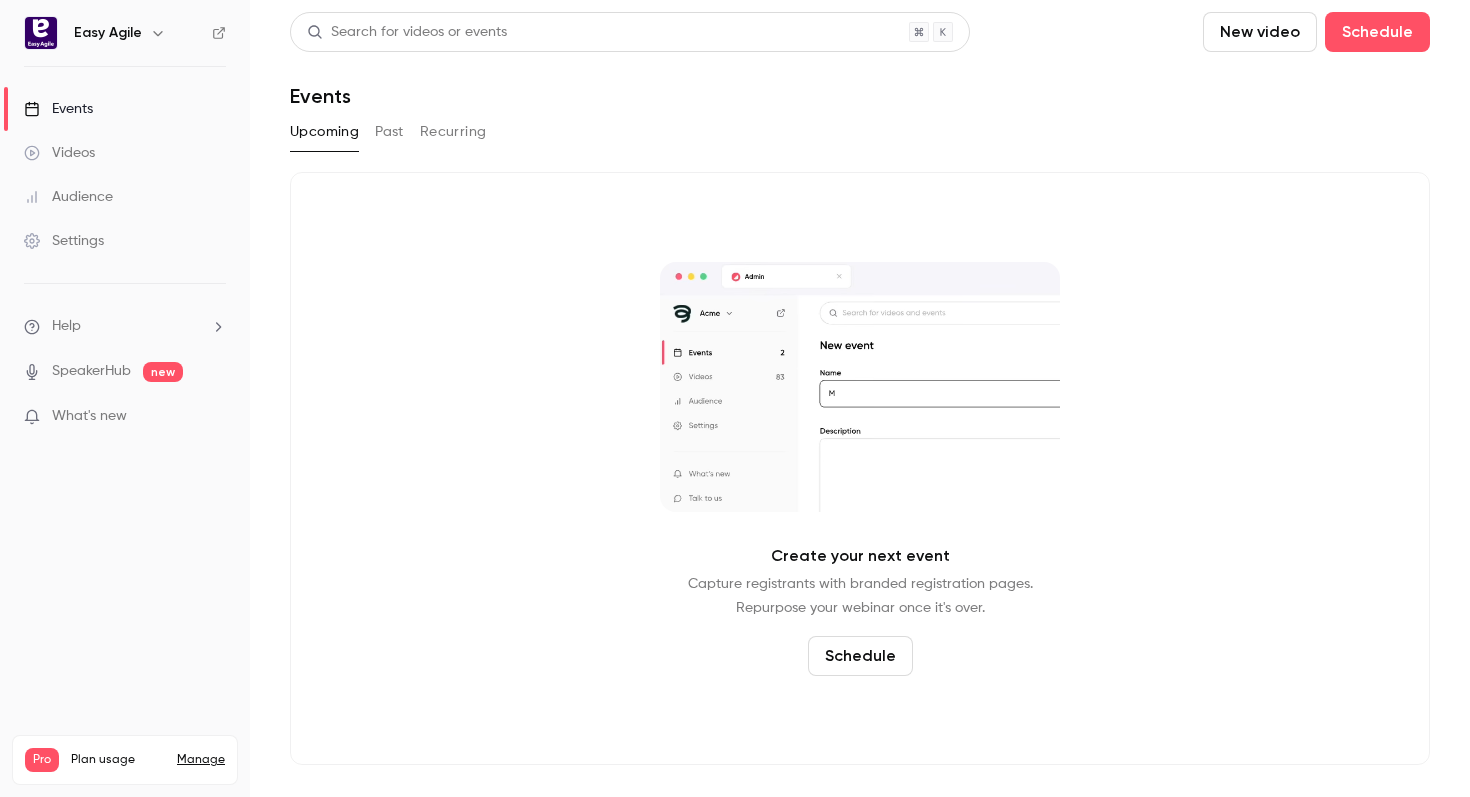 scroll, scrollTop: 0, scrollLeft: 0, axis: both 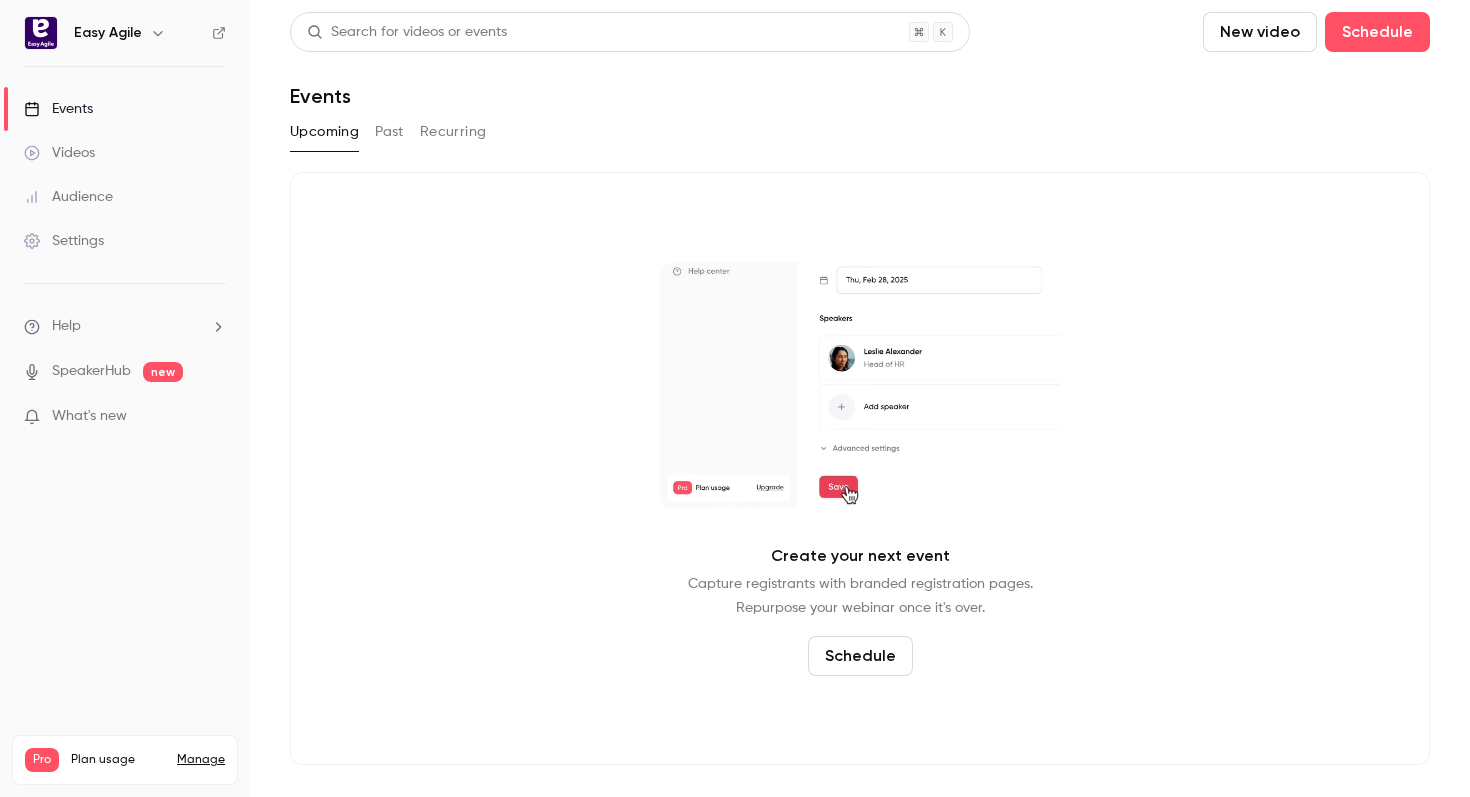 click on "Settings" at bounding box center (64, 241) 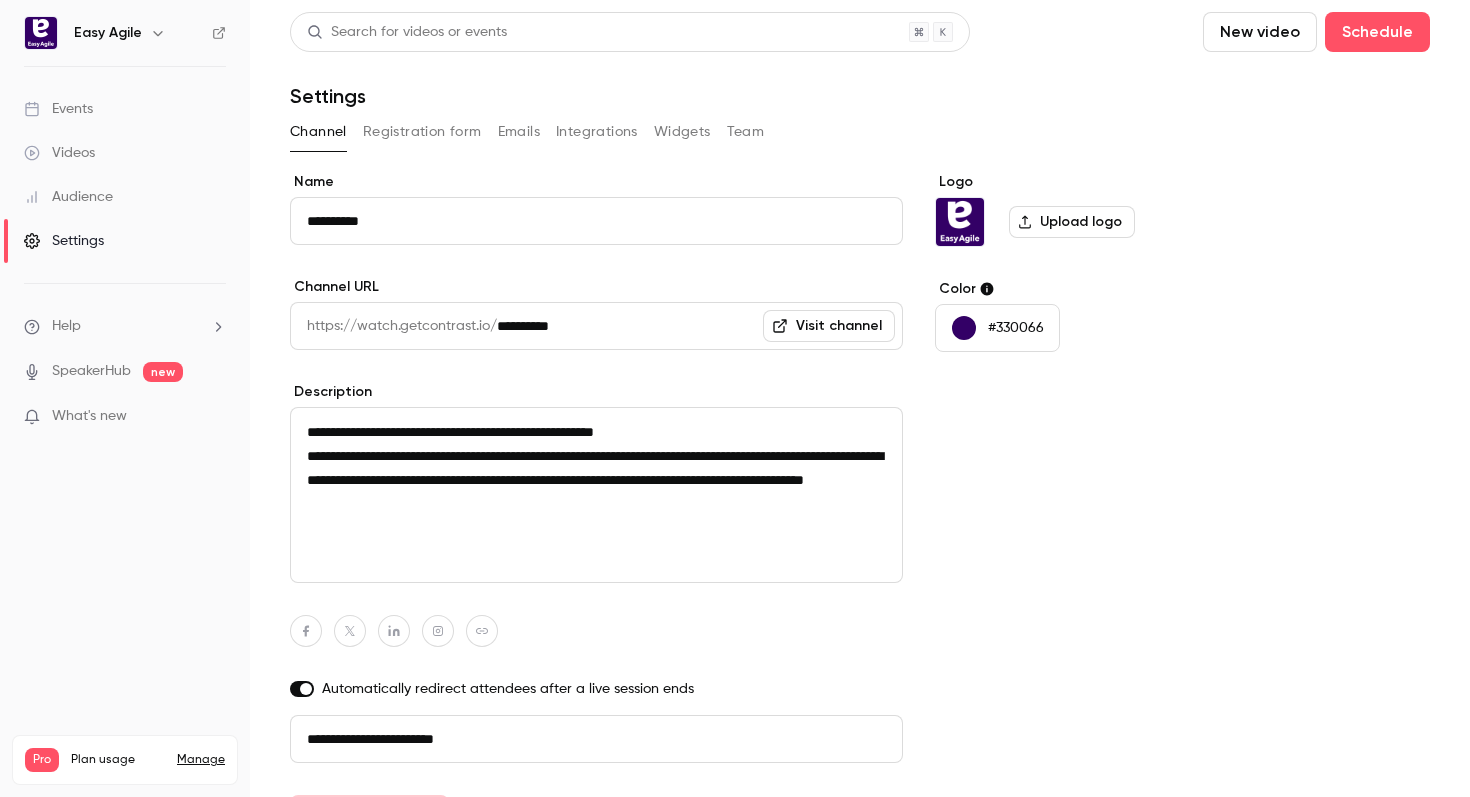 click on "Settings" at bounding box center (64, 241) 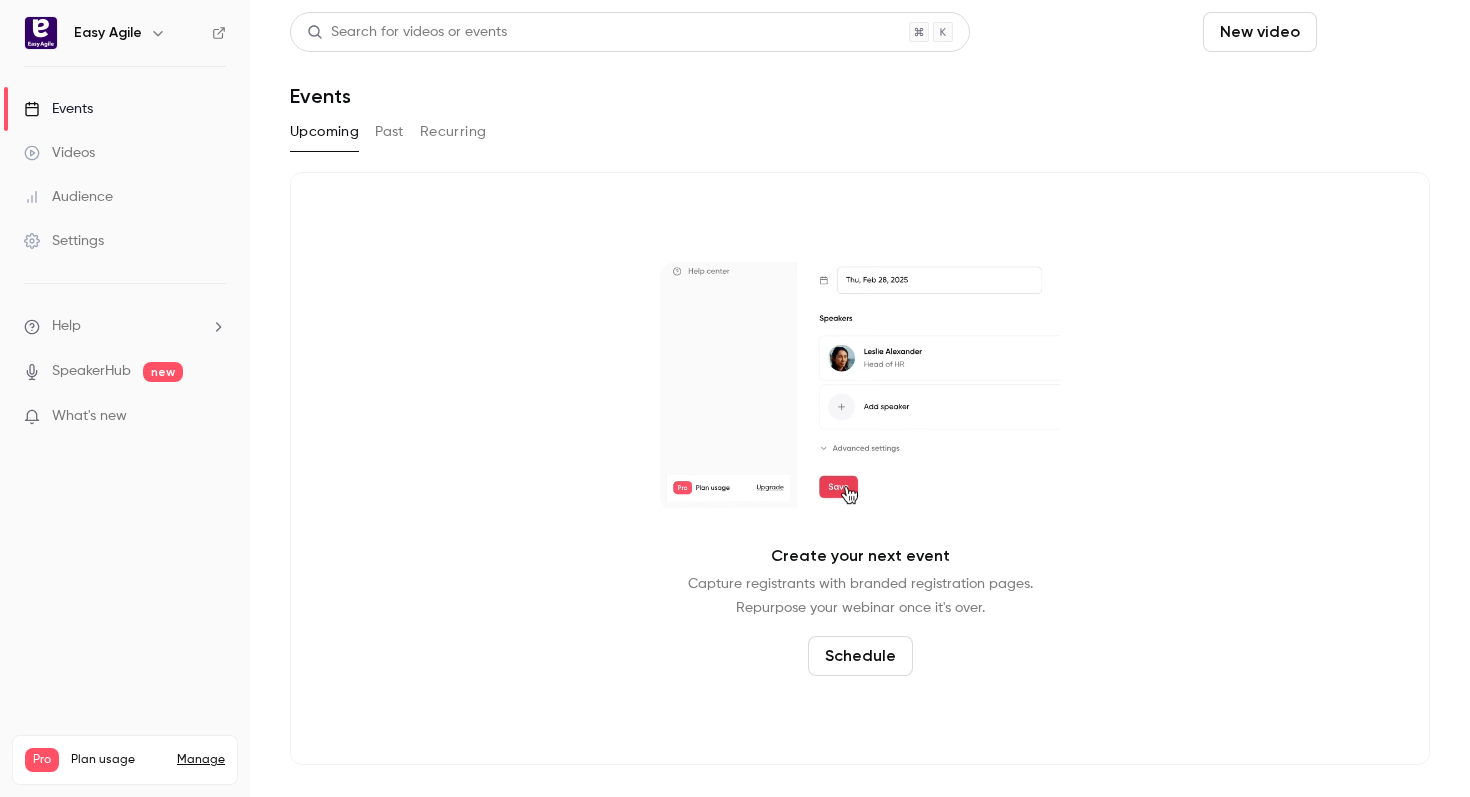 click on "Schedule" at bounding box center [1377, 32] 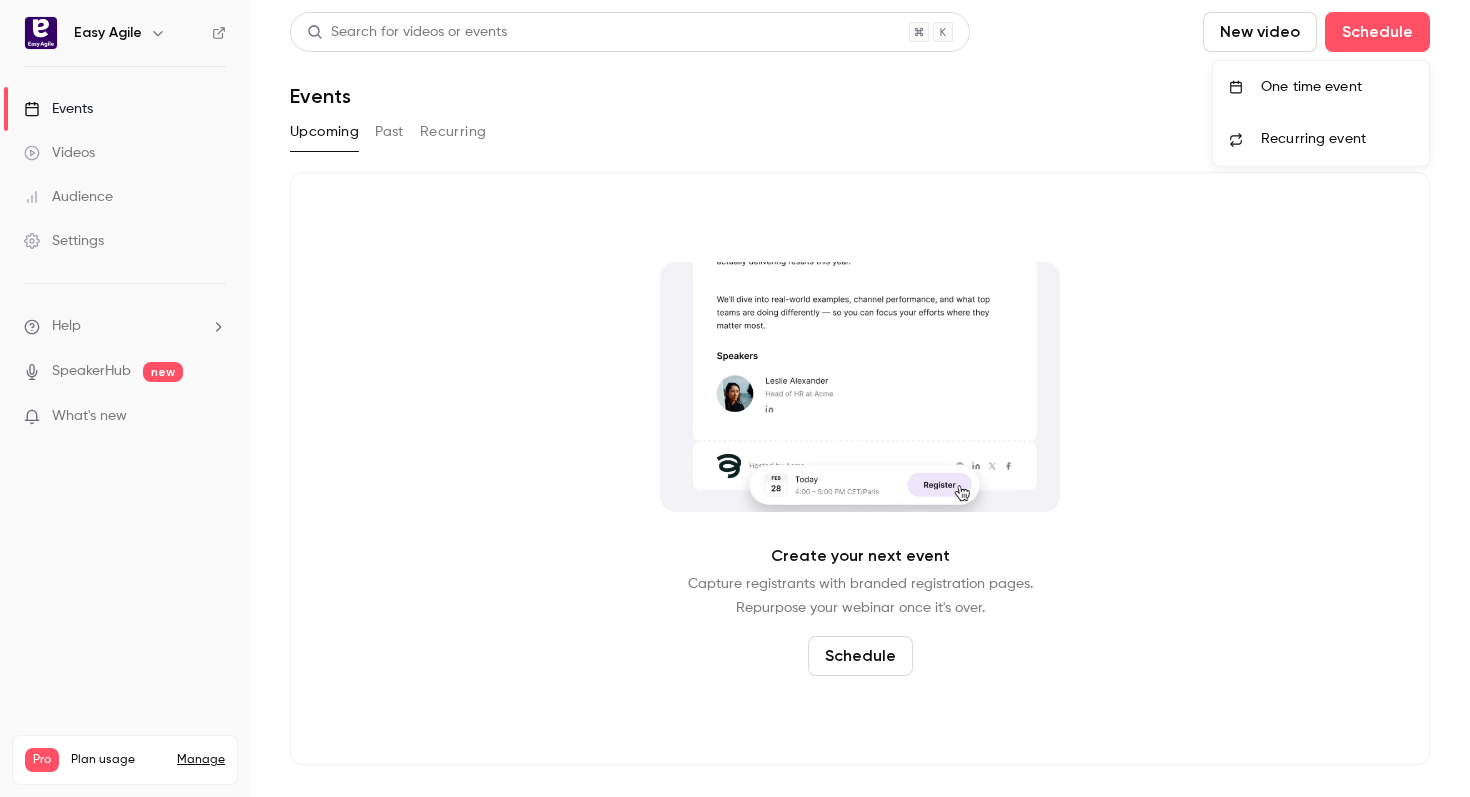 click on "One time event" at bounding box center [1337, 87] 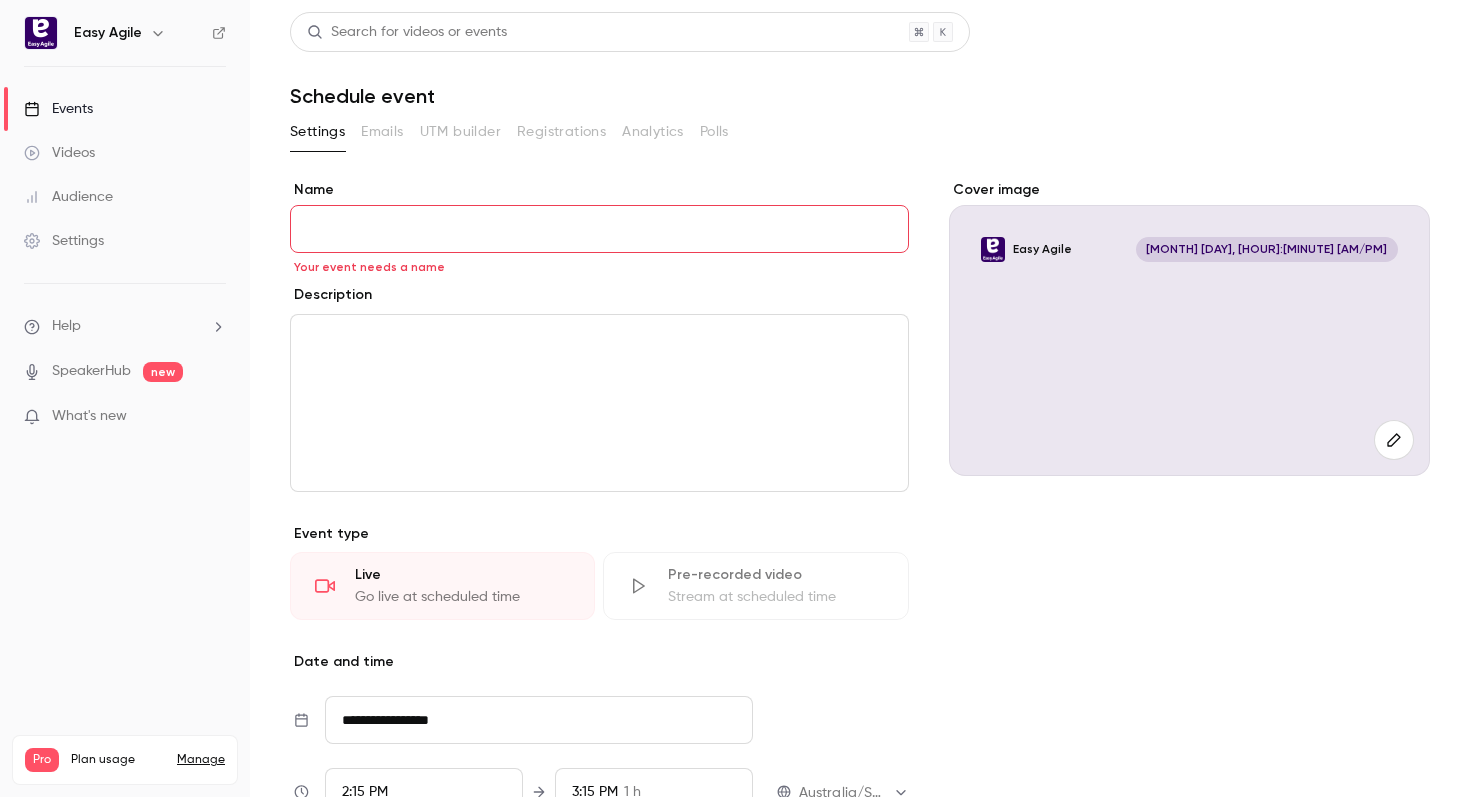click on "Name" at bounding box center (599, 229) 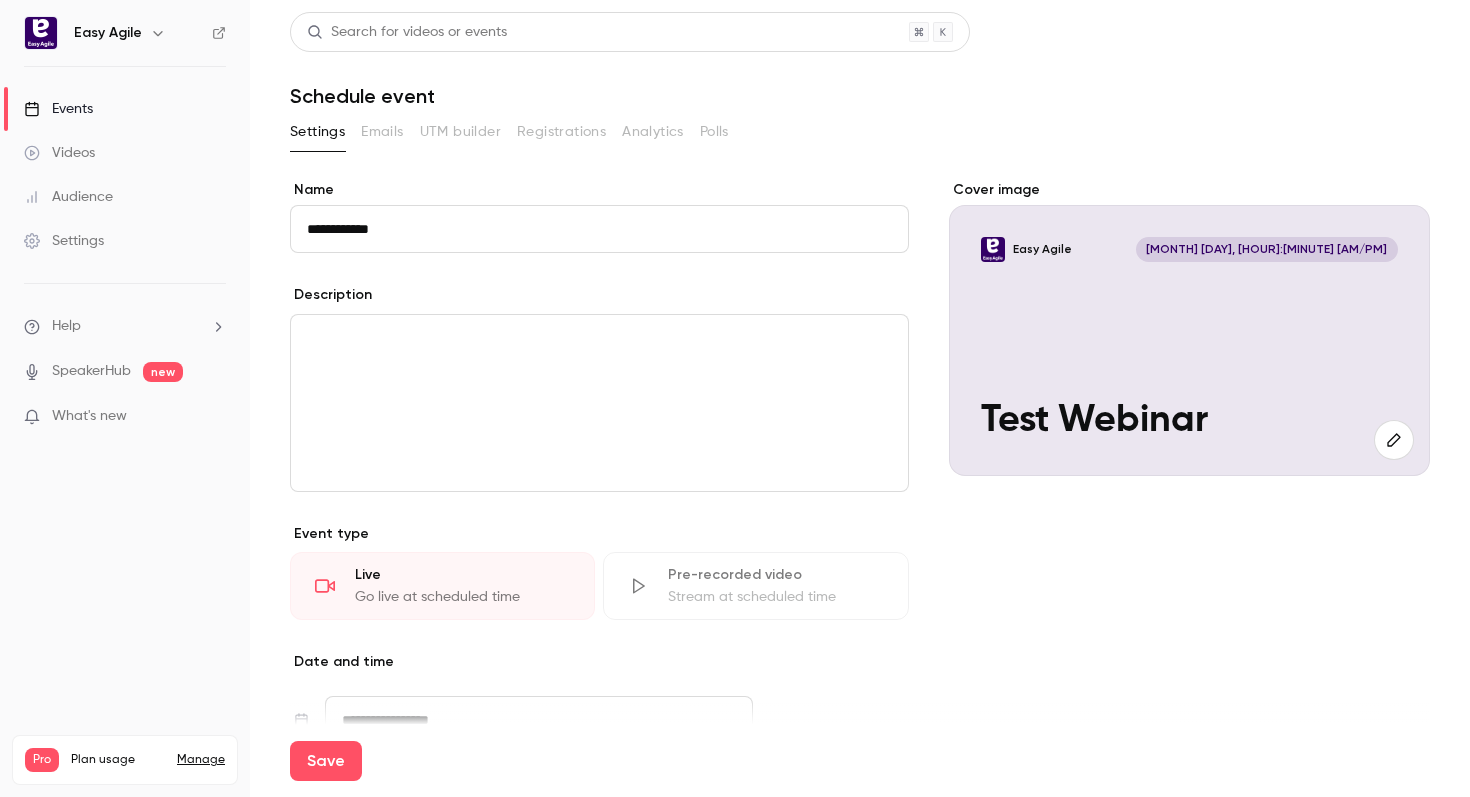 type on "**********" 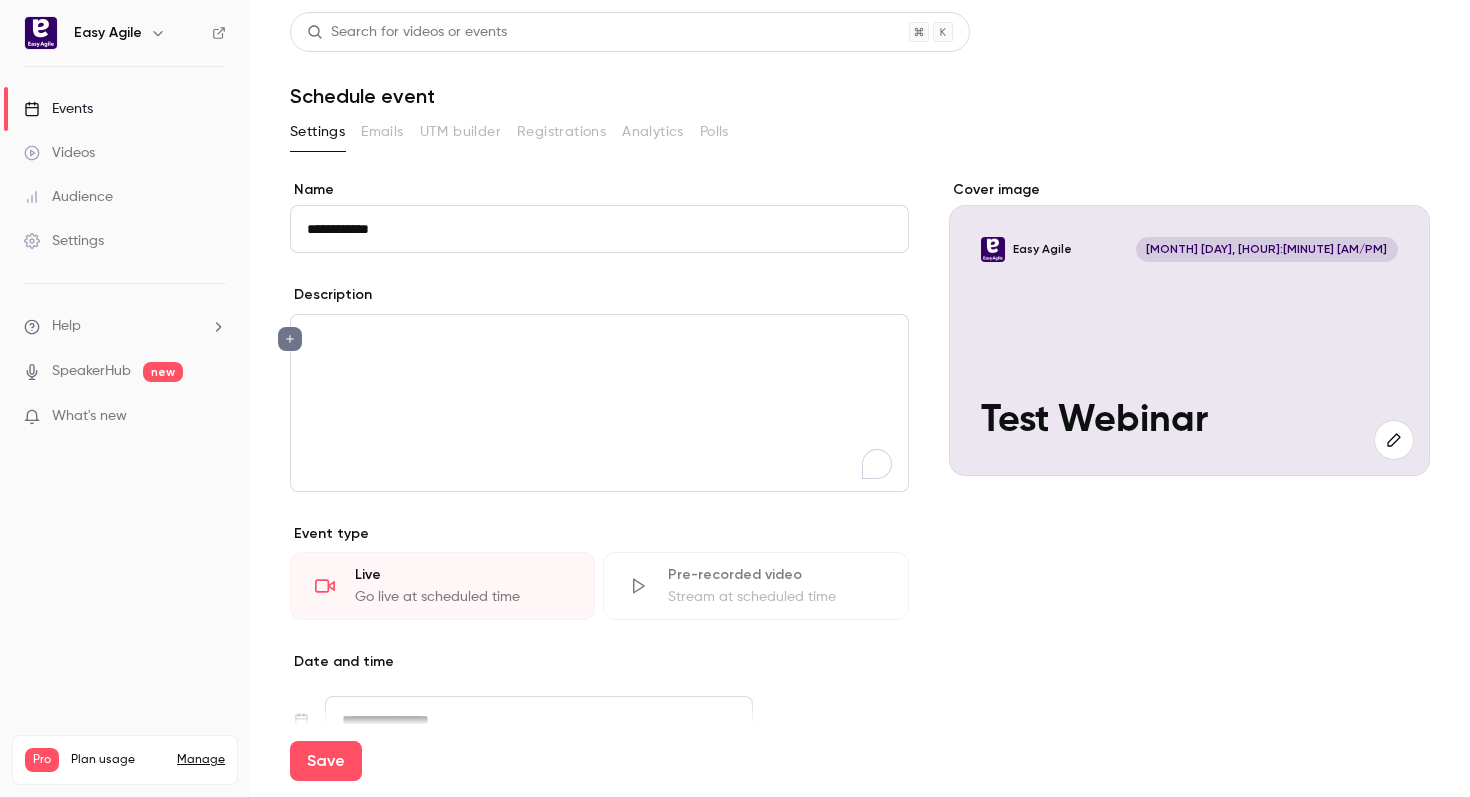 type 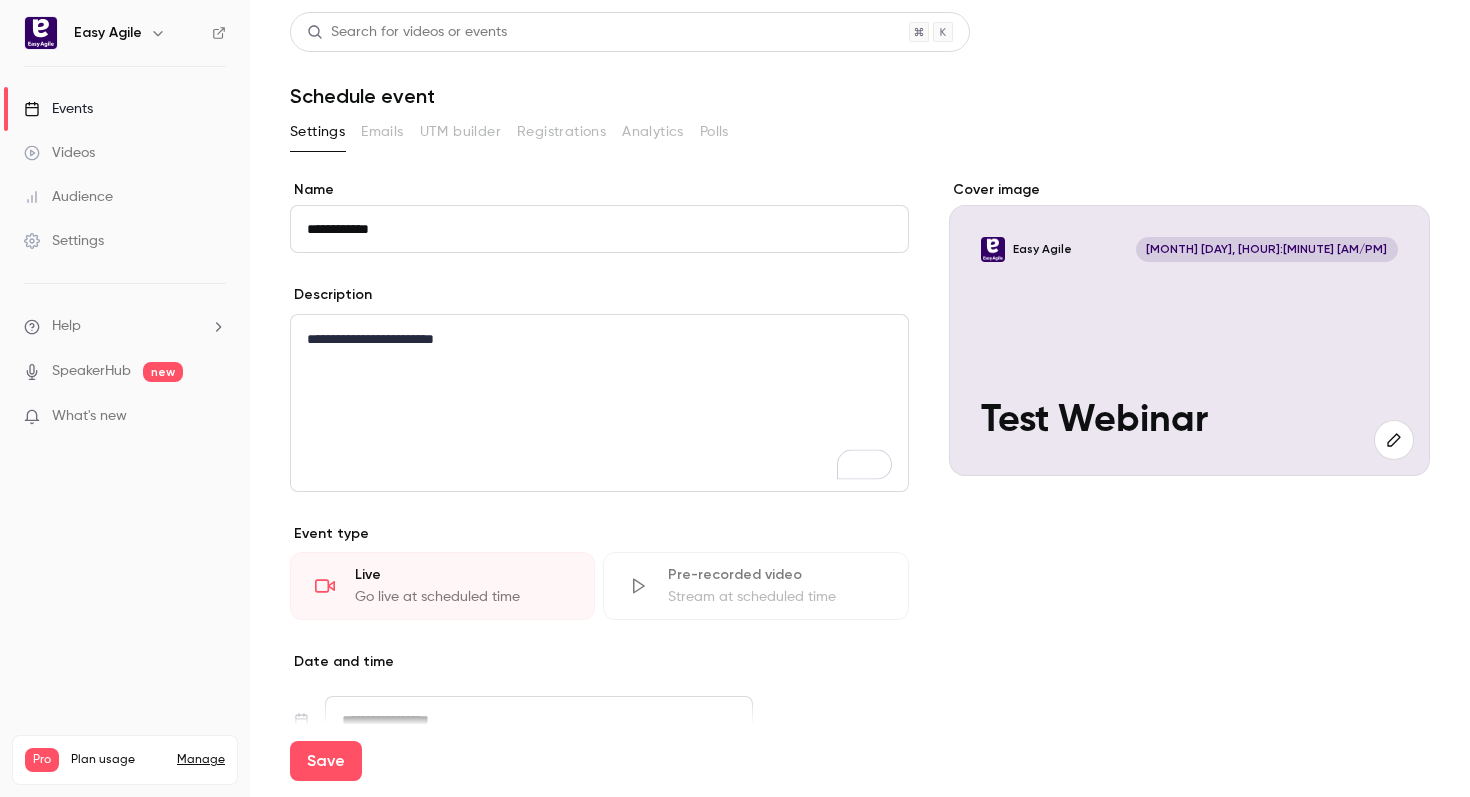 click on "**********" at bounding box center (599, 339) 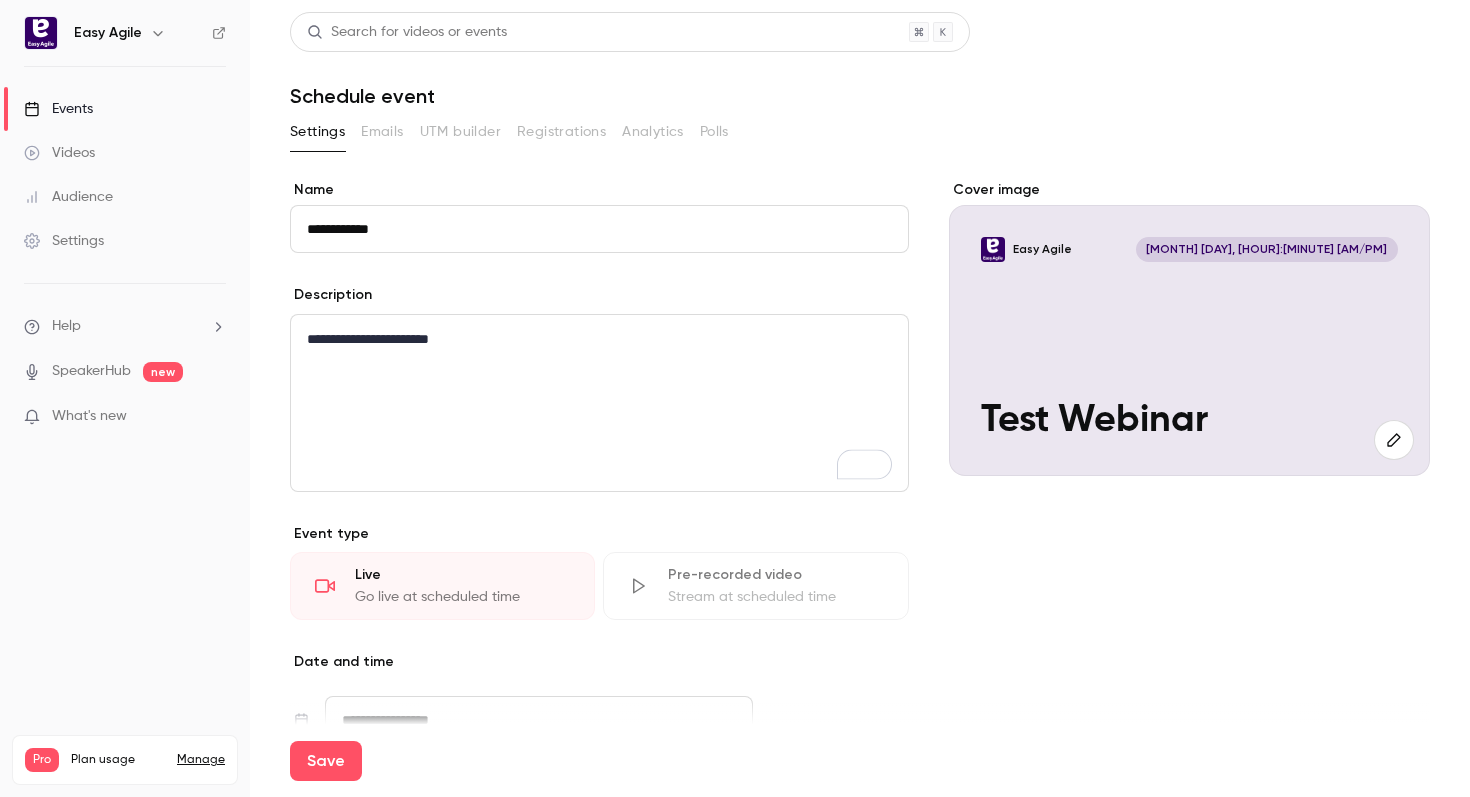 click on "**********" at bounding box center (599, 403) 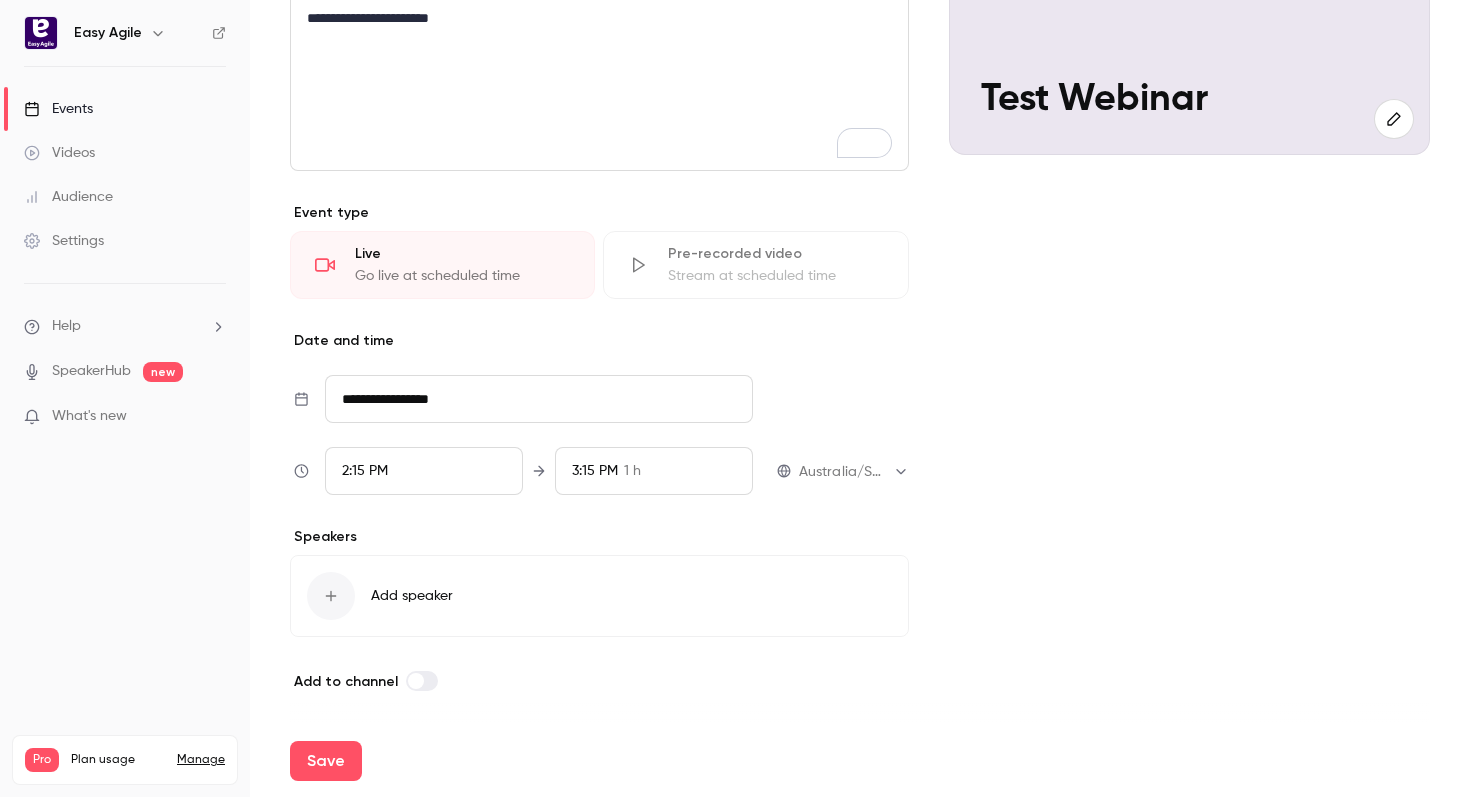 click on "**********" at bounding box center (539, 399) 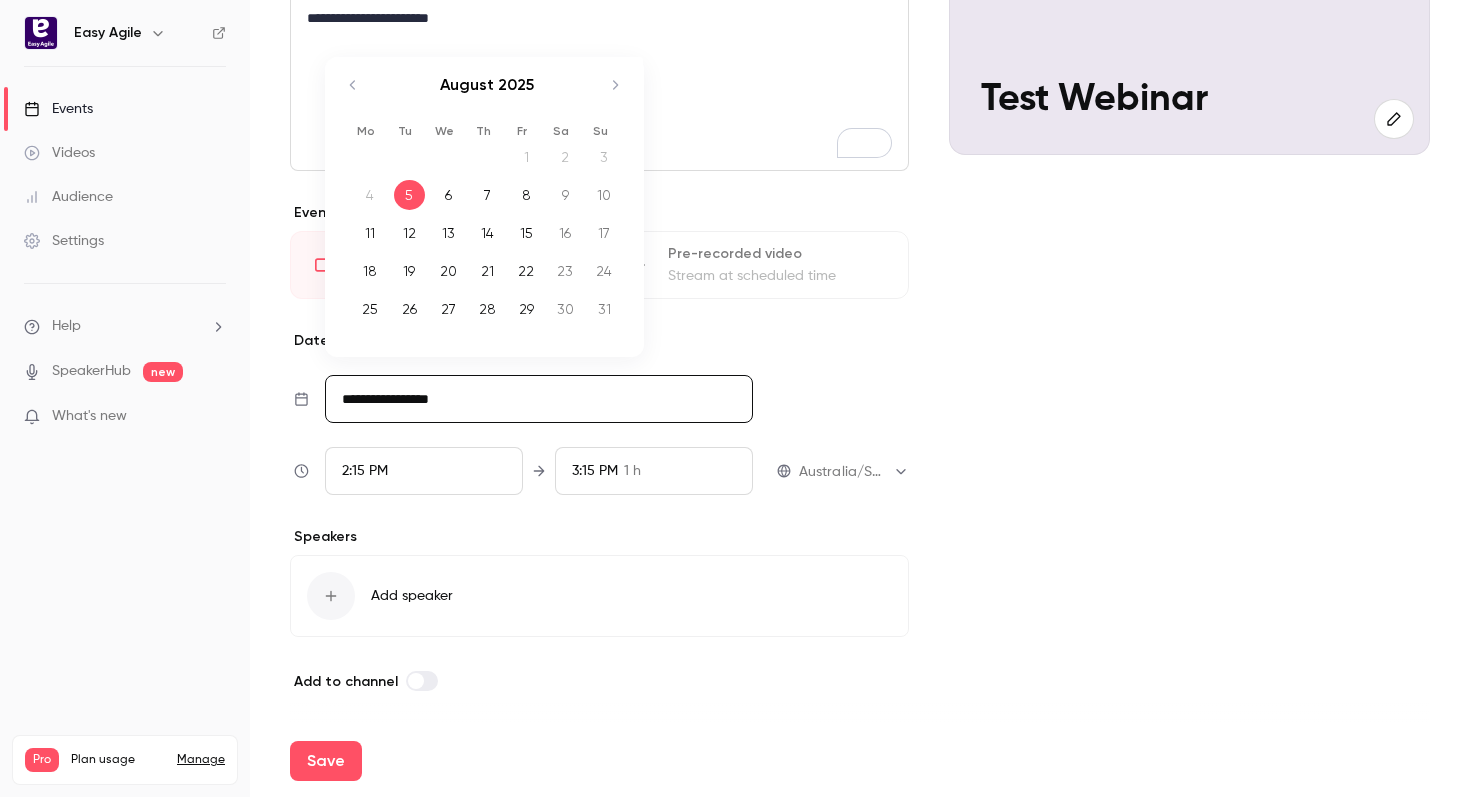 click on "**********" at bounding box center (539, 399) 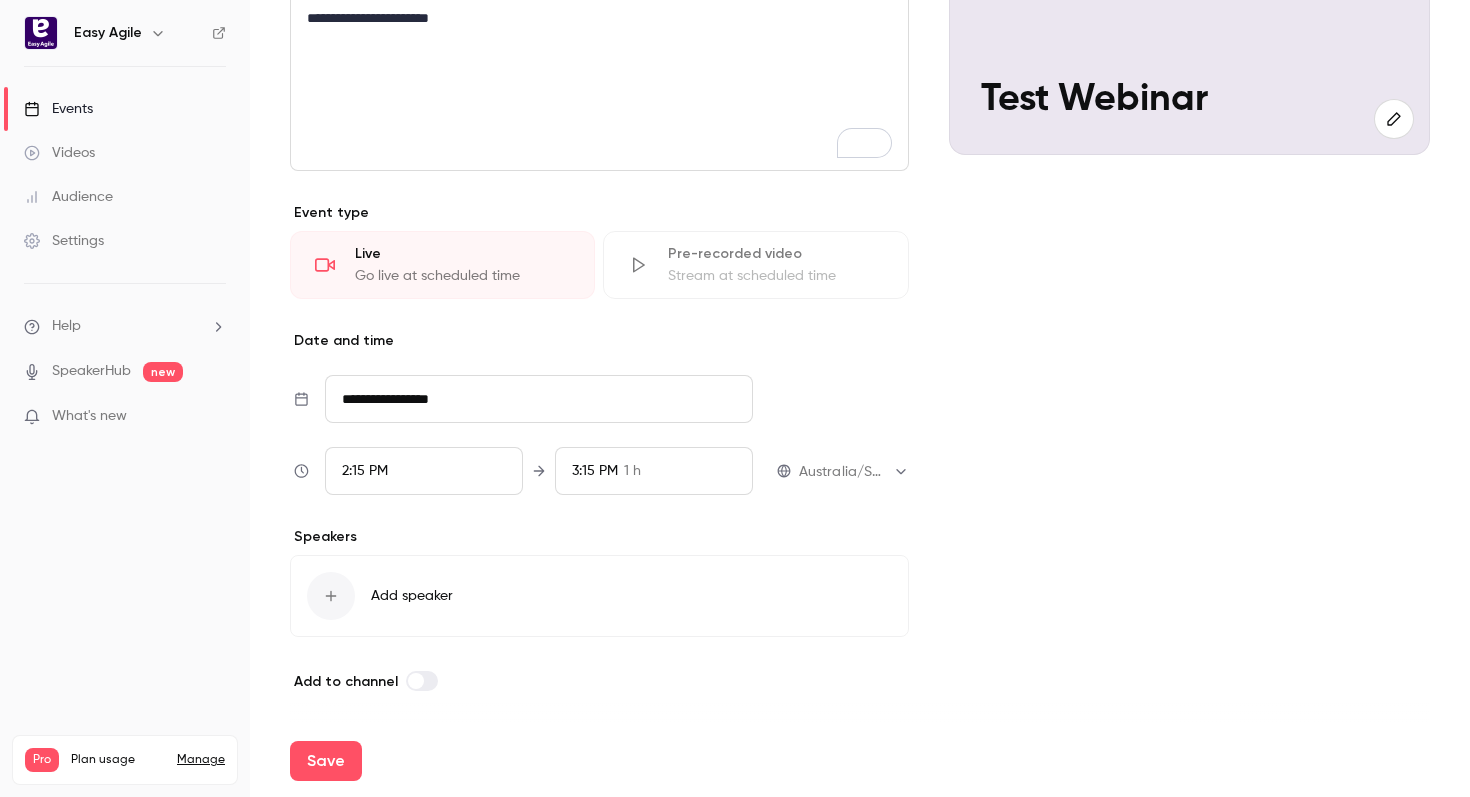 click at bounding box center [331, 596] 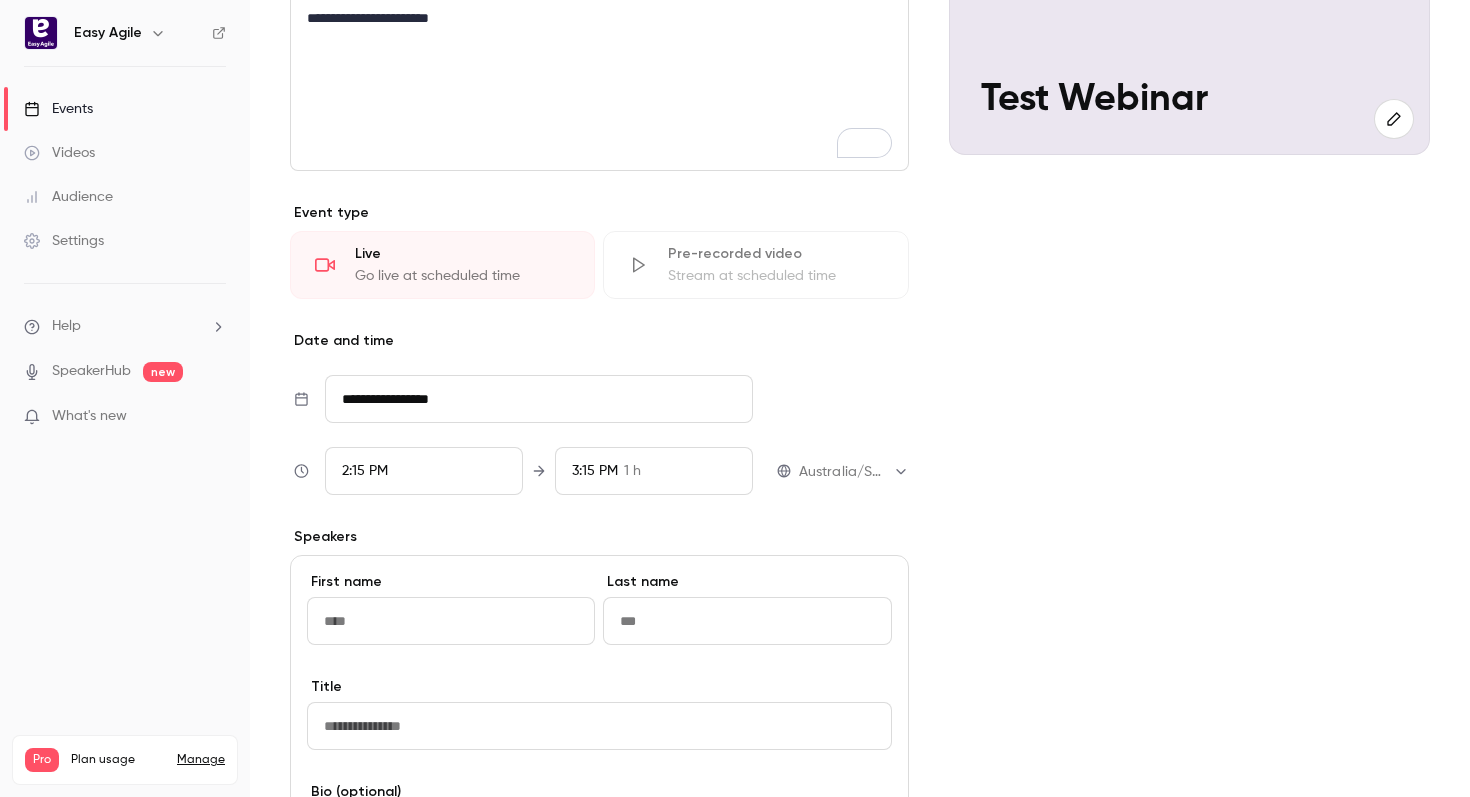 scroll, scrollTop: 528, scrollLeft: 0, axis: vertical 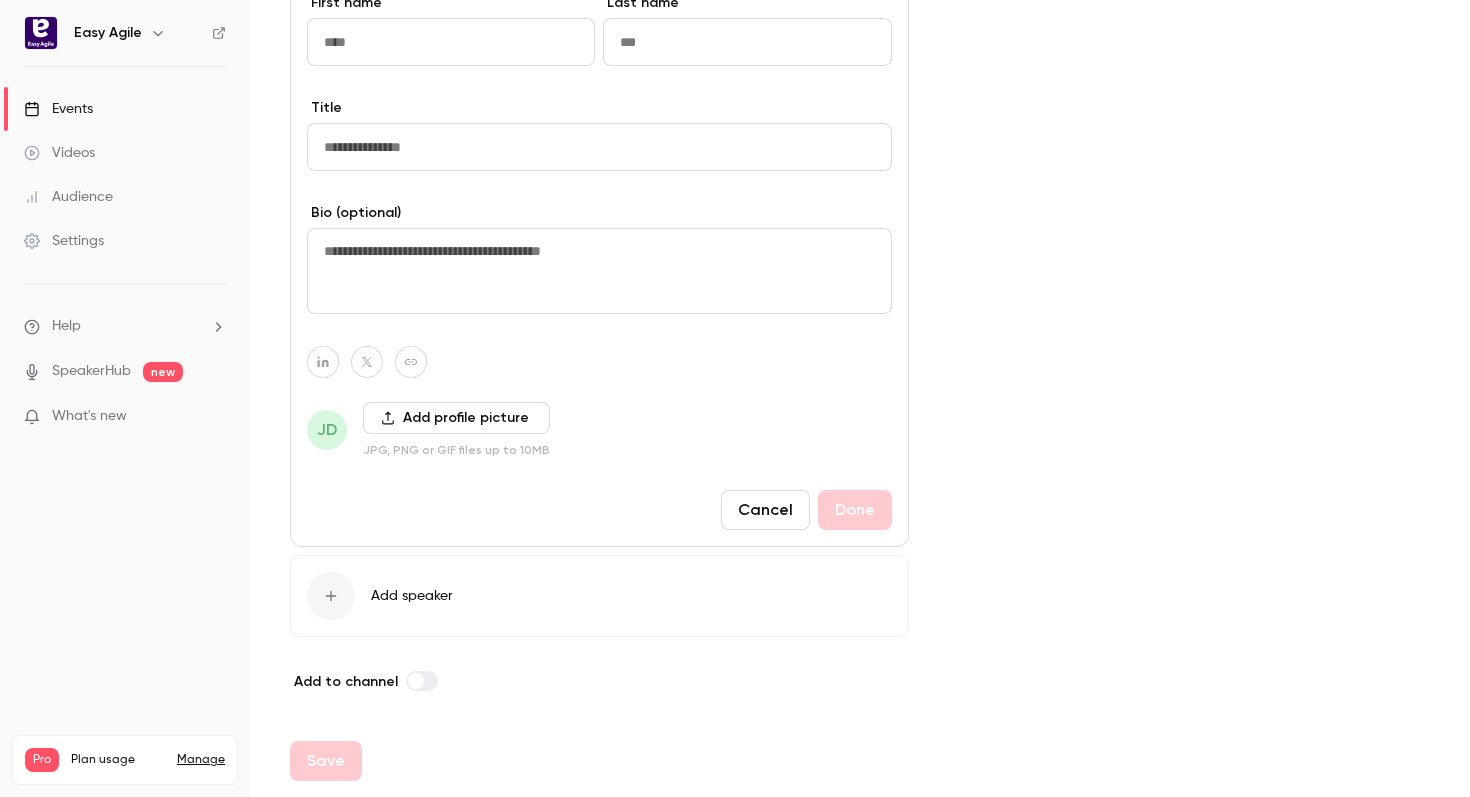 click on "Cancel" at bounding box center [765, 510] 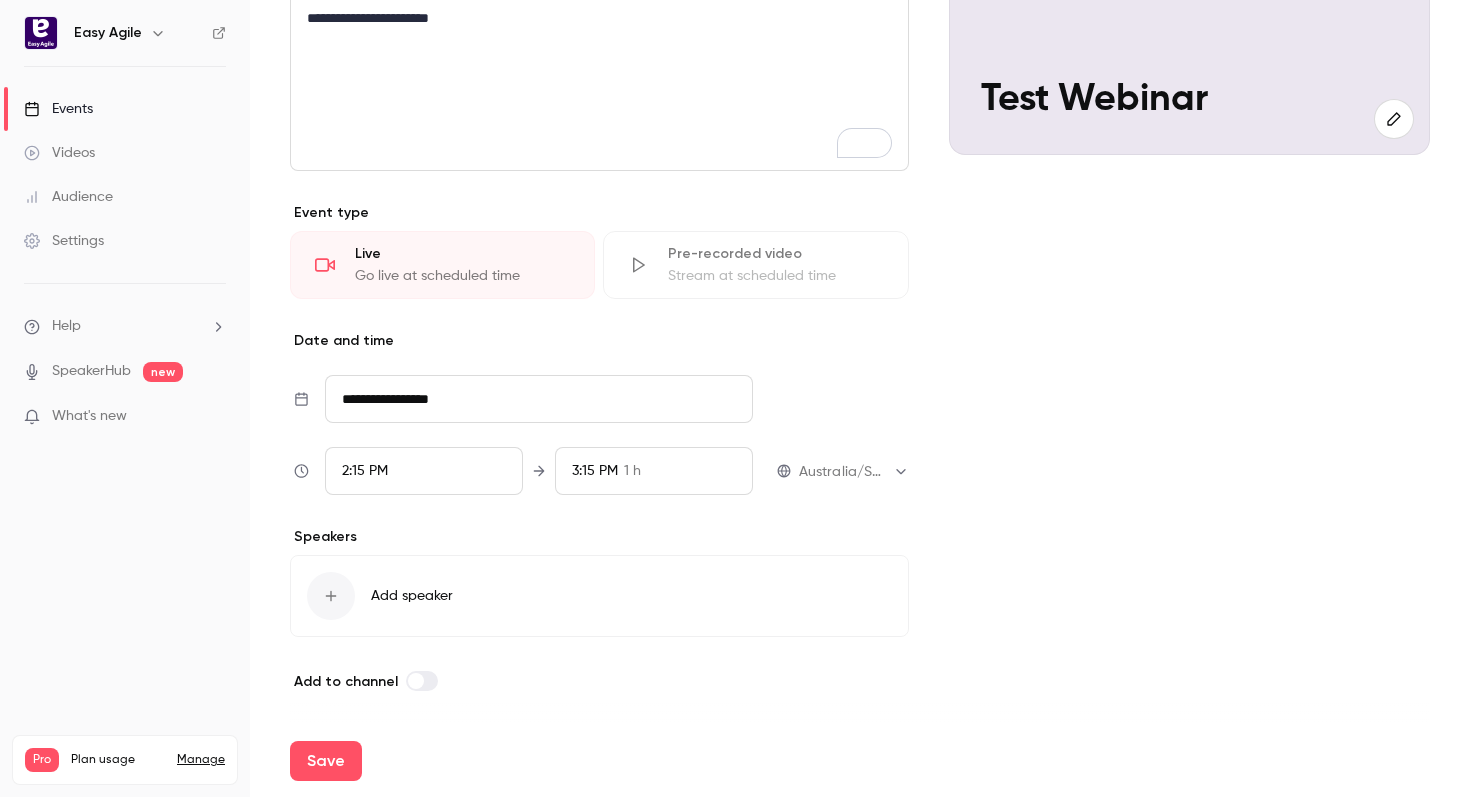 scroll, scrollTop: 321, scrollLeft: 0, axis: vertical 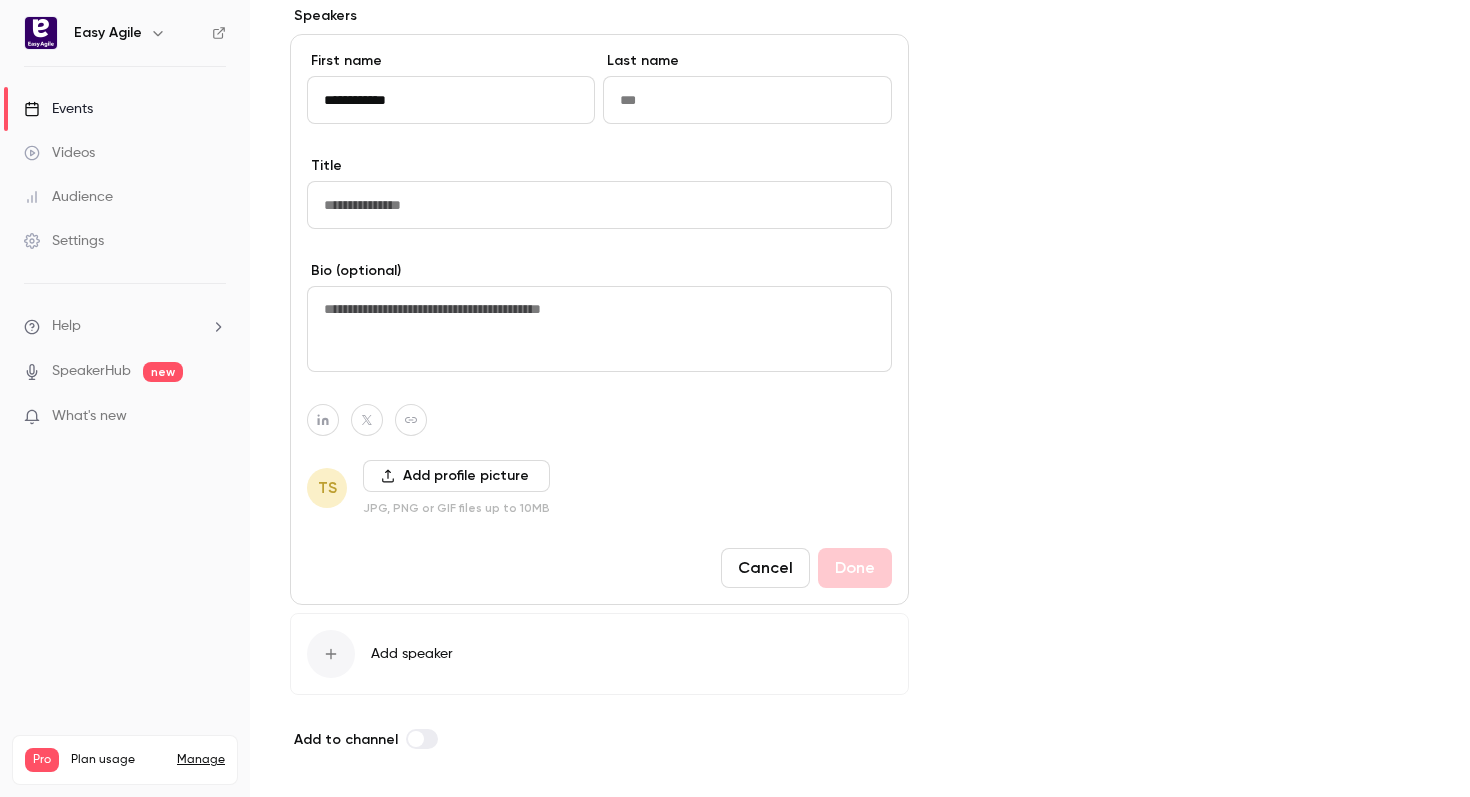 click on "**********" at bounding box center (451, 100) 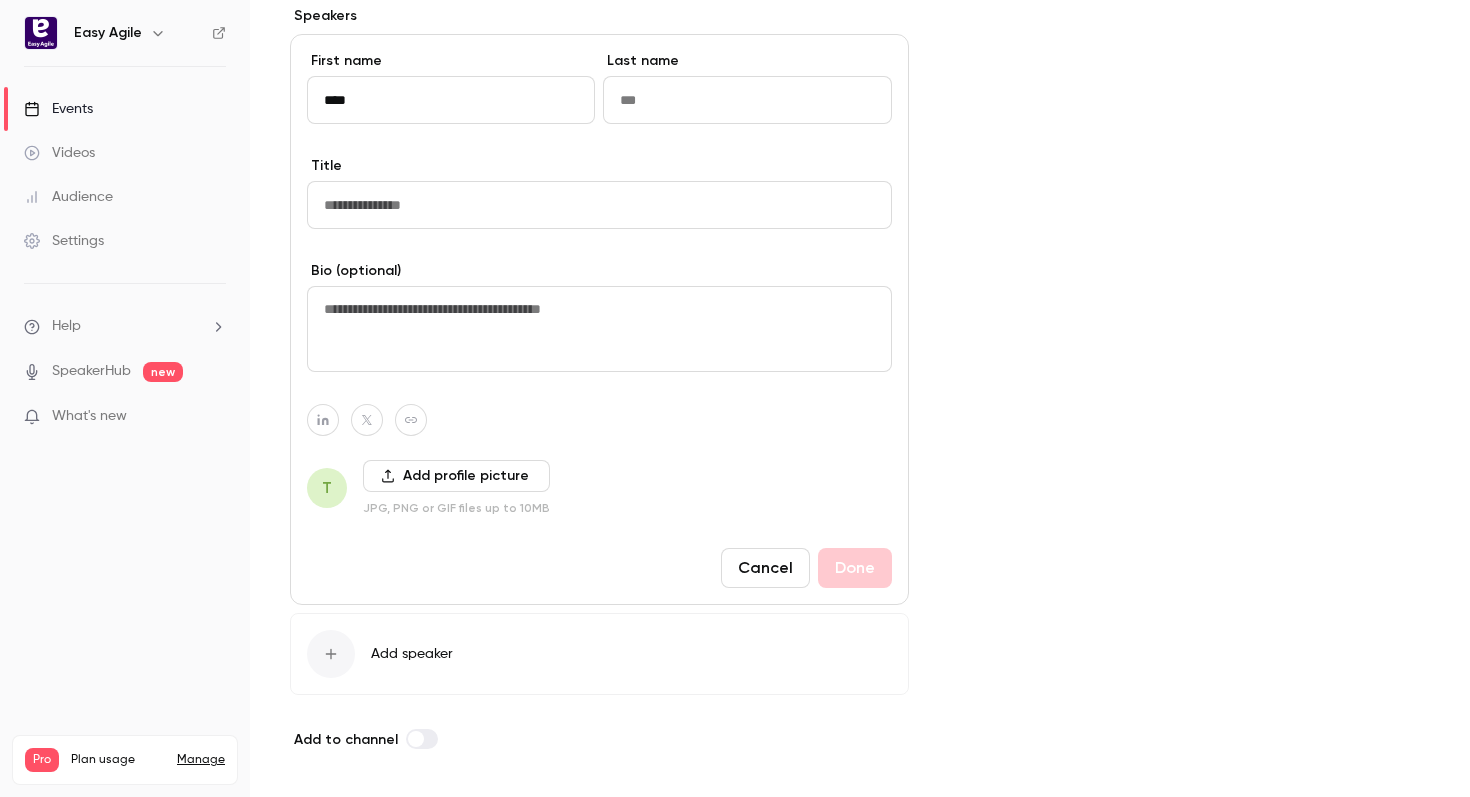 type on "****" 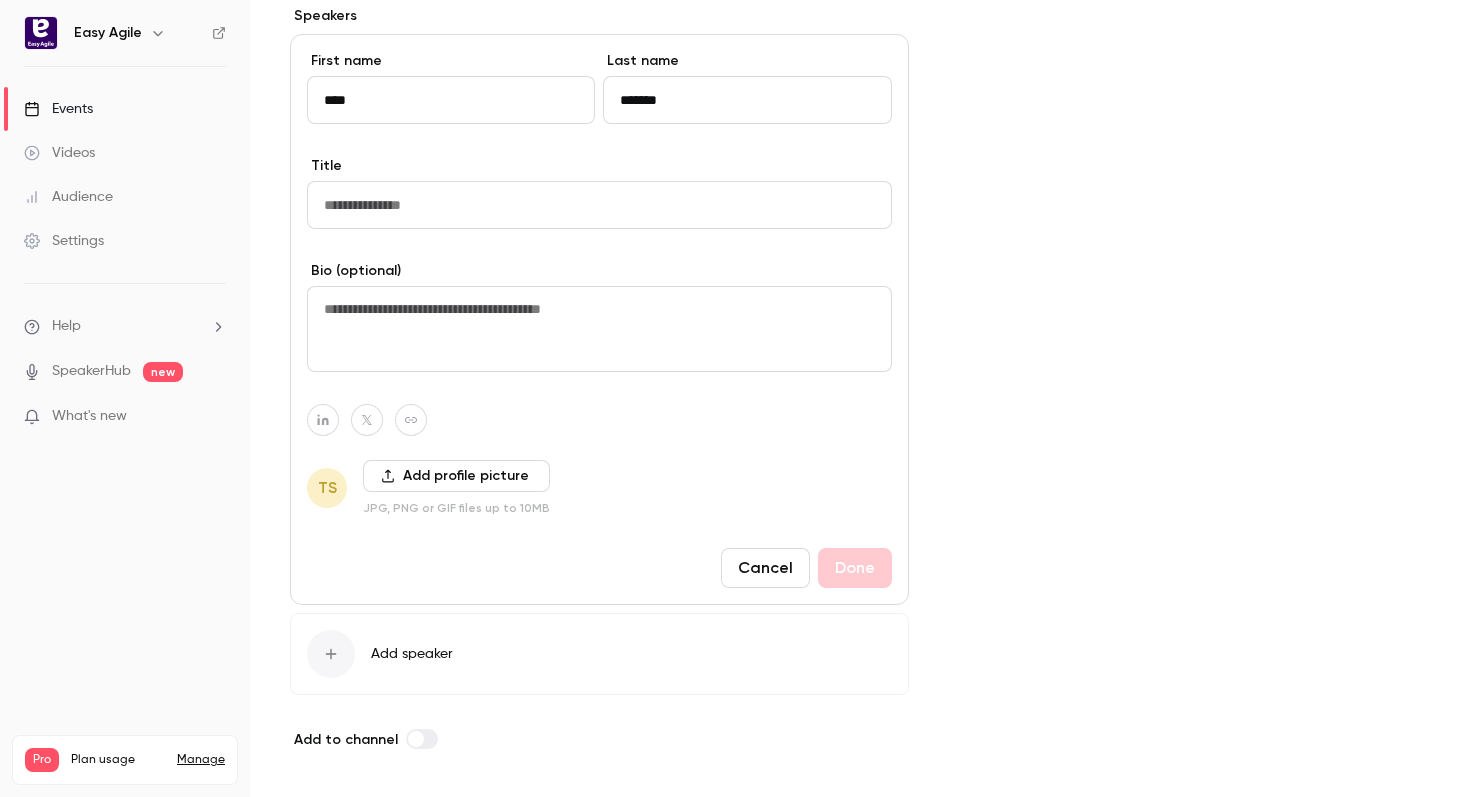 type on "*******" 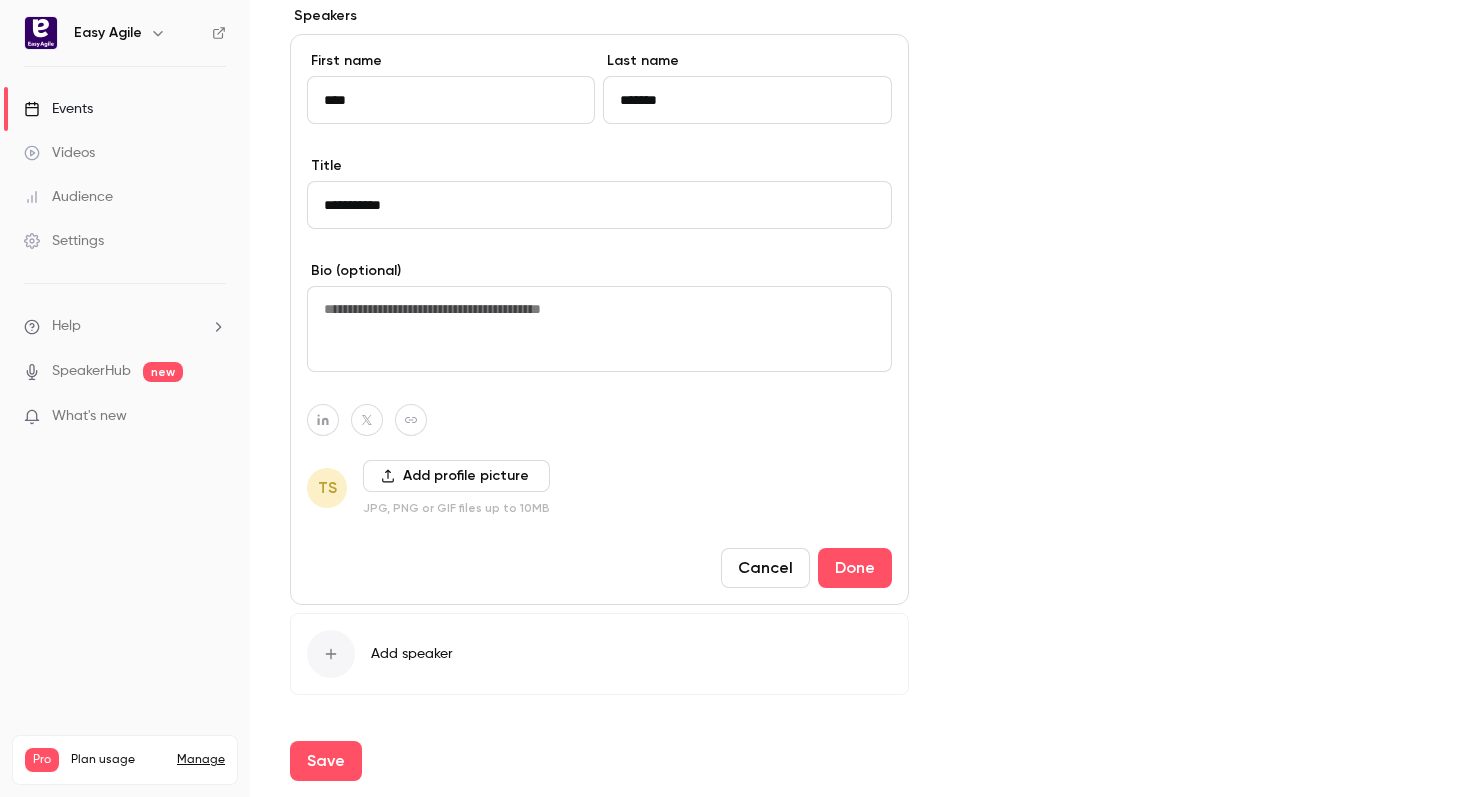 type on "**********" 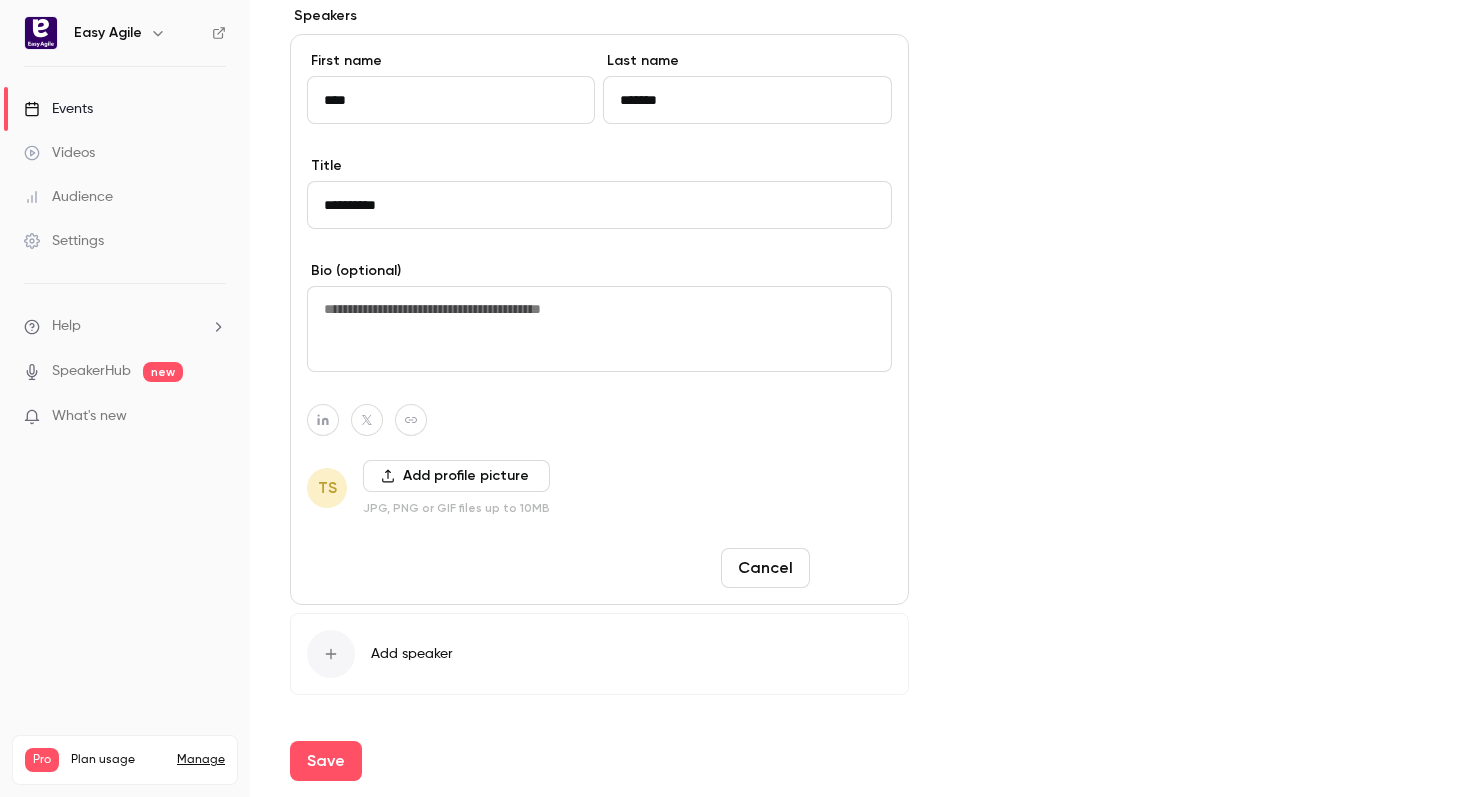 click on "Done" at bounding box center [855, 568] 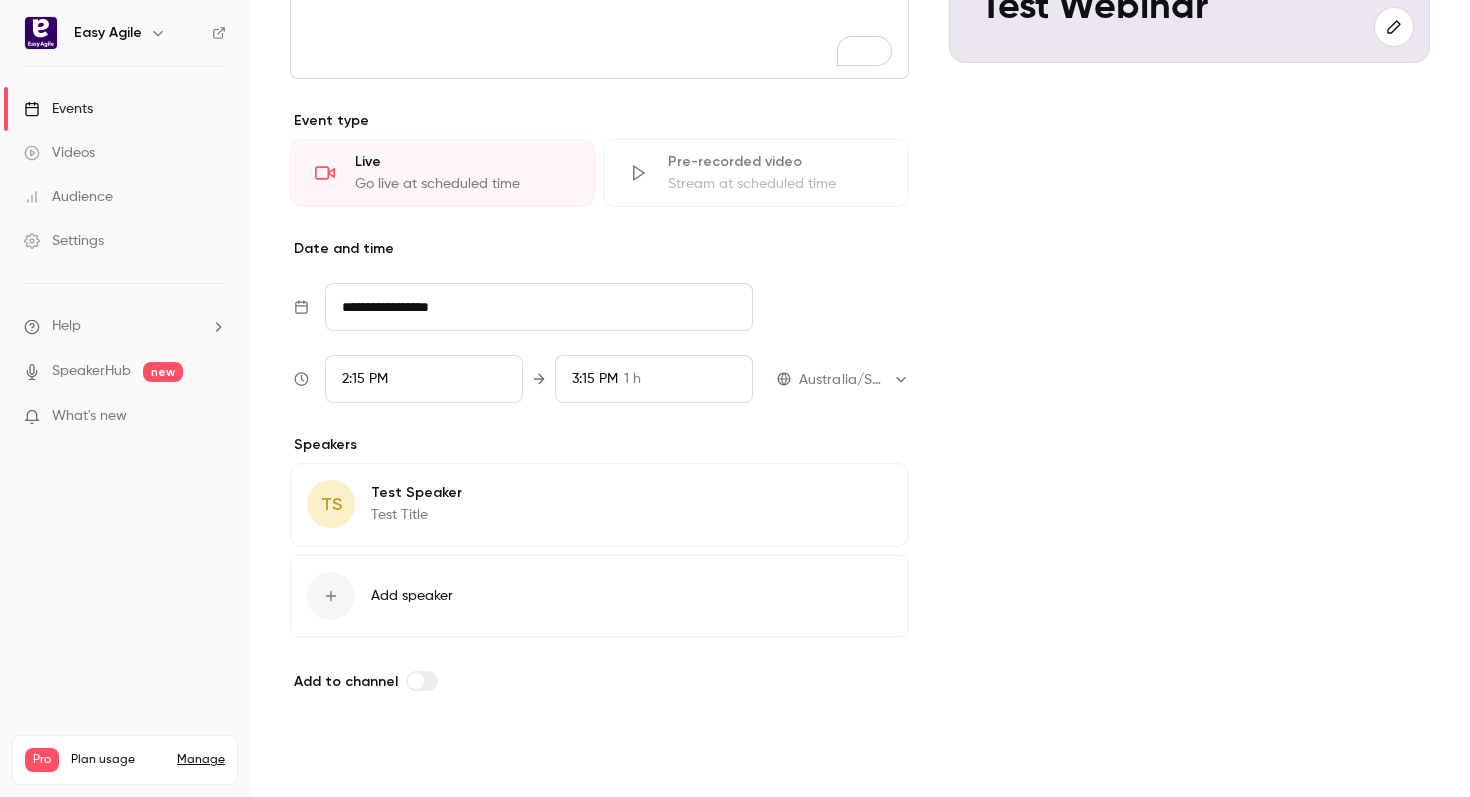 click on "Save" at bounding box center [326, 761] 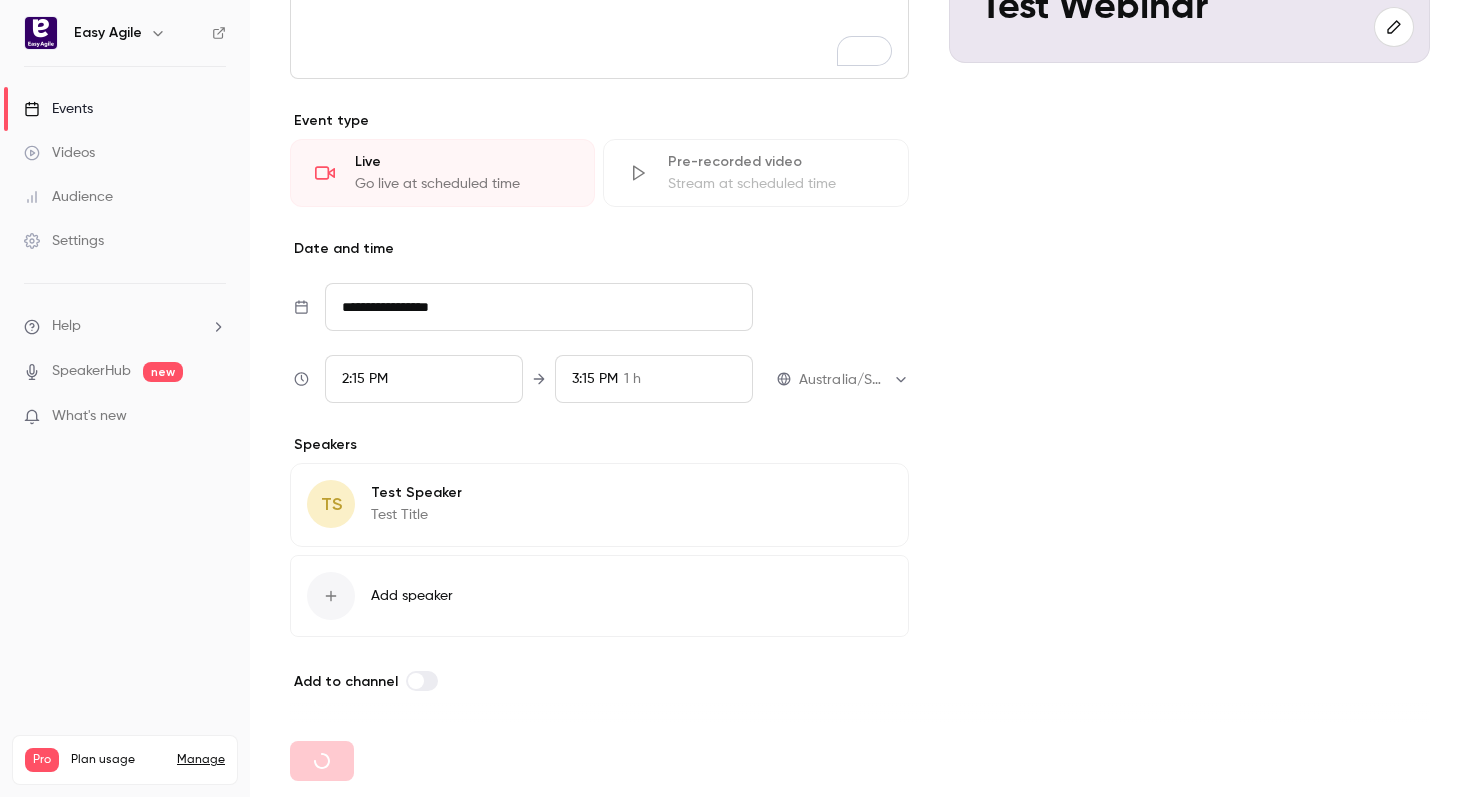type 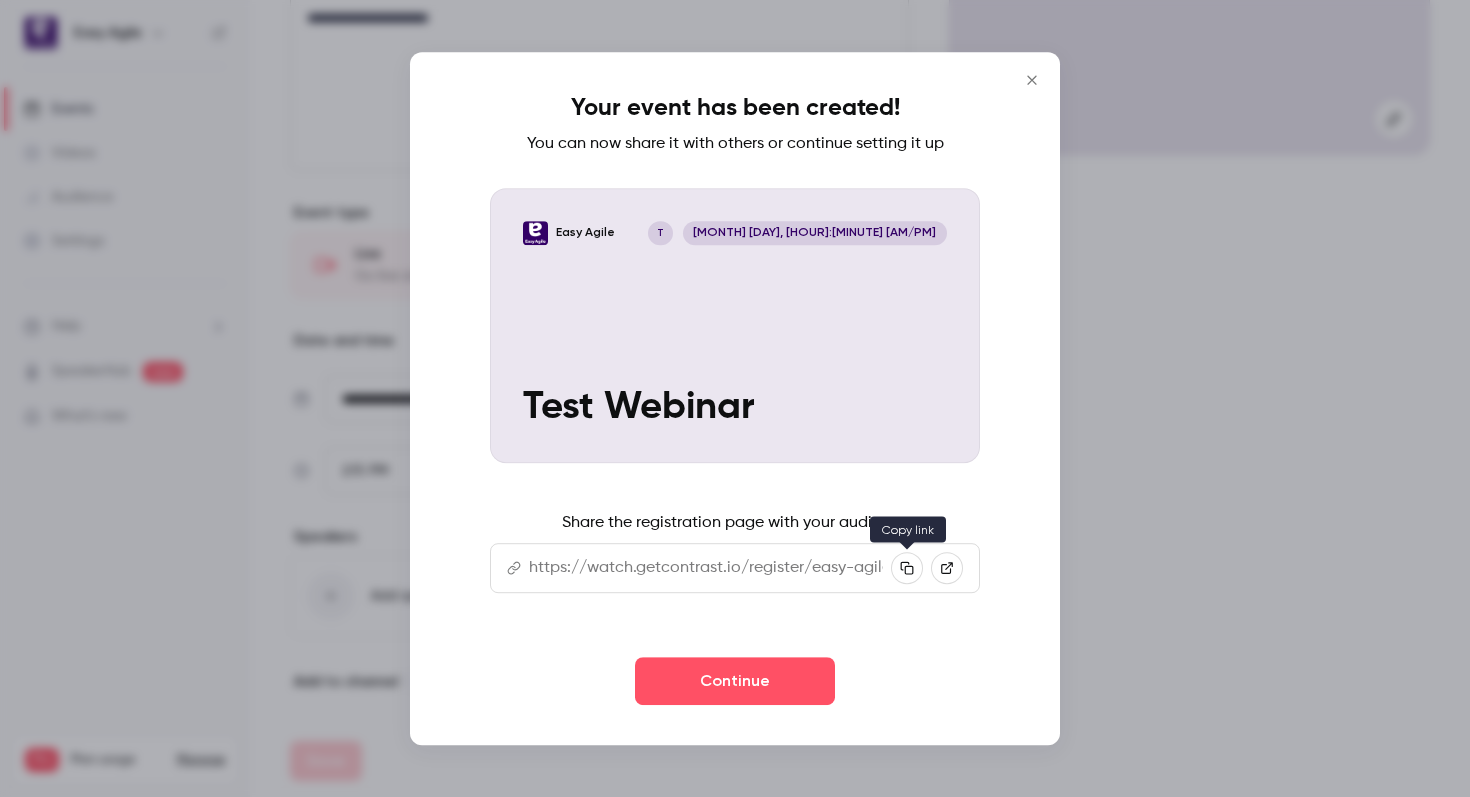 click 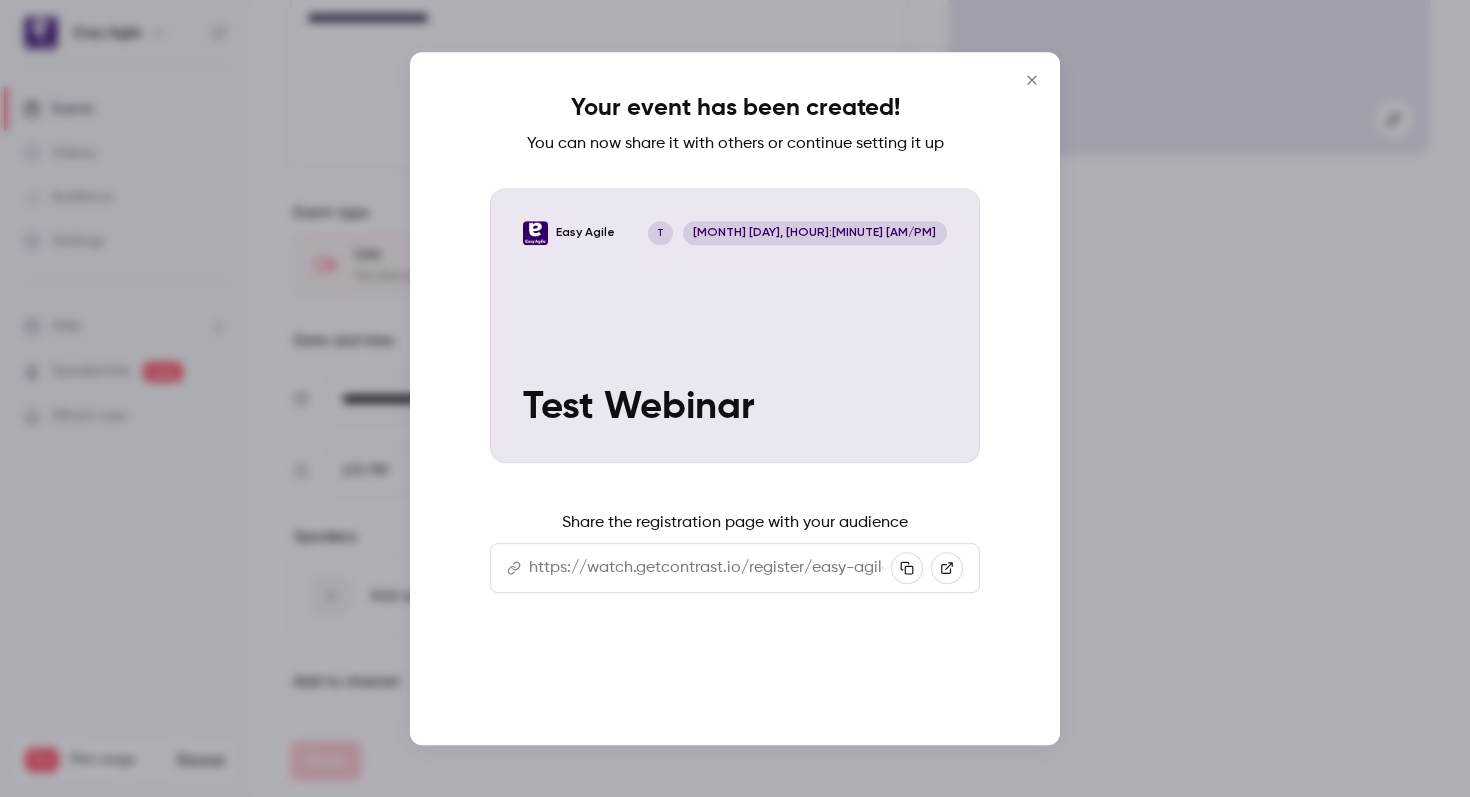 click on "Continue" at bounding box center (735, 681) 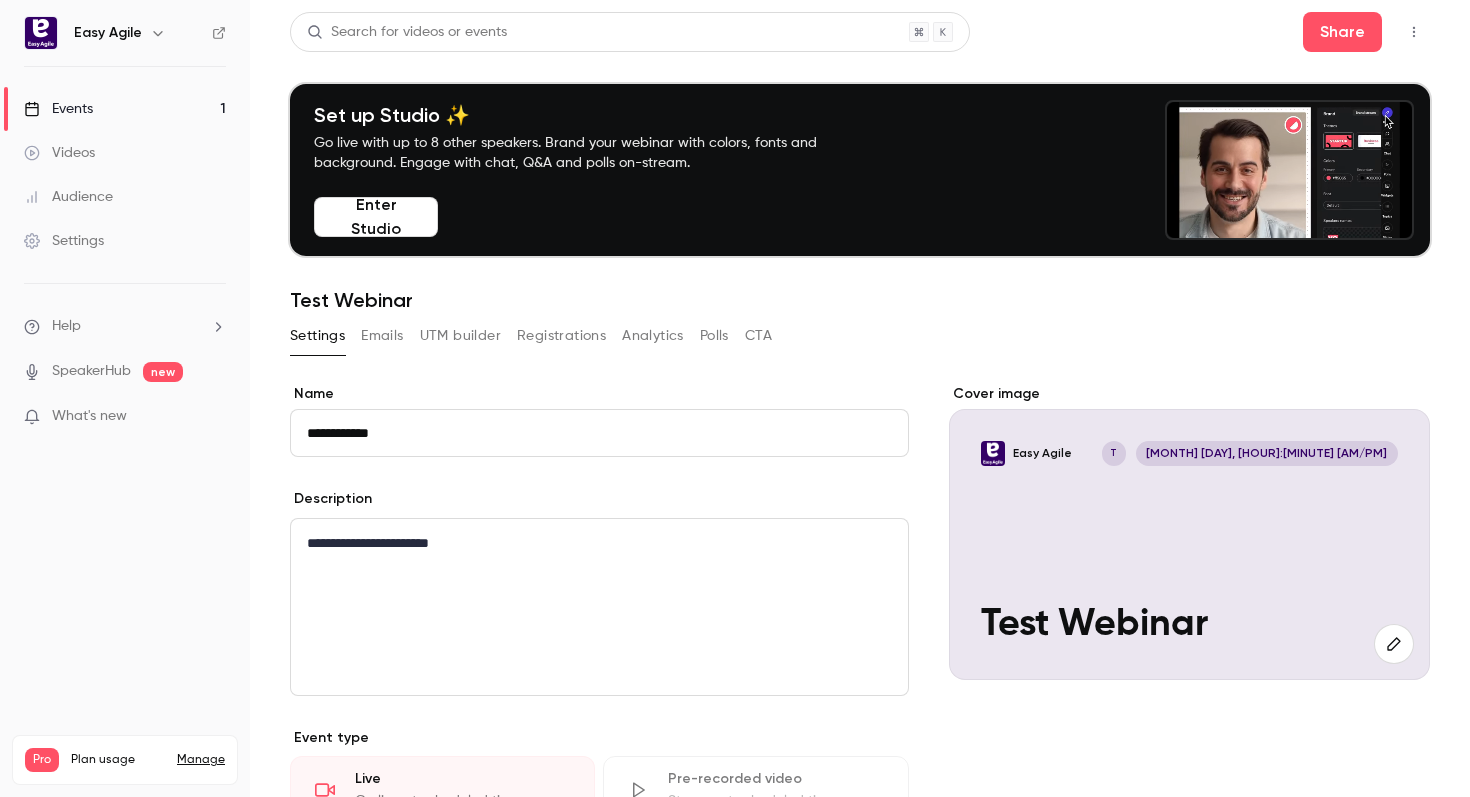 click on "Emails" at bounding box center [382, 336] 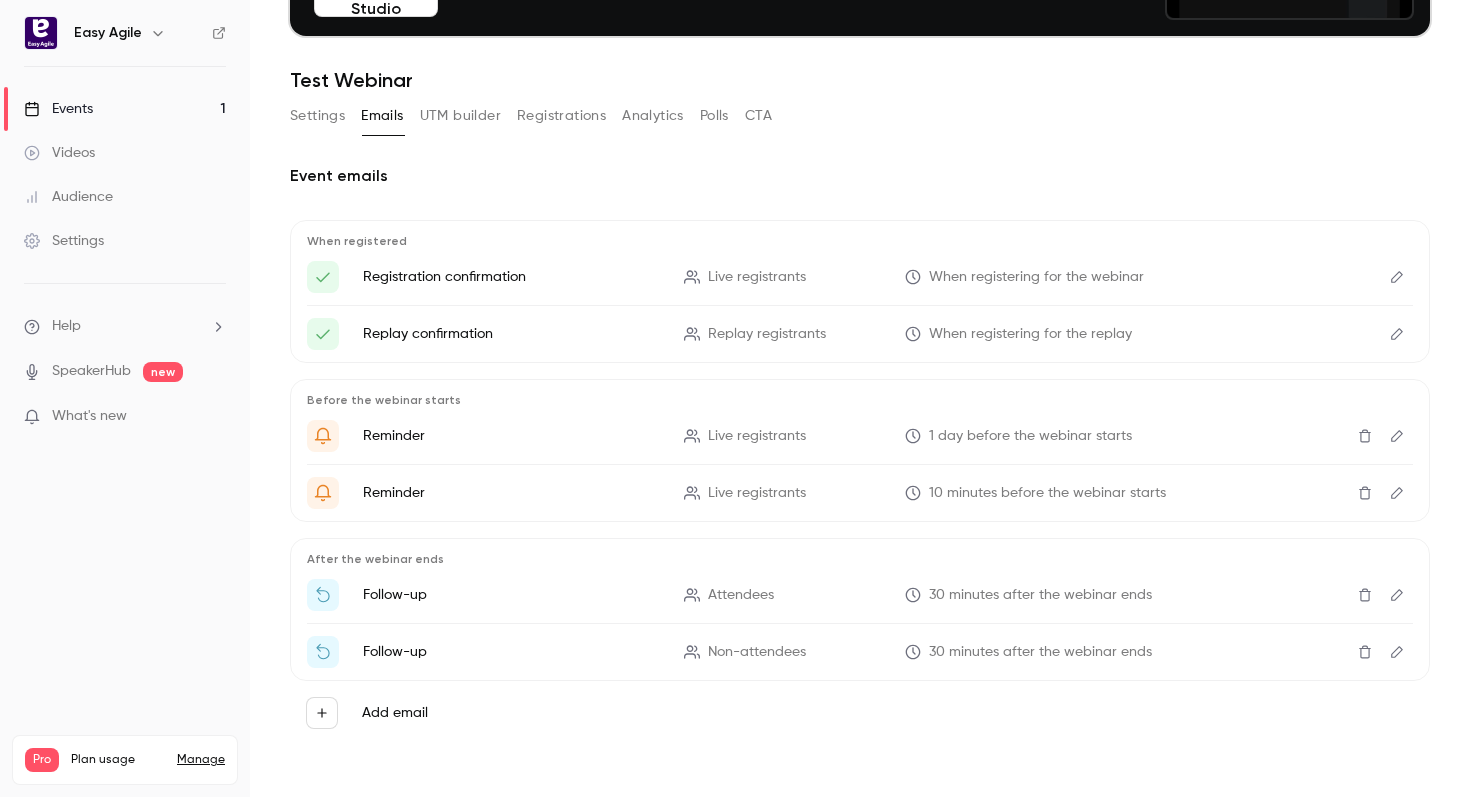 scroll, scrollTop: 133, scrollLeft: 0, axis: vertical 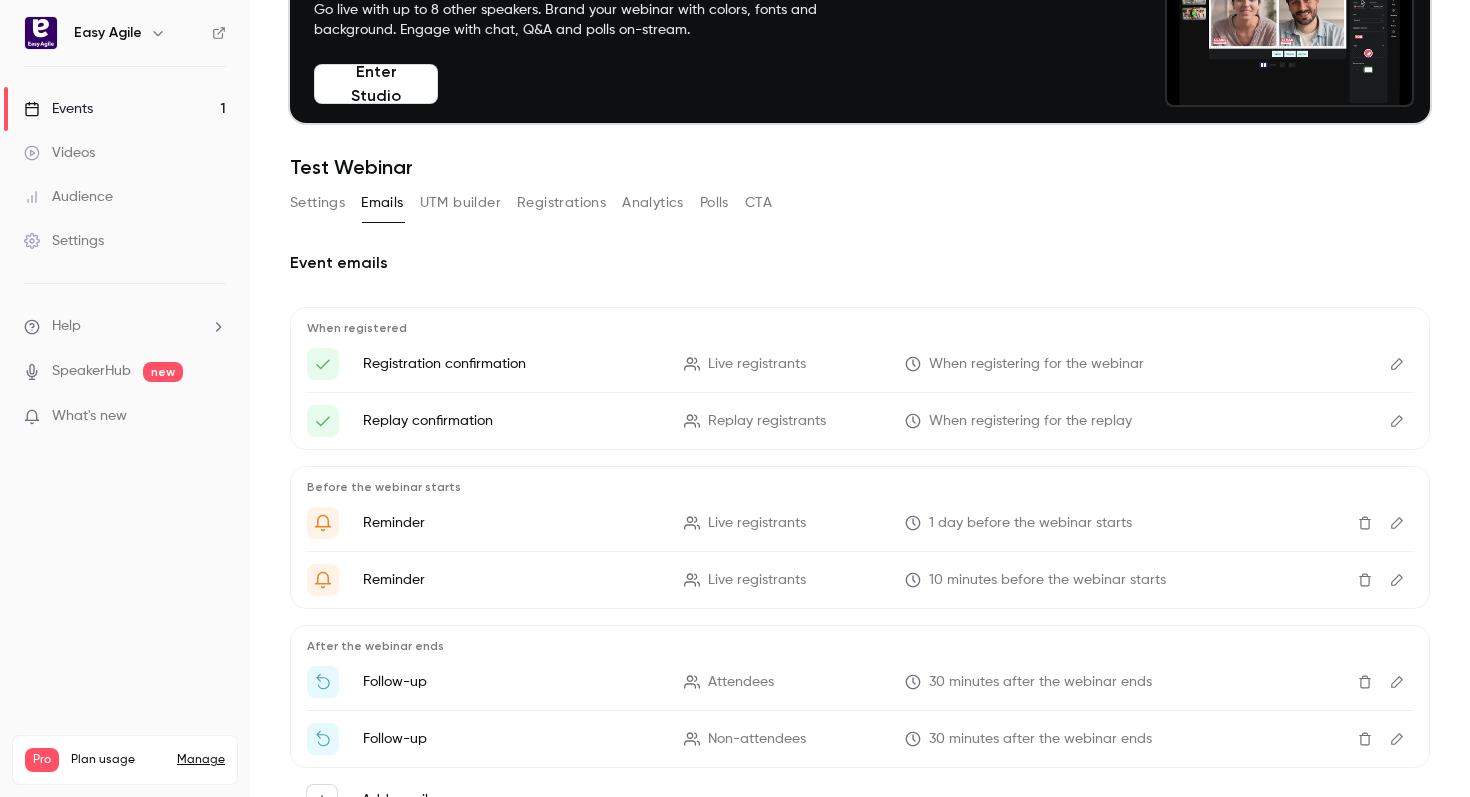 click on "UTM builder" at bounding box center (460, 203) 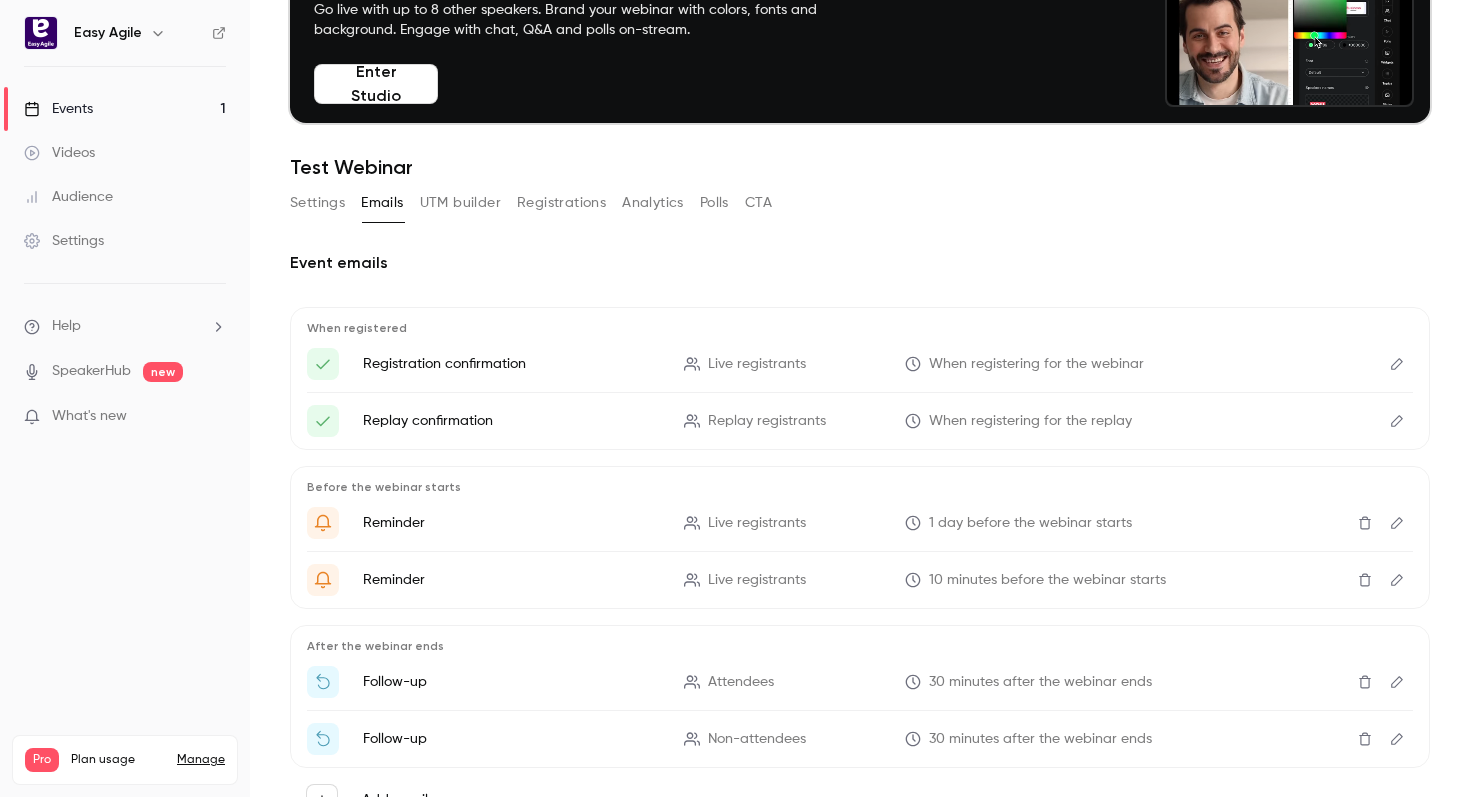 scroll, scrollTop: 0, scrollLeft: 0, axis: both 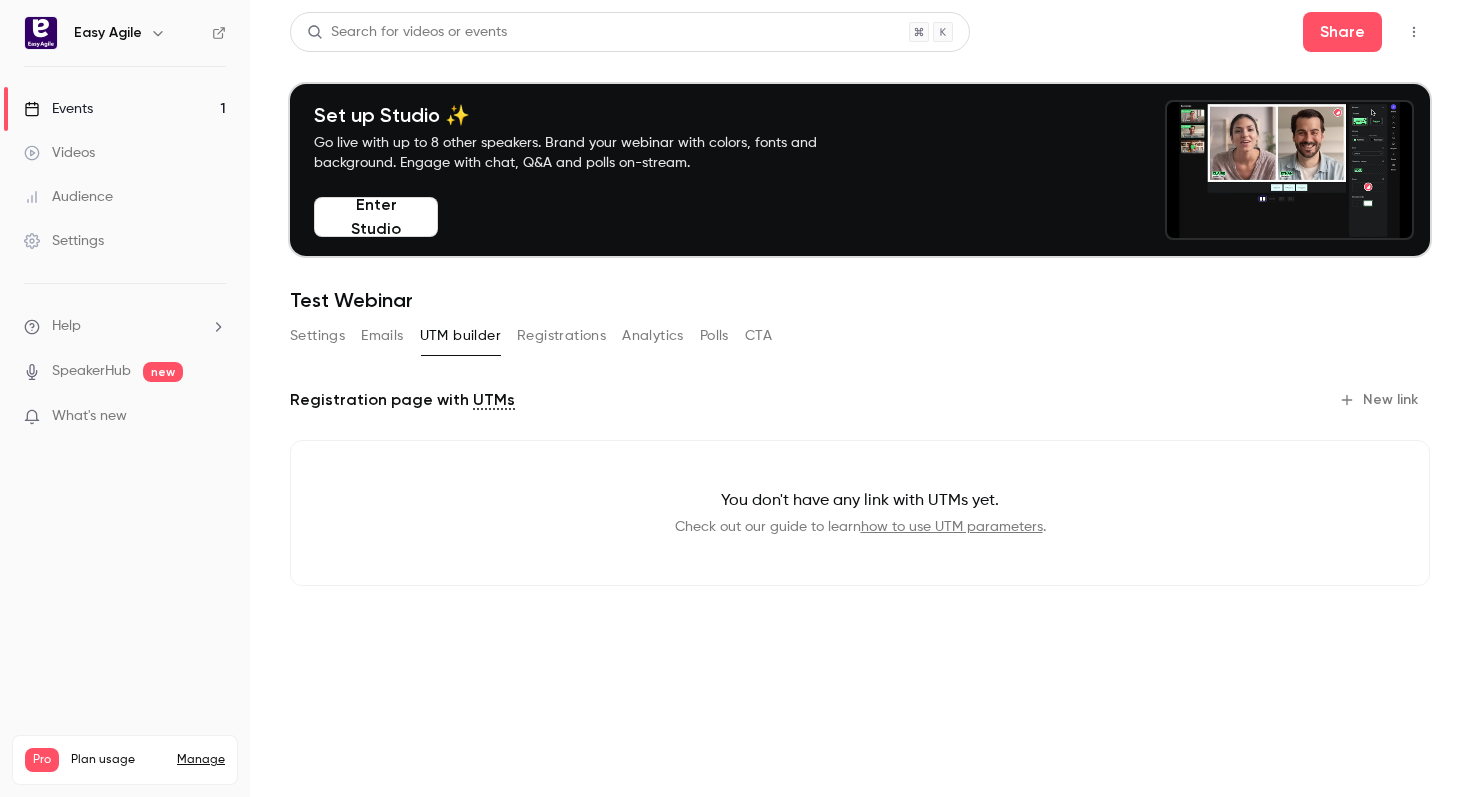 click on "Registrations" at bounding box center (561, 336) 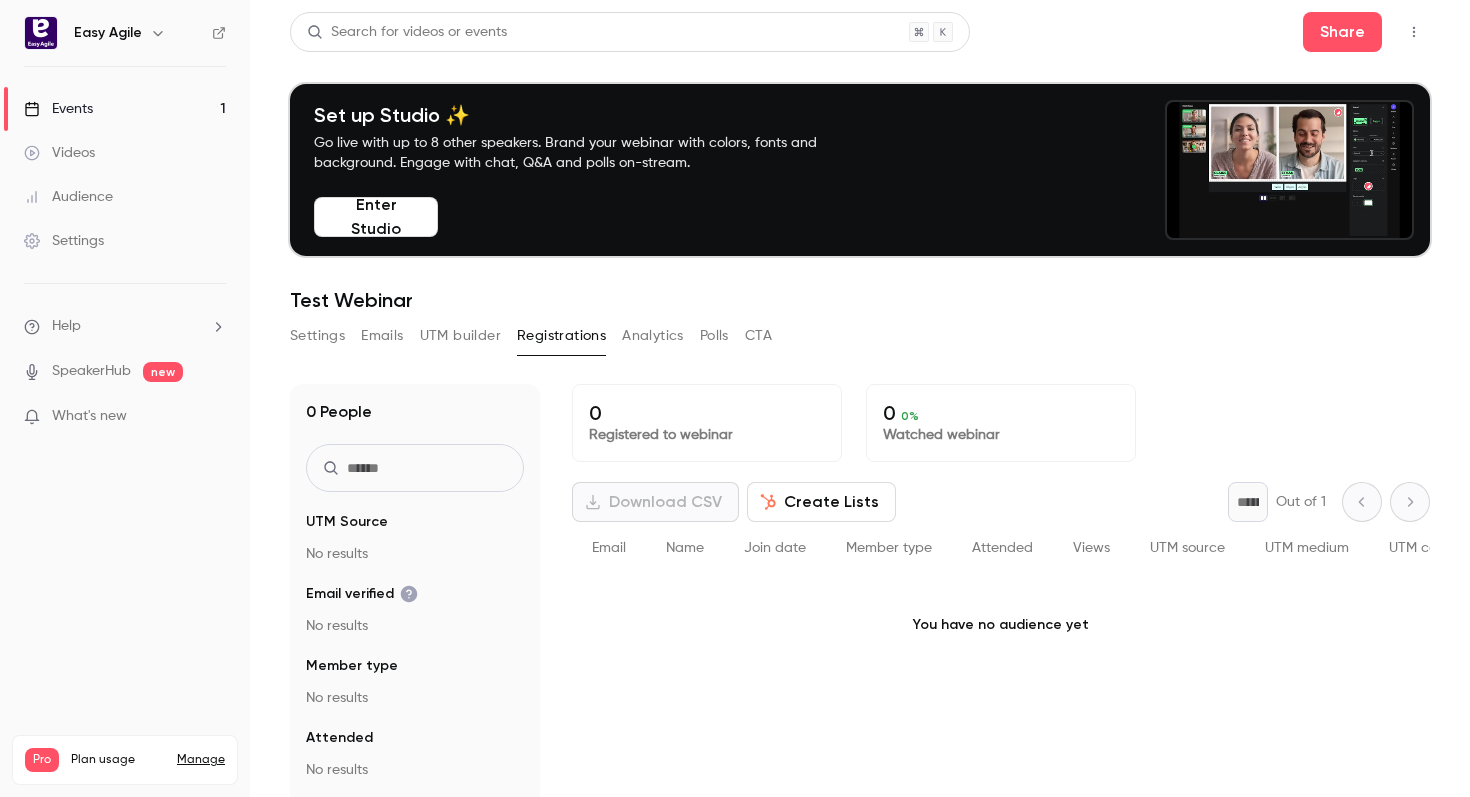 scroll, scrollTop: 196, scrollLeft: 0, axis: vertical 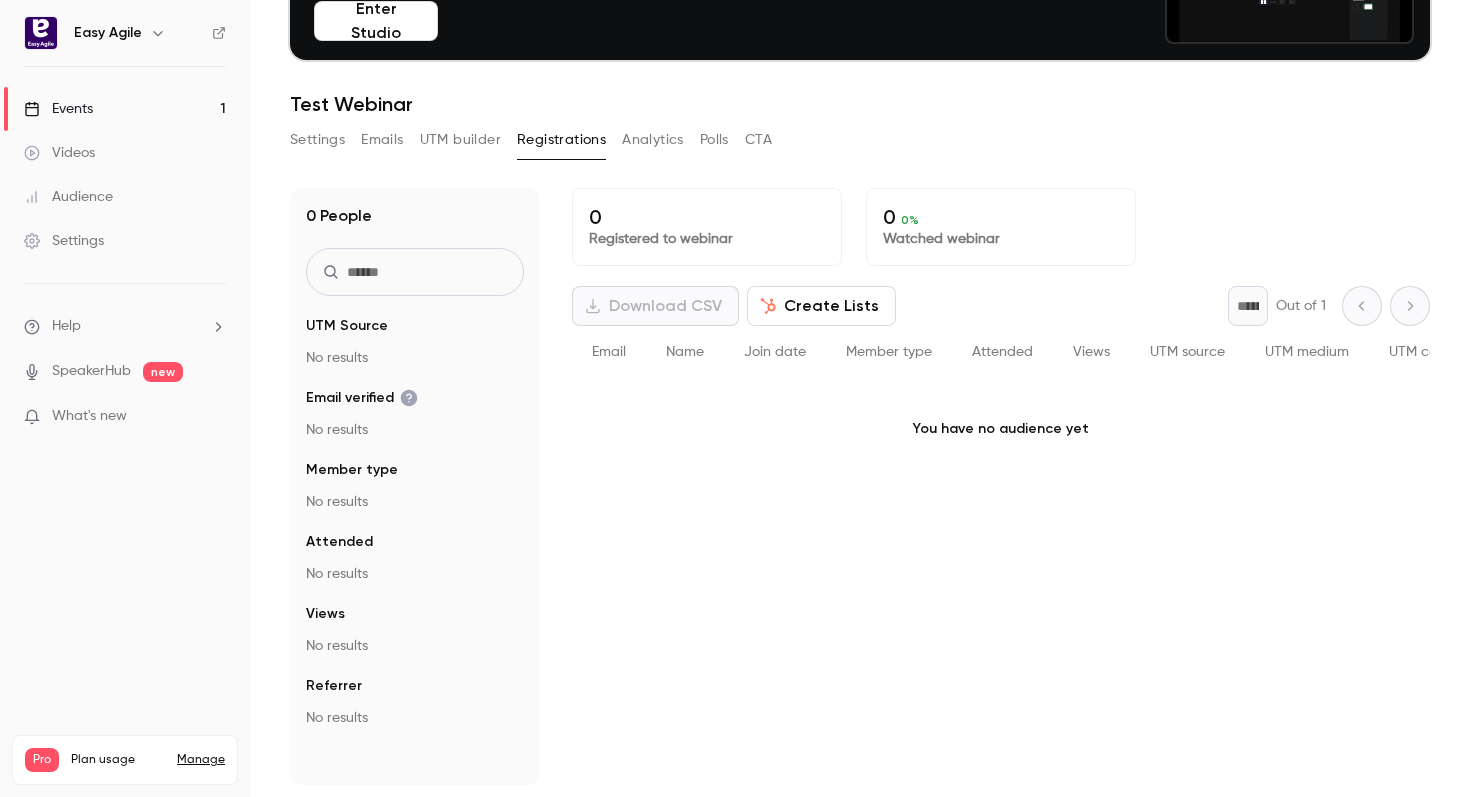 click on "Create Lists" at bounding box center (821, 306) 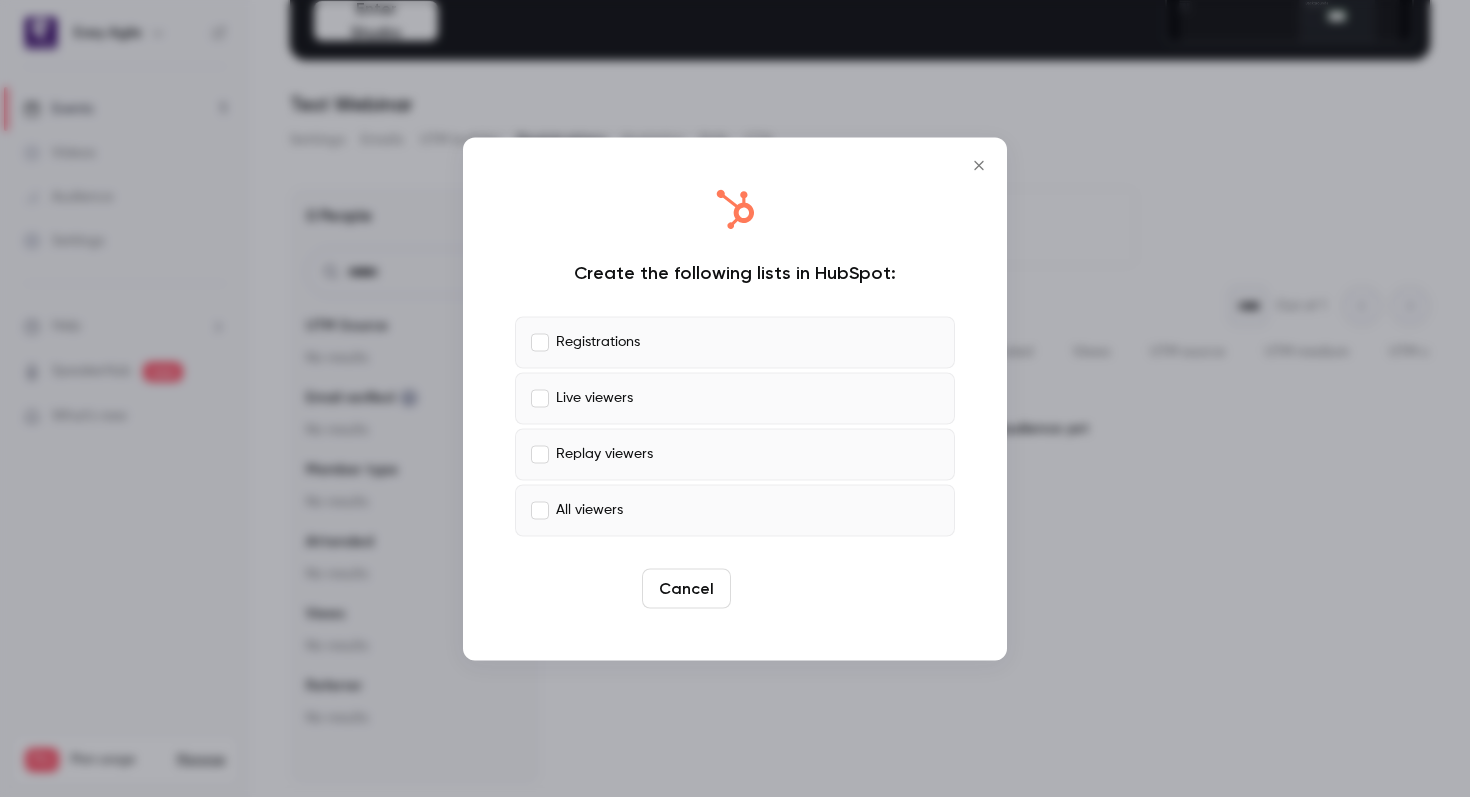 click on "Create" at bounding box center (784, 588) 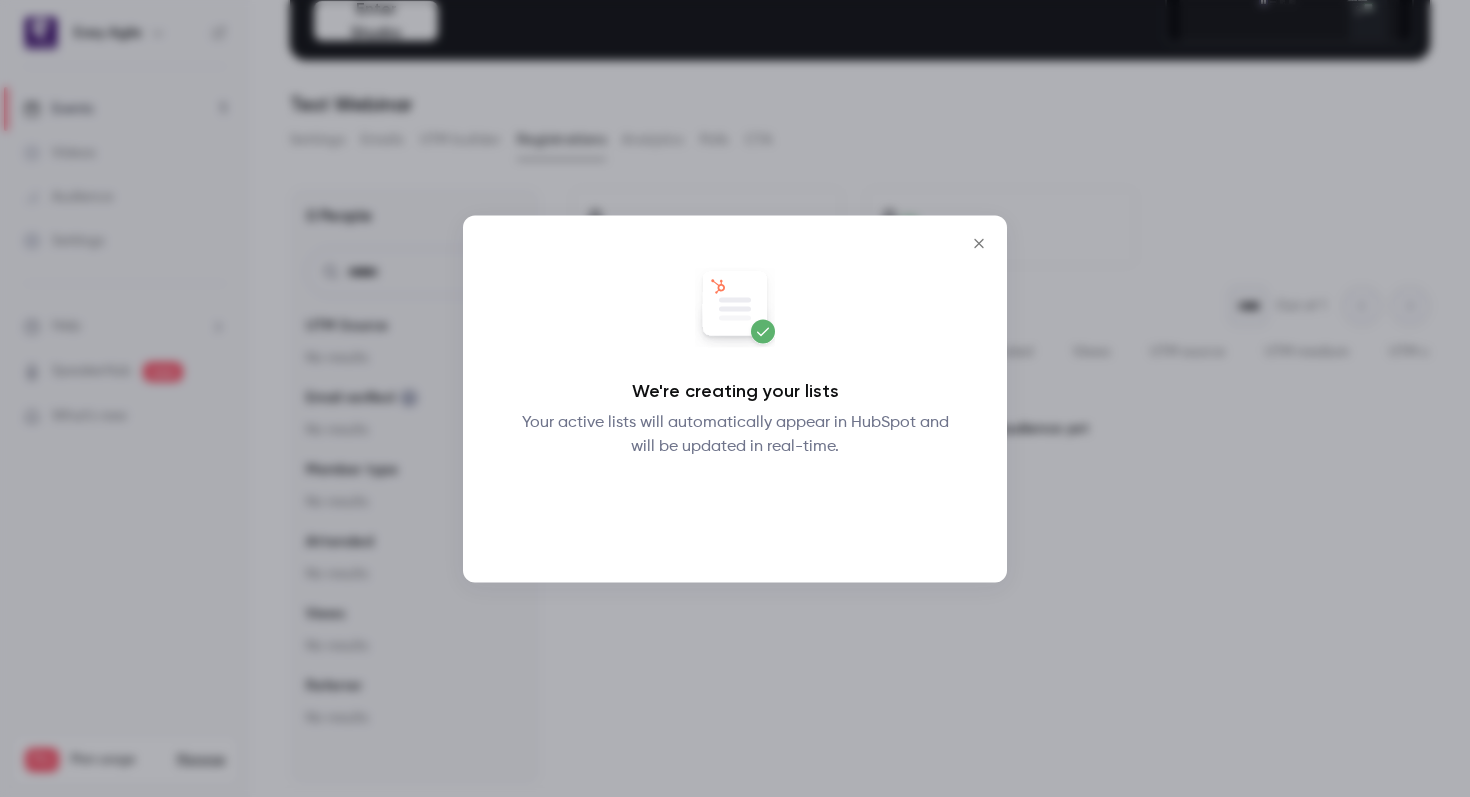 click on "Okay" at bounding box center [735, 510] 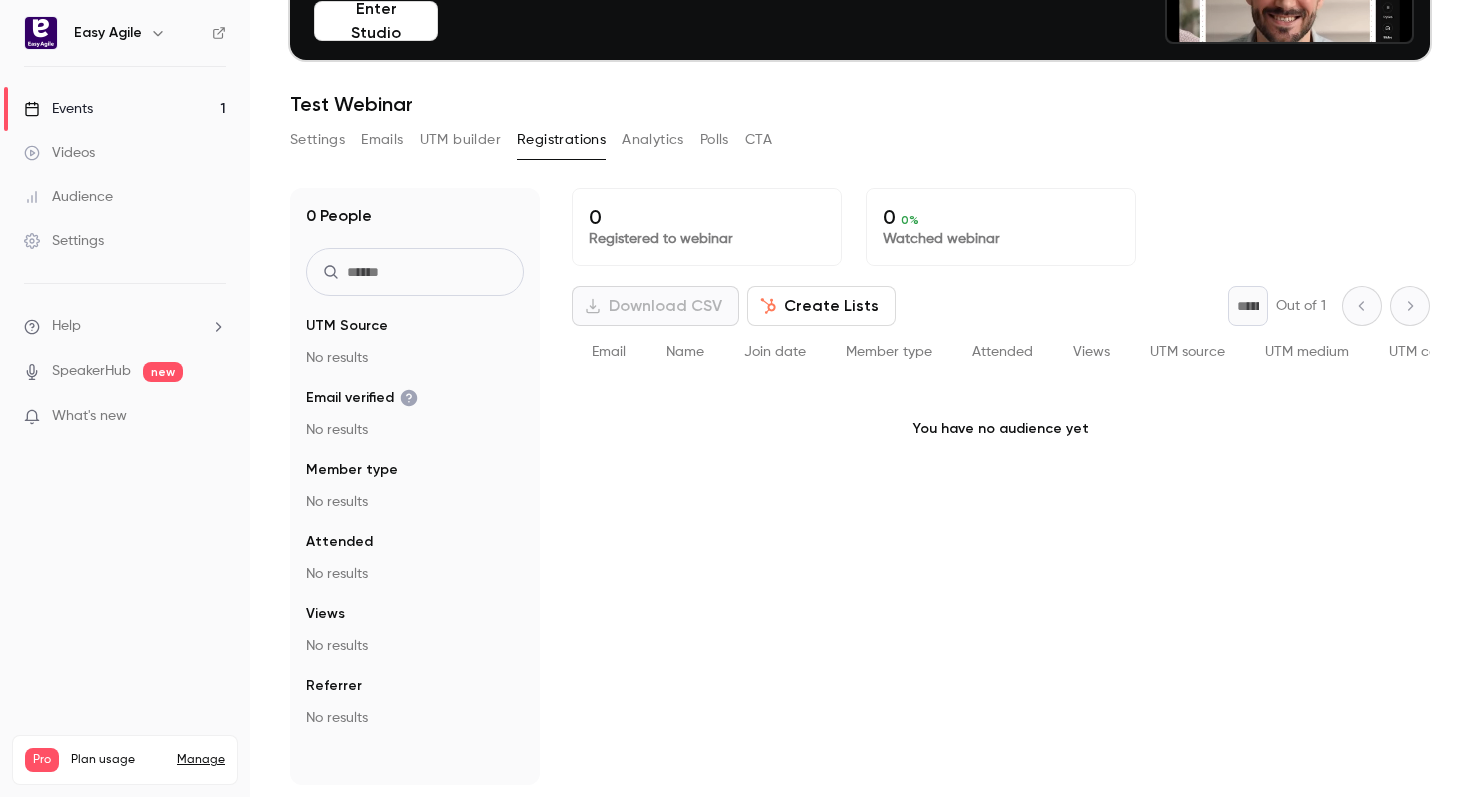 click on "Analytics" at bounding box center (653, 140) 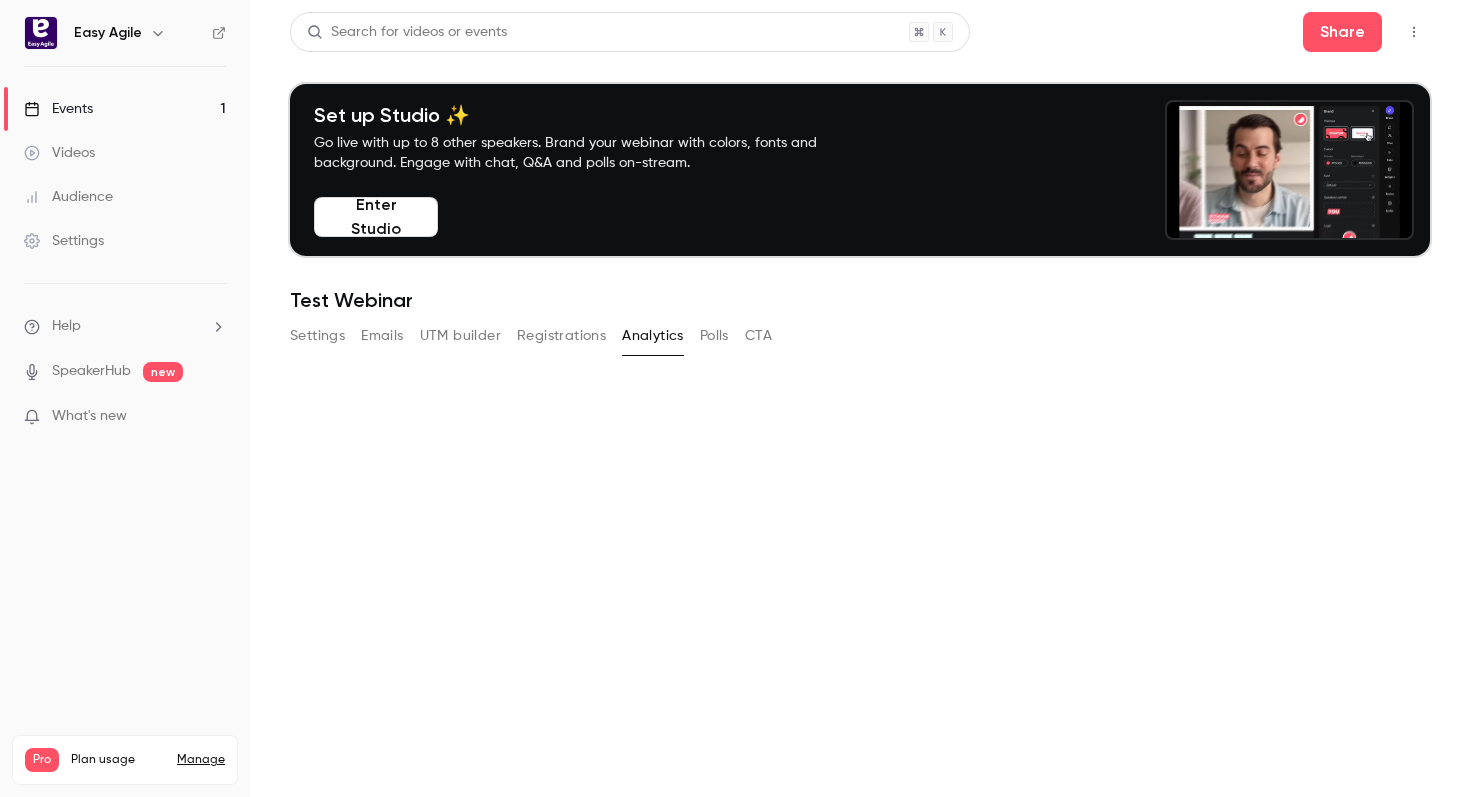 scroll, scrollTop: 0, scrollLeft: 0, axis: both 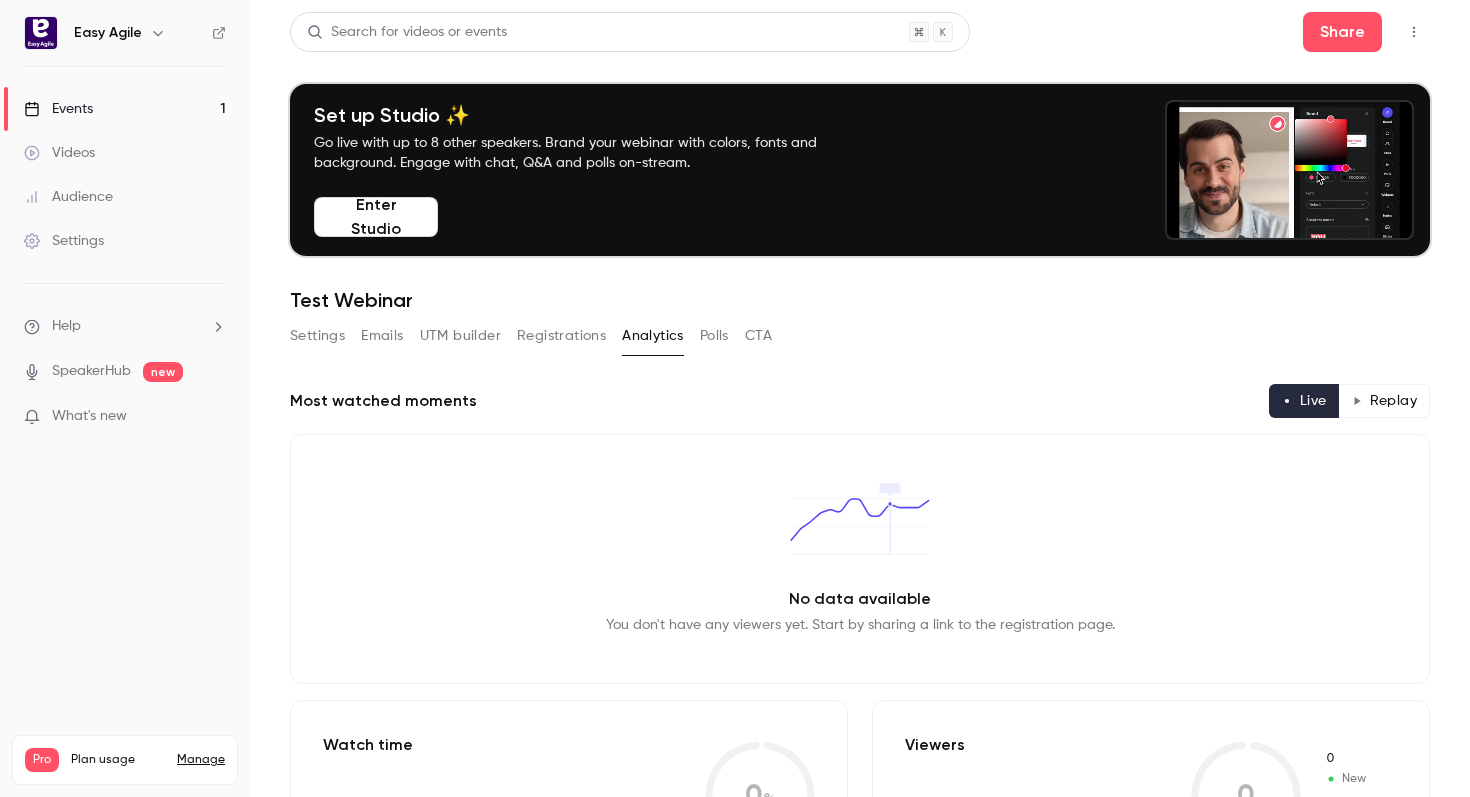 click on "UTM builder" at bounding box center [460, 336] 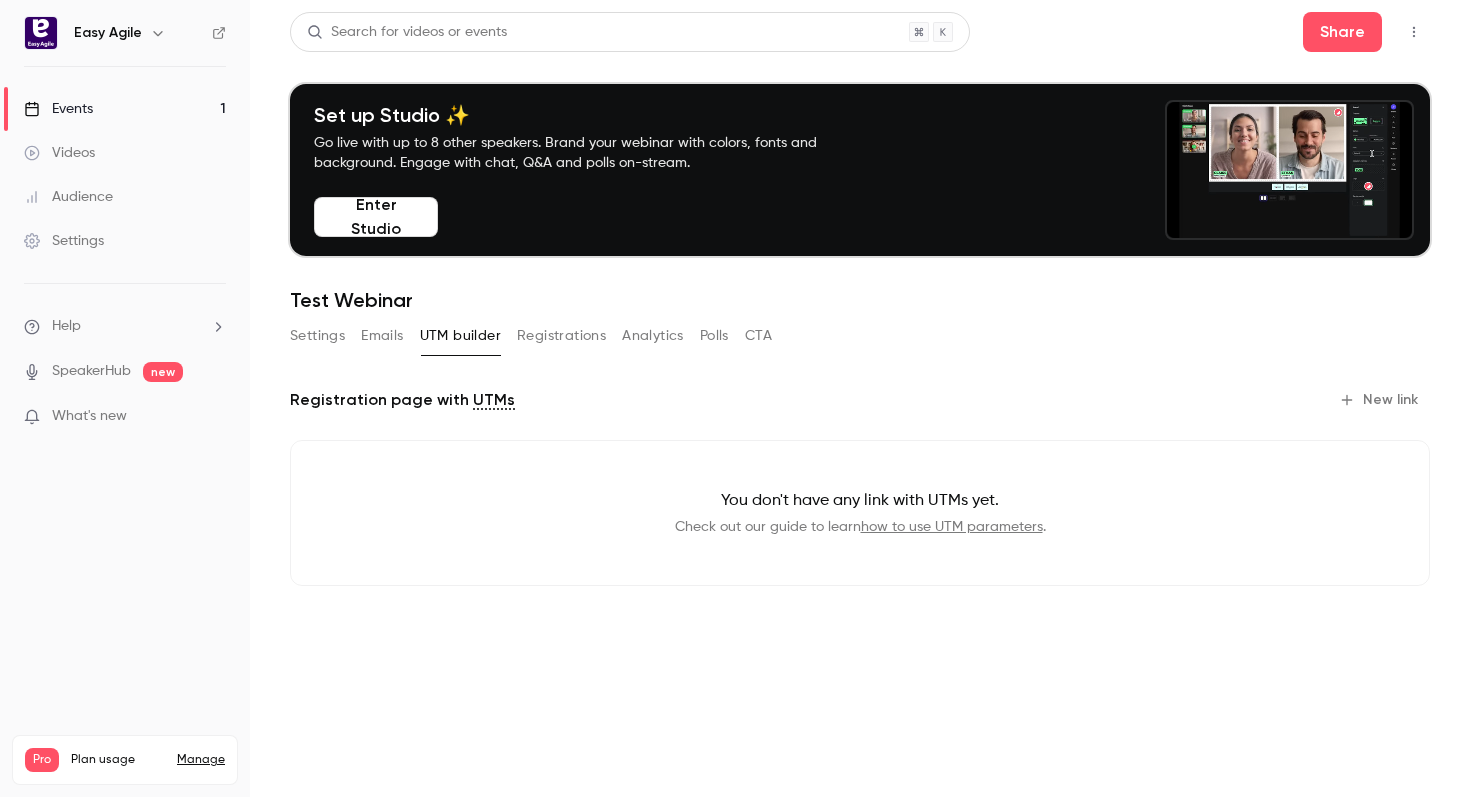 click on "Settings" at bounding box center (317, 336) 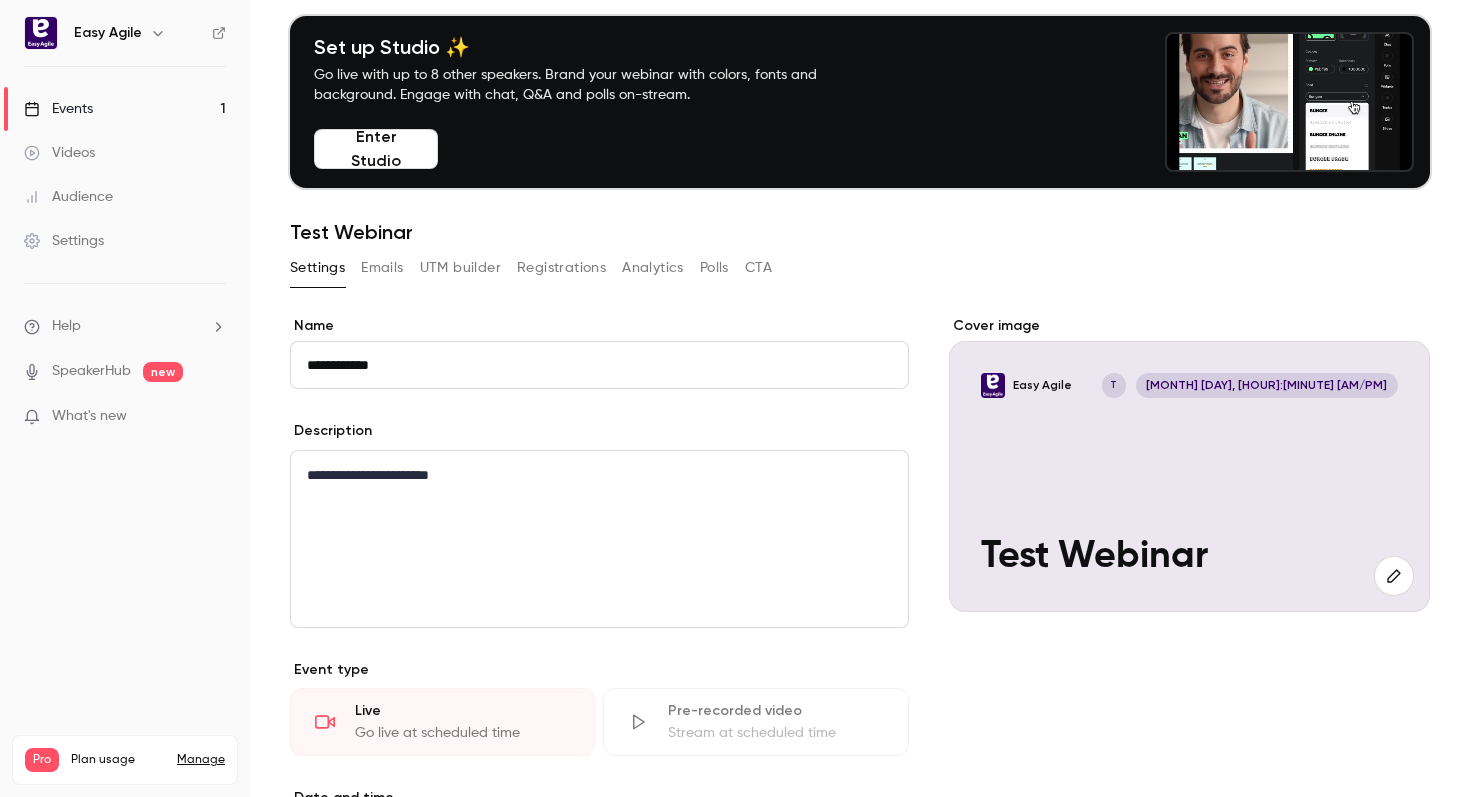 scroll, scrollTop: 53, scrollLeft: 0, axis: vertical 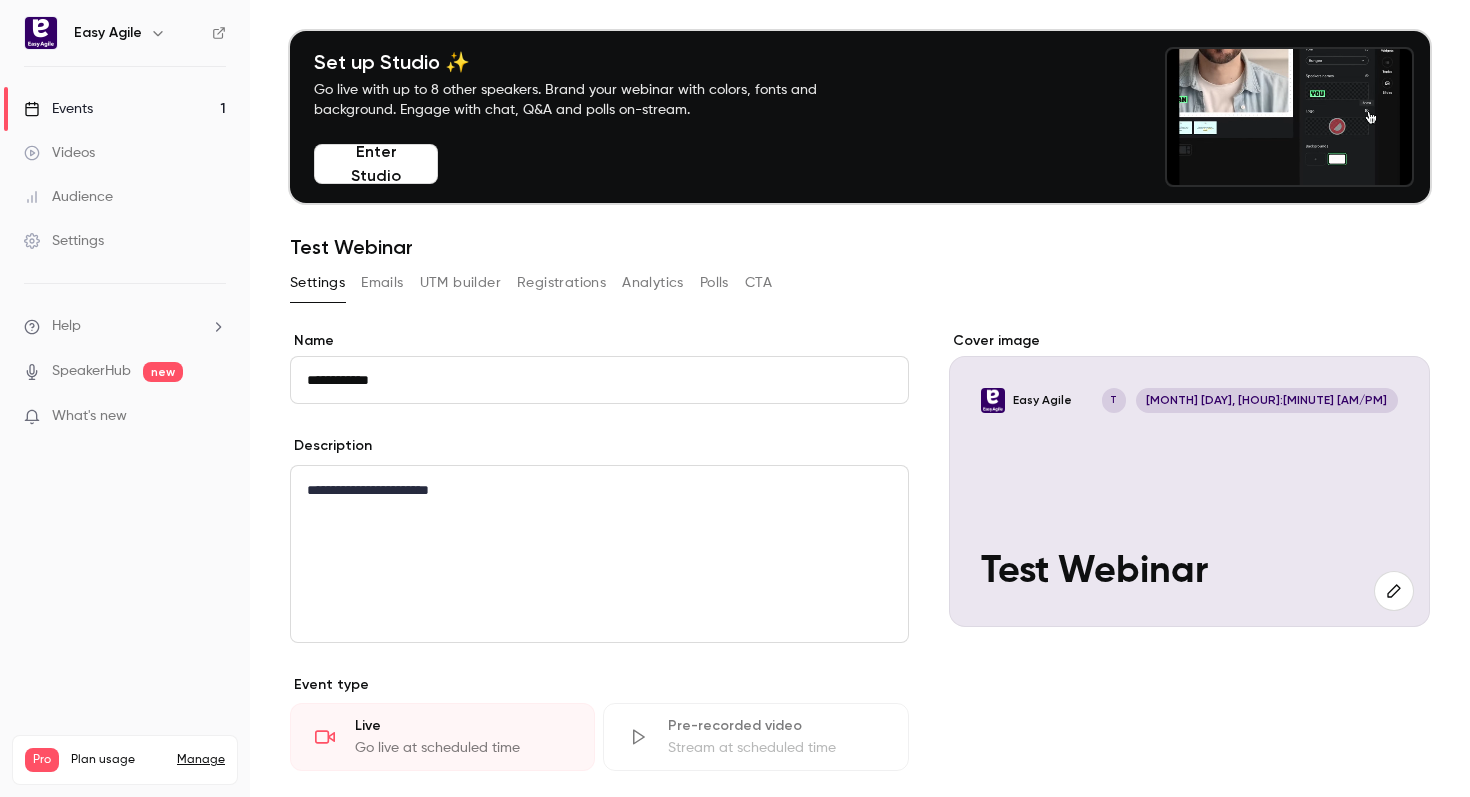 click on "Registrations" at bounding box center (561, 283) 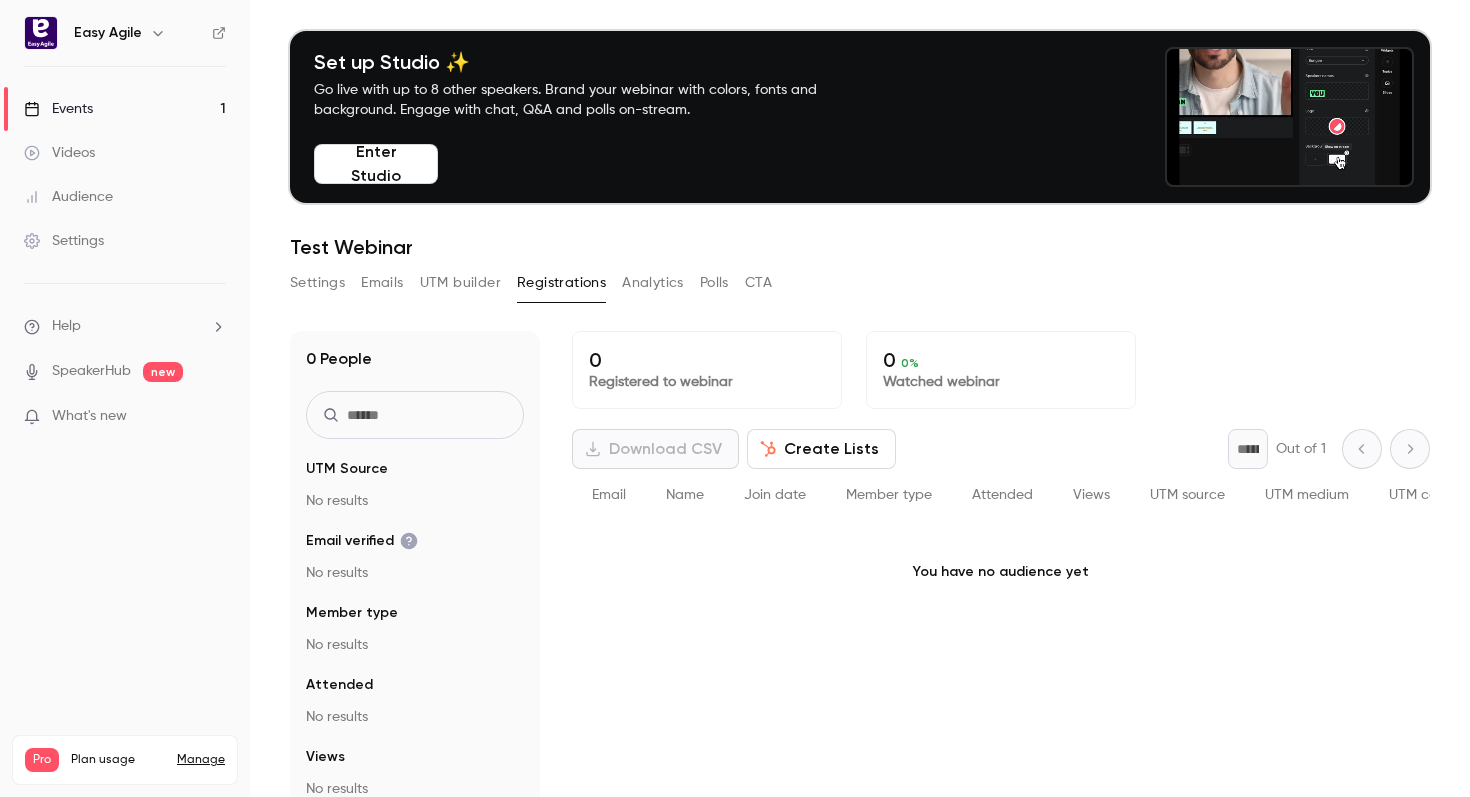 click on "UTM builder" at bounding box center (460, 283) 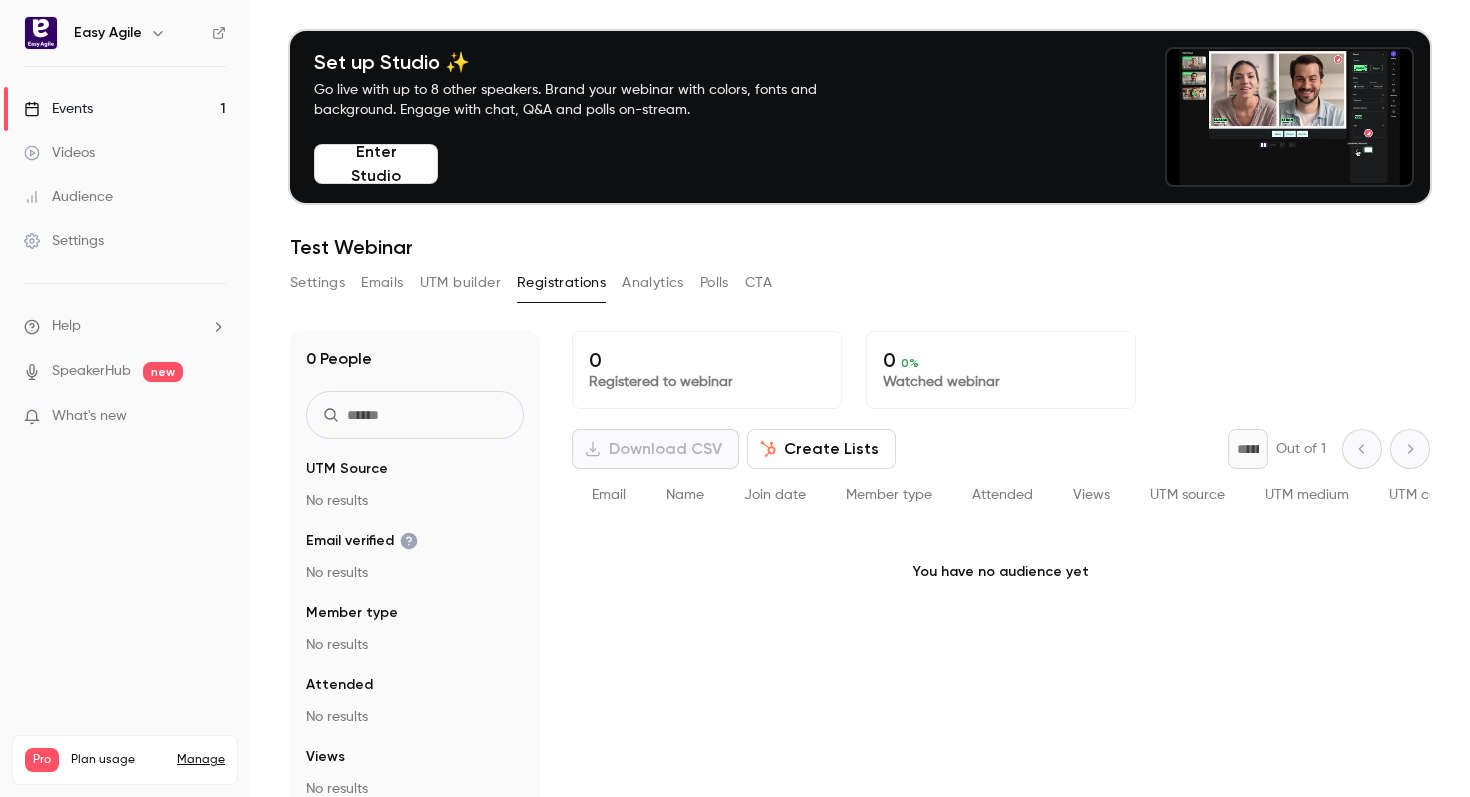 scroll, scrollTop: 0, scrollLeft: 0, axis: both 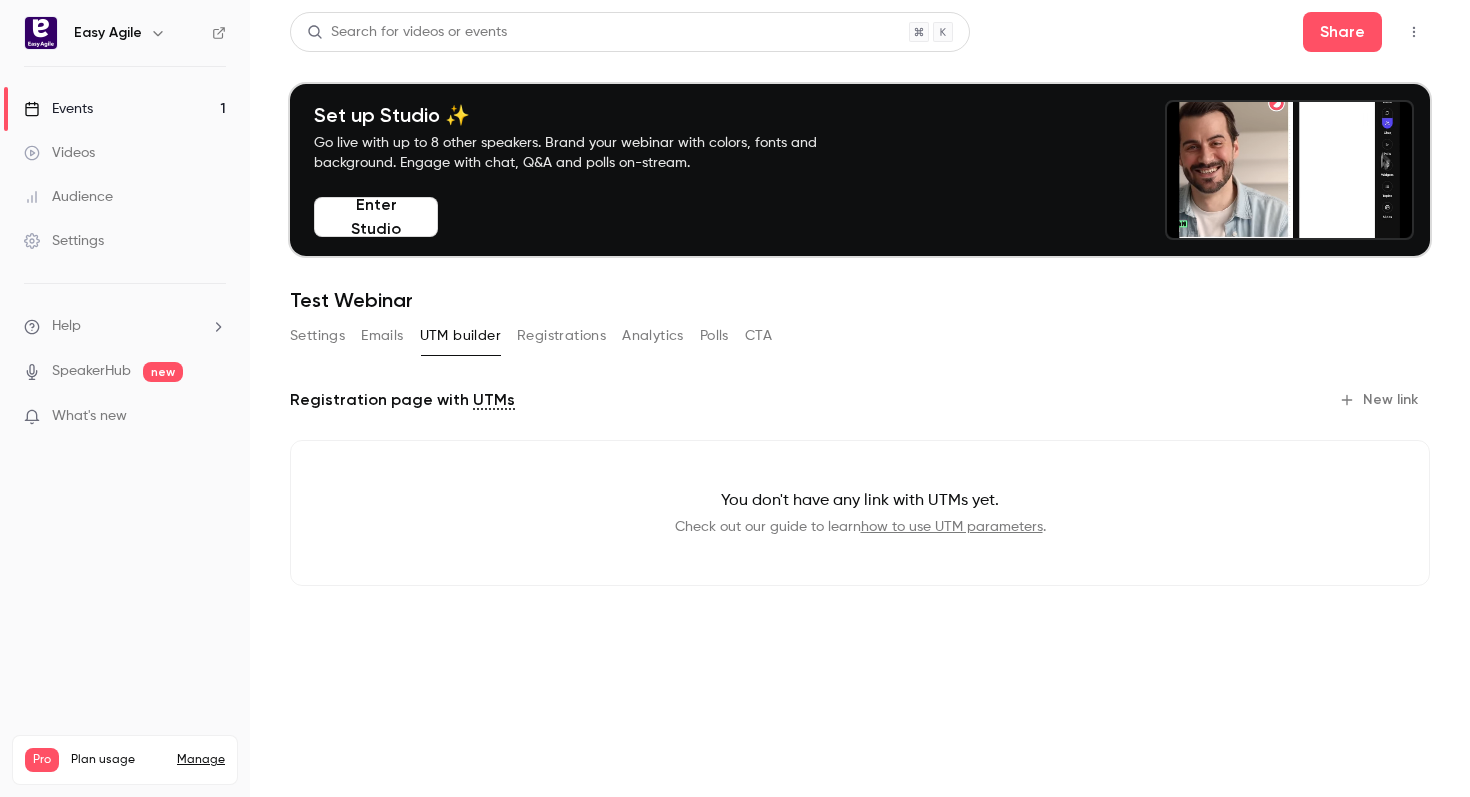 click on "Emails" at bounding box center [382, 336] 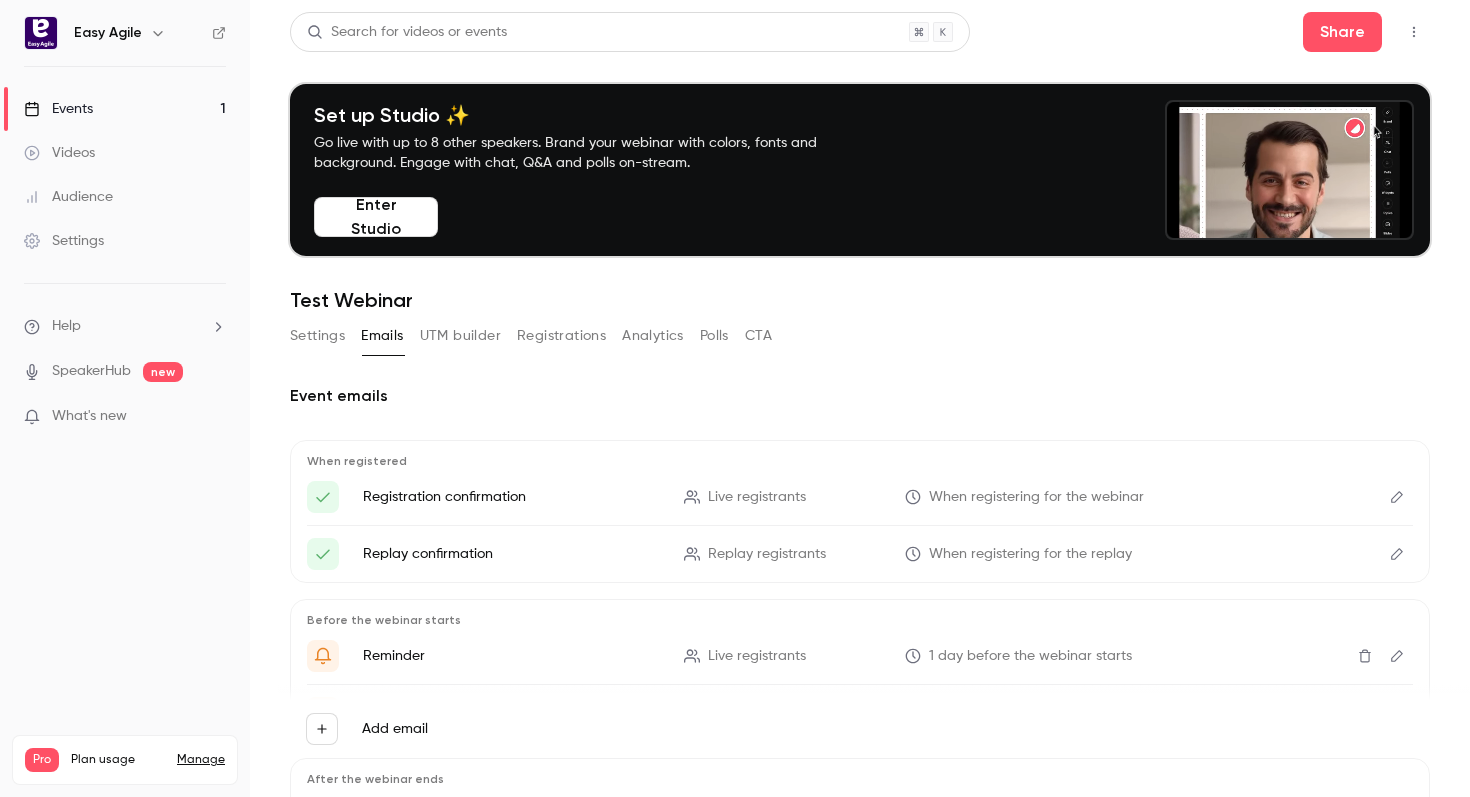 click on "Settings" at bounding box center [317, 336] 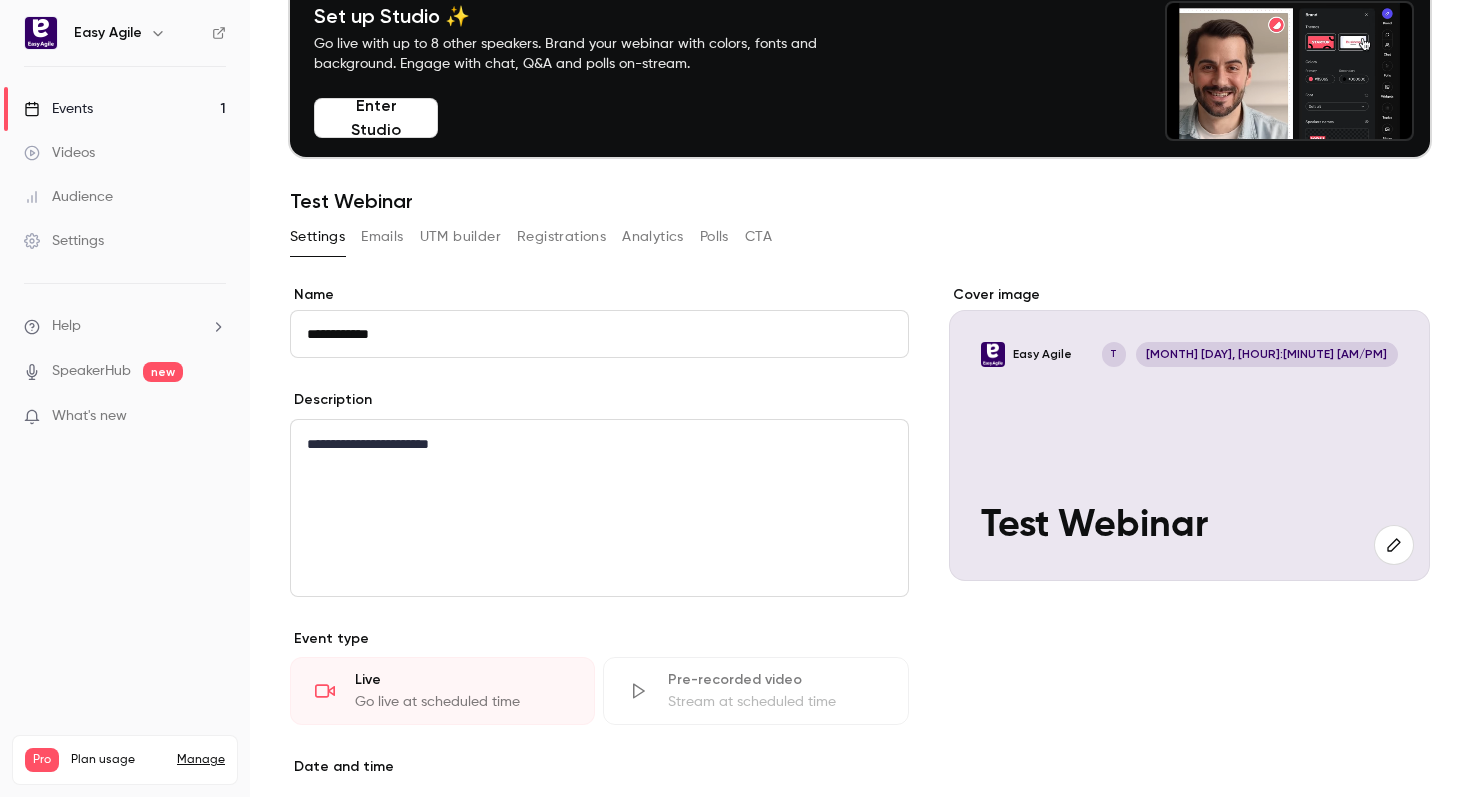 scroll, scrollTop: 0, scrollLeft: 0, axis: both 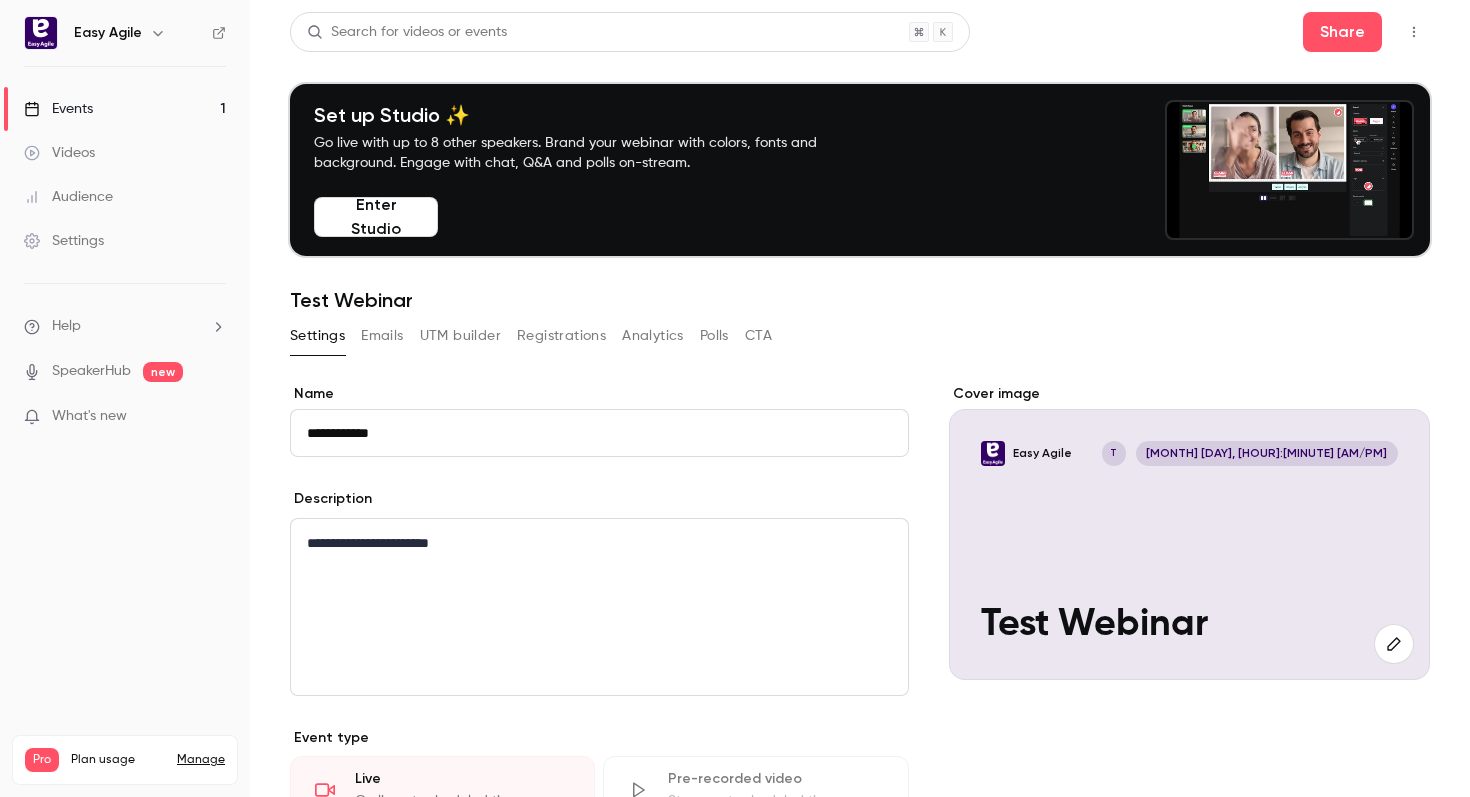 click on "Registrations" at bounding box center (561, 336) 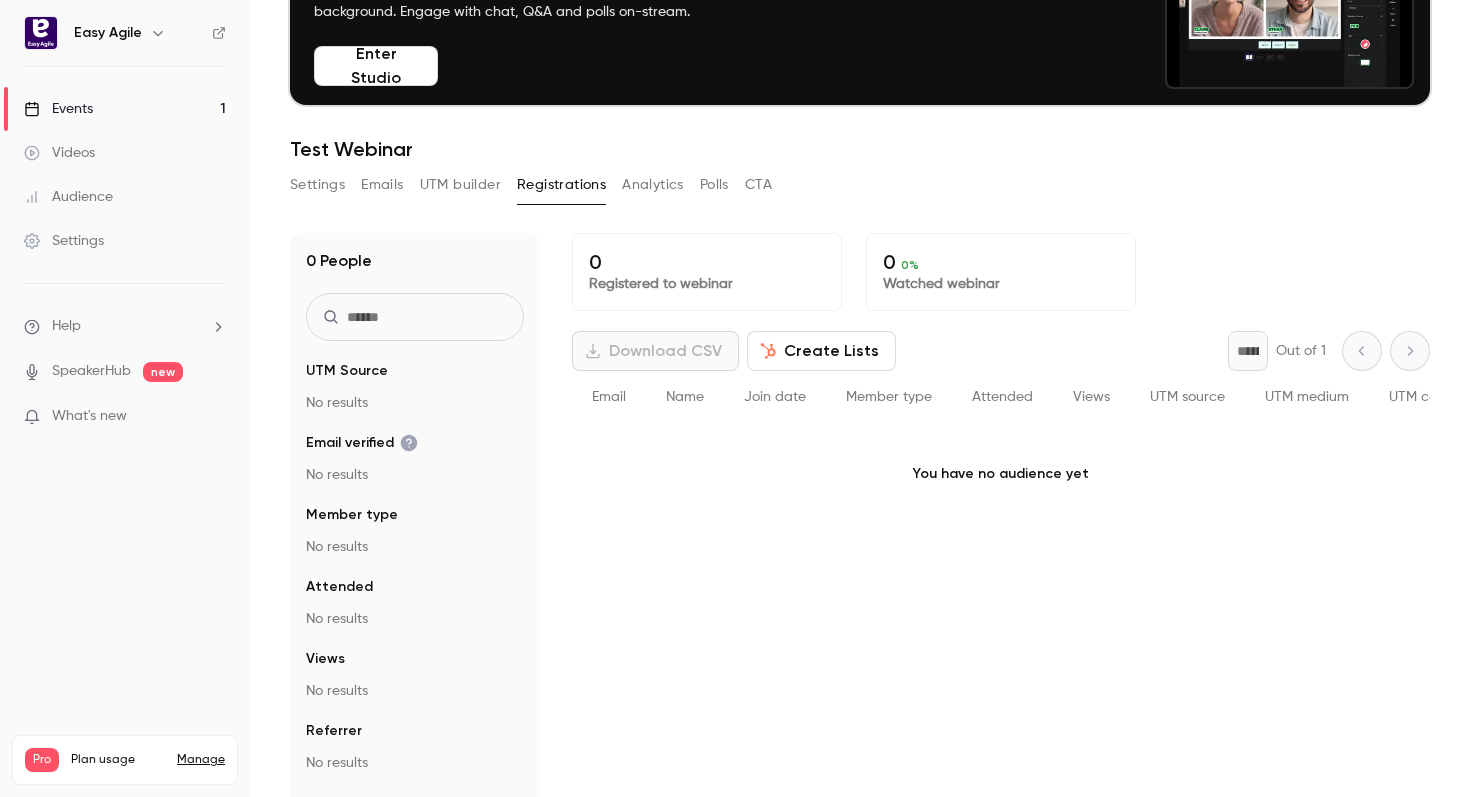 scroll, scrollTop: 154, scrollLeft: 0, axis: vertical 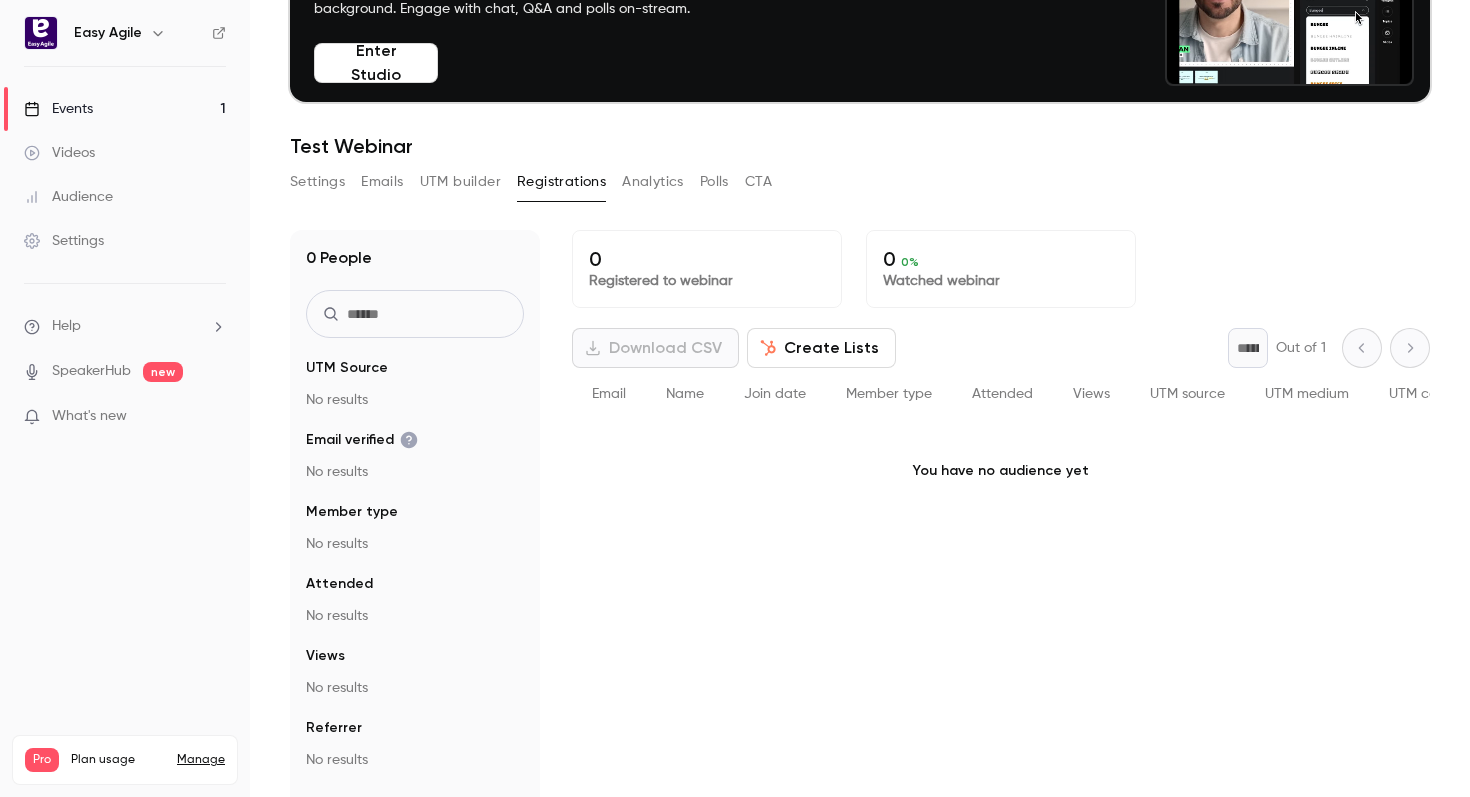click on "Emails" at bounding box center (382, 182) 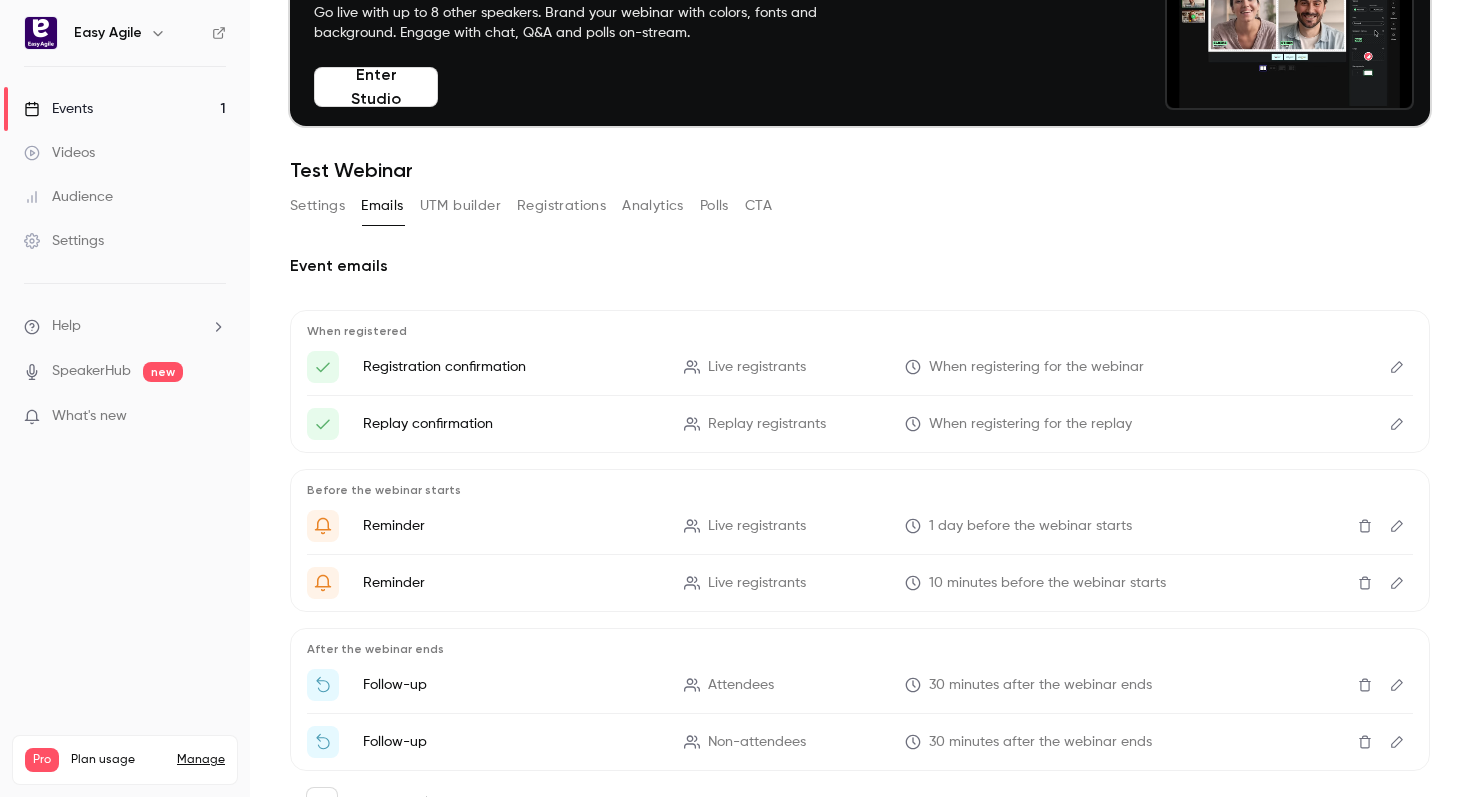 scroll, scrollTop: 220, scrollLeft: 0, axis: vertical 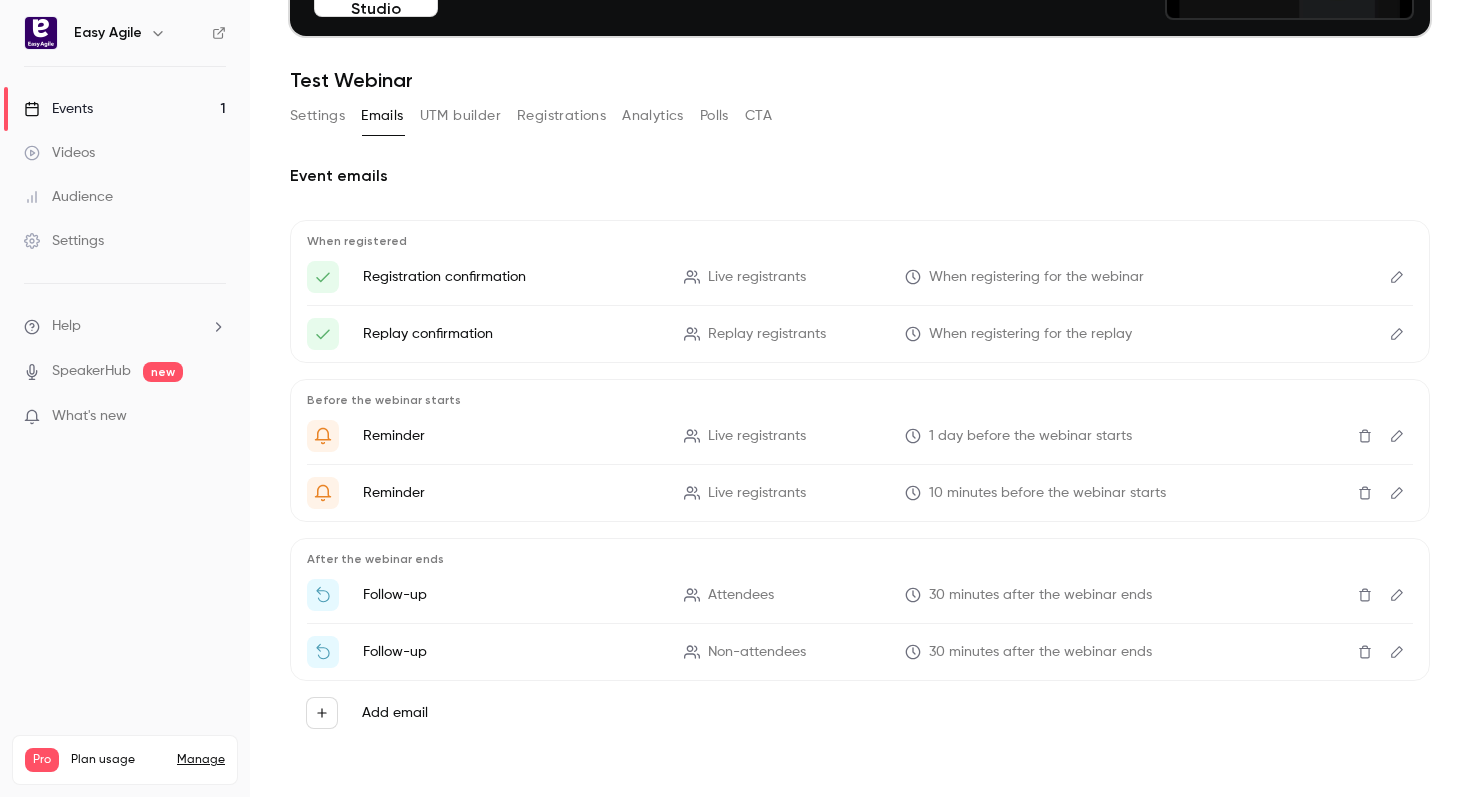 click on "Registrations" at bounding box center (561, 116) 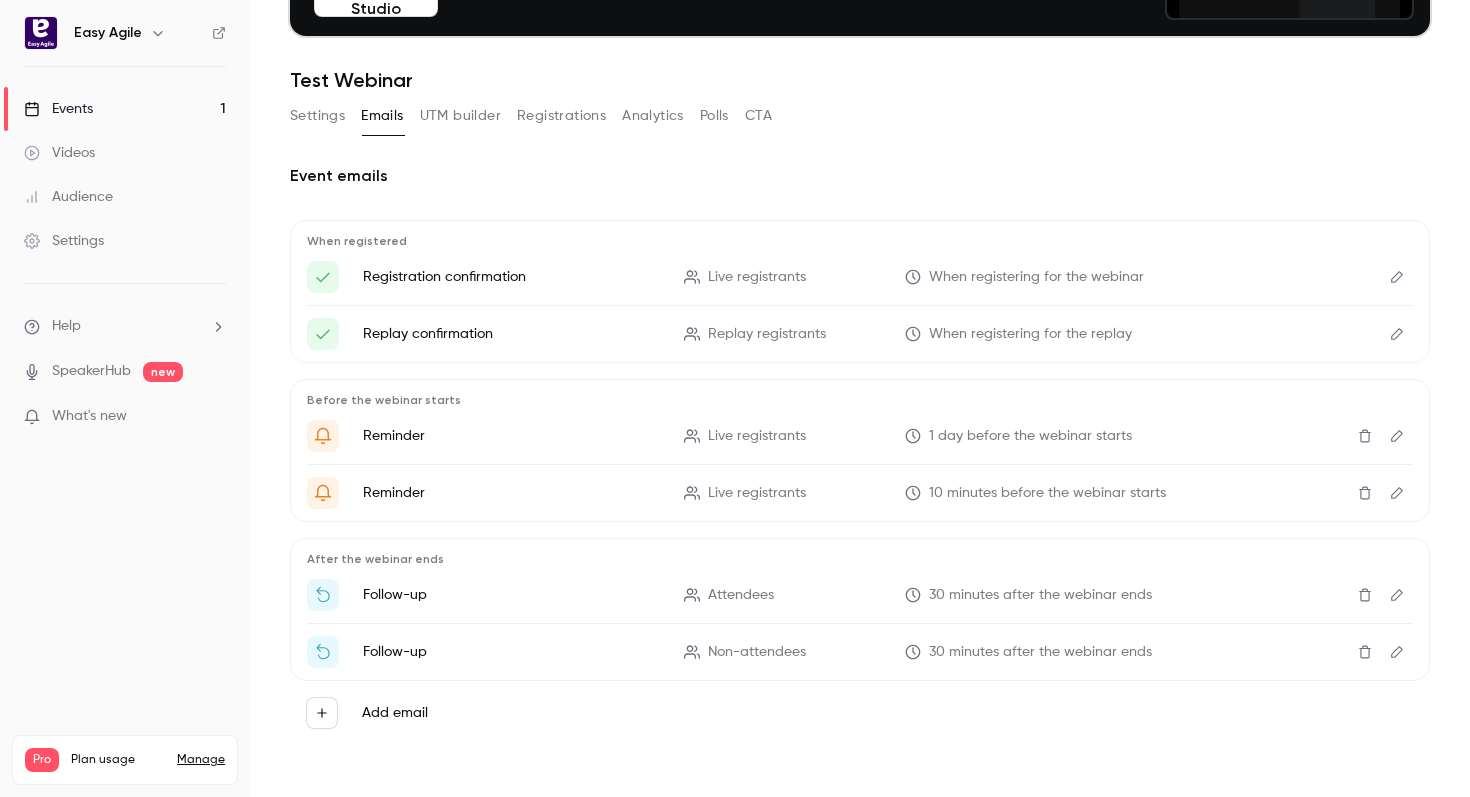 scroll, scrollTop: 196, scrollLeft: 0, axis: vertical 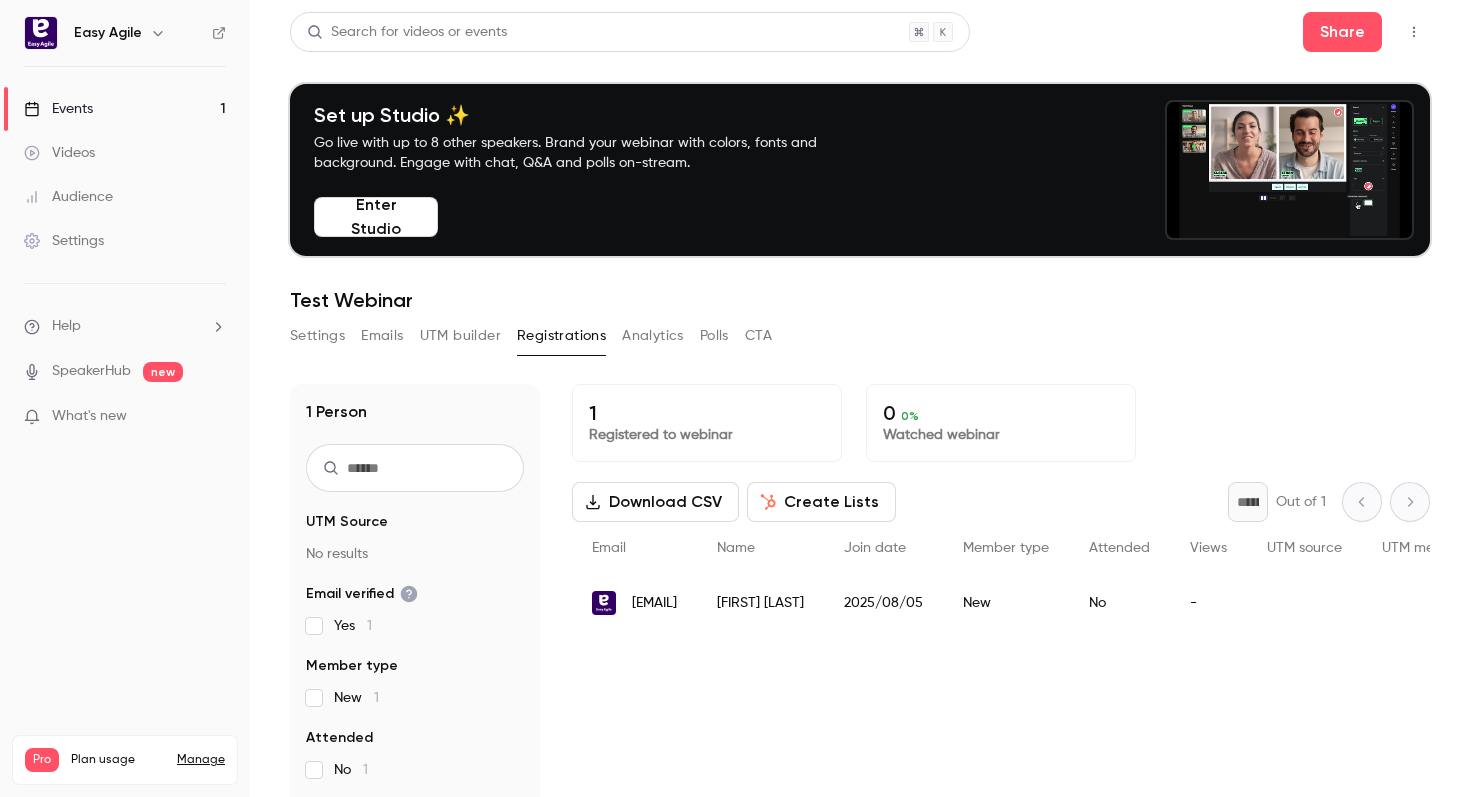 click at bounding box center (1414, 32) 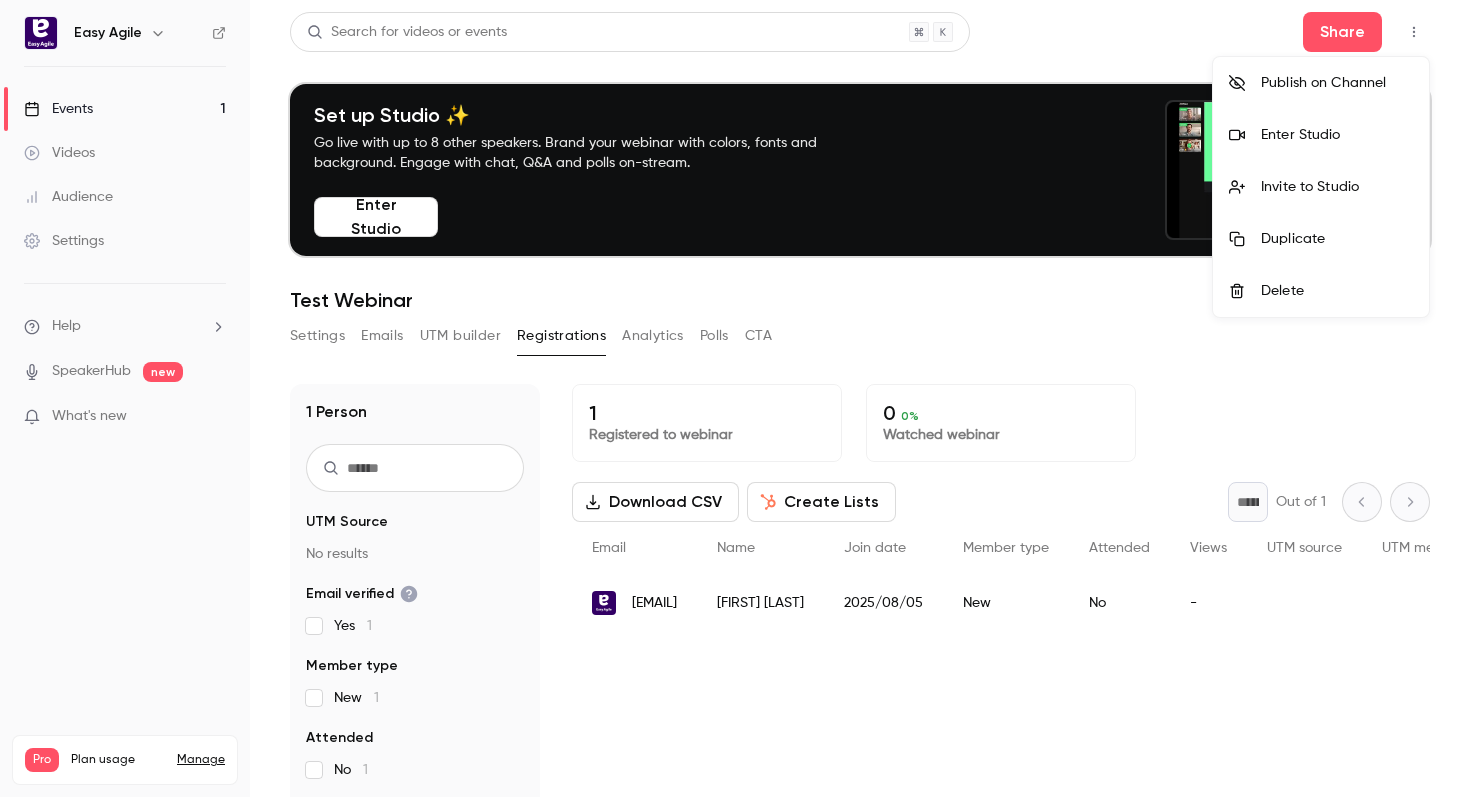 click on "Delete" at bounding box center [1337, 291] 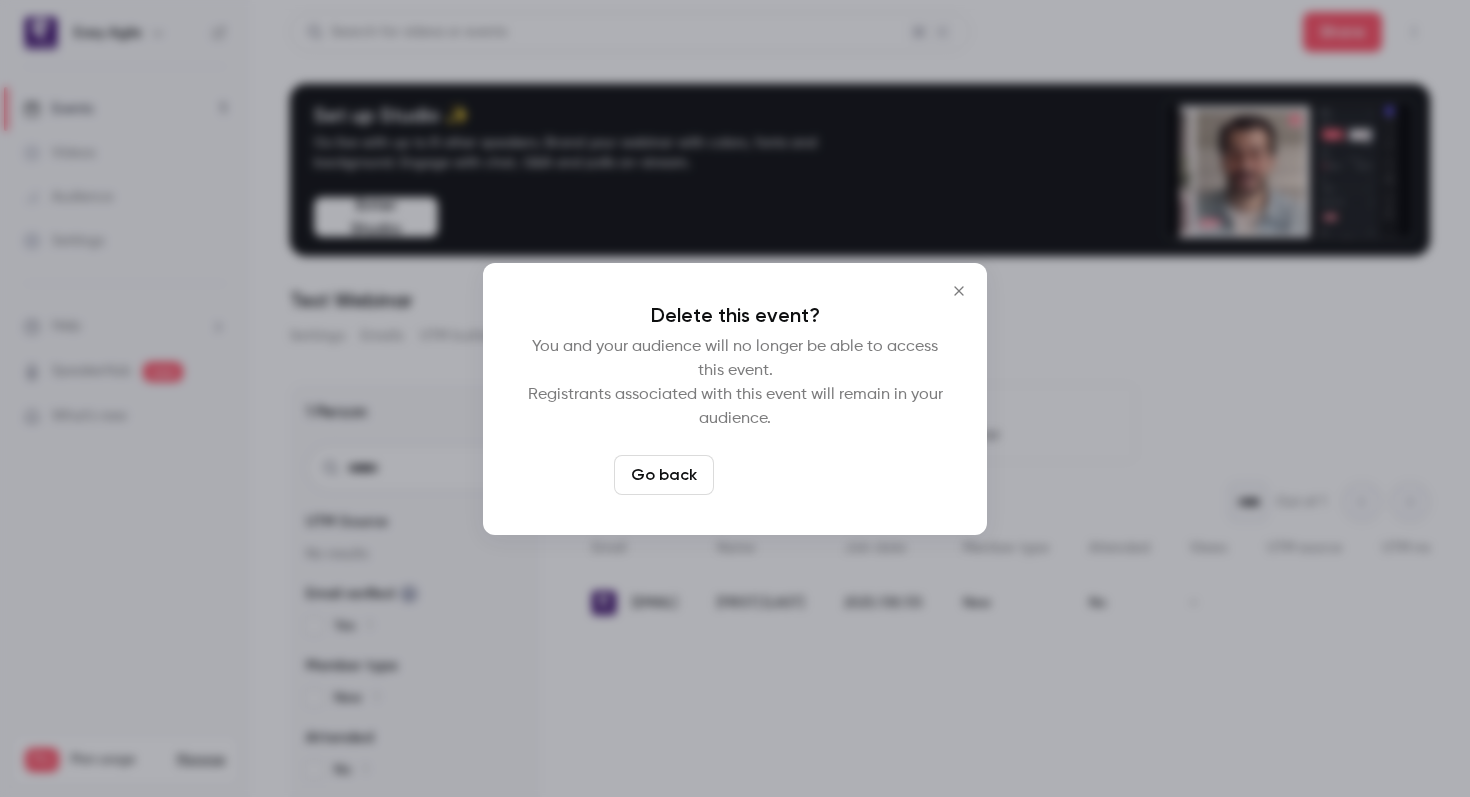 click on "Delete event" at bounding box center [789, 475] 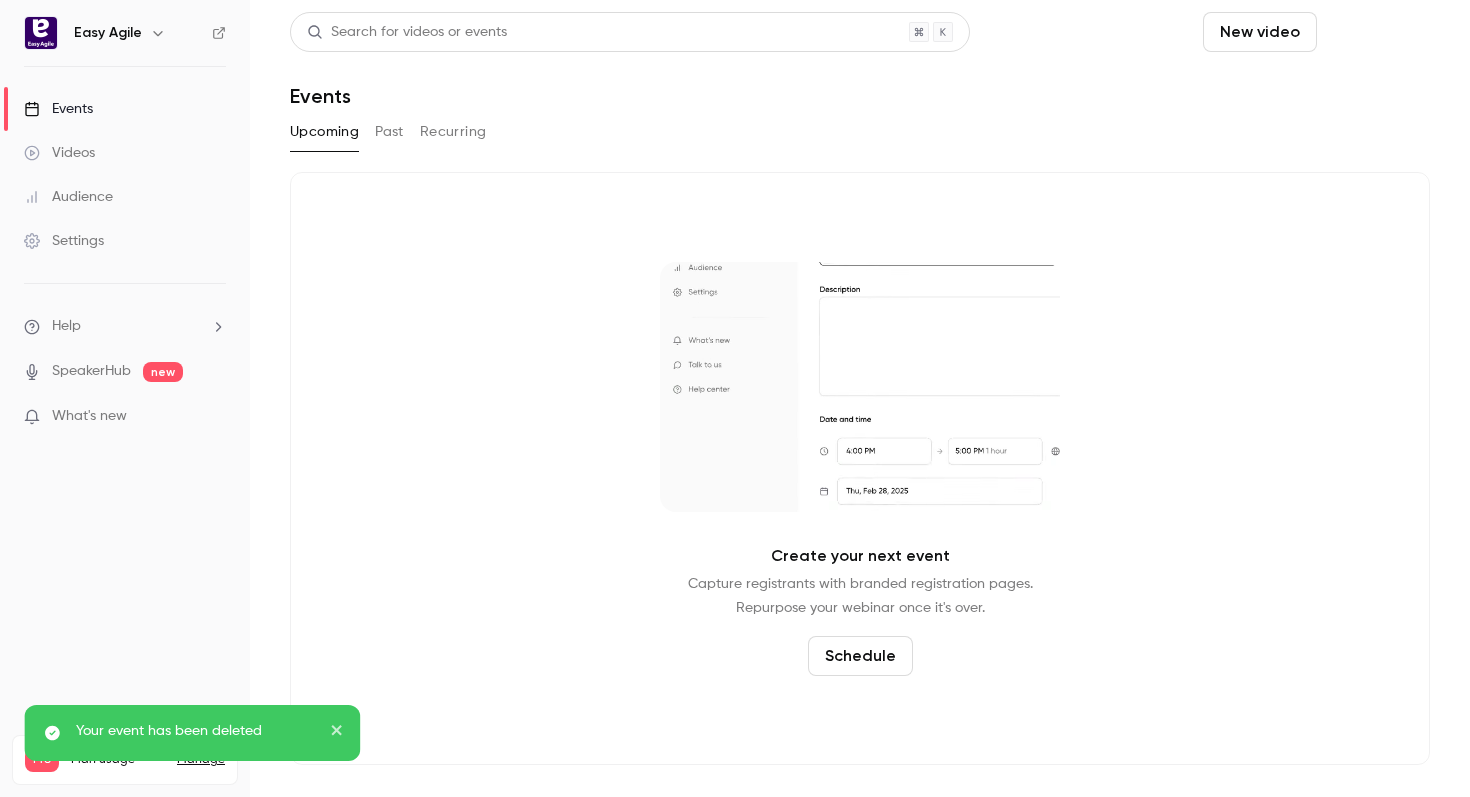 click on "Schedule" at bounding box center [1377, 32] 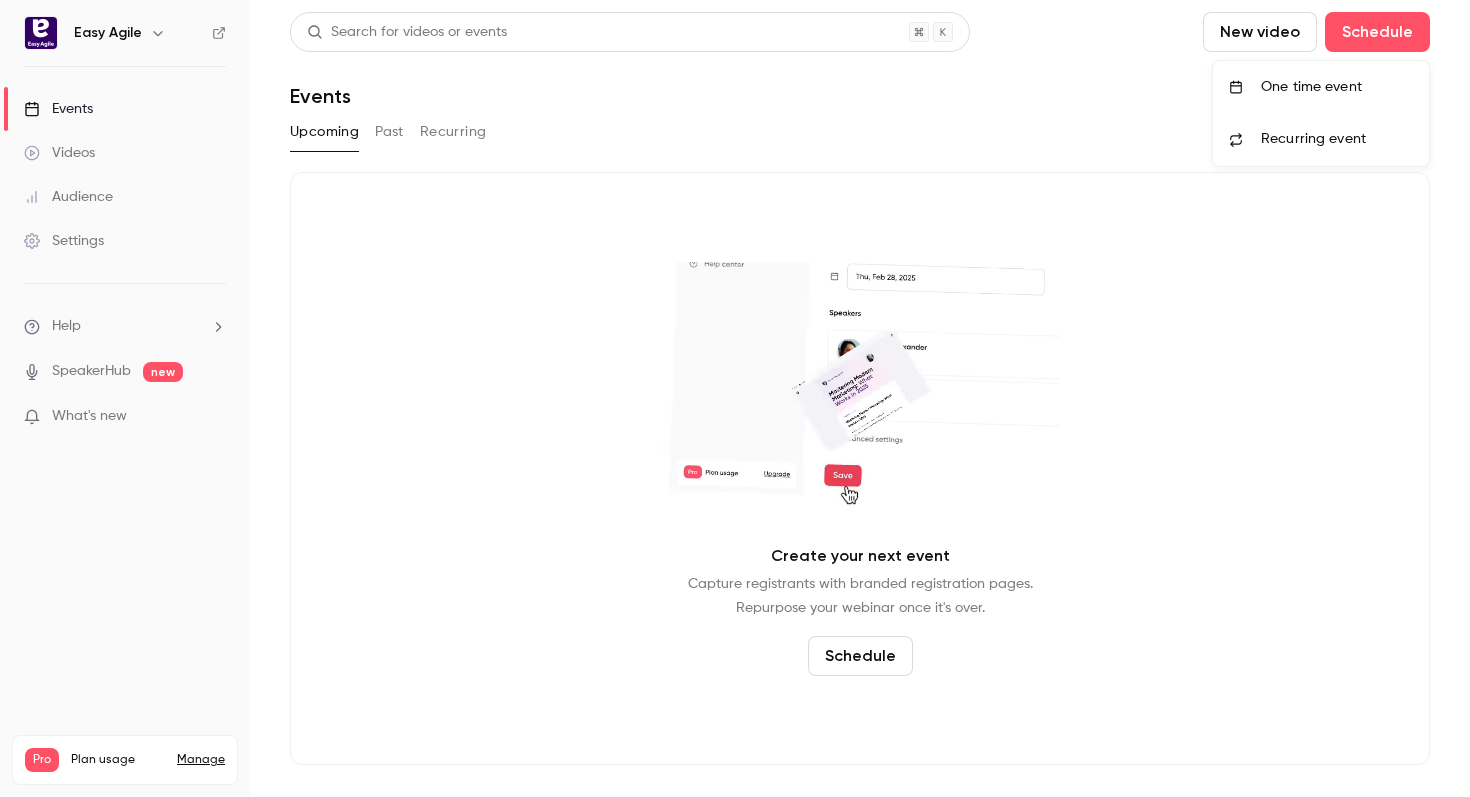 click on "One time event" at bounding box center [1337, 87] 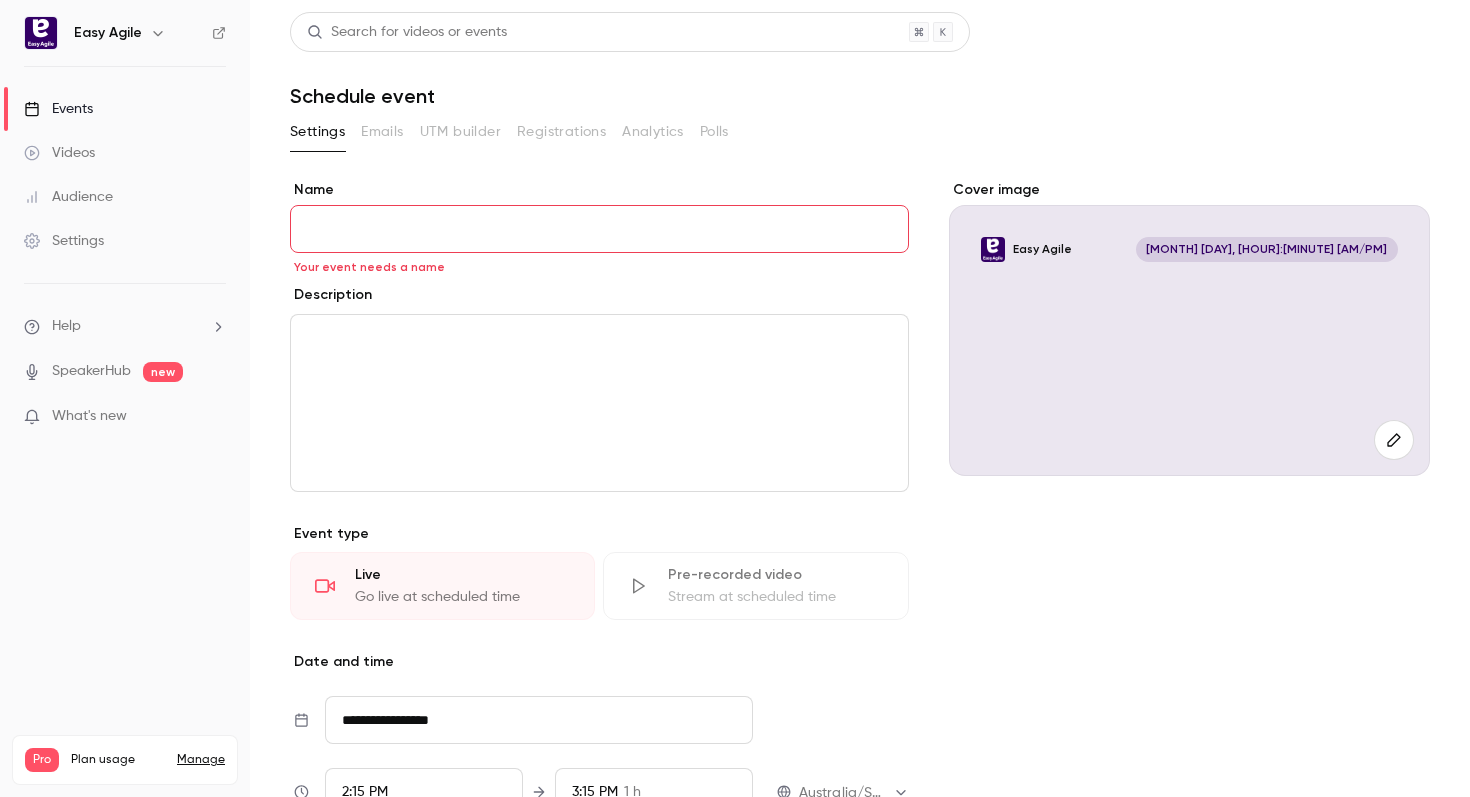 paste on "**********" 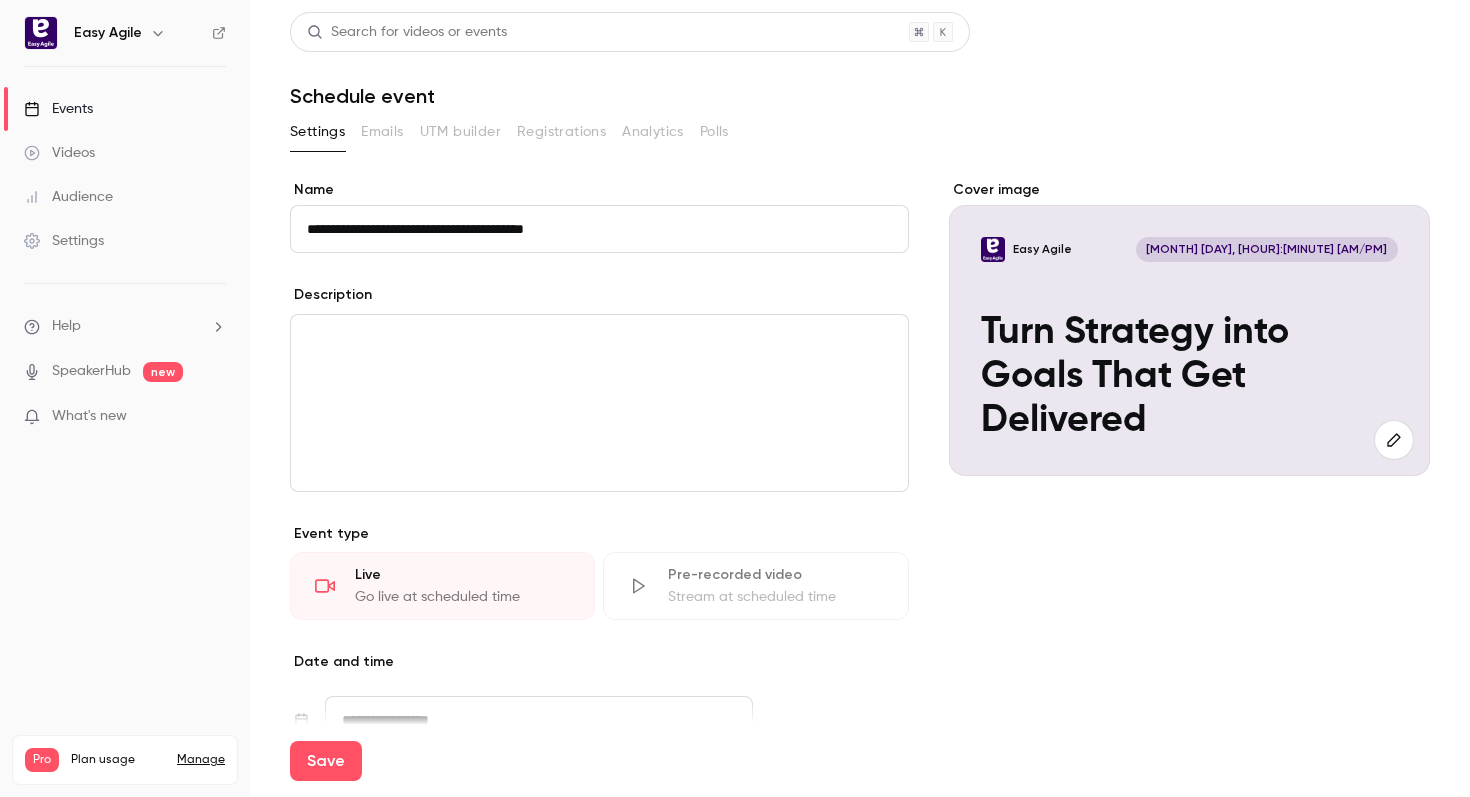 type on "**********" 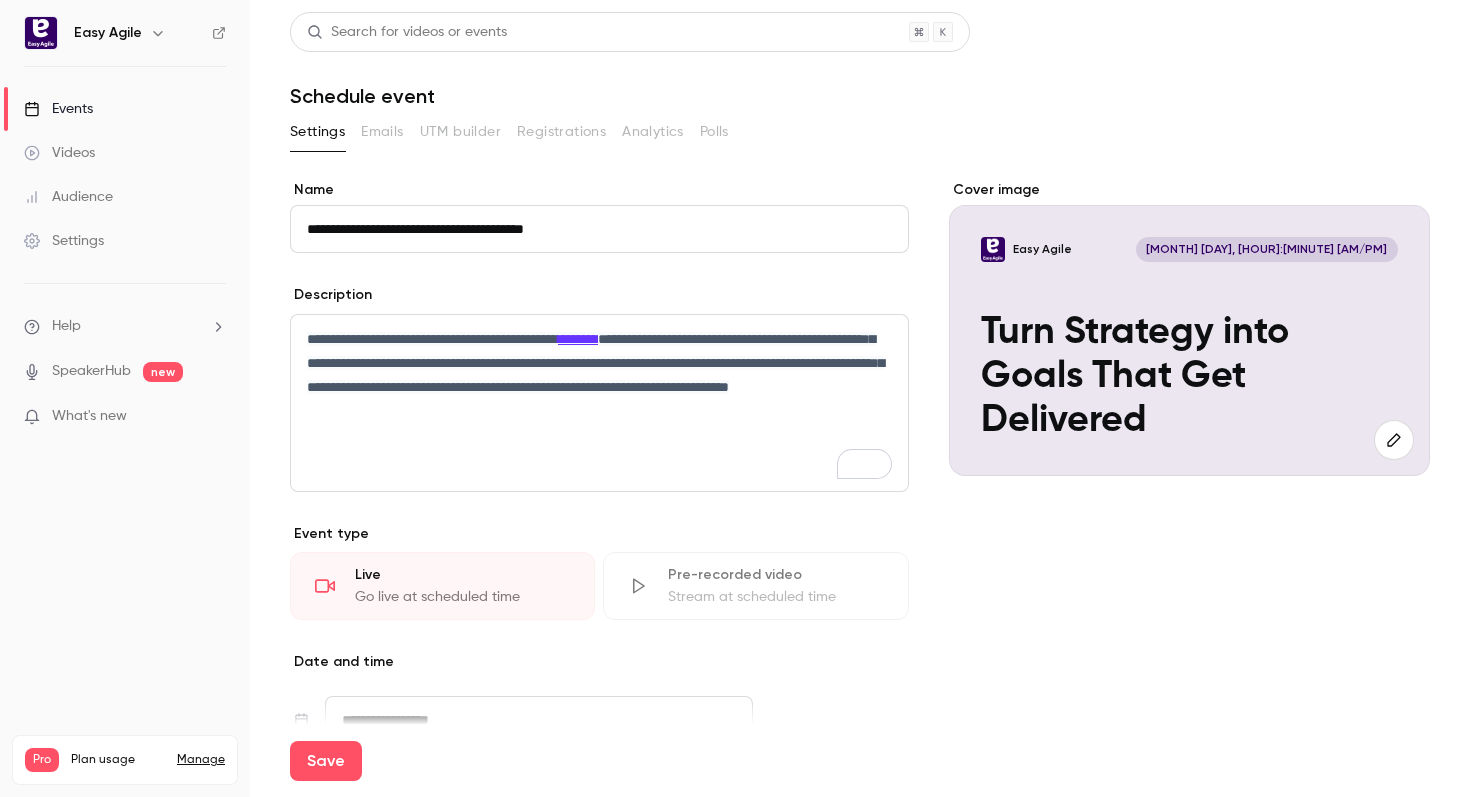 scroll, scrollTop: 0, scrollLeft: 0, axis: both 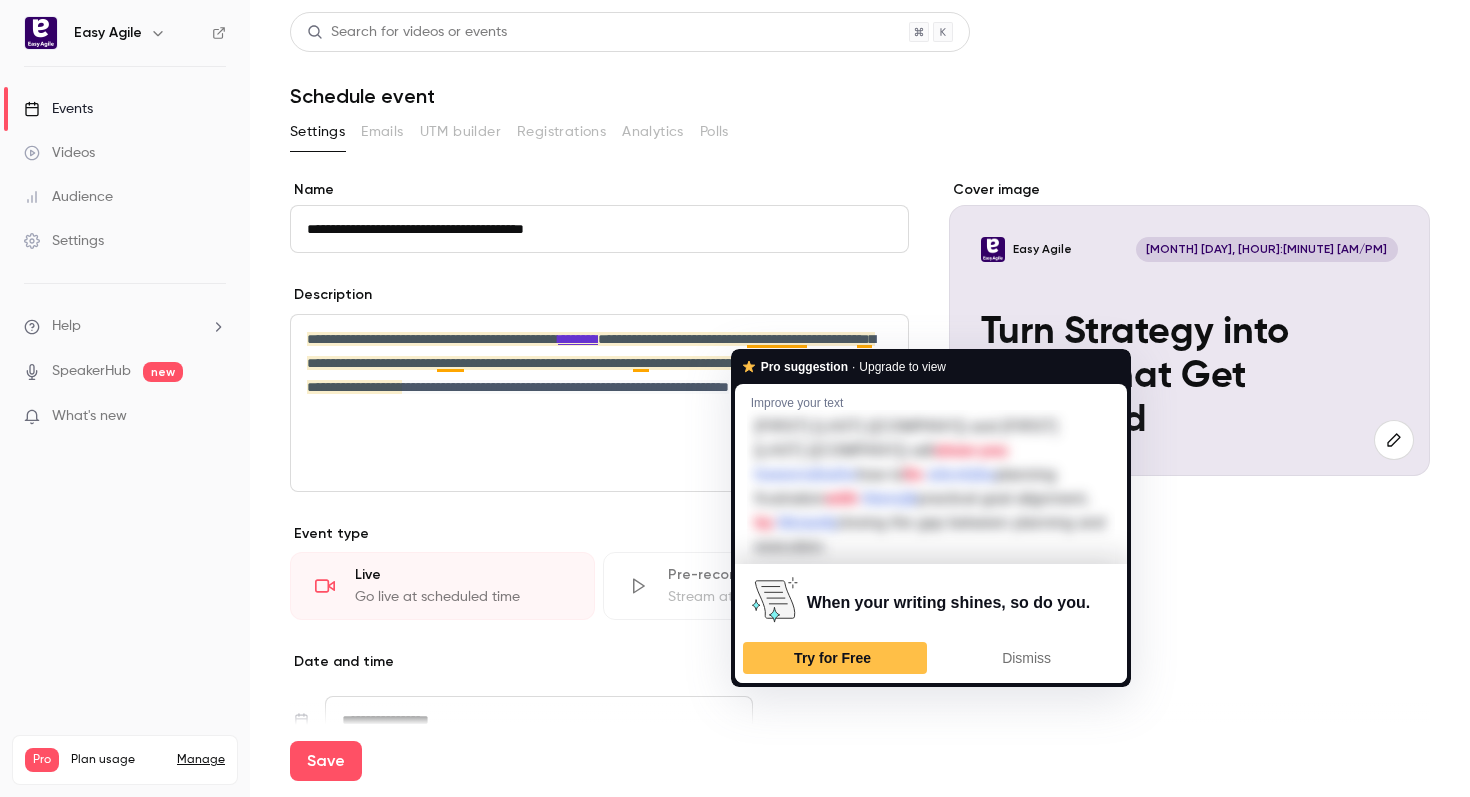 click on "**********" at bounding box center [595, 363] 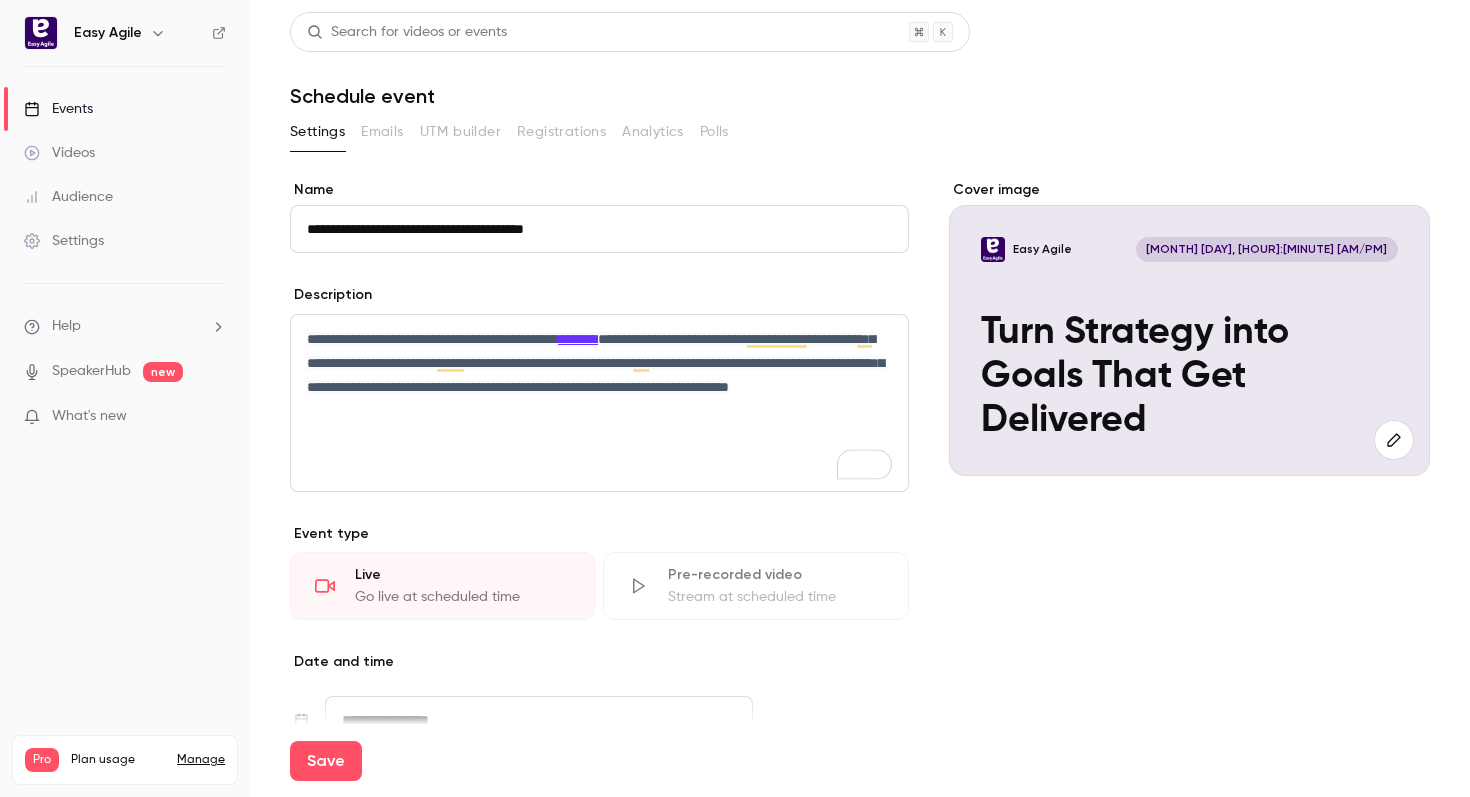 type 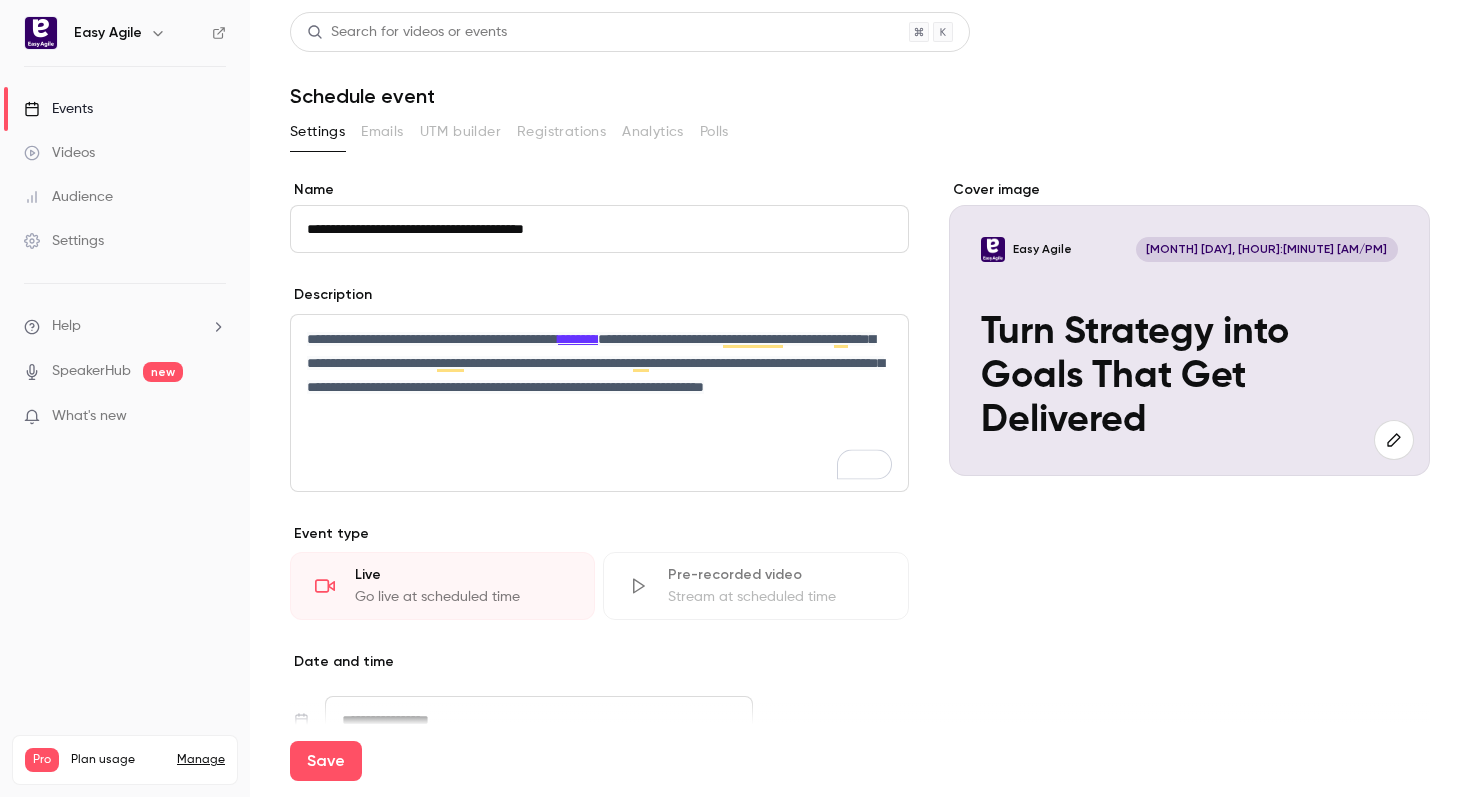 click on "********" at bounding box center [578, 339] 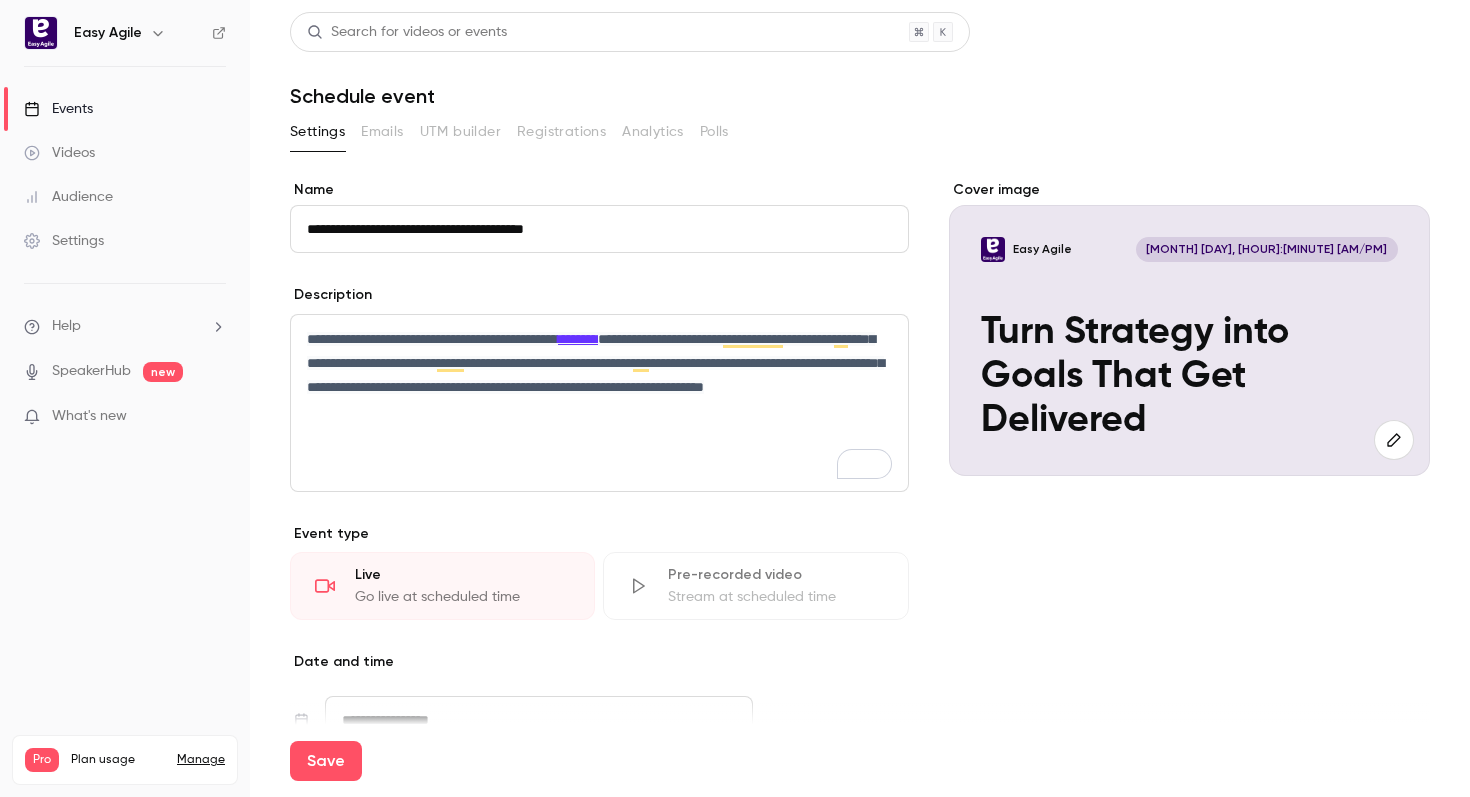 click on "********" at bounding box center (578, 339) 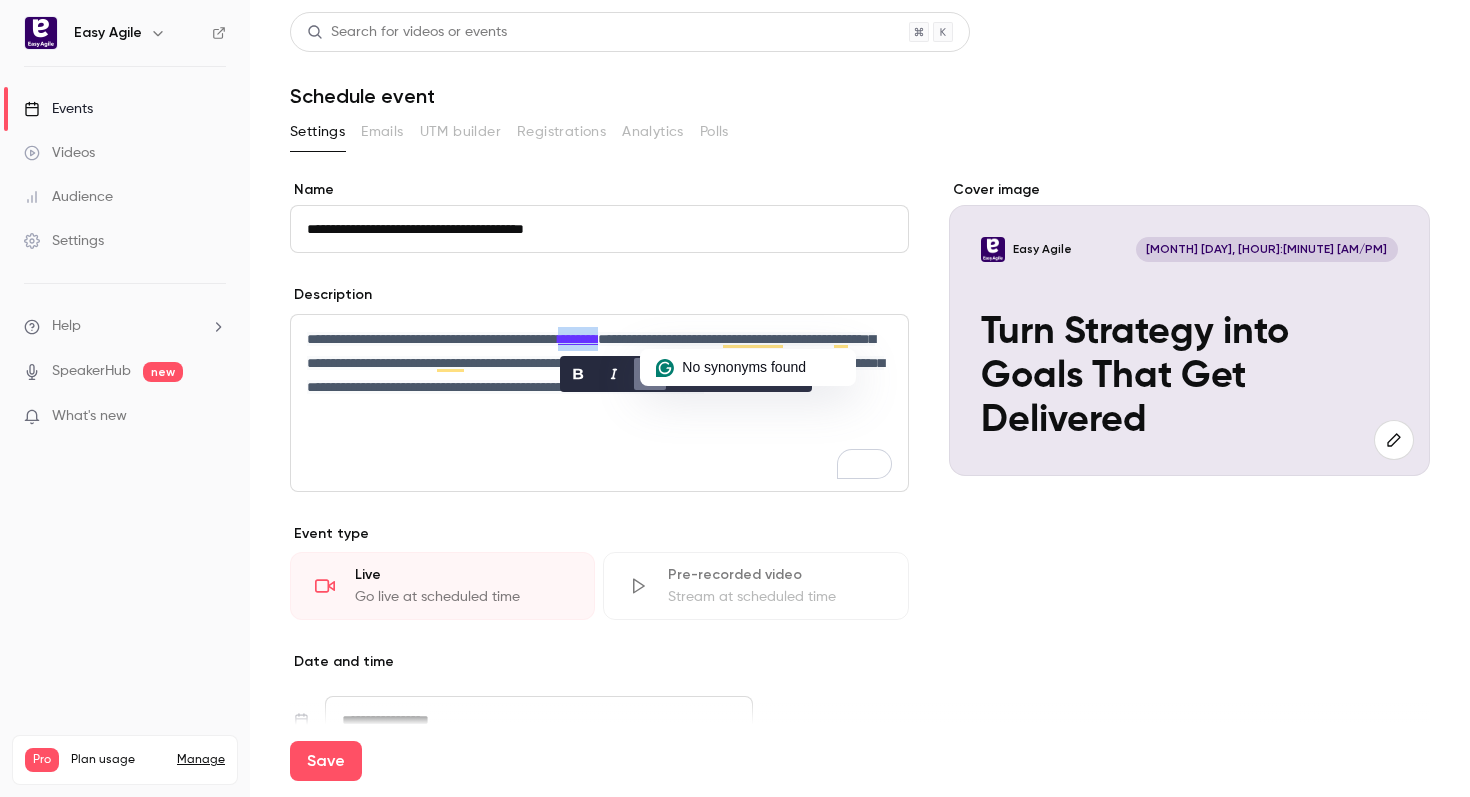 click on "**********" at bounding box center [599, 363] 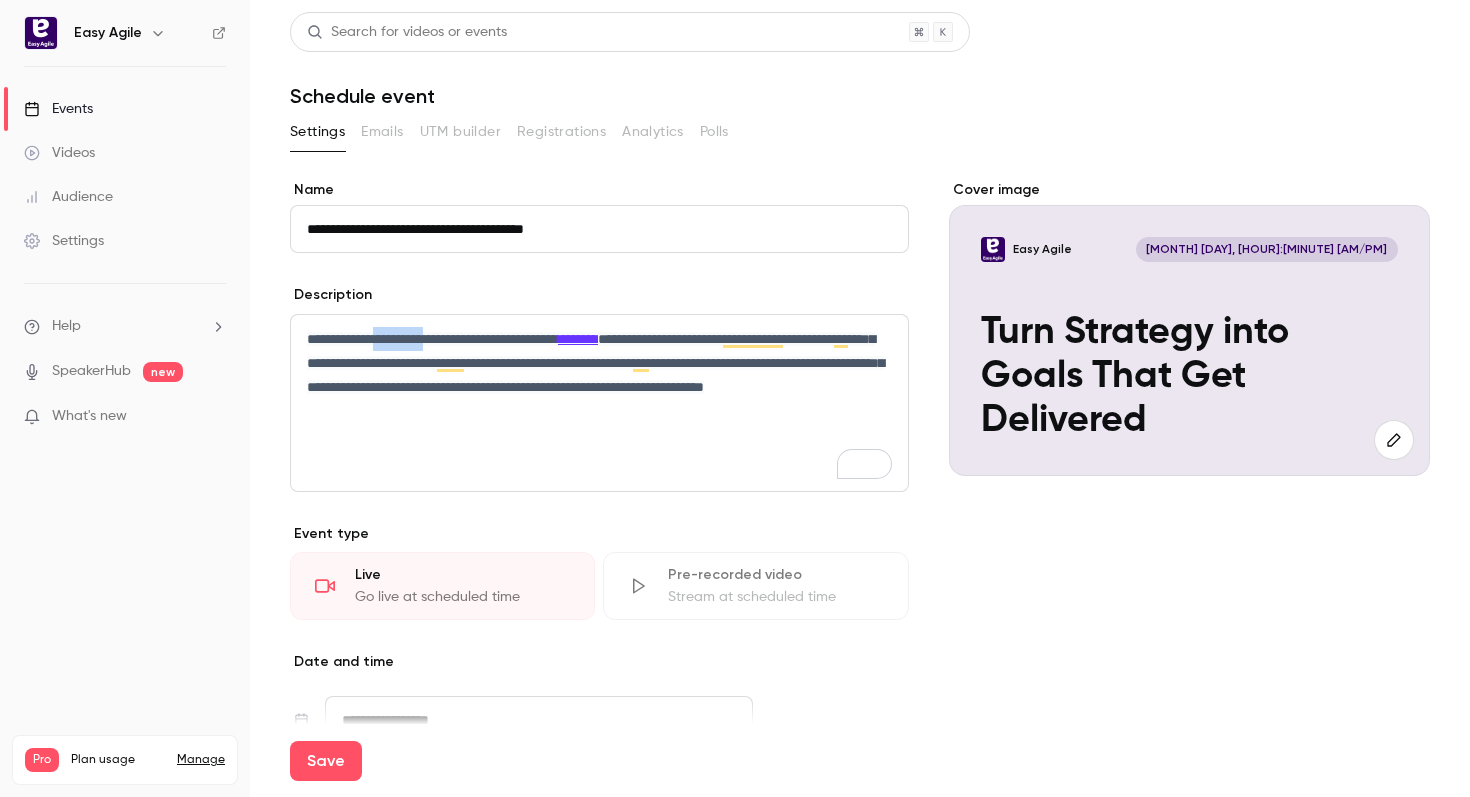 drag, startPoint x: 460, startPoint y: 337, endPoint x: 399, endPoint y: 337, distance: 61 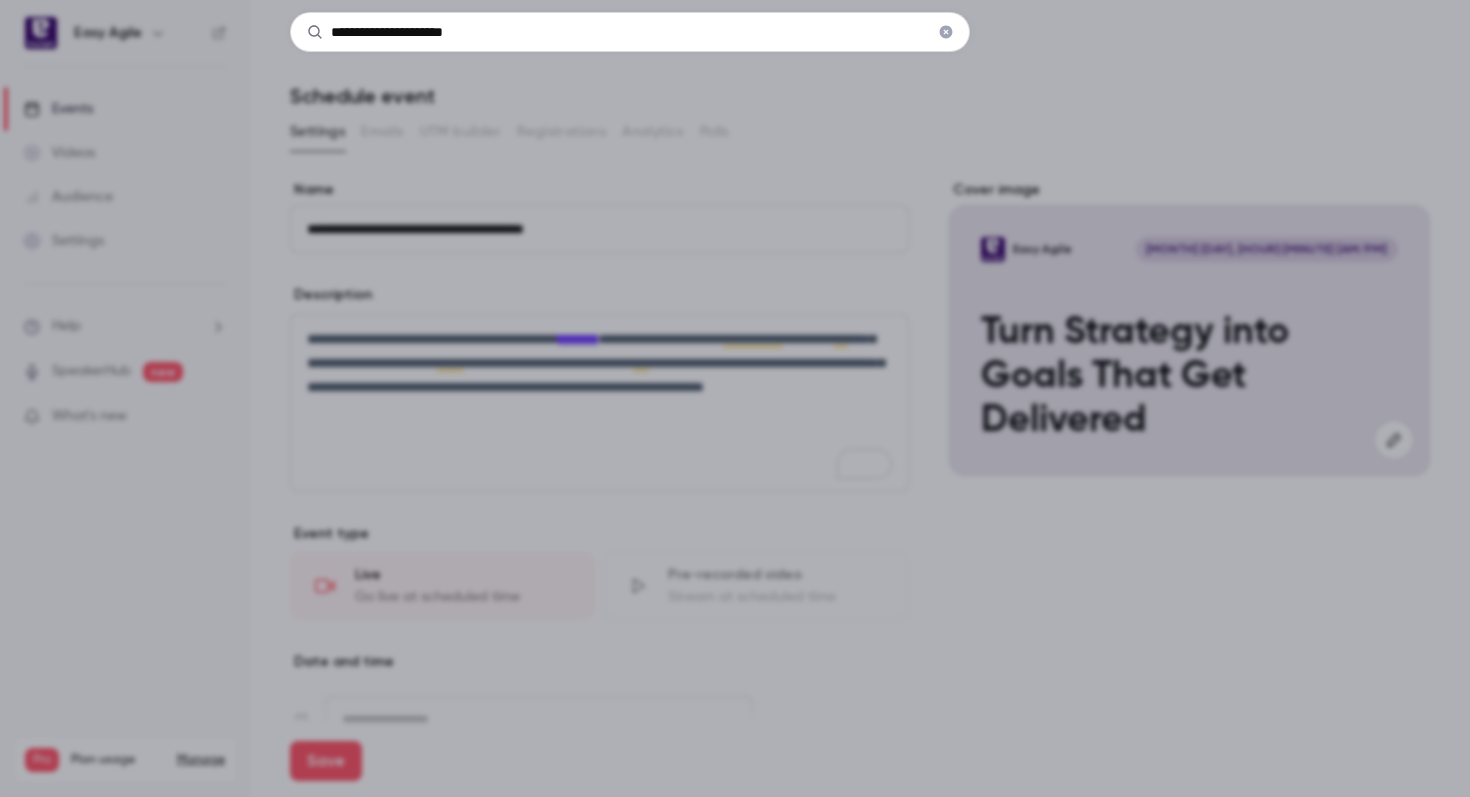 type on "**********" 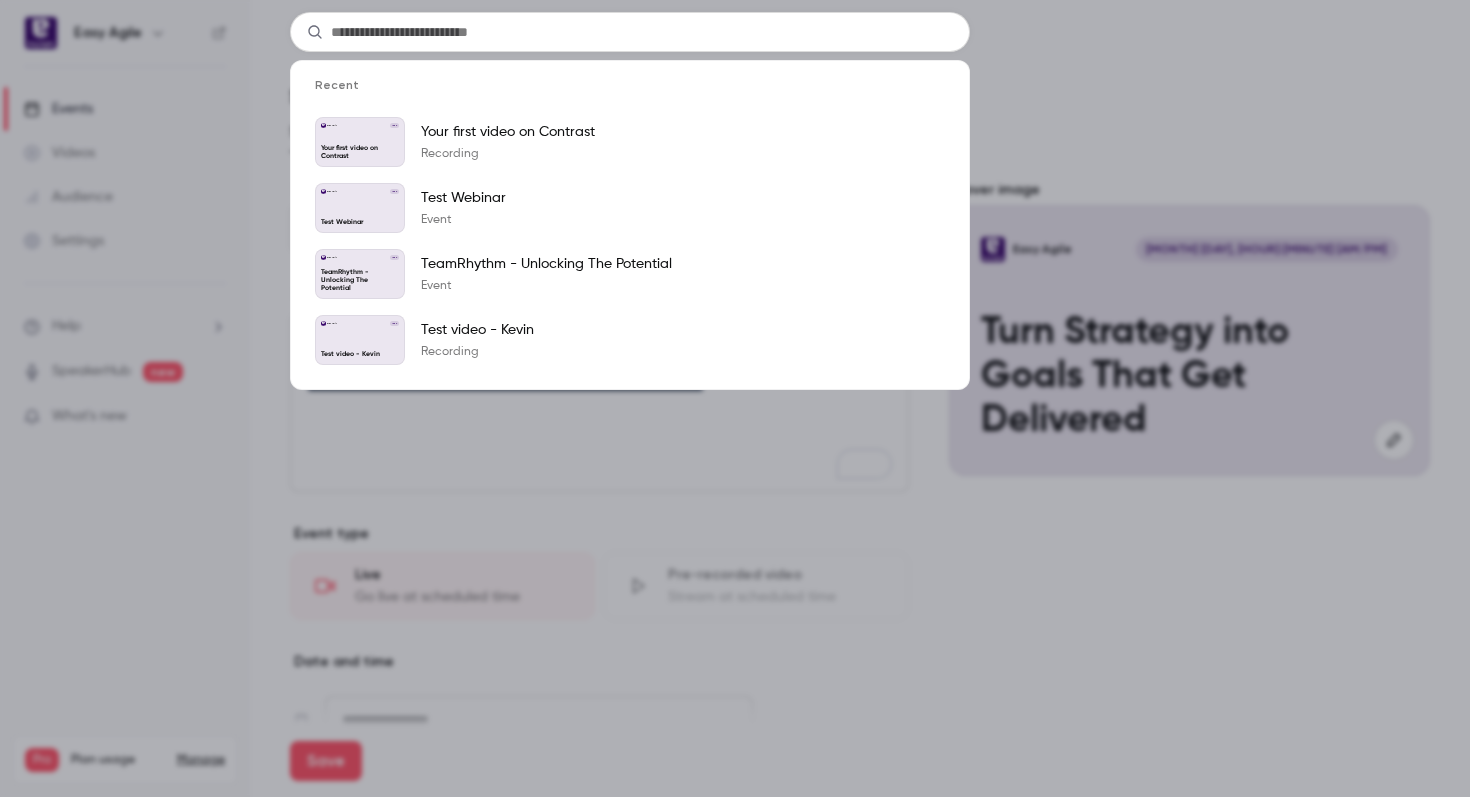 click on "Recent Easy Agile Aug 5 Your first video on Contrast Your first video on Contrast Recording Easy Agile Aug 5 Test Webinar Test Webinar Event Easy Agile Aug 5 TeamRhythm - Unlocking The Potential TeamRhythm - Unlocking The Potential Event Easy Agile Aug 5 Test video - Kevin Test video - Kevin Recording" at bounding box center [735, 398] 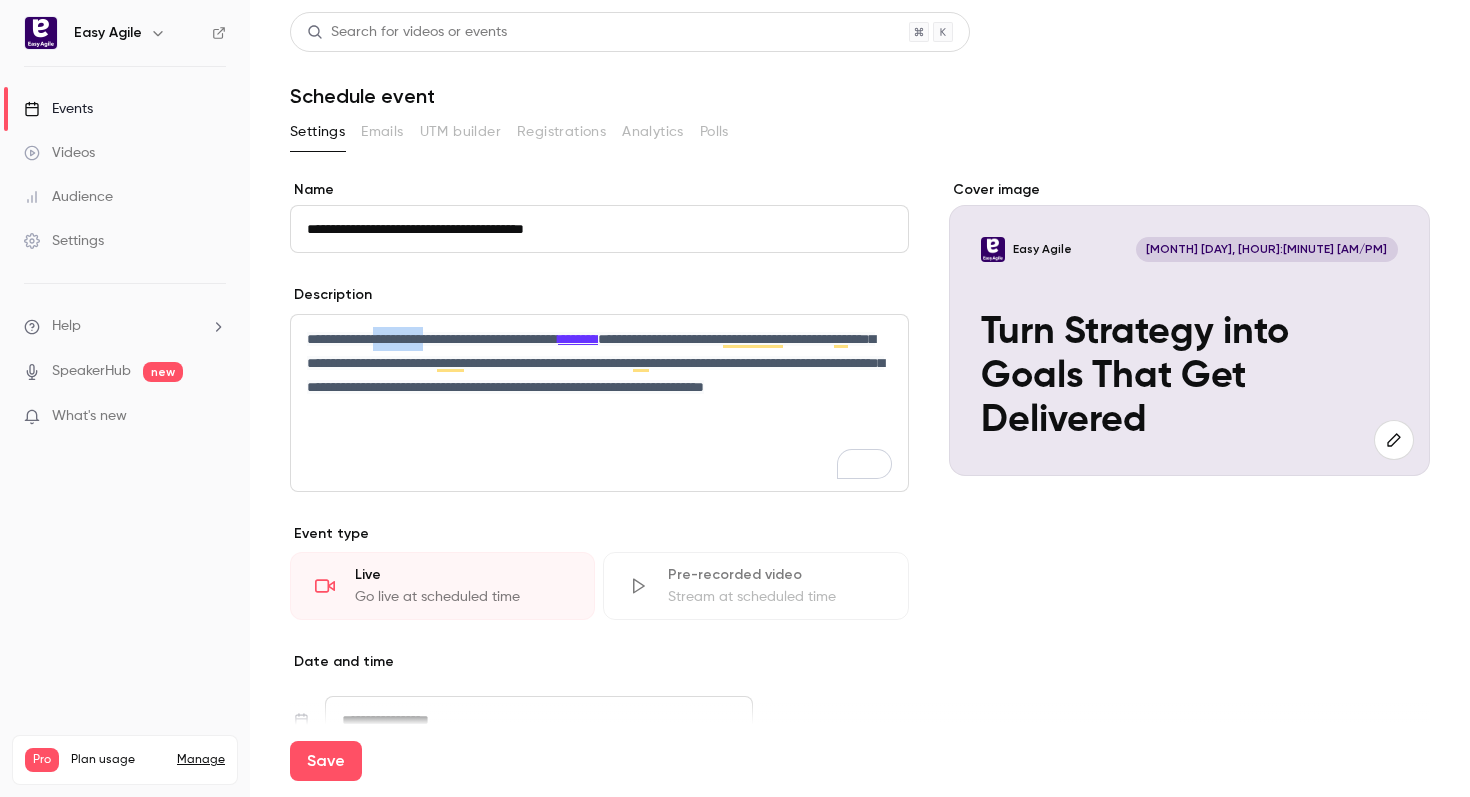 drag, startPoint x: 460, startPoint y: 341, endPoint x: 396, endPoint y: 343, distance: 64.03124 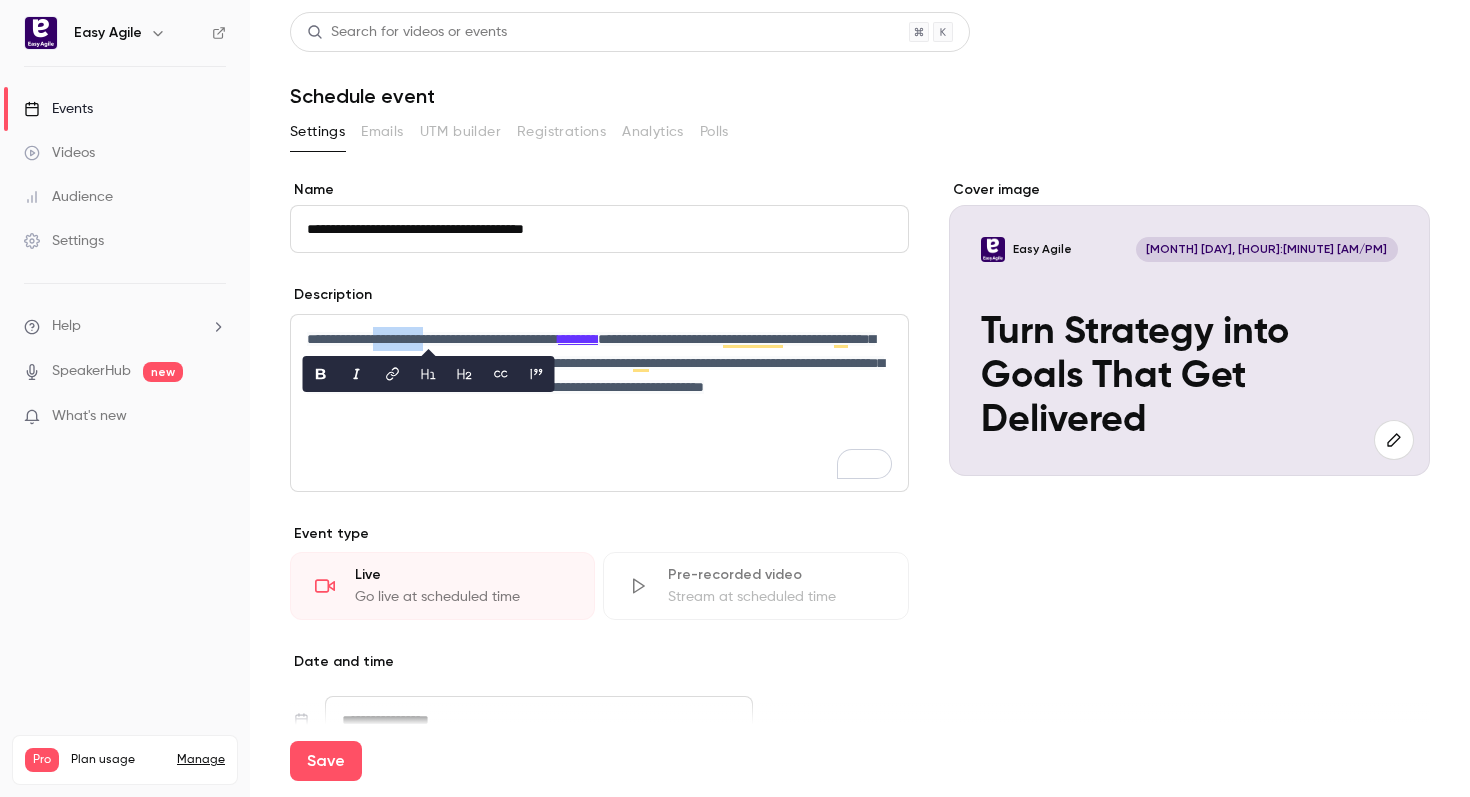 click at bounding box center (393, 374) 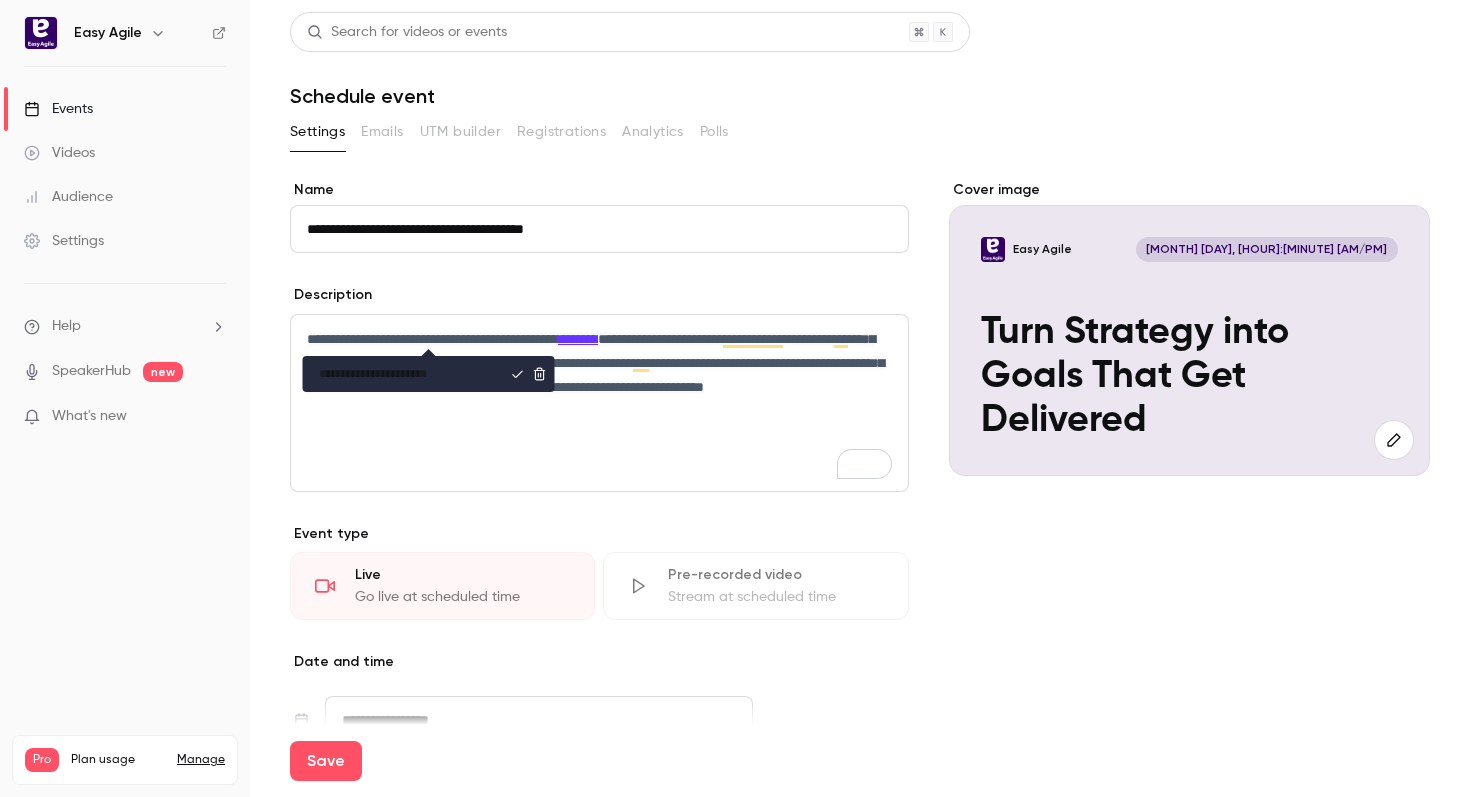 type on "**********" 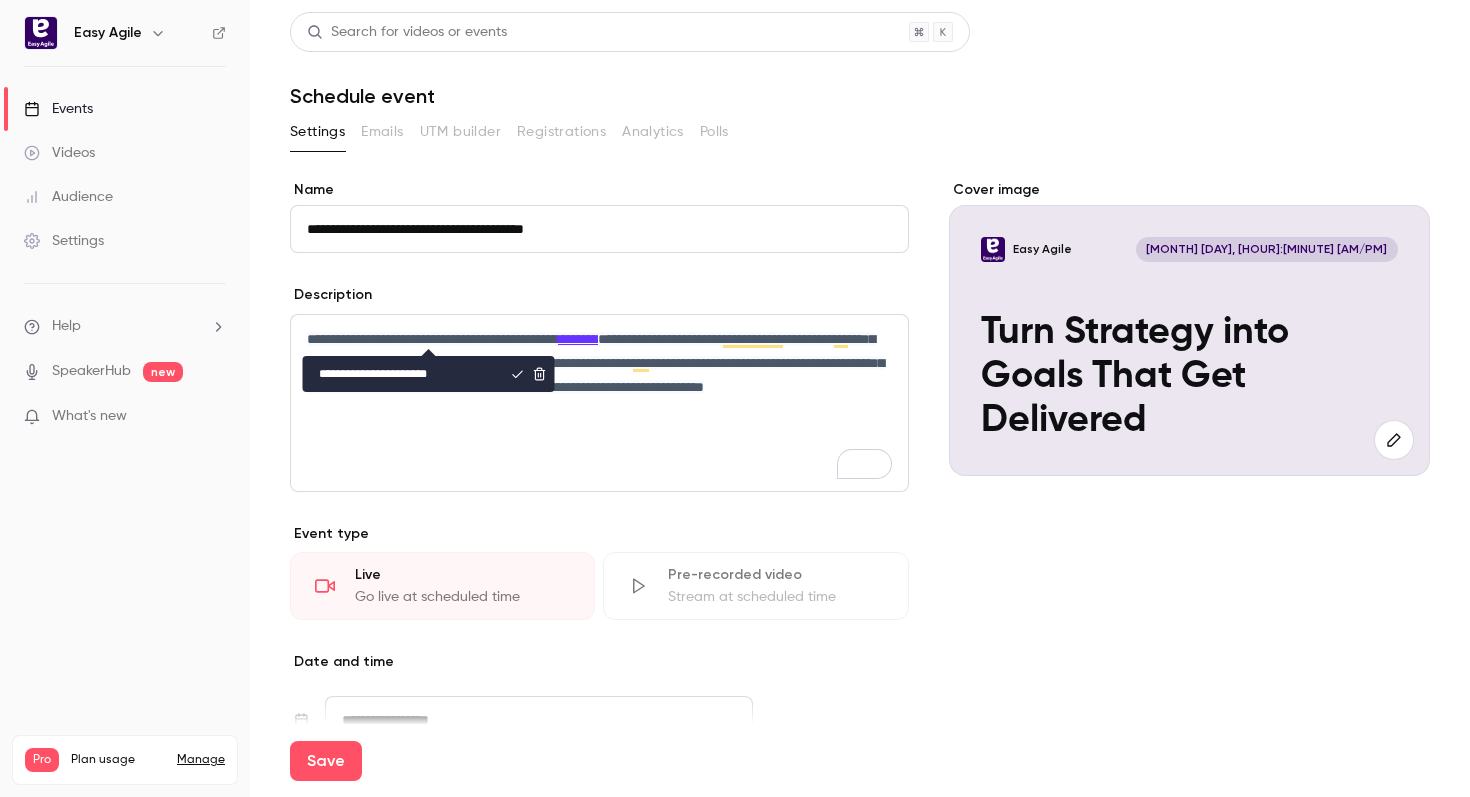 click 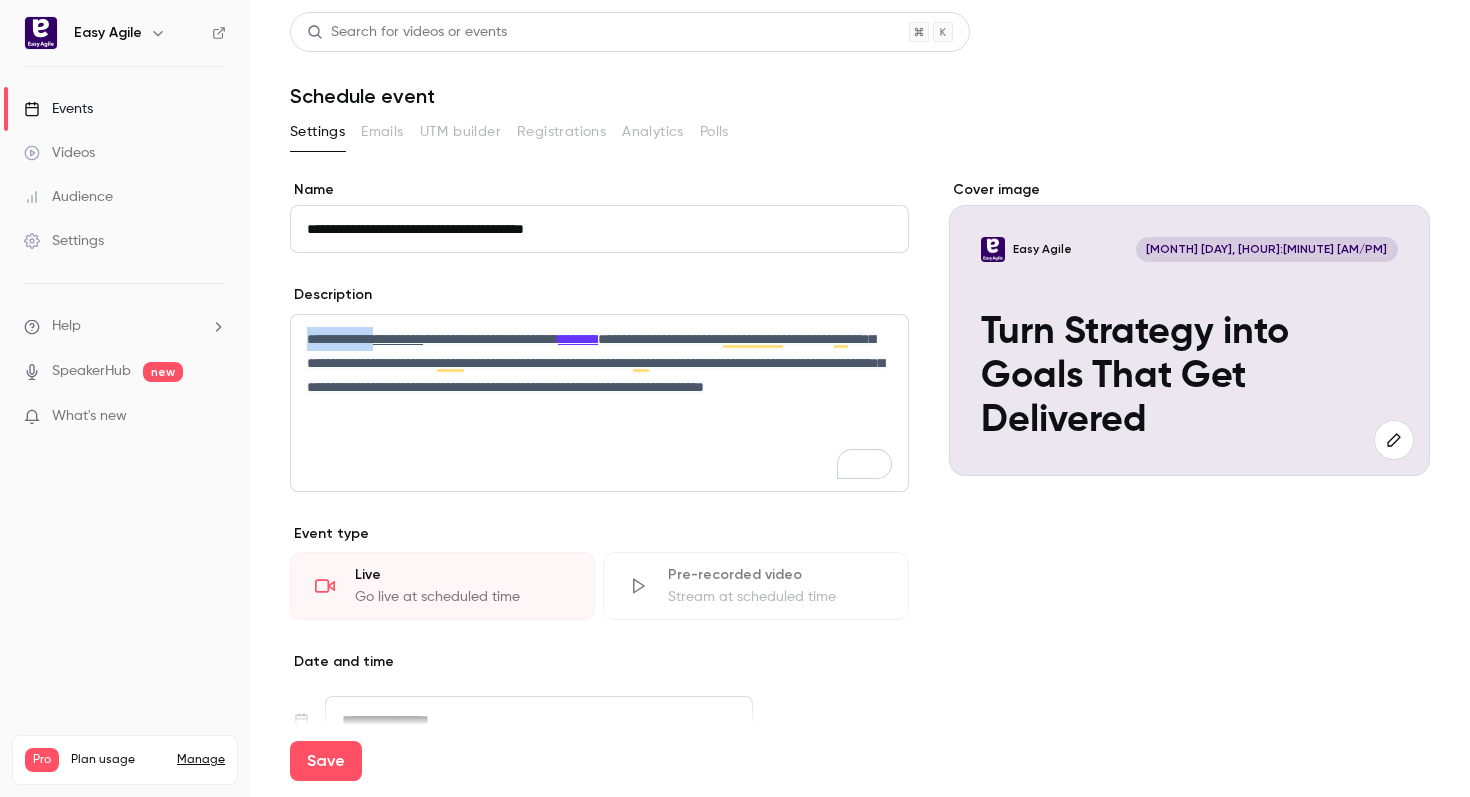 click on "**********" at bounding box center (599, 403) 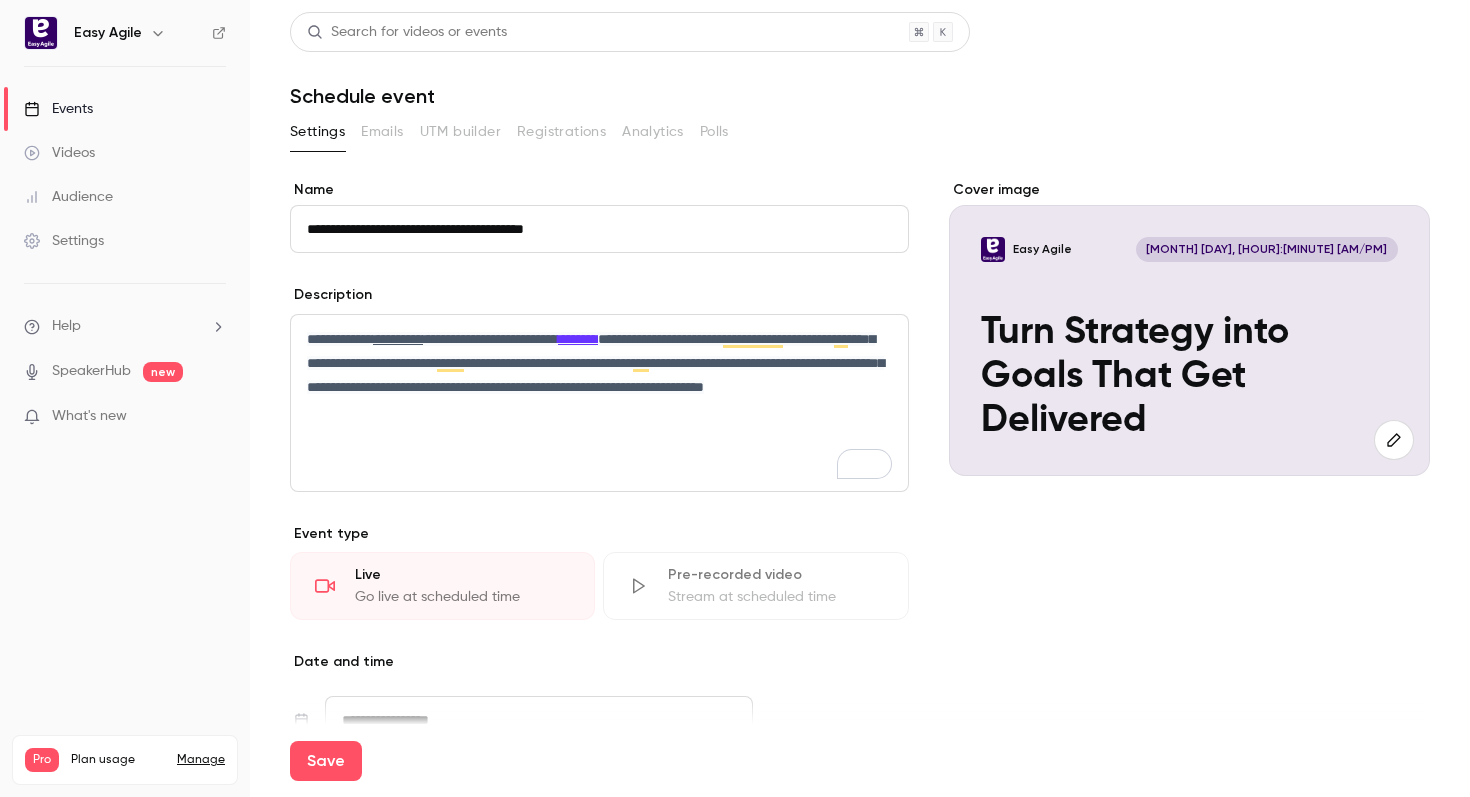 click on "********" at bounding box center (578, 339) 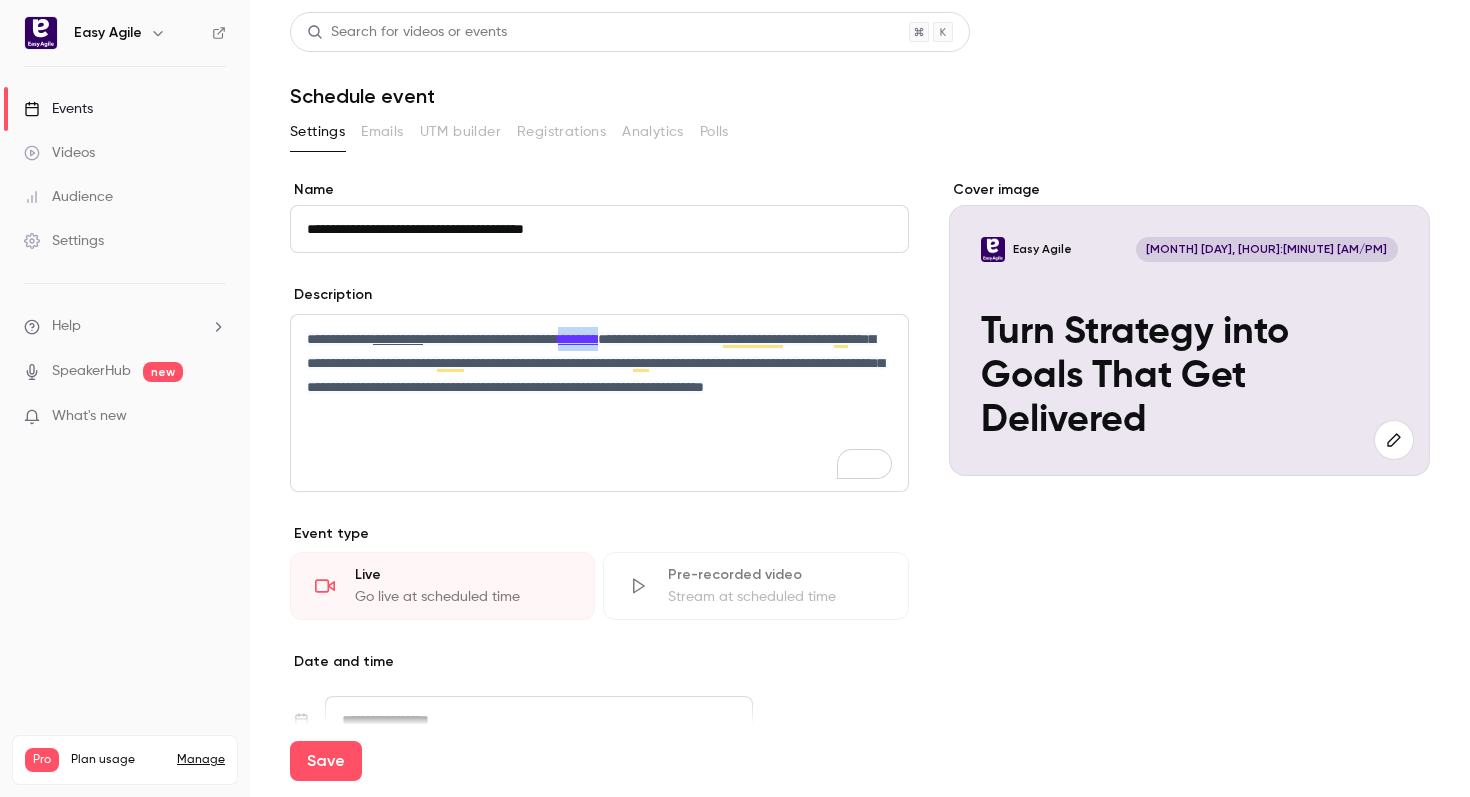 drag, startPoint x: 714, startPoint y: 337, endPoint x: 660, endPoint y: 343, distance: 54.33231 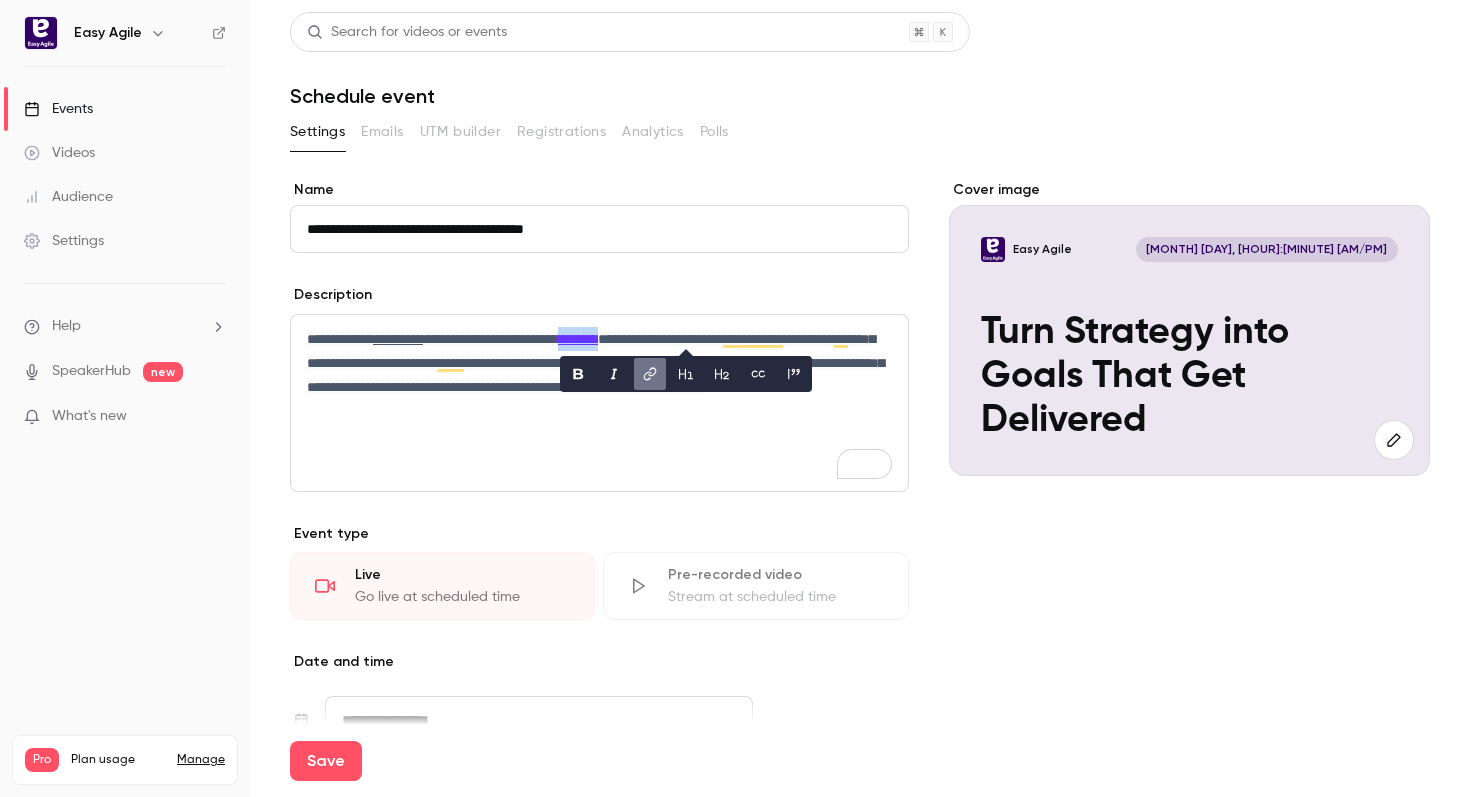 click 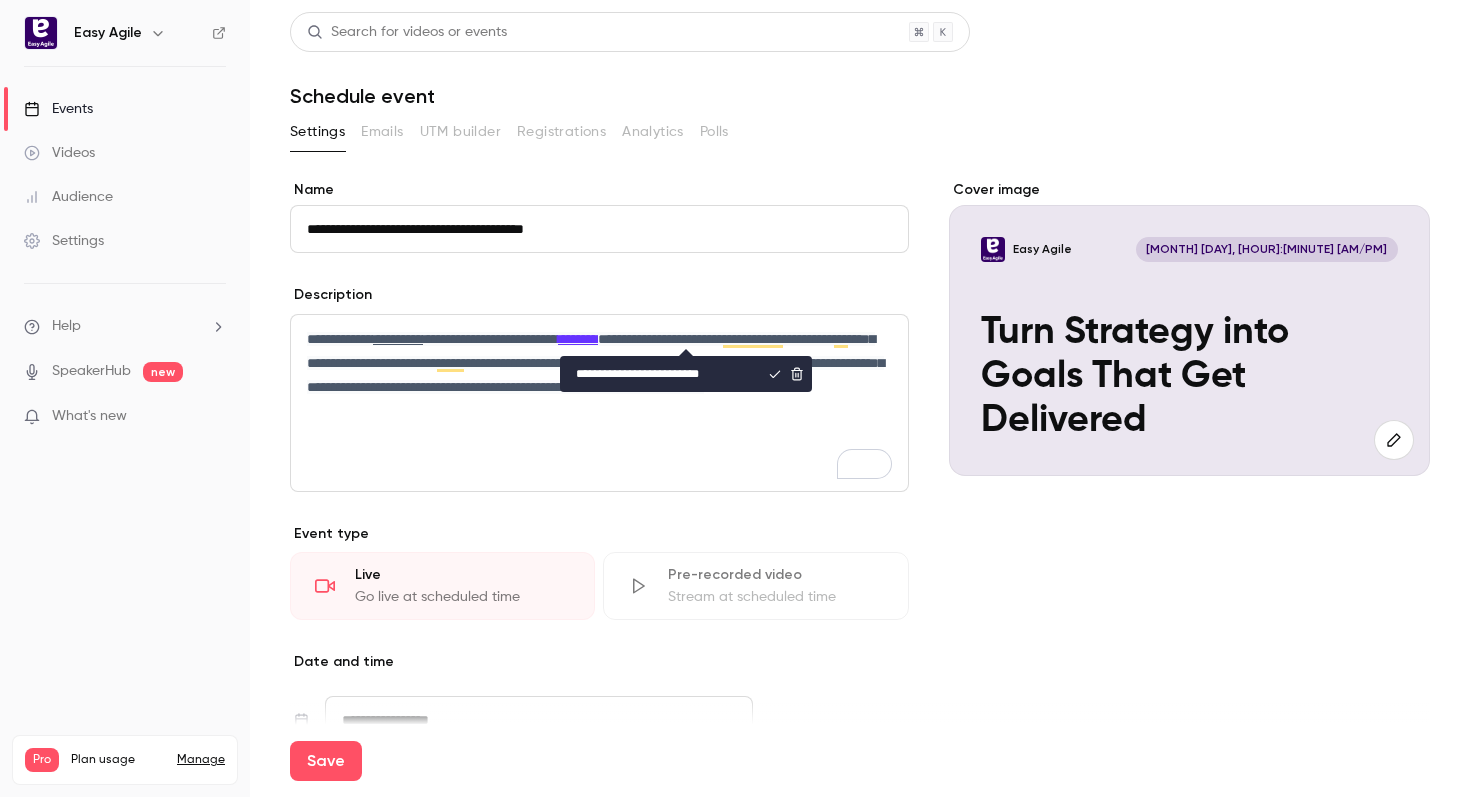 click 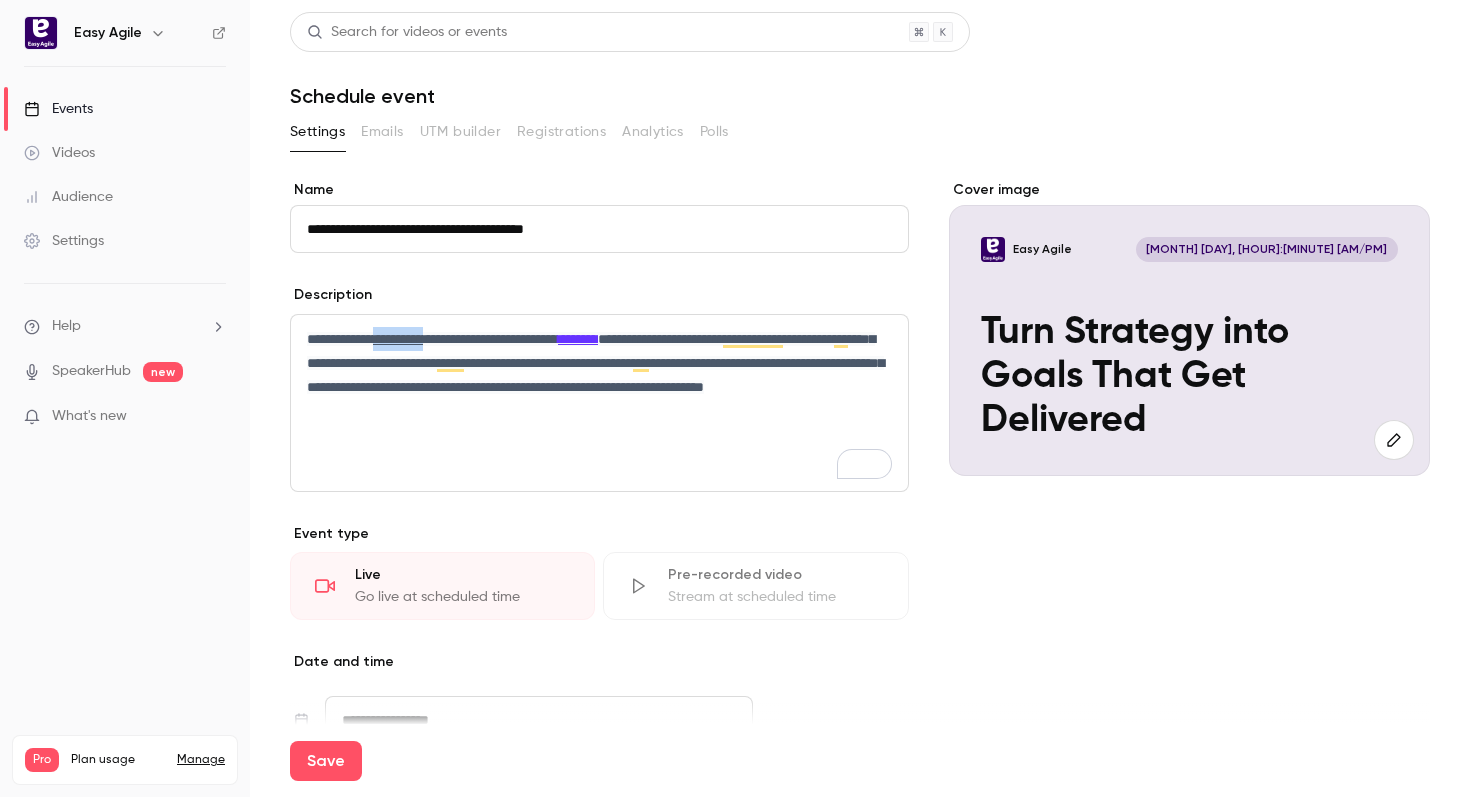 drag, startPoint x: 458, startPoint y: 341, endPoint x: 399, endPoint y: 341, distance: 59 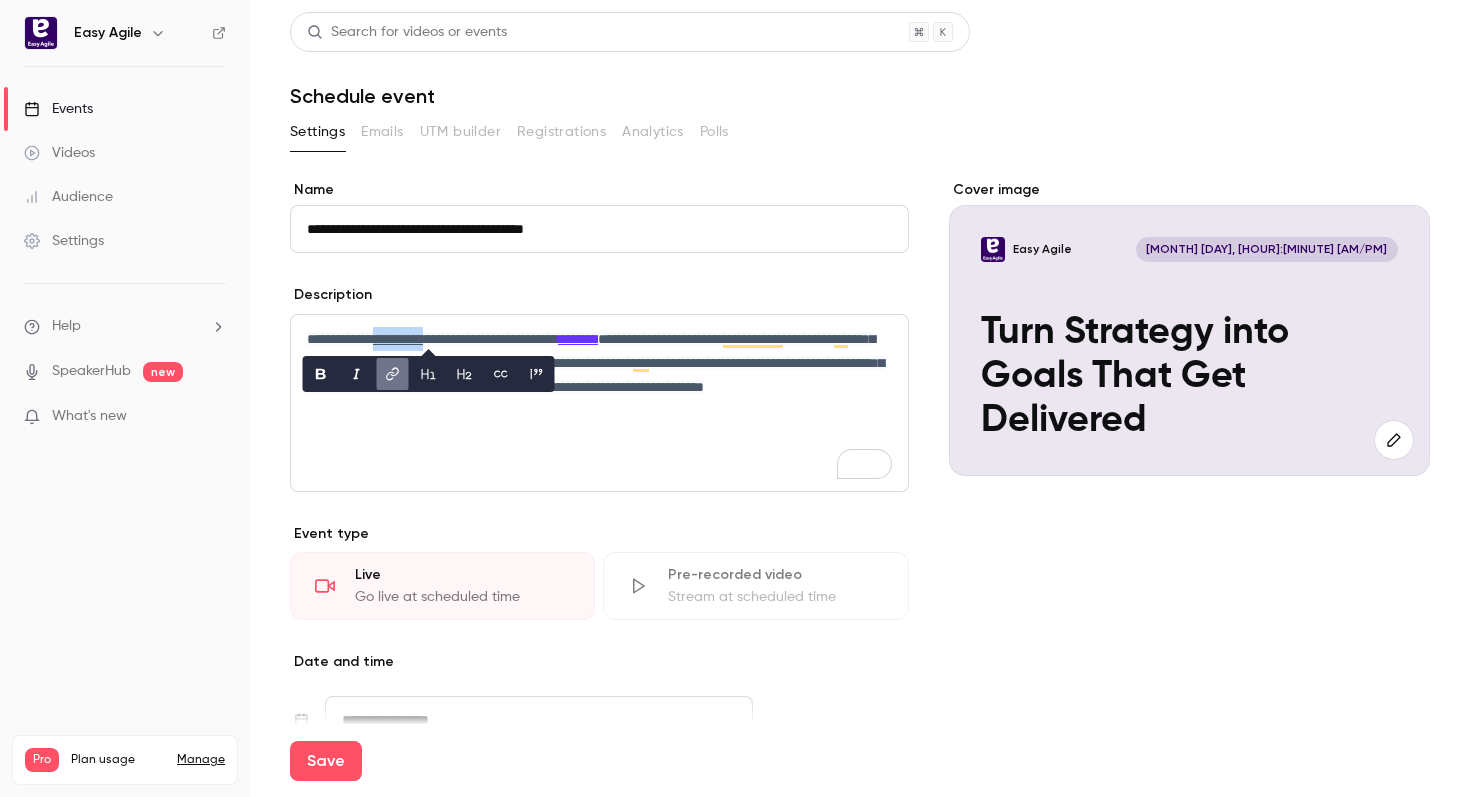 click 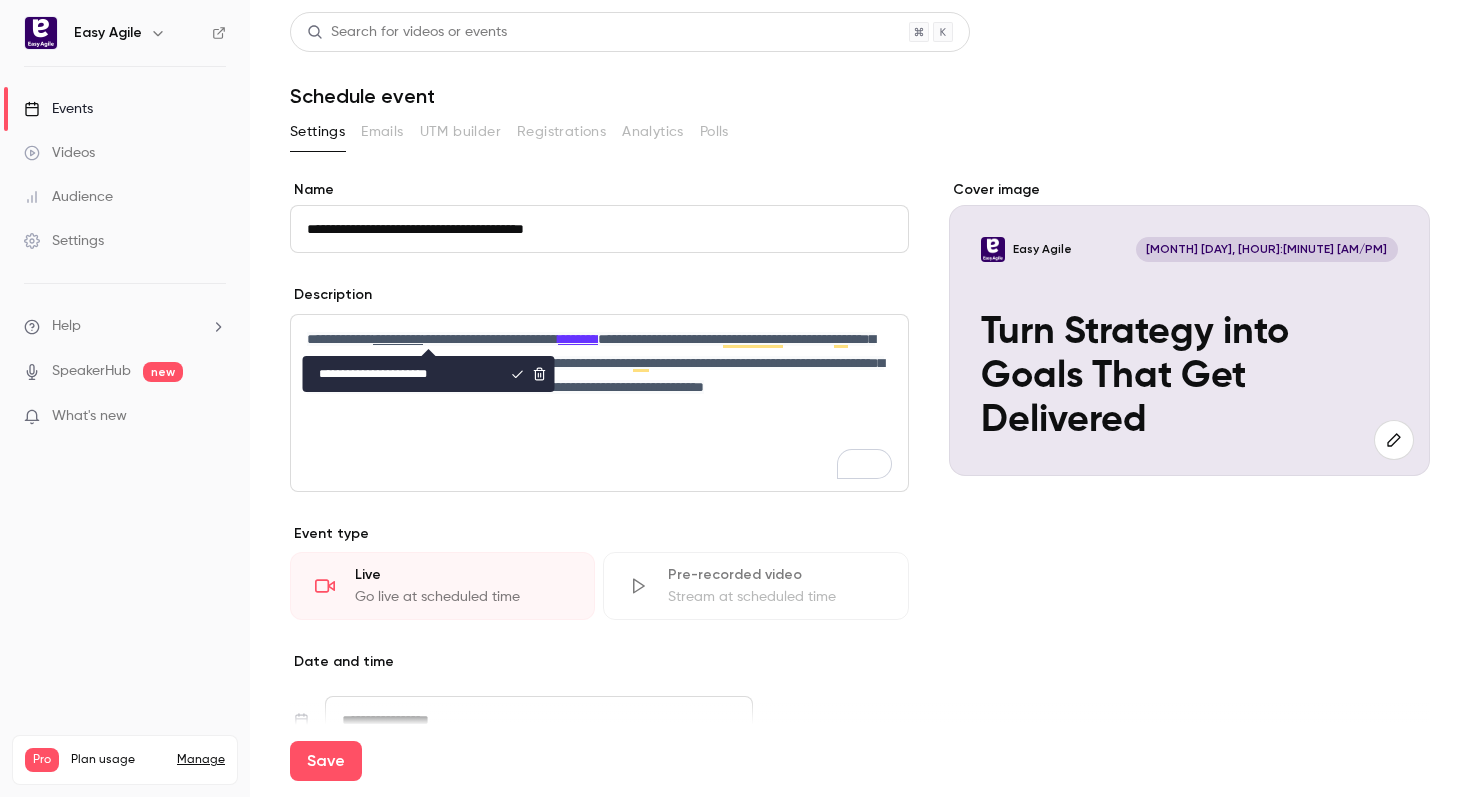 click on "**********" at bounding box center (429, 374) 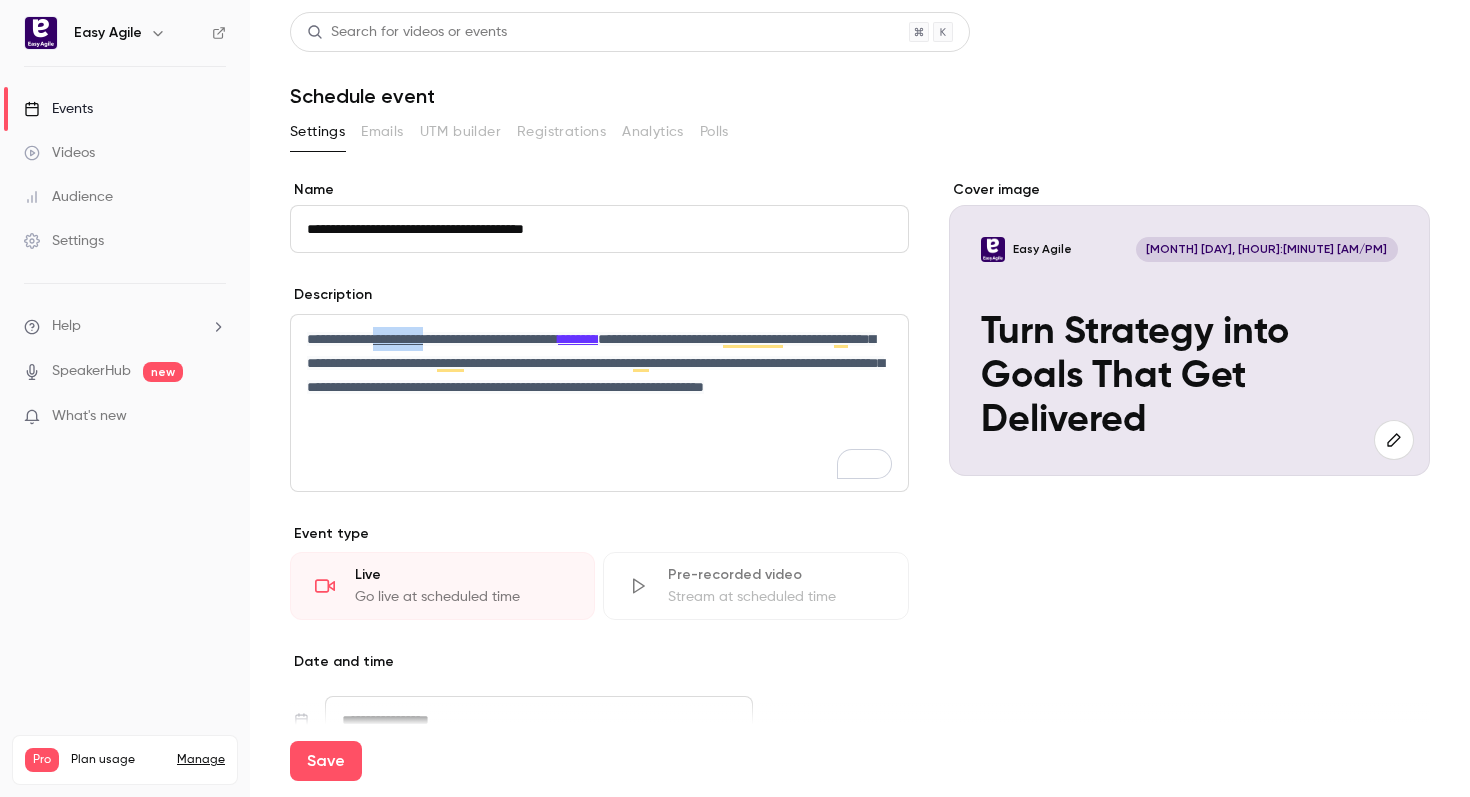 click on "**********" at bounding box center (599, 403) 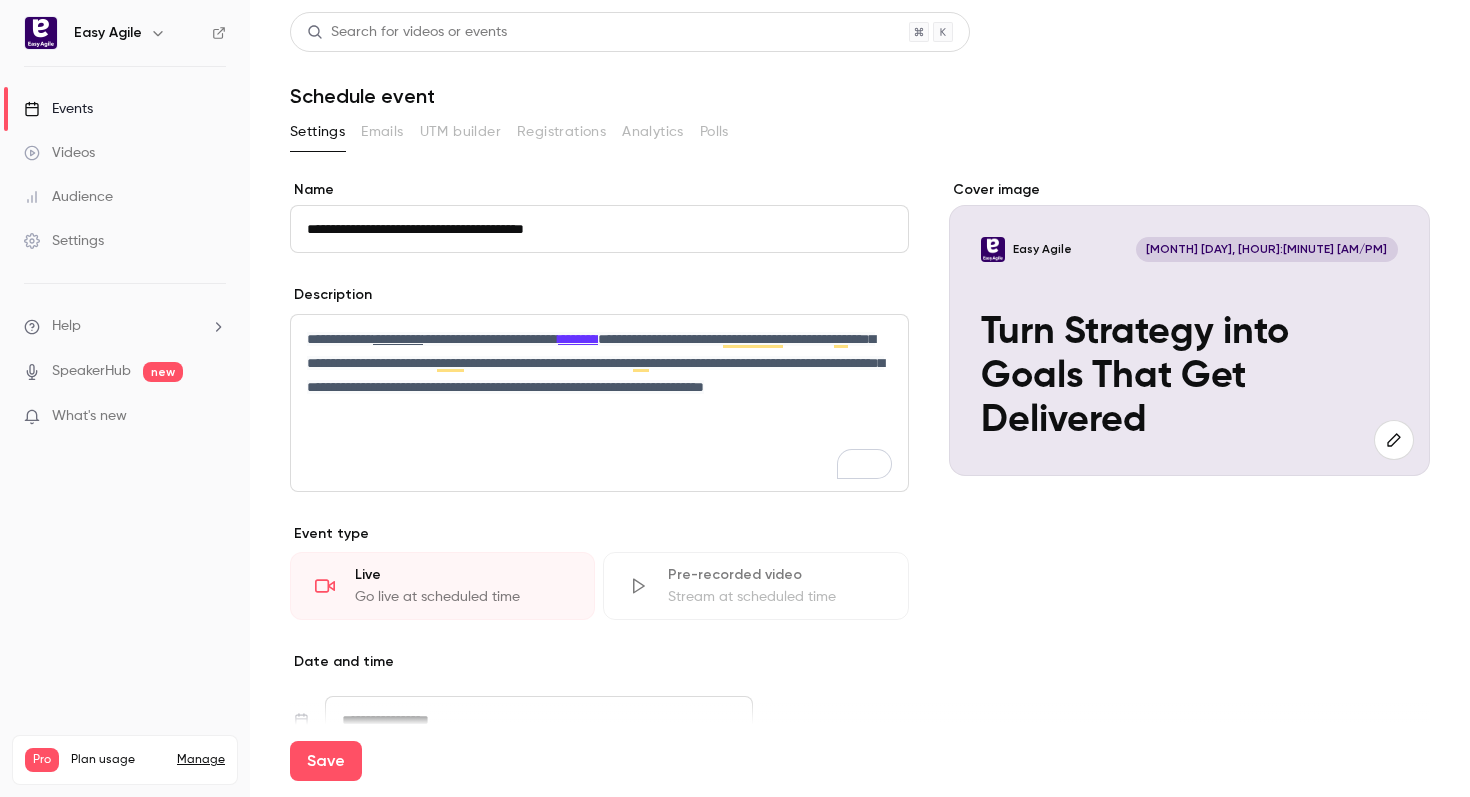 click on "**********" at bounding box center [595, 363] 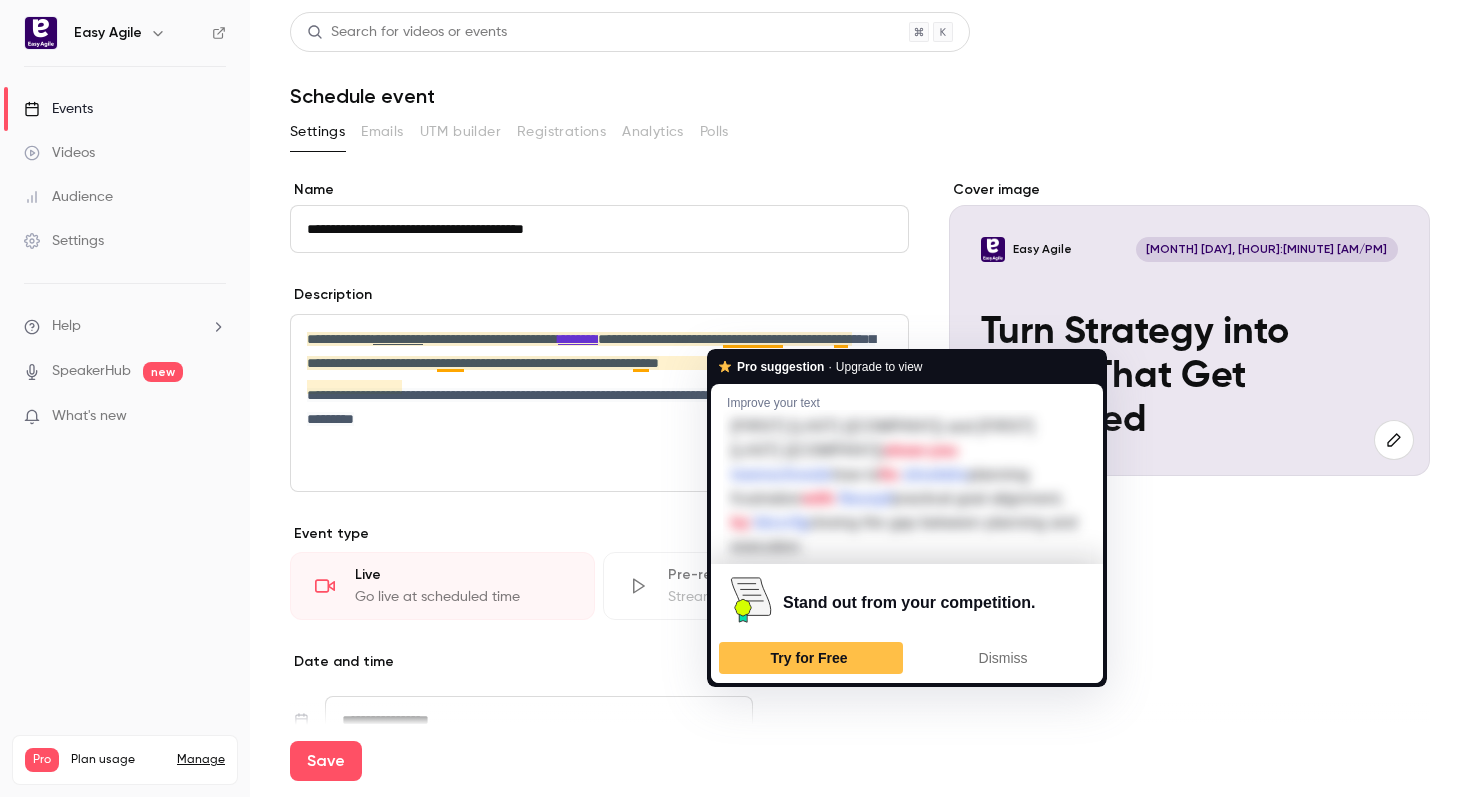 click on "**********" at bounding box center (591, 351) 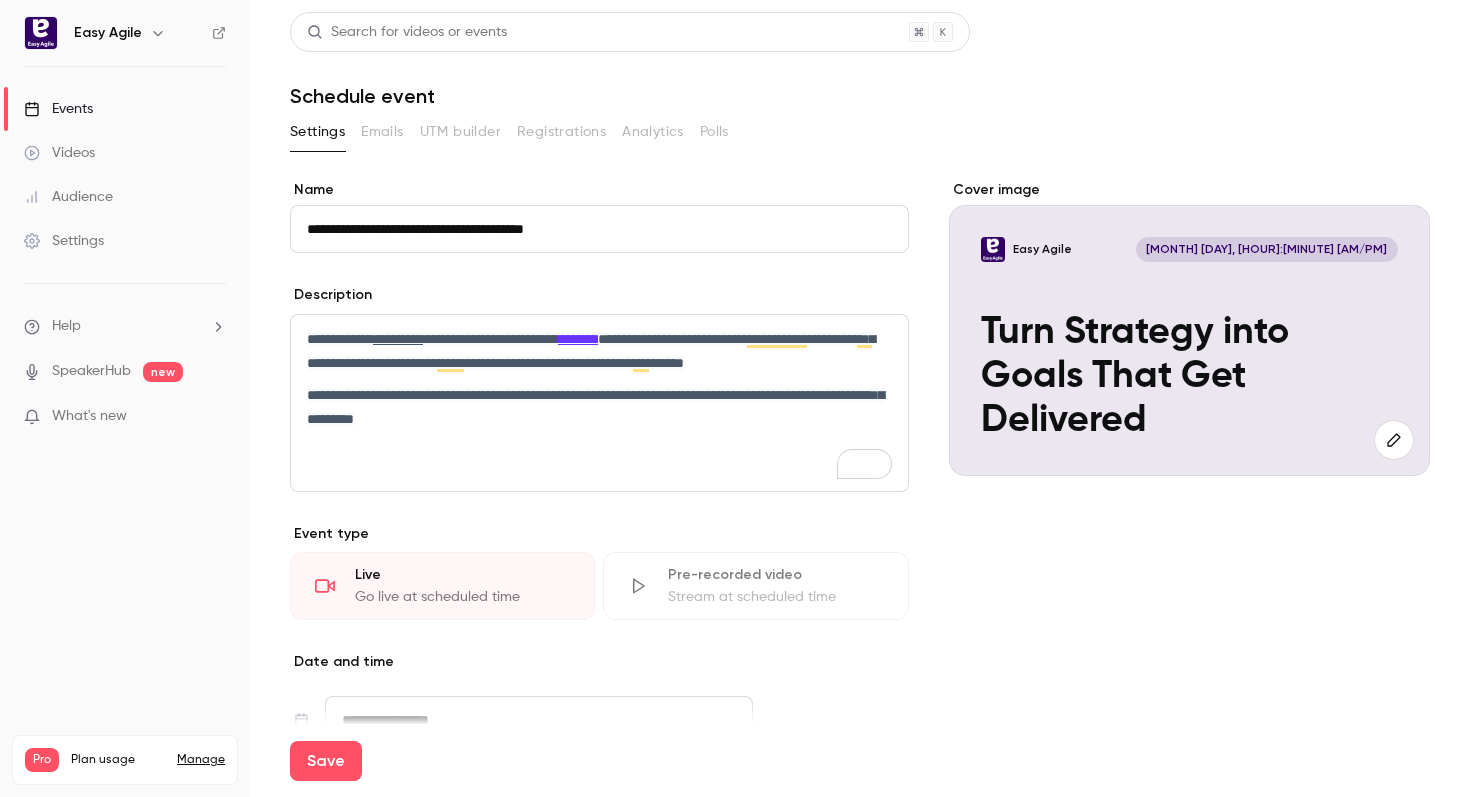 click on "**********" at bounding box center (599, 407) 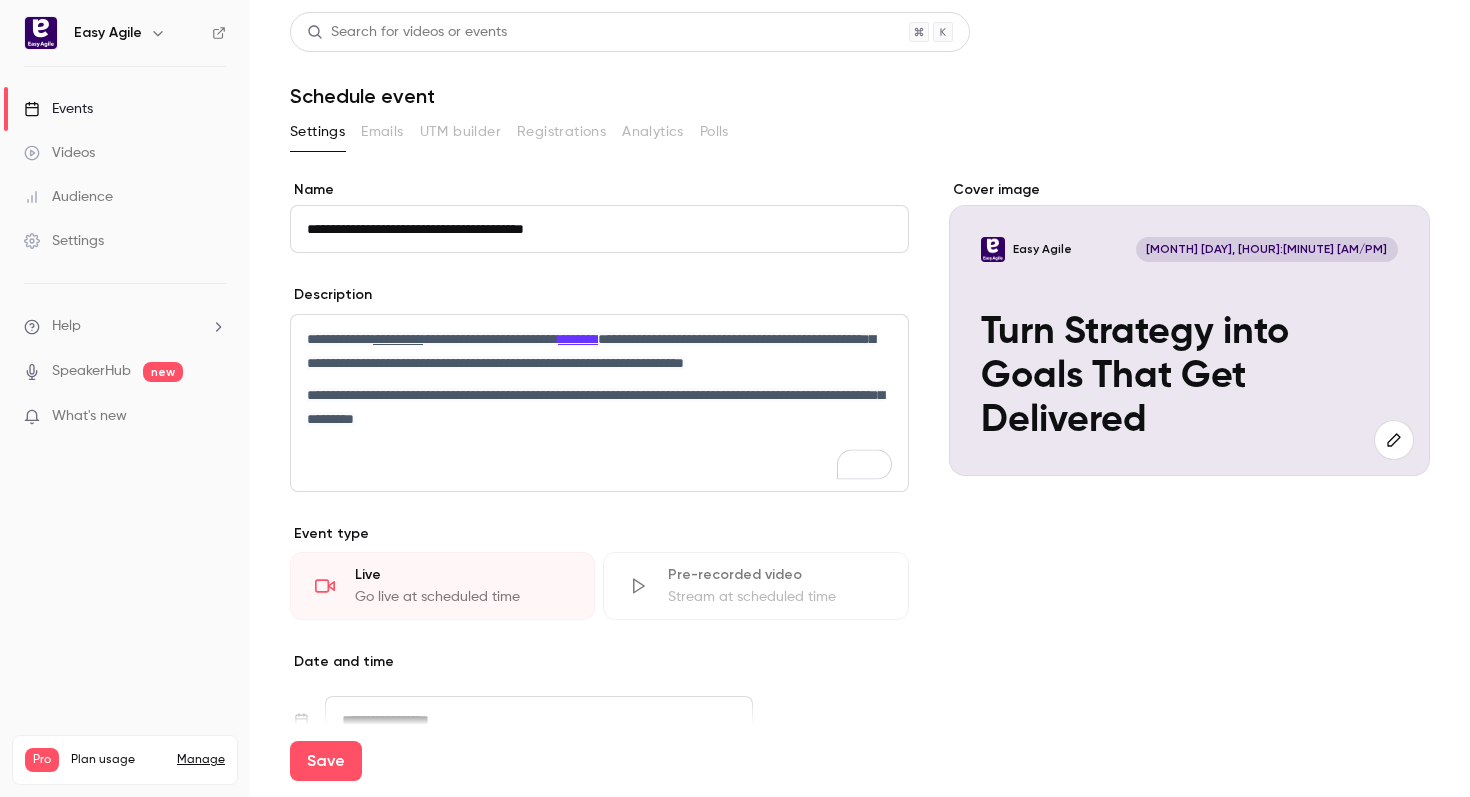 click on "**********" at bounding box center [599, 407] 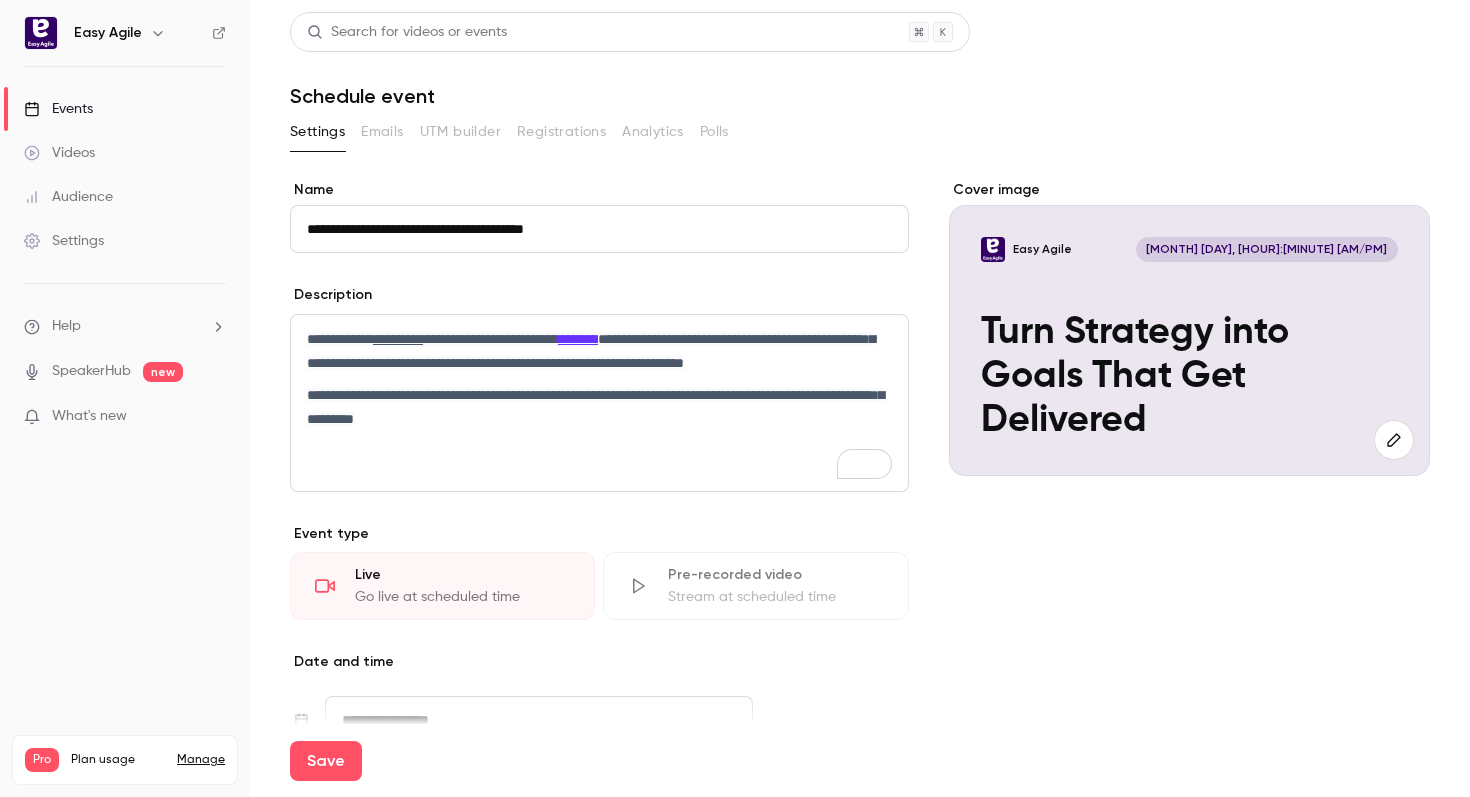 click on "**********" at bounding box center (599, 407) 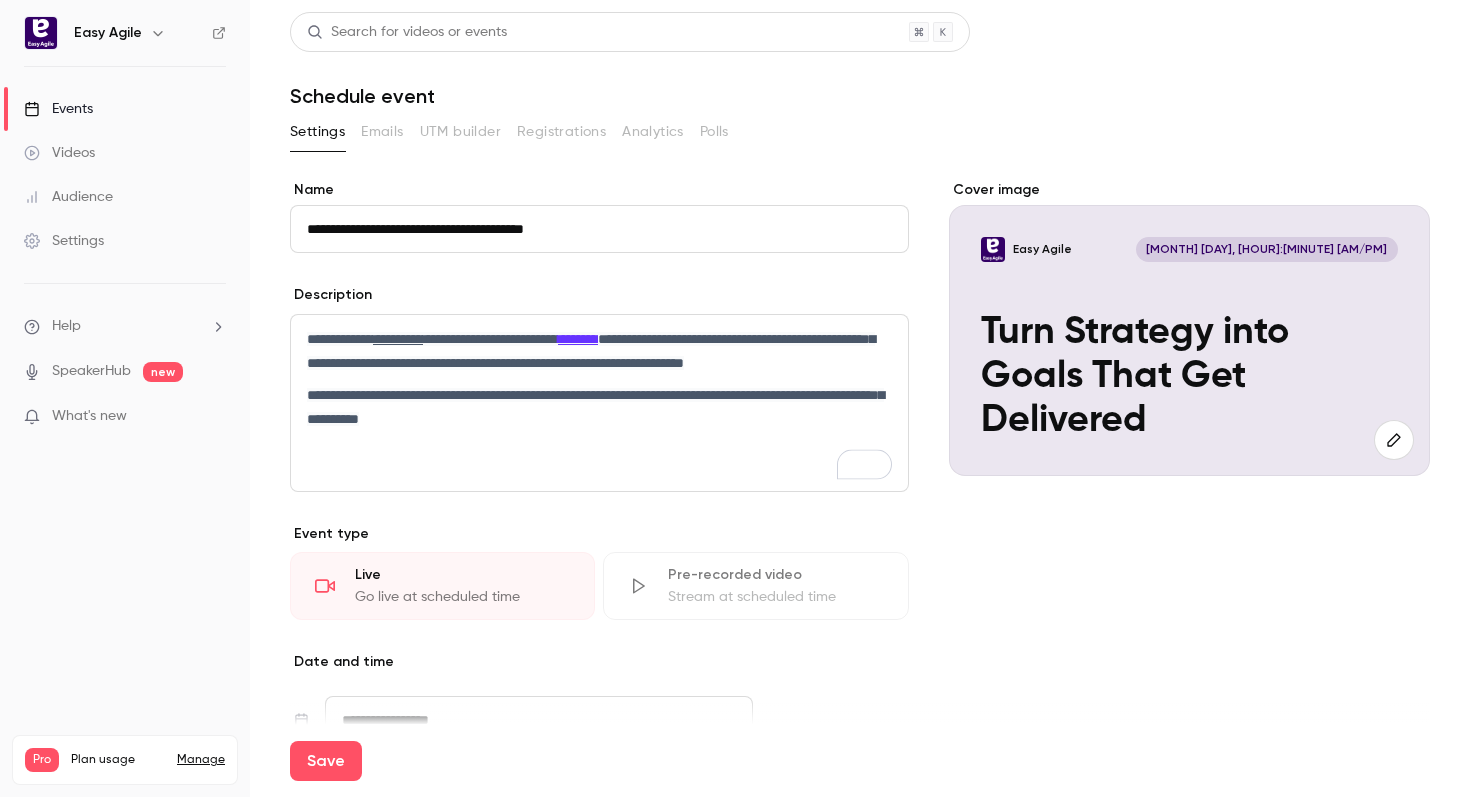 scroll, scrollTop: 0, scrollLeft: 0, axis: both 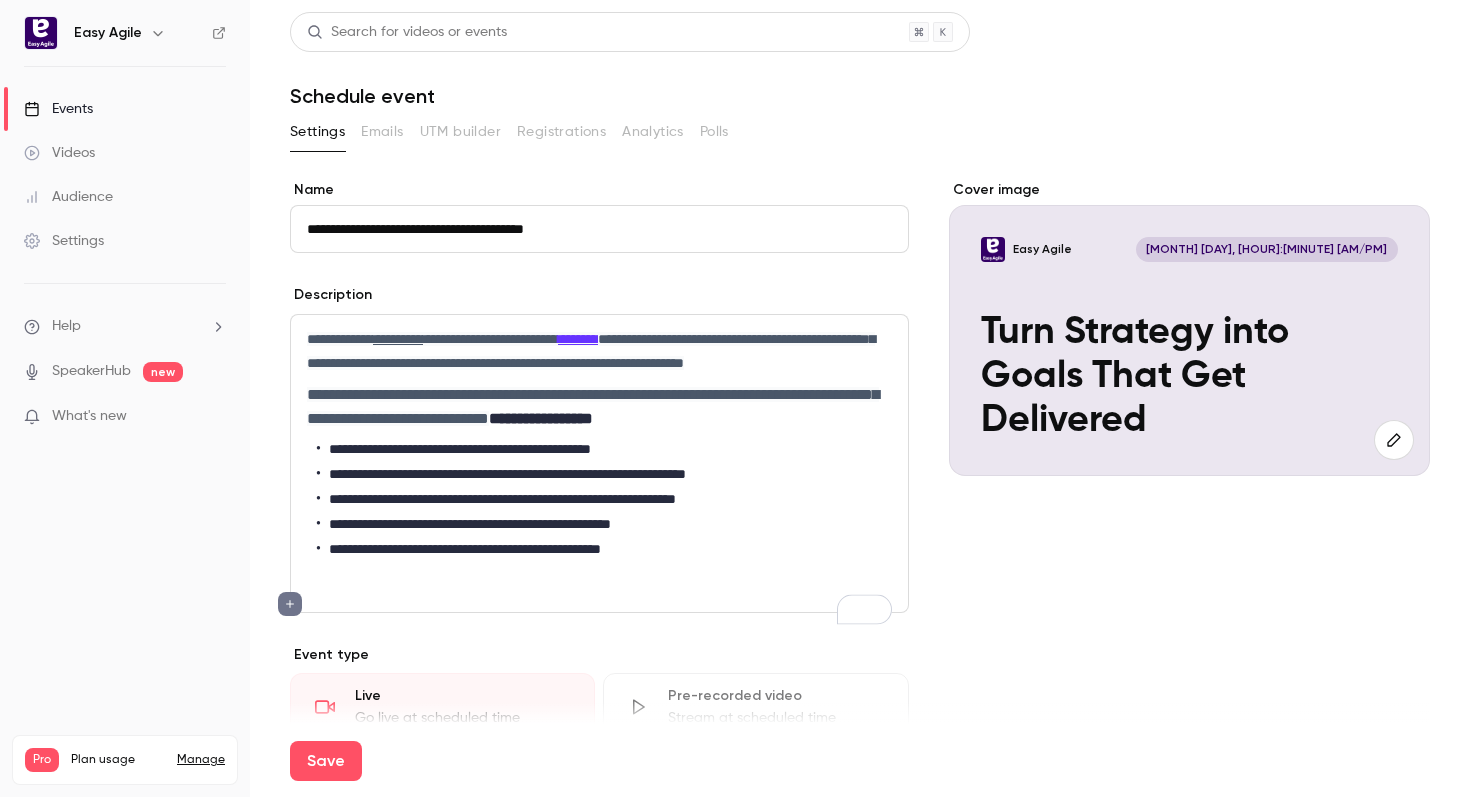 click on "**********" at bounding box center [541, 418] 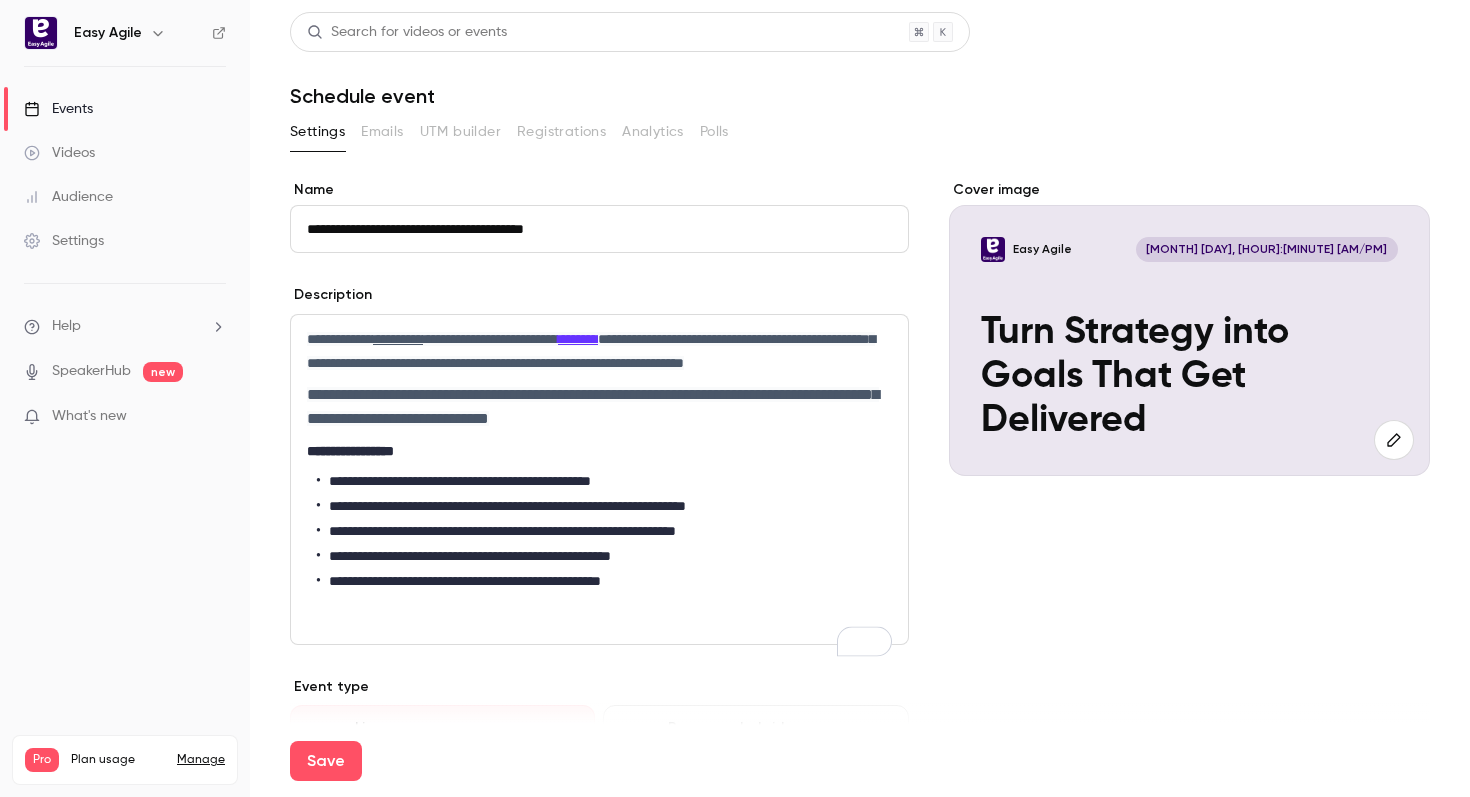 click on "**********" at bounding box center (599, 407) 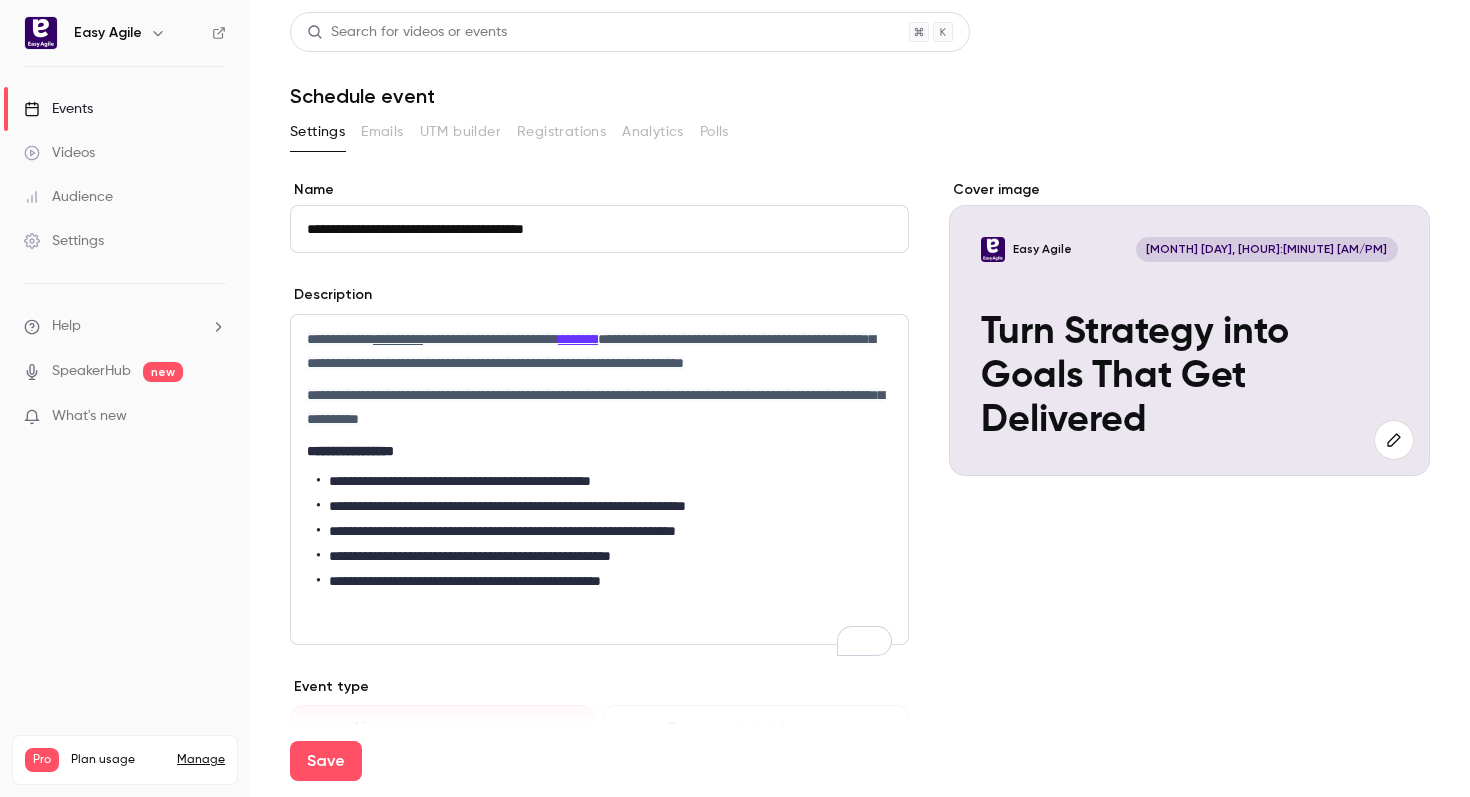 click on "**********" at bounding box center [350, 451] 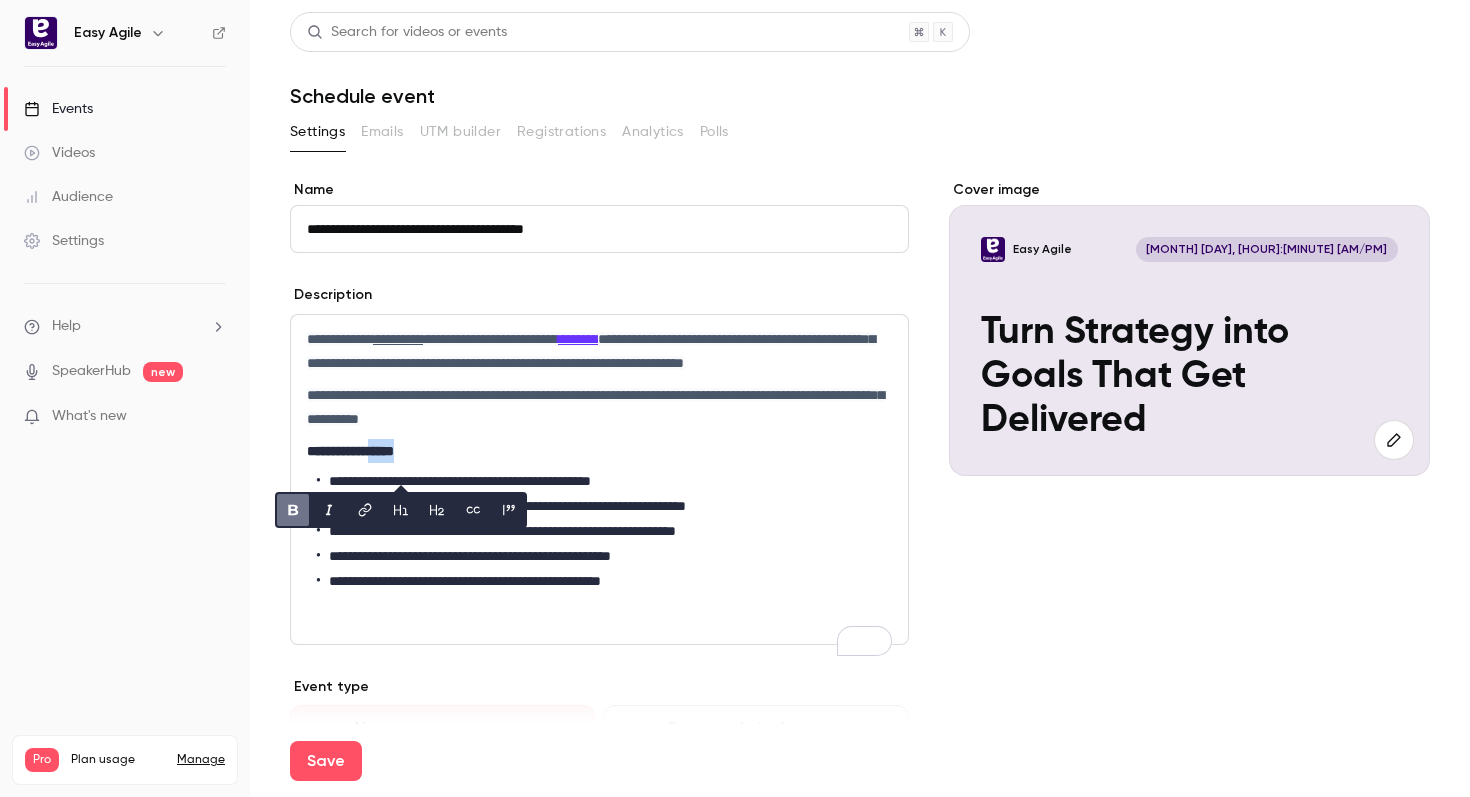 click on "**********" at bounding box center [350, 451] 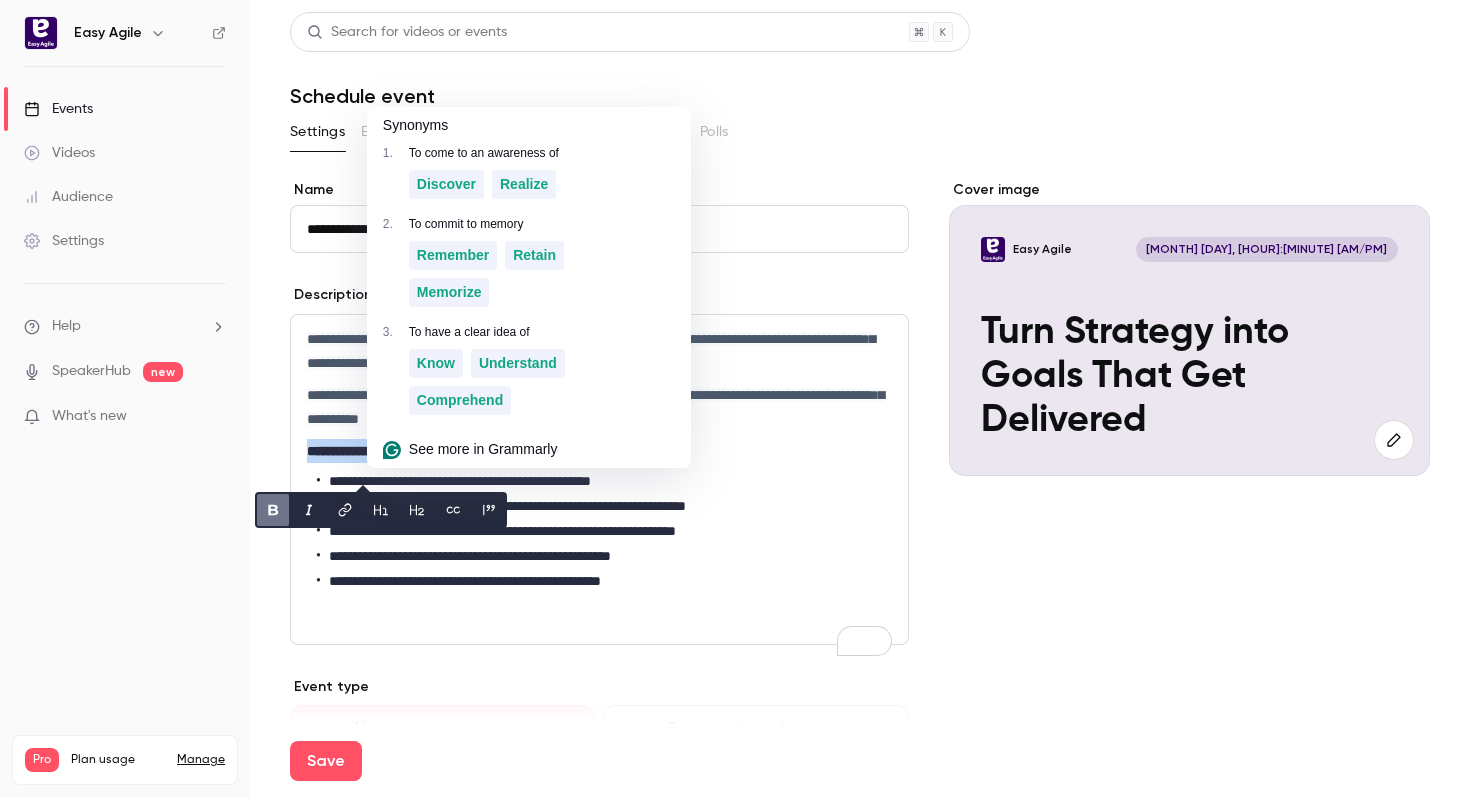 click 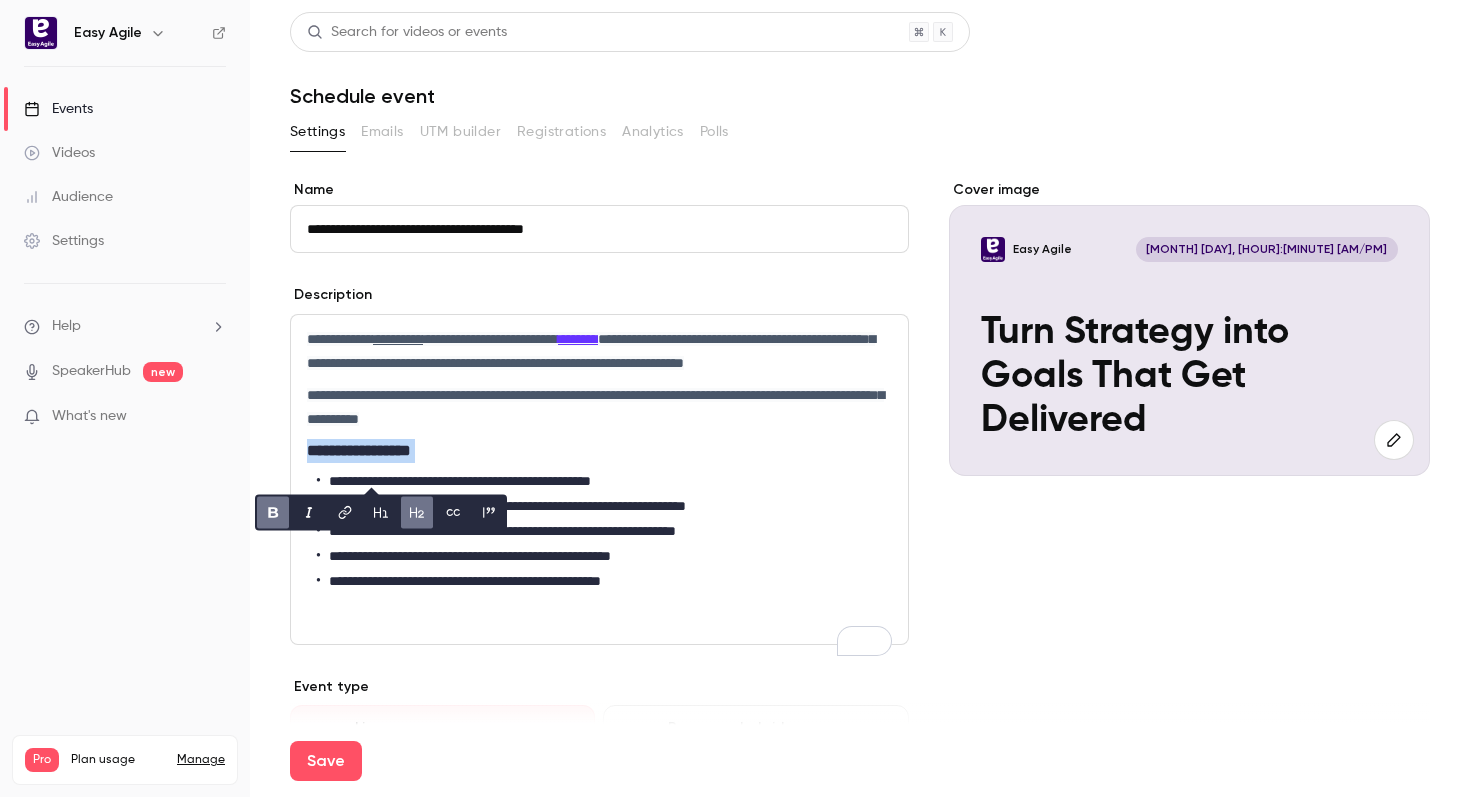 click on "**********" at bounding box center (604, 581) 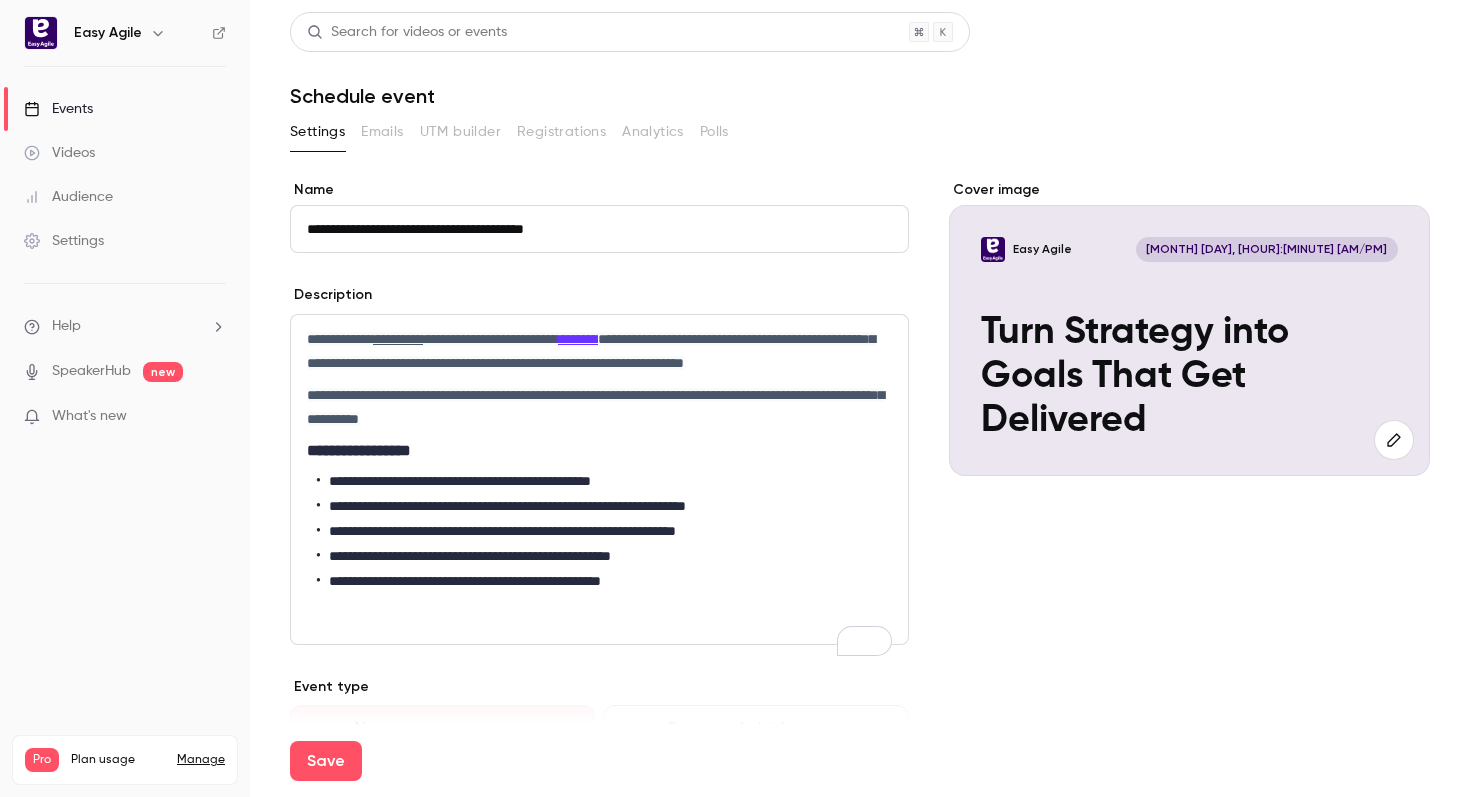 click on "**********" at bounding box center [599, 479] 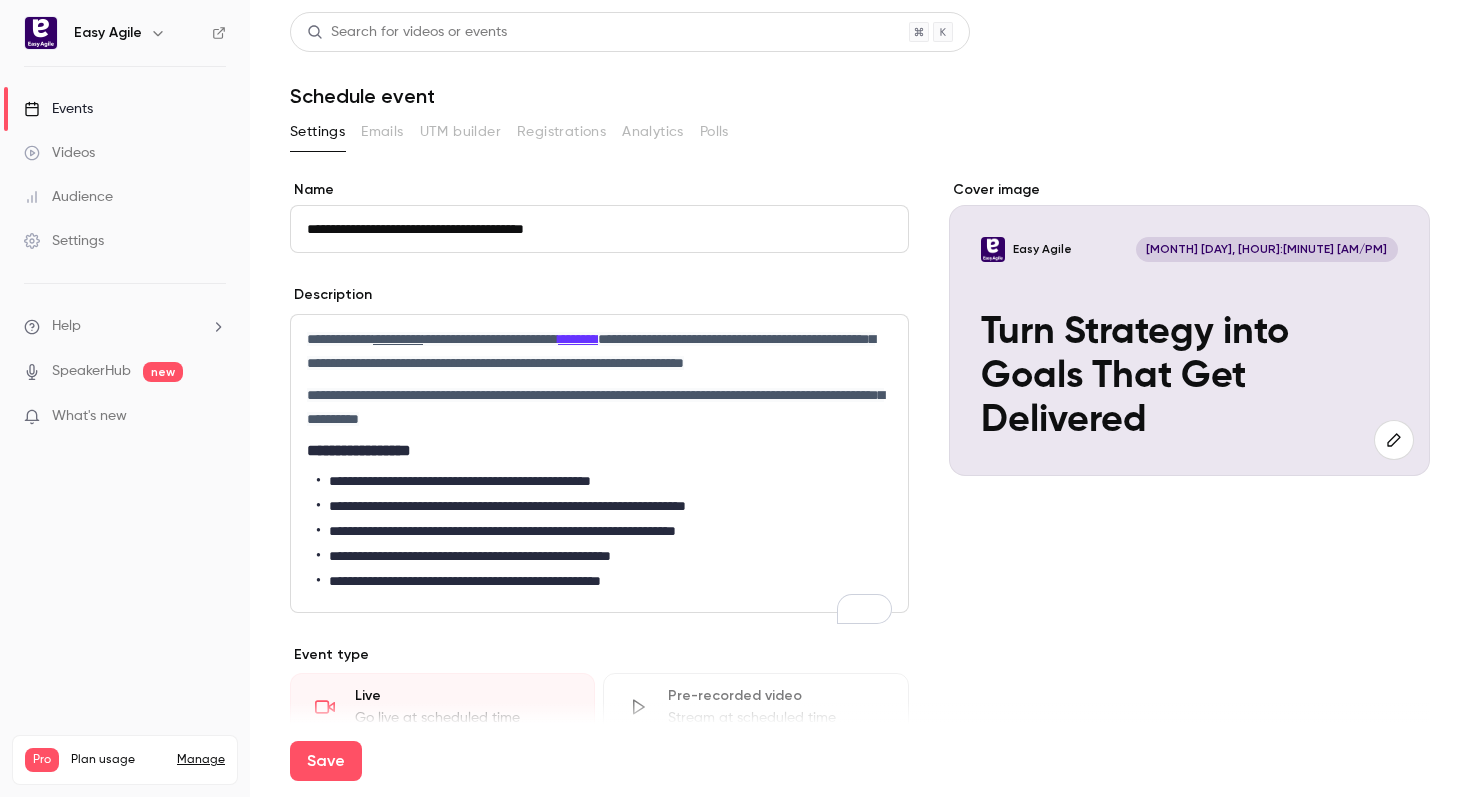 click on "**********" at bounding box center (340, 339) 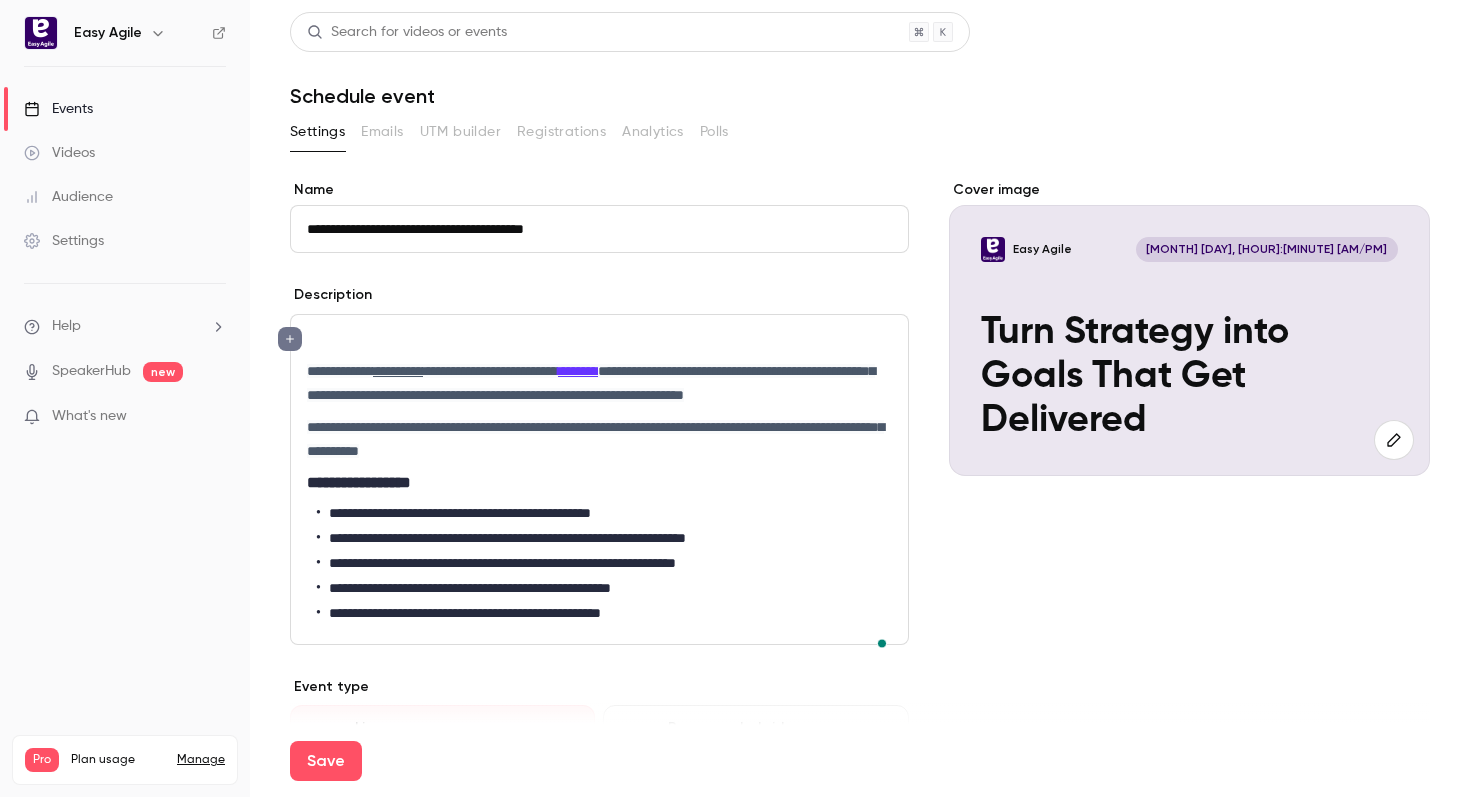 scroll, scrollTop: 0, scrollLeft: 0, axis: both 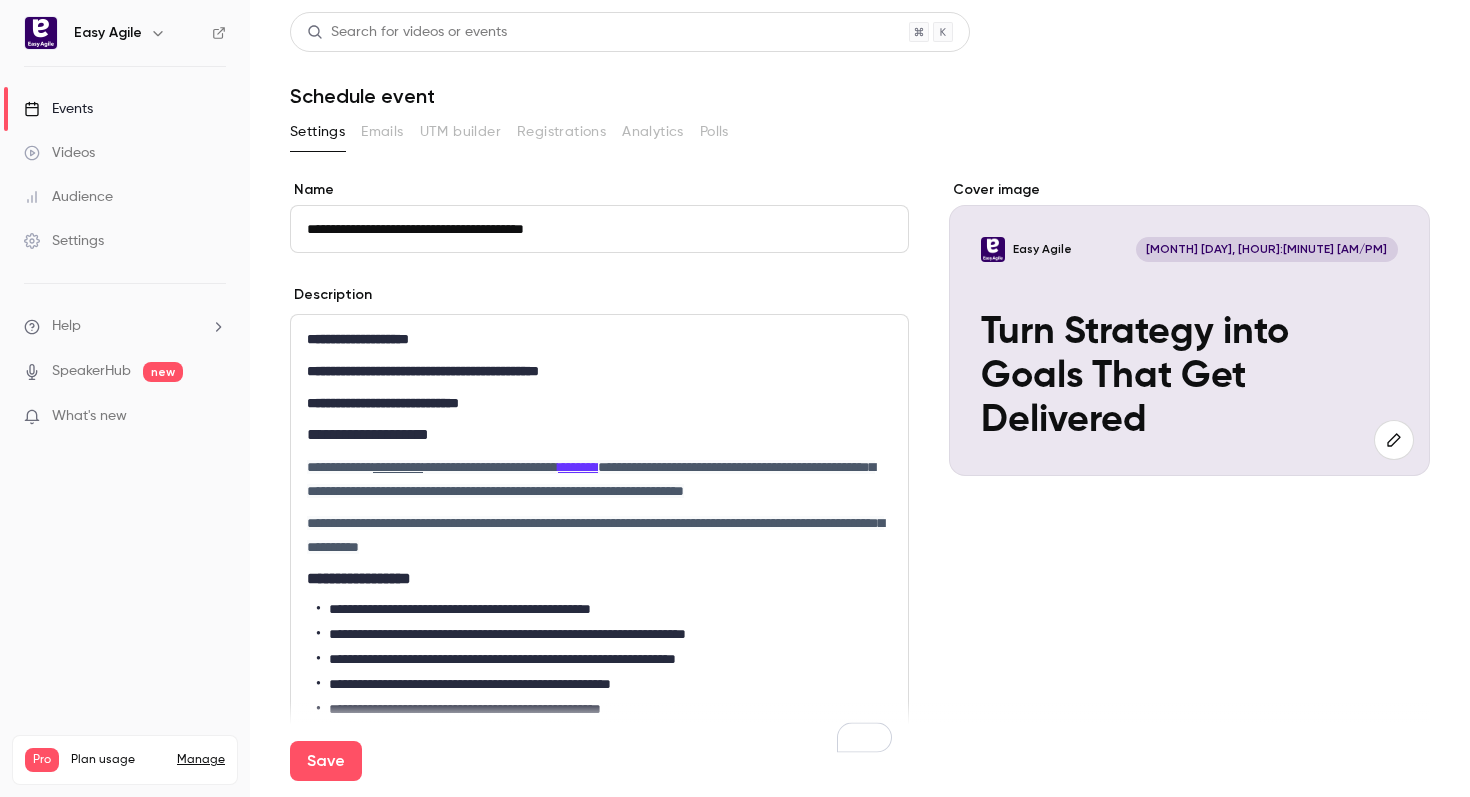 click on "**********" at bounding box center (599, 435) 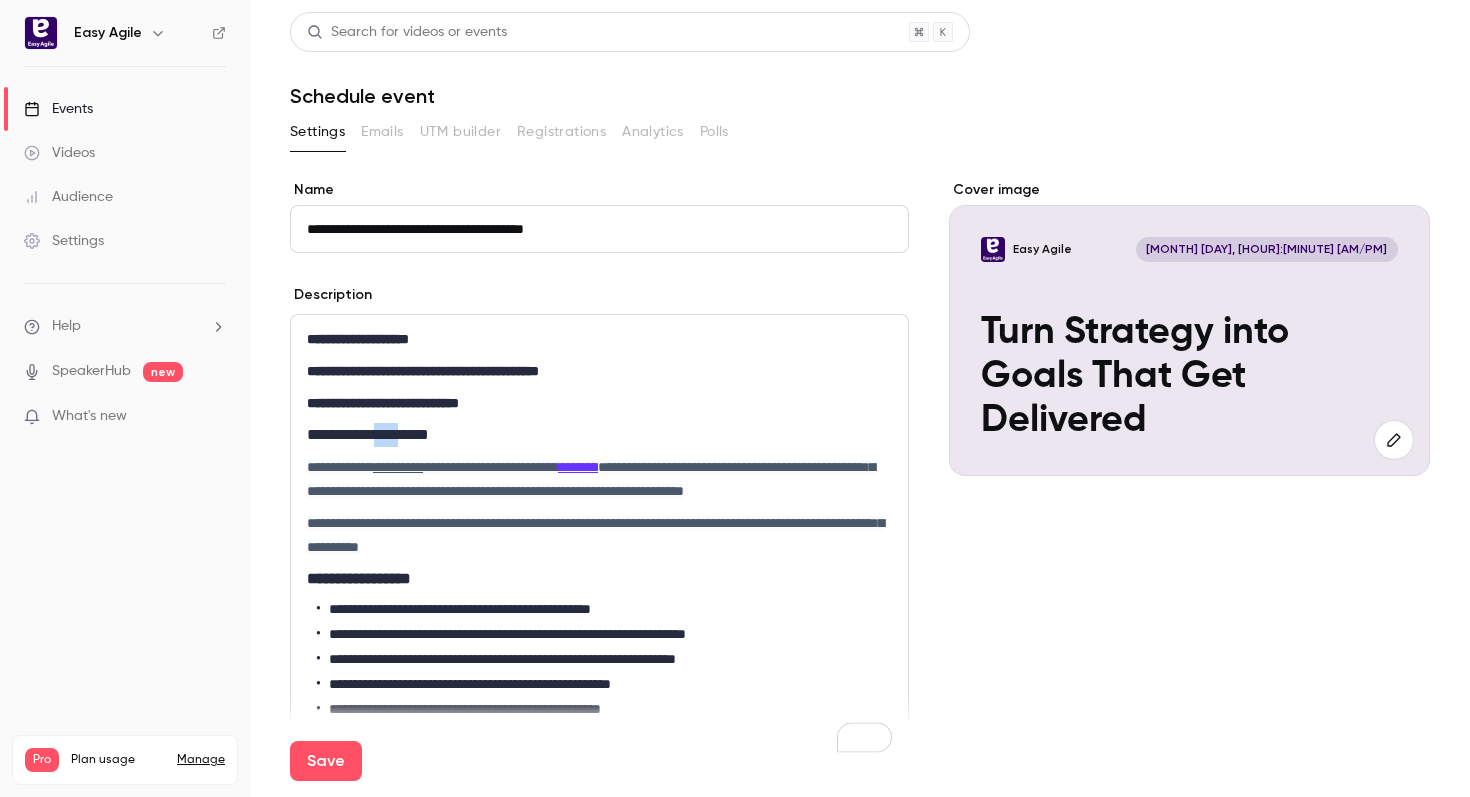 click on "**********" at bounding box center [599, 435] 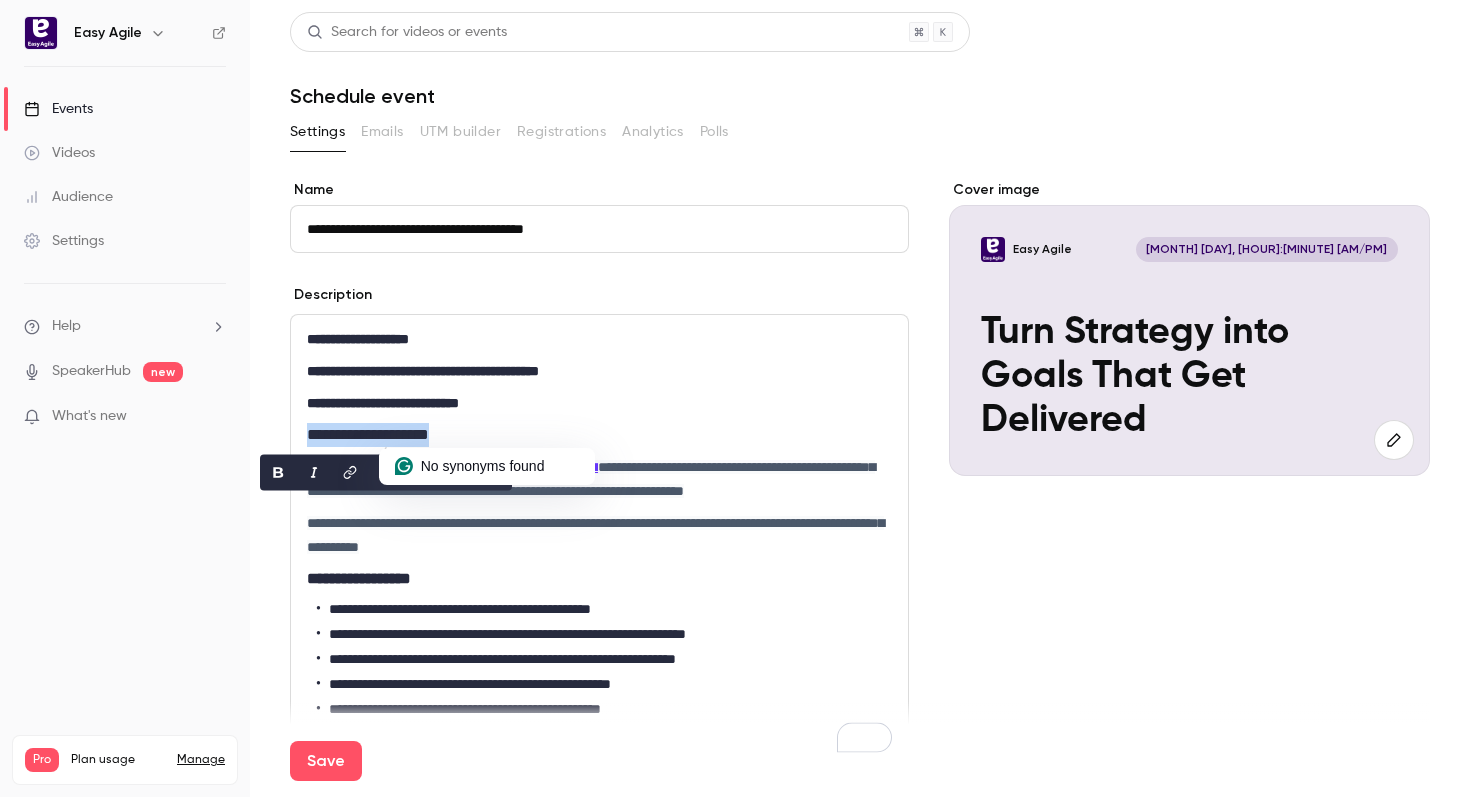 click on "**********" at bounding box center [599, 479] 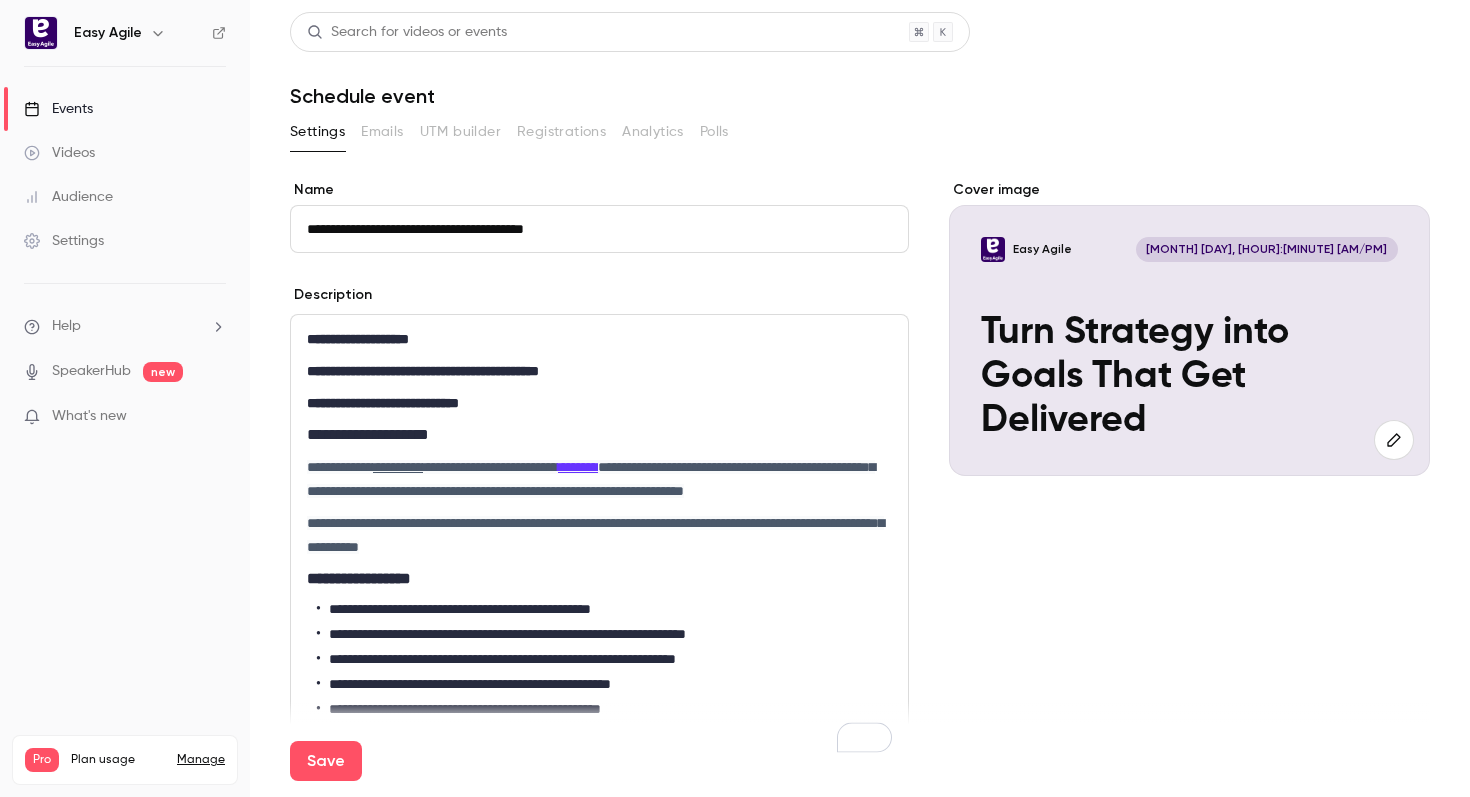 click on "**********" at bounding box center (599, 435) 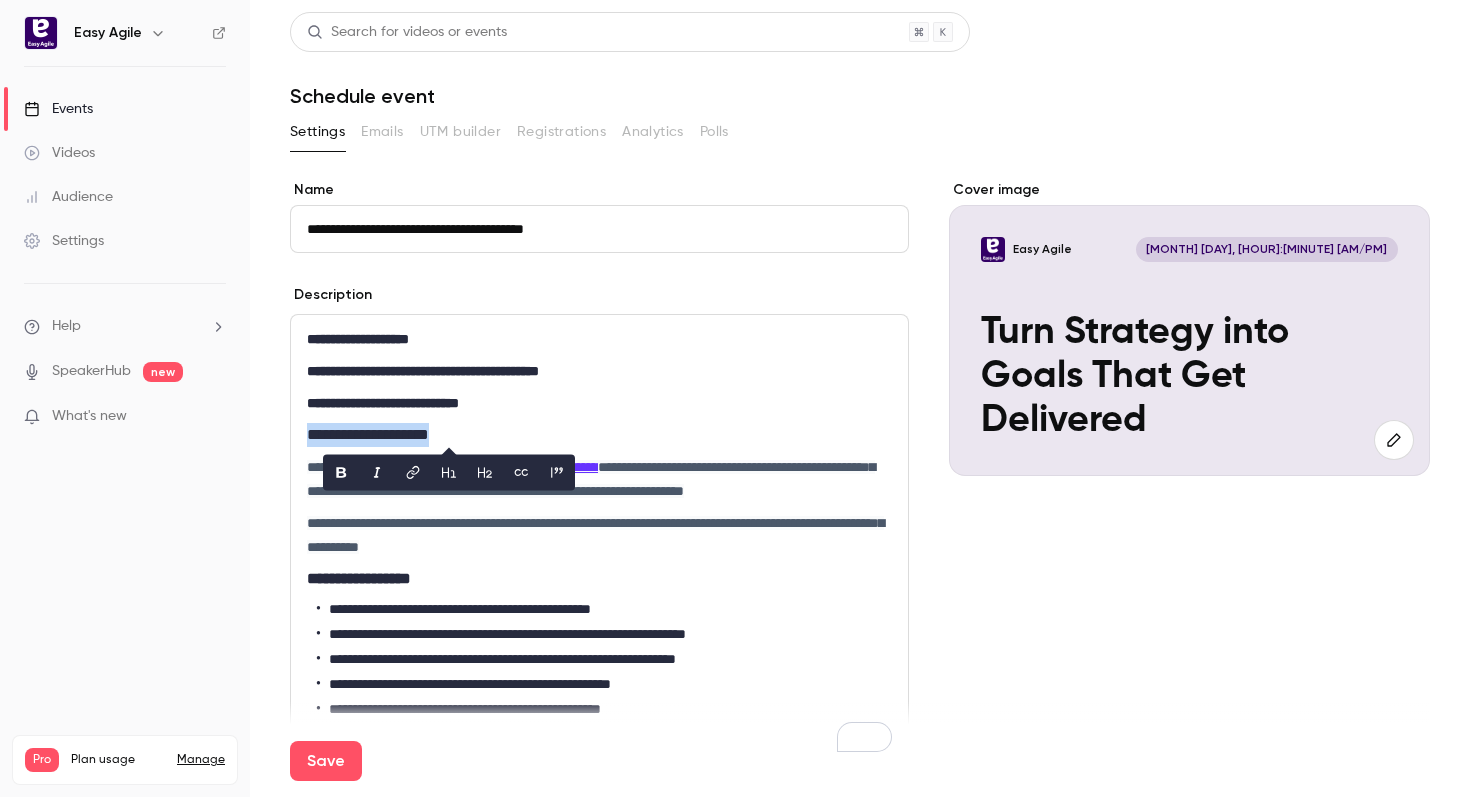 click on "**********" at bounding box center [599, 435] 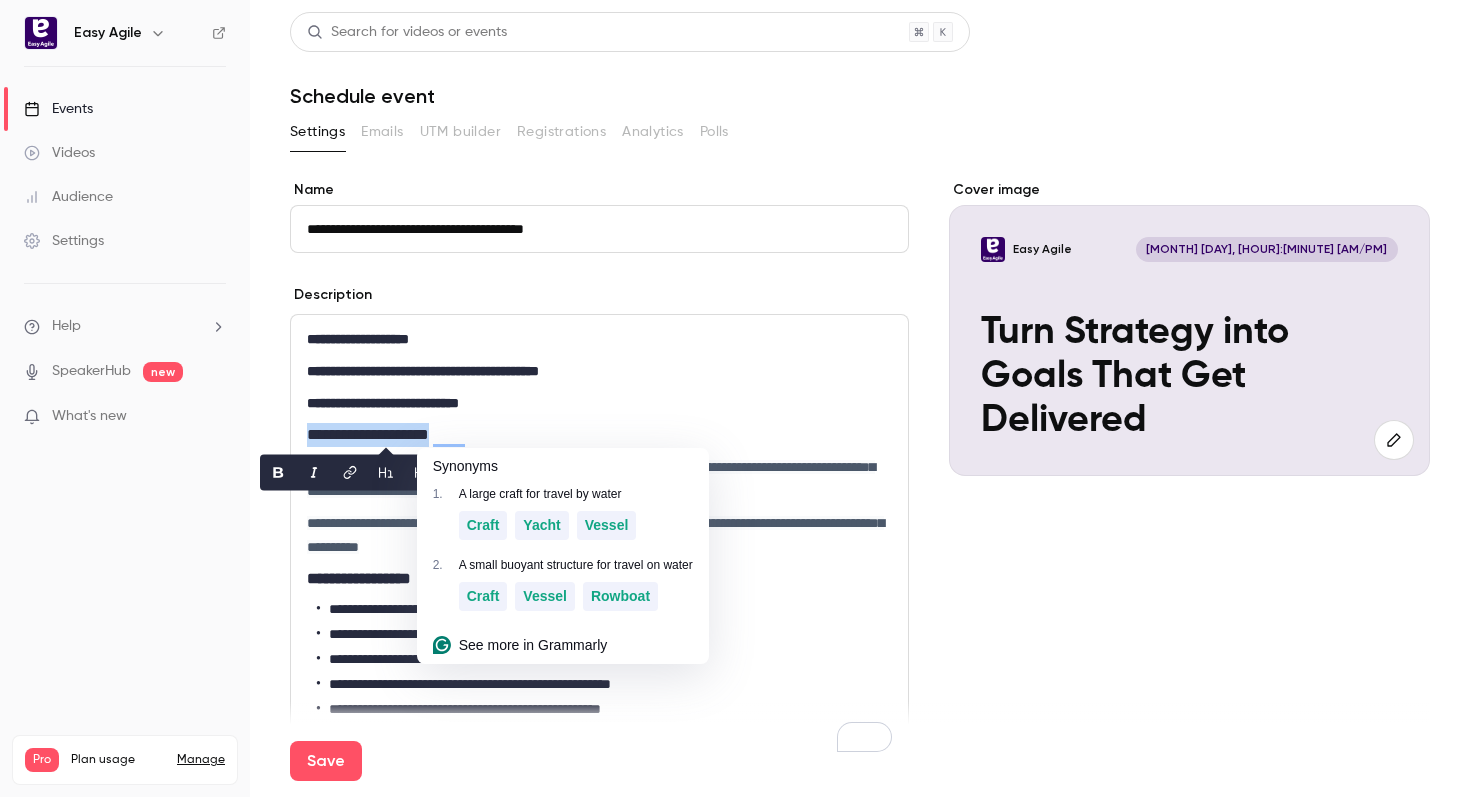 click 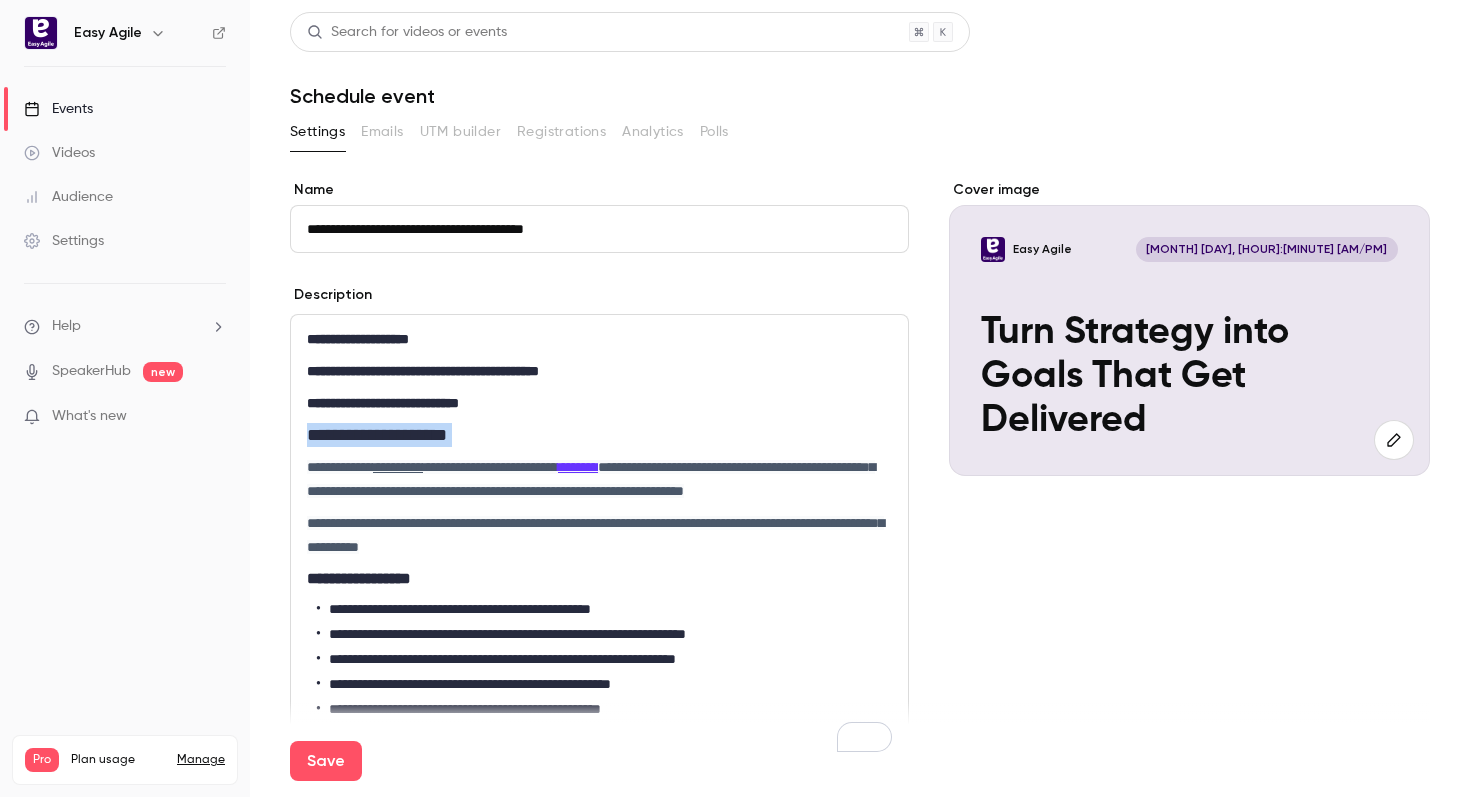 click on "**********" at bounding box center (383, 403) 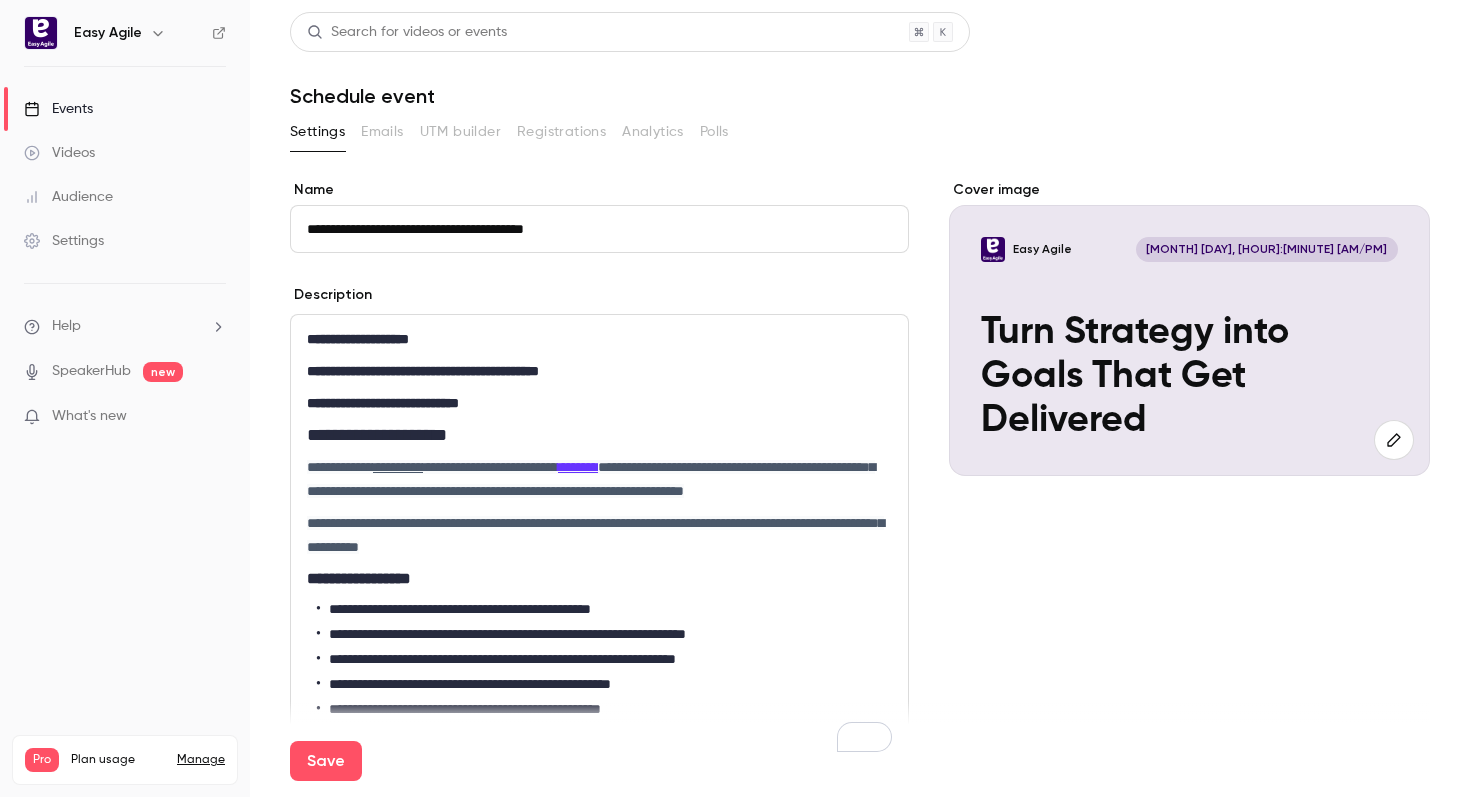 click on "**********" at bounding box center (599, 403) 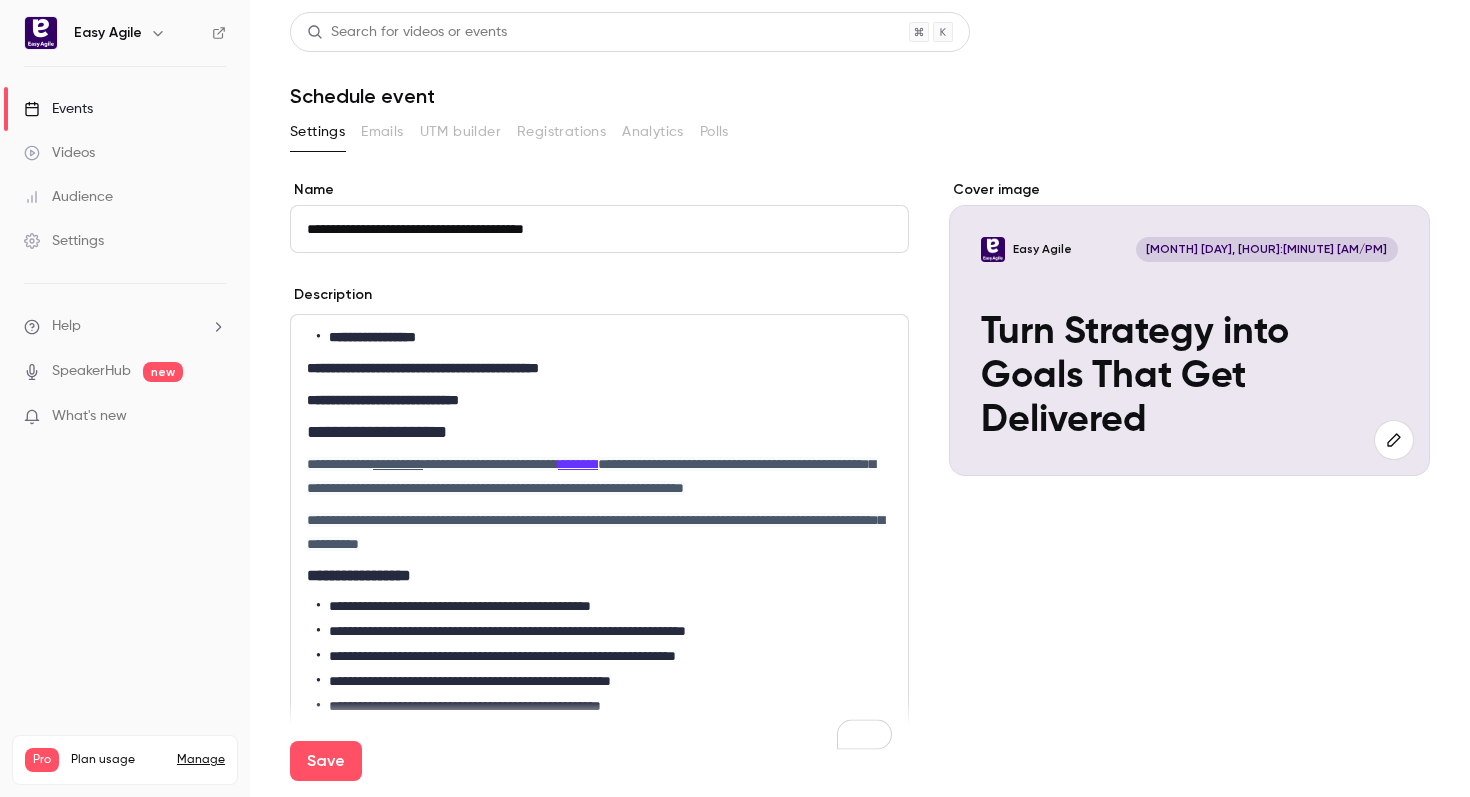 click on "**********" at bounding box center (423, 368) 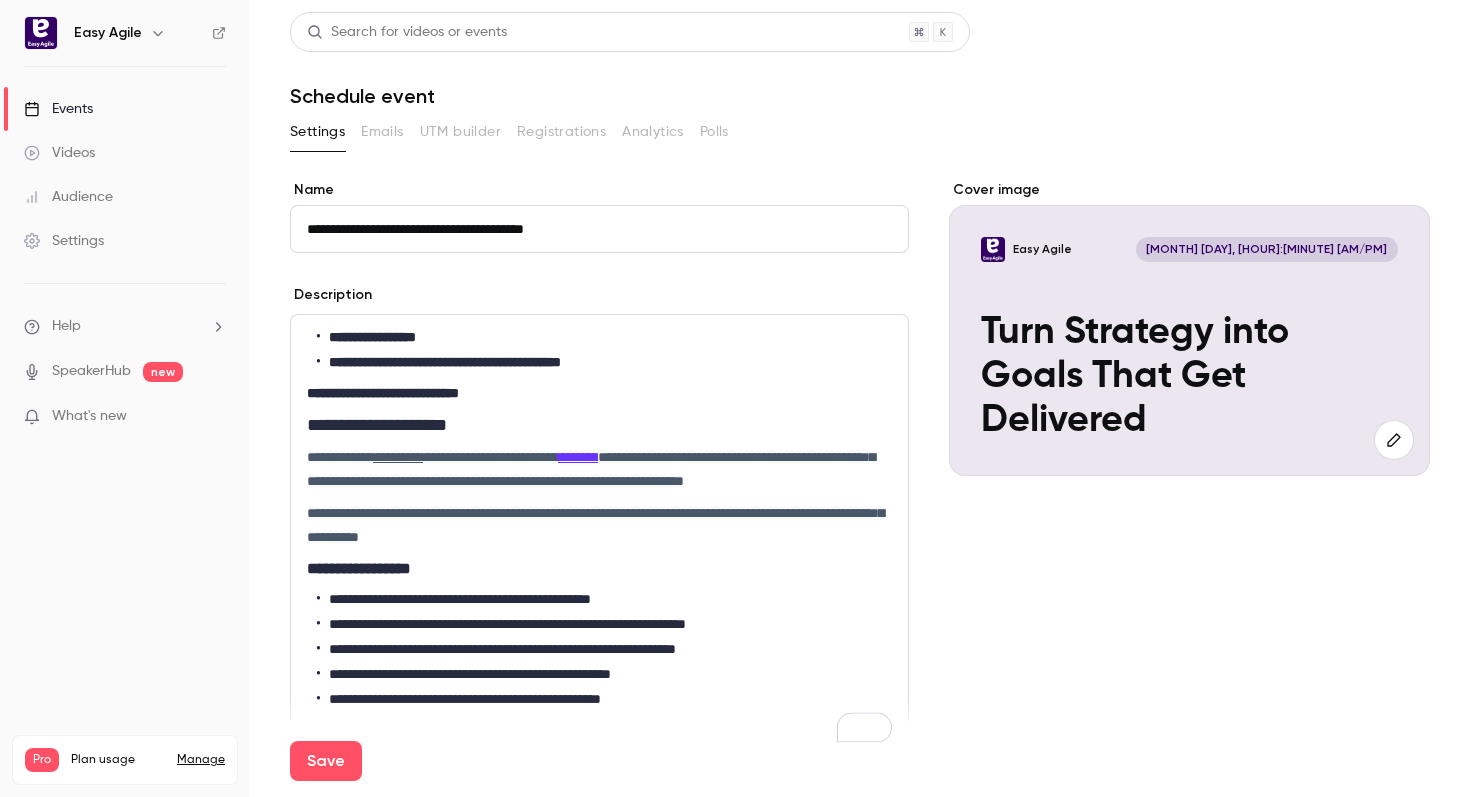 click on "**********" at bounding box center [383, 393] 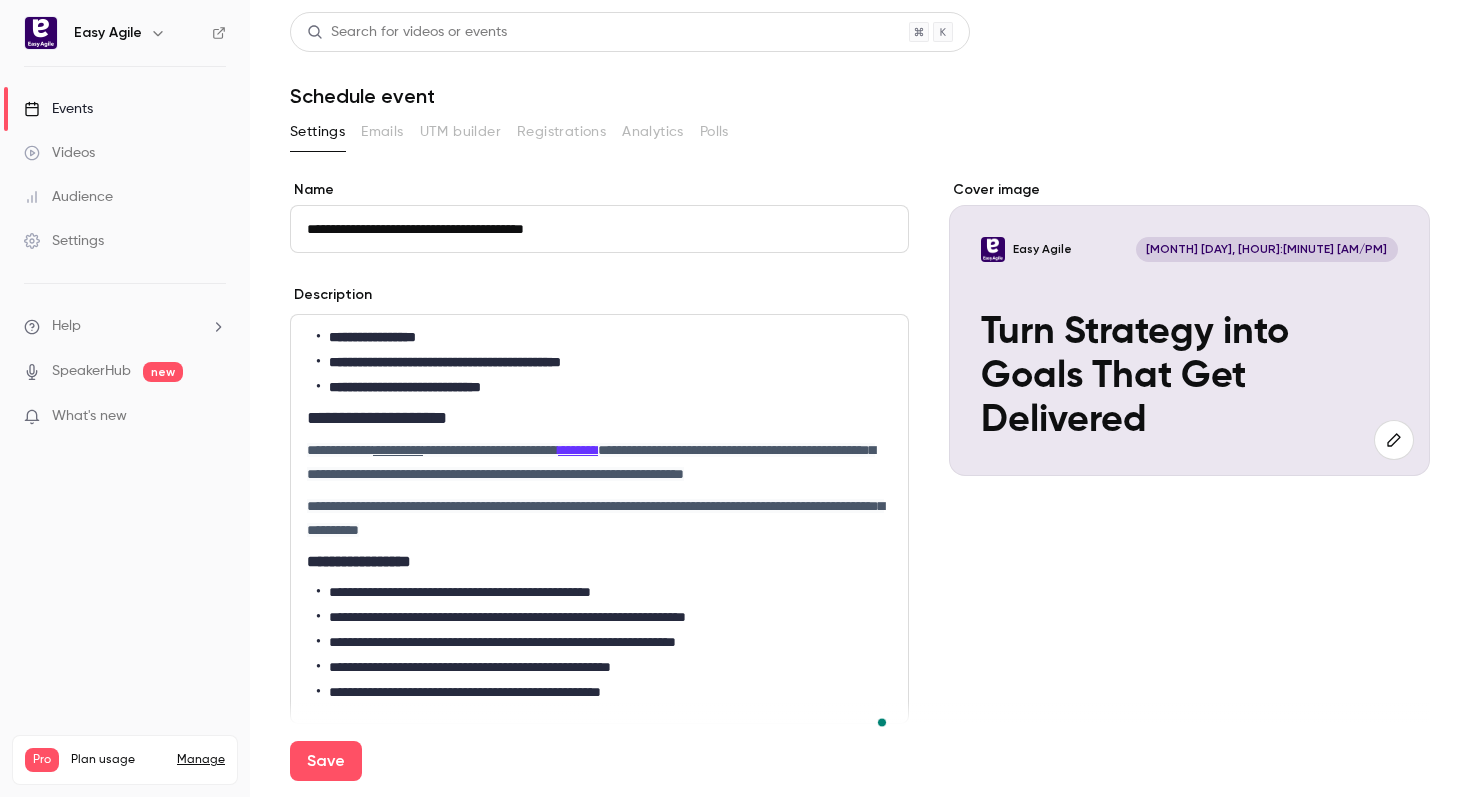 click on "**********" at bounding box center [595, 518] 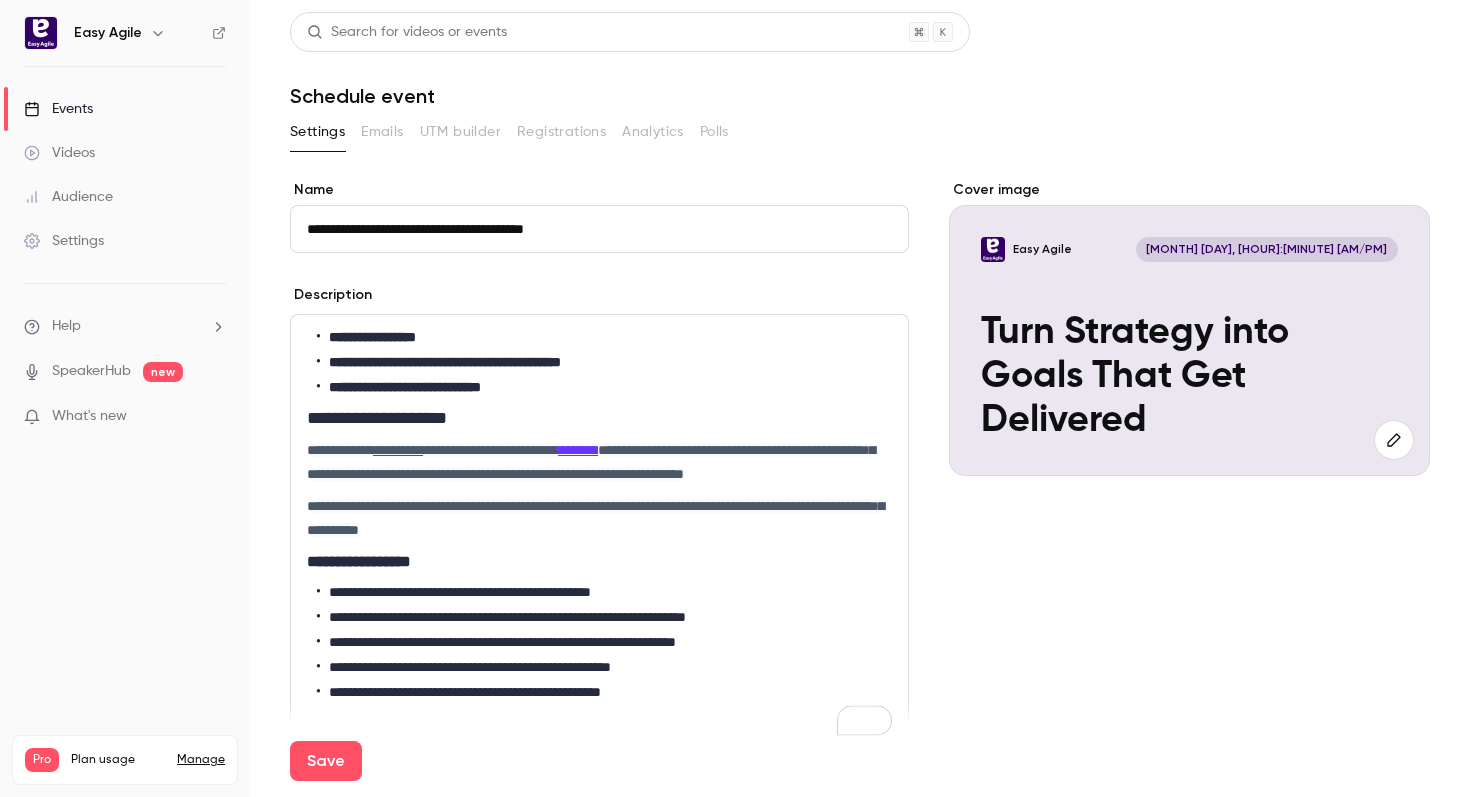 scroll, scrollTop: 143, scrollLeft: 0, axis: vertical 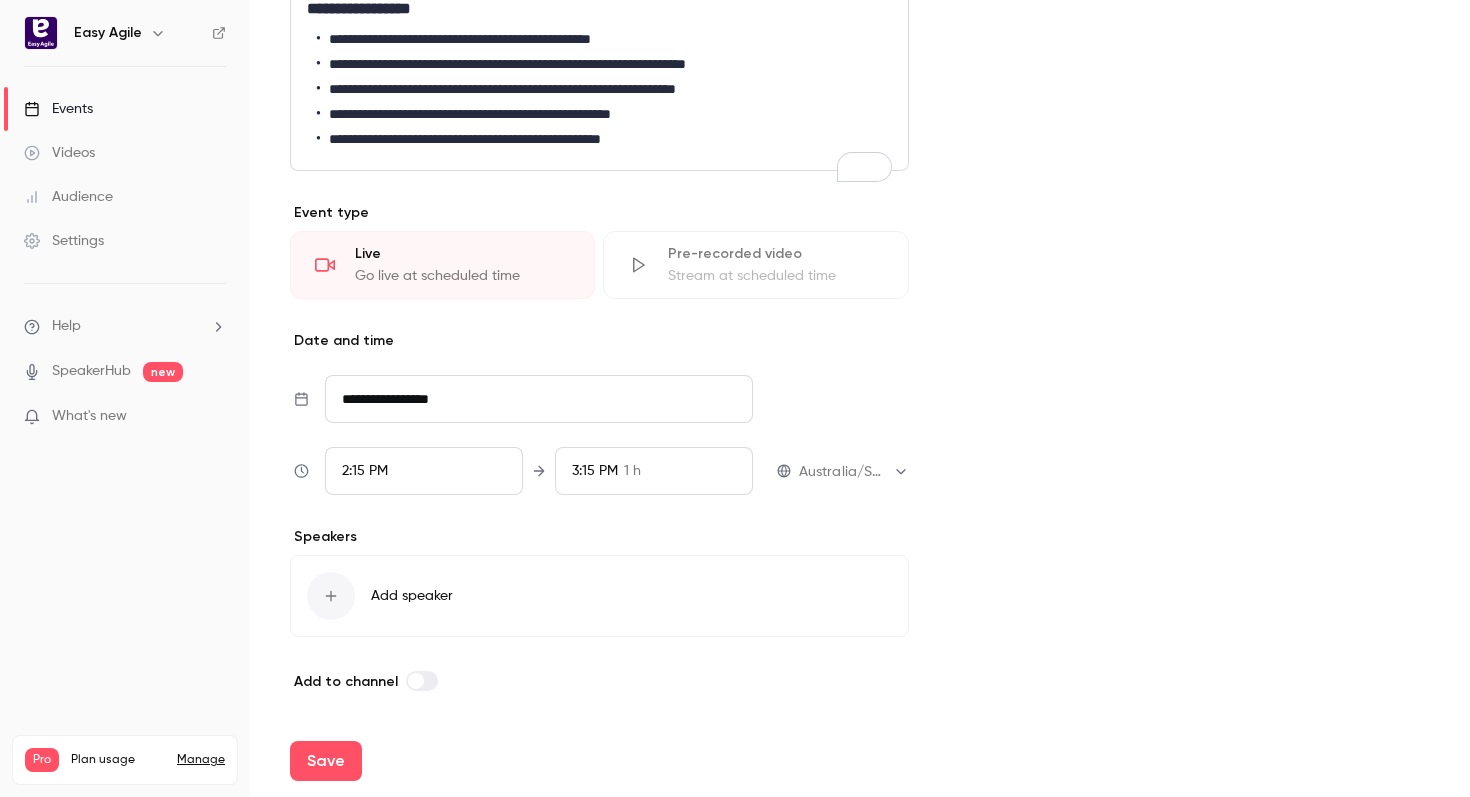 click on "**********" at bounding box center [539, 399] 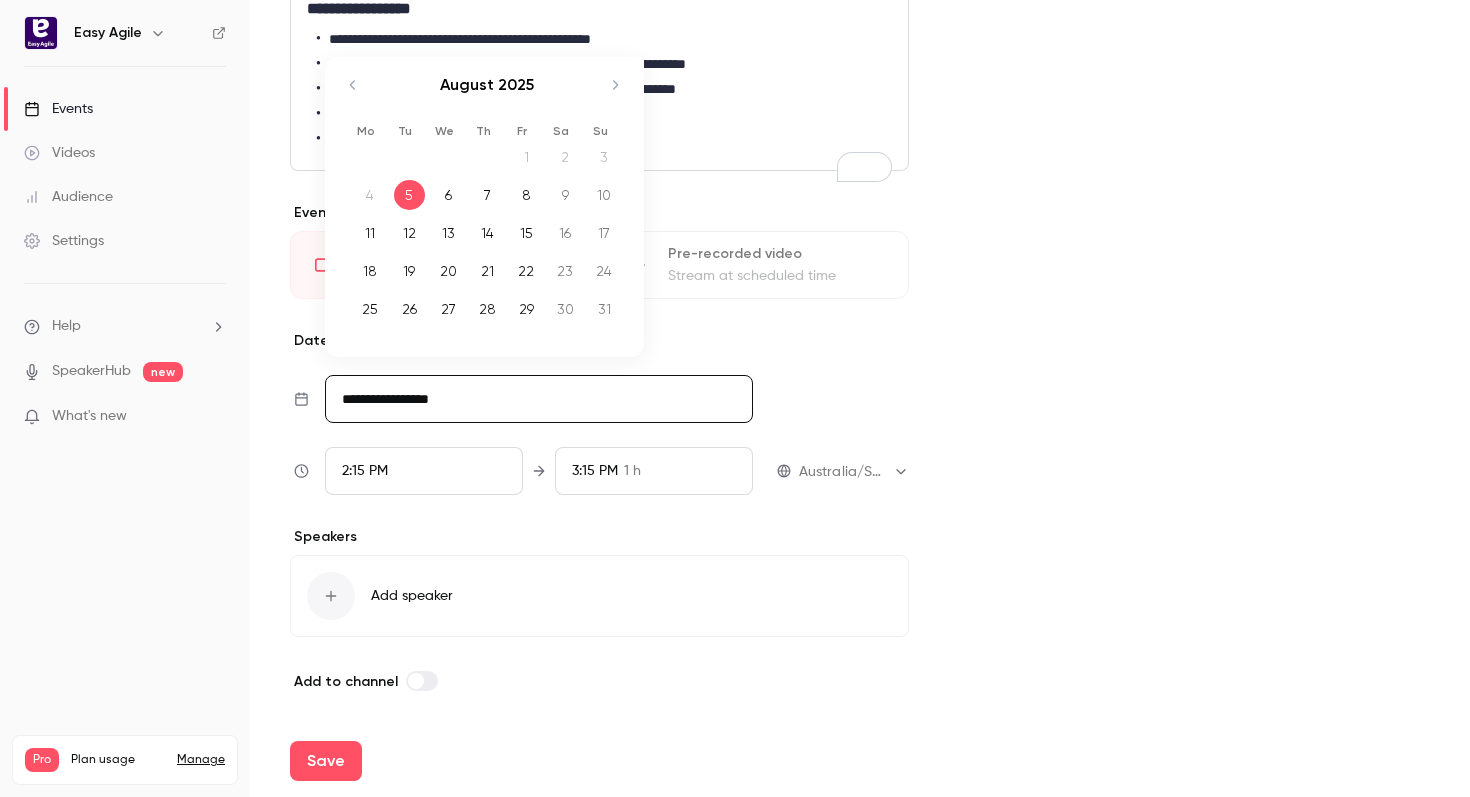click 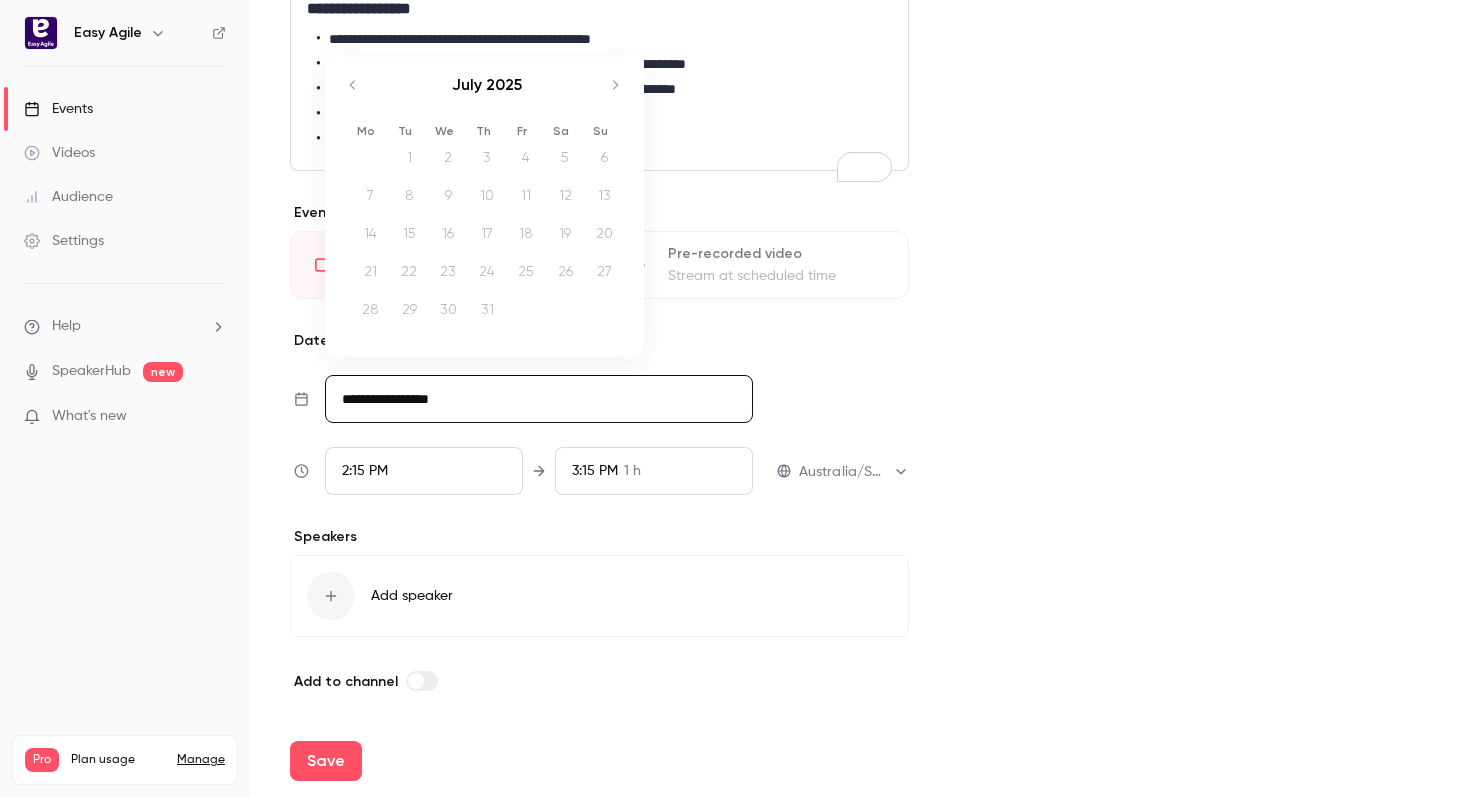 click 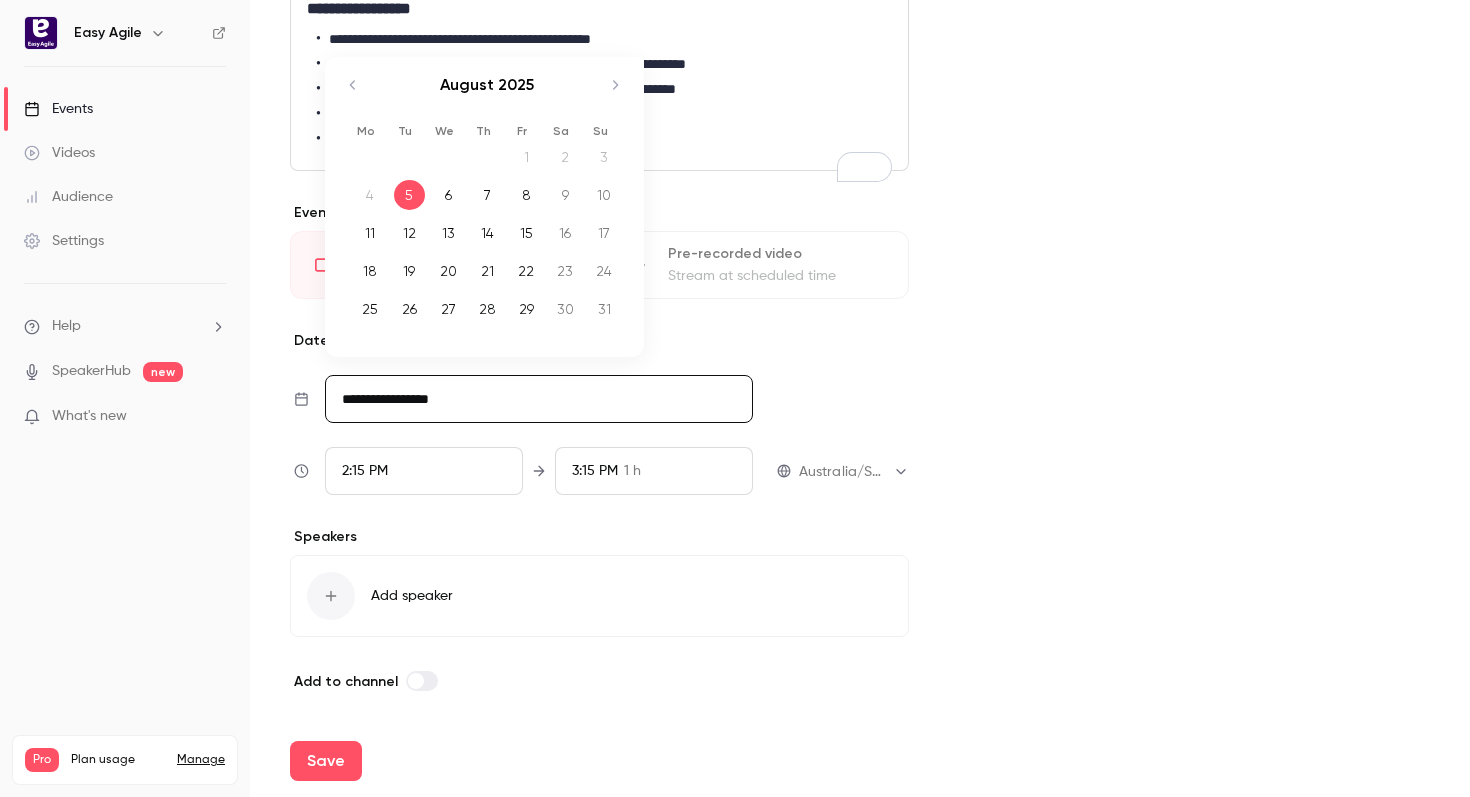 click 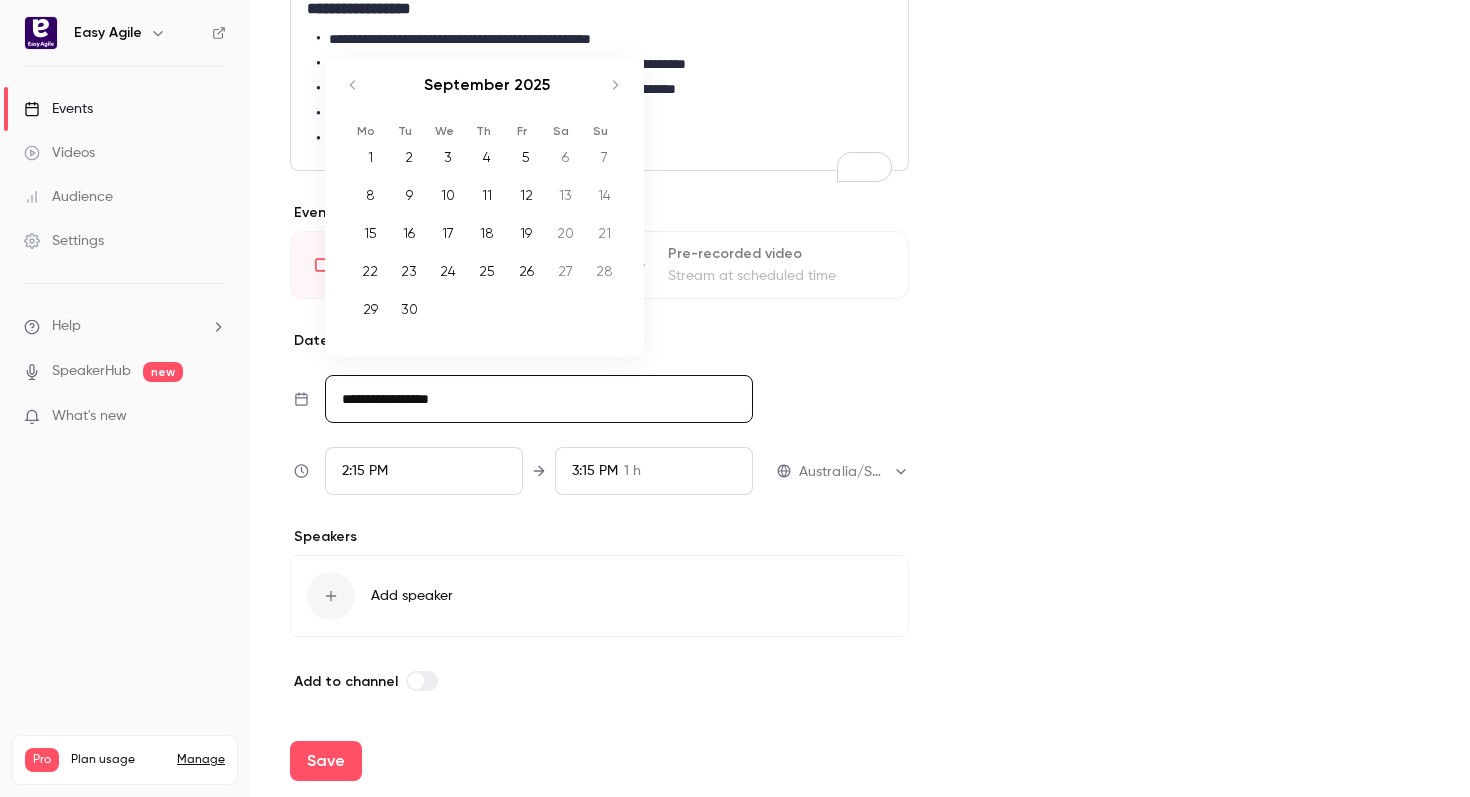 click on "4" at bounding box center (487, 157) 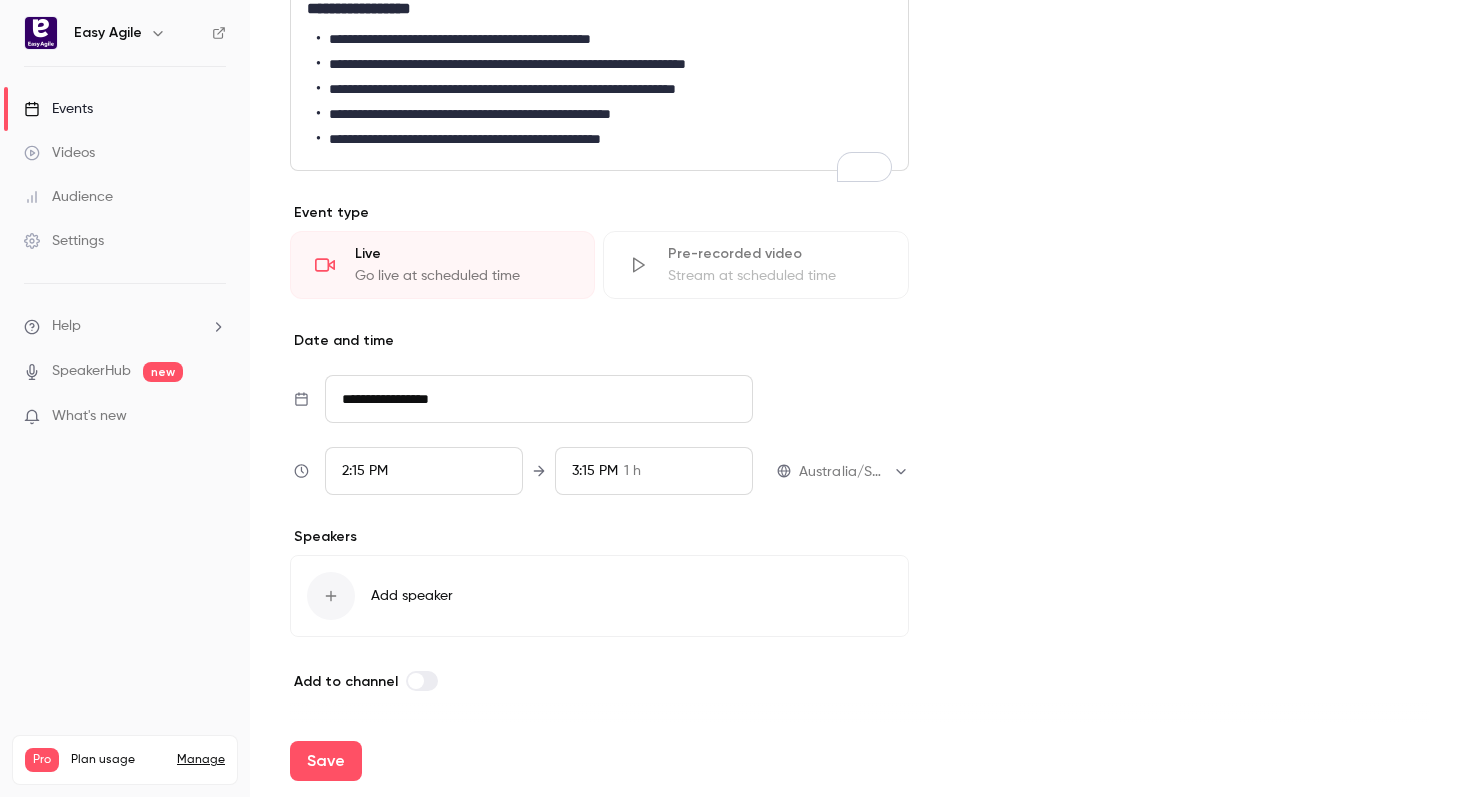 click on "2:15 PM" at bounding box center [424, 471] 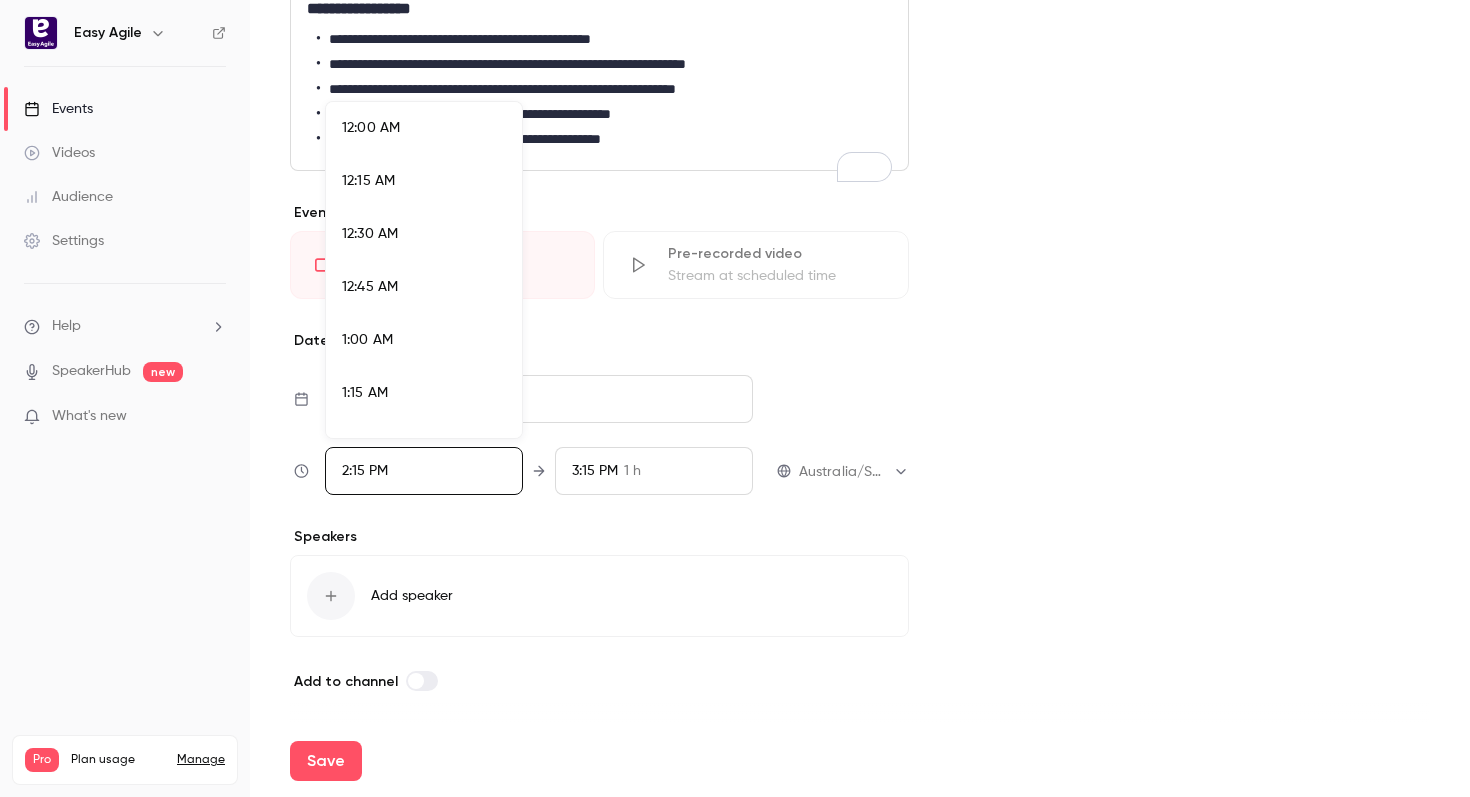 scroll, scrollTop: 2879, scrollLeft: 0, axis: vertical 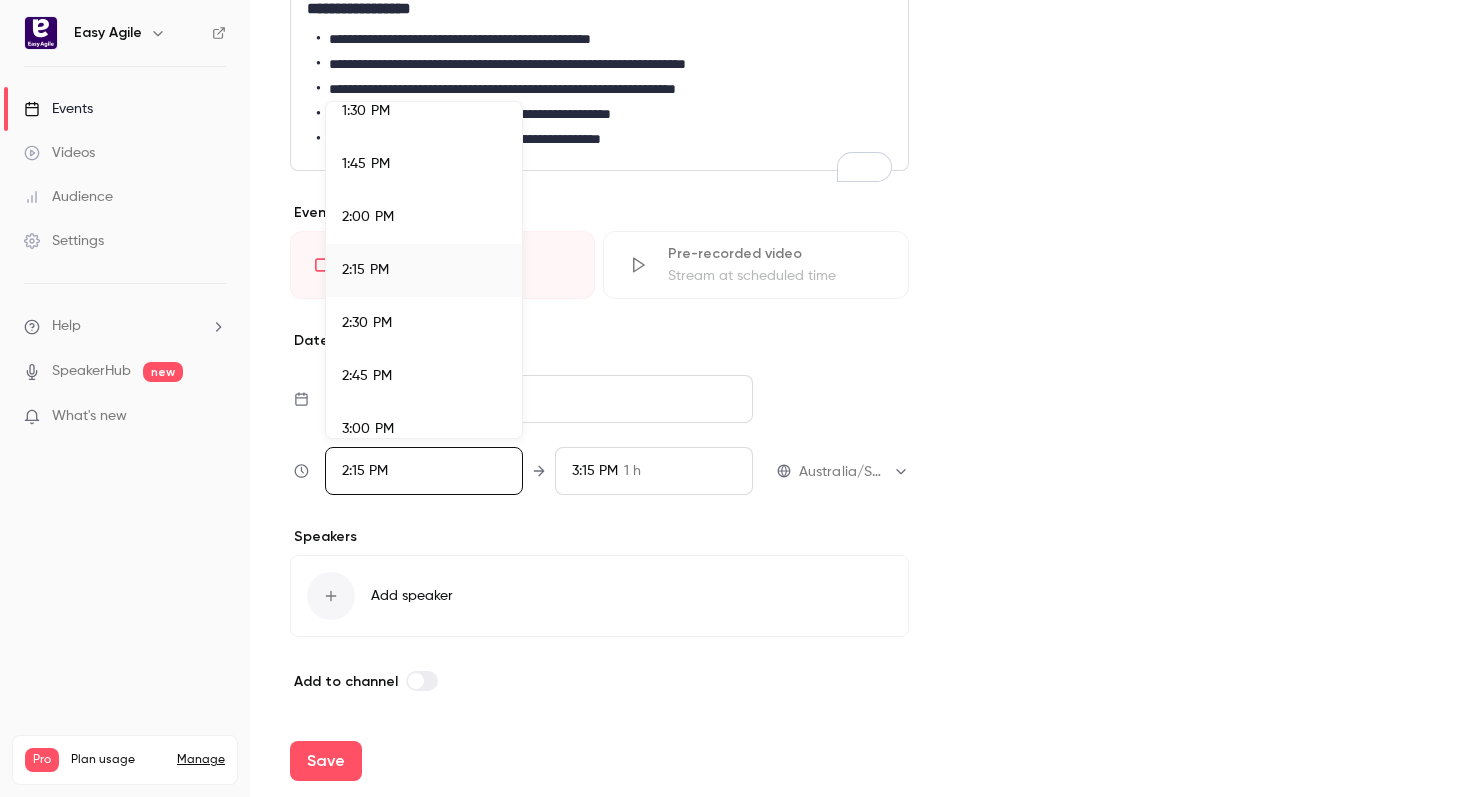 click at bounding box center [735, 398] 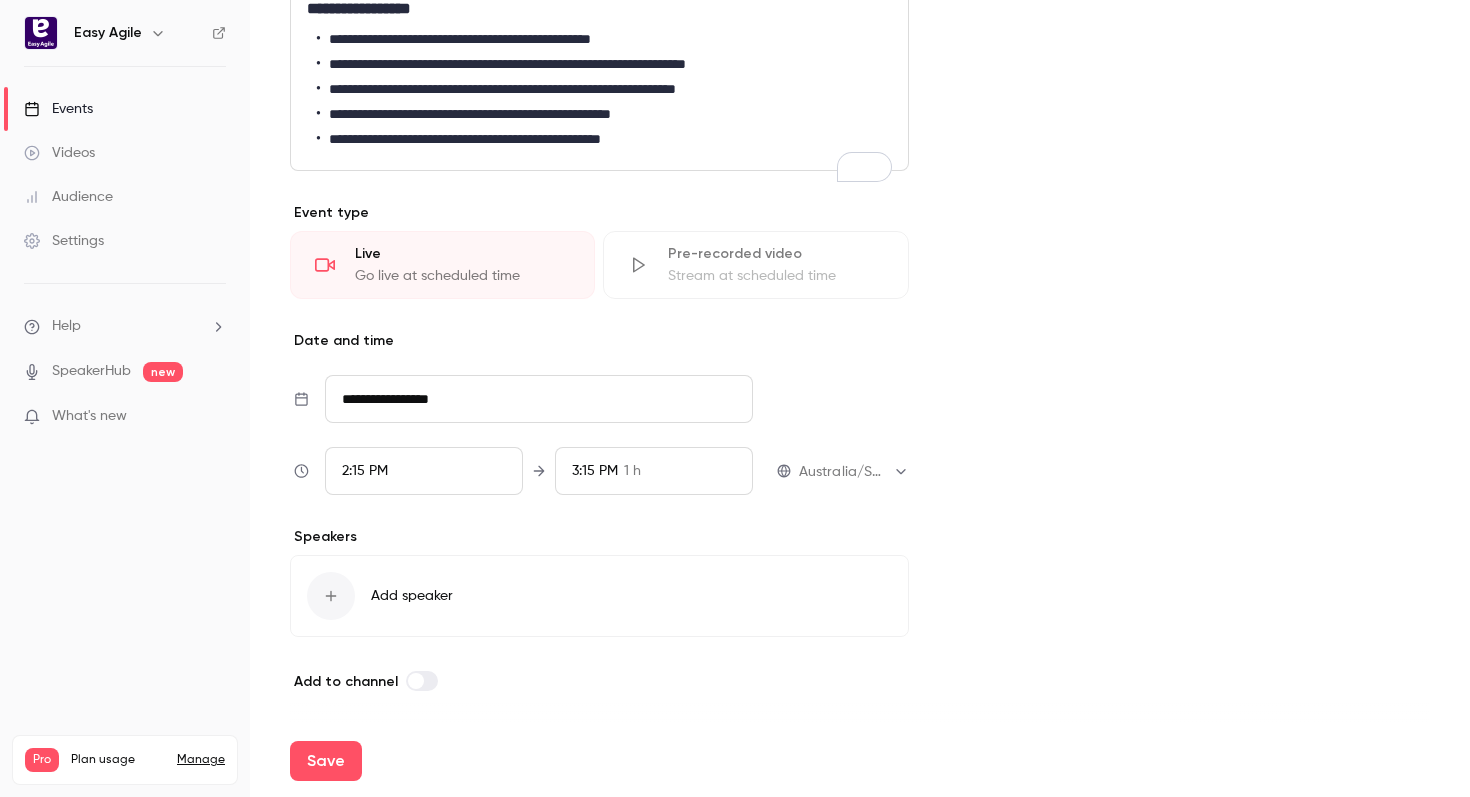 scroll, scrollTop: 478, scrollLeft: 0, axis: vertical 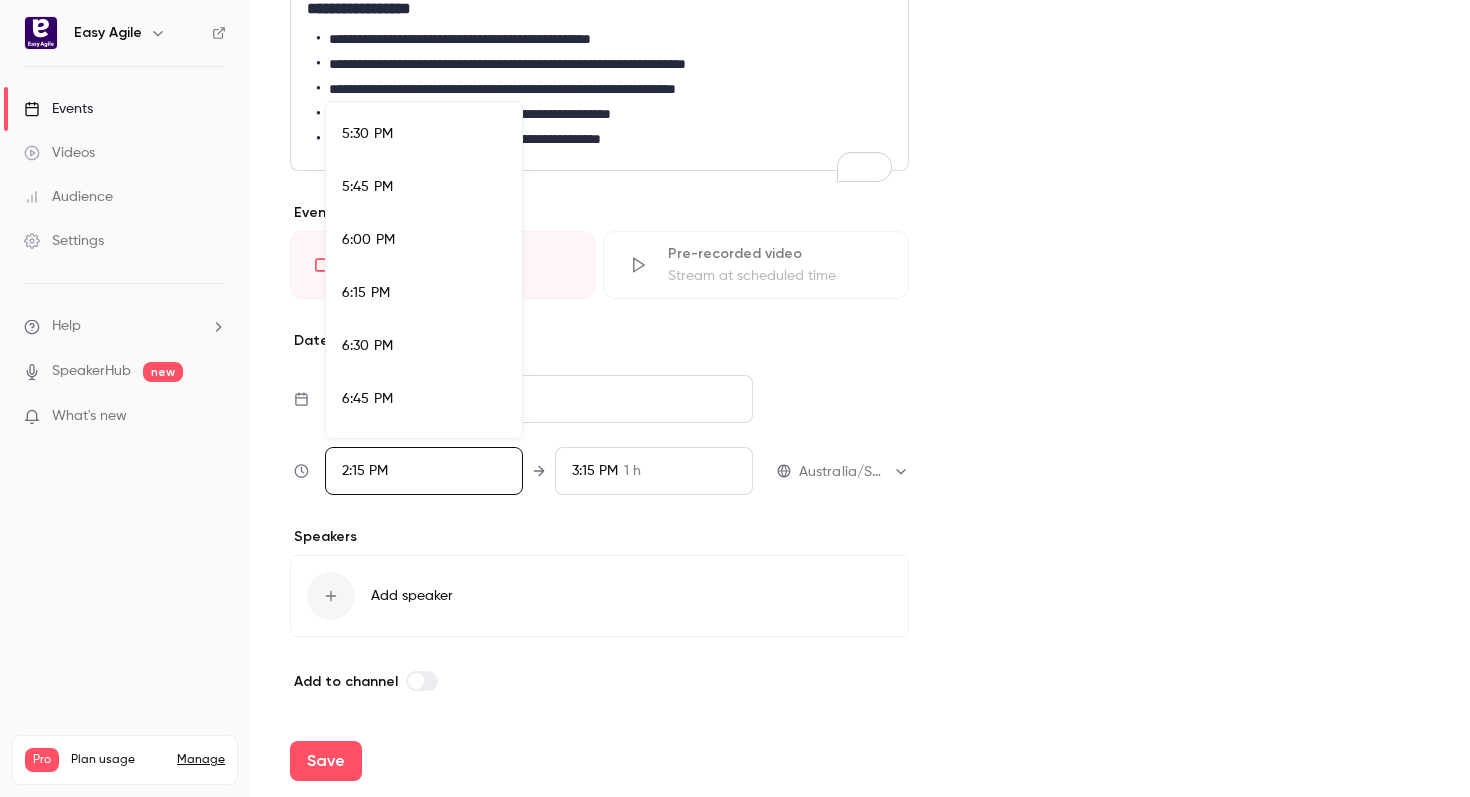 click on "6:30 PM" at bounding box center [424, 346] 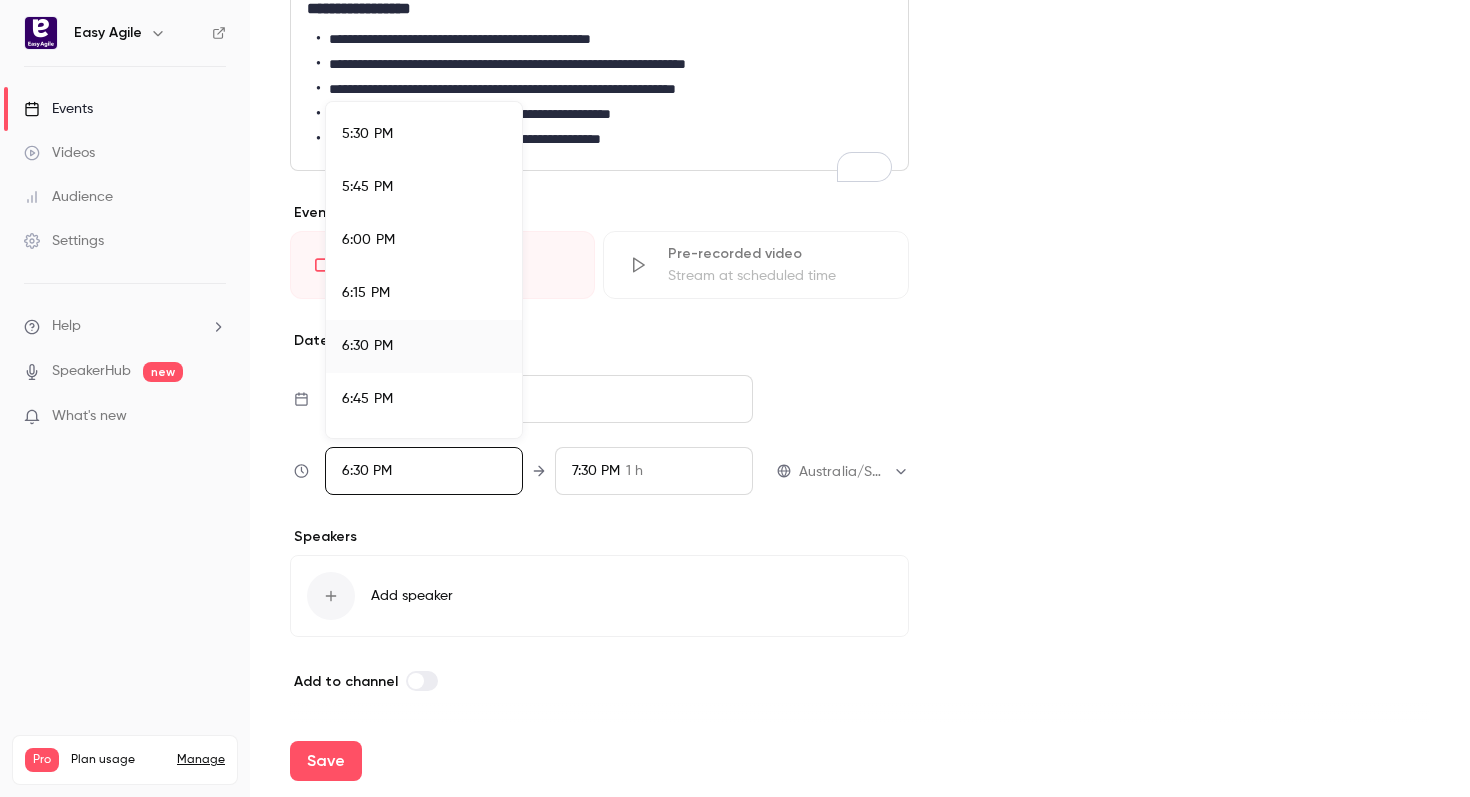 click on "6:30 PM" at bounding box center [424, 346] 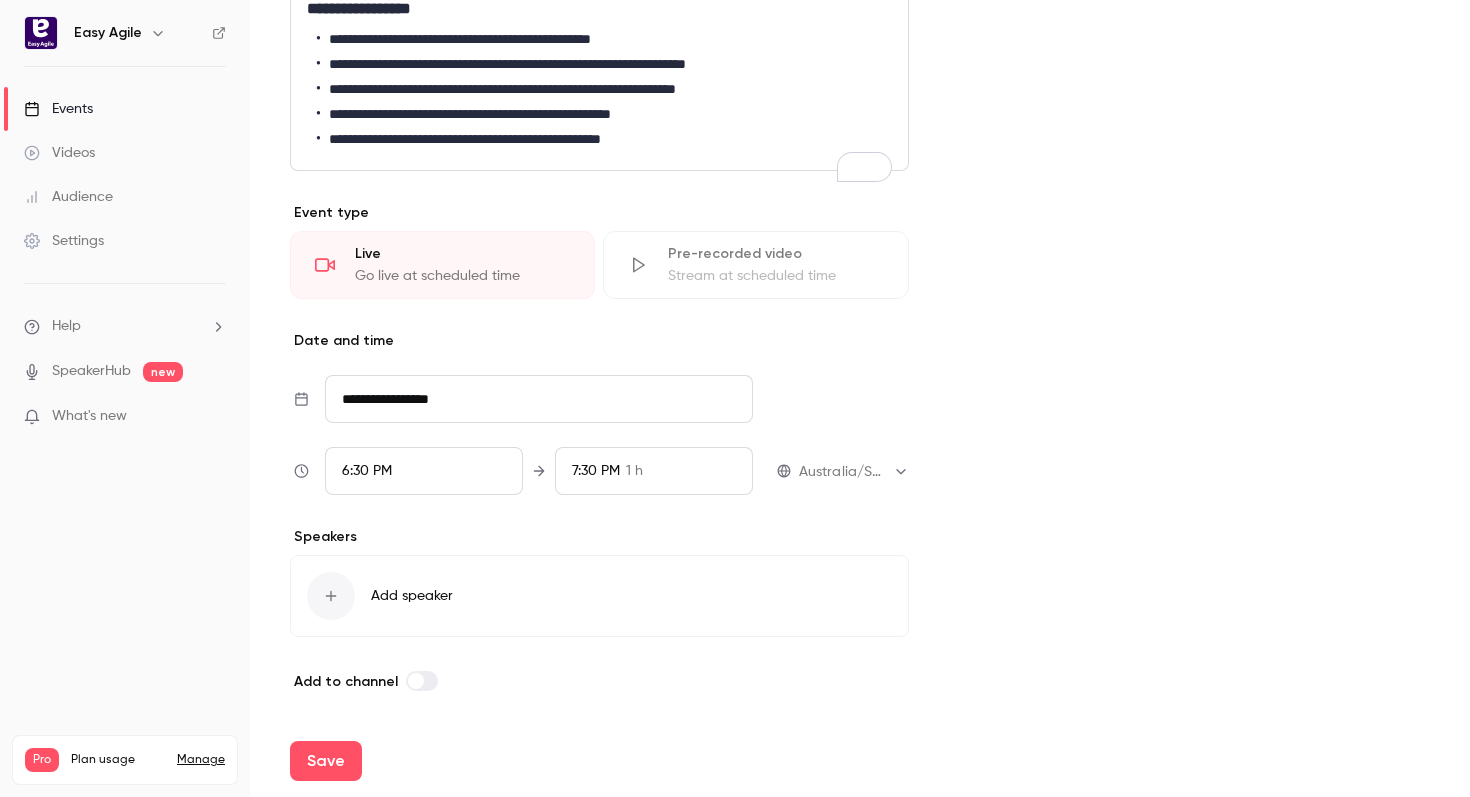 click on "1 h" at bounding box center (634, 471) 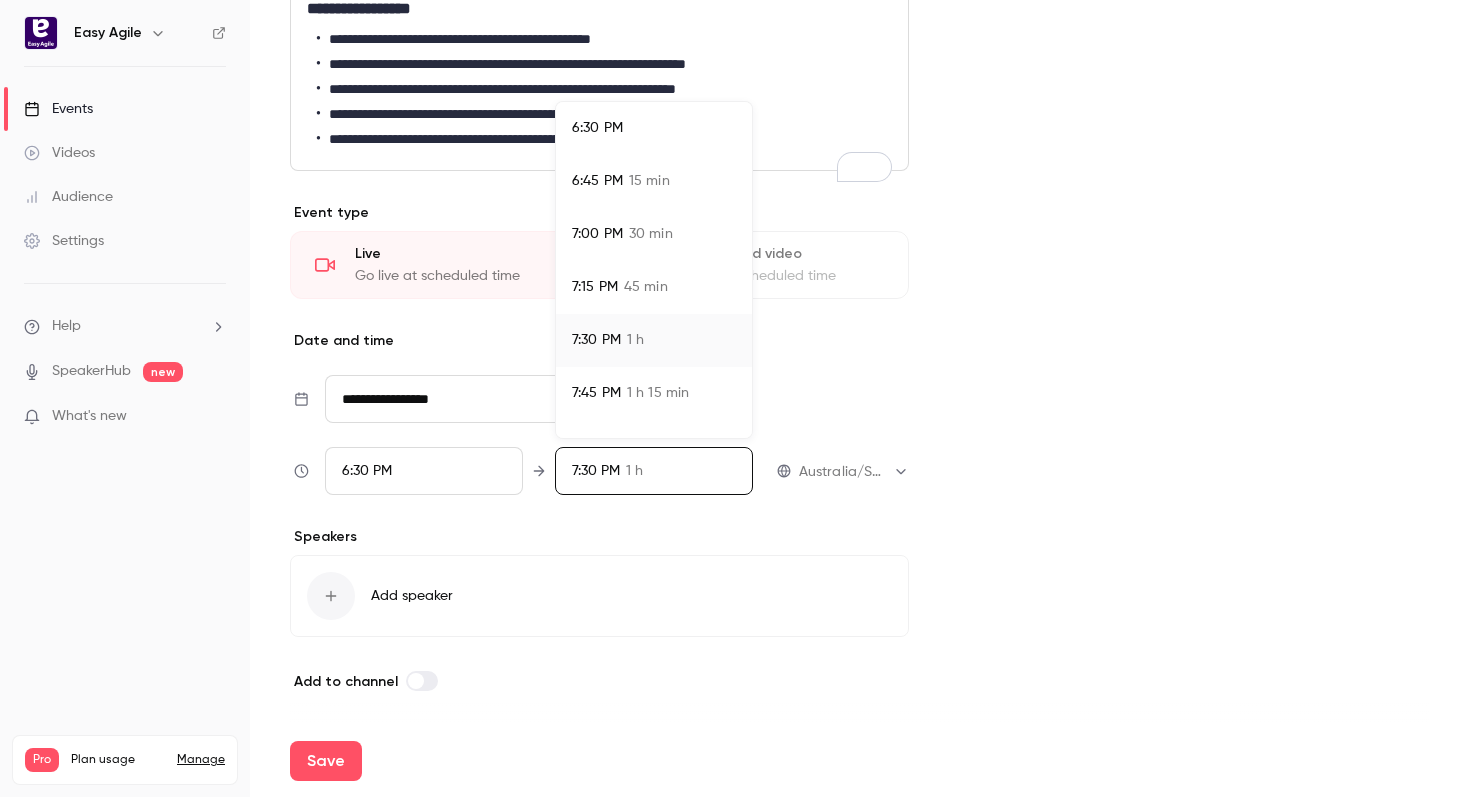 click on "[HOUR]:[MINUTE] [AM/PM] [DURATION]" at bounding box center (654, 287) 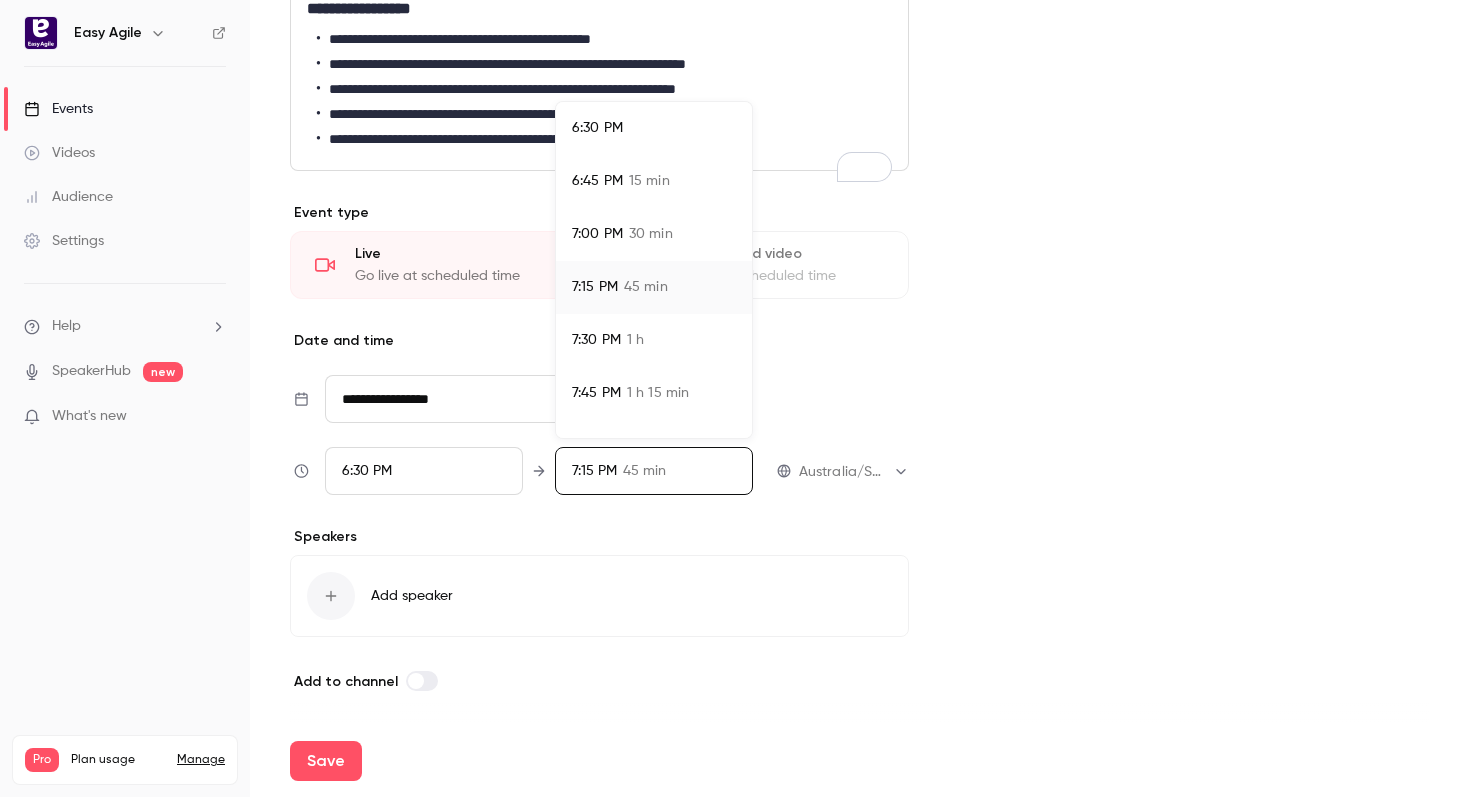 click at bounding box center (735, 398) 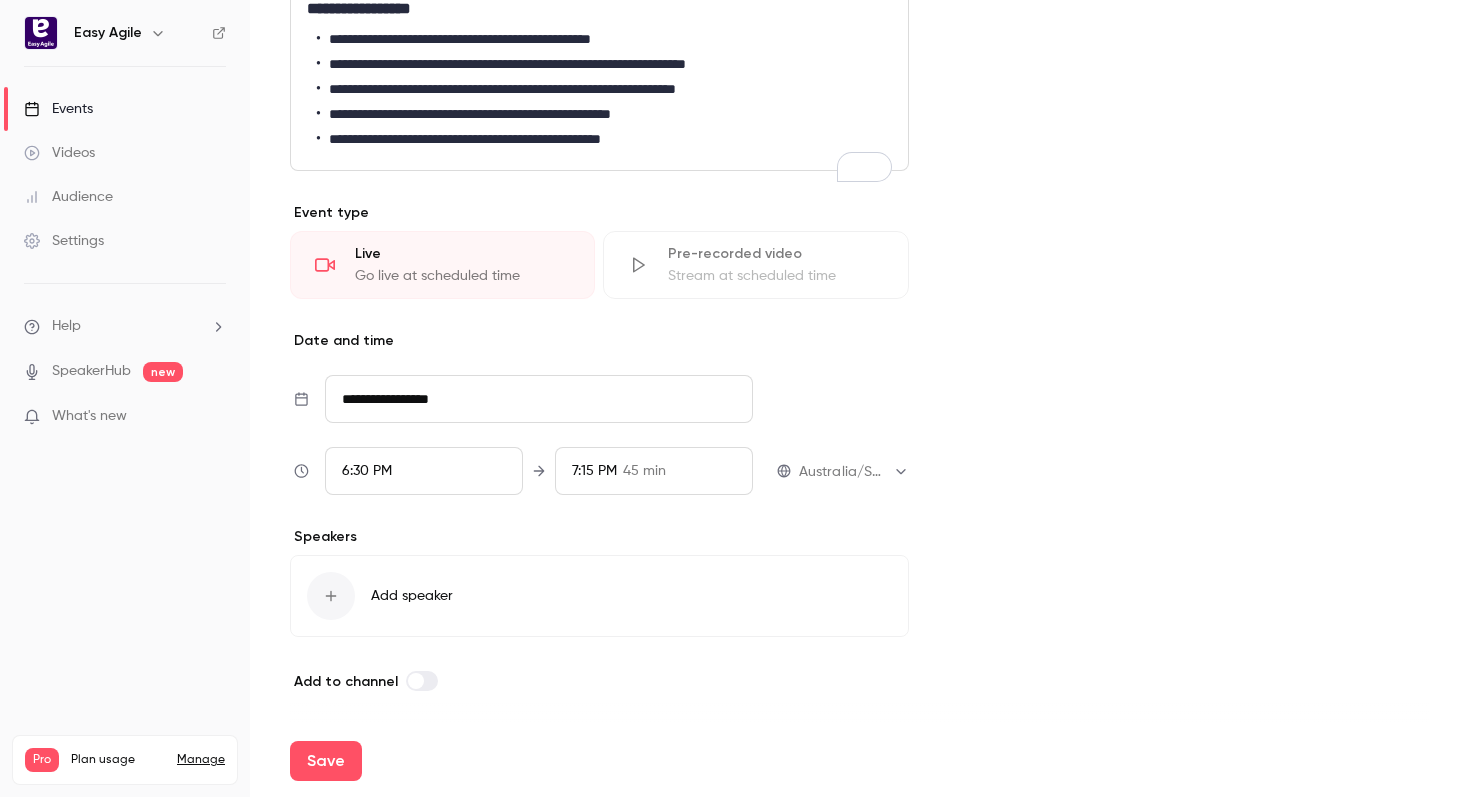 click 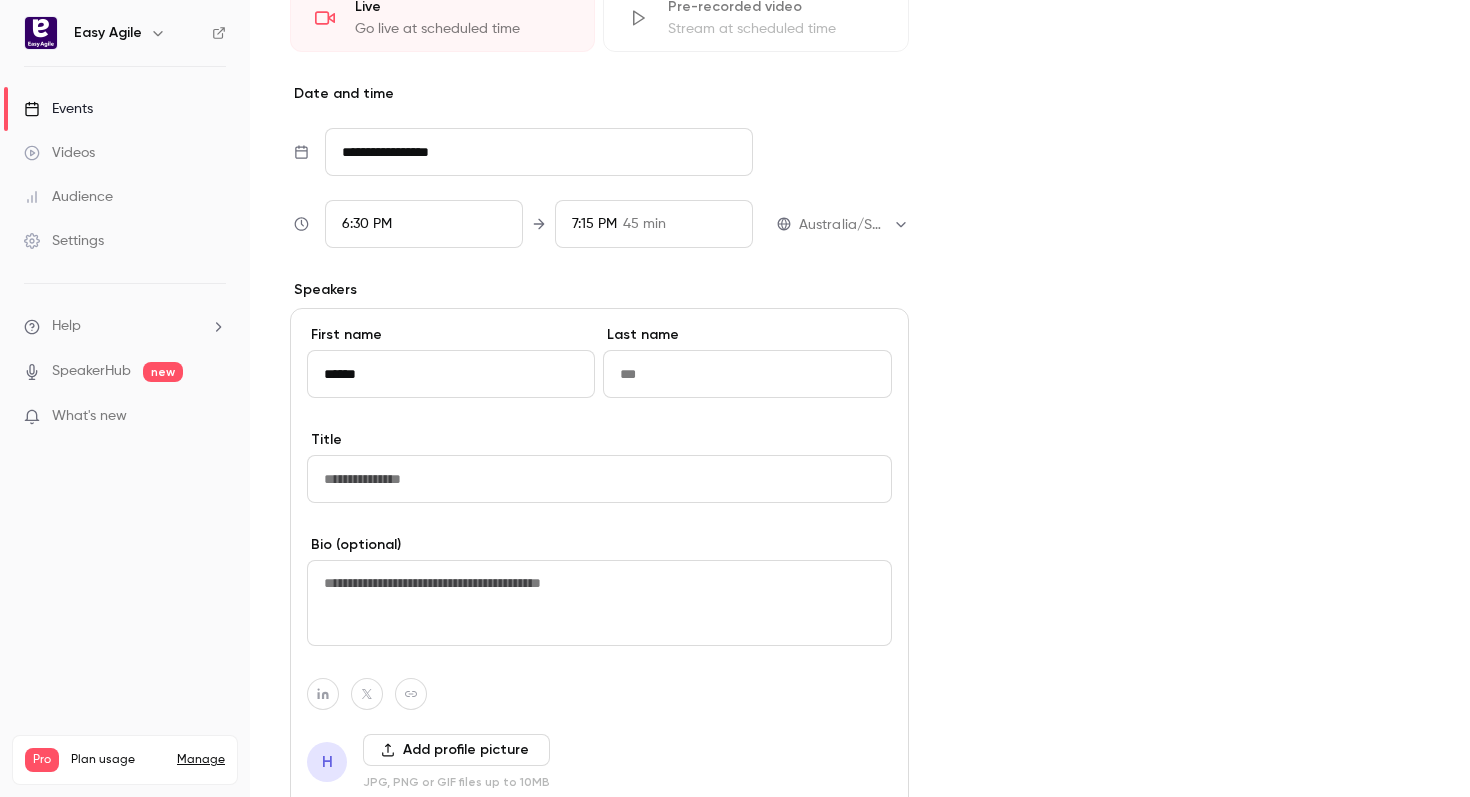 type on "******" 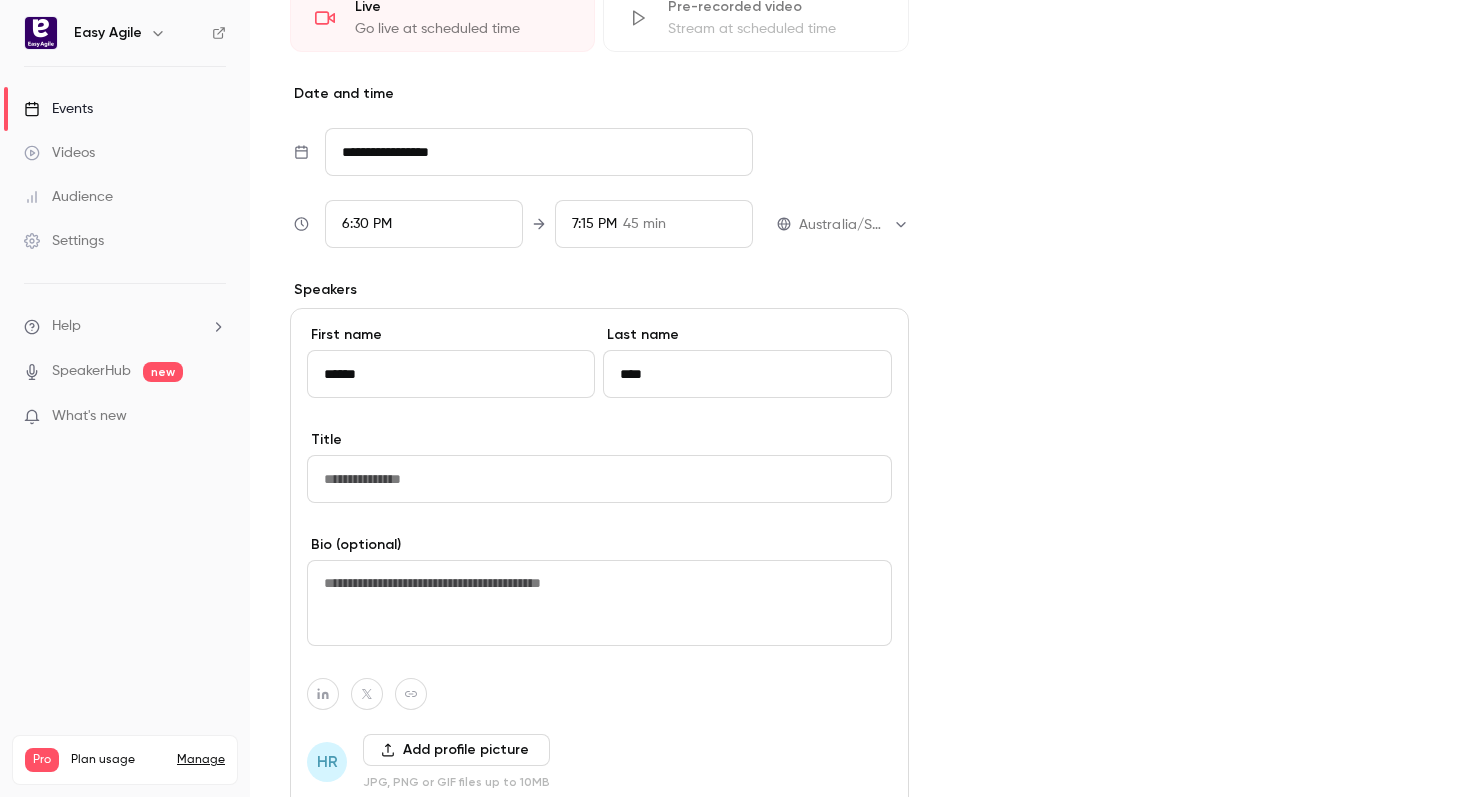 type on "****" 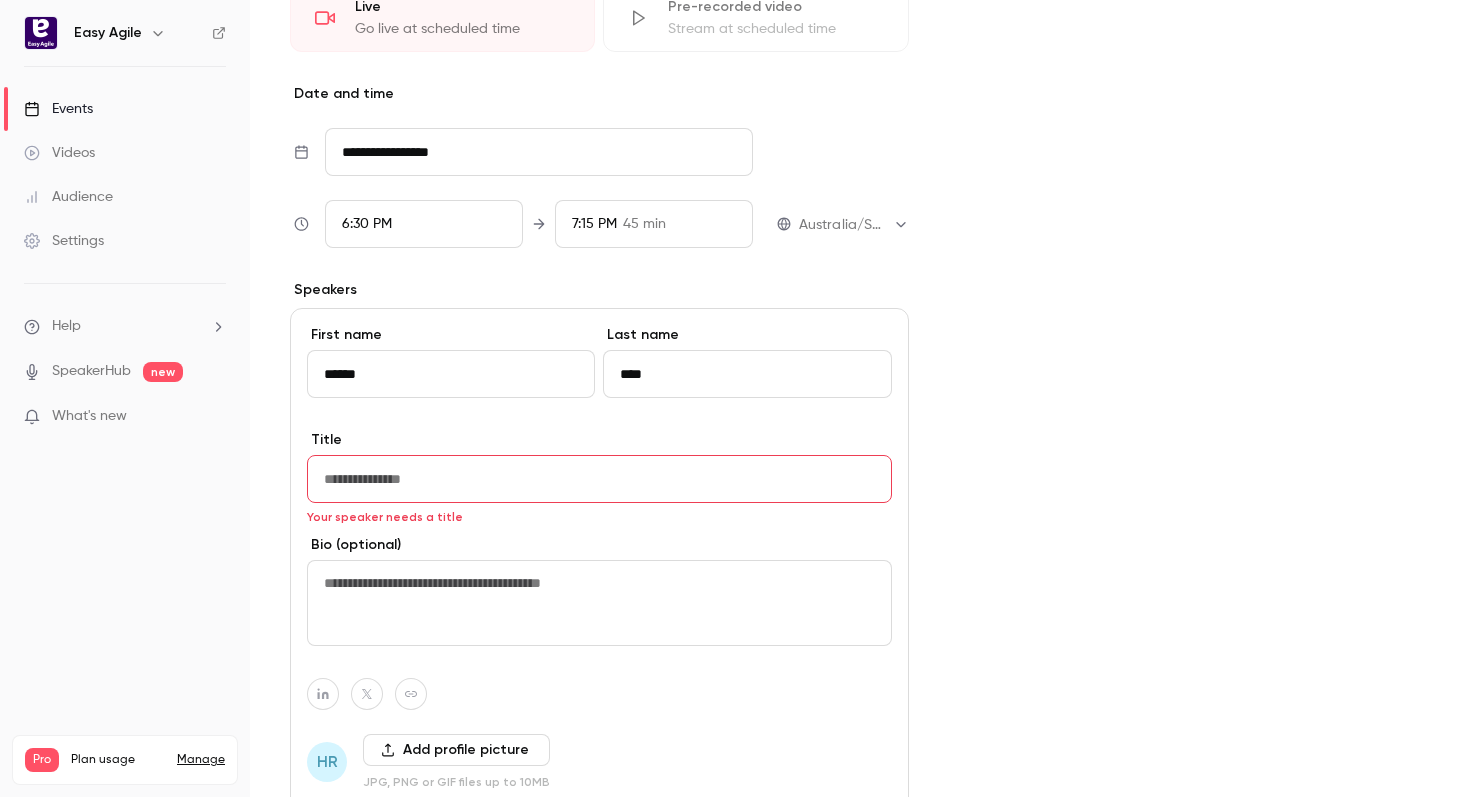 paste on "**********" 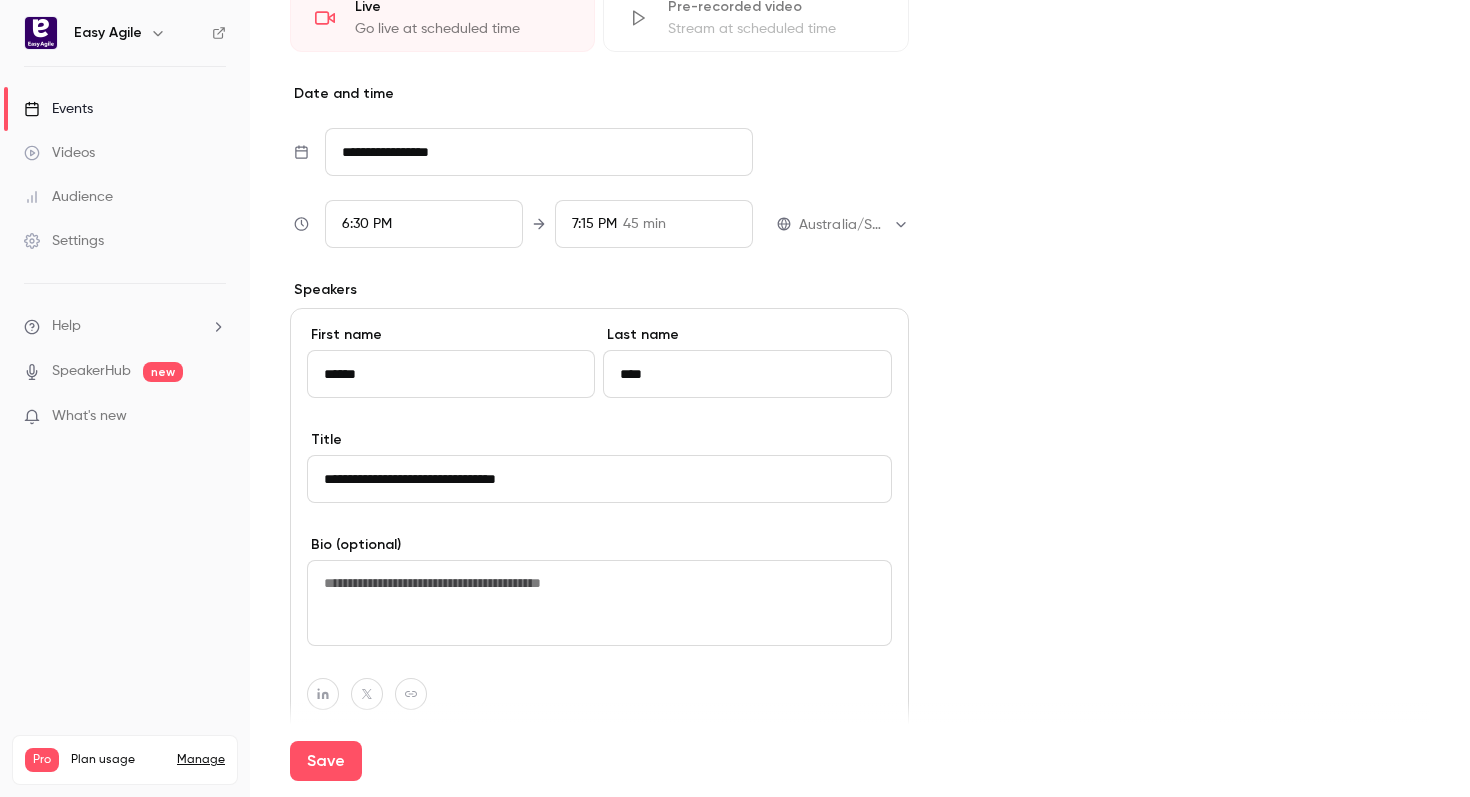 type on "**********" 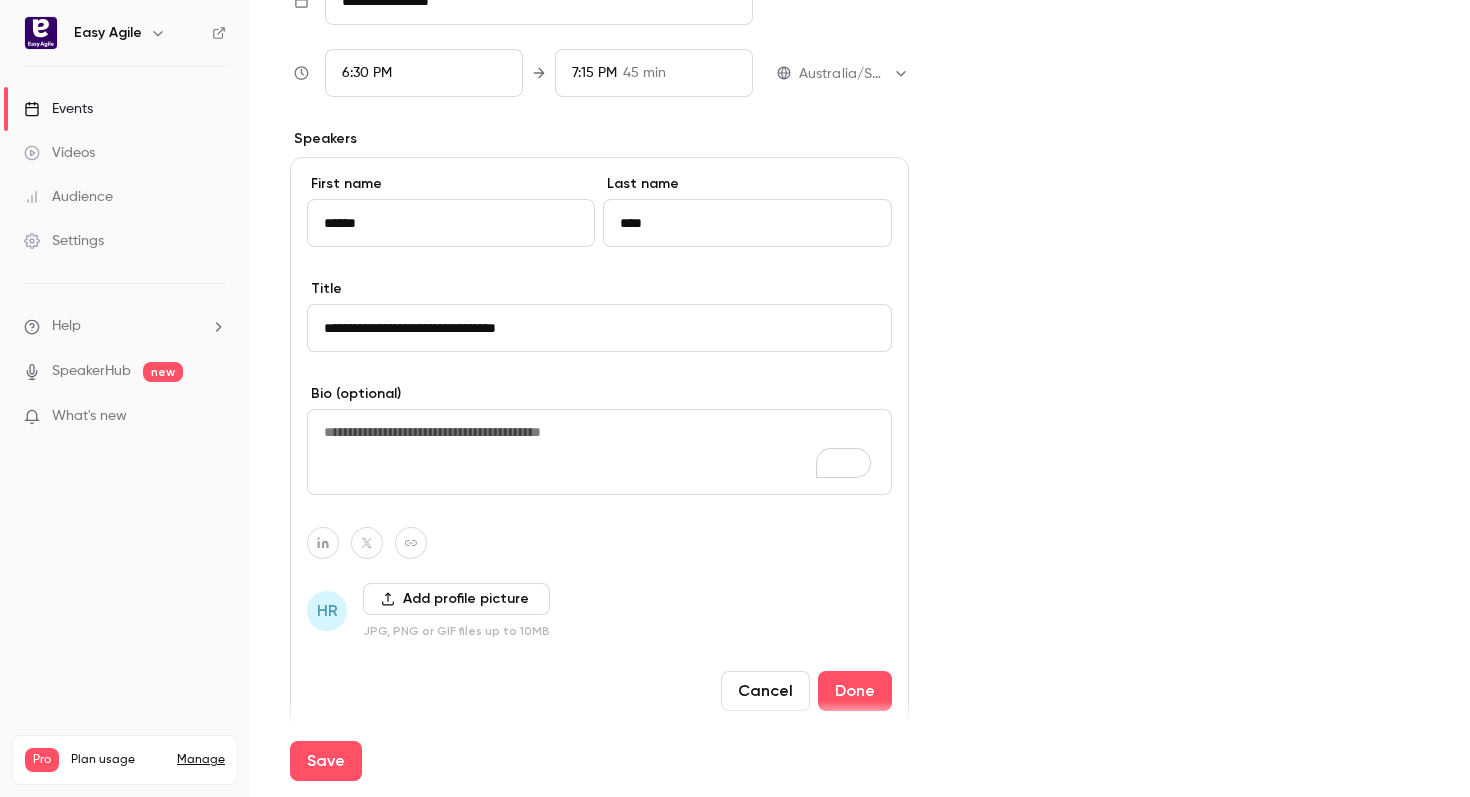 paste on "**********" 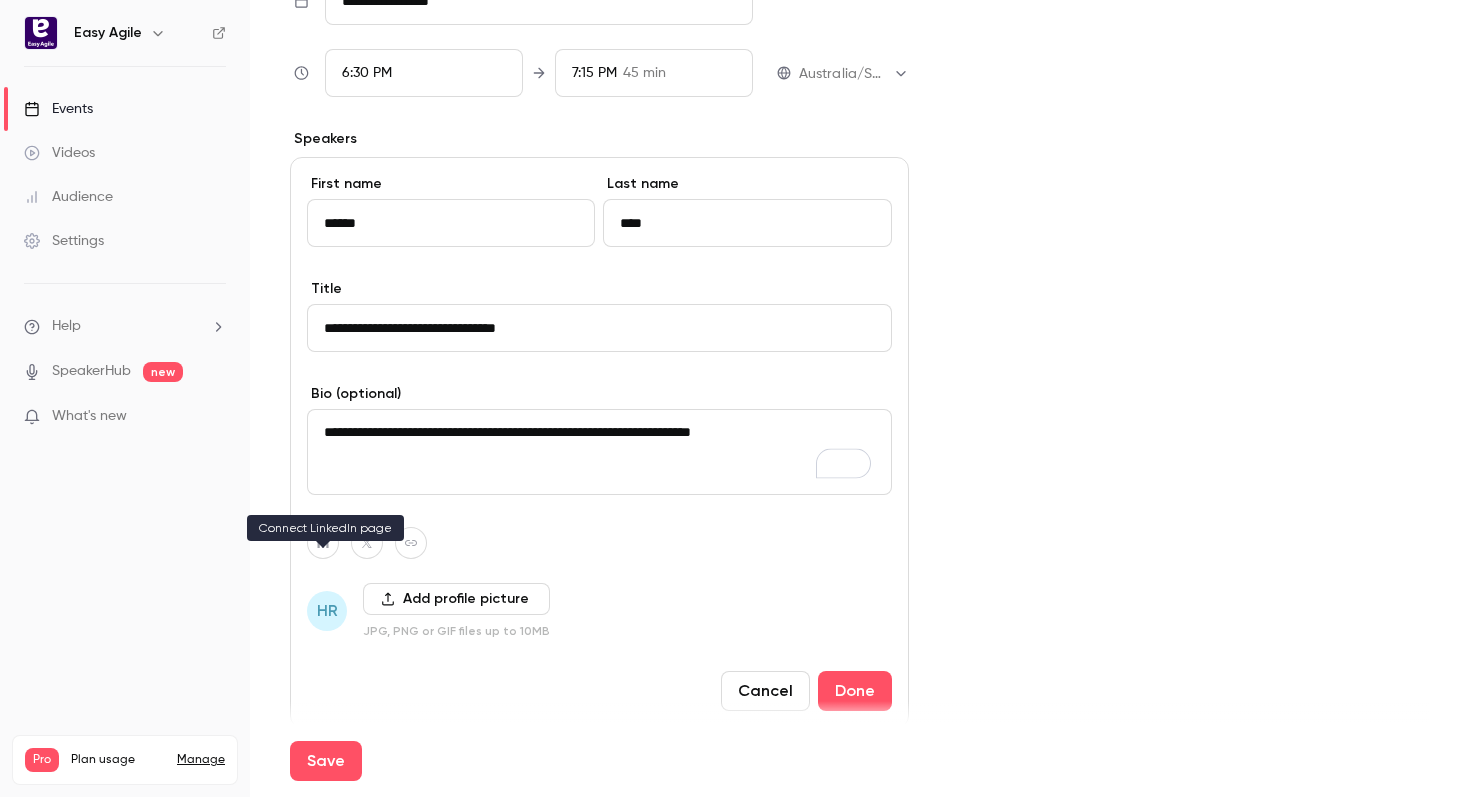 type on "**********" 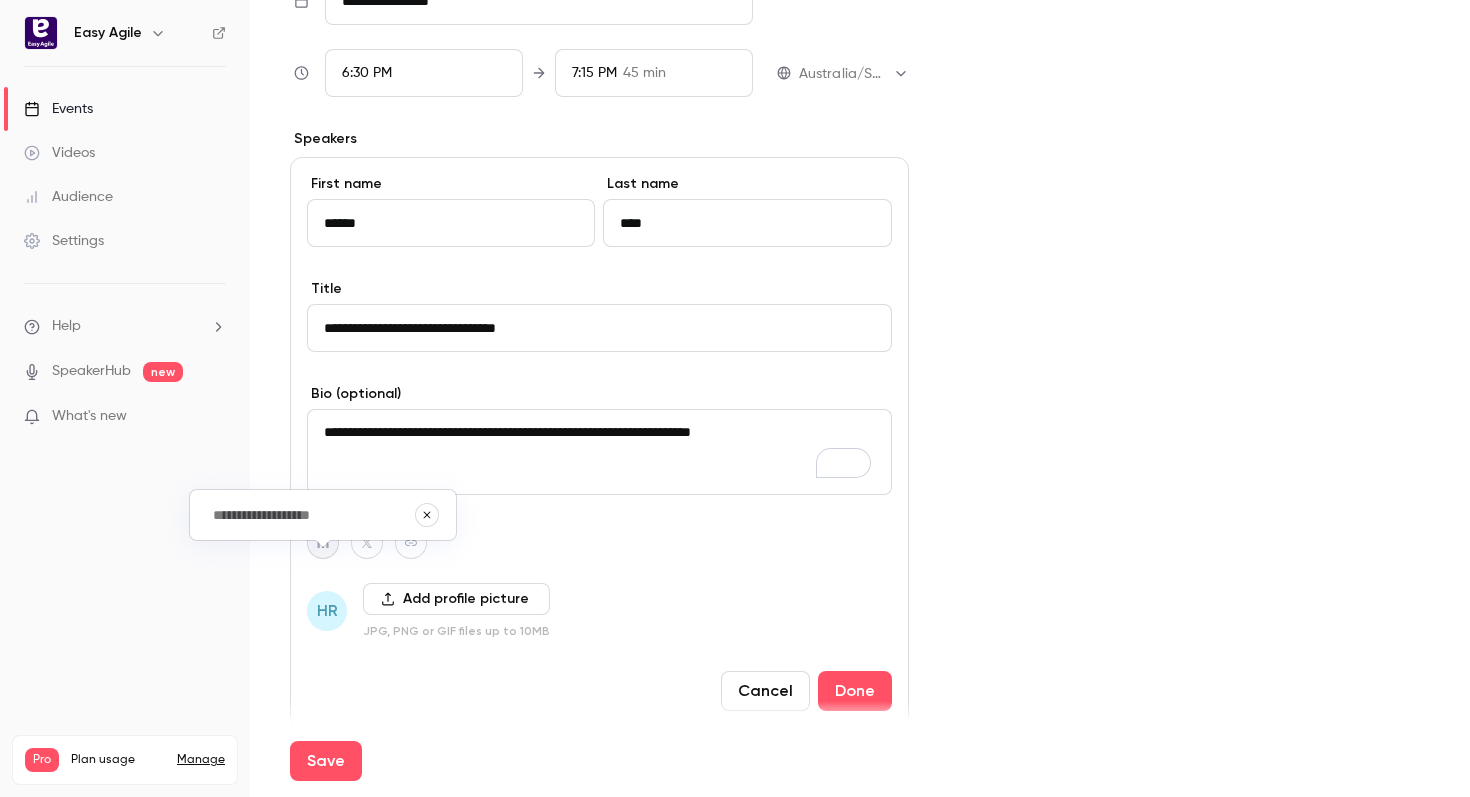 paste on "**********" 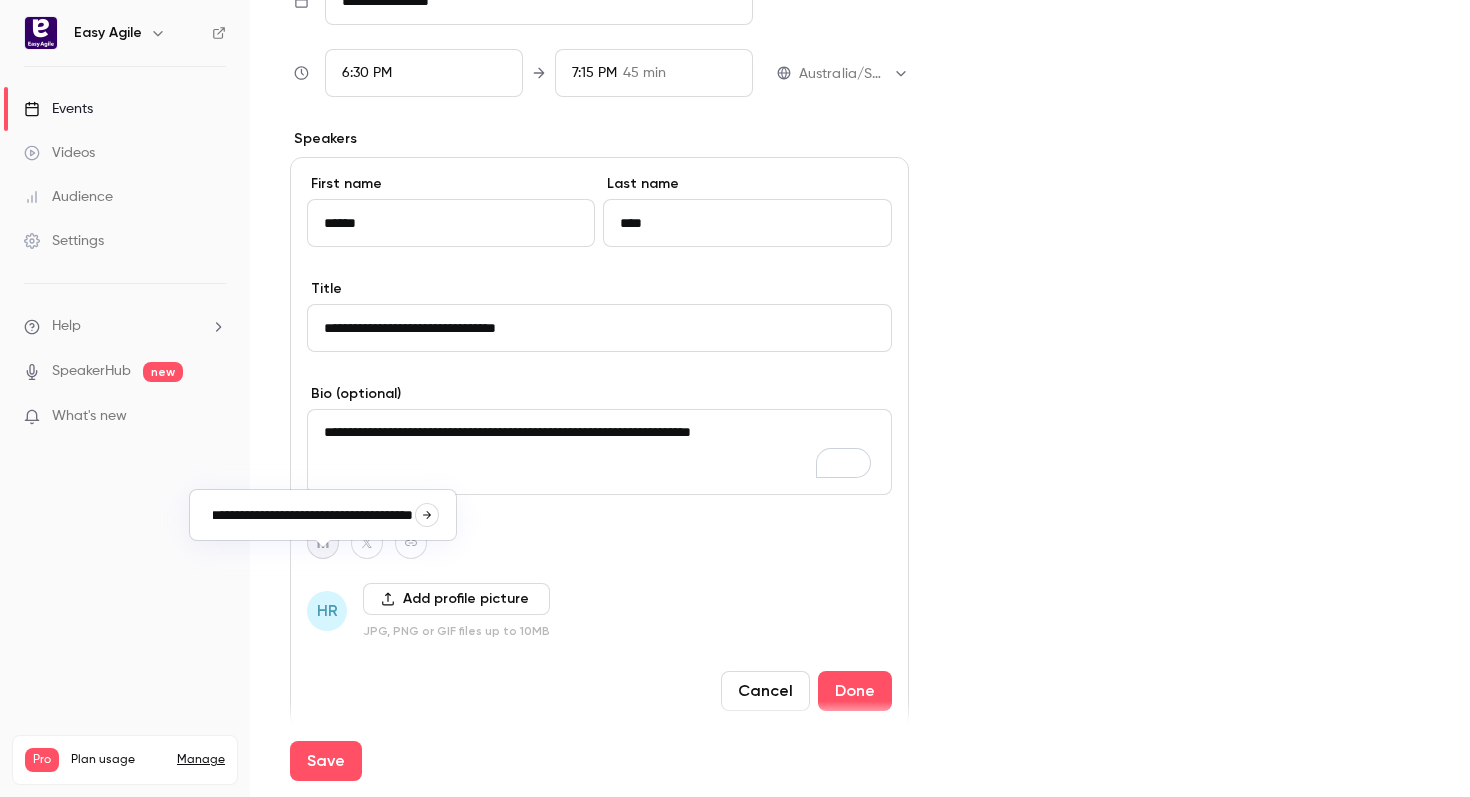 click 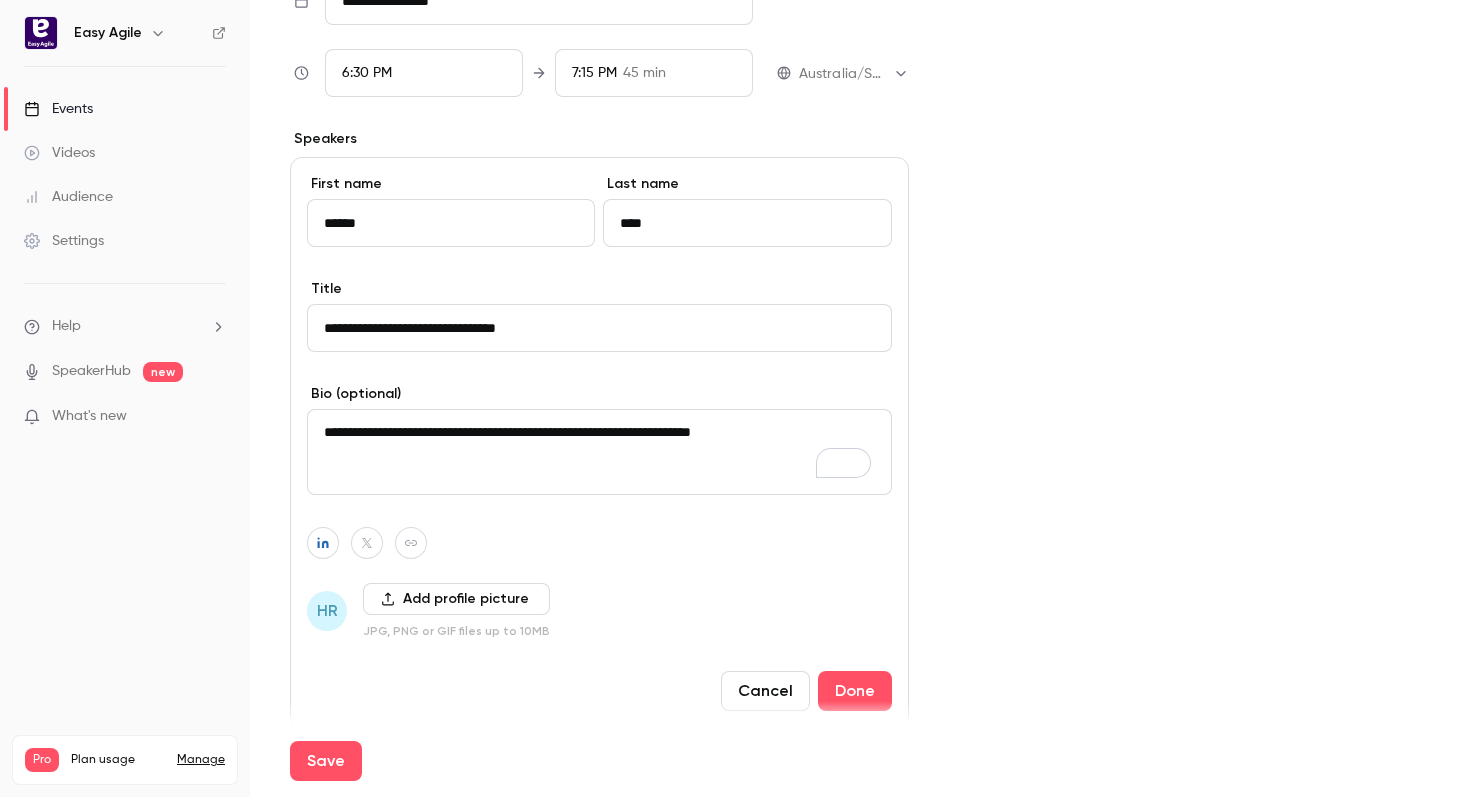 click on "Add profile picture" at bounding box center (456, 599) 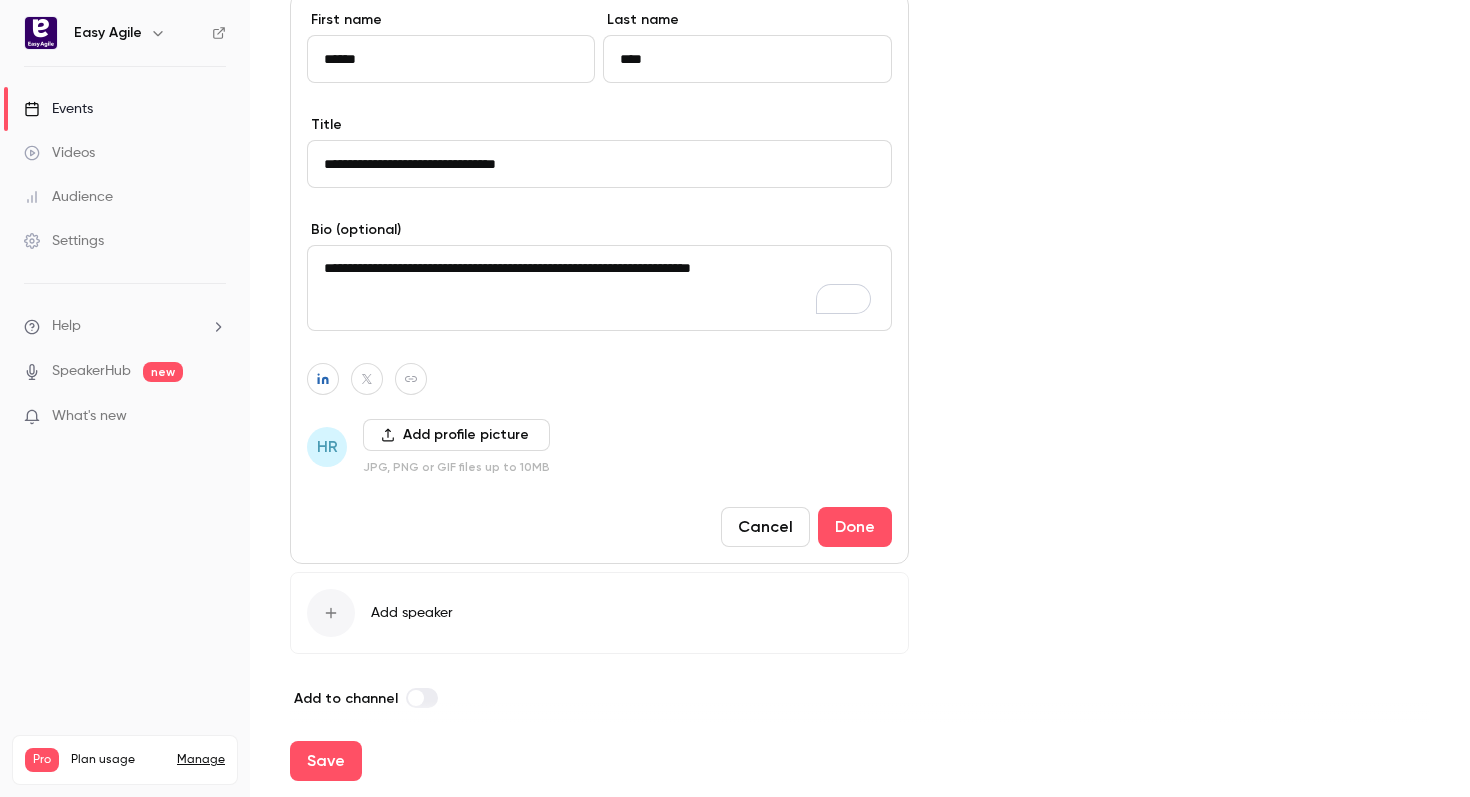 scroll, scrollTop: 1156, scrollLeft: 0, axis: vertical 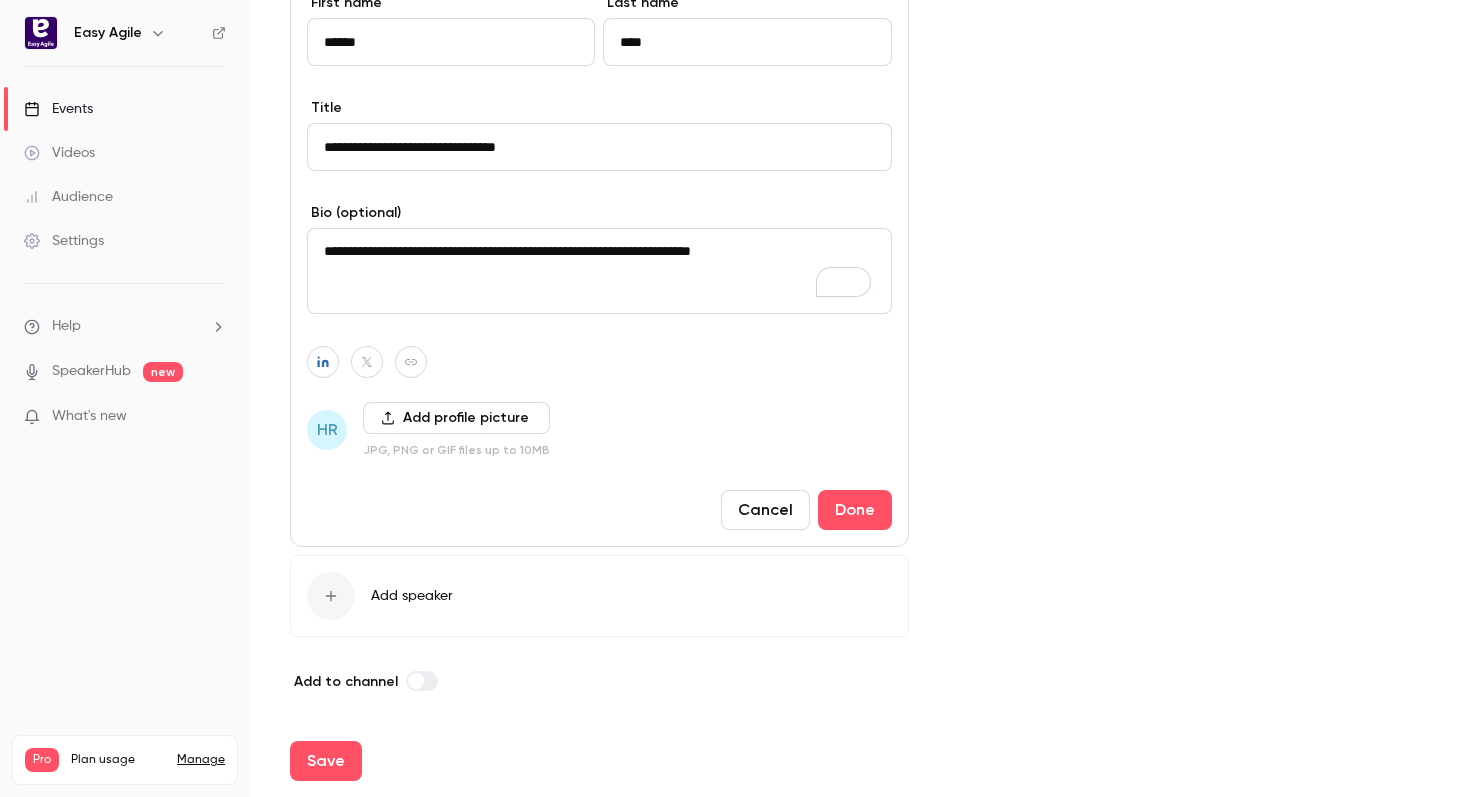 type 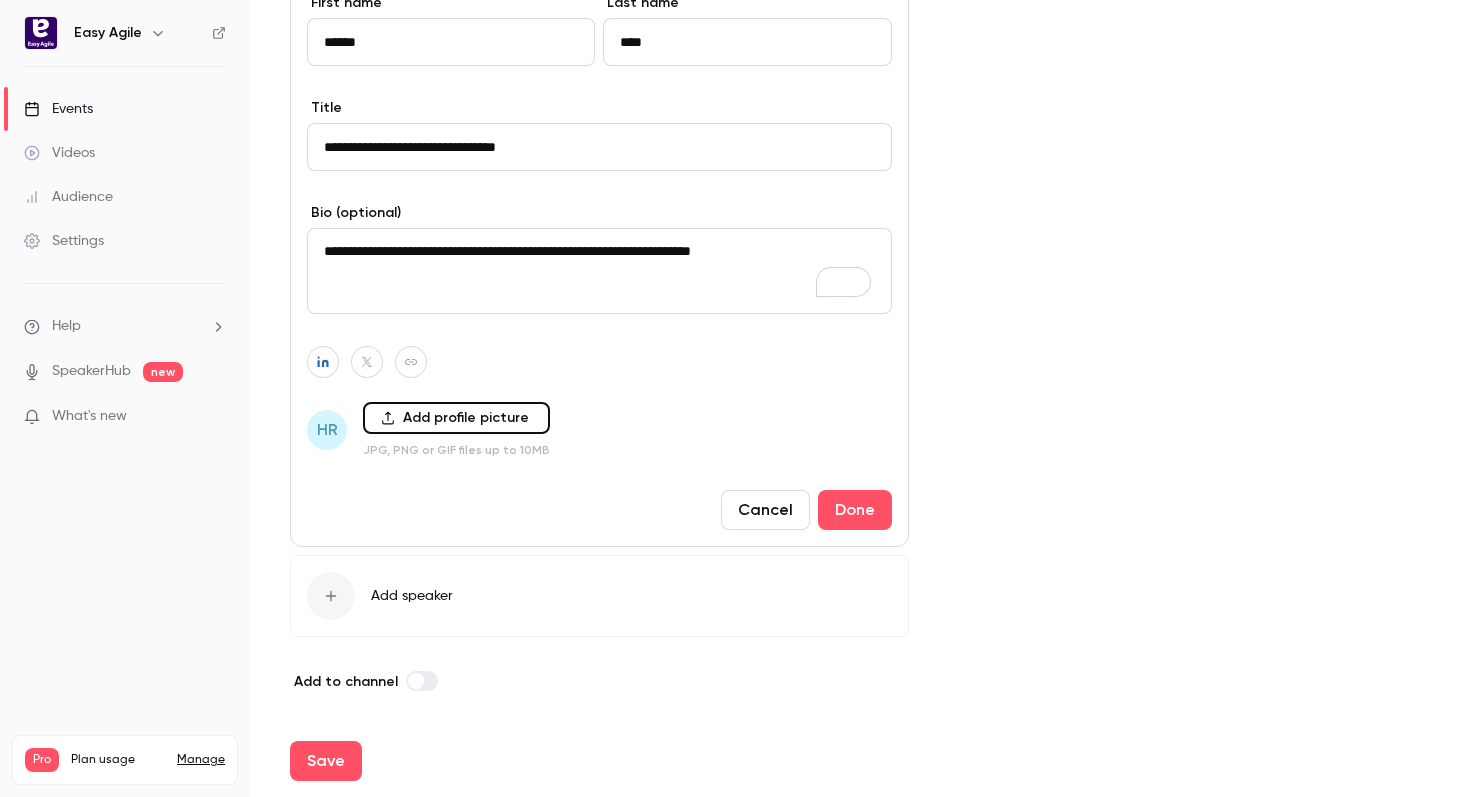 click on "Add profile picture" at bounding box center (456, 418) 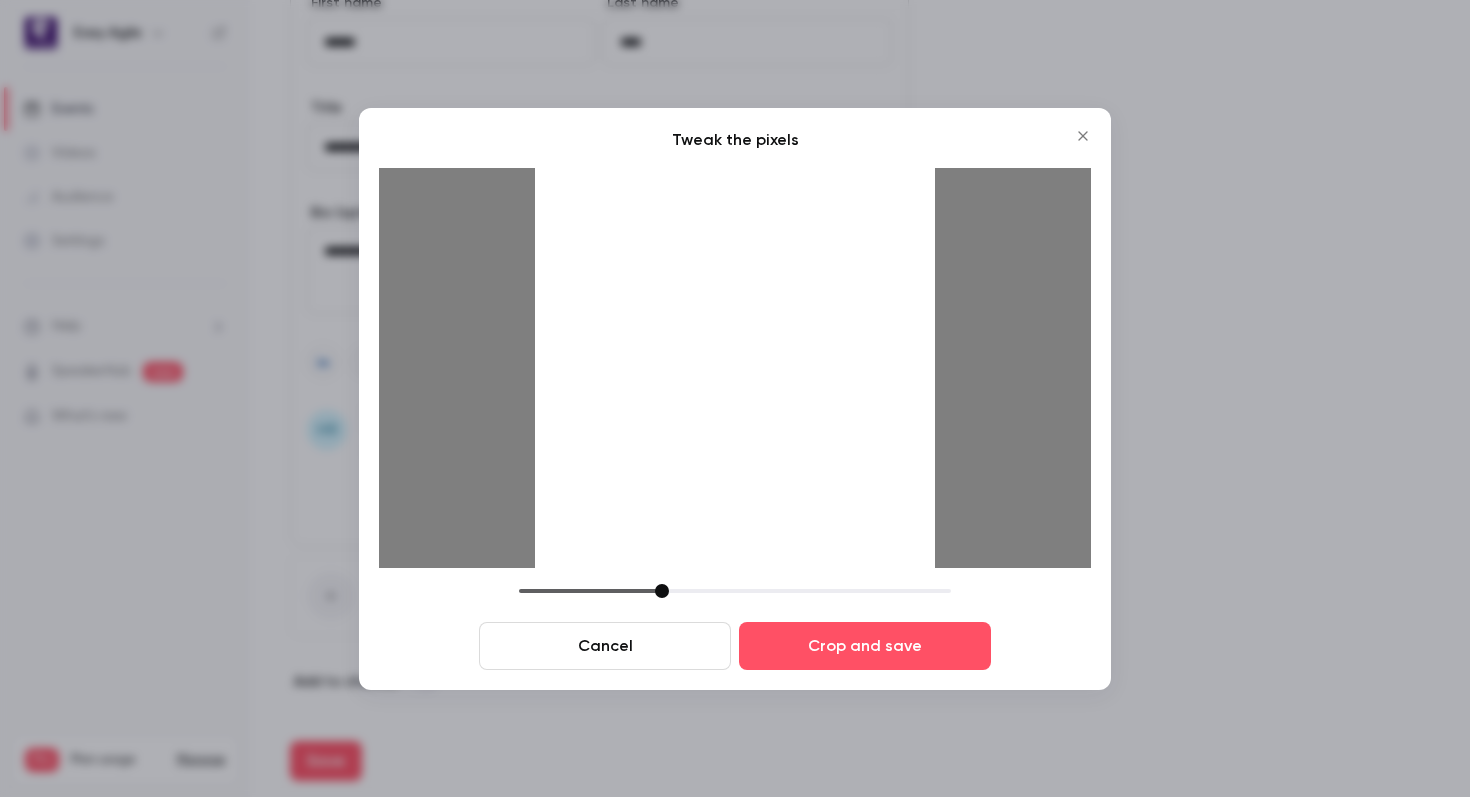 click on "Cancel Crop and save" at bounding box center [735, 627] 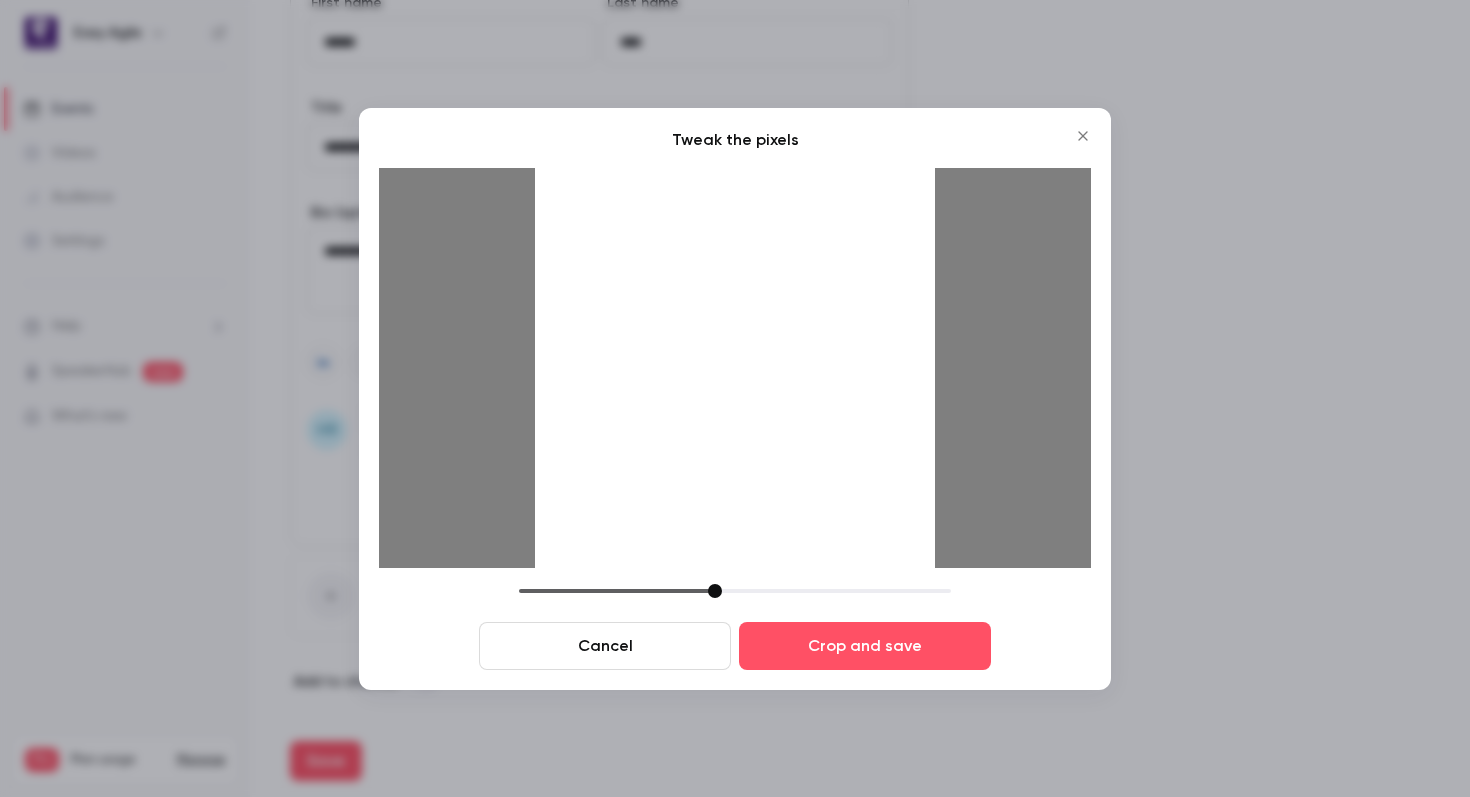 drag, startPoint x: 665, startPoint y: 593, endPoint x: 717, endPoint y: 577, distance: 54.405884 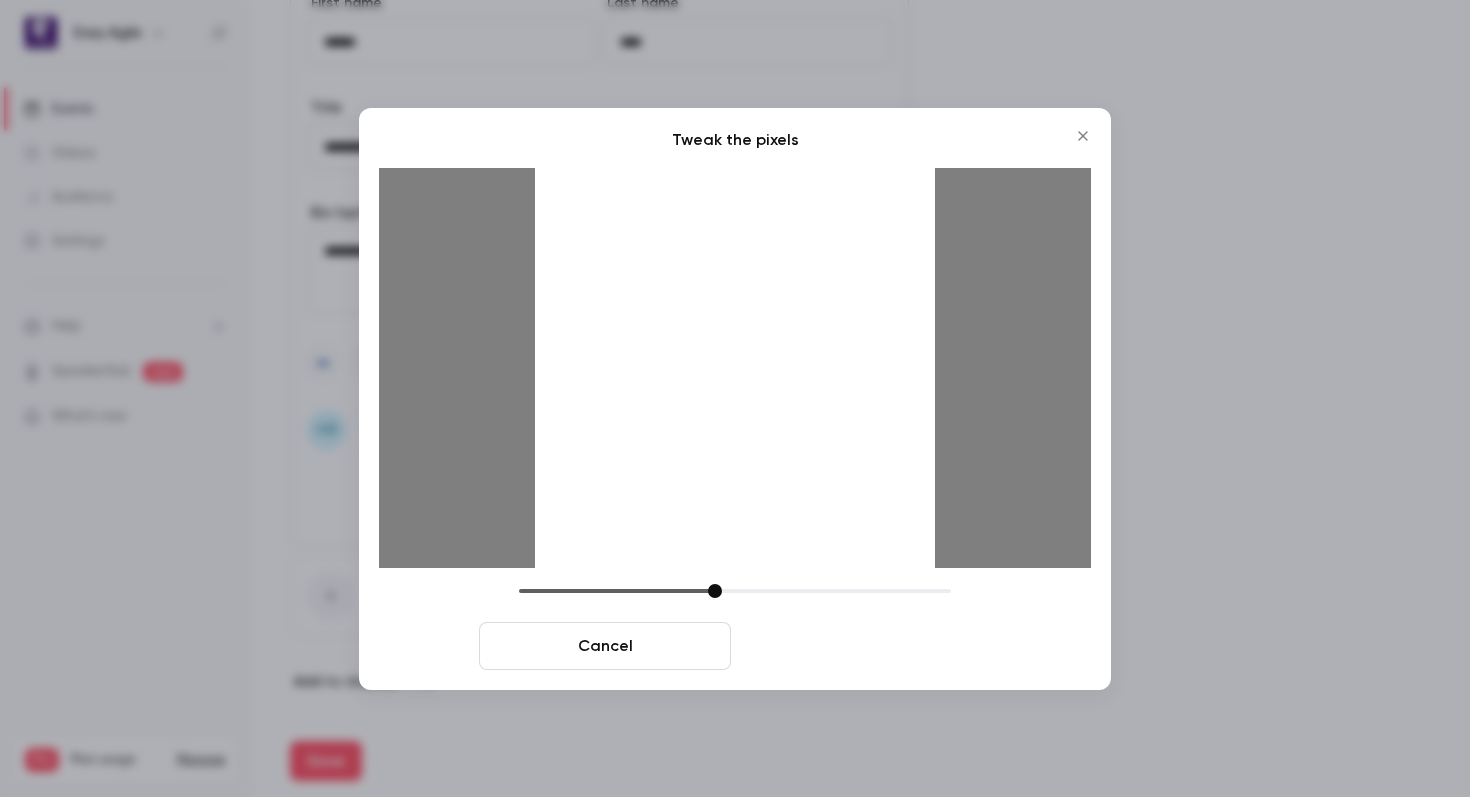 click on "Crop and save" at bounding box center (865, 646) 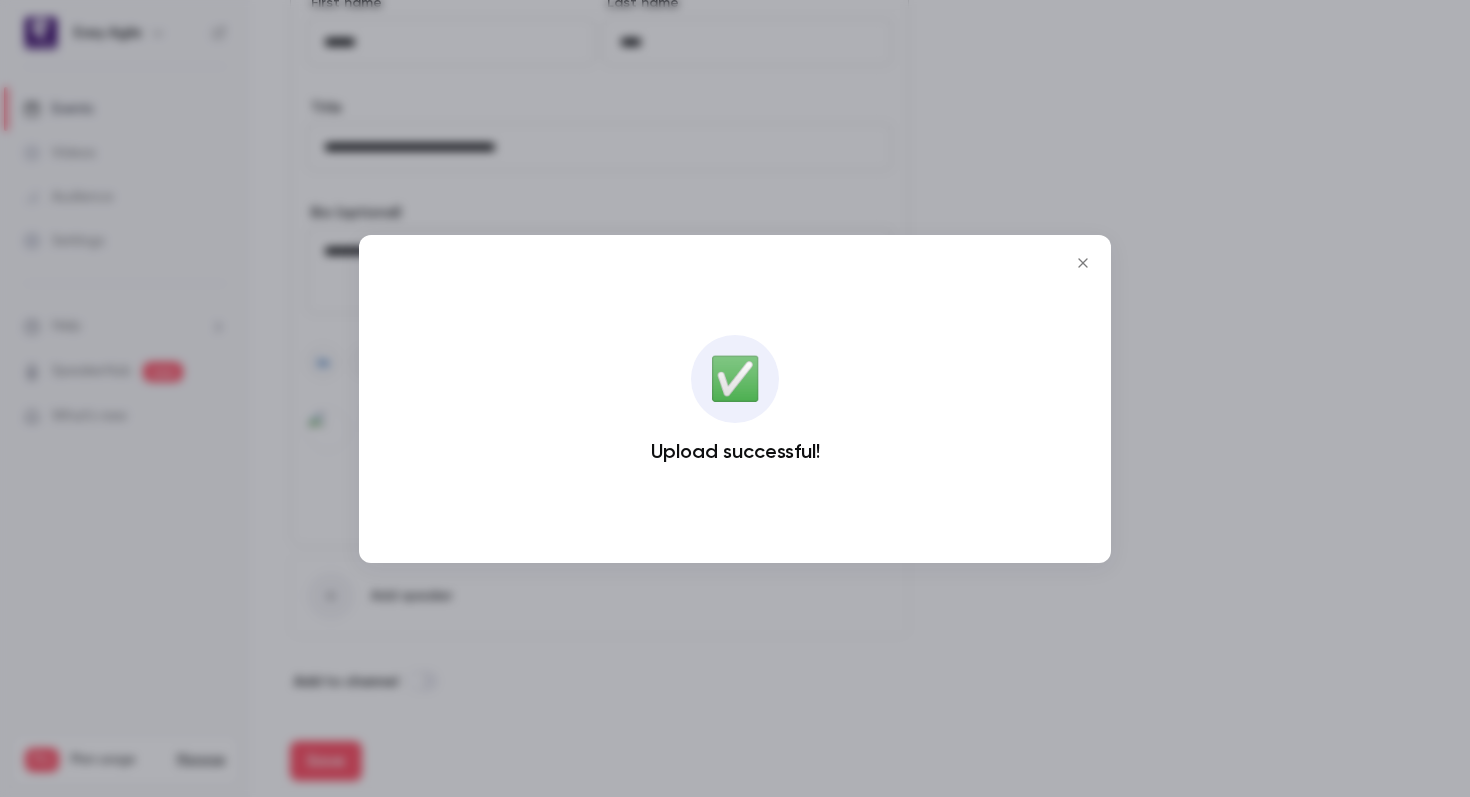 click 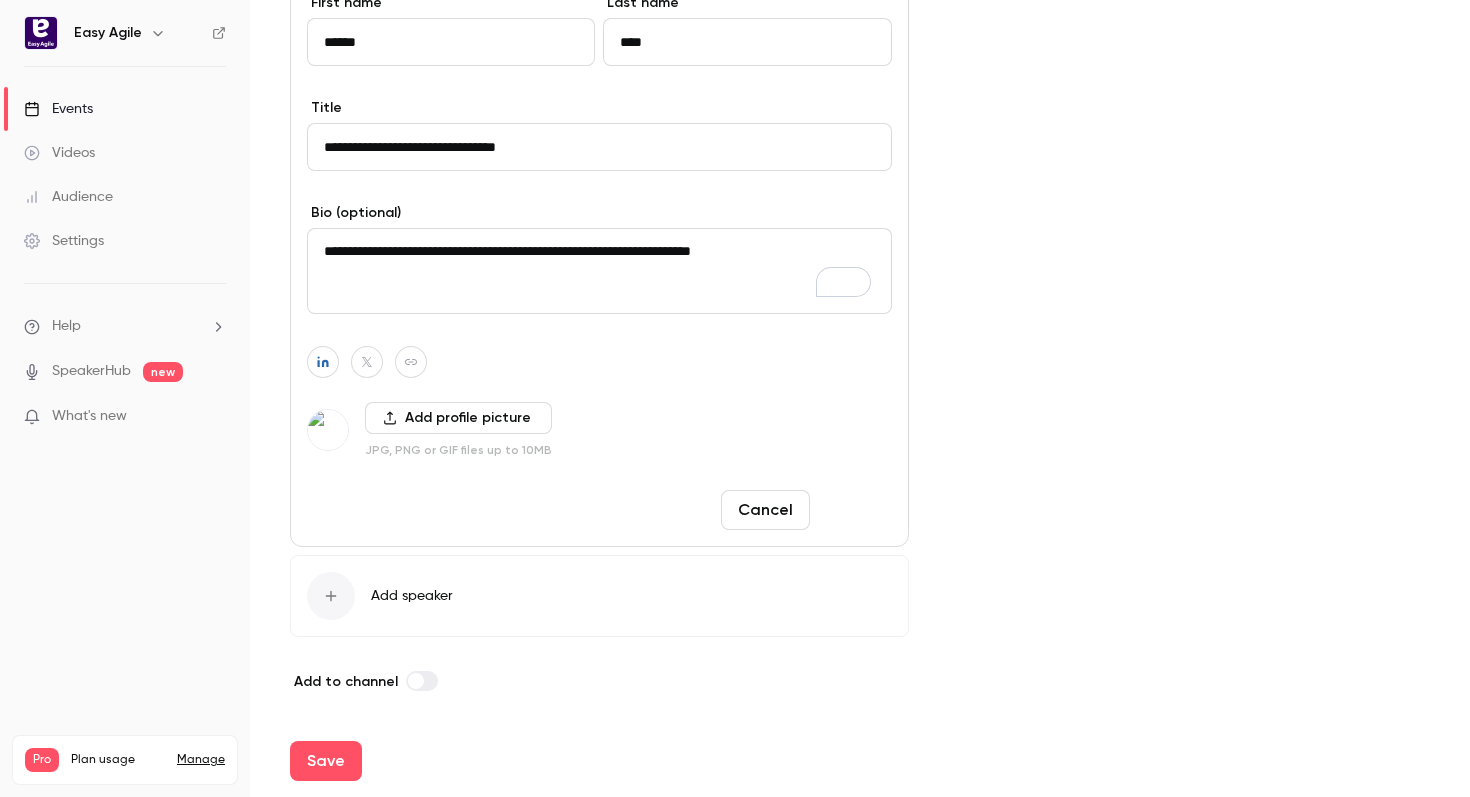 click on "Done" at bounding box center [855, 510] 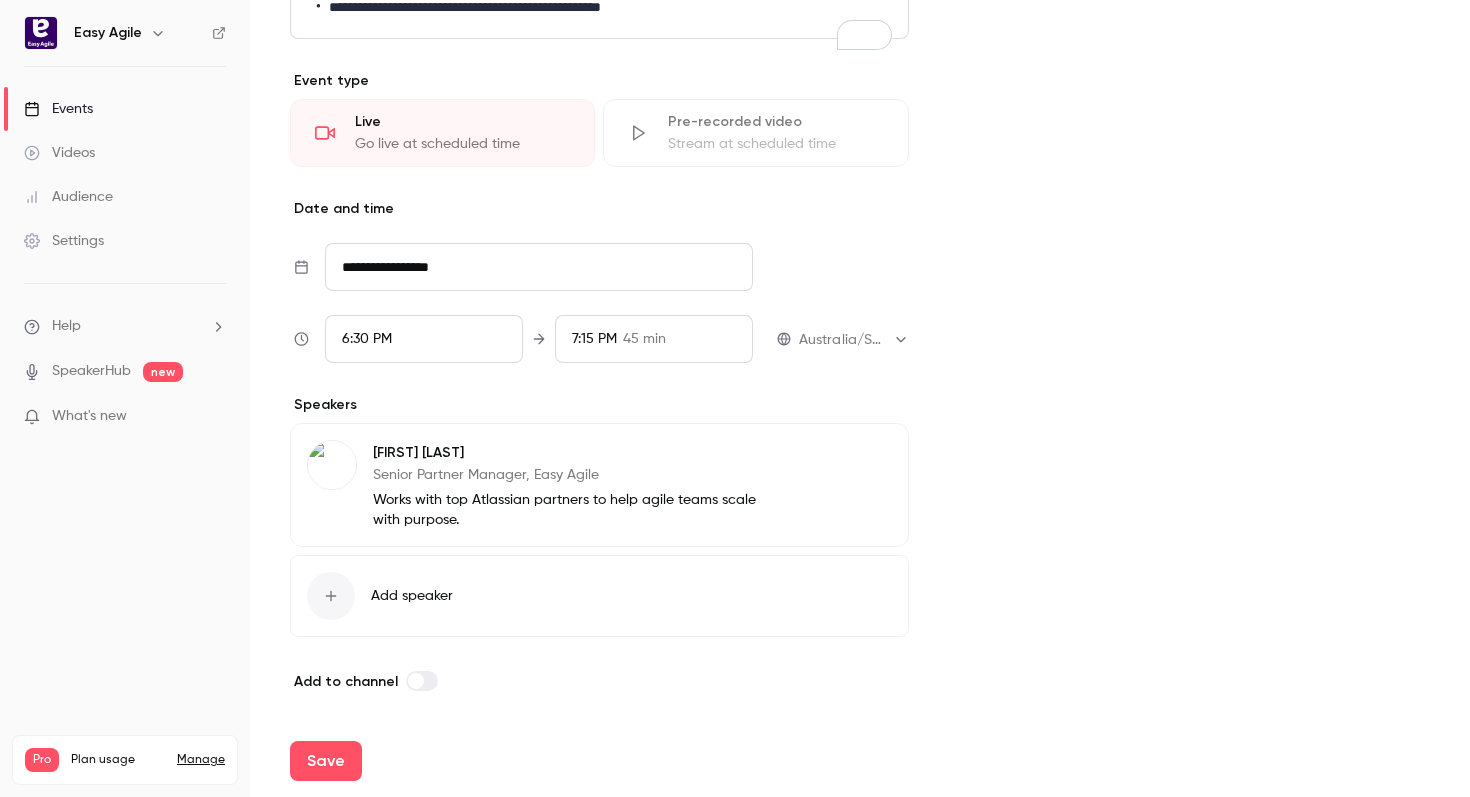 click 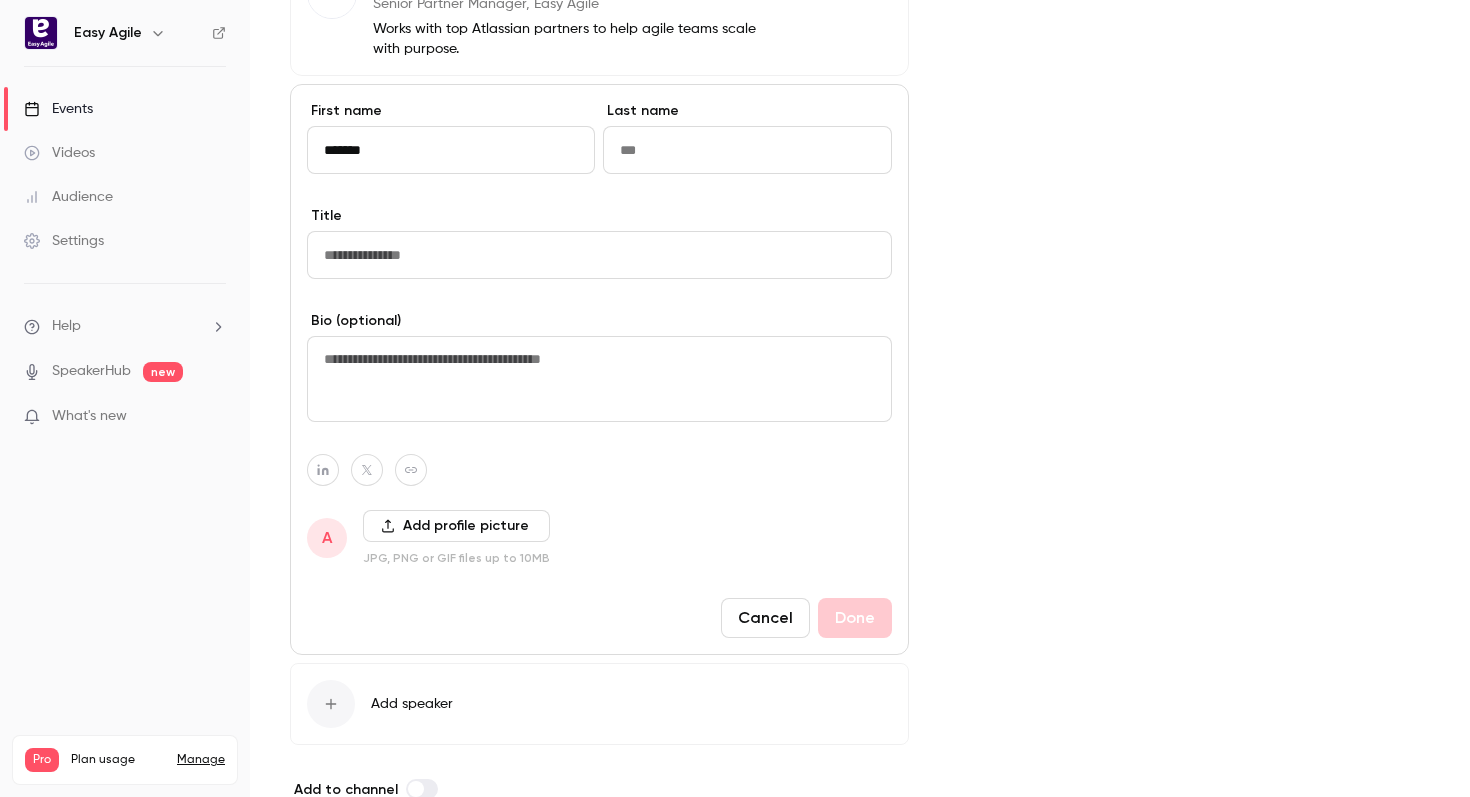 type on "*******" 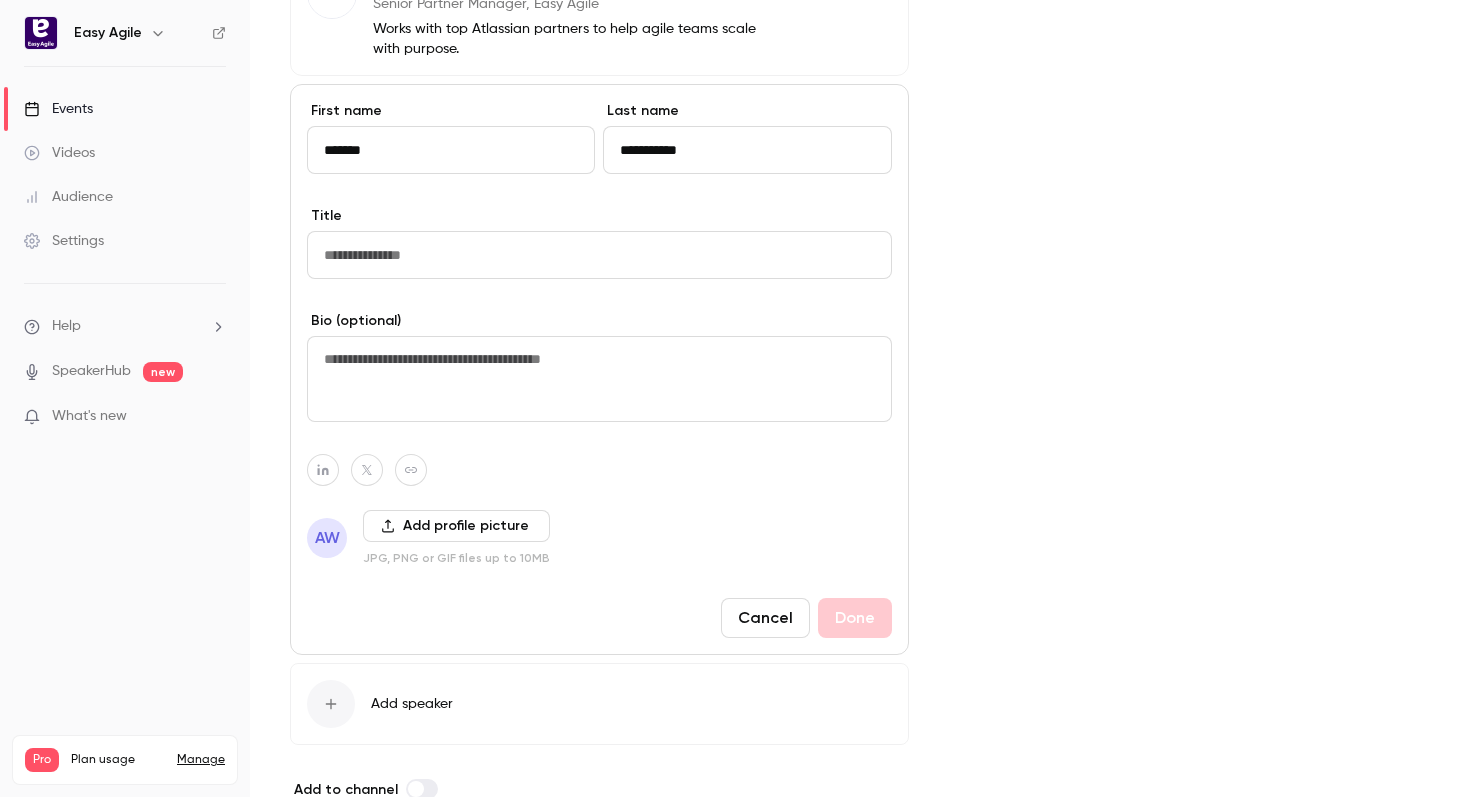 type on "**********" 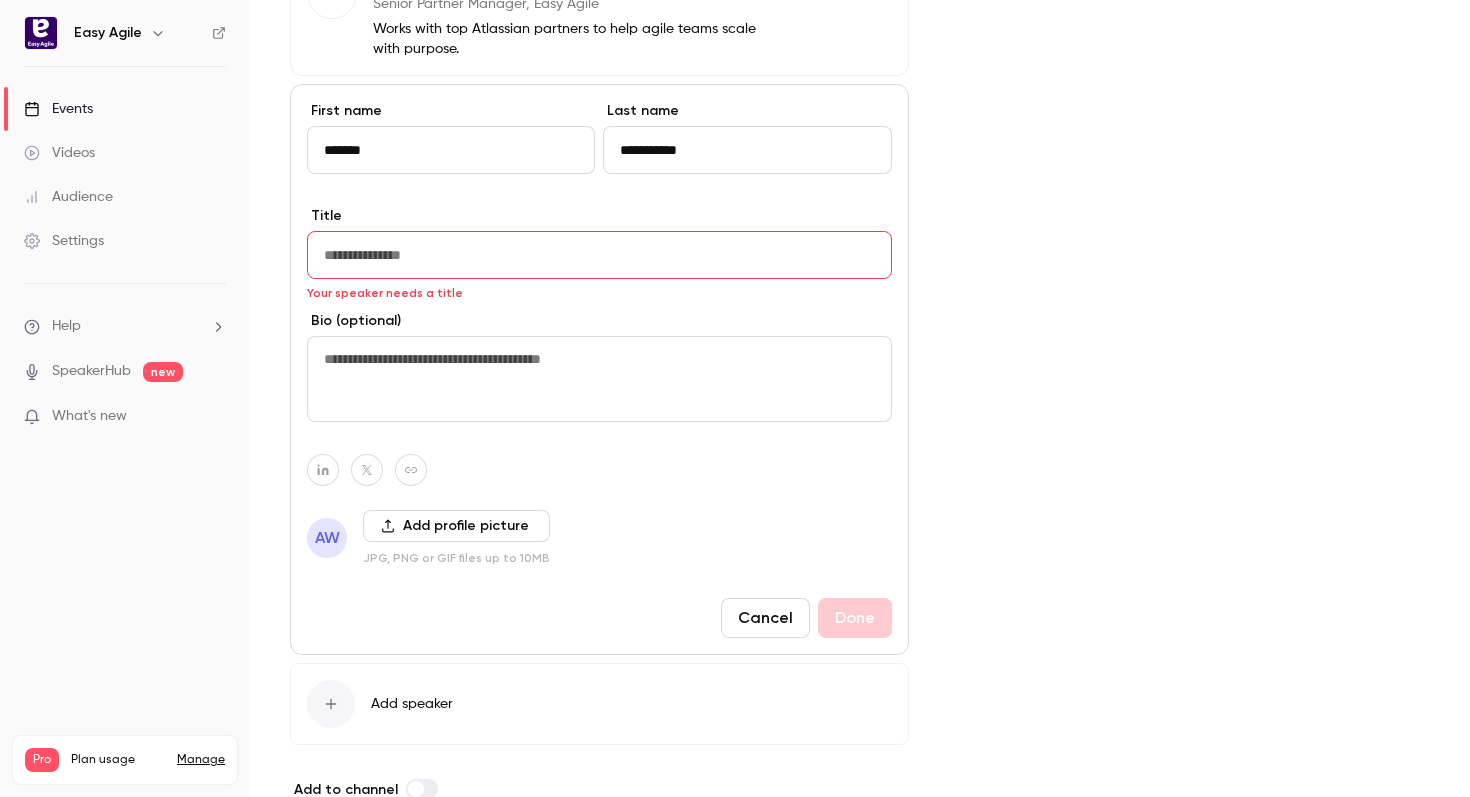 paste on "**********" 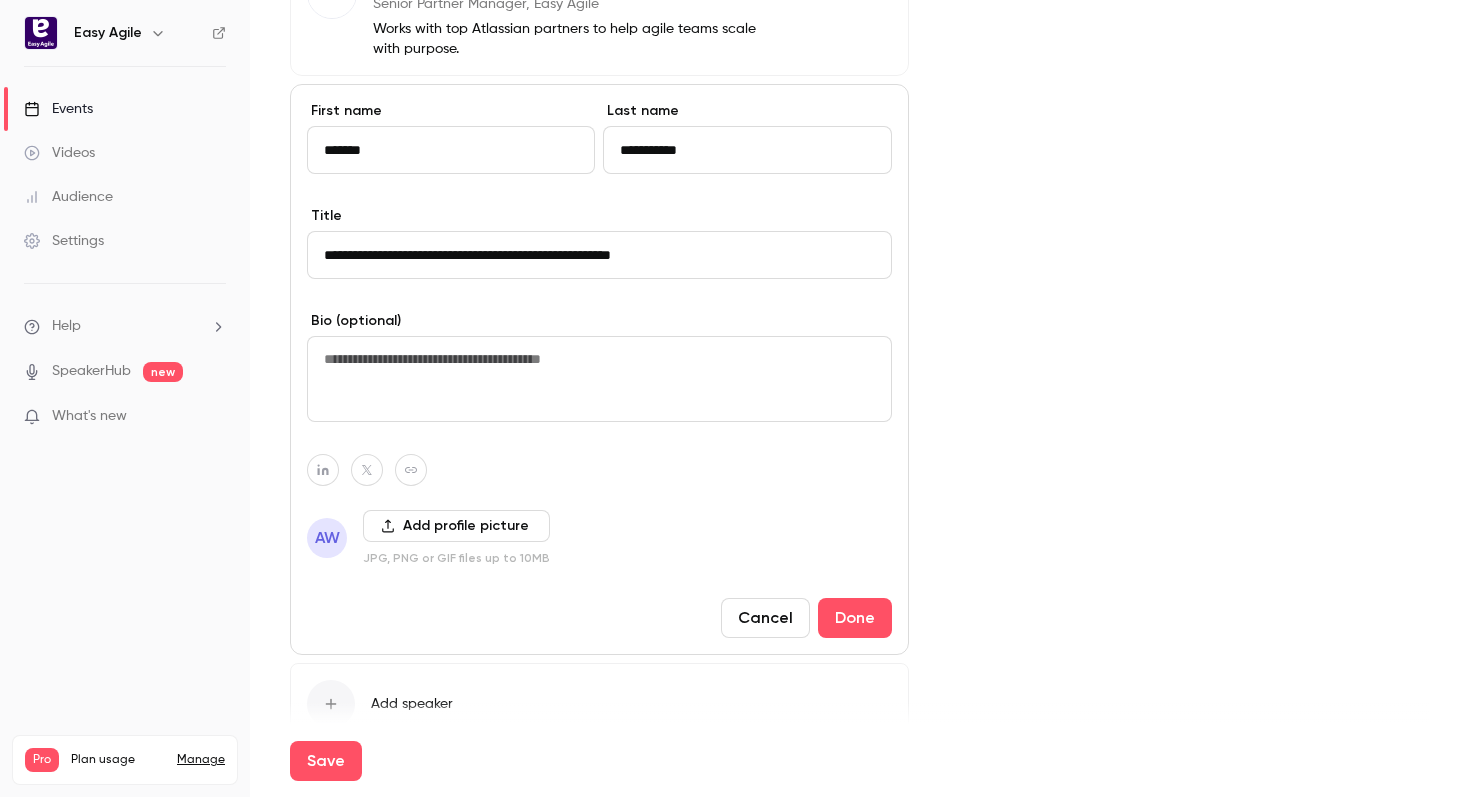 type on "**********" 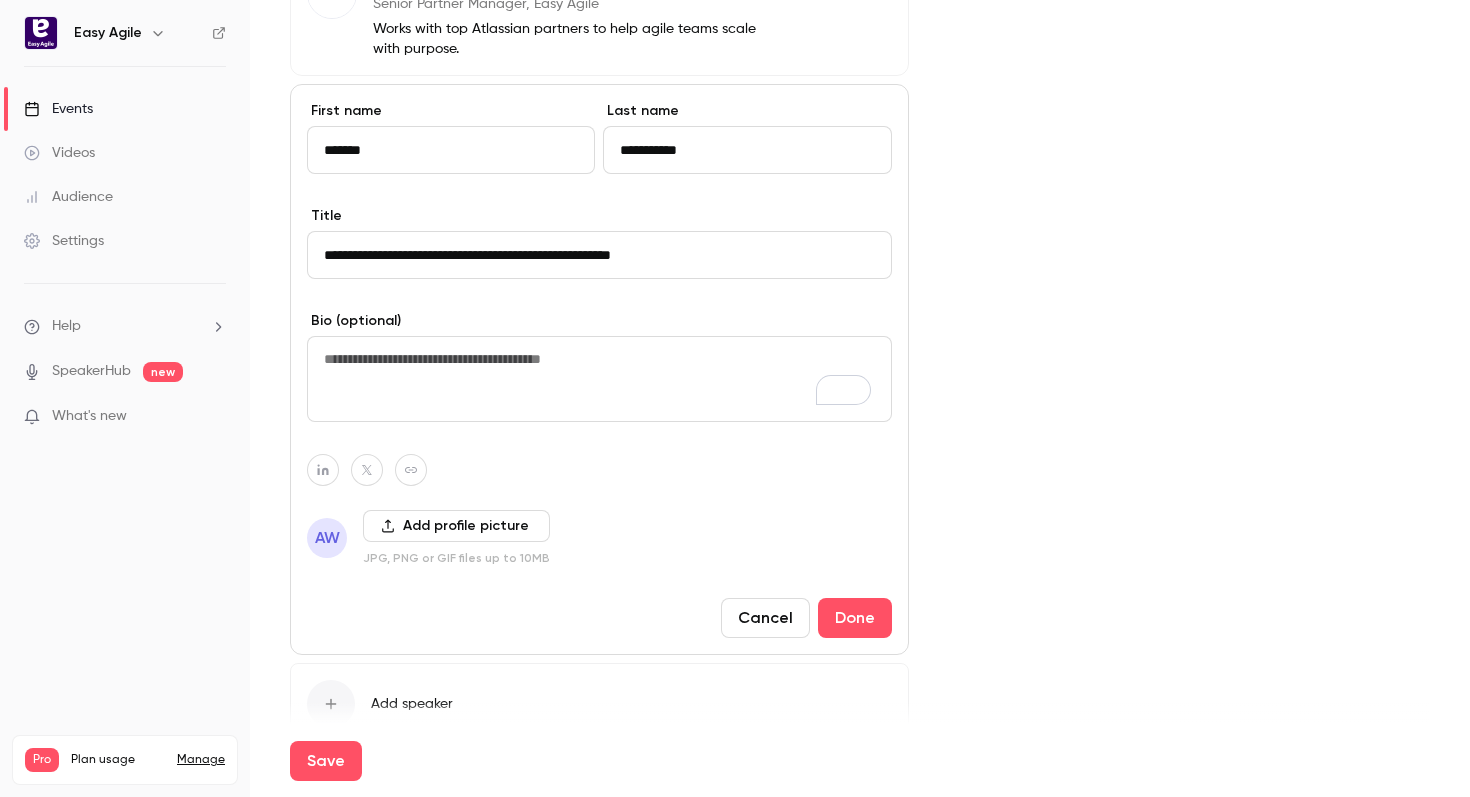 scroll, scrollTop: 1156, scrollLeft: 0, axis: vertical 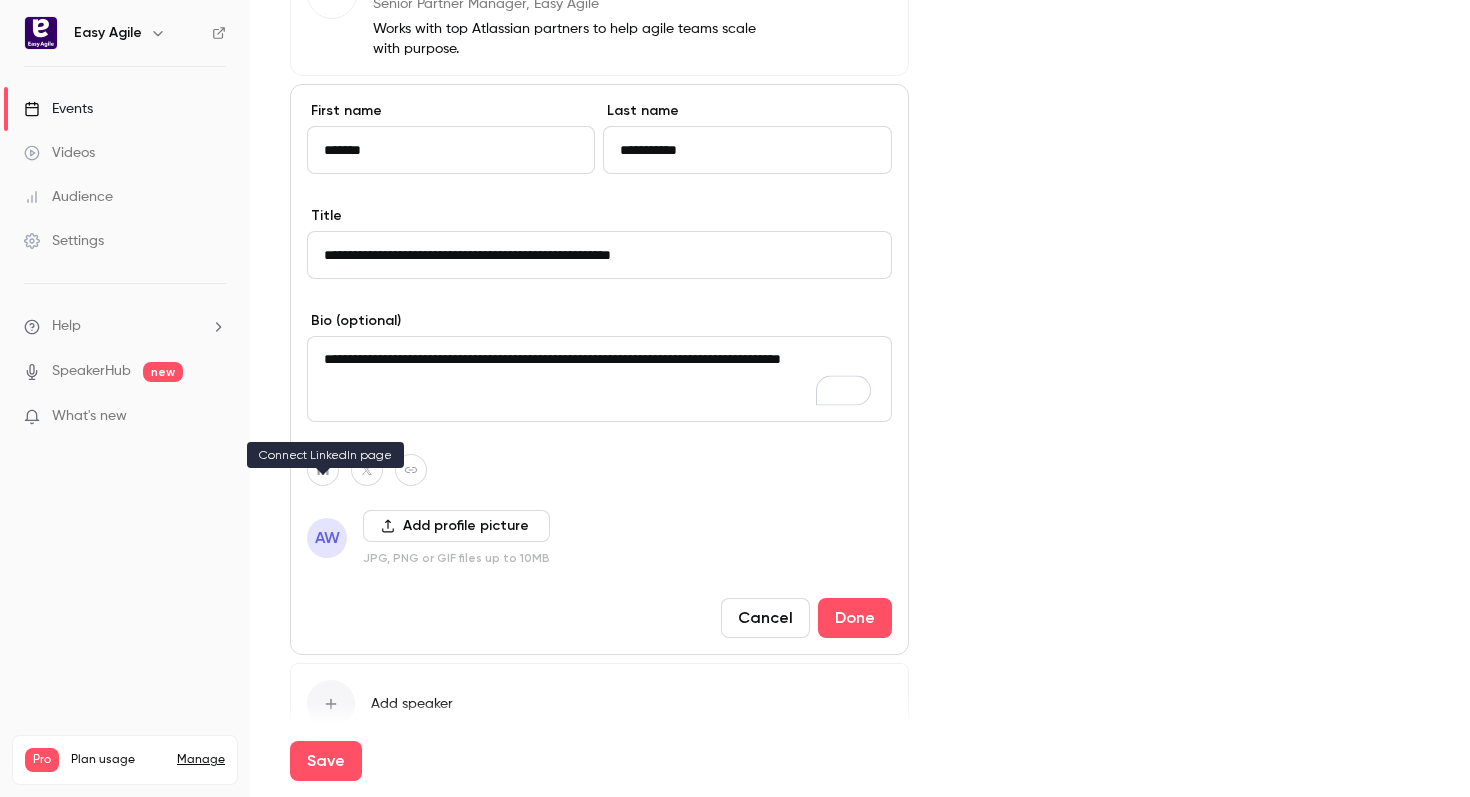 type on "**********" 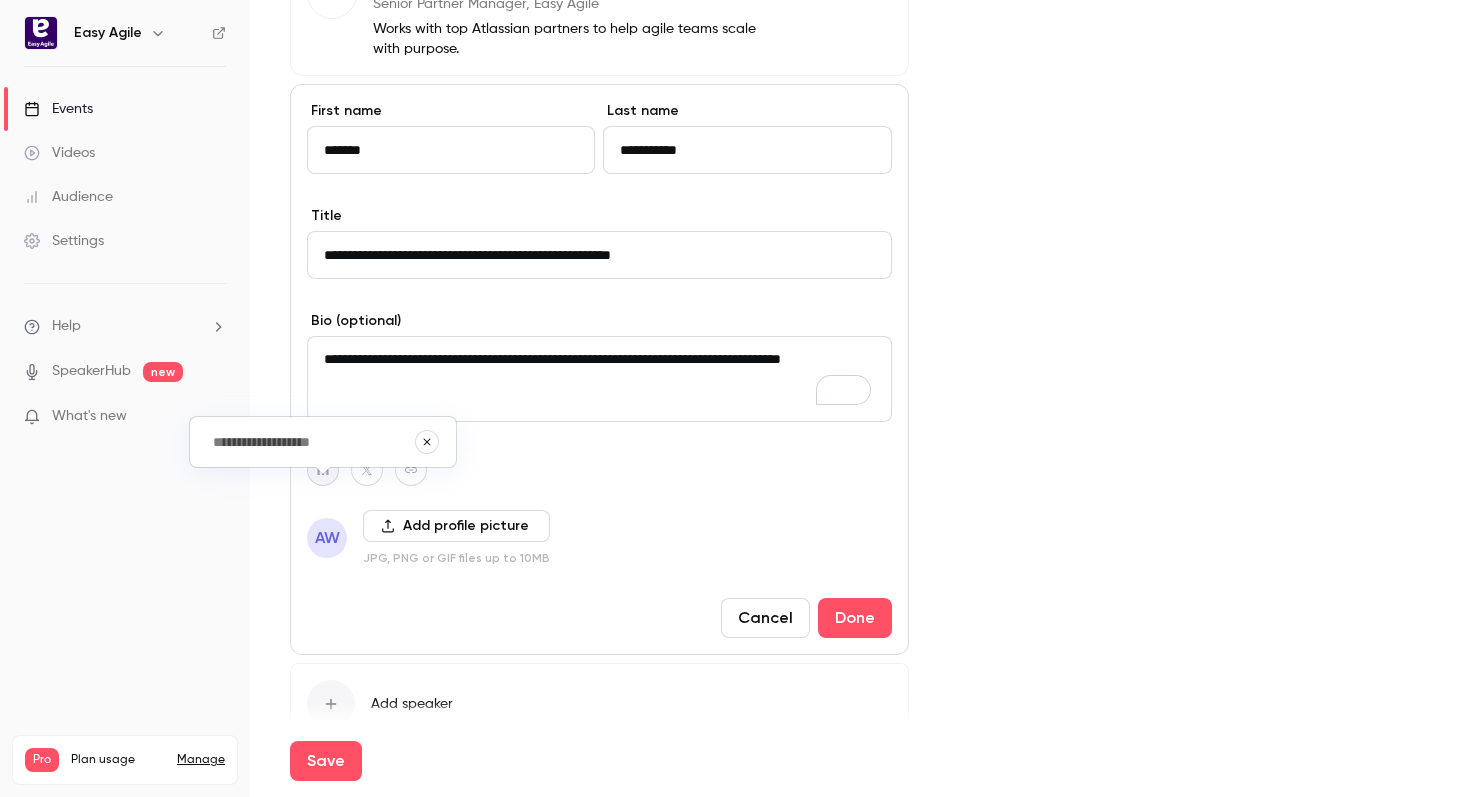 paste on "**********" 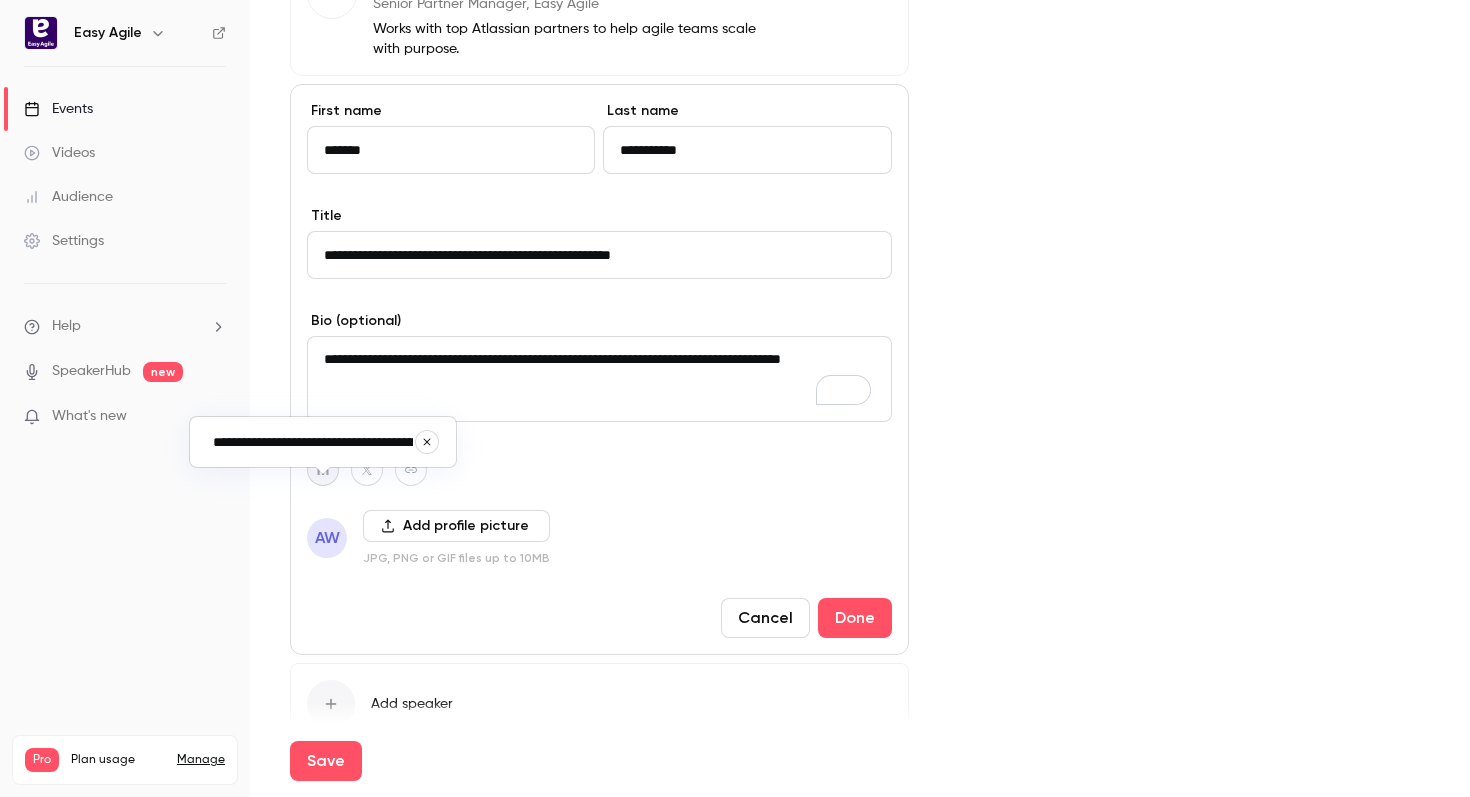 scroll, scrollTop: 0, scrollLeft: 119, axis: horizontal 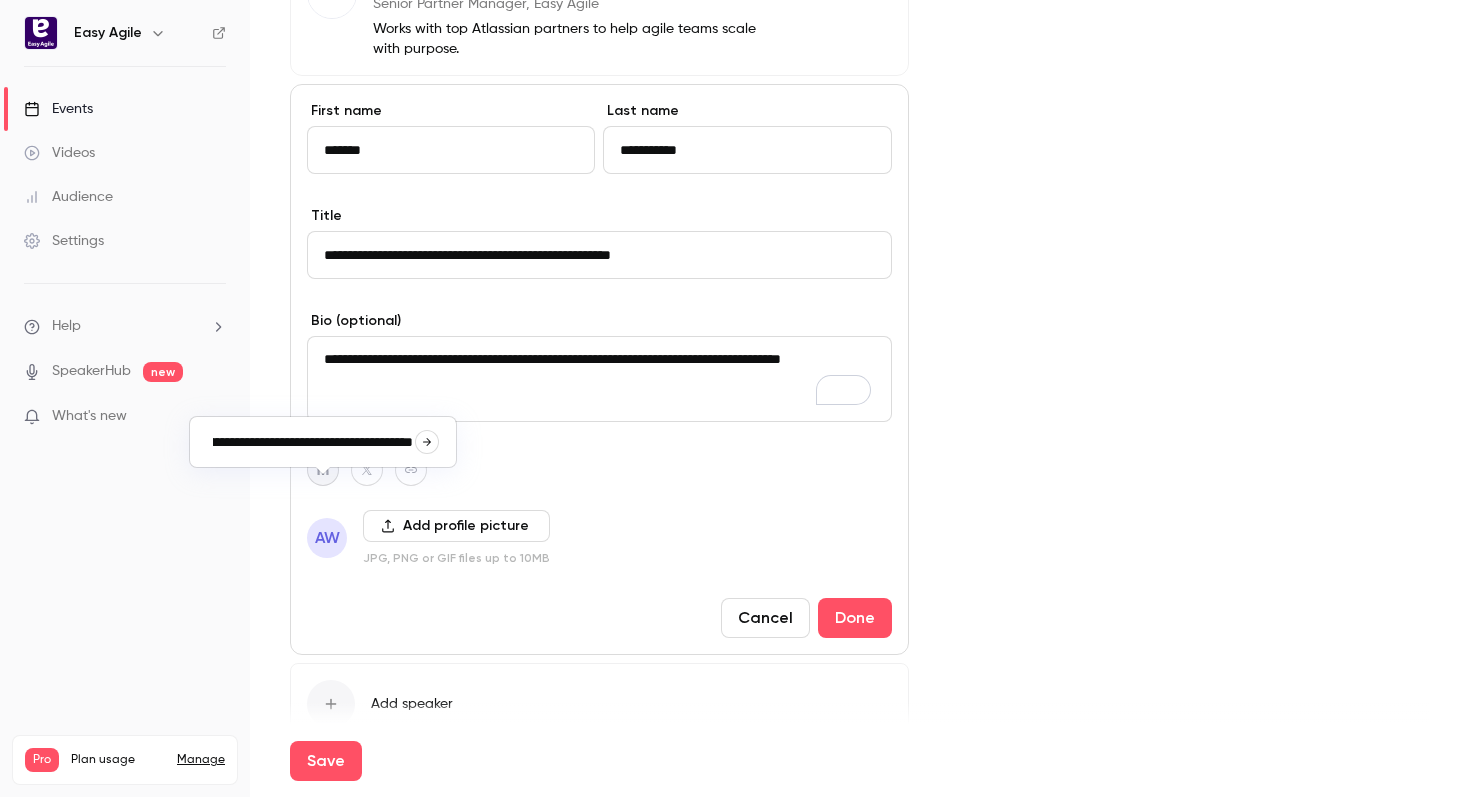 click at bounding box center (427, 442) 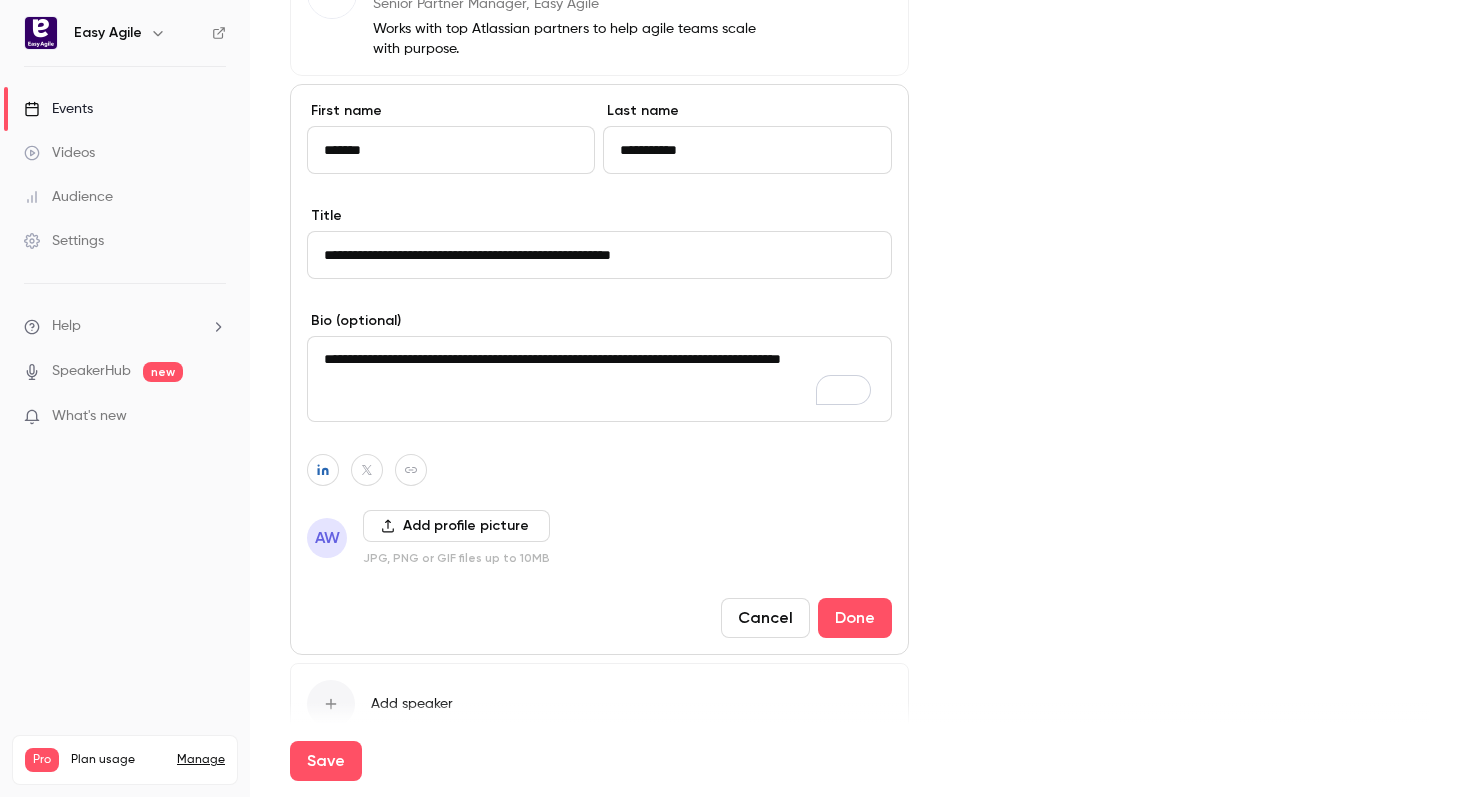 click on "Add profile picture" at bounding box center [456, 526] 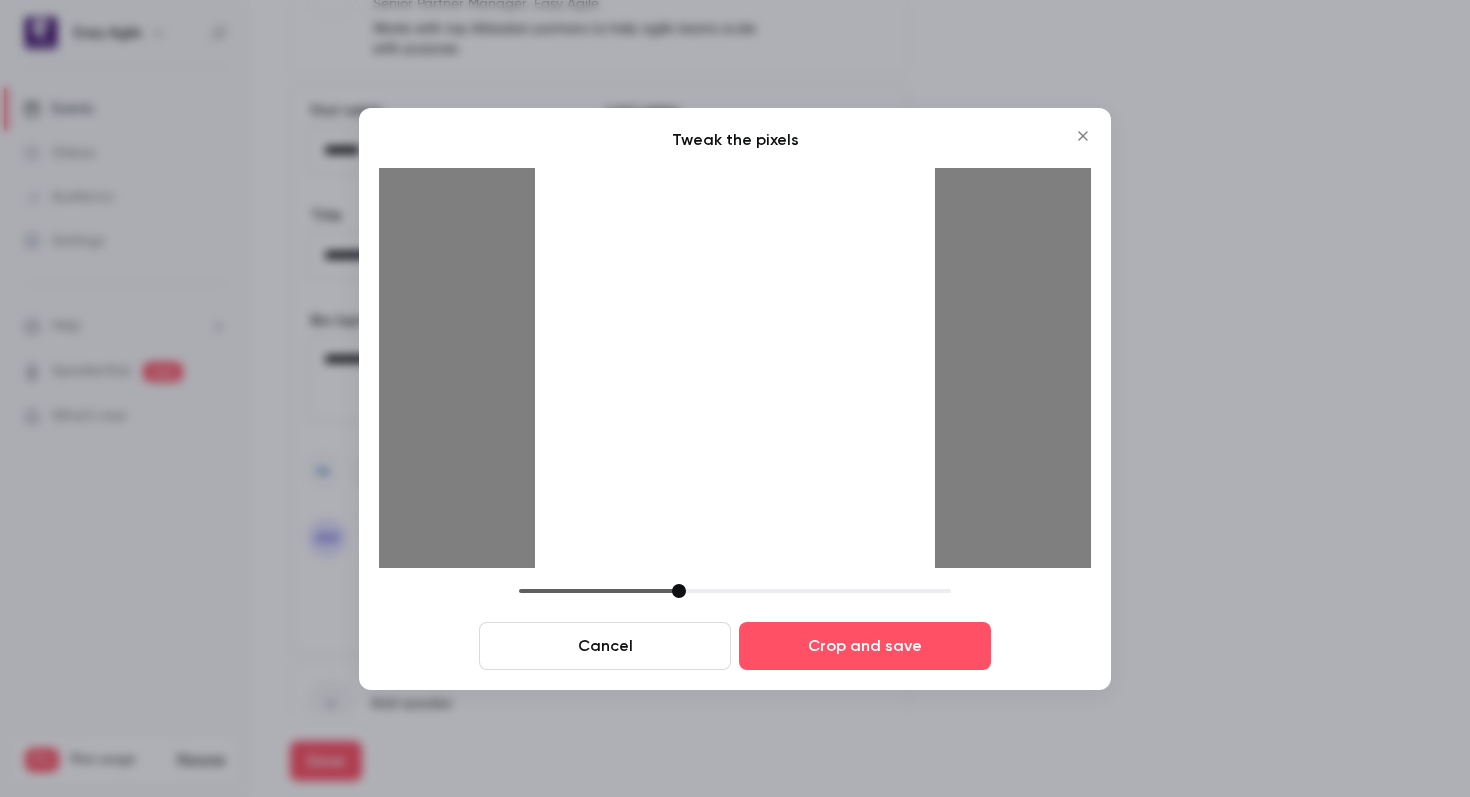 drag, startPoint x: 663, startPoint y: 591, endPoint x: 680, endPoint y: 594, distance: 17.262676 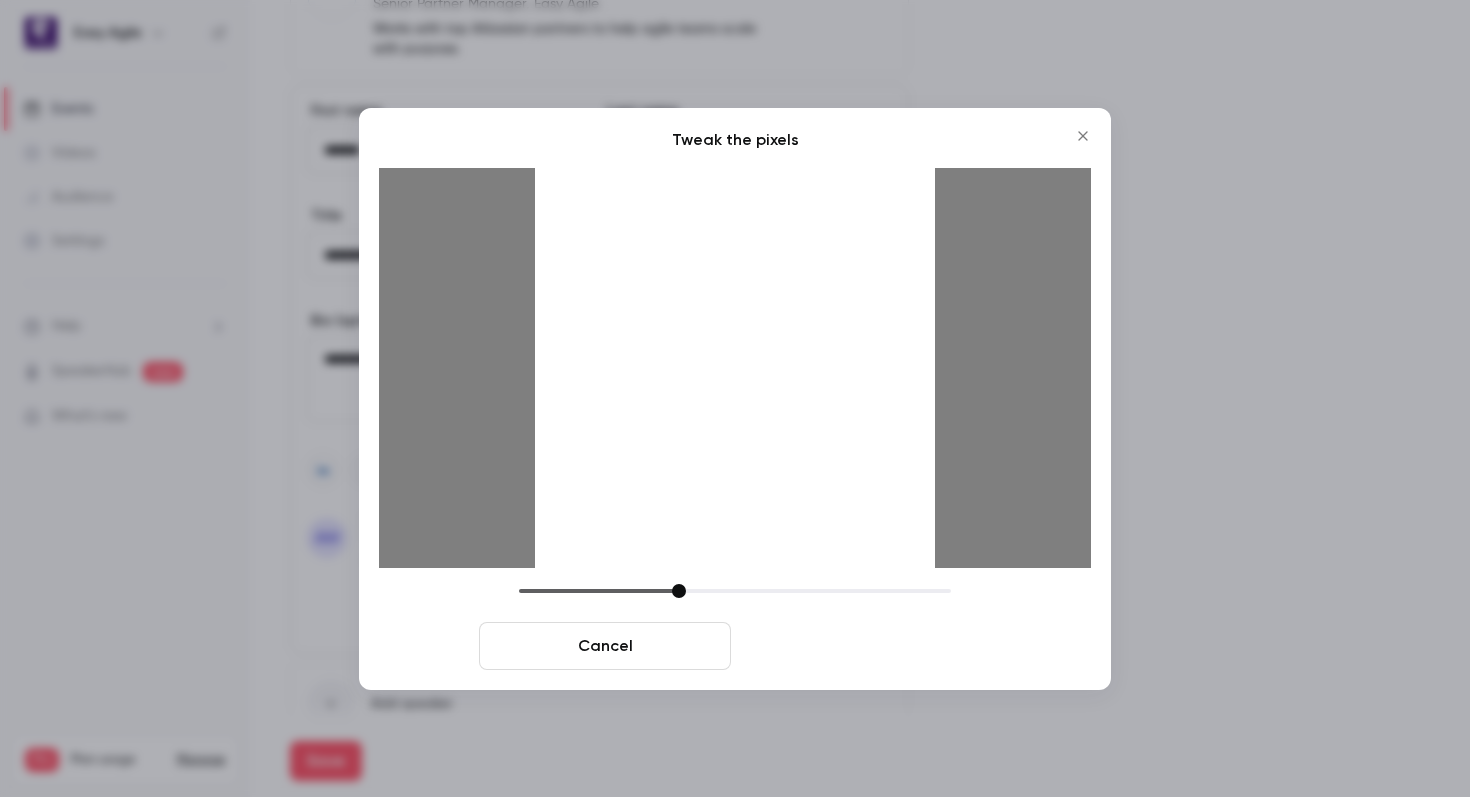 click on "Crop and save" at bounding box center (865, 646) 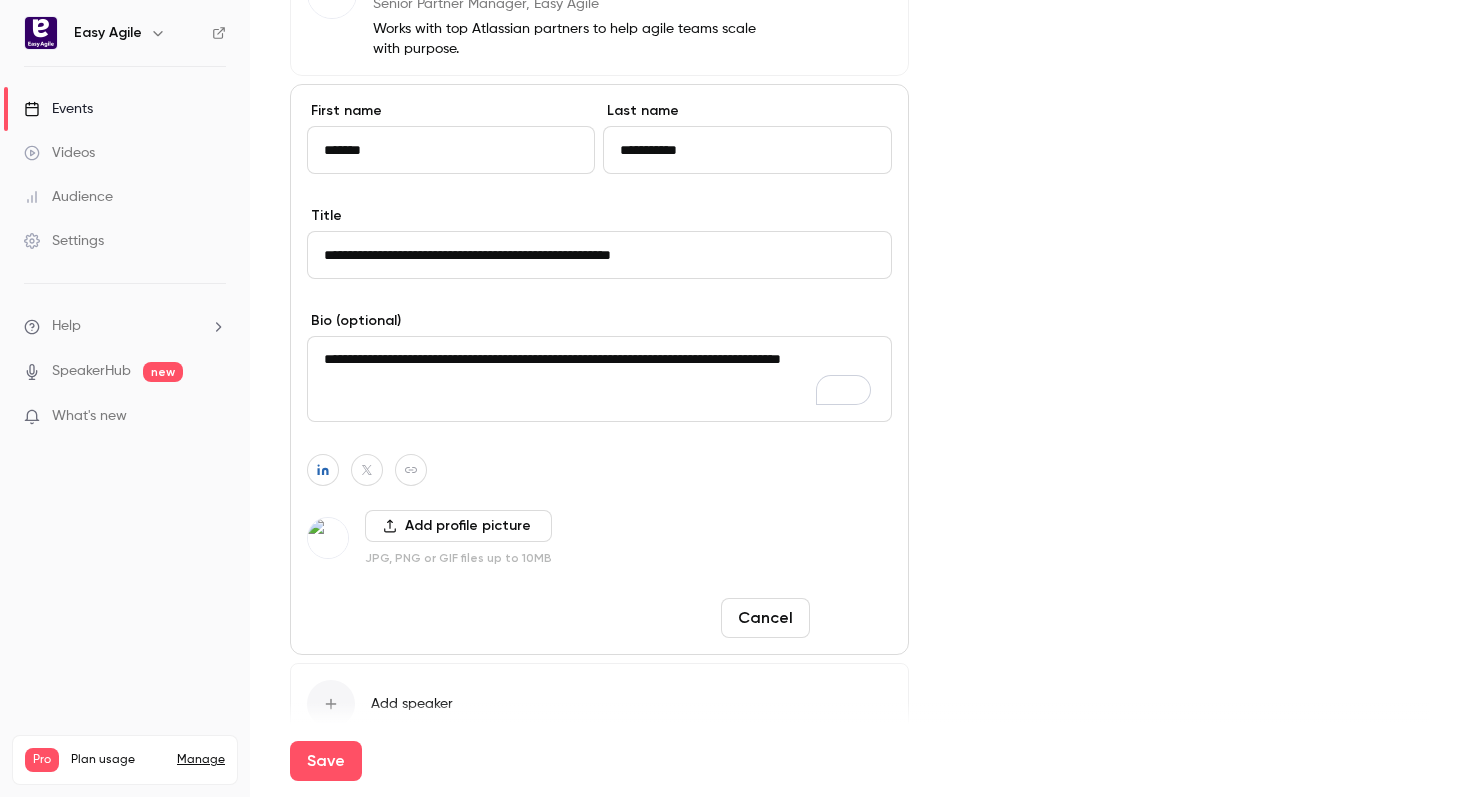 click on "Done" at bounding box center [855, 618] 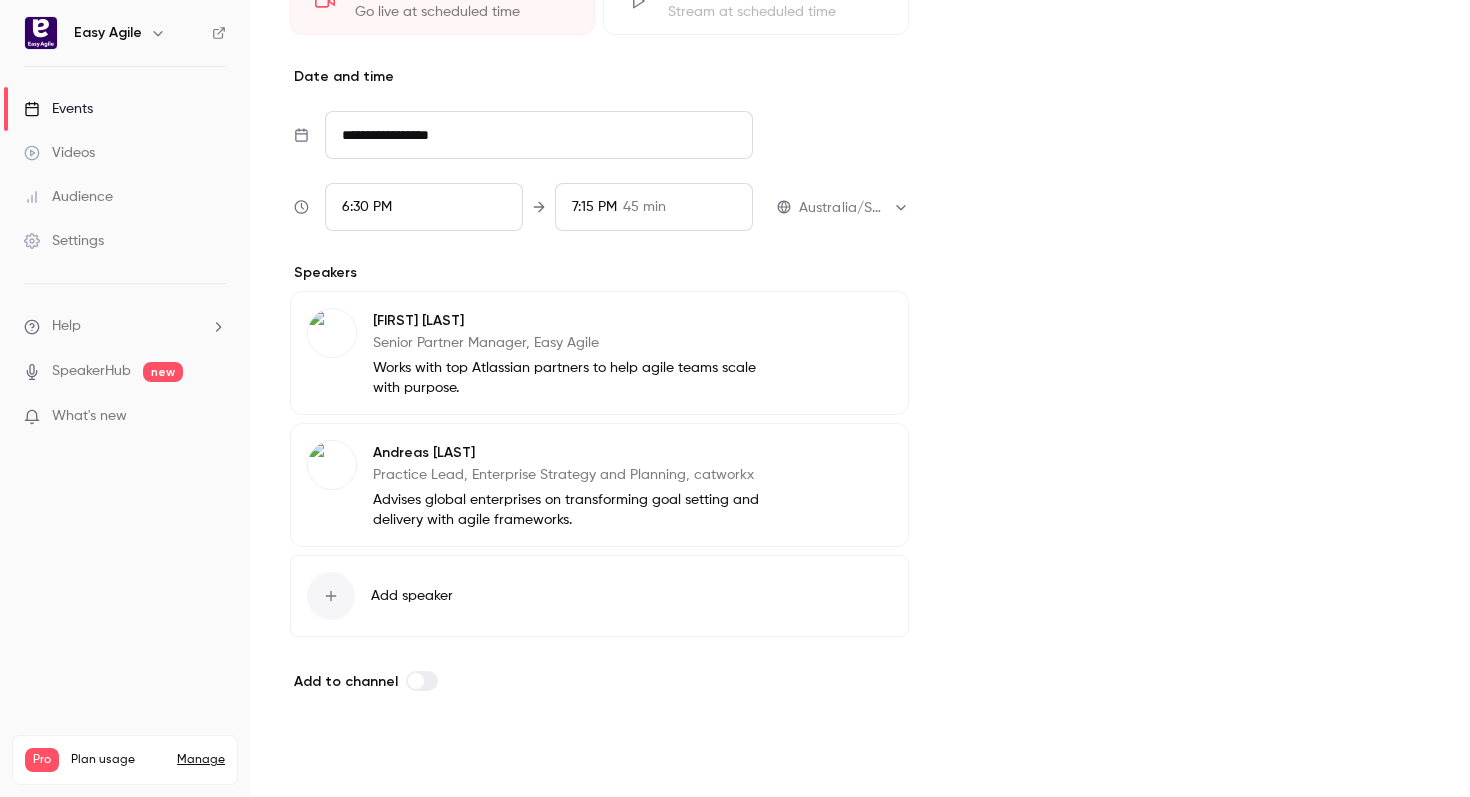 click on "Save" at bounding box center (326, 761) 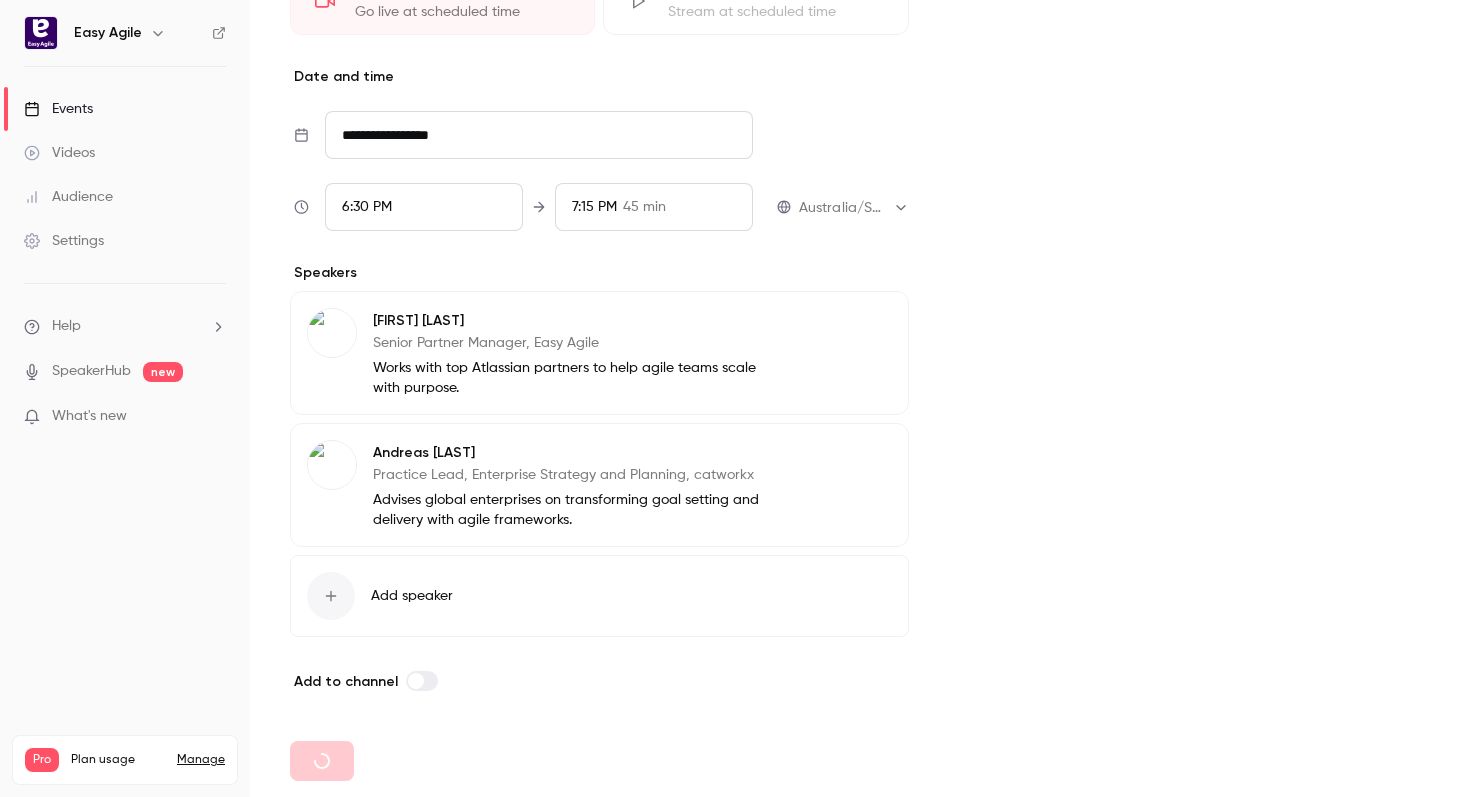 type 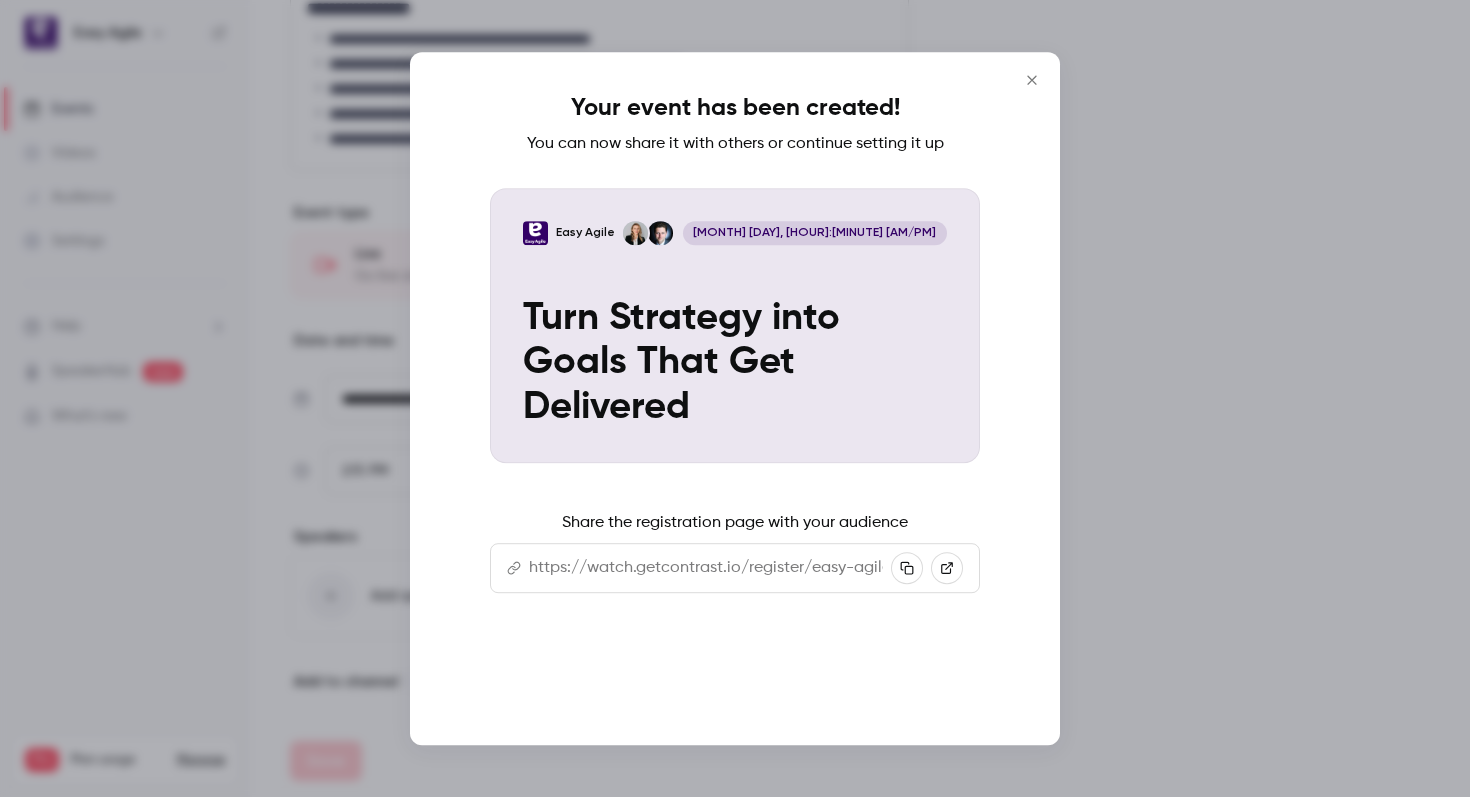 click on "Continue" at bounding box center [735, 681] 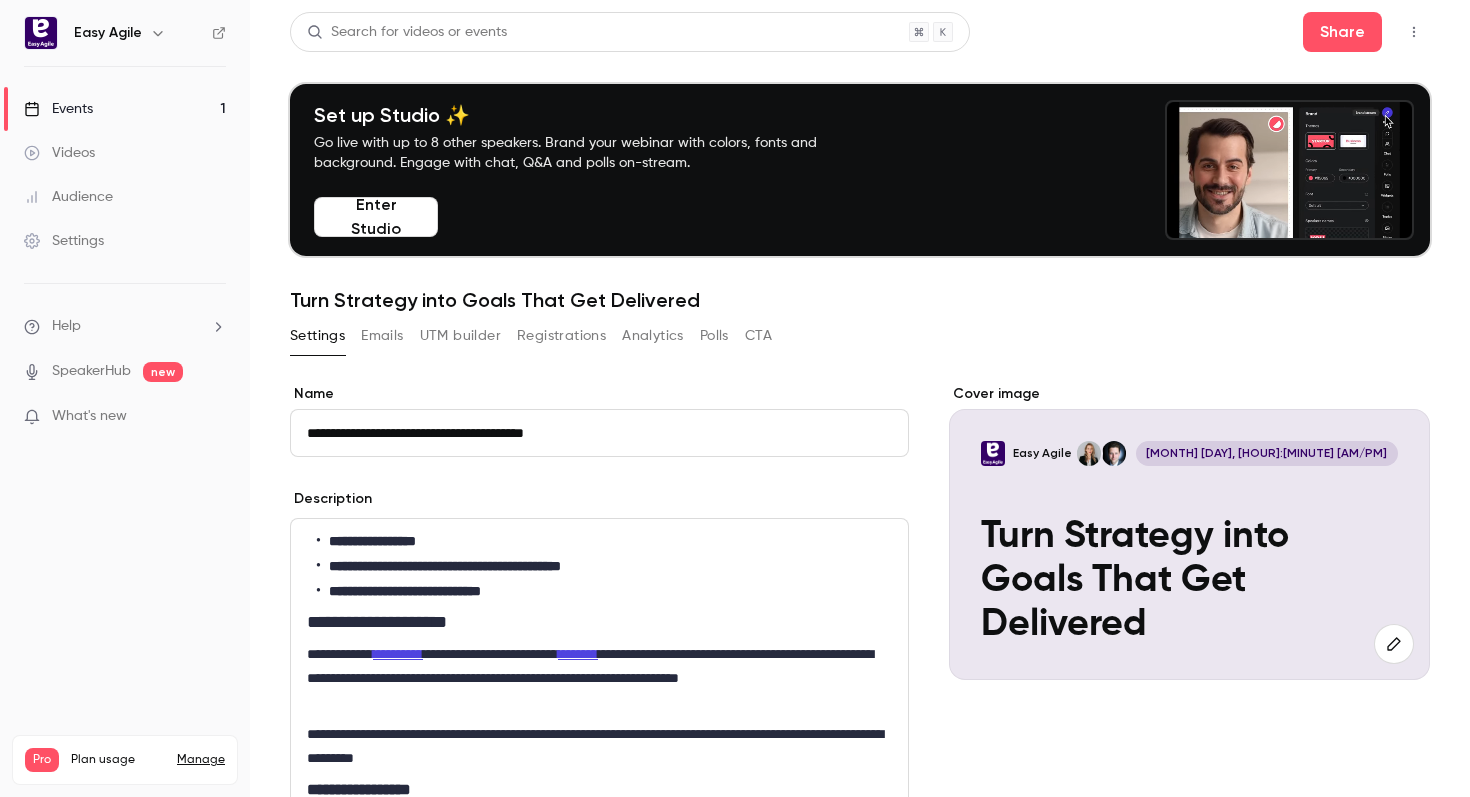 click on "Emails" at bounding box center (382, 336) 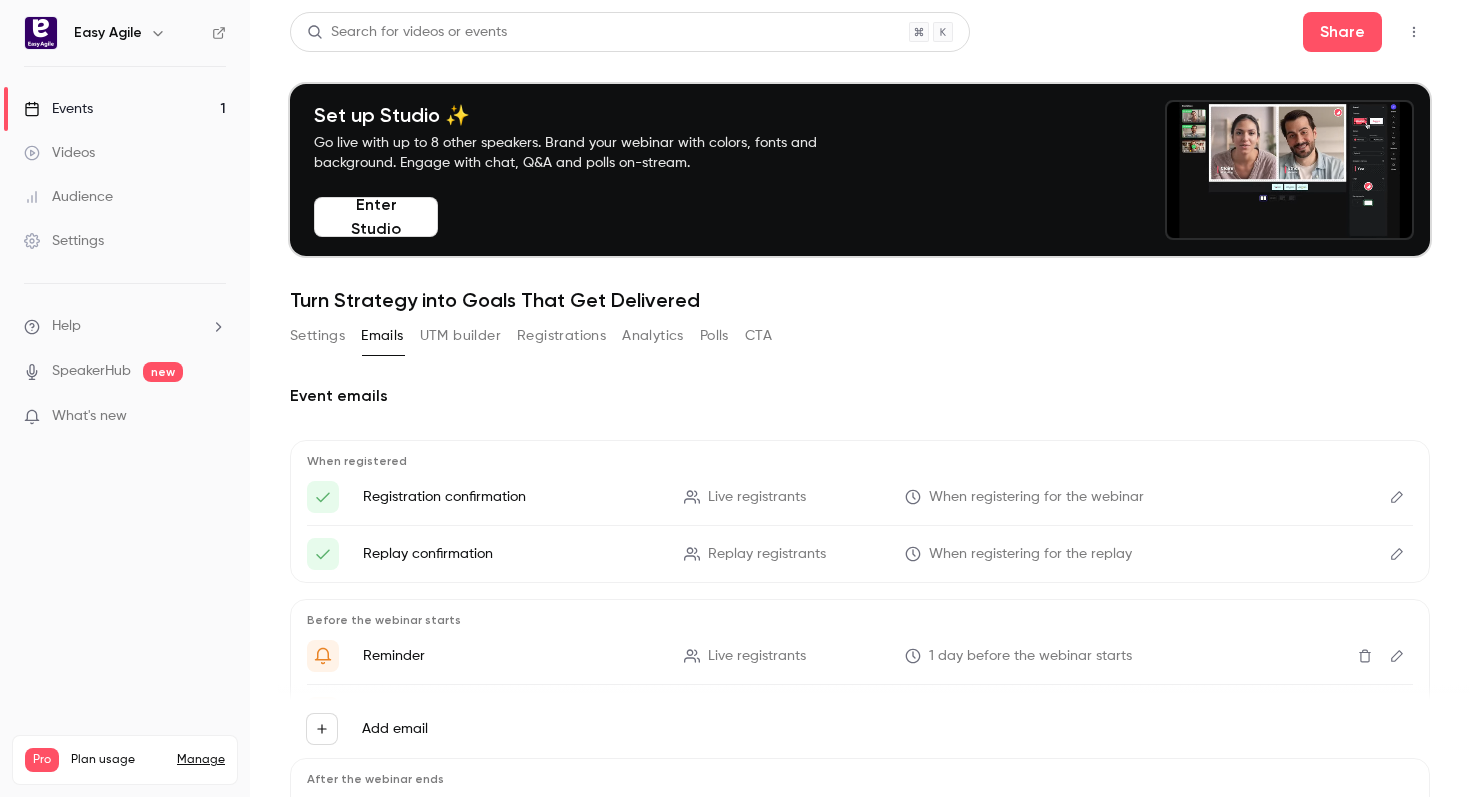 click at bounding box center (1397, 497) 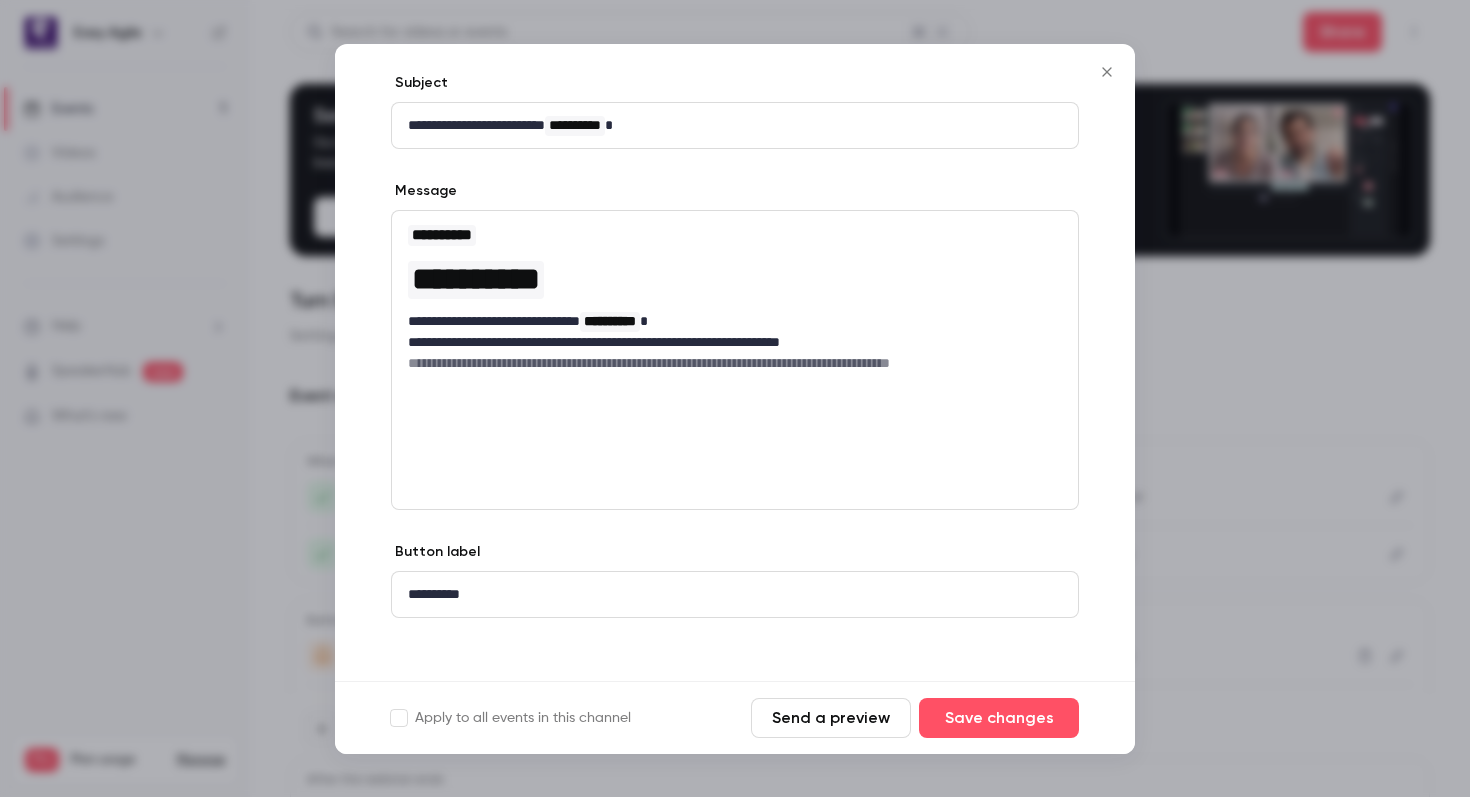 scroll, scrollTop: 100, scrollLeft: 0, axis: vertical 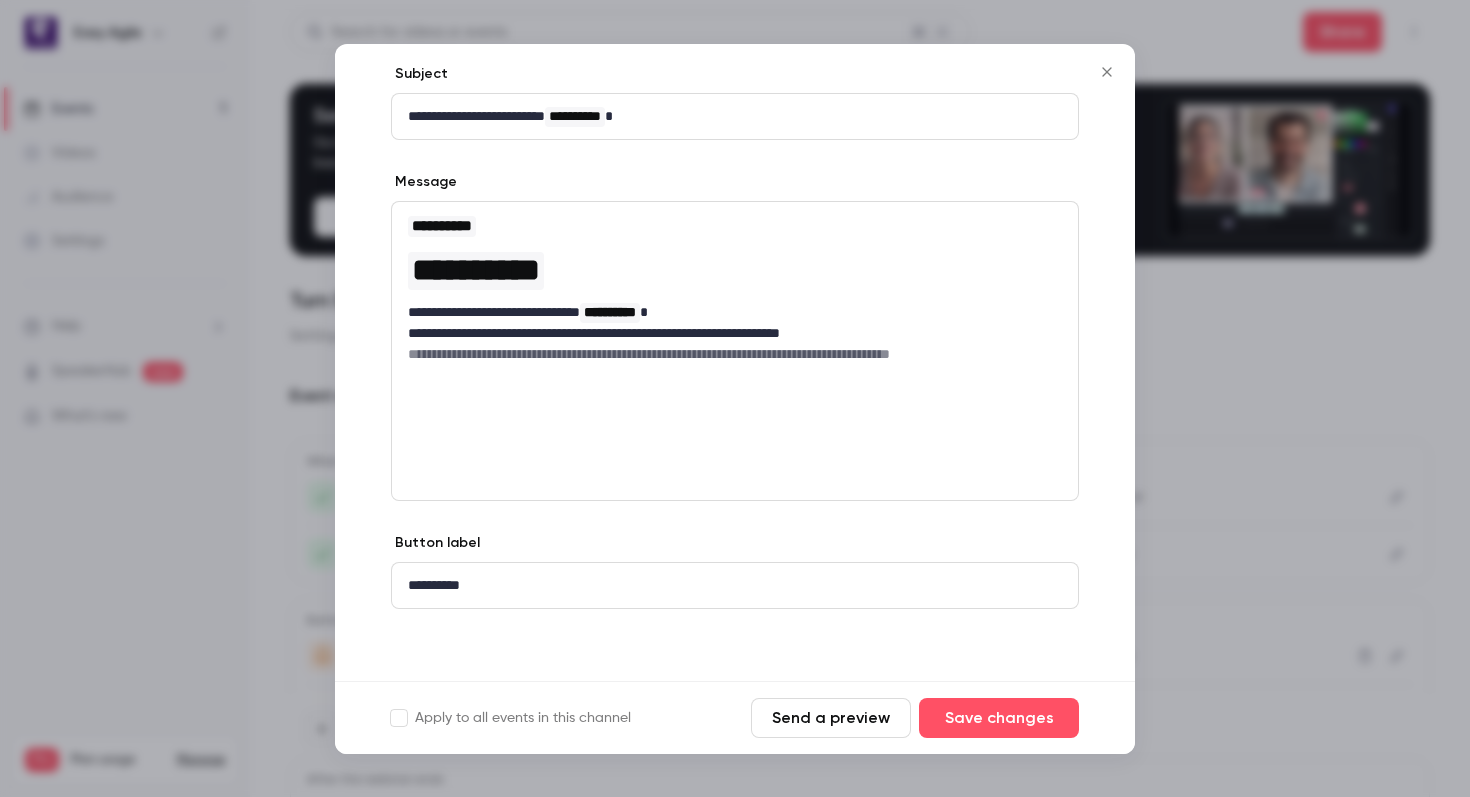 click 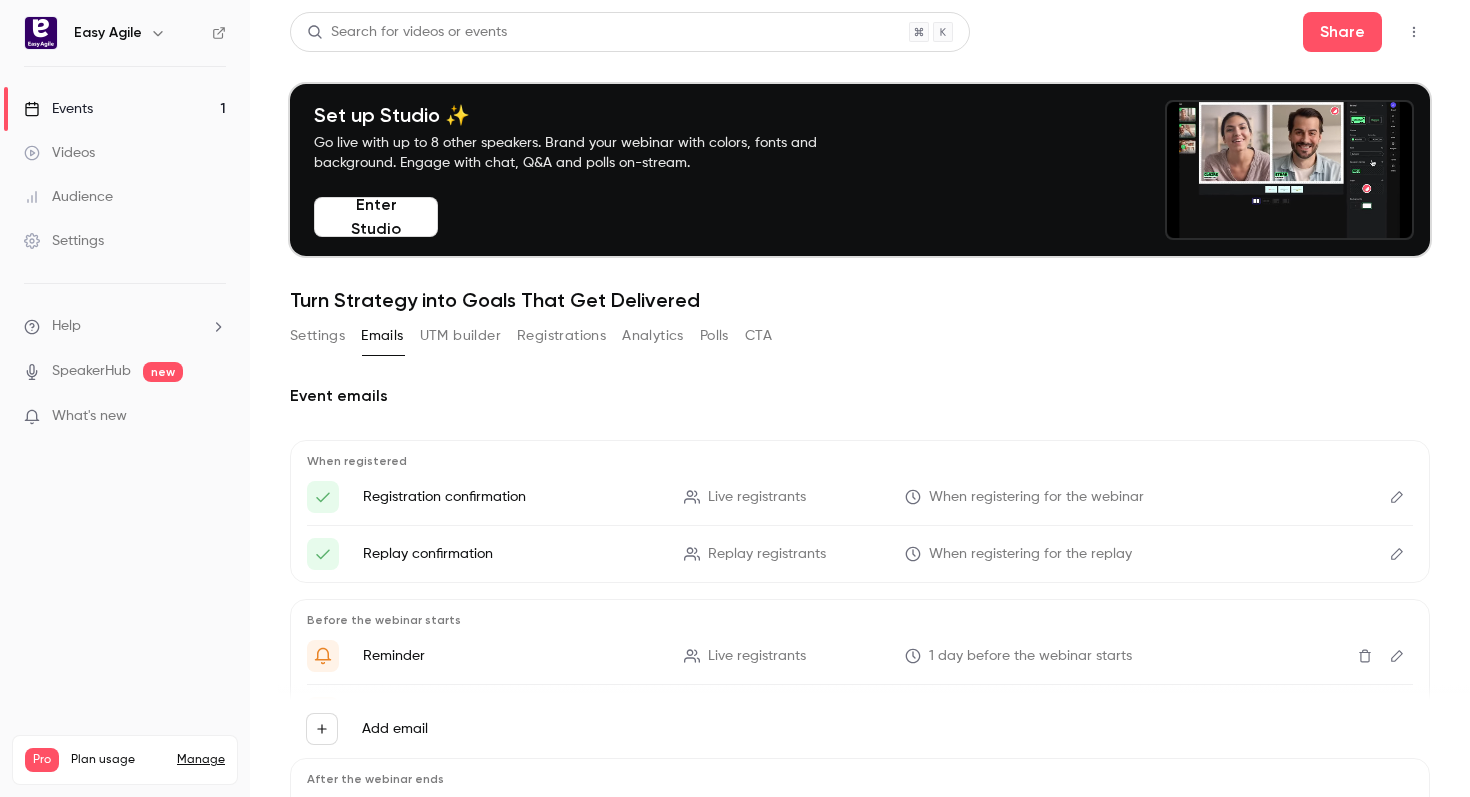 click on "Settings" at bounding box center (64, 241) 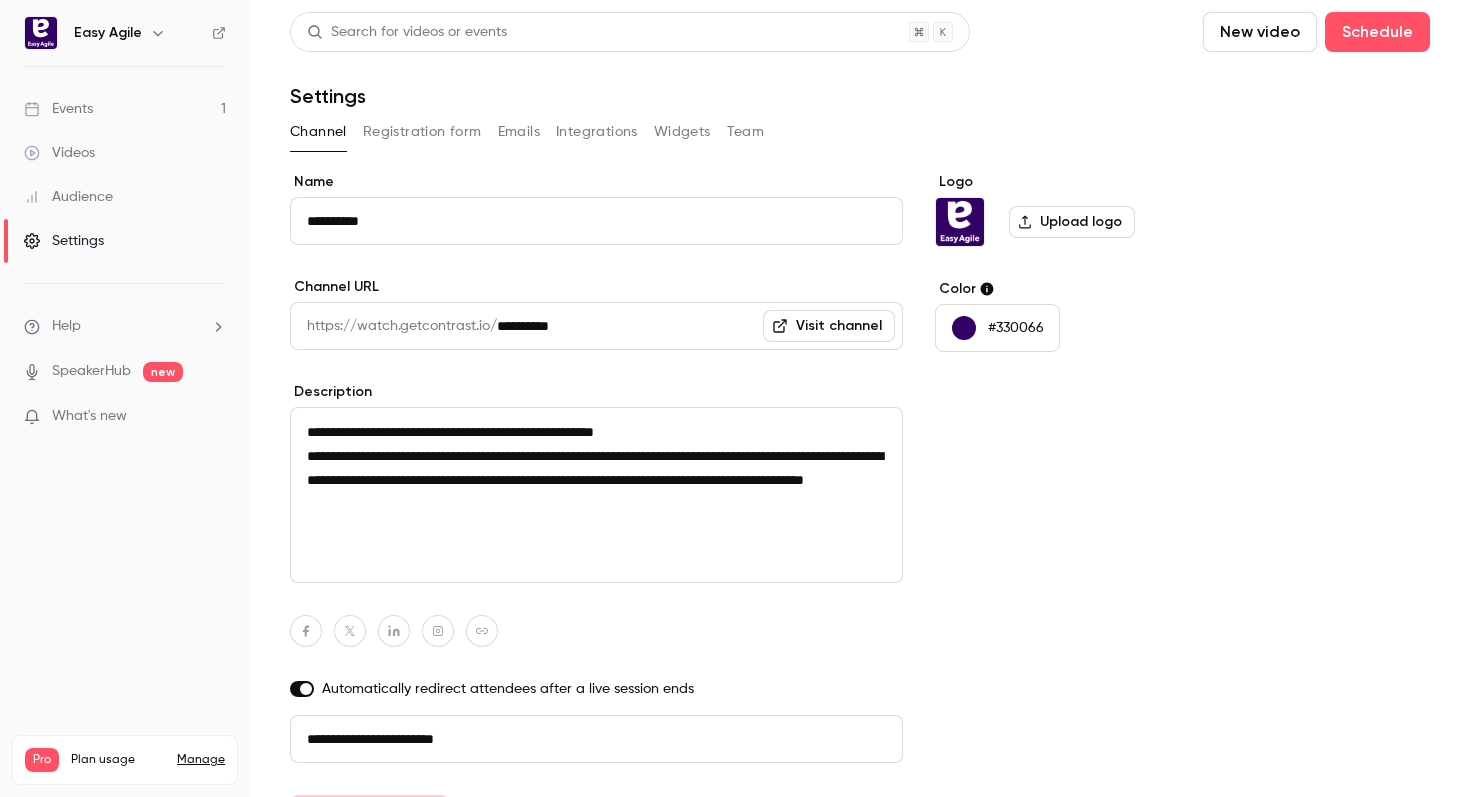 click on "Emails" at bounding box center [519, 132] 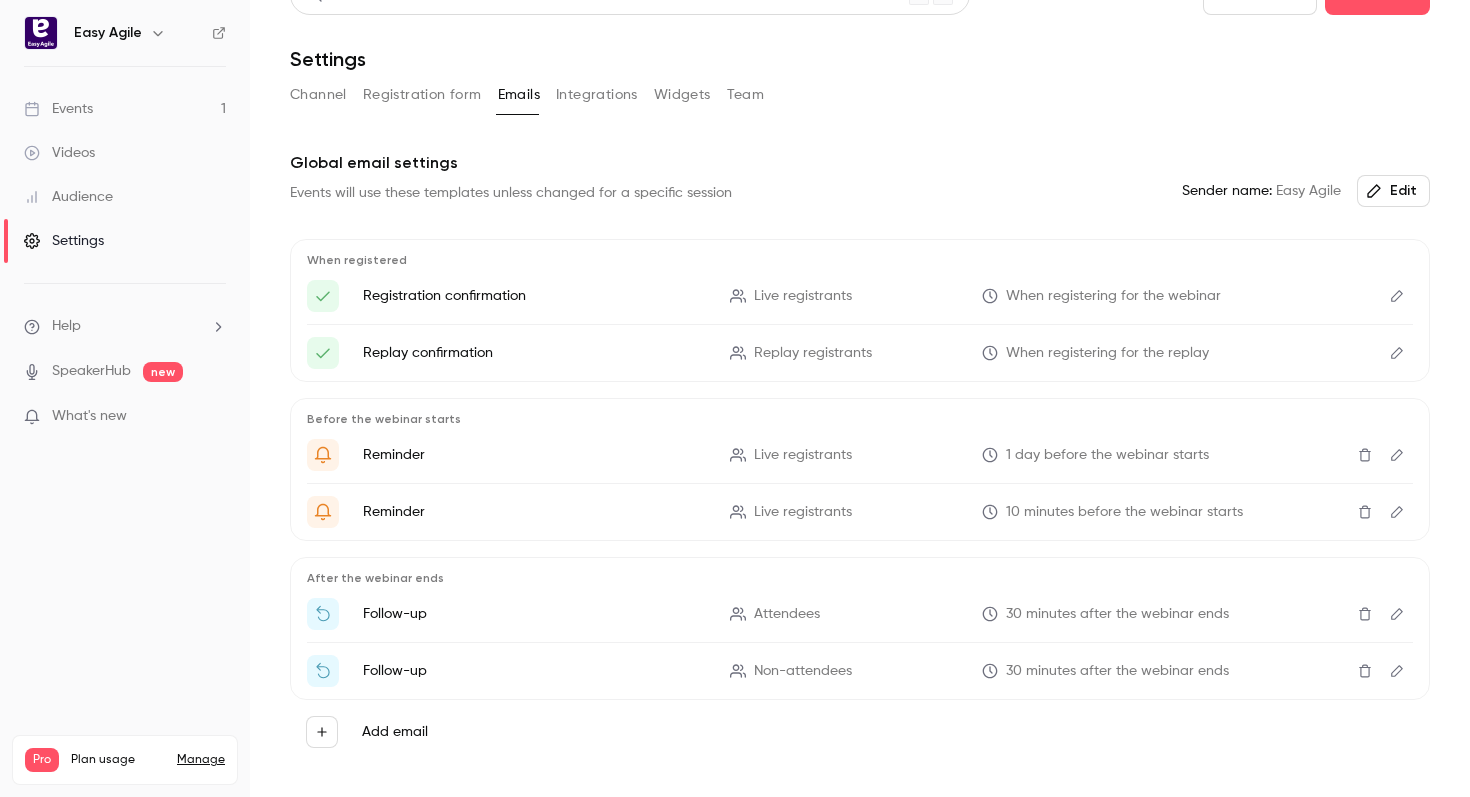 scroll, scrollTop: 26, scrollLeft: 0, axis: vertical 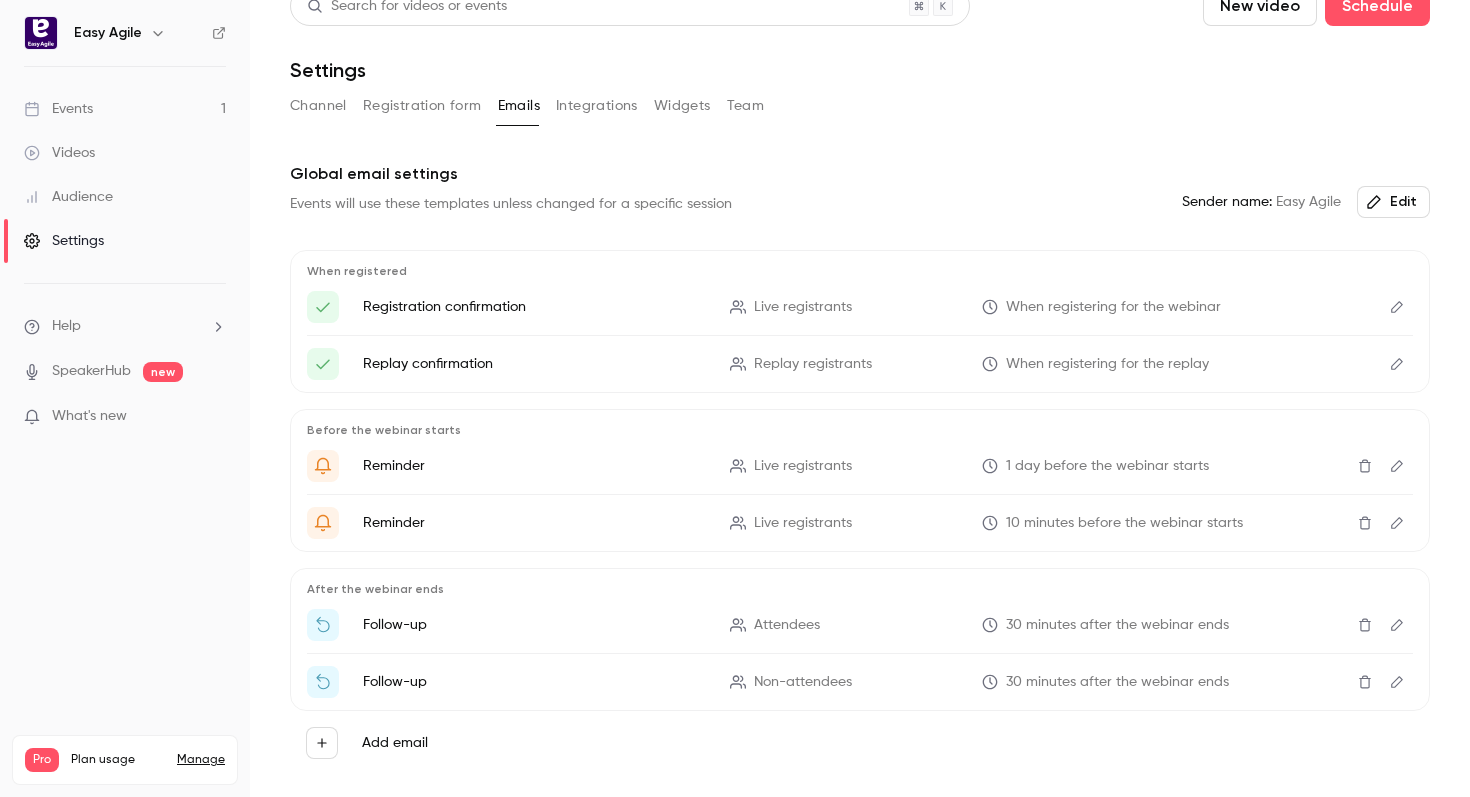 click 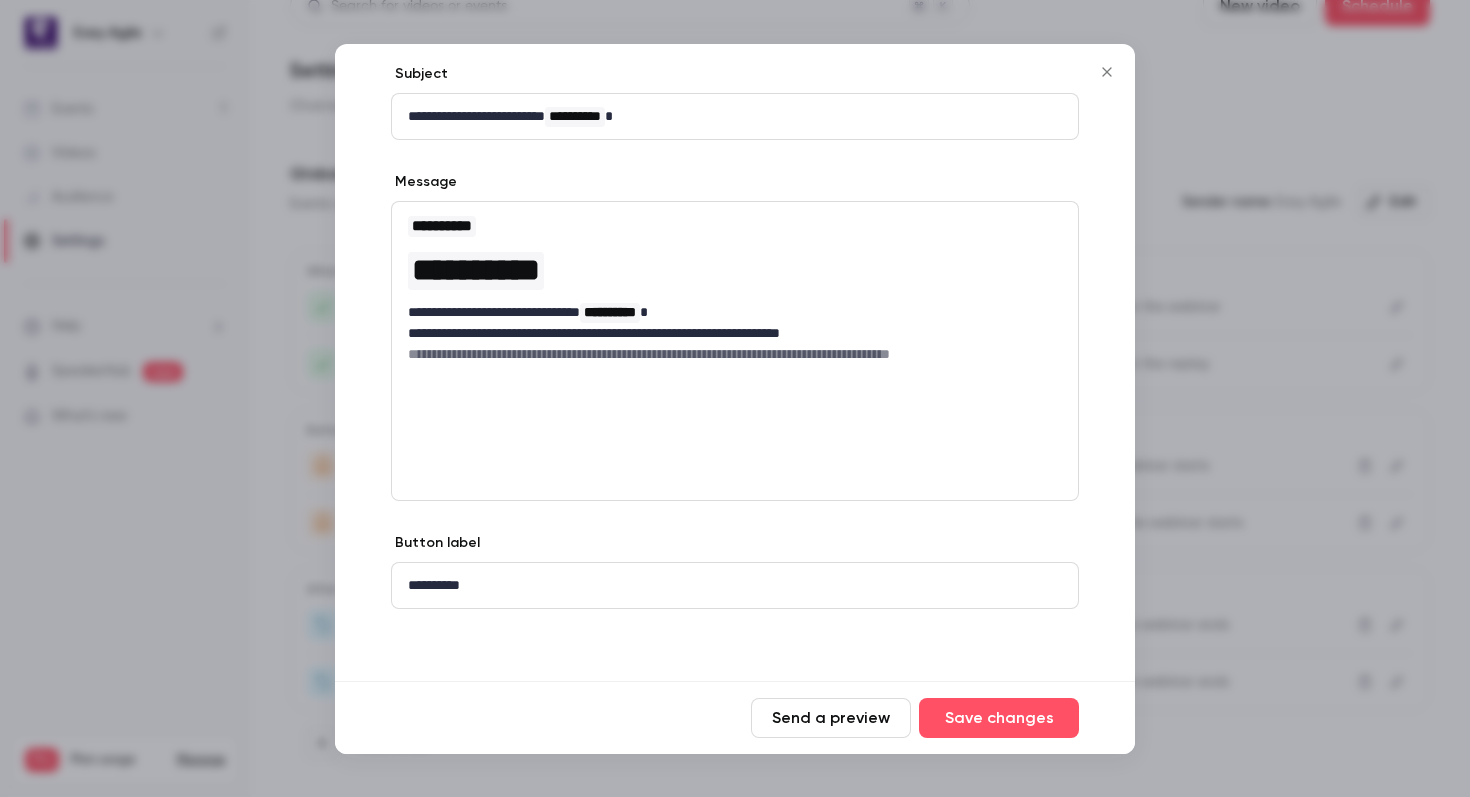 scroll, scrollTop: 0, scrollLeft: 0, axis: both 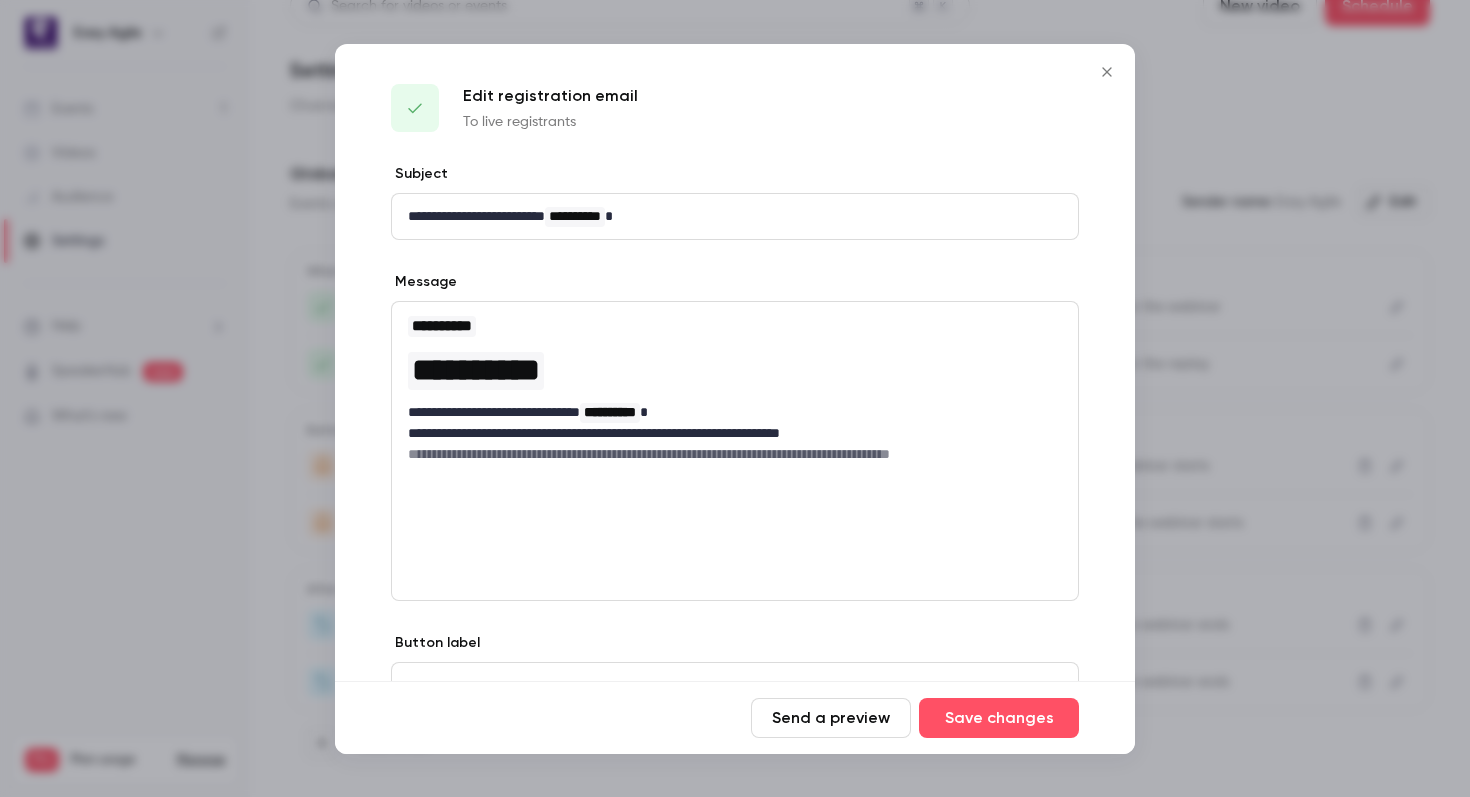 click 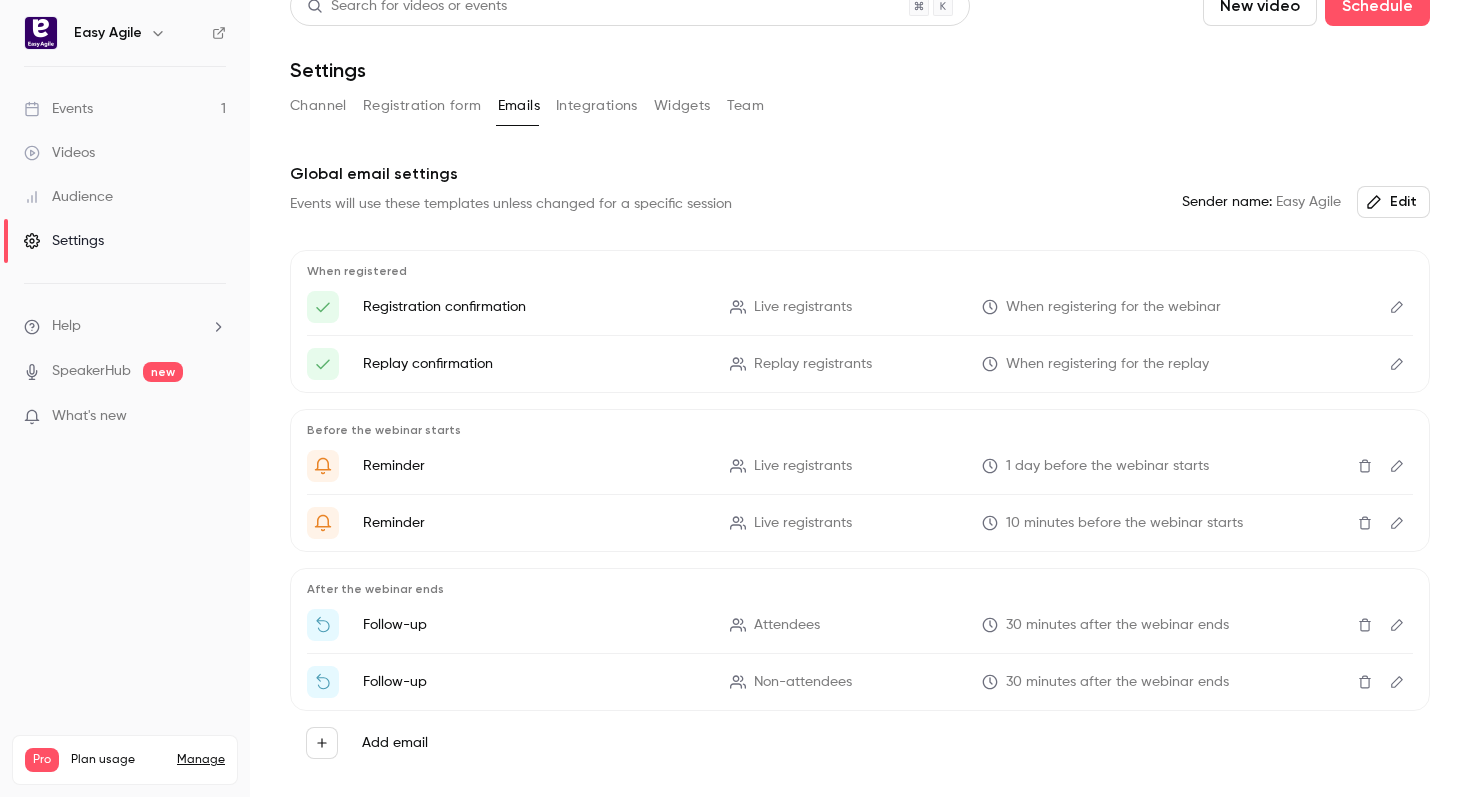 click 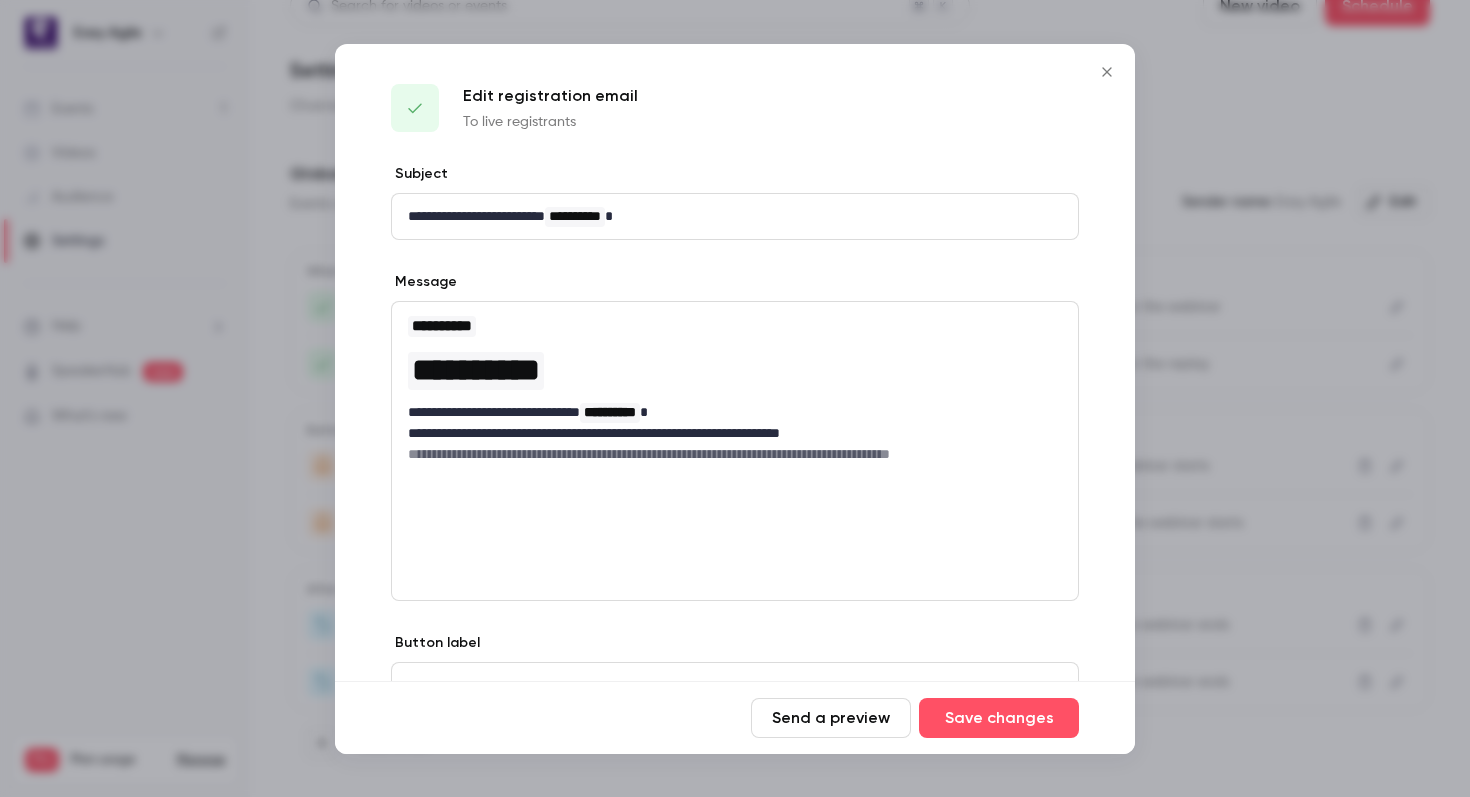 click on "**********" at bounding box center (735, 451) 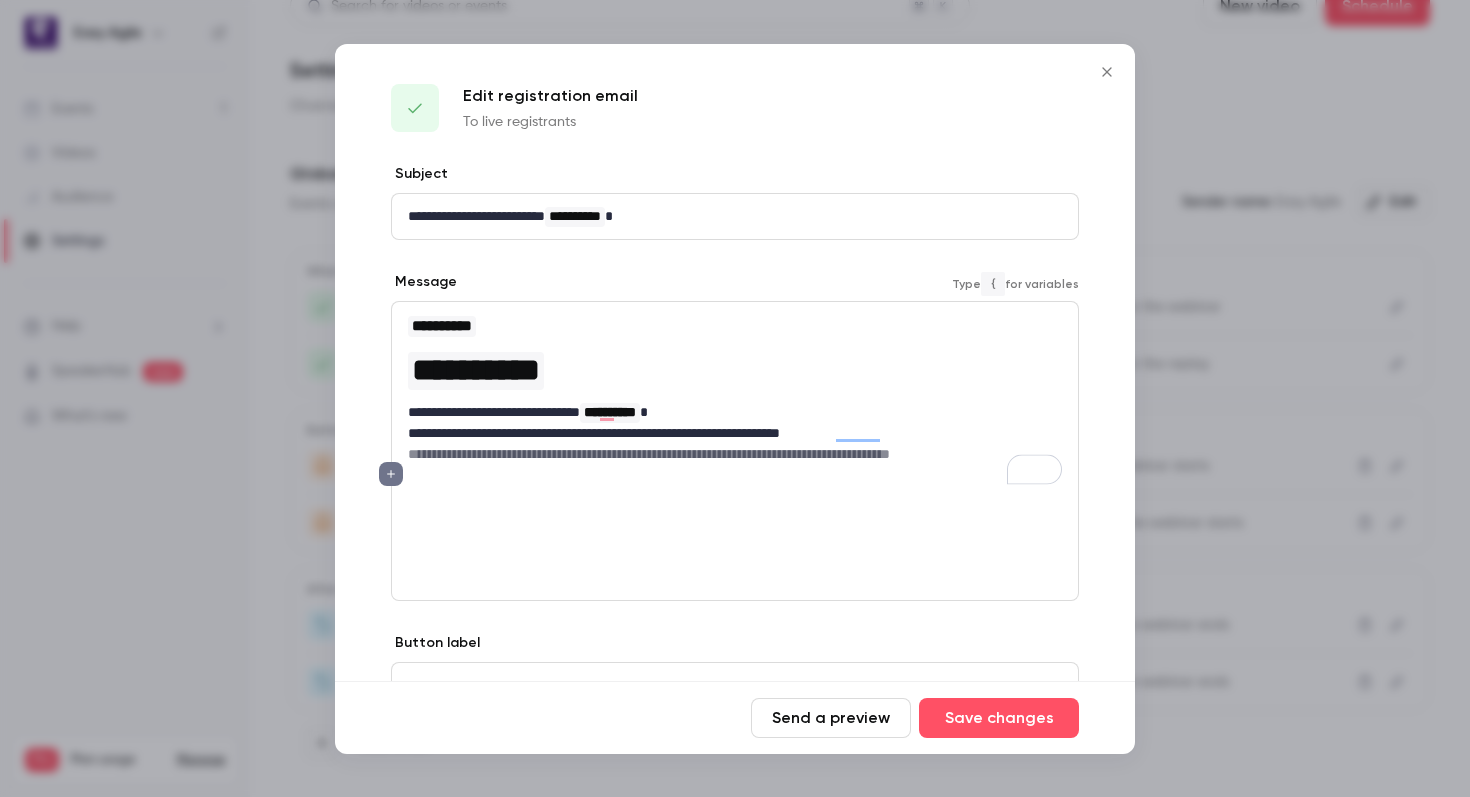 click at bounding box center (391, 474) 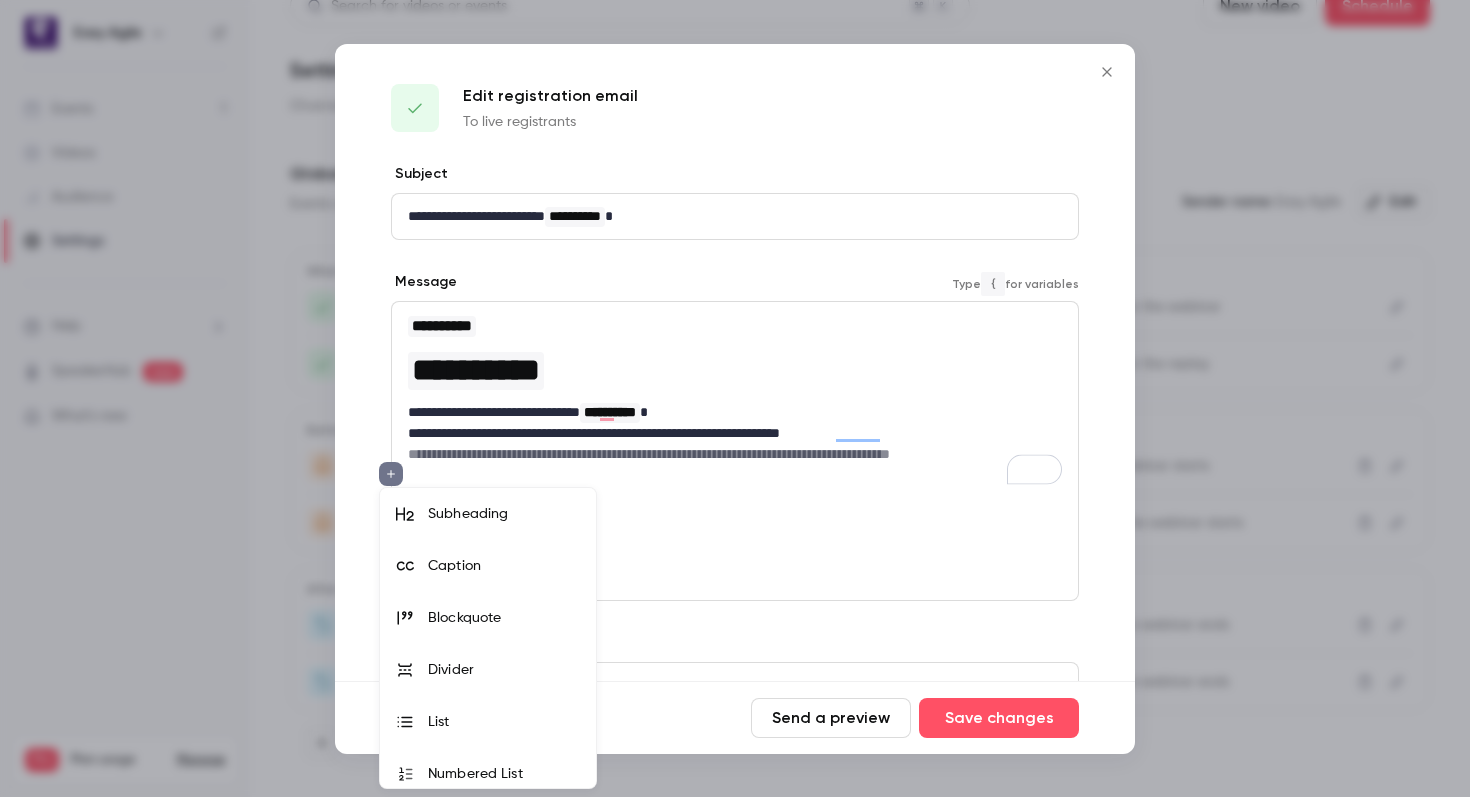 scroll, scrollTop: 64, scrollLeft: 0, axis: vertical 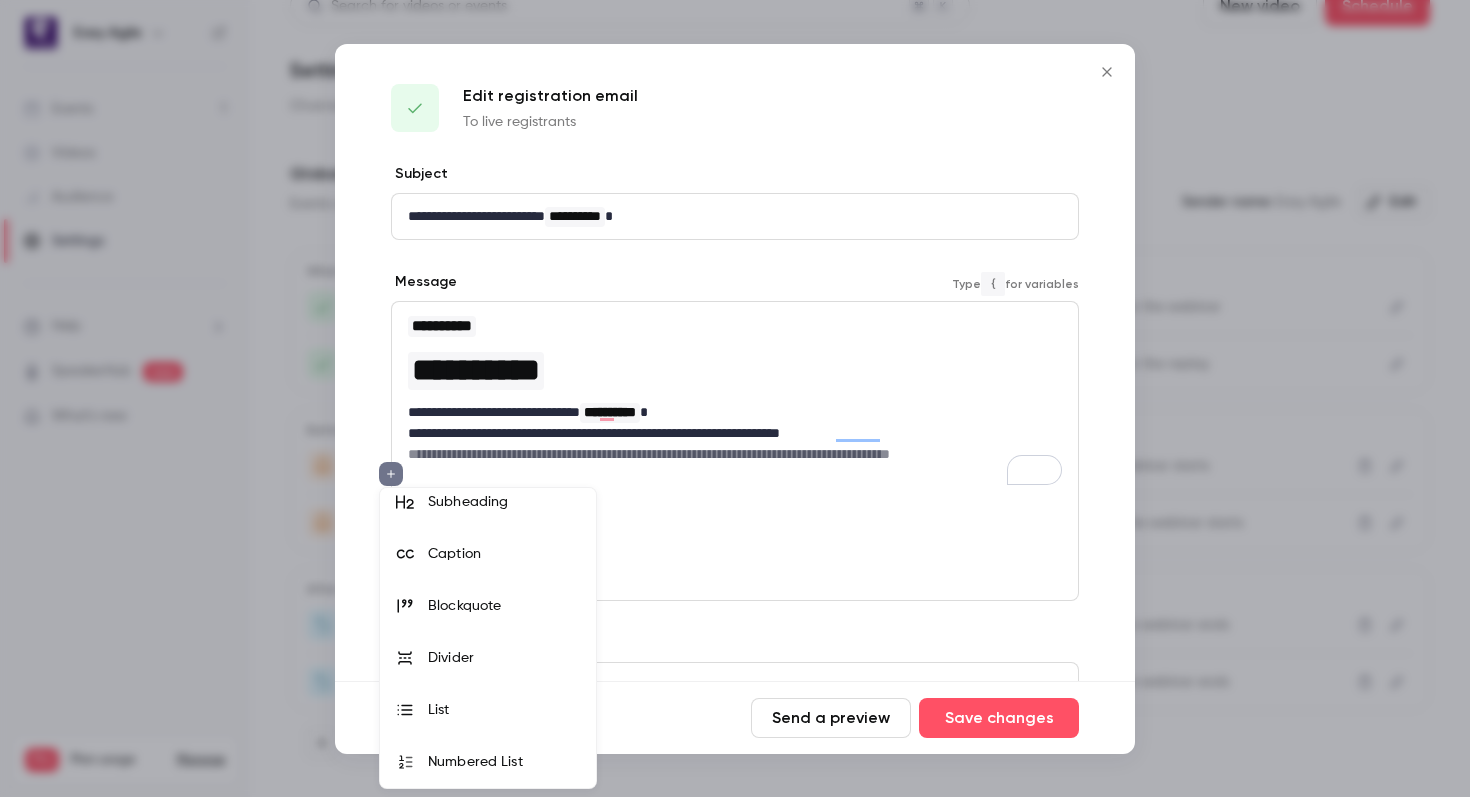 click at bounding box center (735, 398) 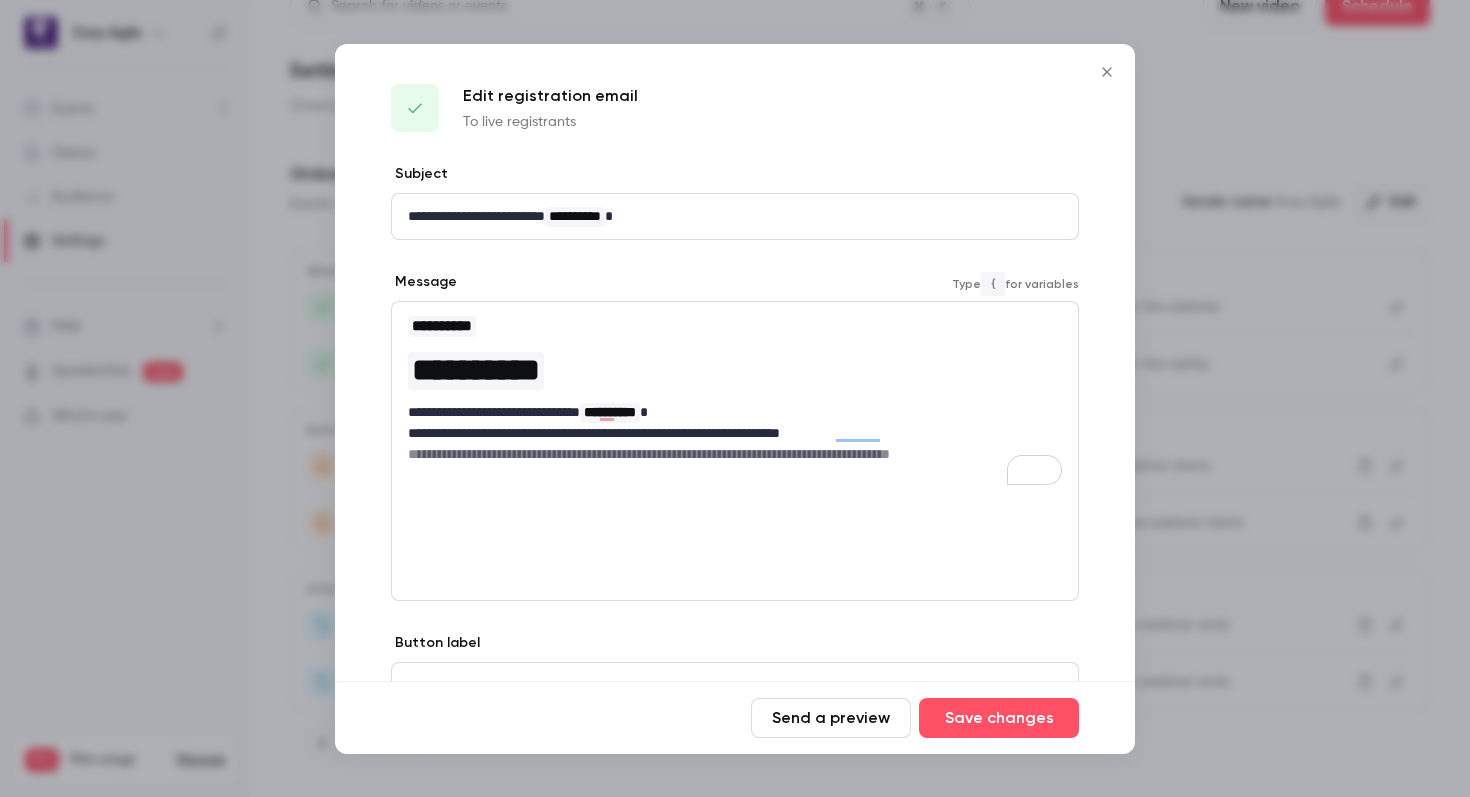click on "**********" at bounding box center (735, 454) 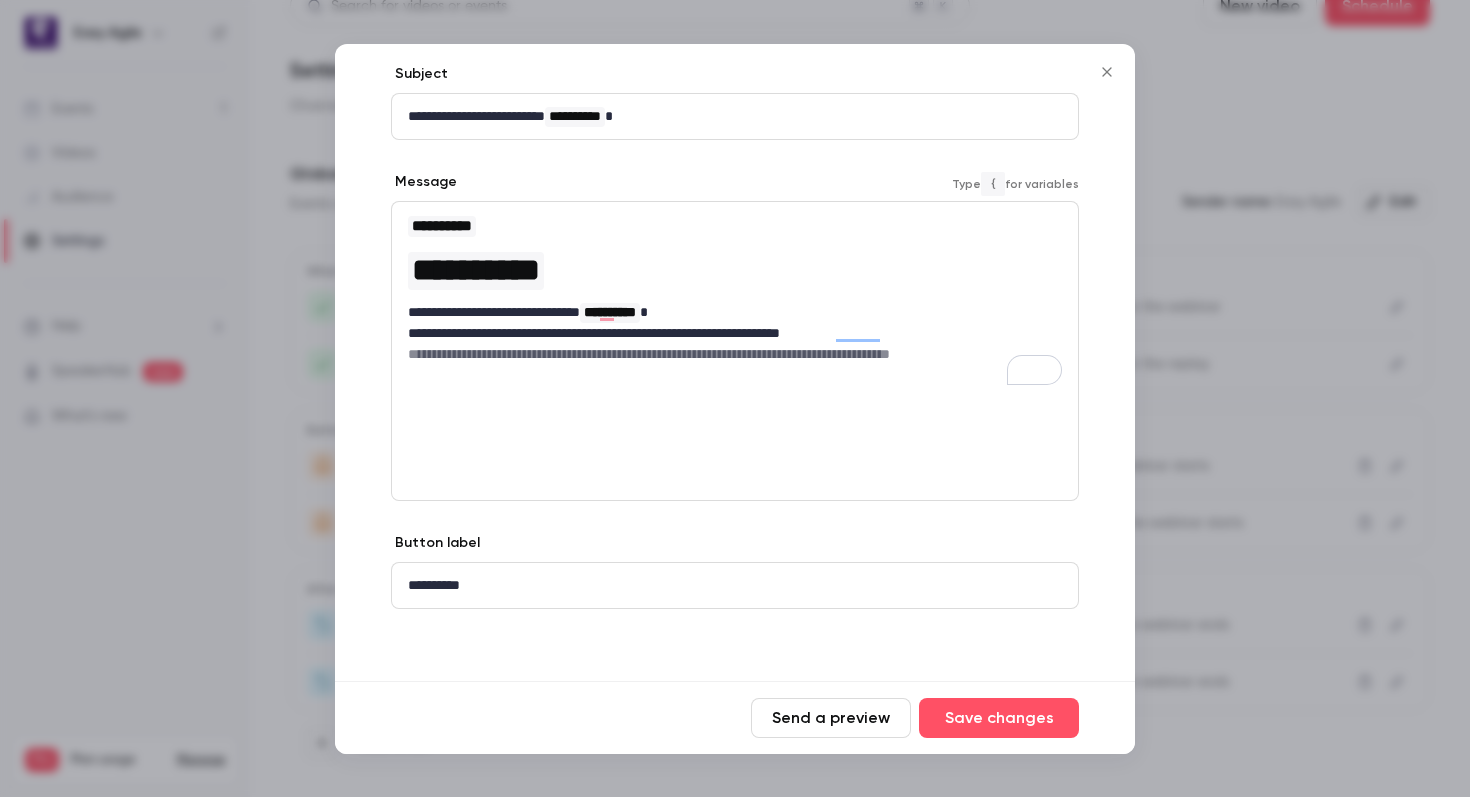 scroll, scrollTop: 0, scrollLeft: 0, axis: both 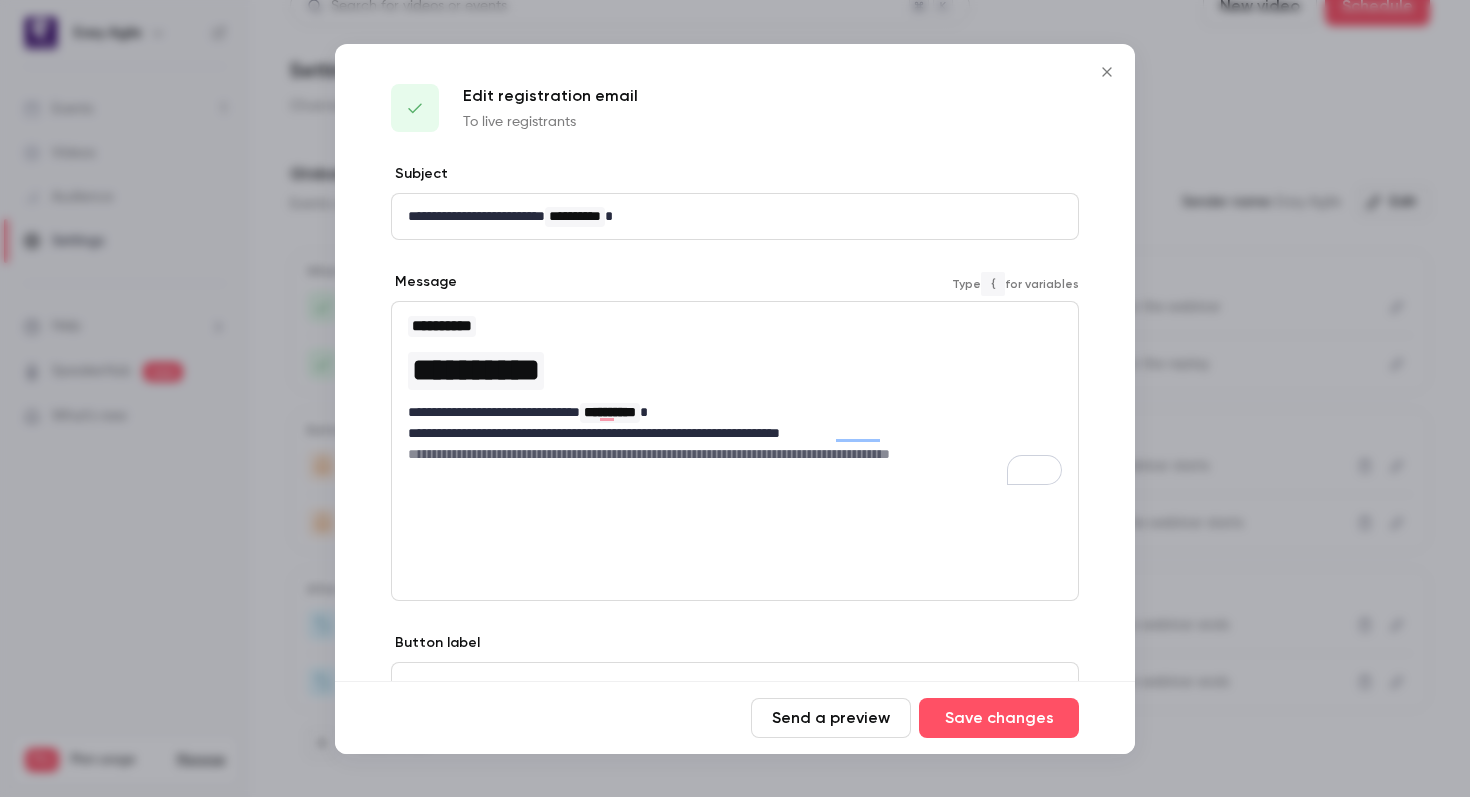 click 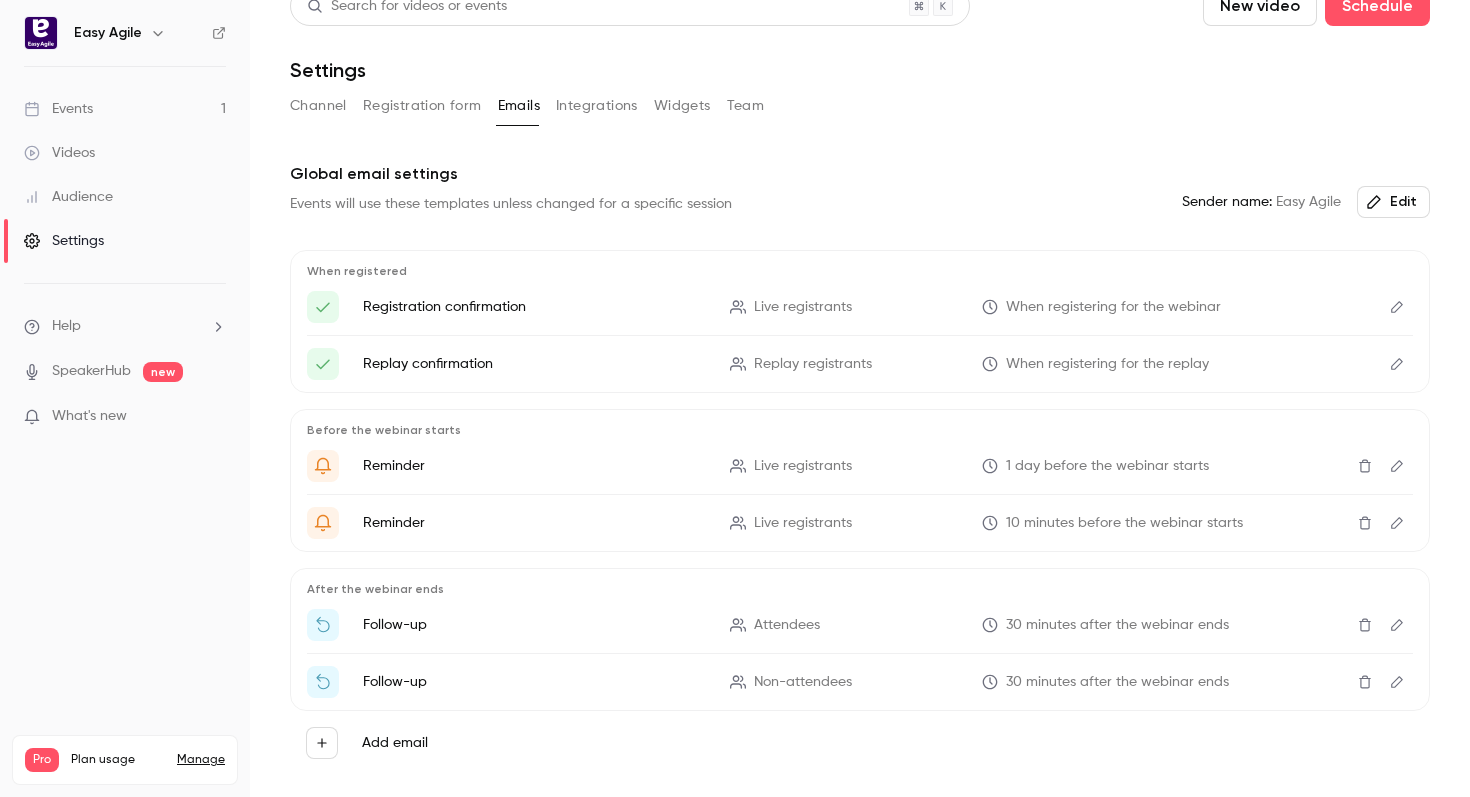 click on "Registration form" at bounding box center (422, 106) 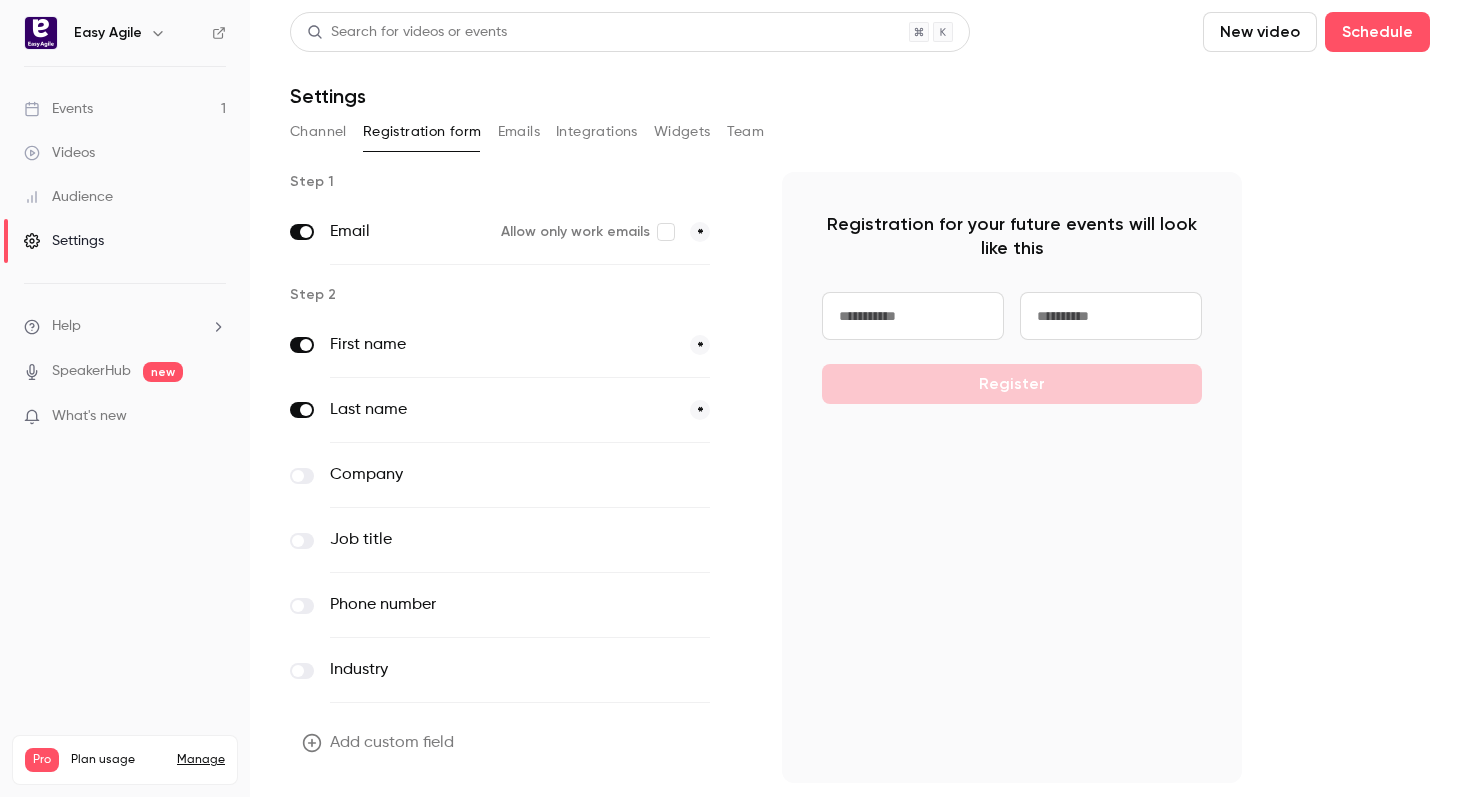 click on "Channel" at bounding box center [318, 132] 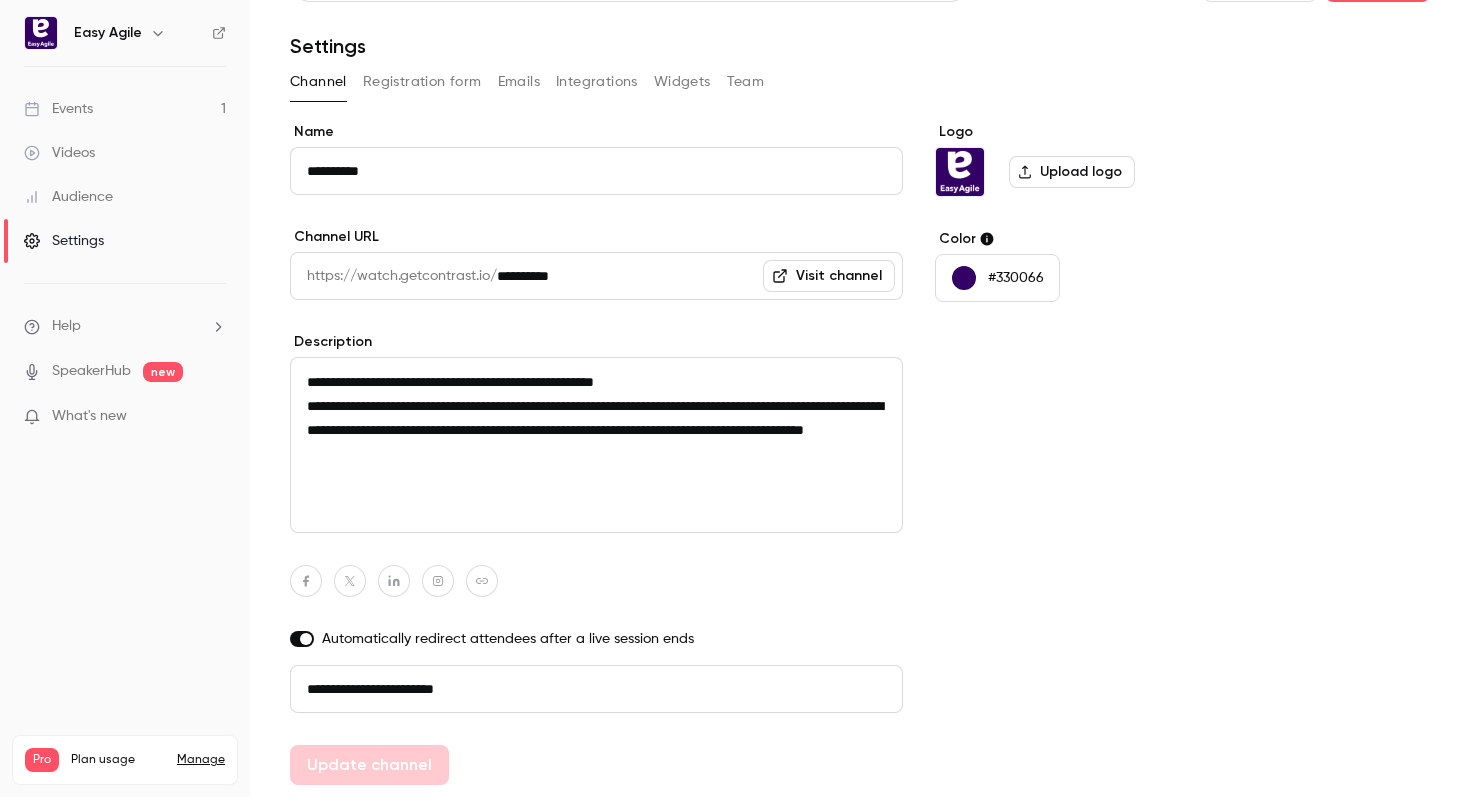 scroll, scrollTop: 0, scrollLeft: 0, axis: both 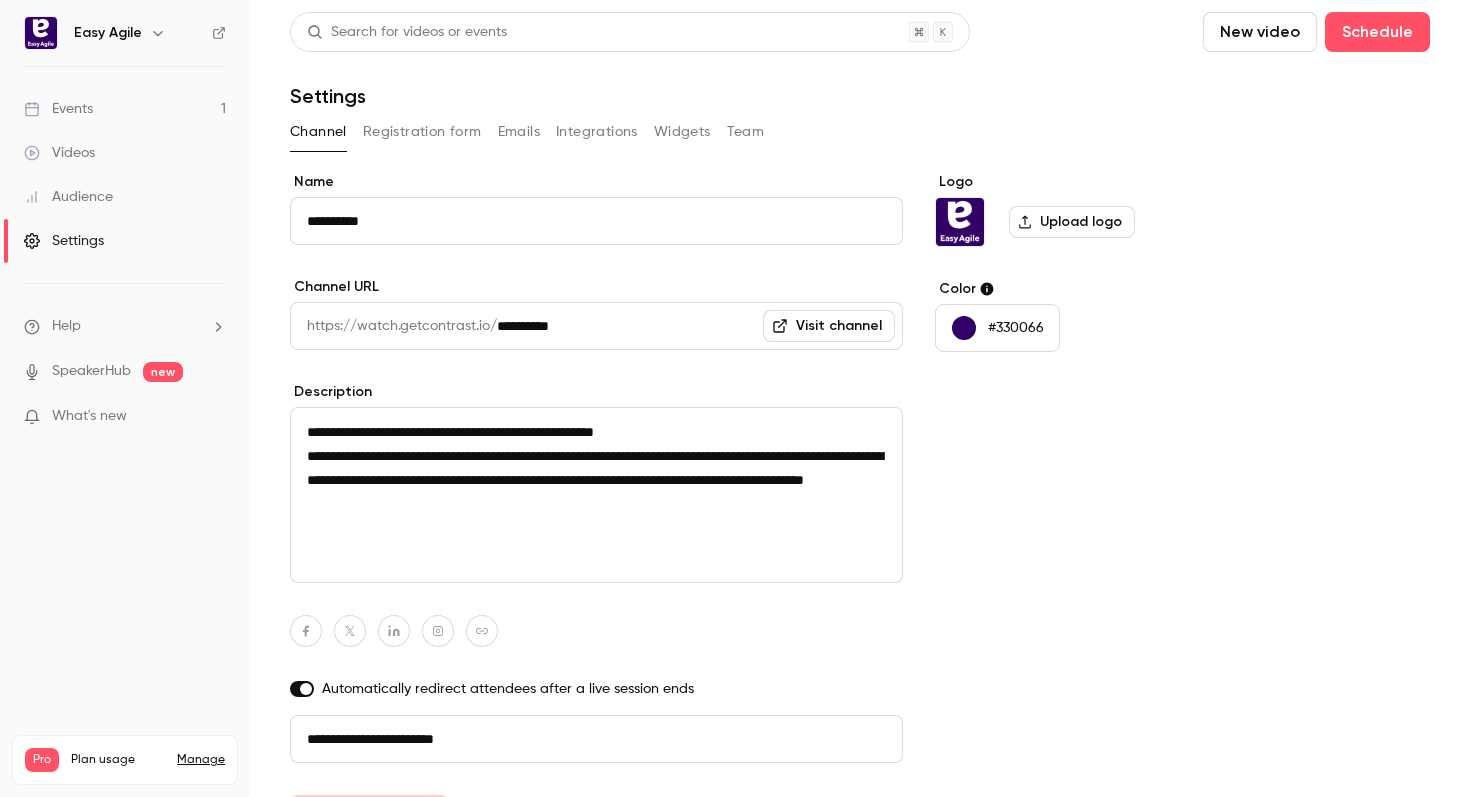 click on "Events 1" at bounding box center (125, 109) 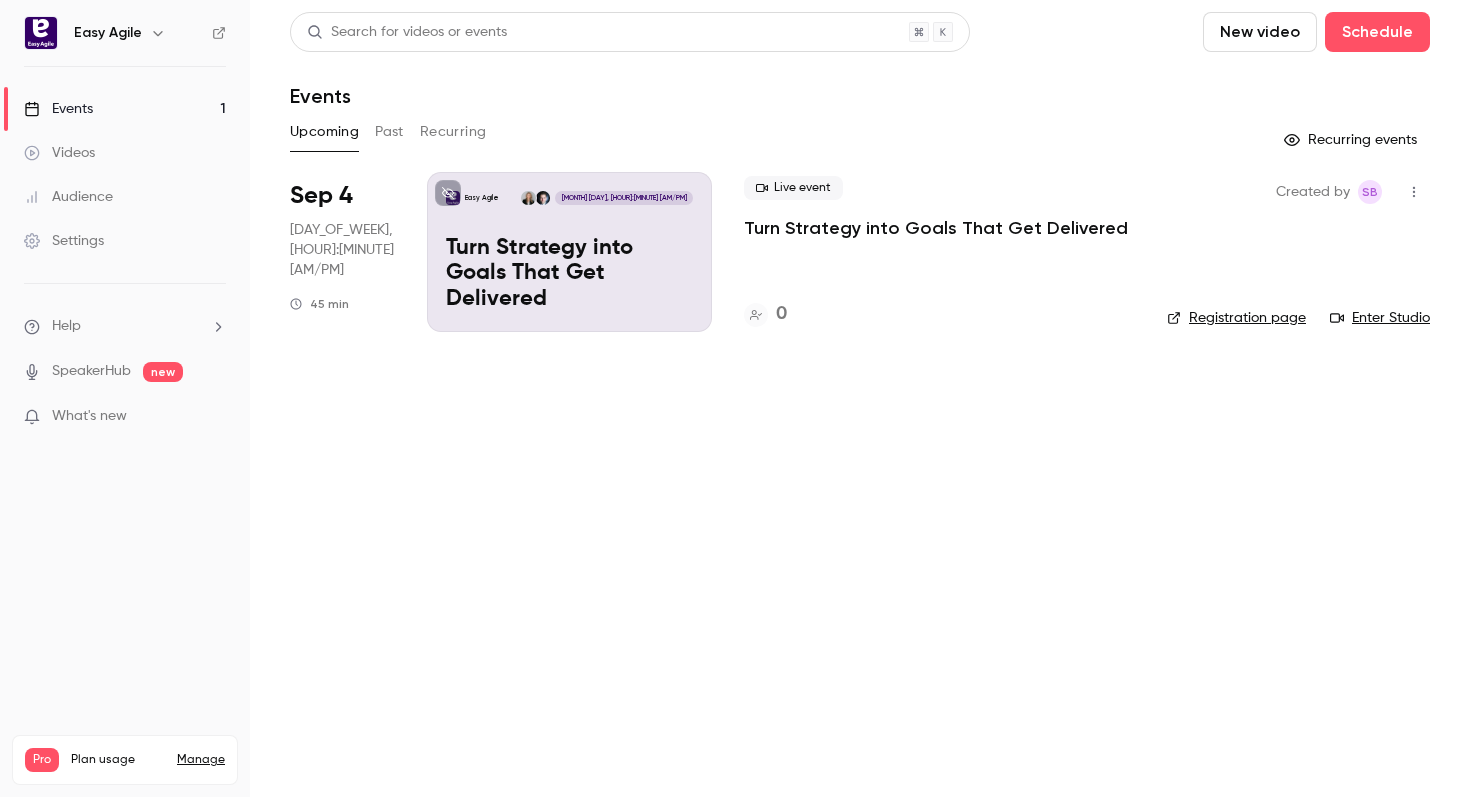 click on "Registration page" at bounding box center (1236, 318) 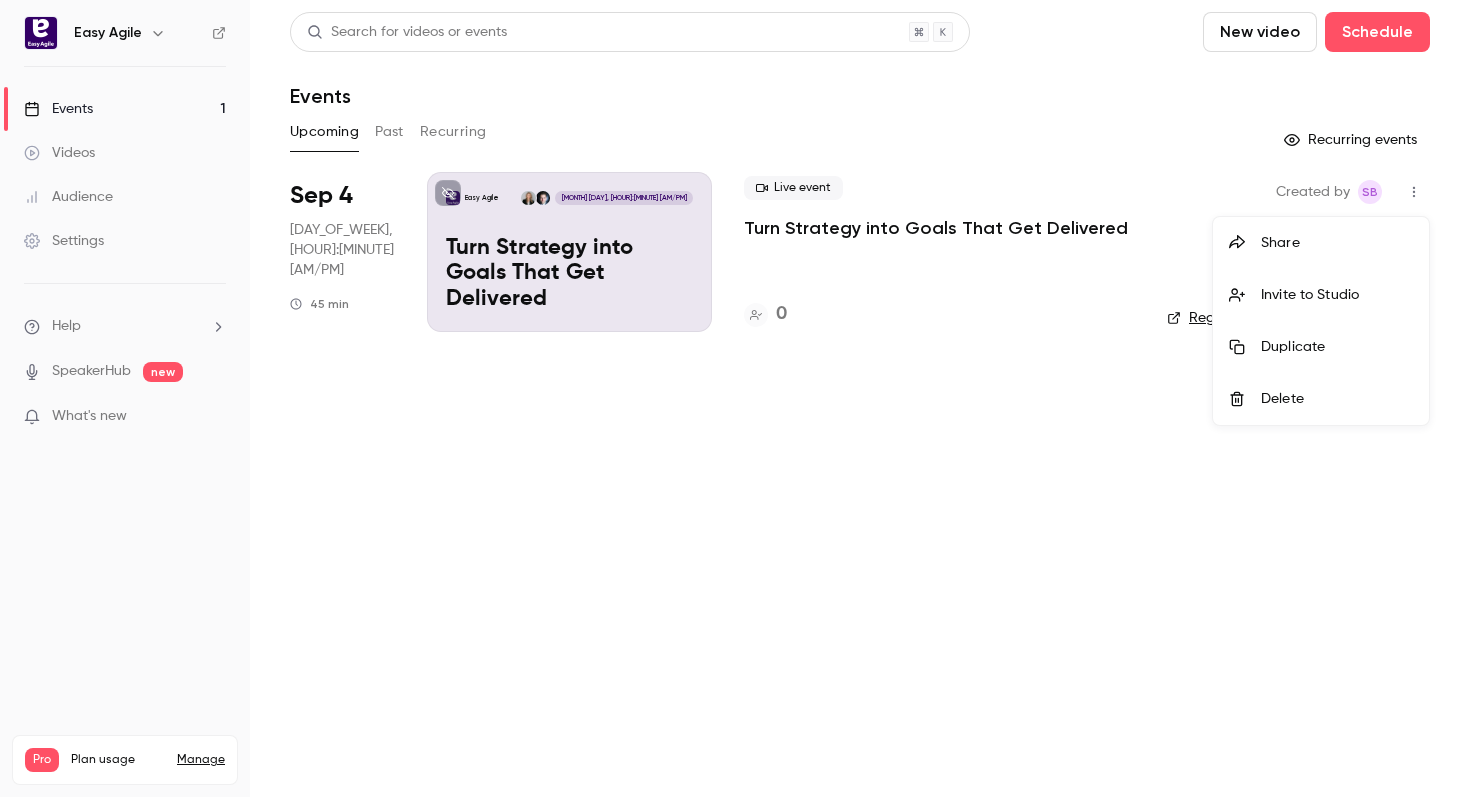 click at bounding box center (735, 398) 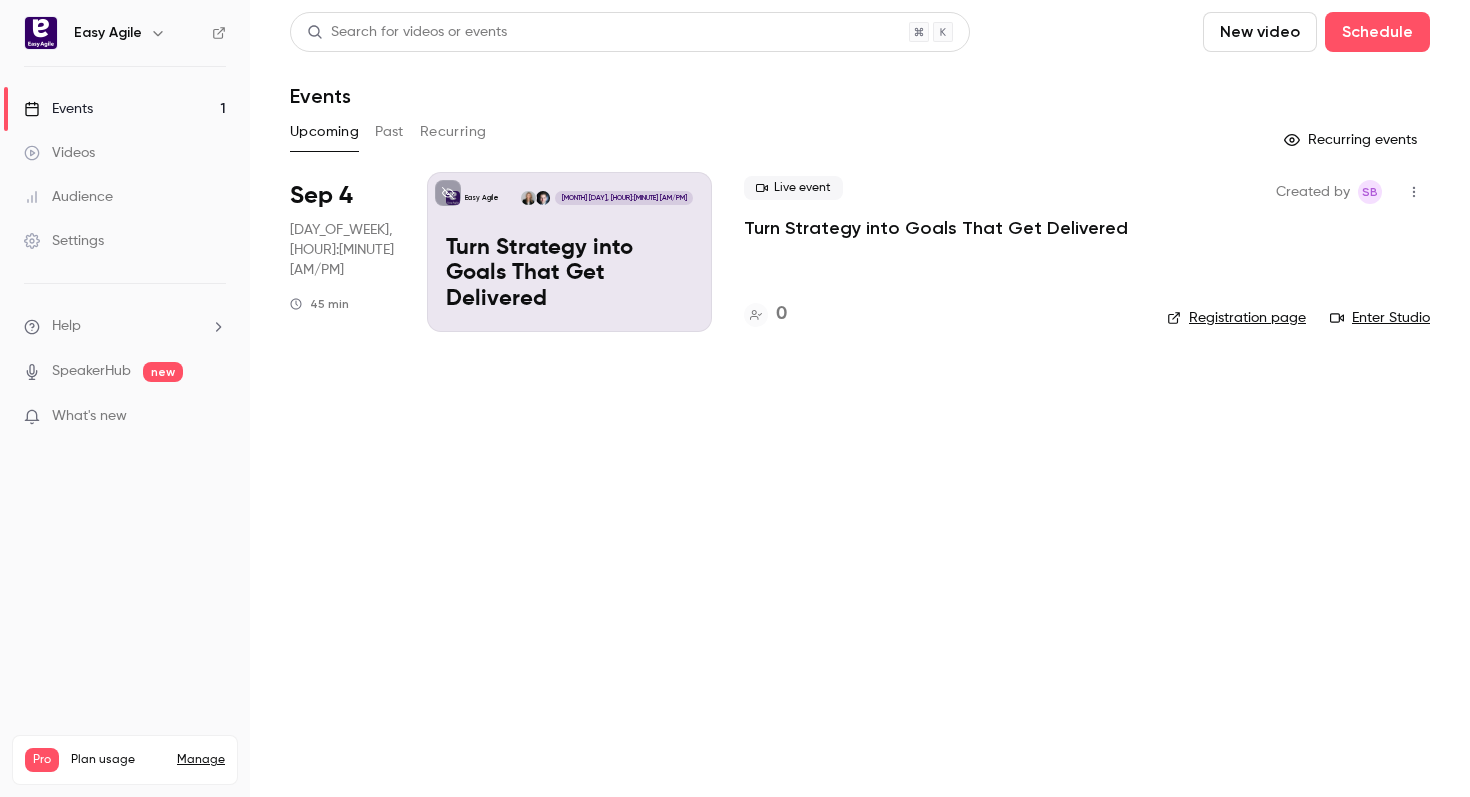 click on "Turn Strategy into Goals That Get Delivered" at bounding box center [936, 228] 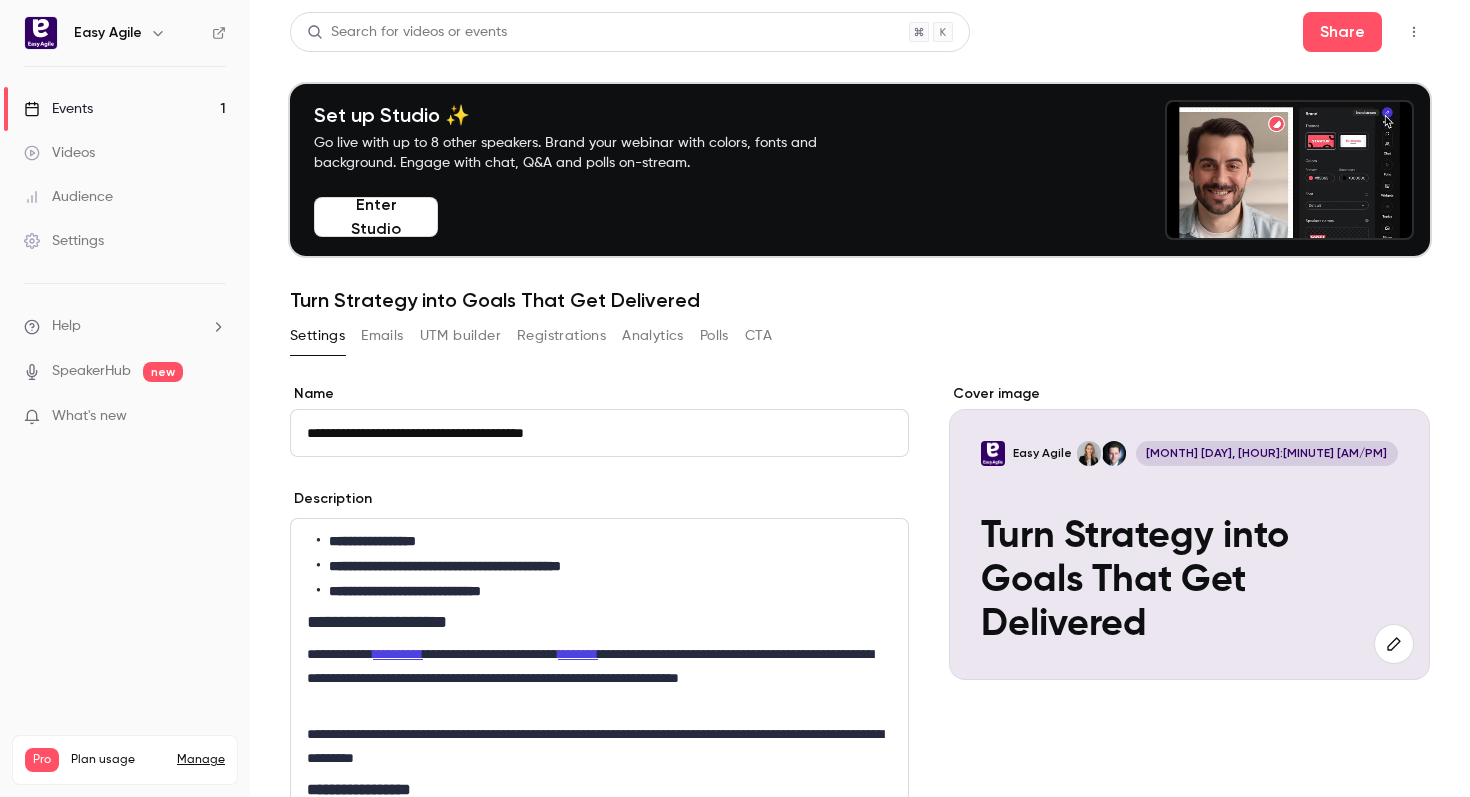 click on "Emails" at bounding box center [382, 336] 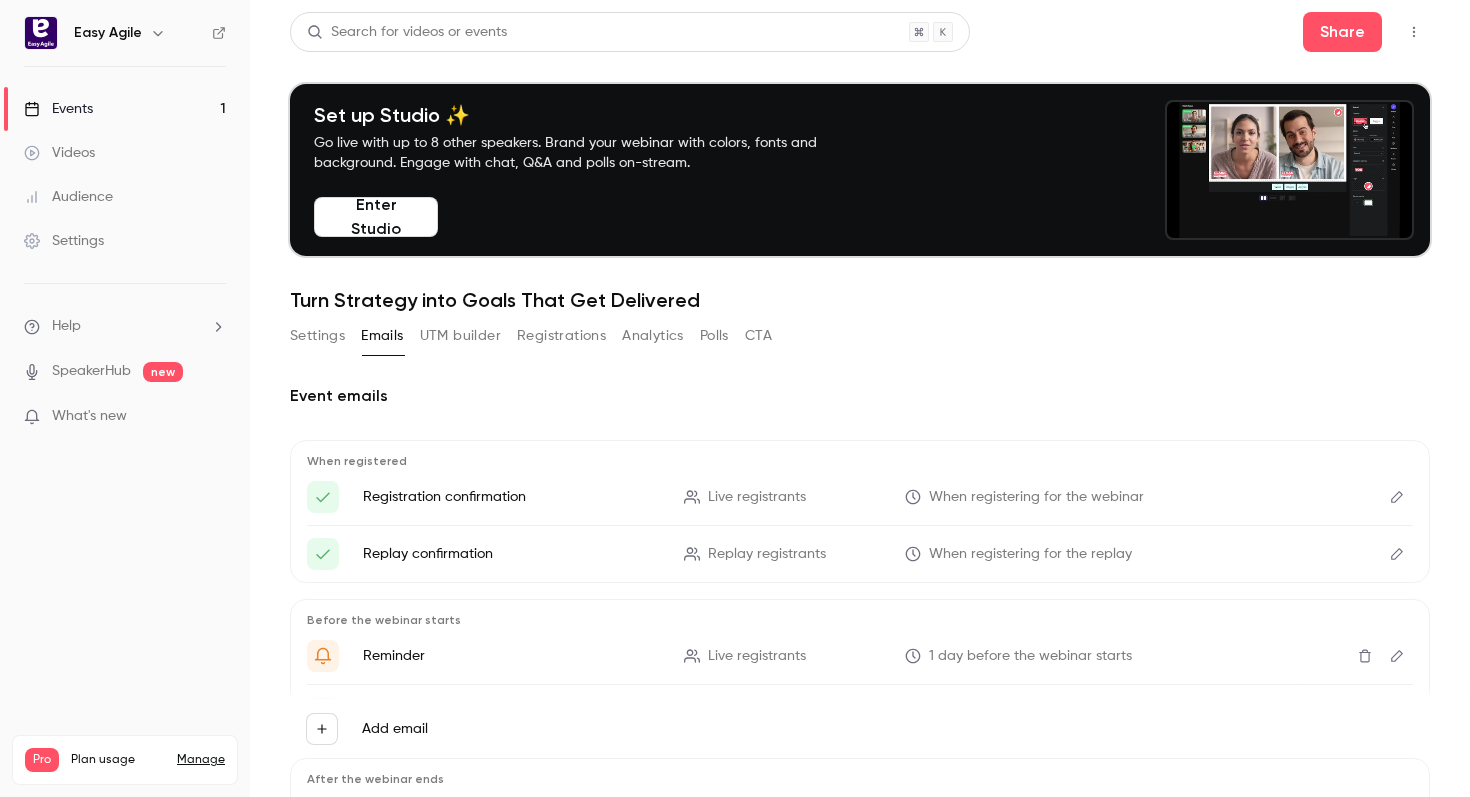 click at bounding box center [1397, 497] 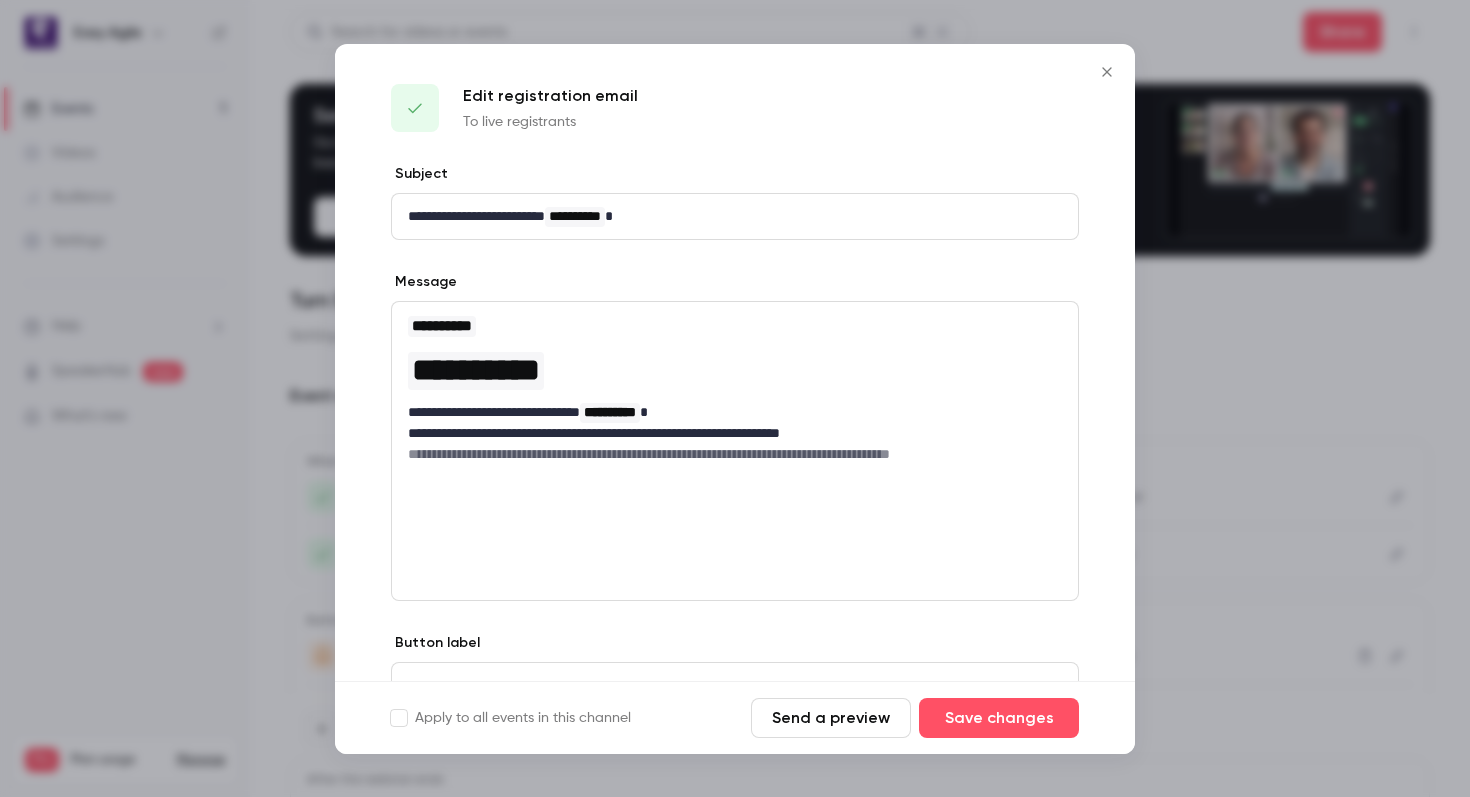 click on "**********" at bounding box center [442, 326] 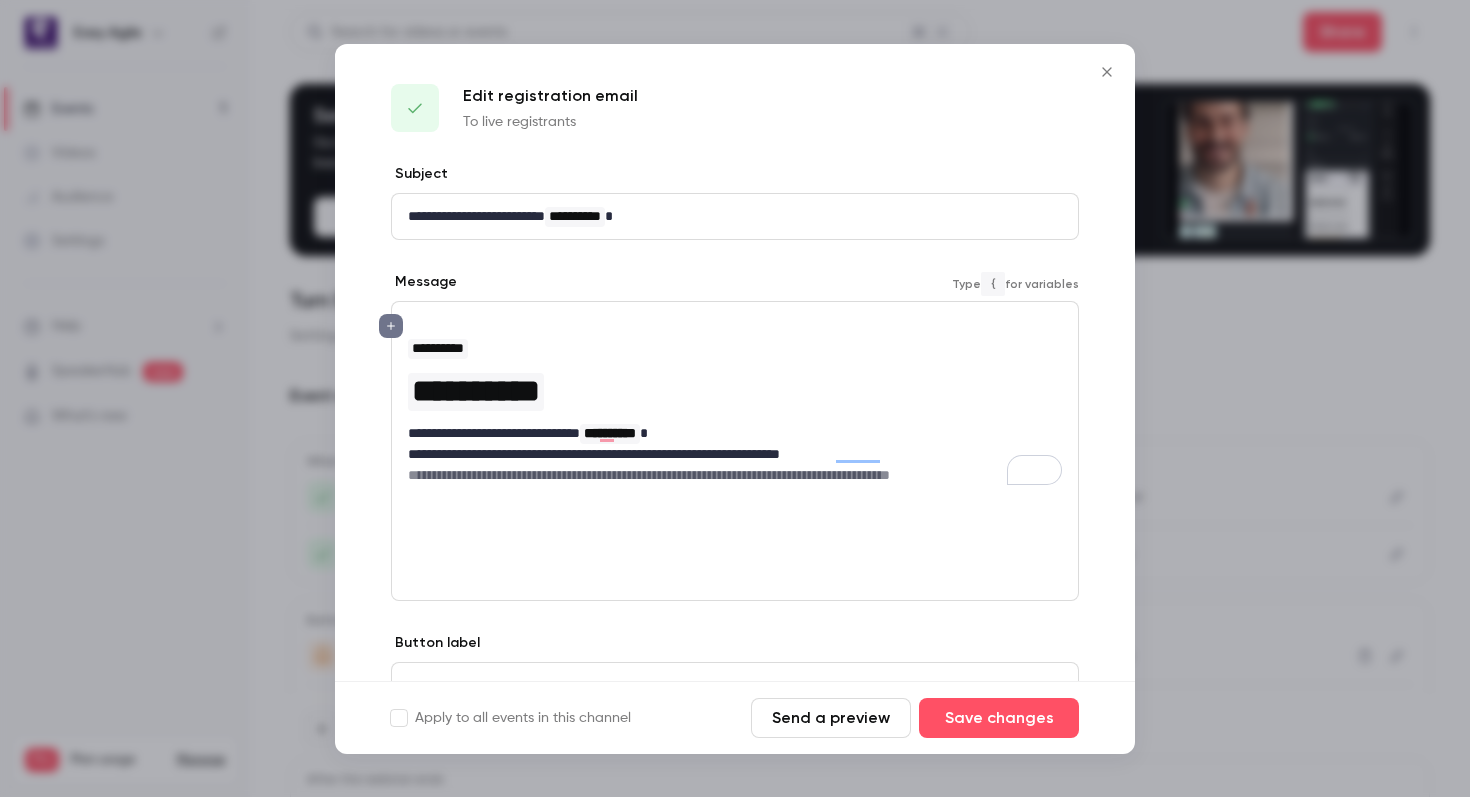 click at bounding box center [391, 326] 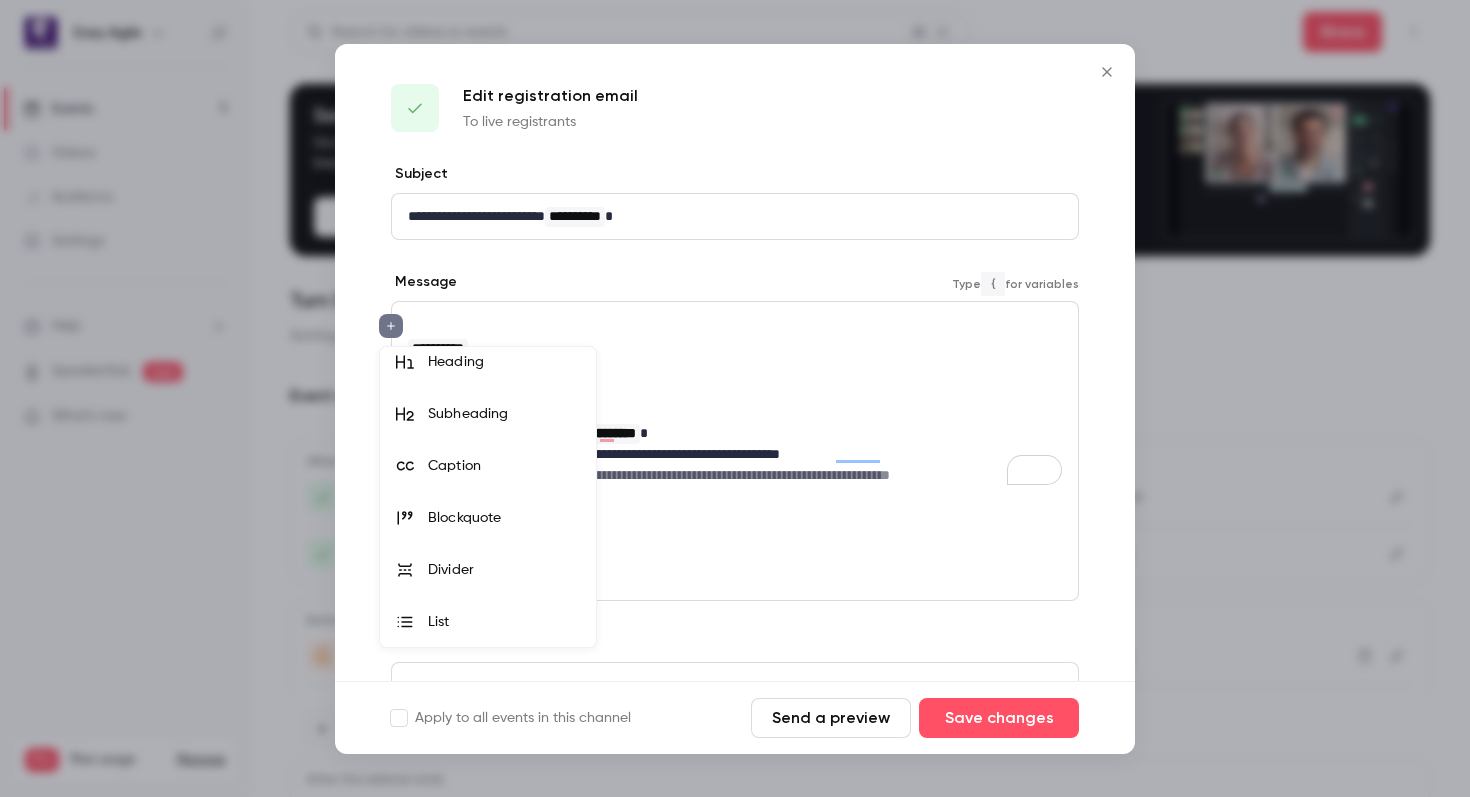 scroll, scrollTop: 0, scrollLeft: 0, axis: both 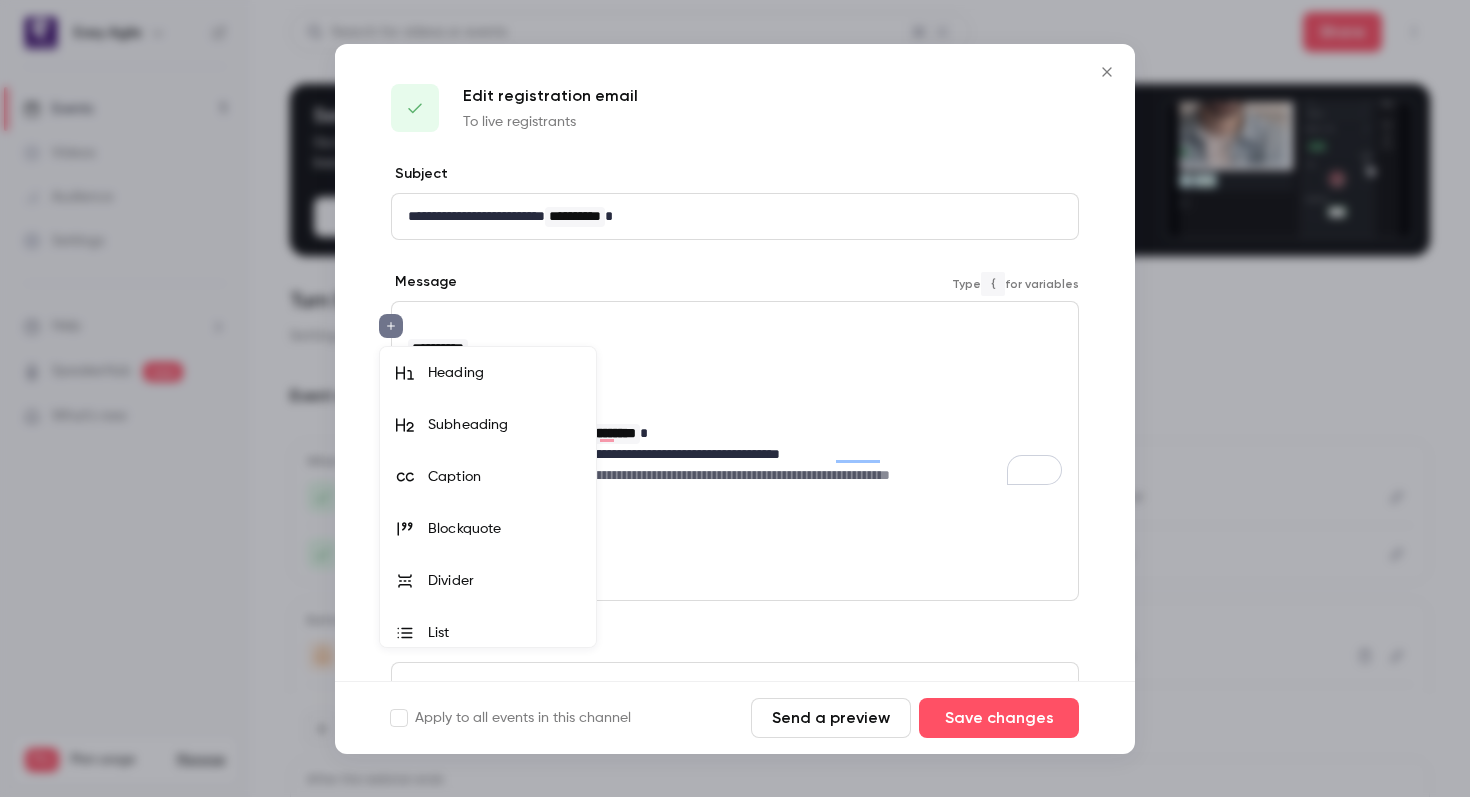 click at bounding box center (735, 398) 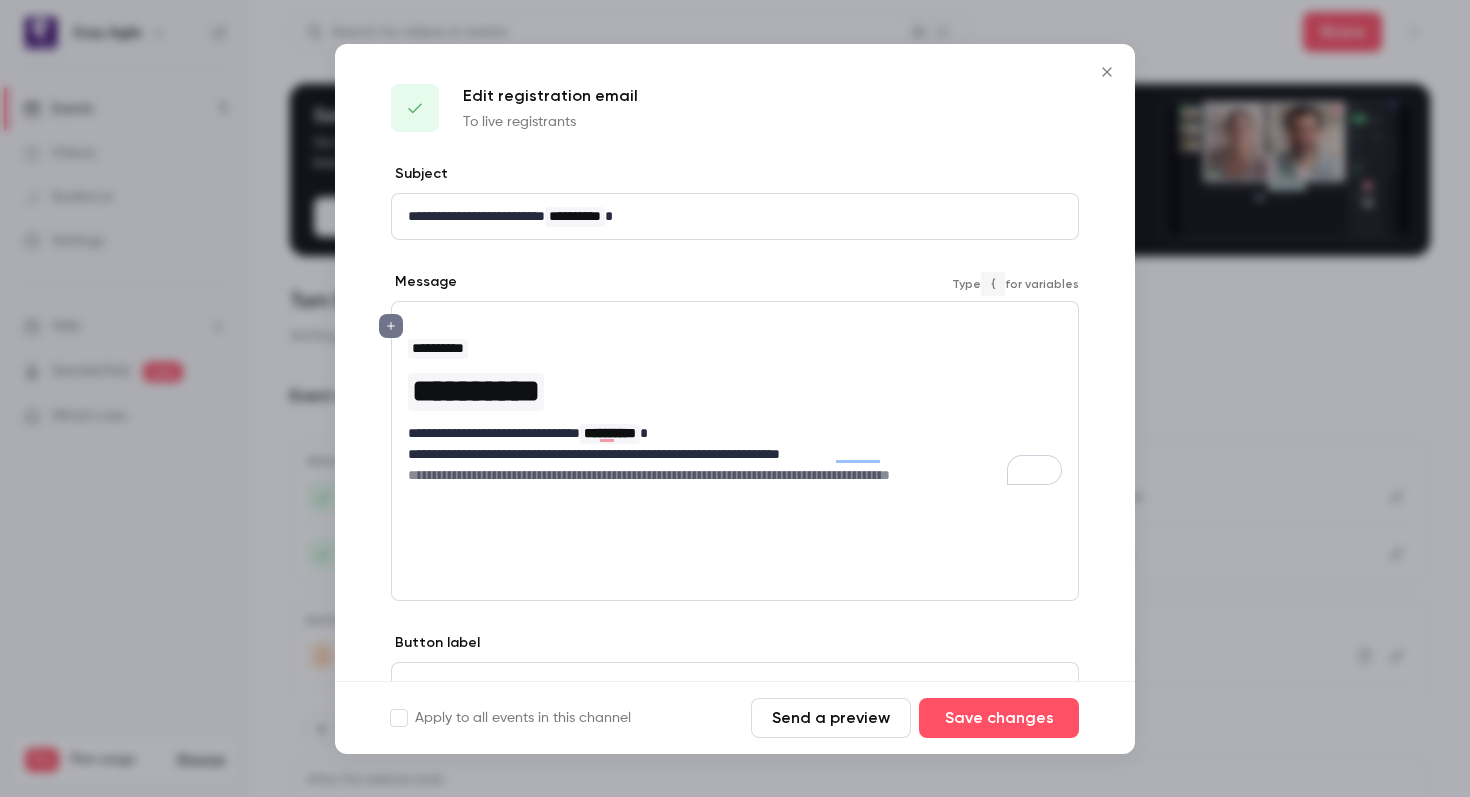 click on "**********" at bounding box center (438, 348) 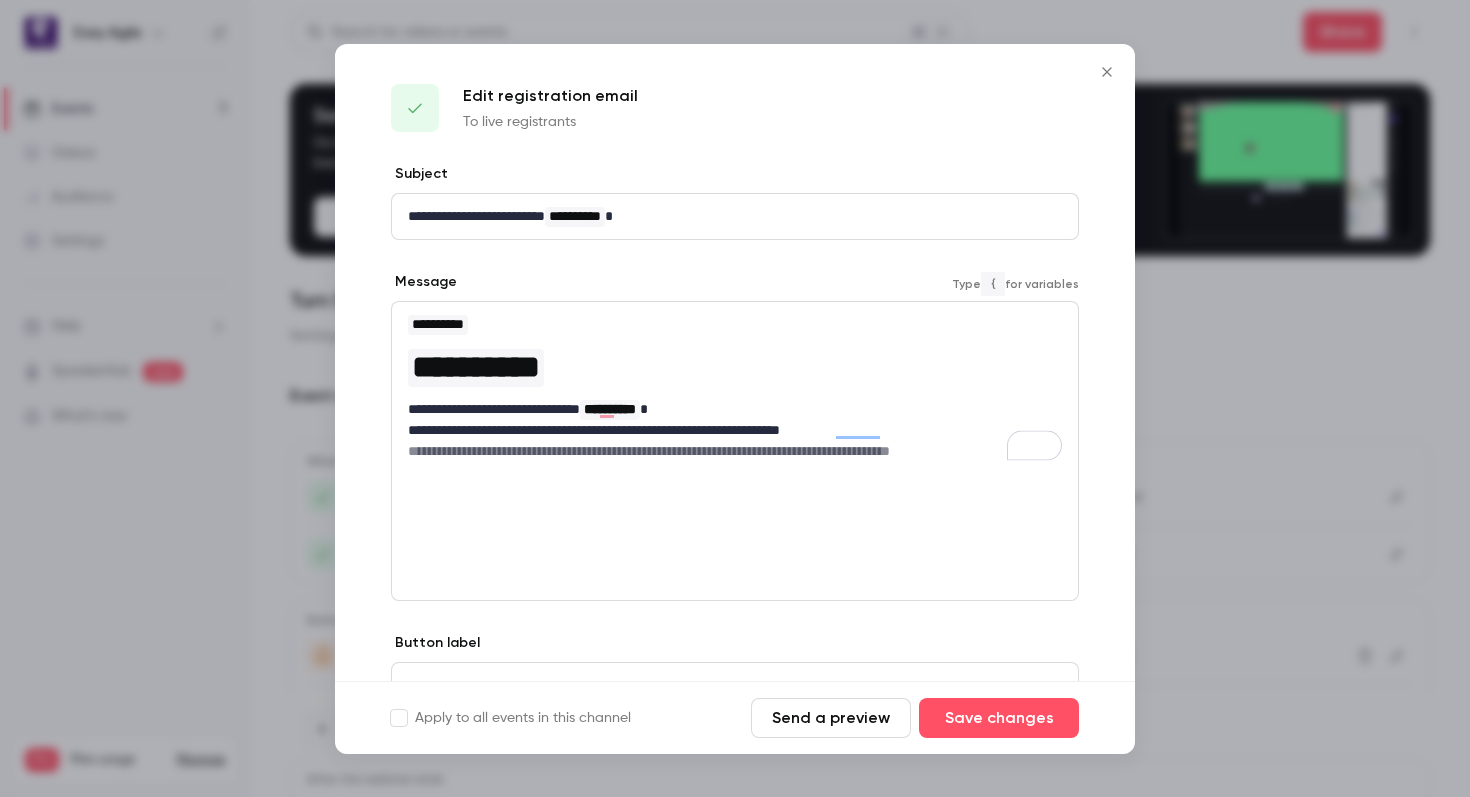 click on "**********" at bounding box center [735, 451] 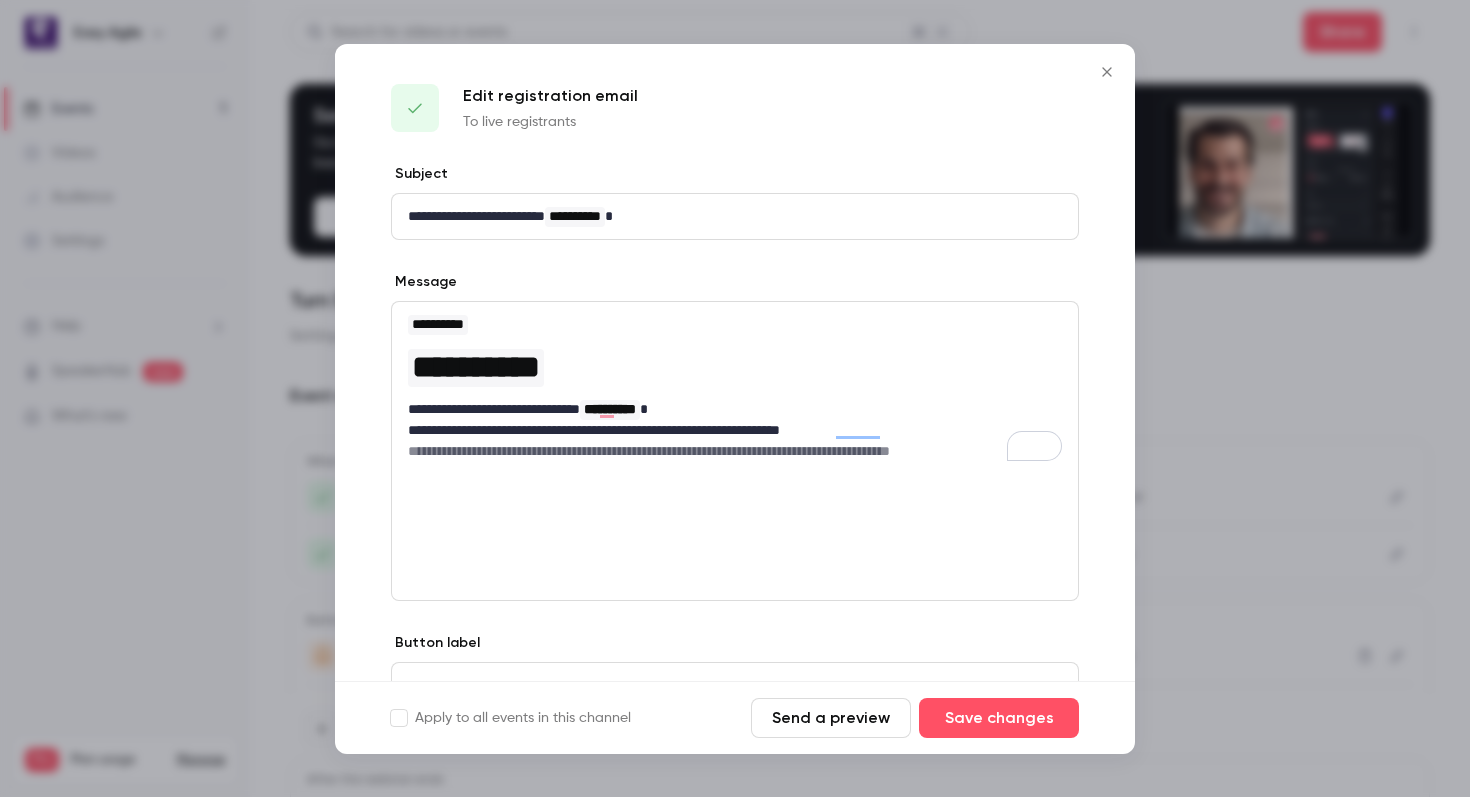 click on "**********" at bounding box center [735, 430] 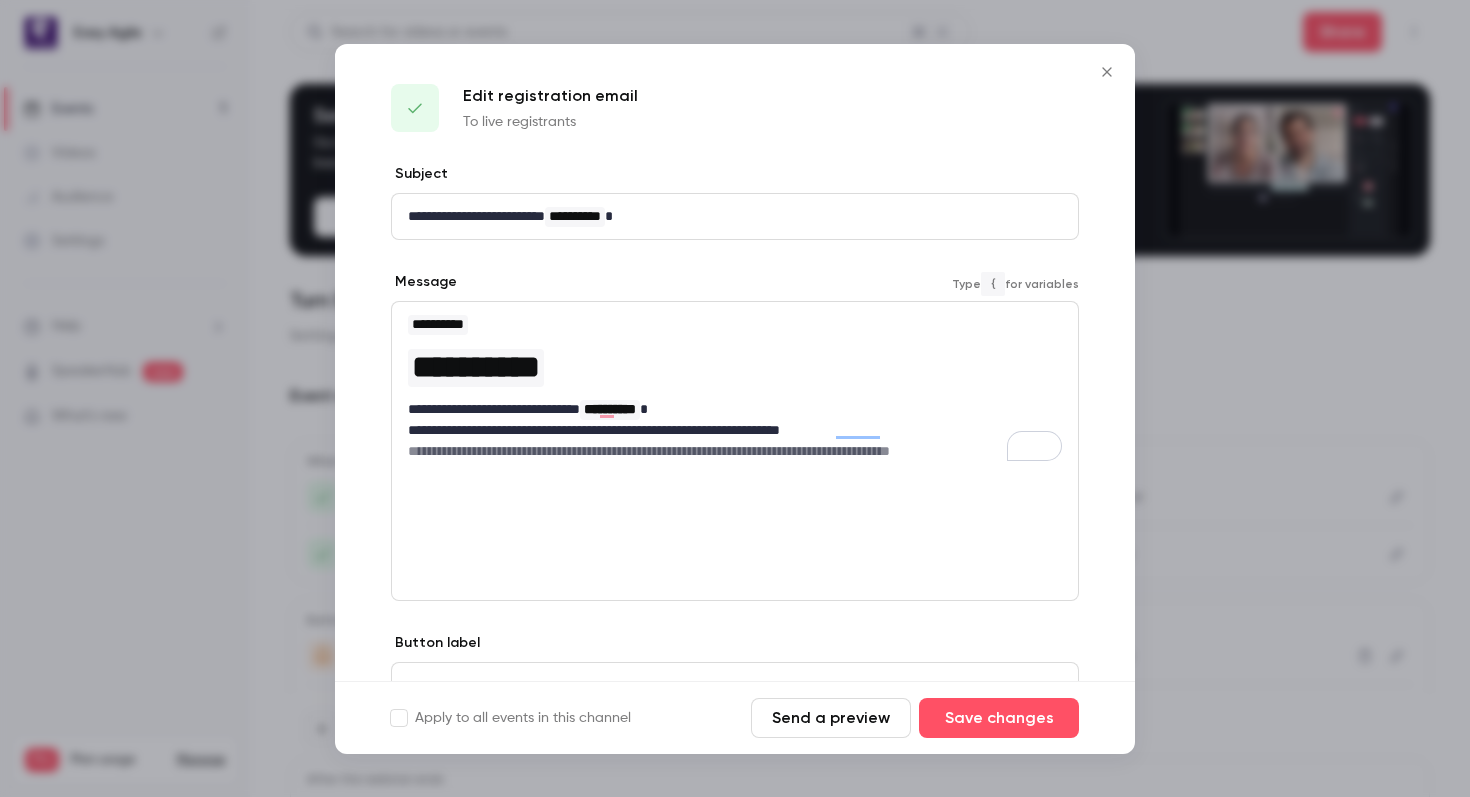 type 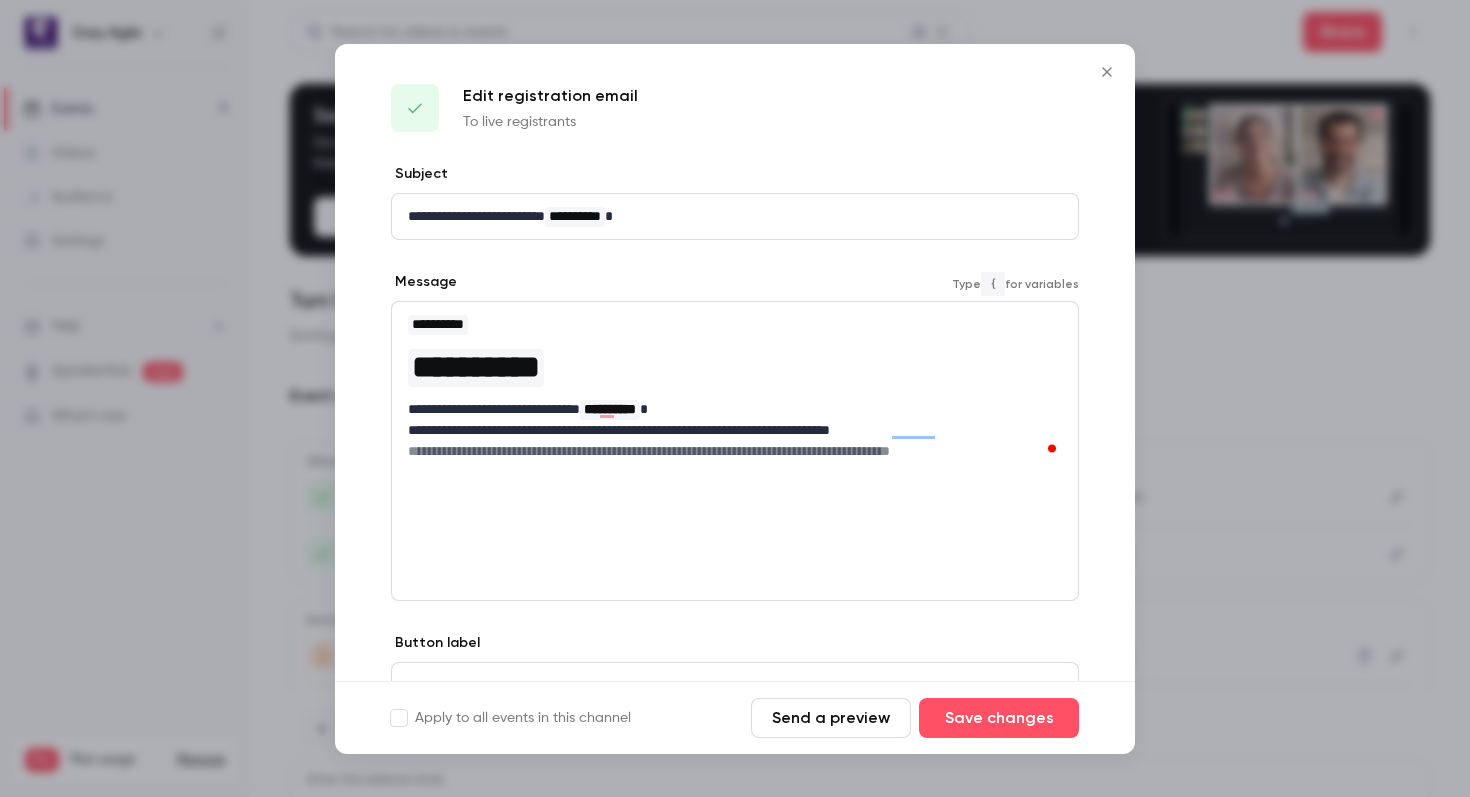 type 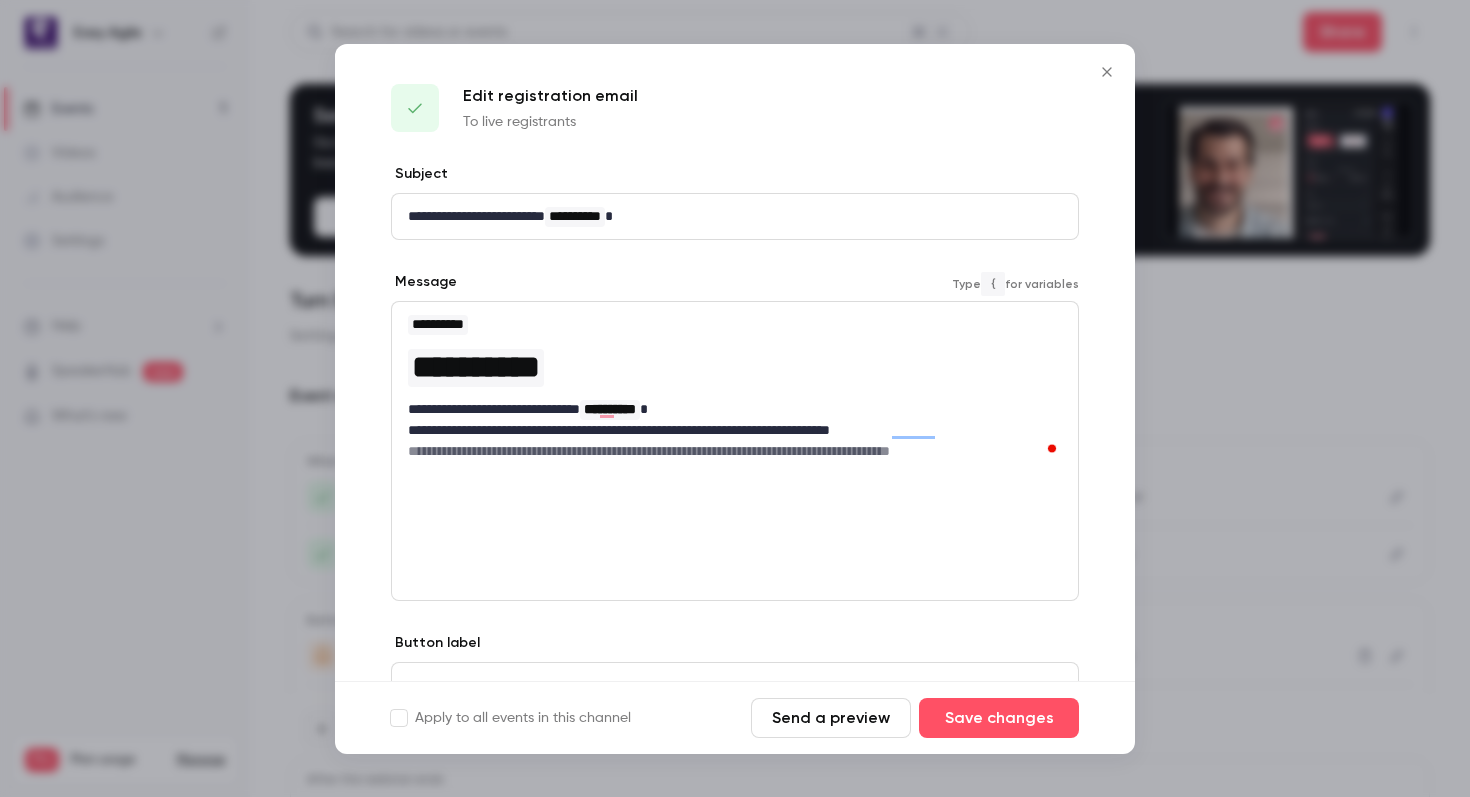 scroll, scrollTop: 0, scrollLeft: 0, axis: both 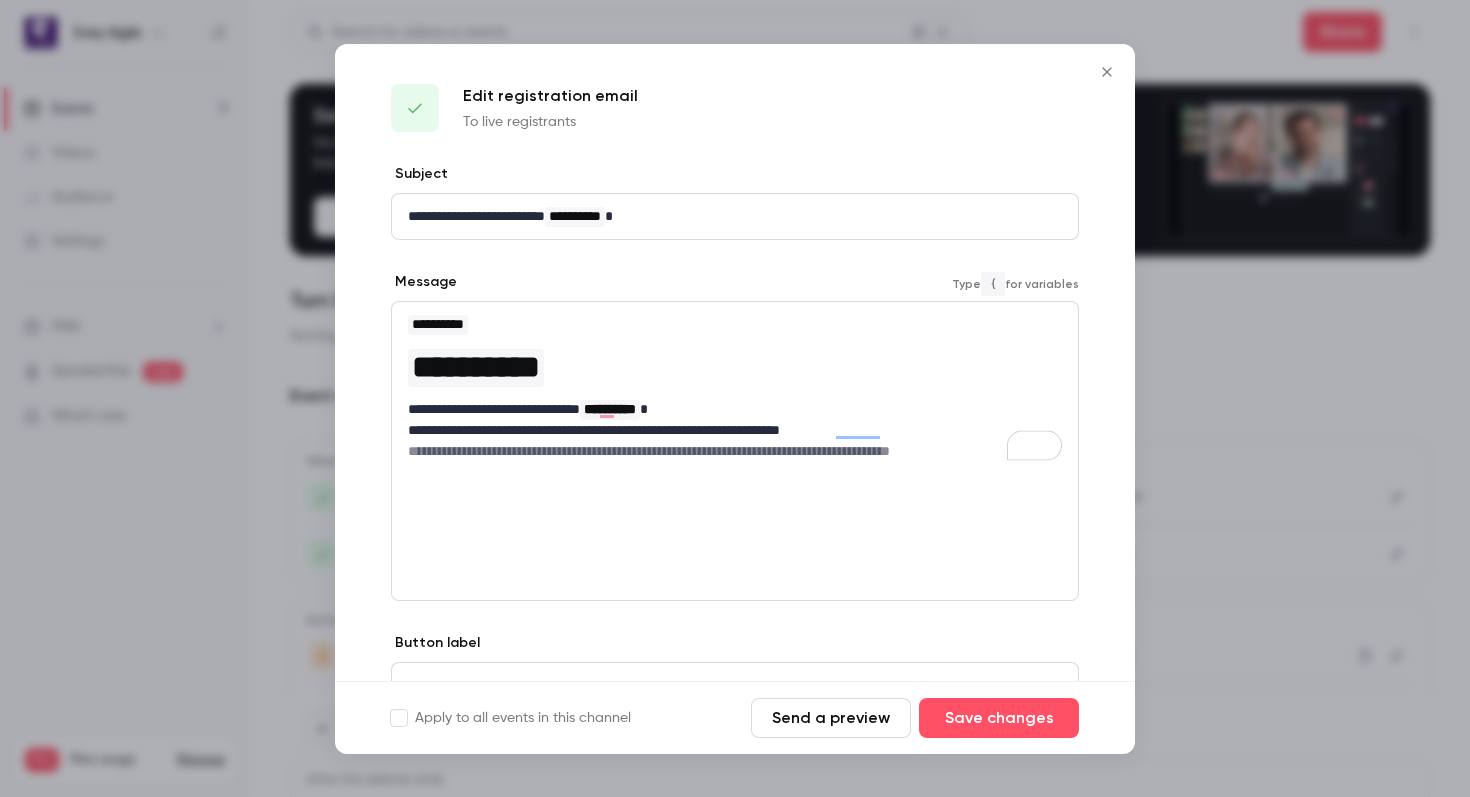 click on "**********" at bounding box center (735, 430) 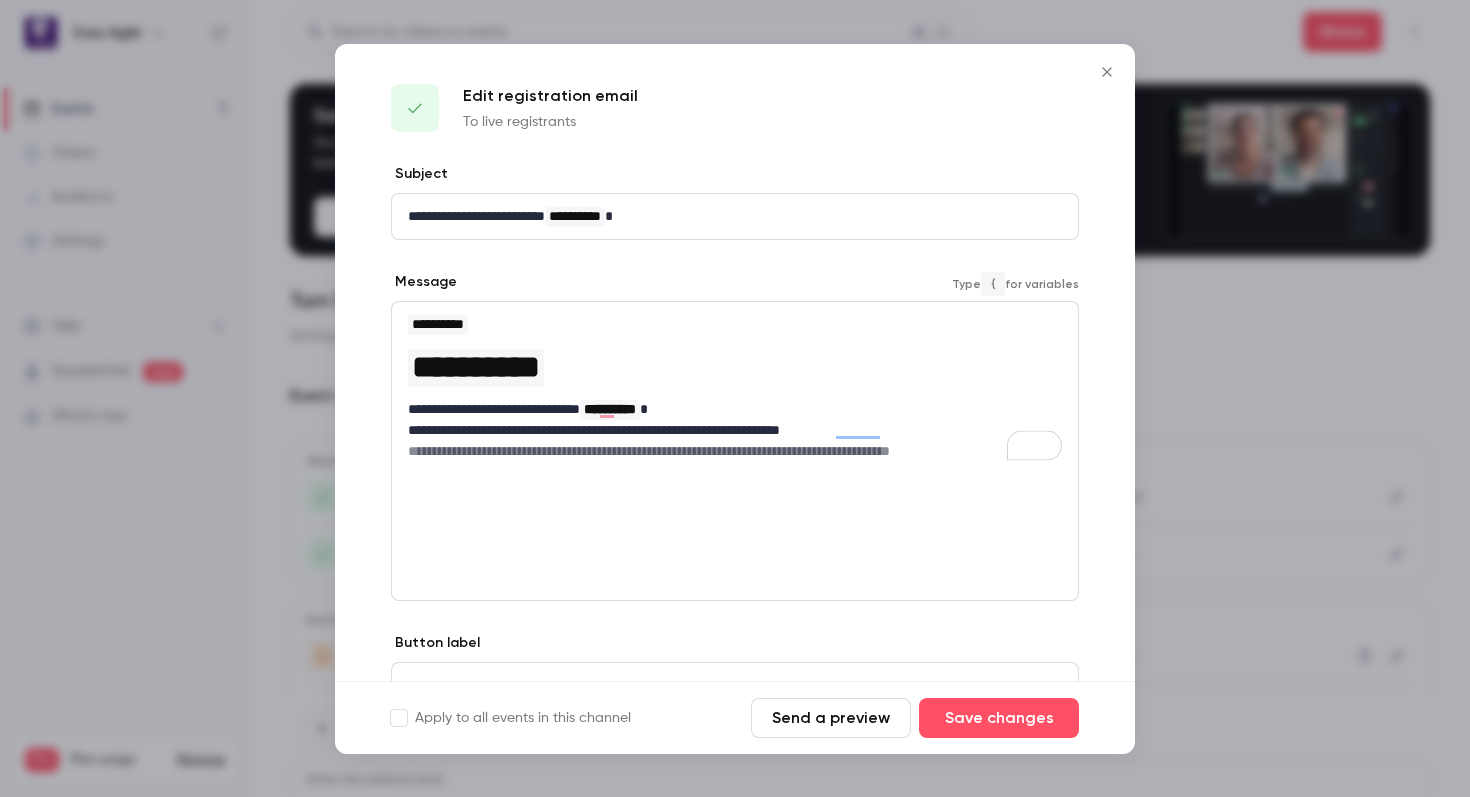 click on "**********" at bounding box center [735, 430] 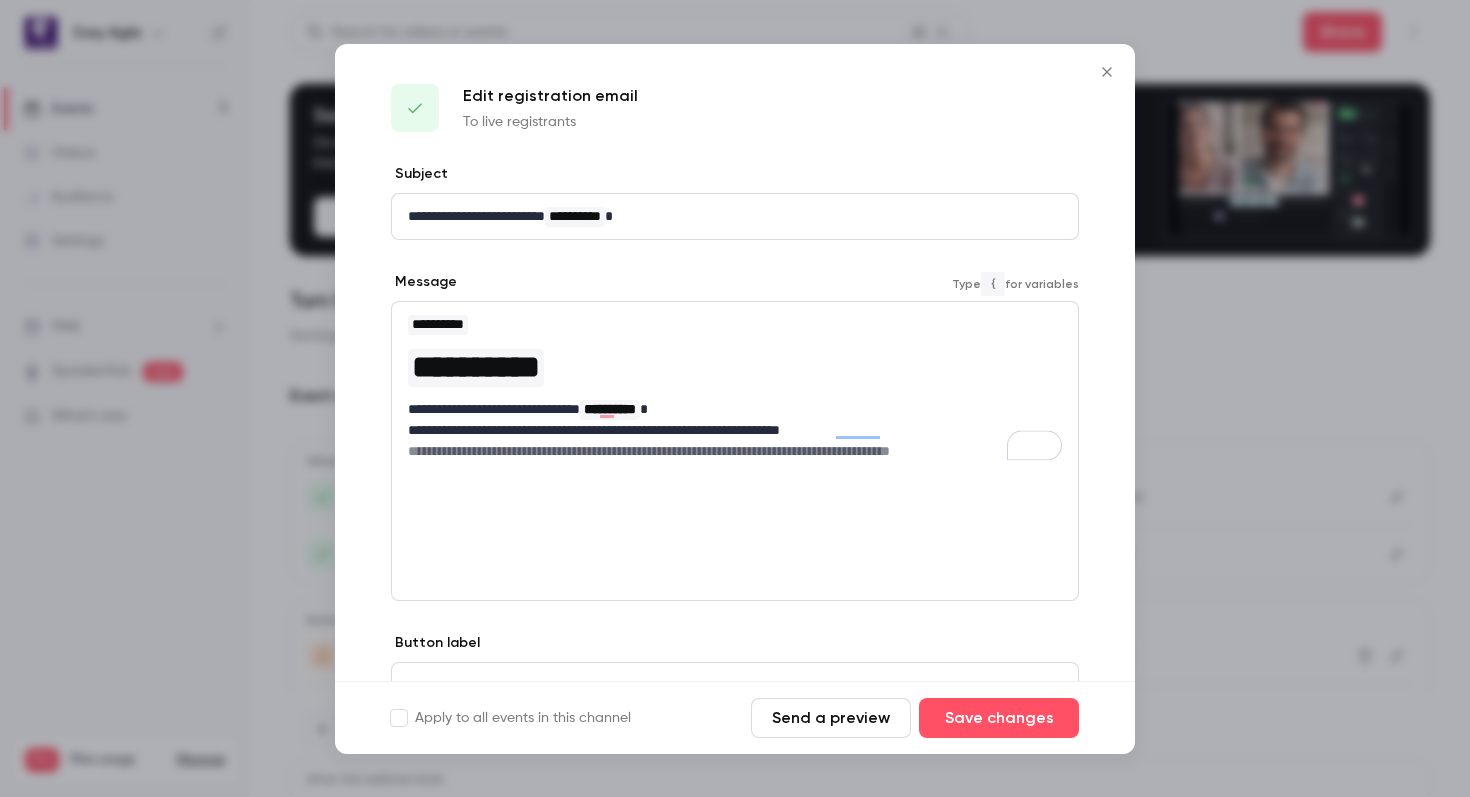 click on "**********" at bounding box center (735, 430) 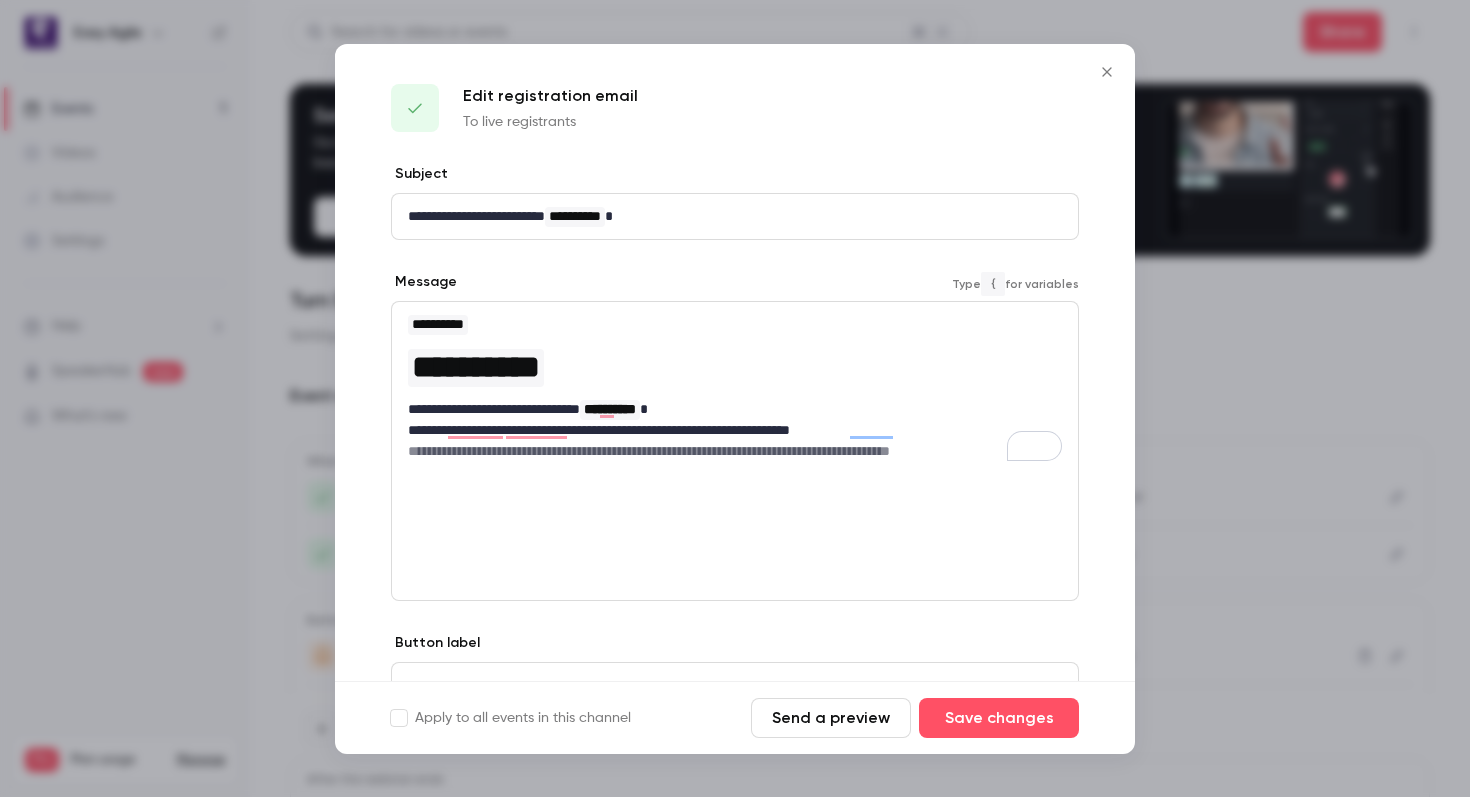 click on "**********" at bounding box center [735, 409] 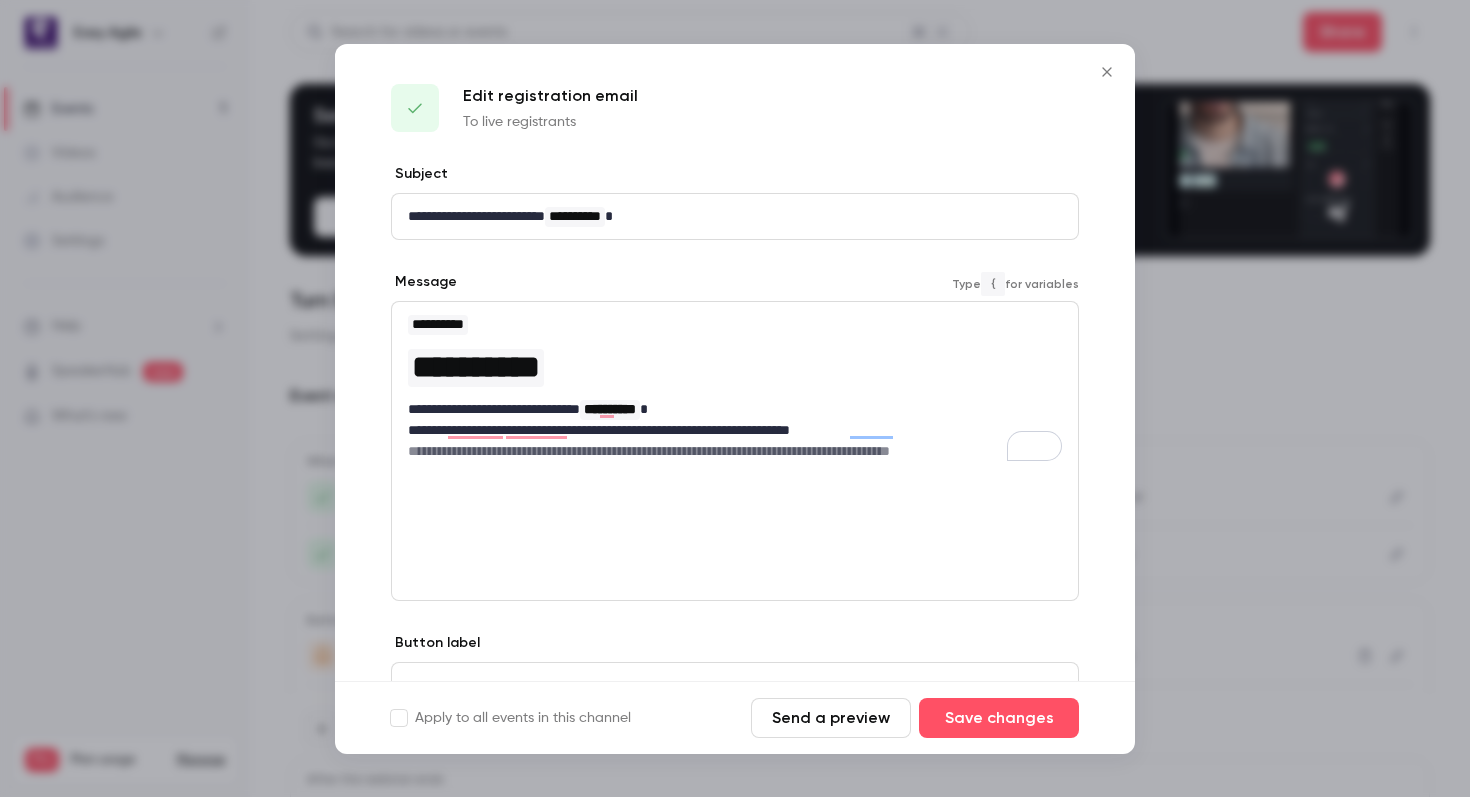 click on "**********" at bounding box center [735, 409] 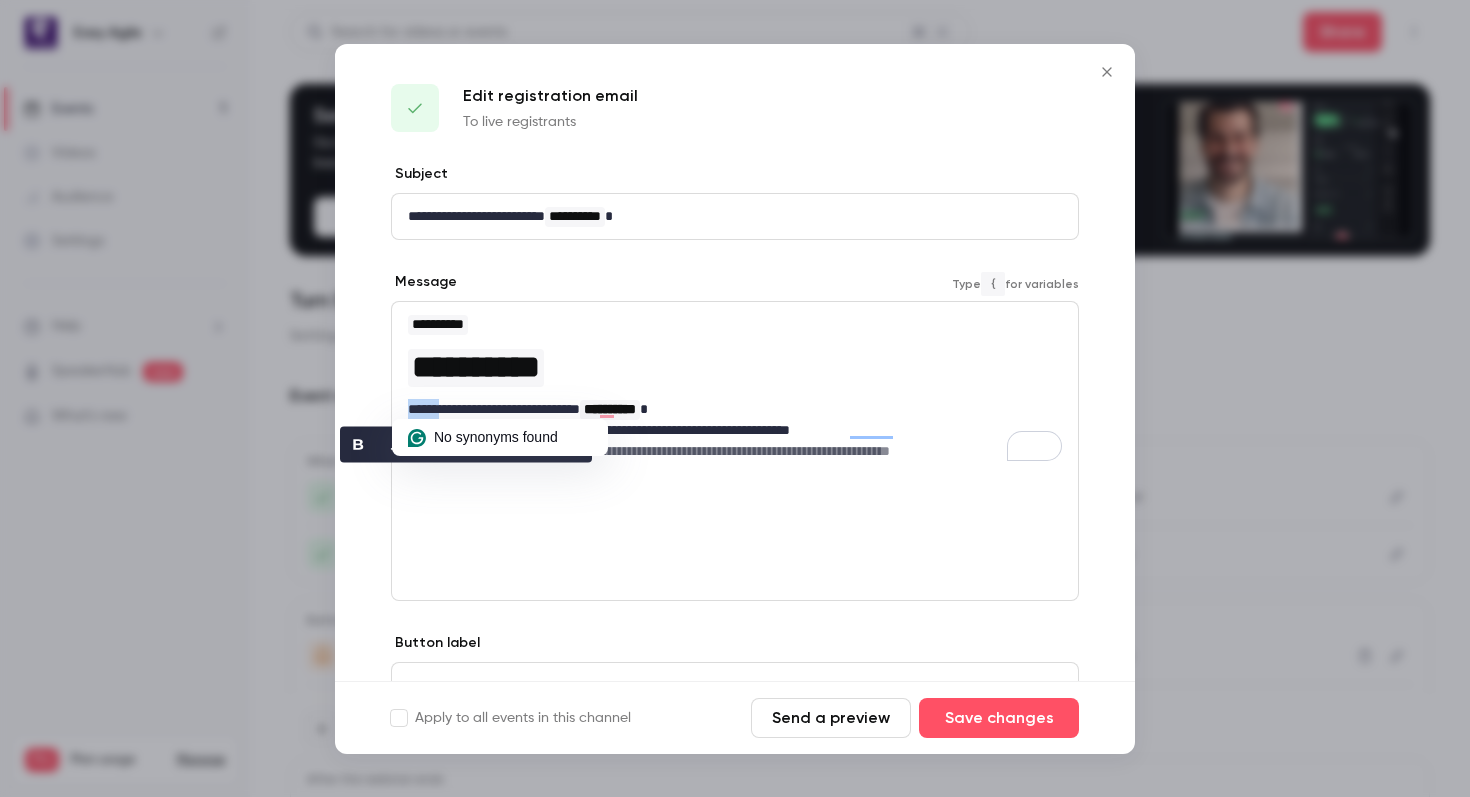 click on "**********" at bounding box center (735, 409) 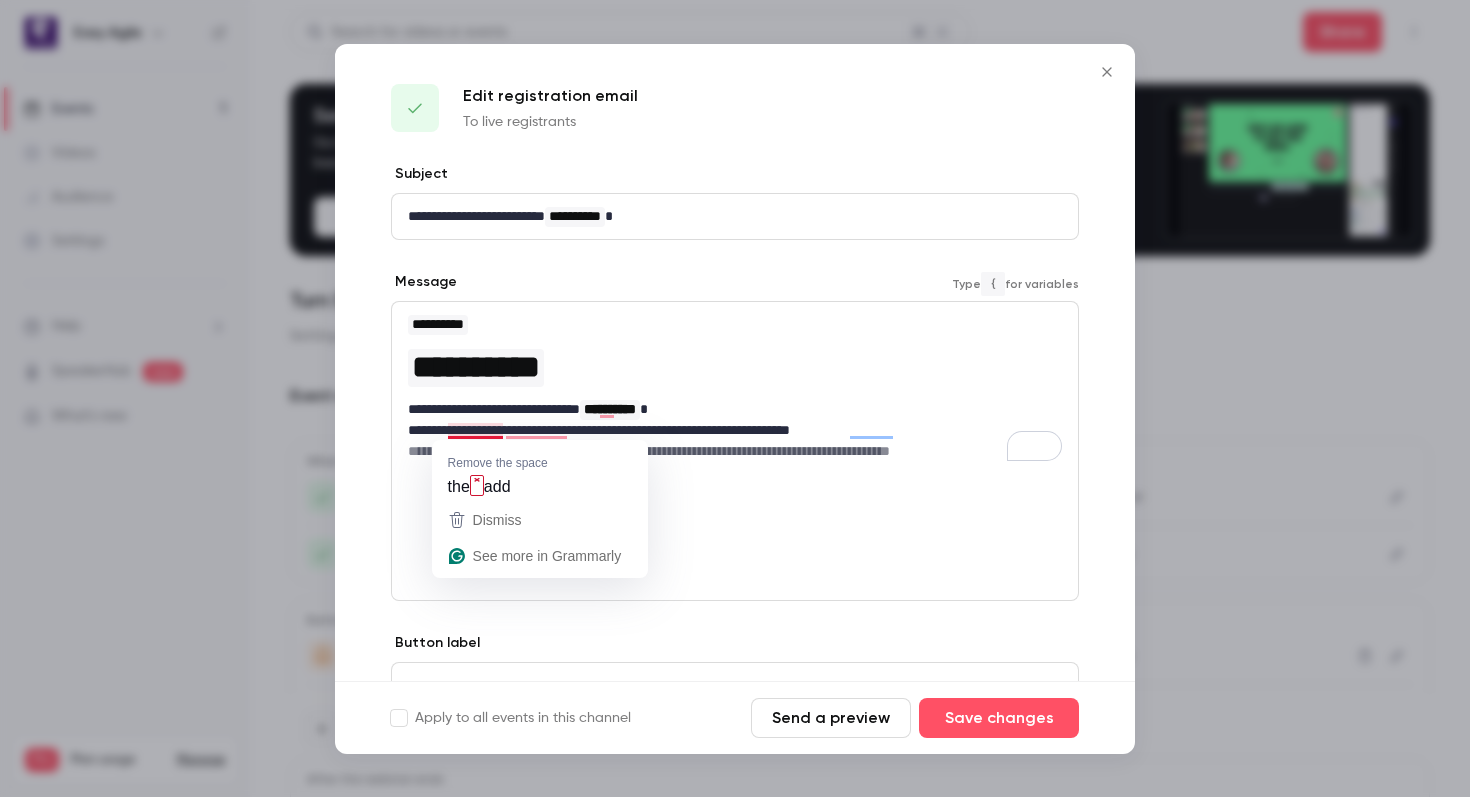 click on "**********" at bounding box center [735, 430] 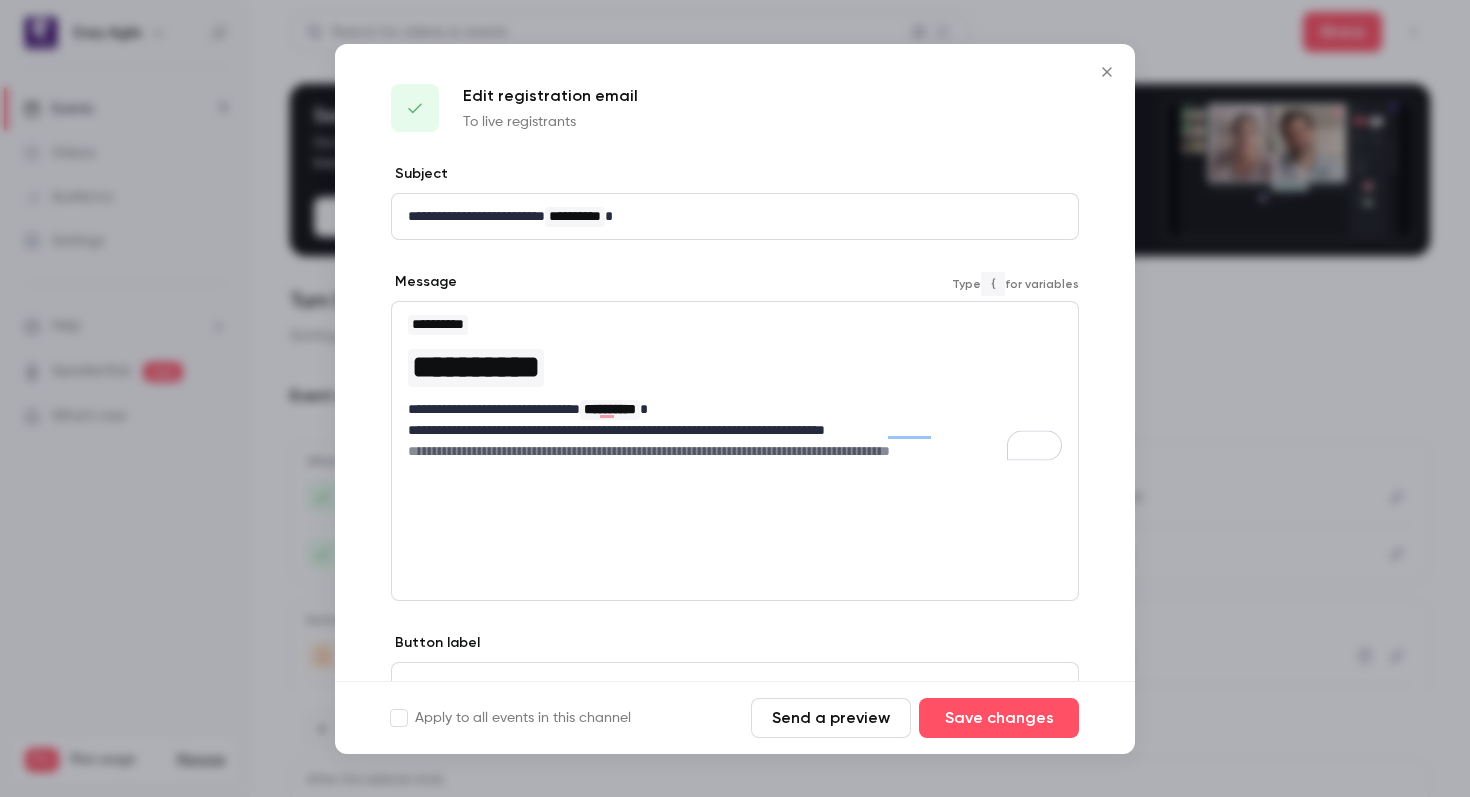 click on "**********" at bounding box center (735, 430) 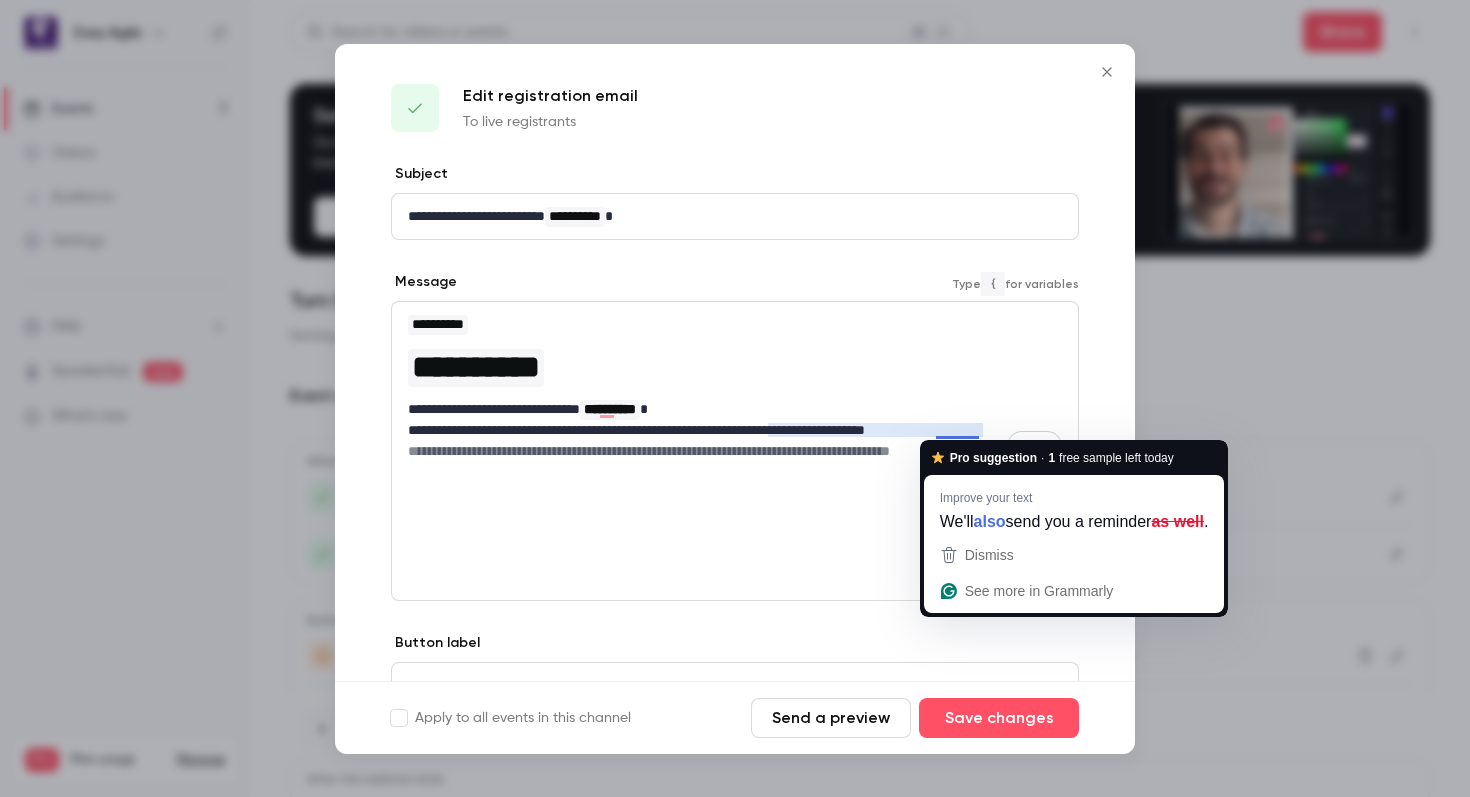 click on "**********" at bounding box center (735, 430) 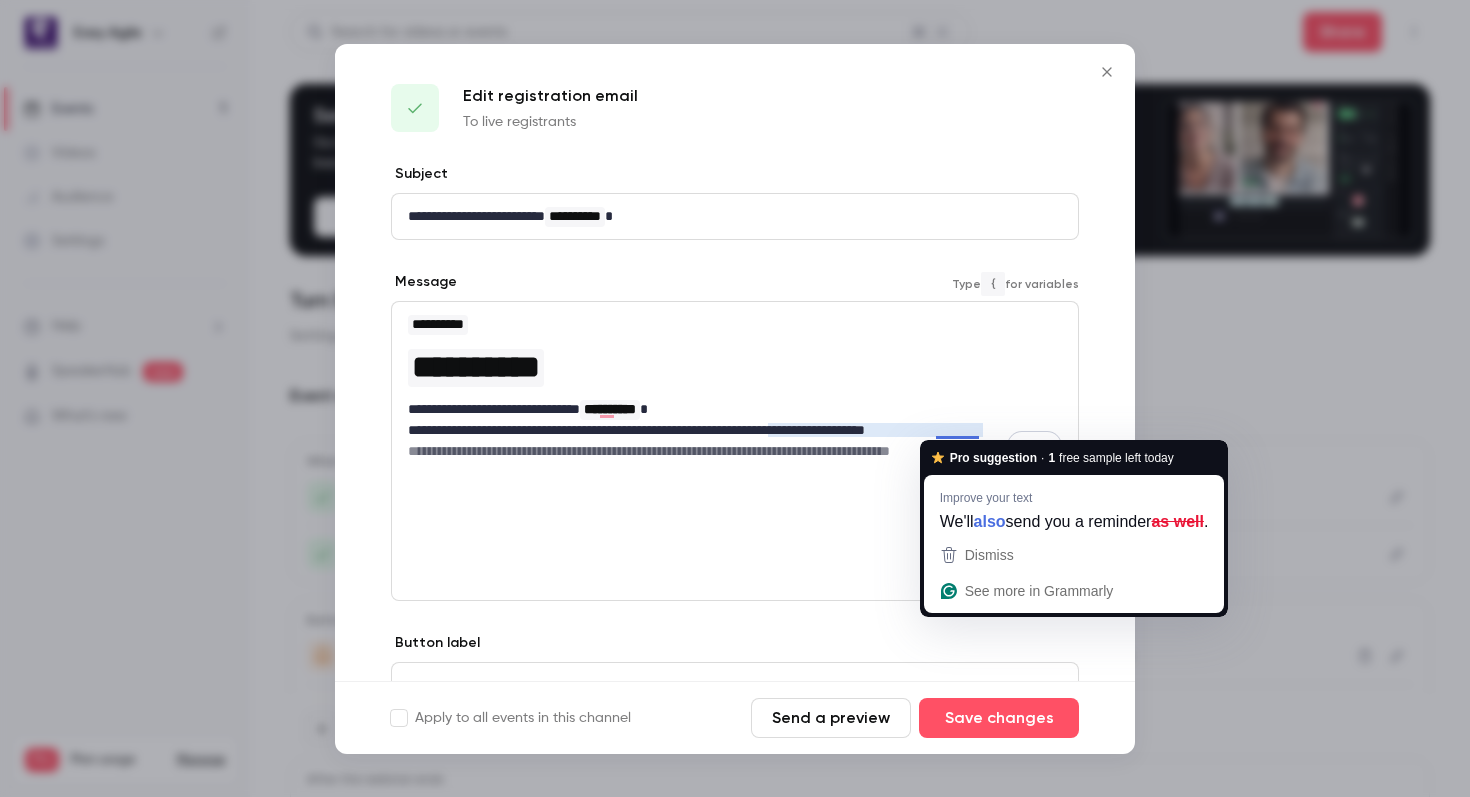 click on "**********" at bounding box center [735, 430] 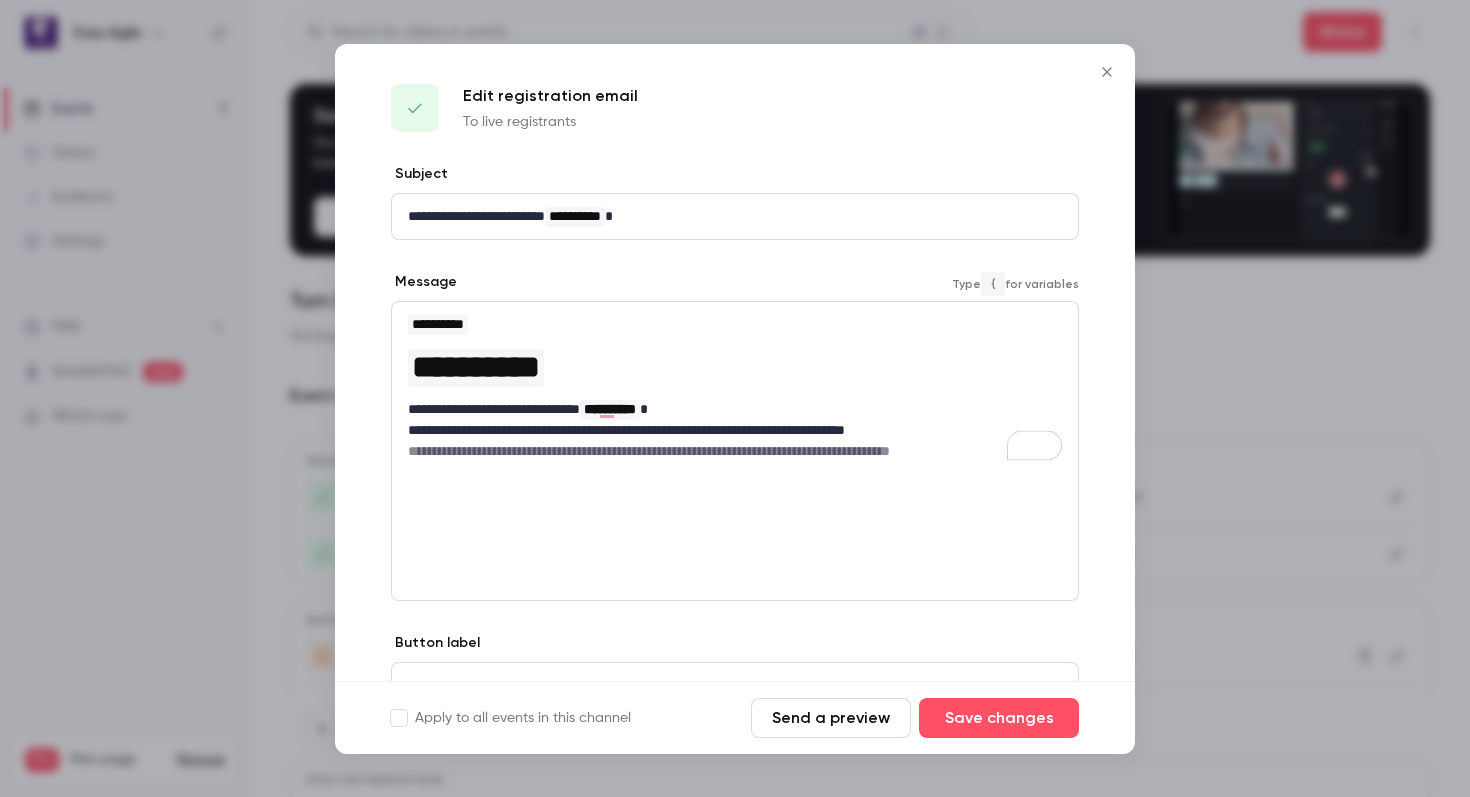 click on "**********" at bounding box center [735, 451] 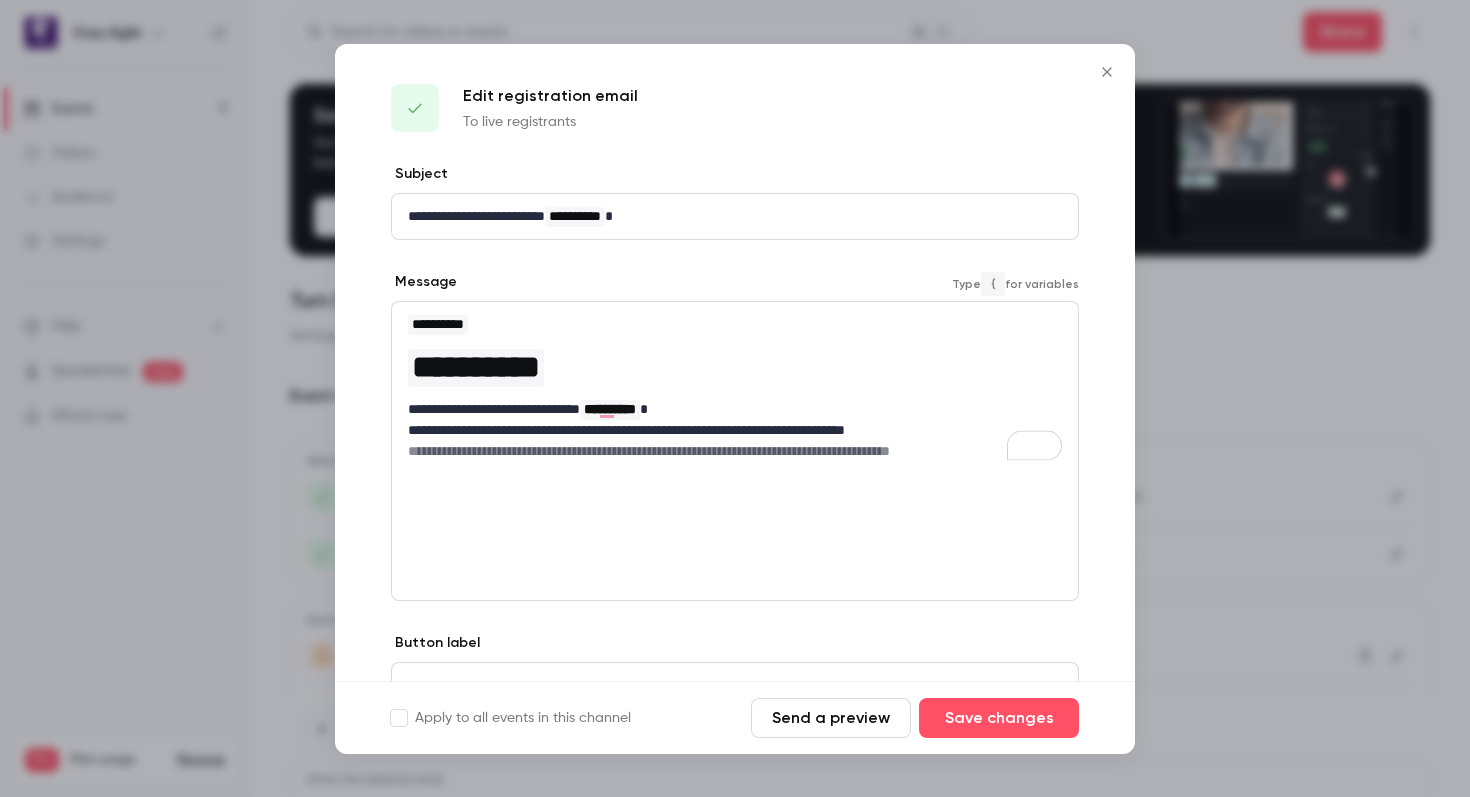 scroll, scrollTop: 90, scrollLeft: 0, axis: vertical 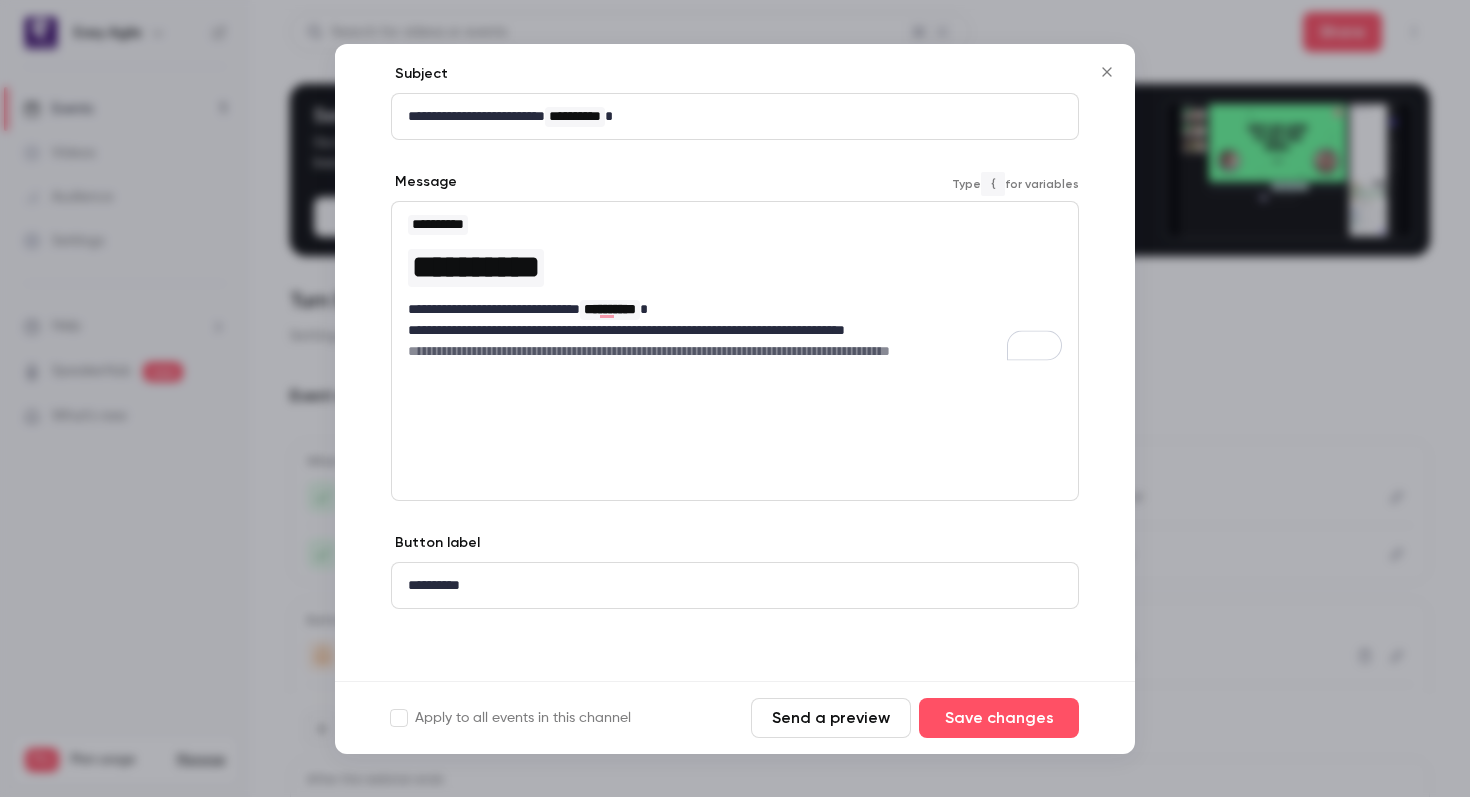 click on "**********" at bounding box center [735, 585] 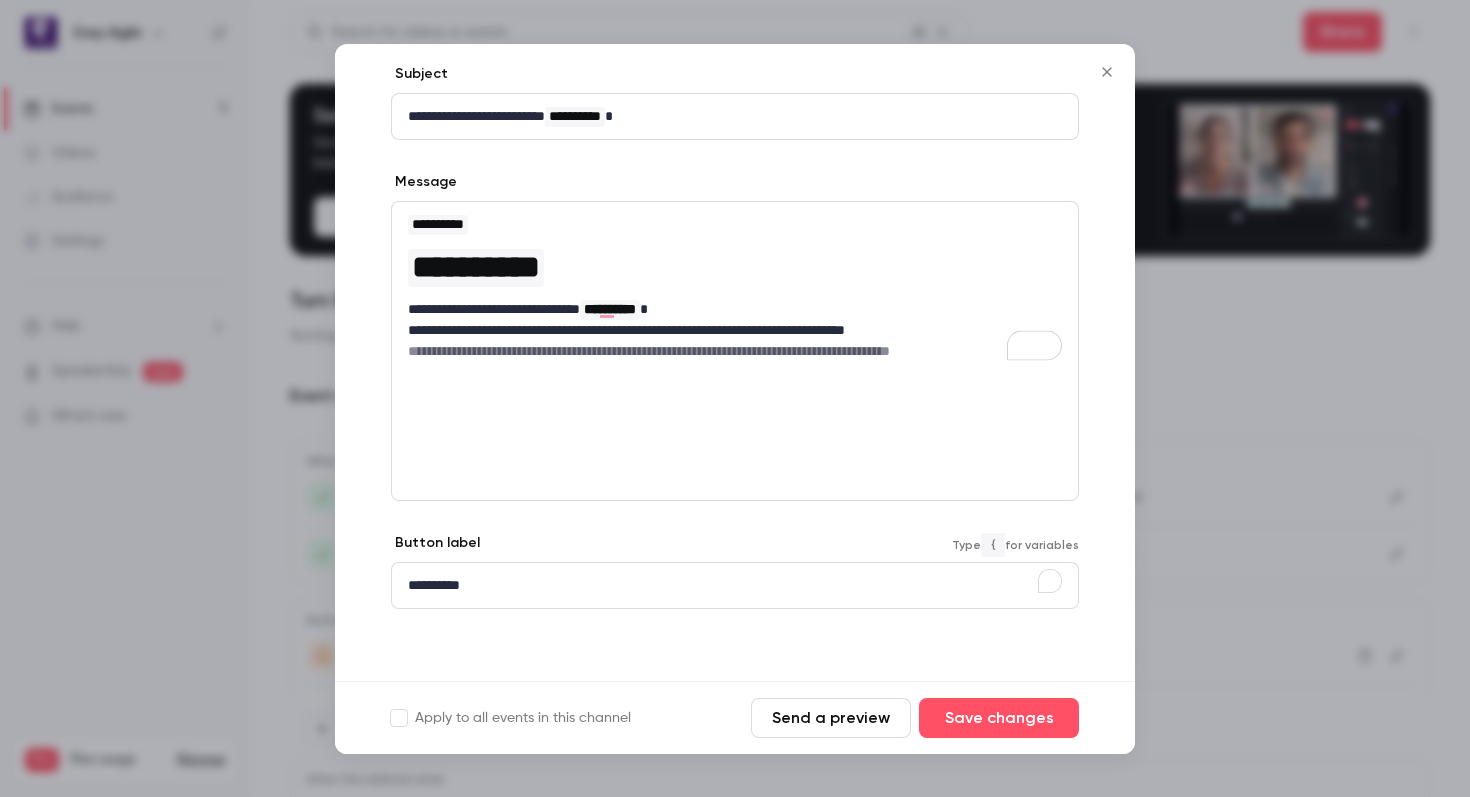 click on "**********" at bounding box center [735, 585] 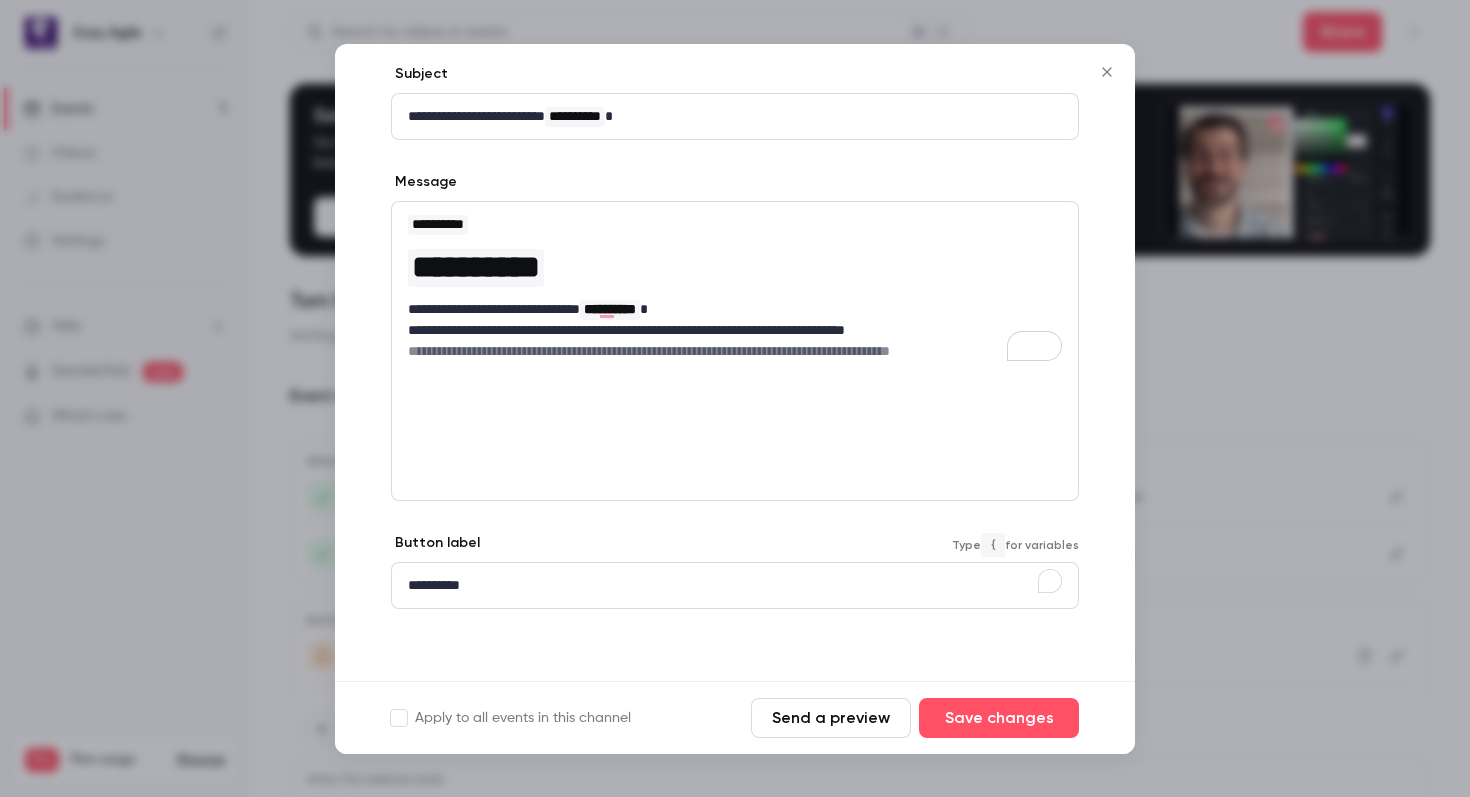 click on "**********" at bounding box center (735, 585) 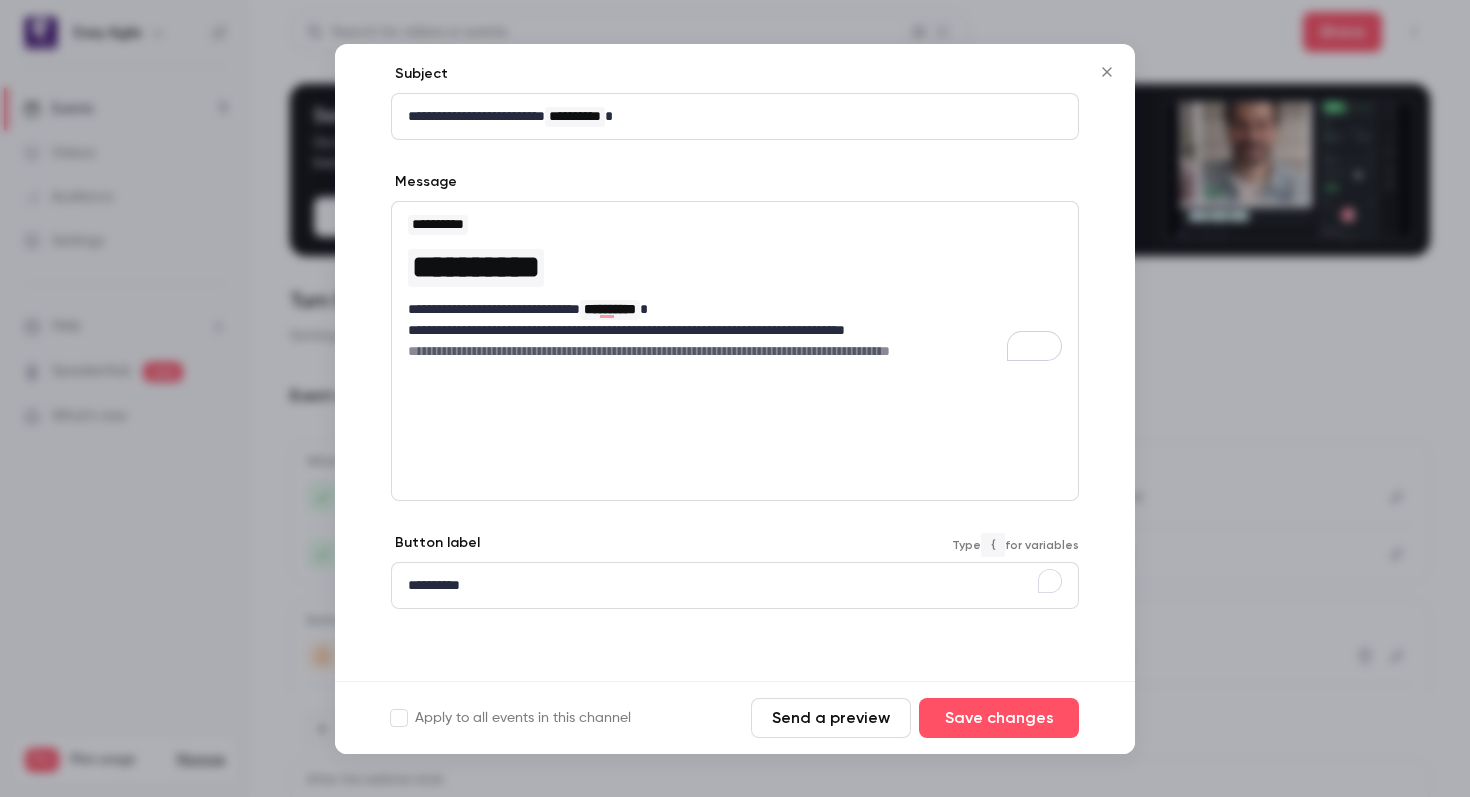 click on "**********" at bounding box center (735, 585) 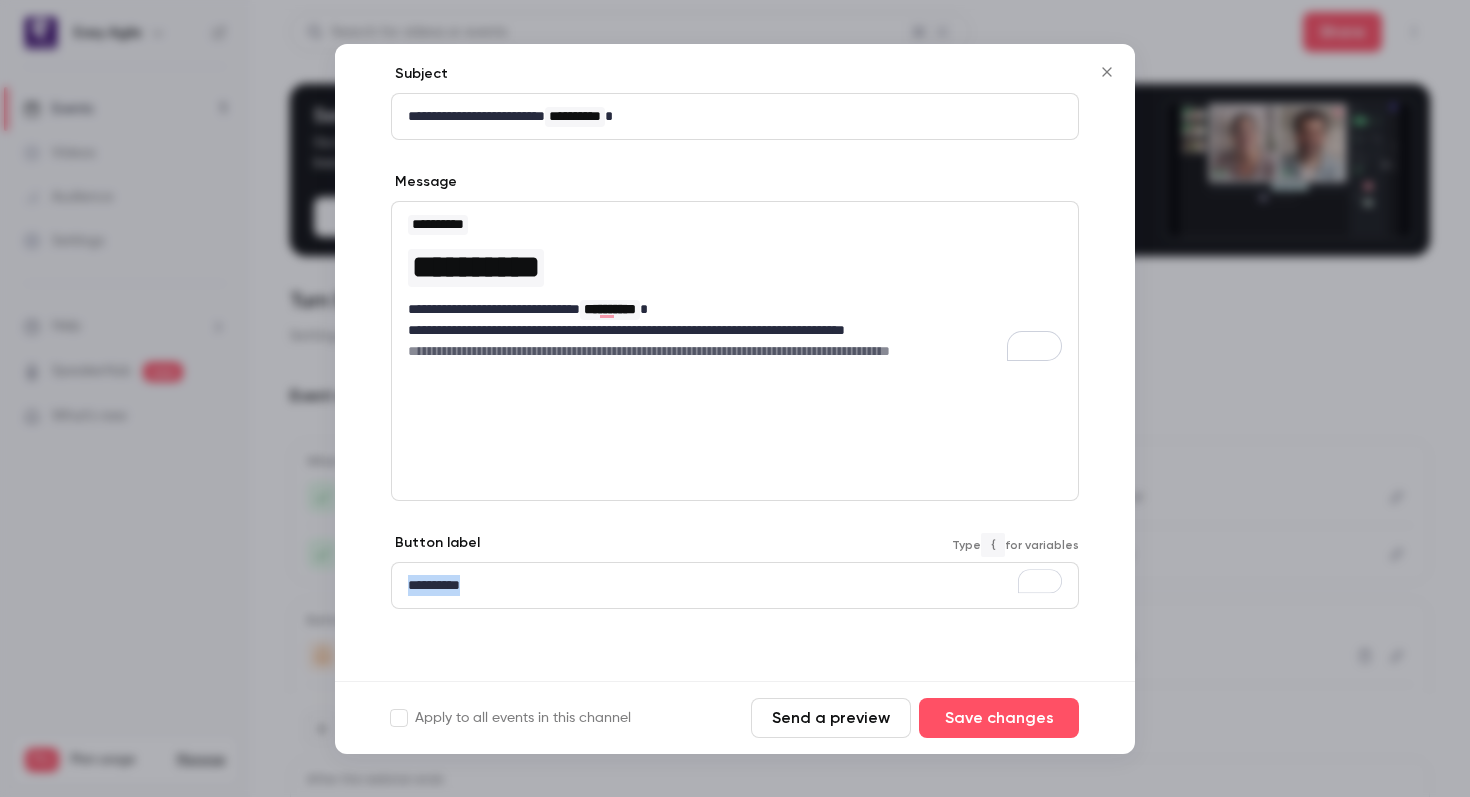 scroll, scrollTop: 100, scrollLeft: 0, axis: vertical 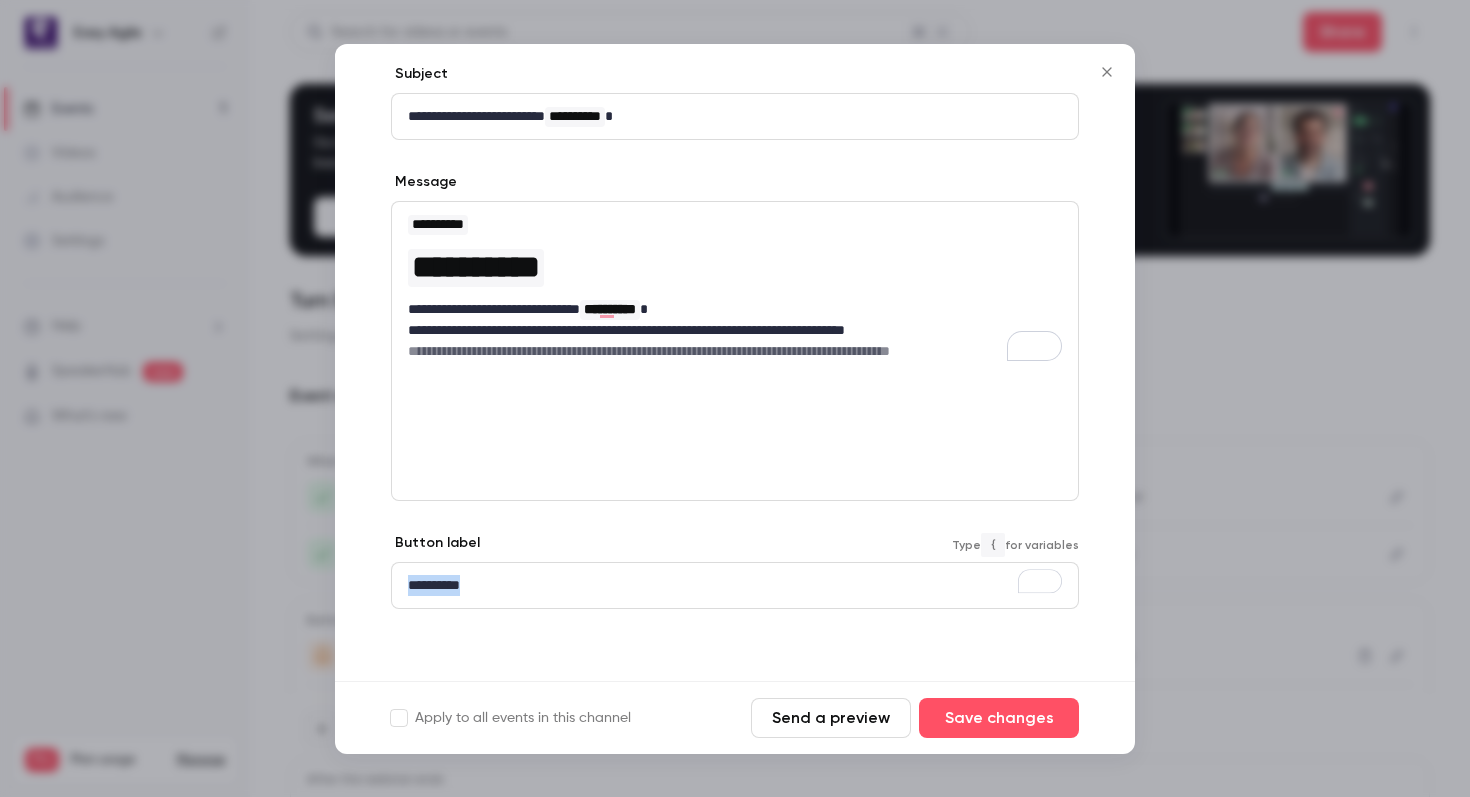 type 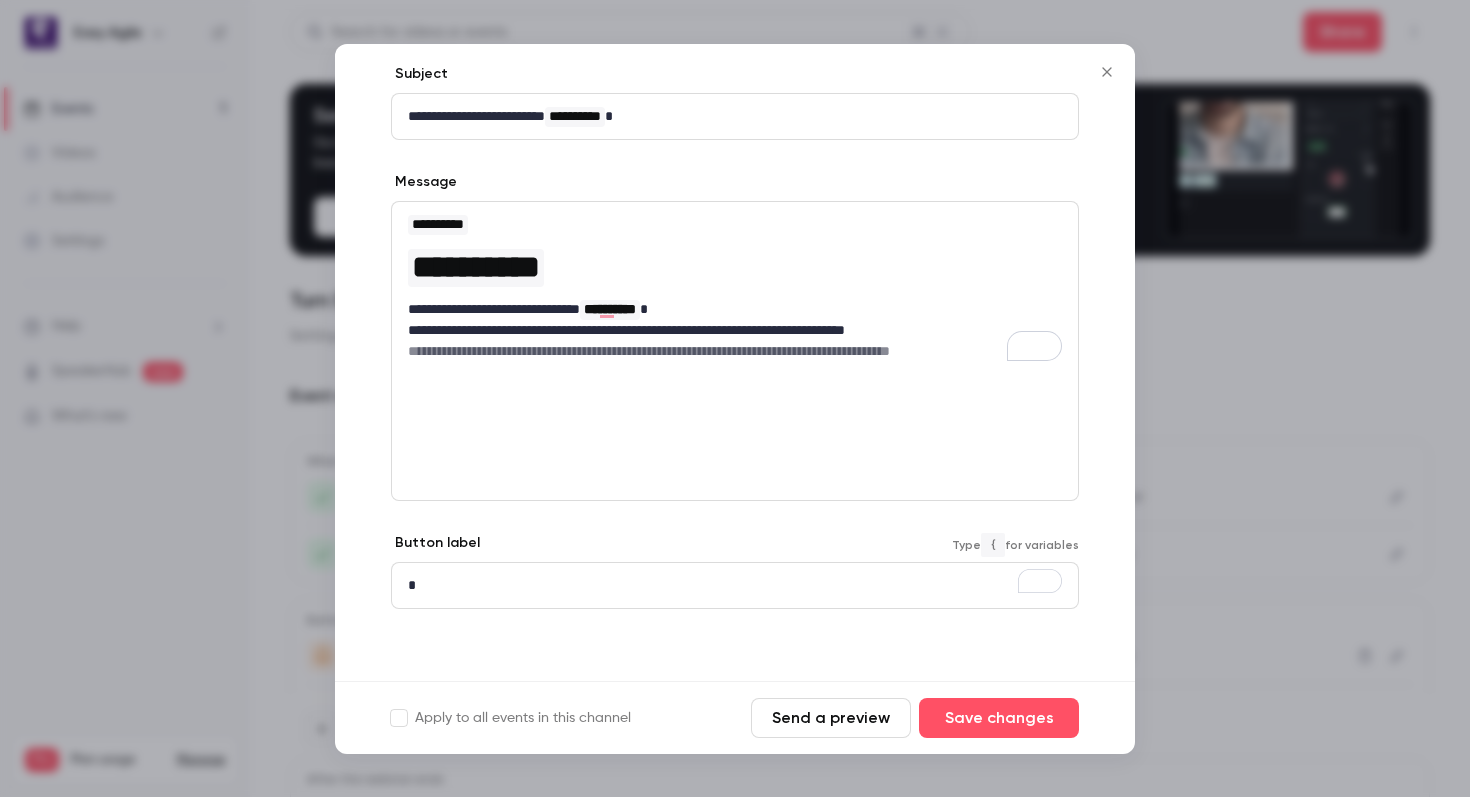 scroll, scrollTop: 100, scrollLeft: 0, axis: vertical 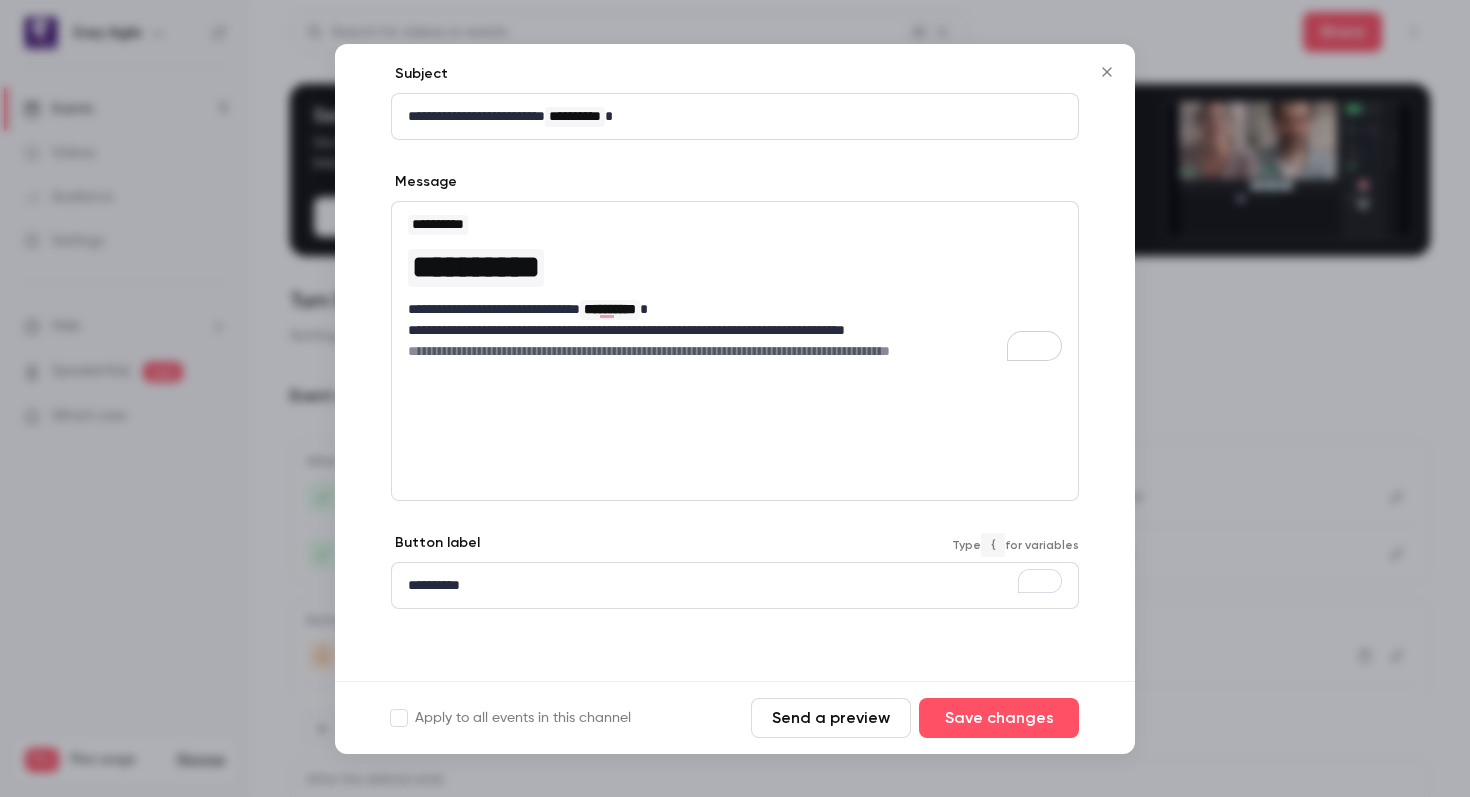 click on "**********" at bounding box center (735, 585) 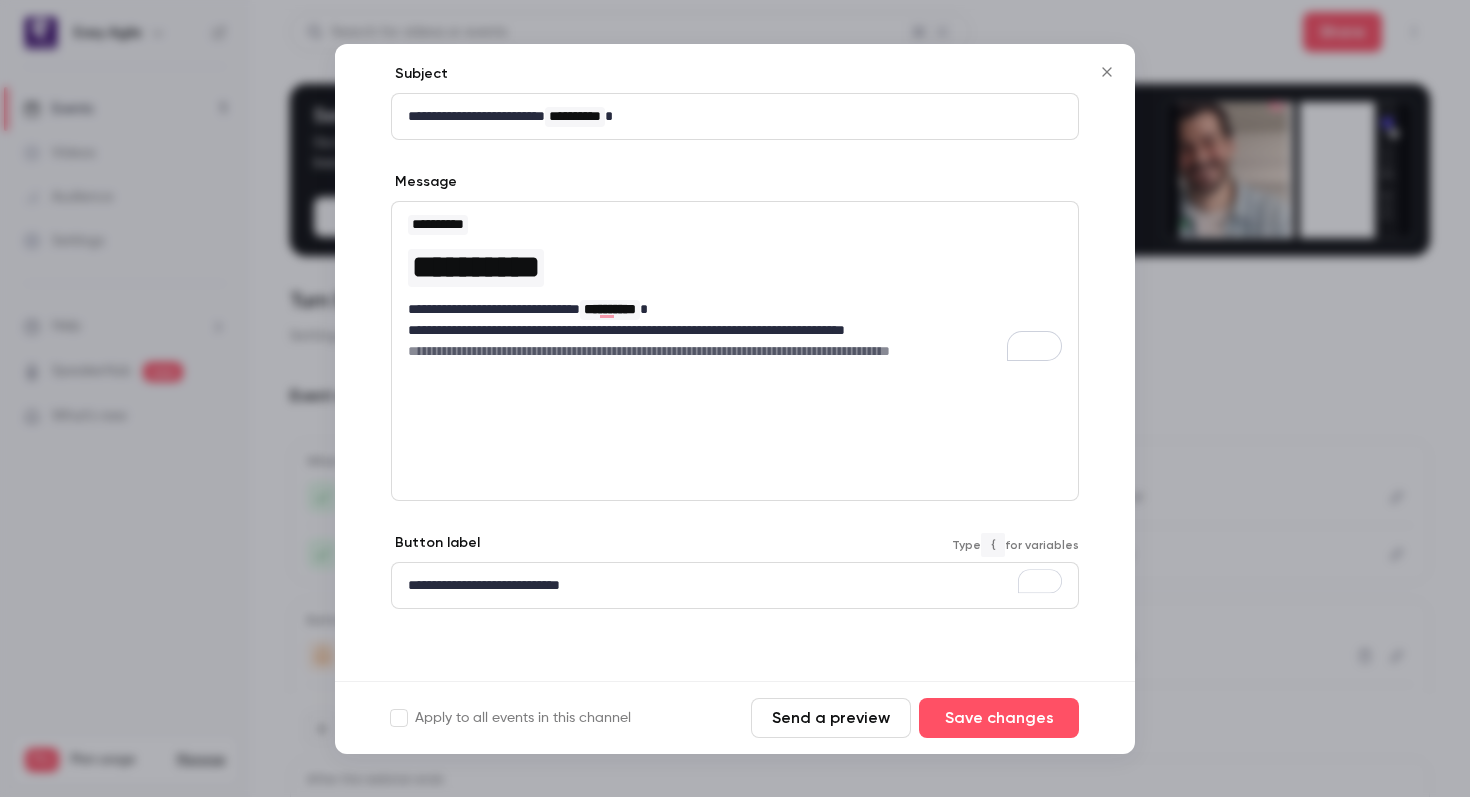 click on "**********" at bounding box center (735, 585) 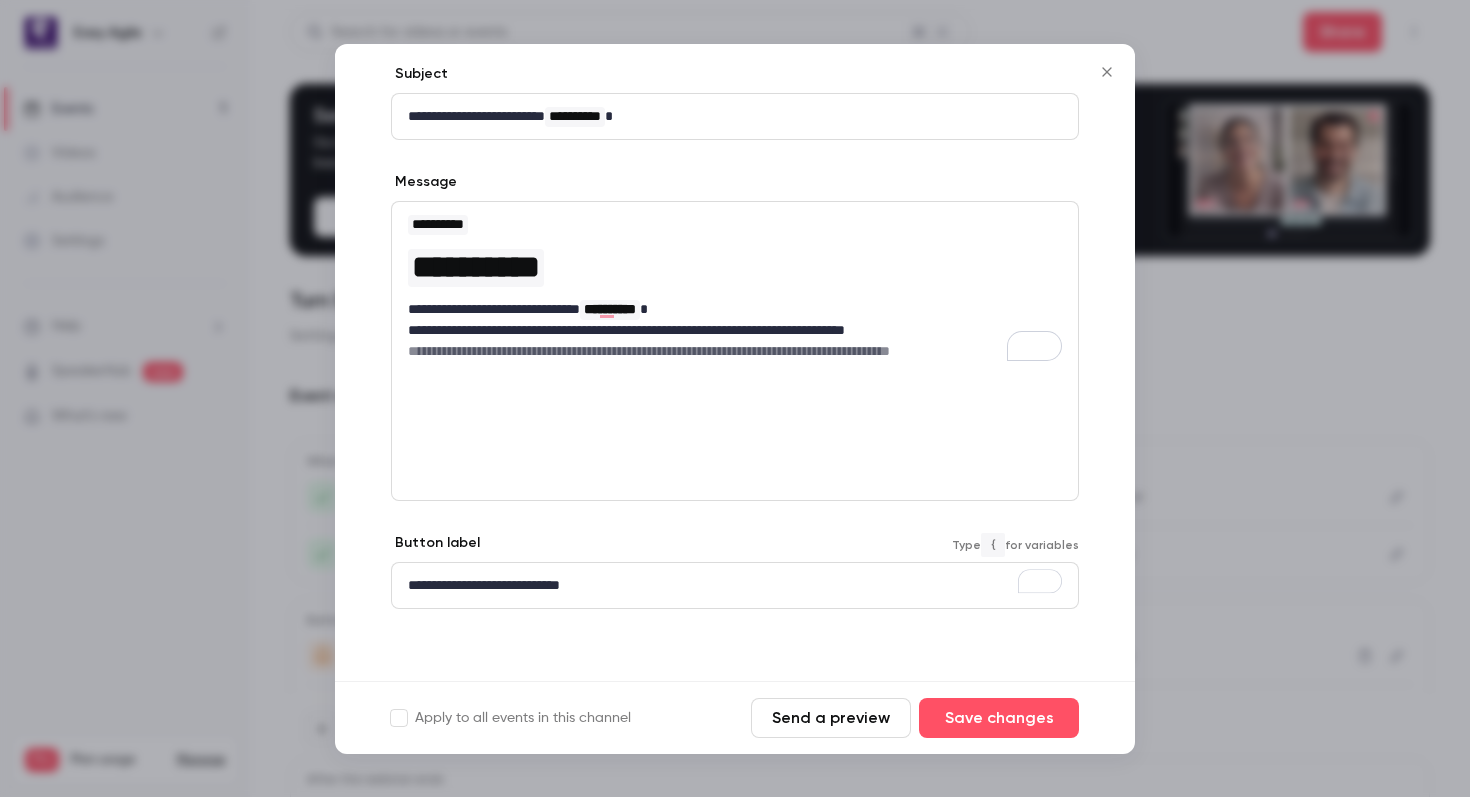 click on "**********" at bounding box center [735, 585] 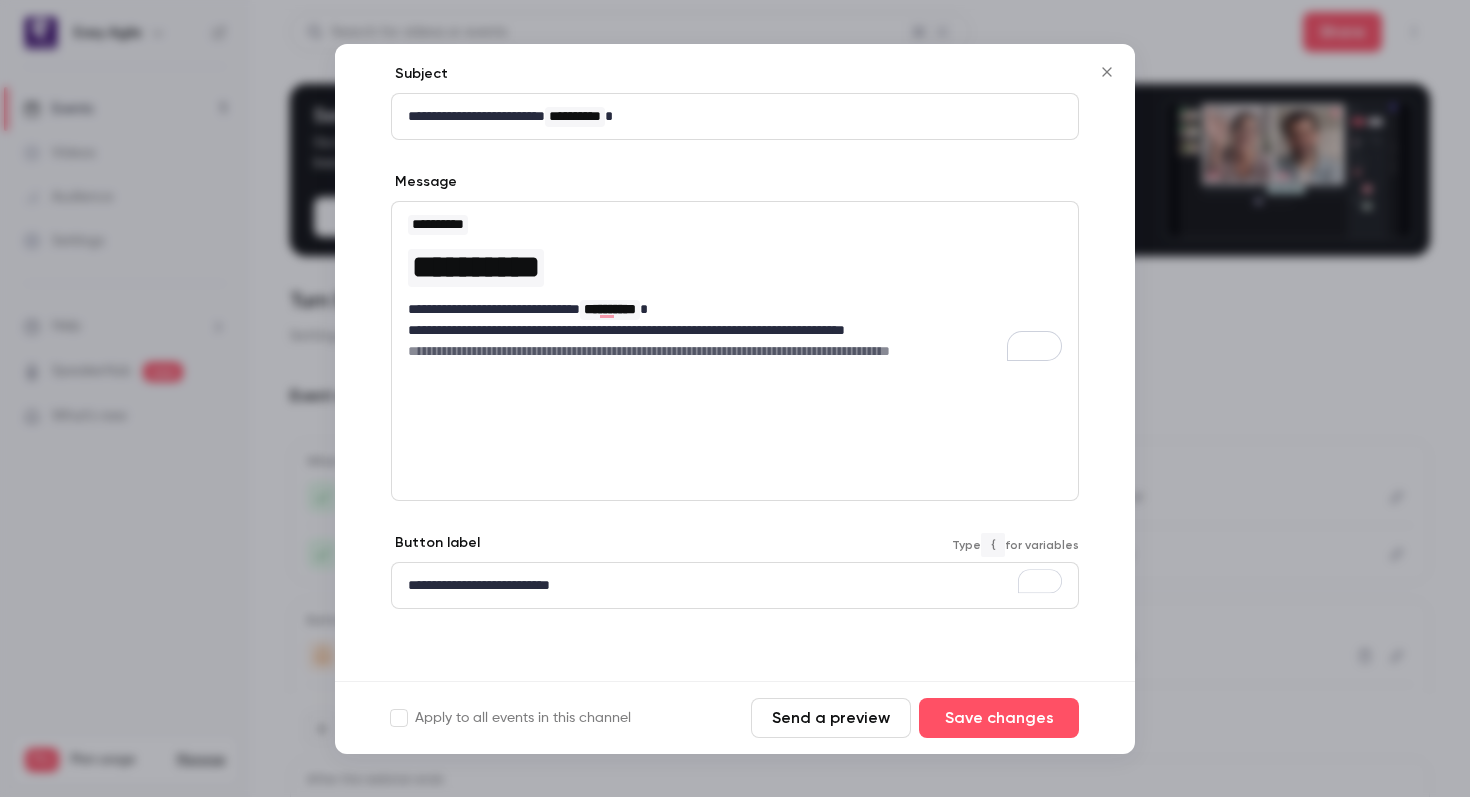 click on "**********" at bounding box center (735, 372) 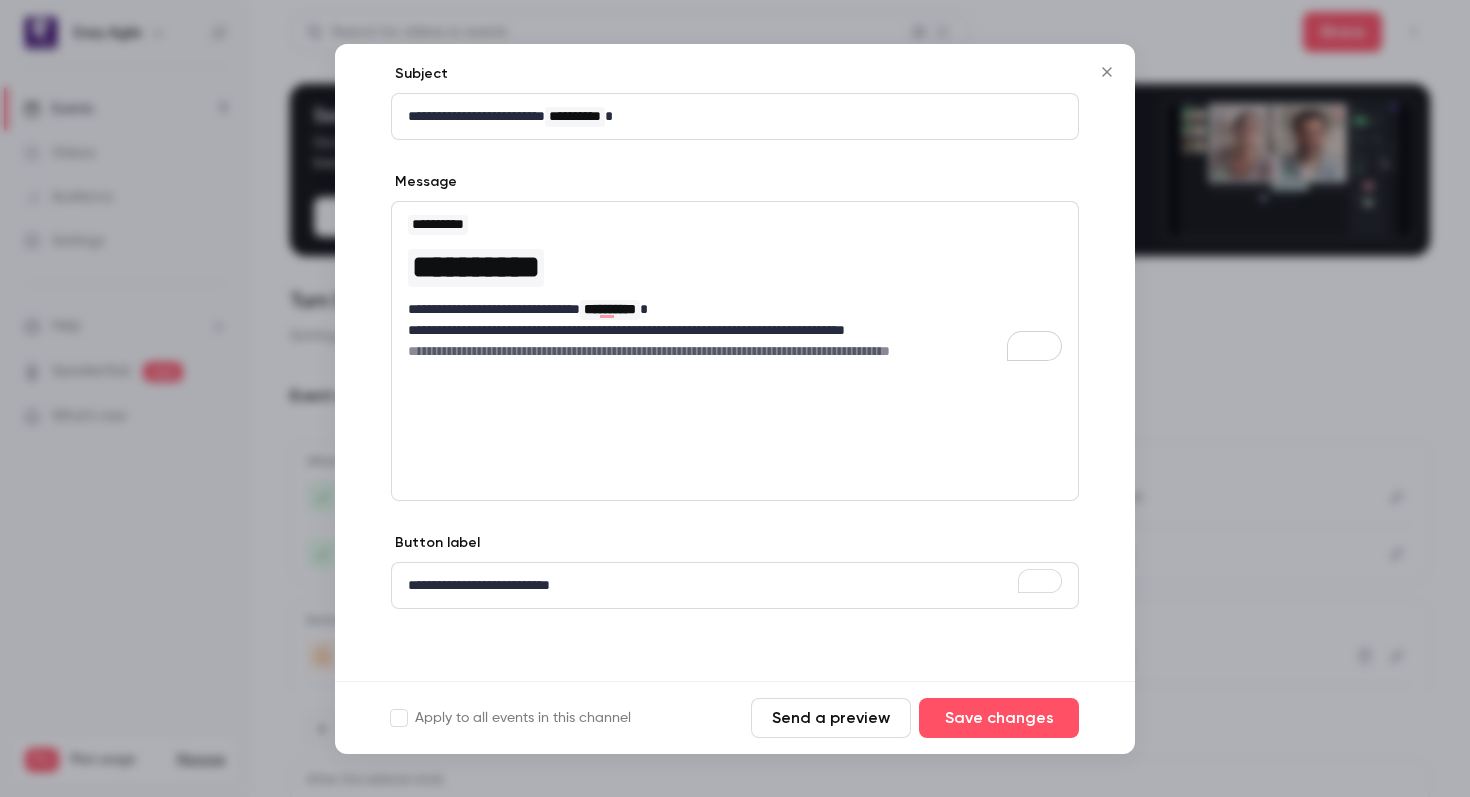 click on "**********" at bounding box center (735, 330) 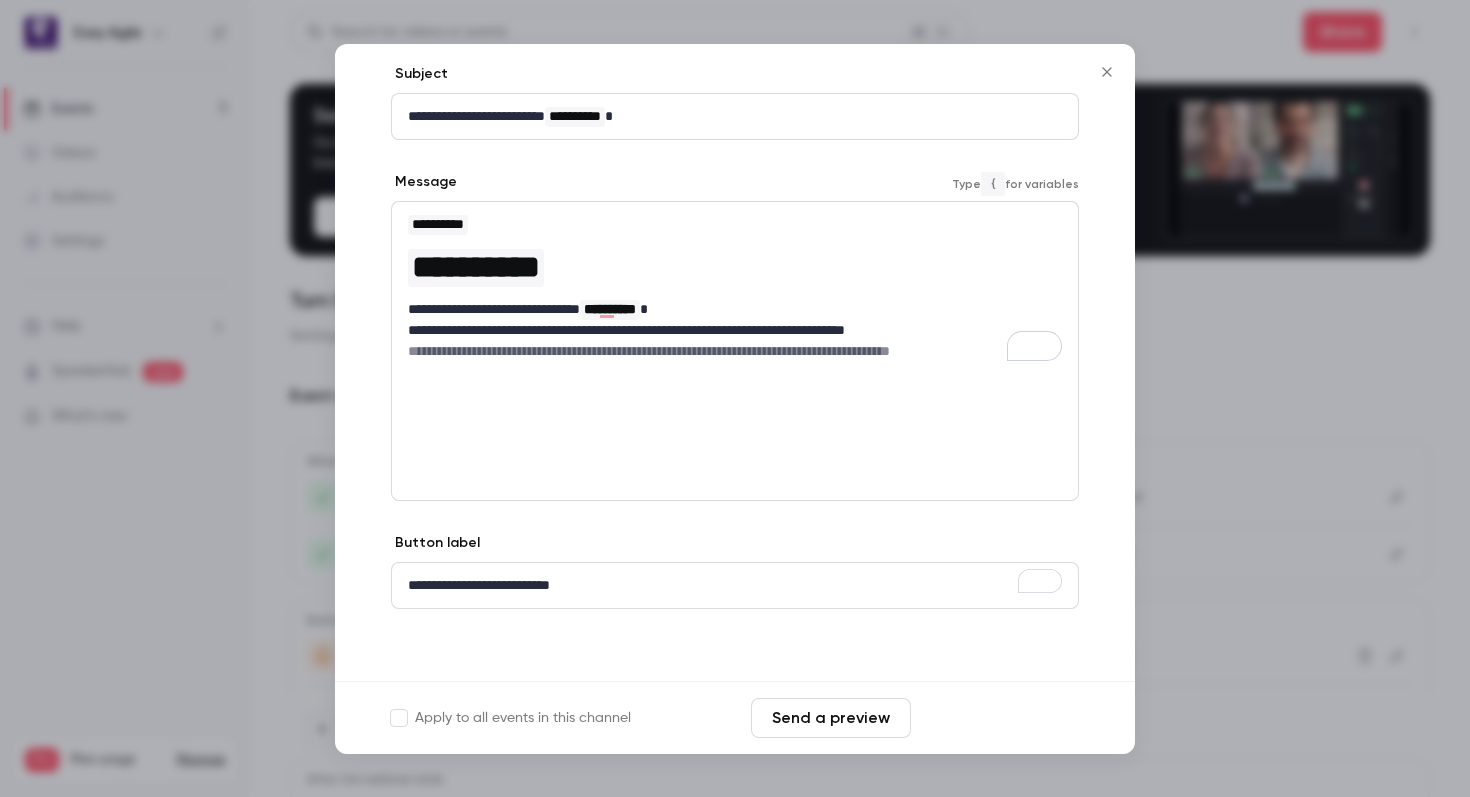 click on "Save changes" at bounding box center [999, 718] 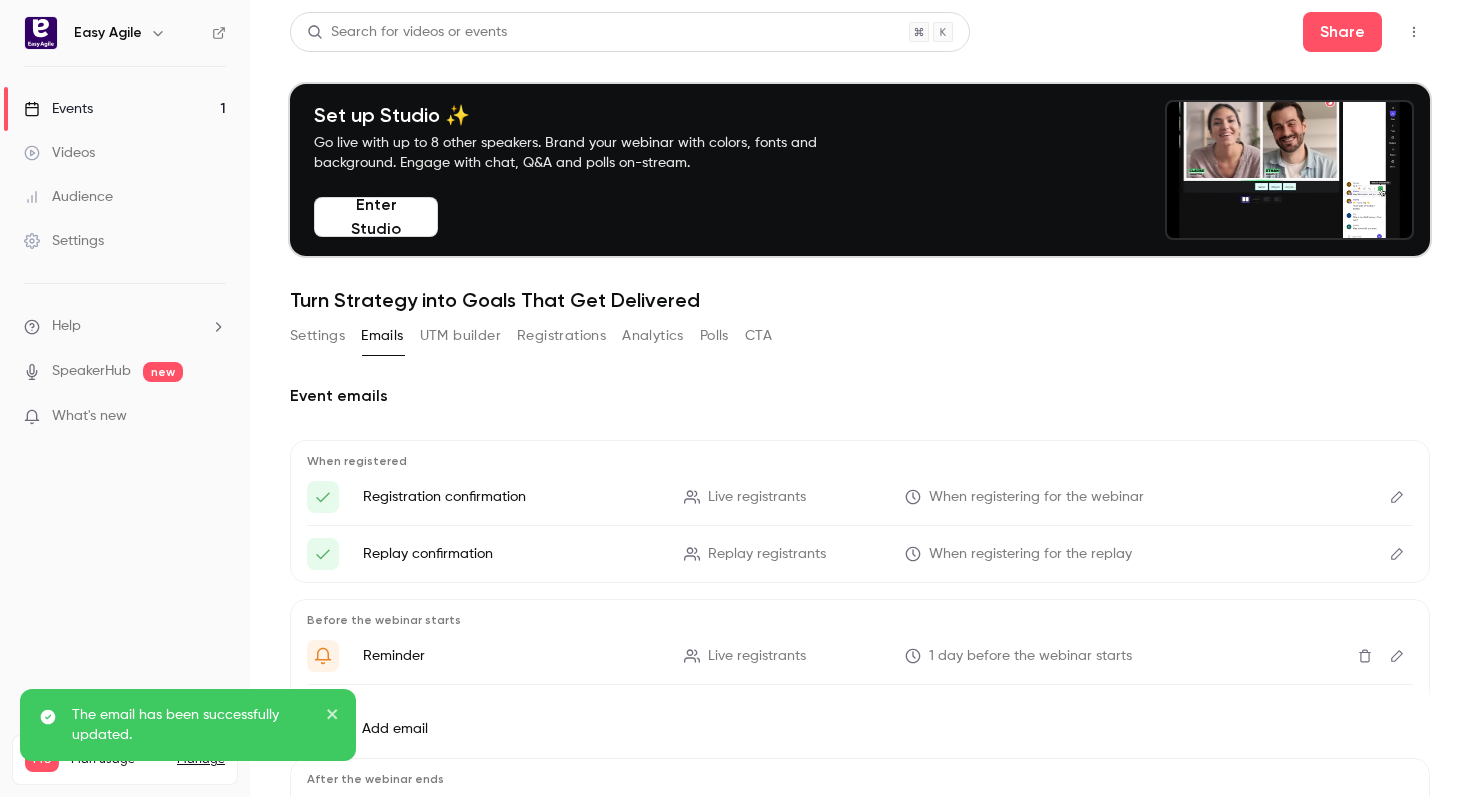 click 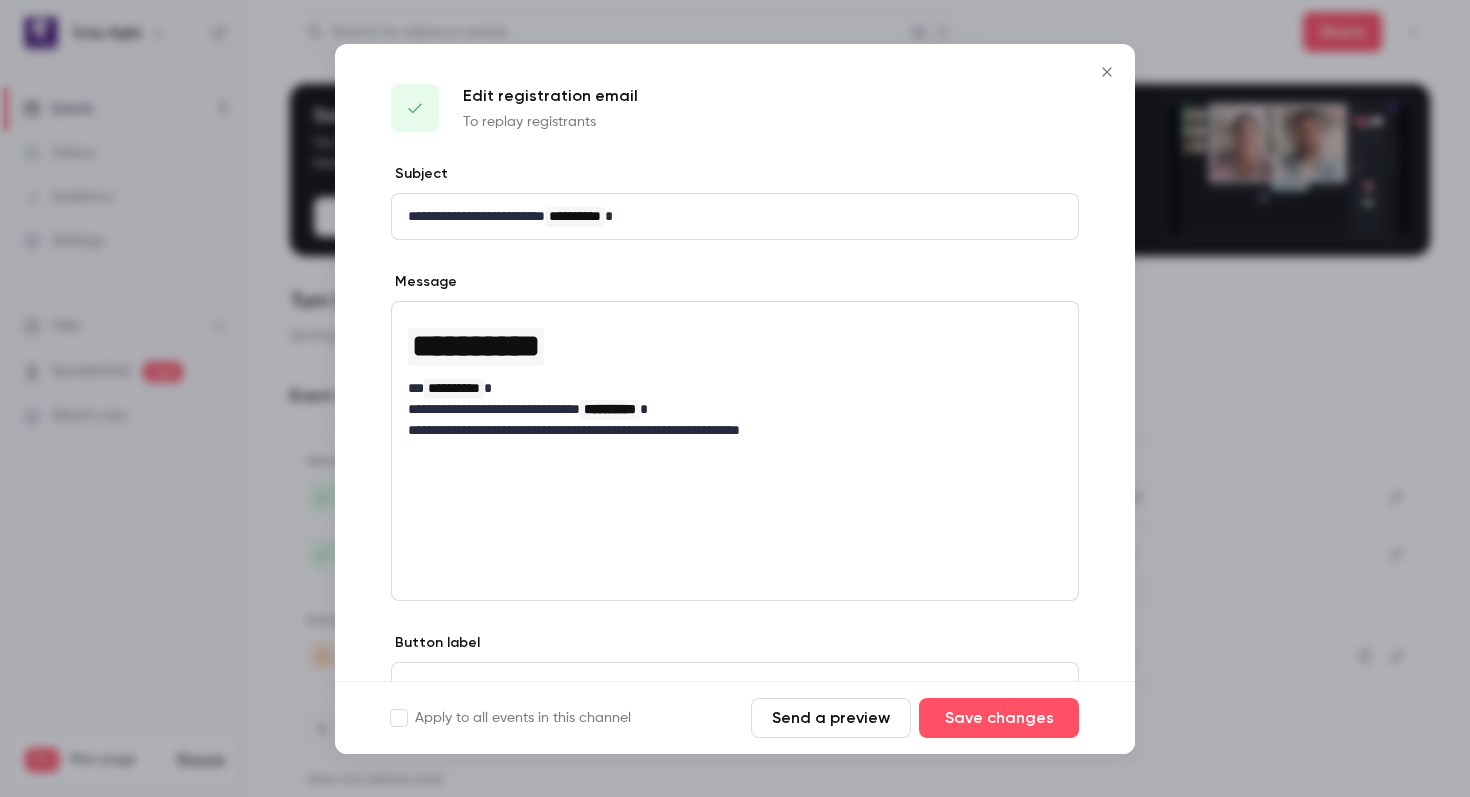 click 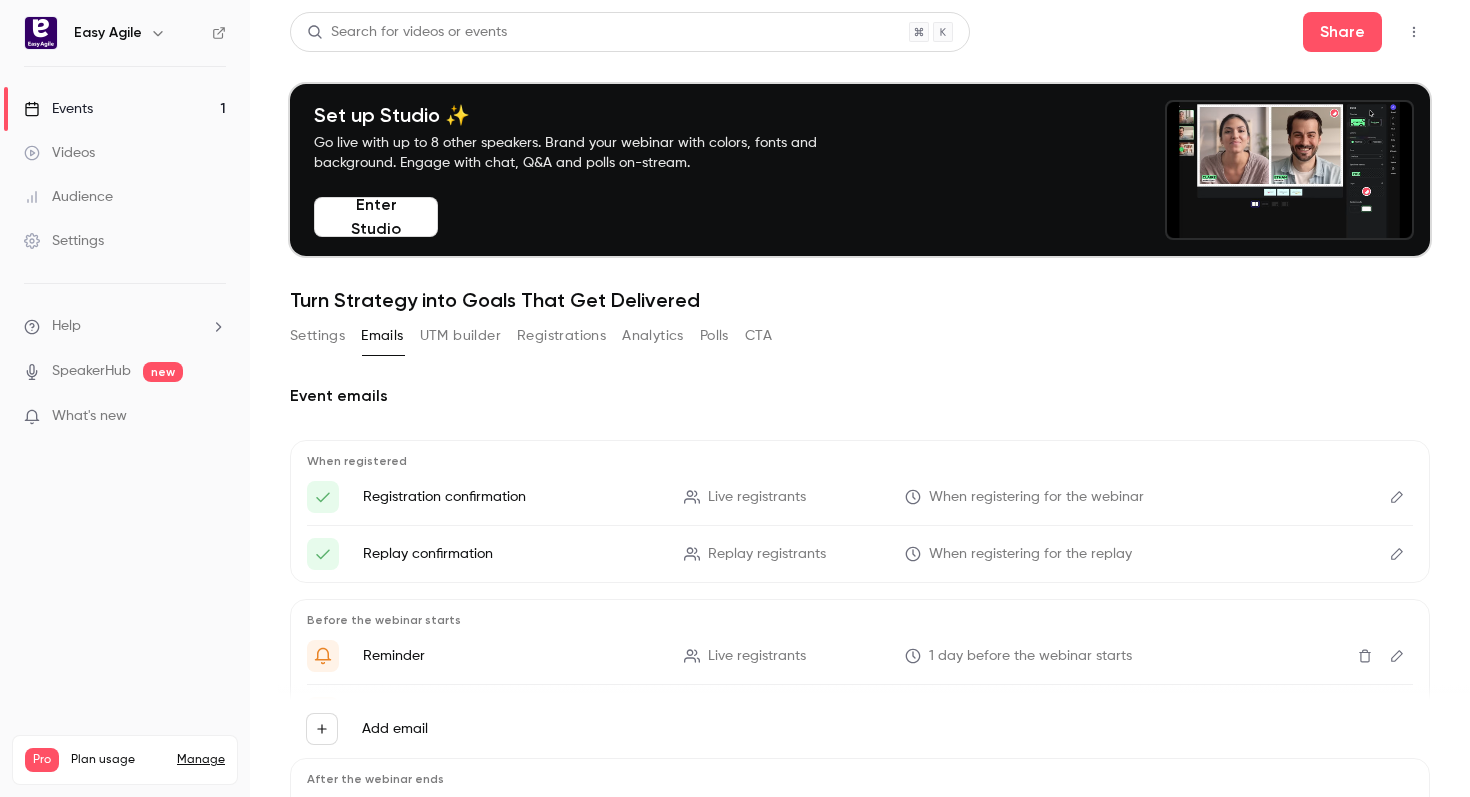 click 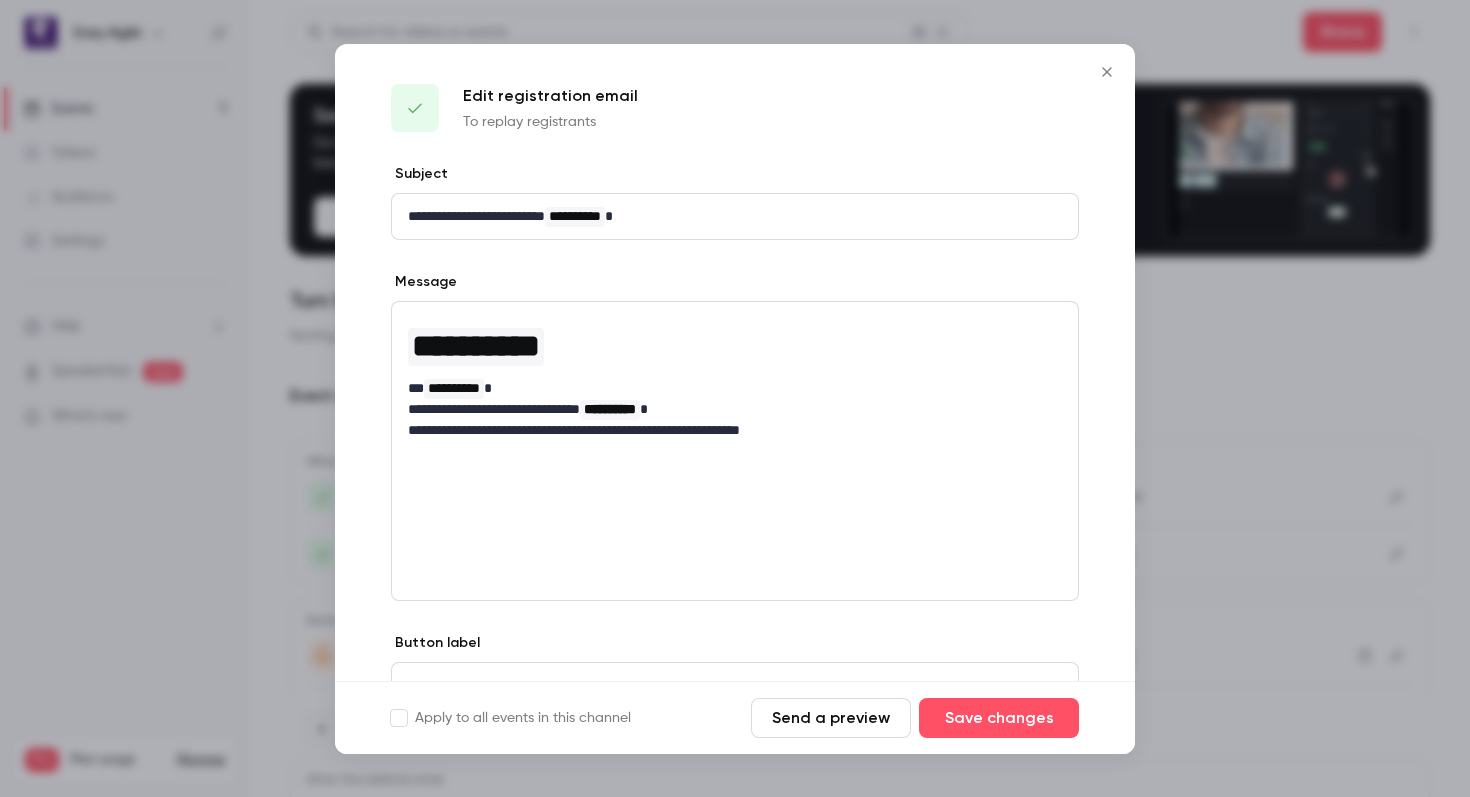 click 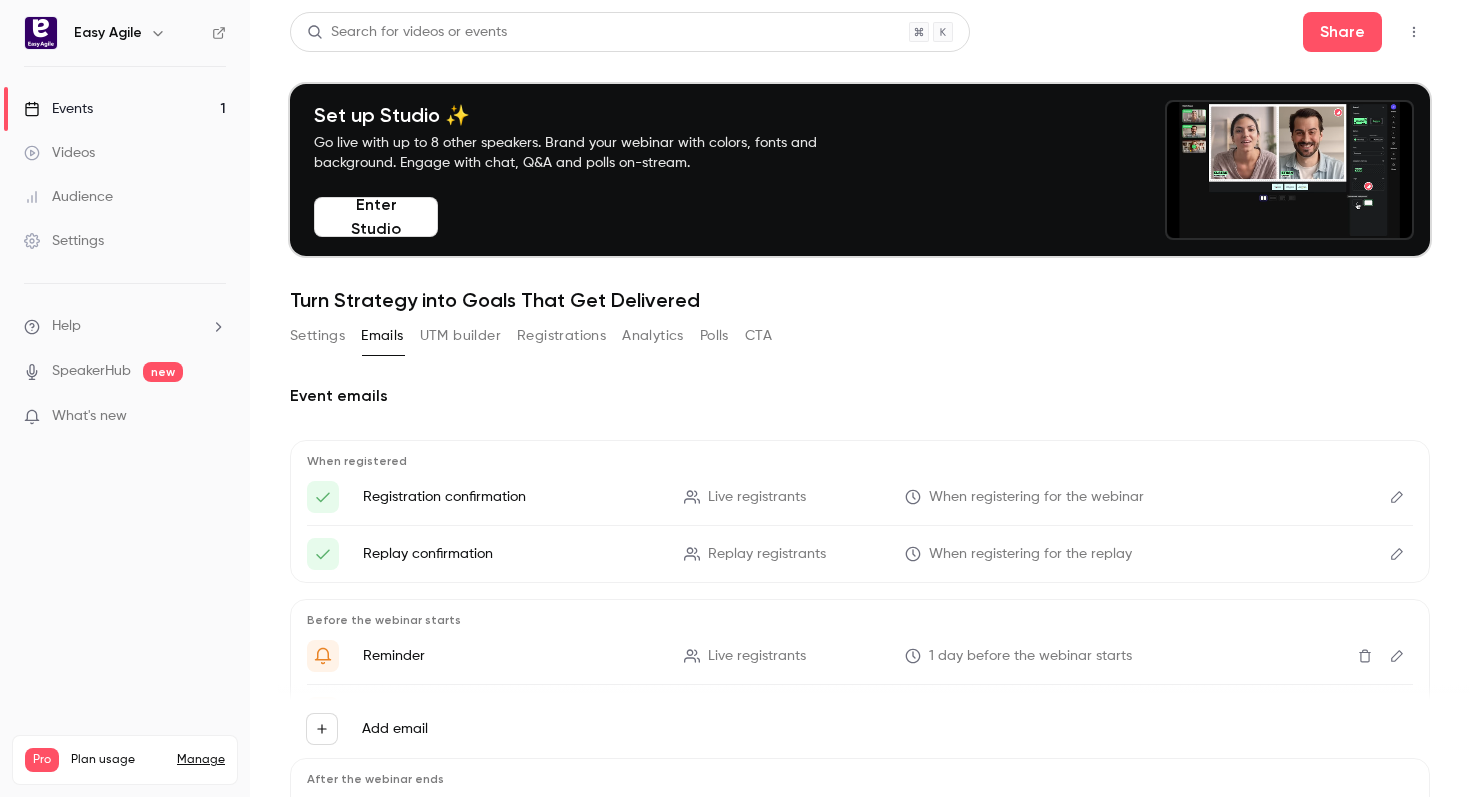 click 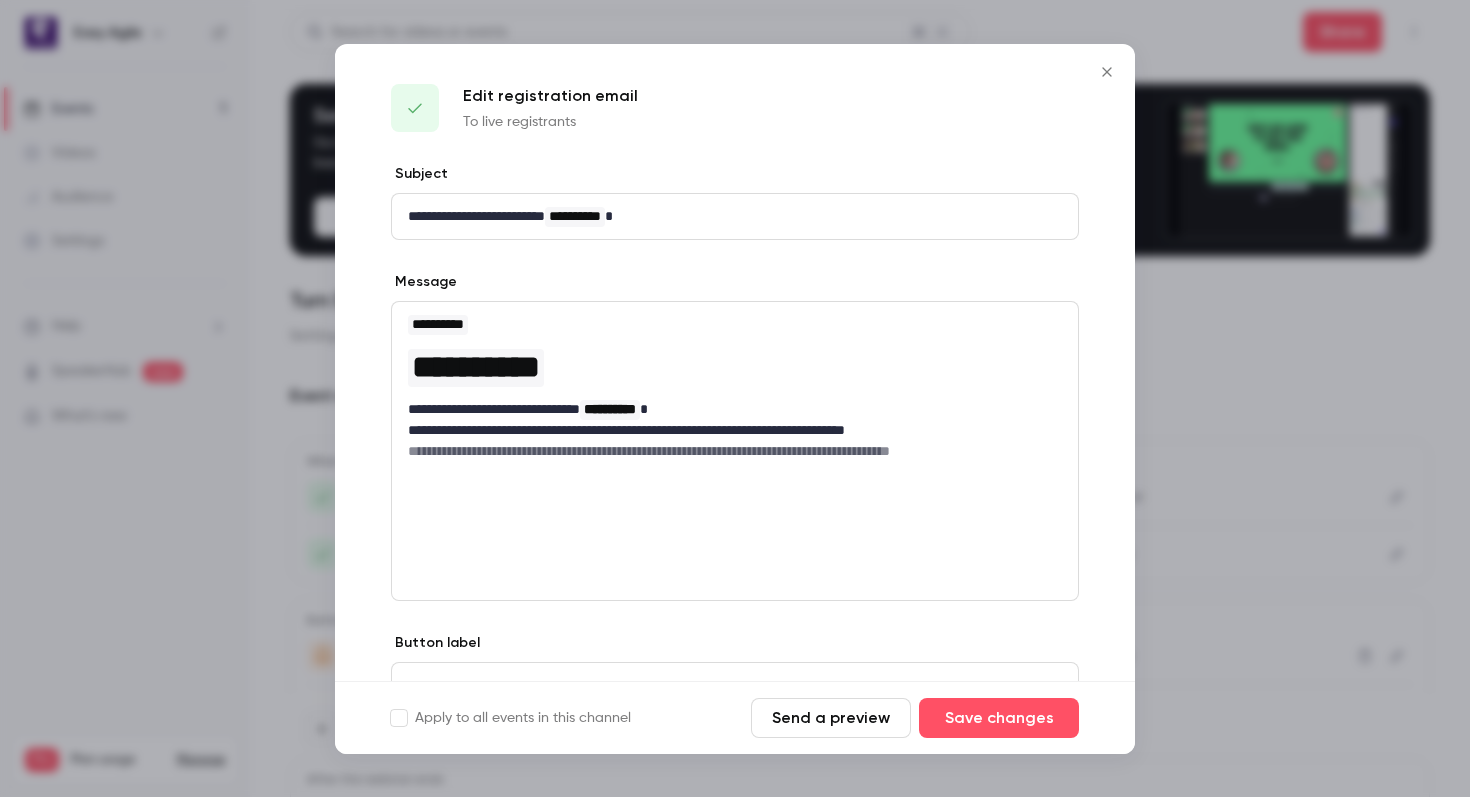 click on "**********" at bounding box center [735, 409] 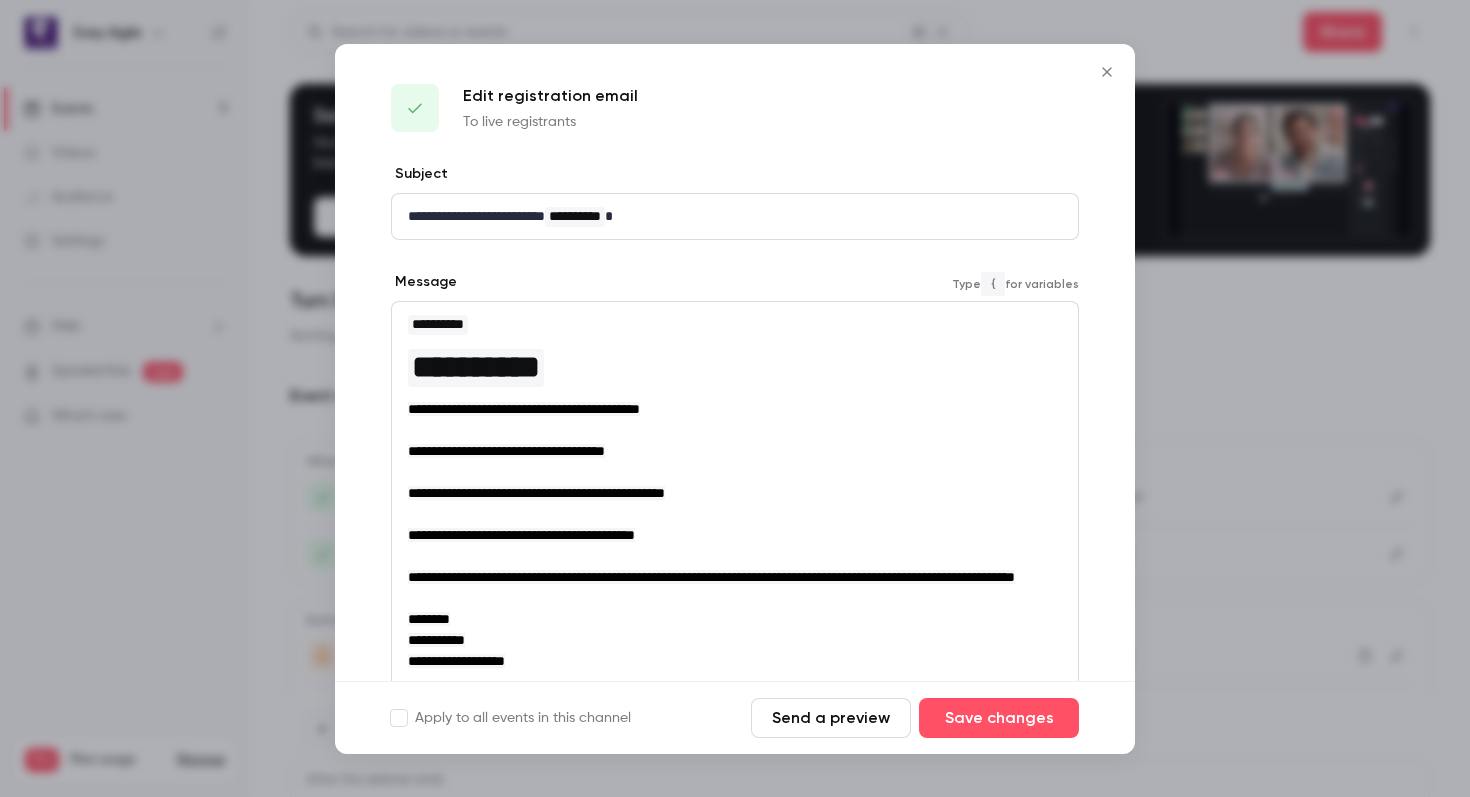 scroll, scrollTop: 0, scrollLeft: 0, axis: both 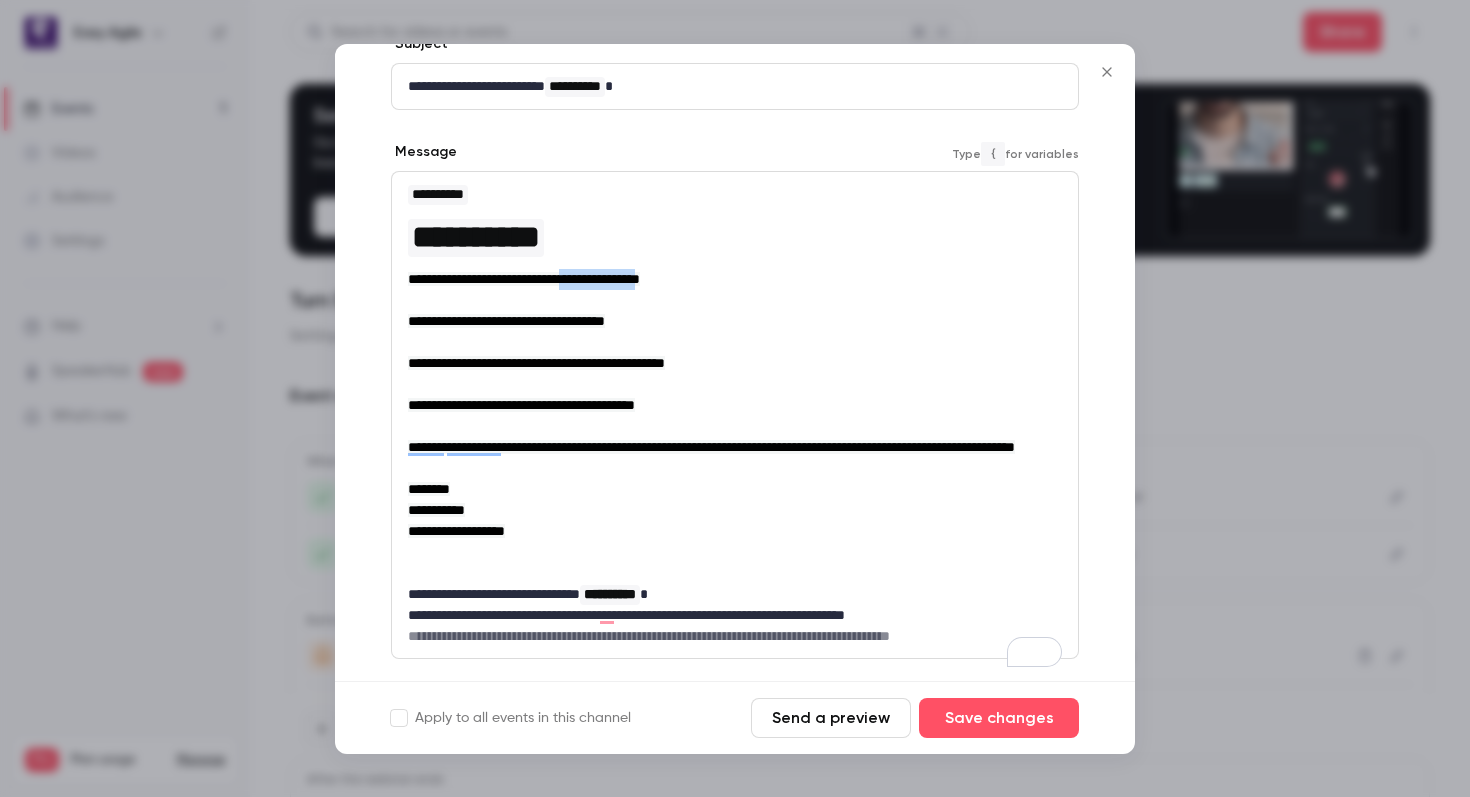 drag, startPoint x: 590, startPoint y: 273, endPoint x: 682, endPoint y: 281, distance: 92.34717 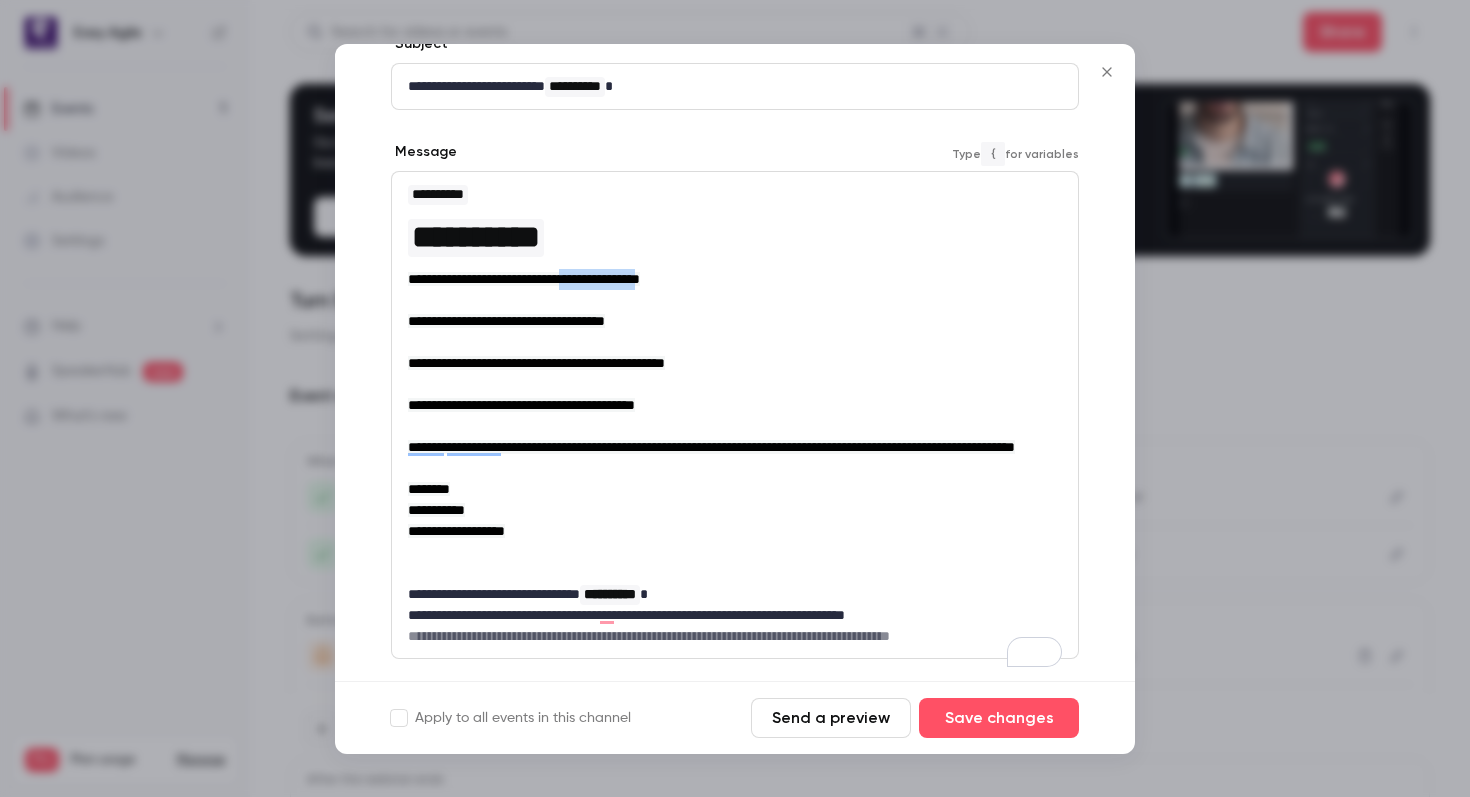 click on "**********" at bounding box center [524, 279] 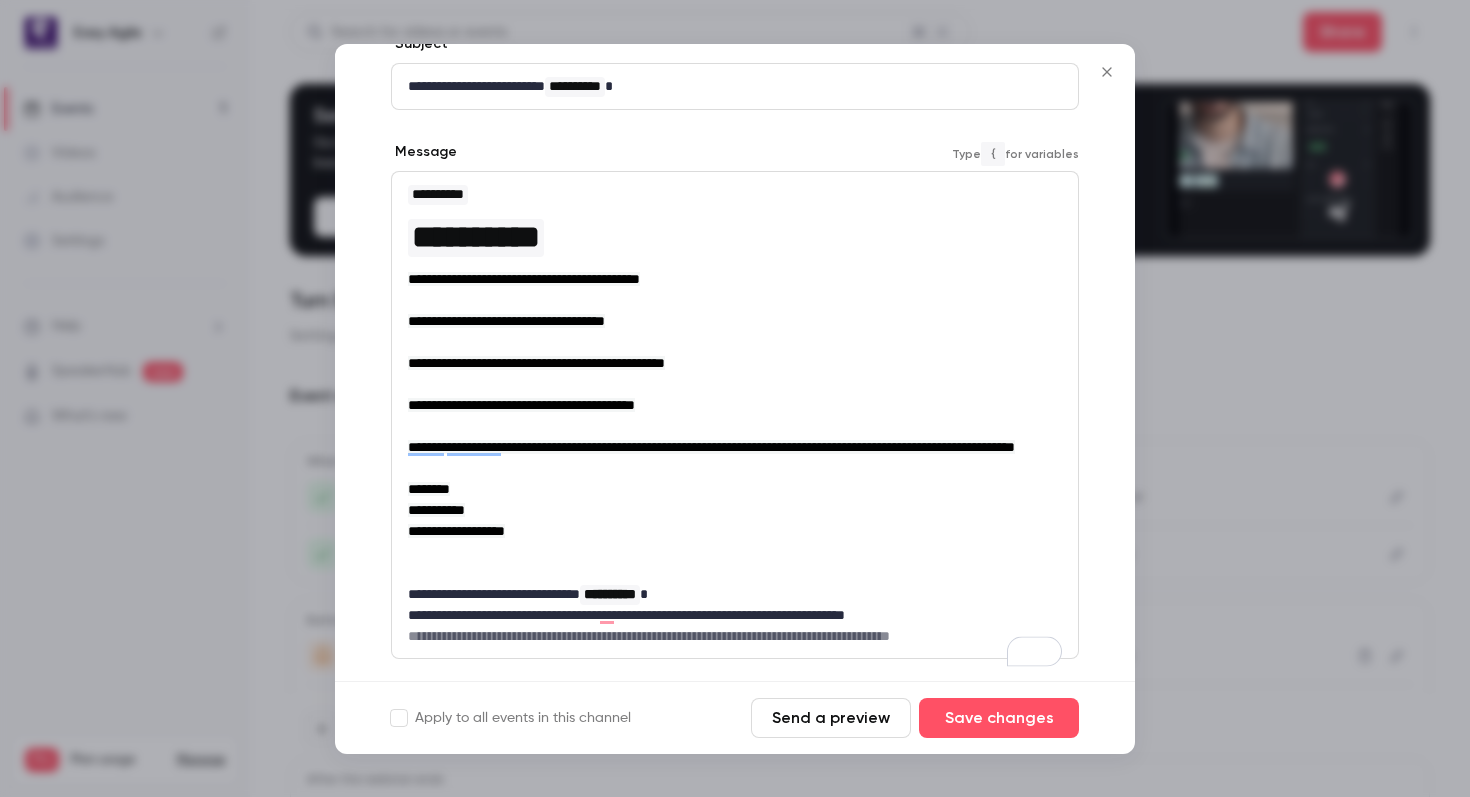 scroll, scrollTop: 100, scrollLeft: 0, axis: vertical 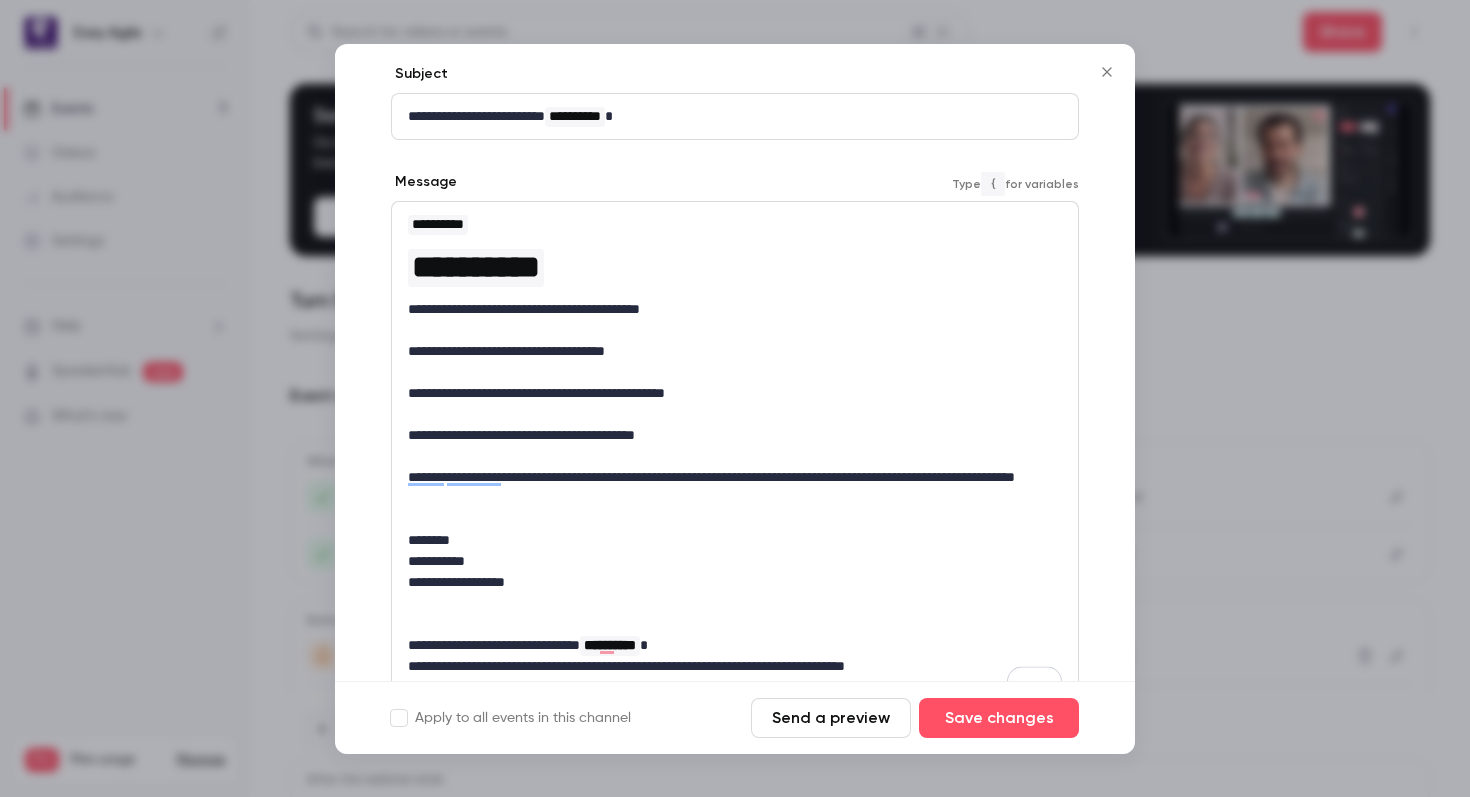 click on "**********" at bounding box center (735, 309) 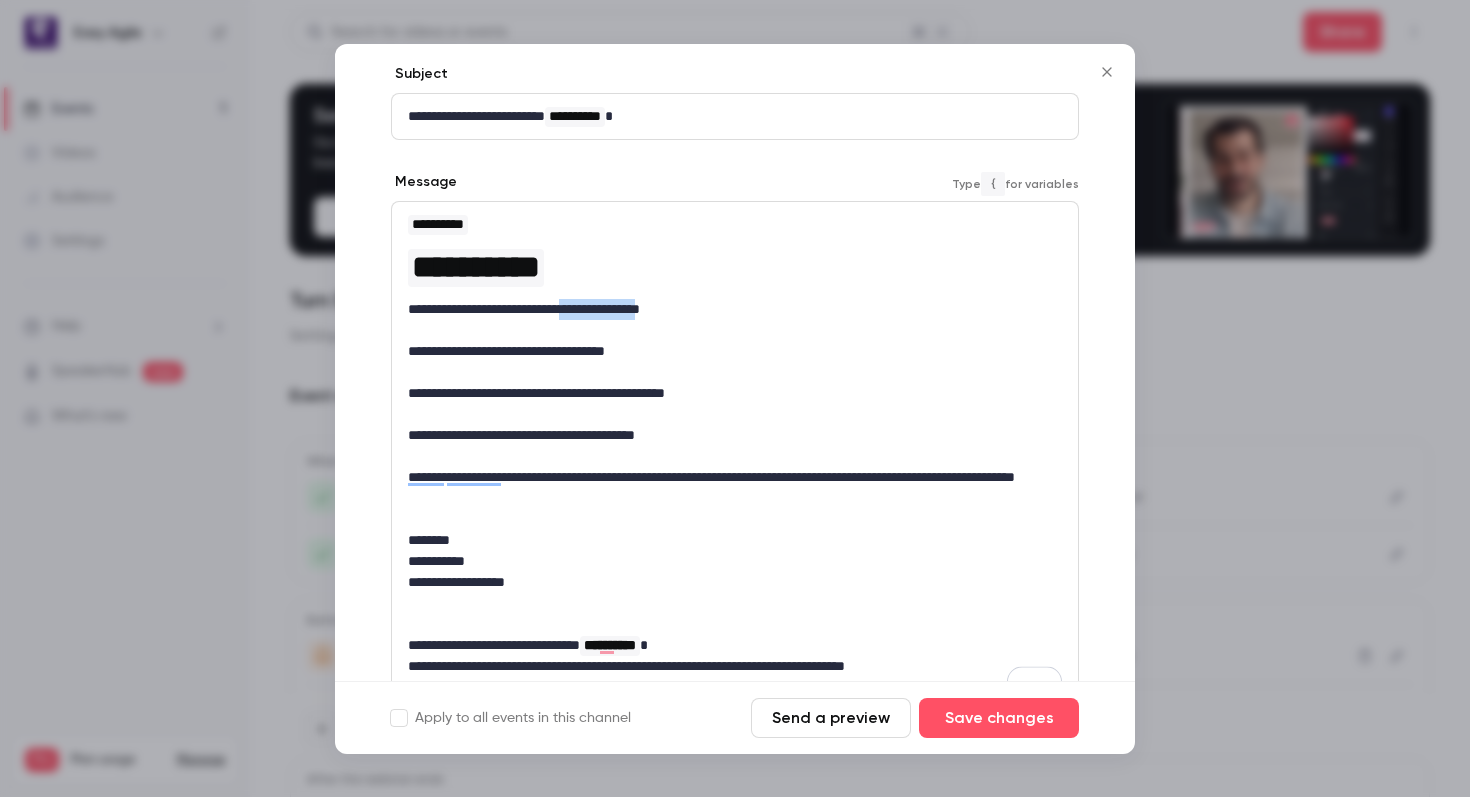 drag, startPoint x: 590, startPoint y: 302, endPoint x: 682, endPoint y: 302, distance: 92 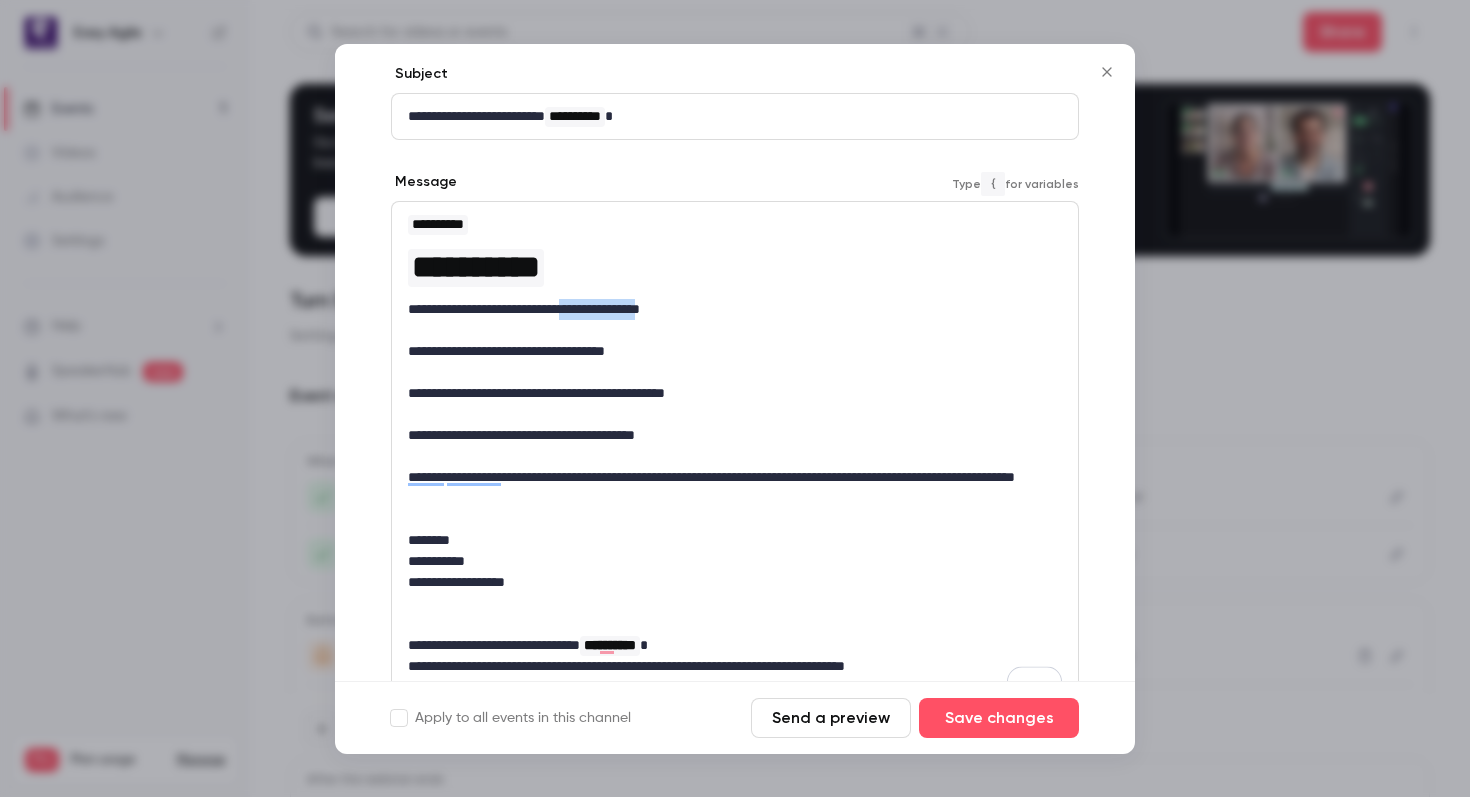 click on "**********" at bounding box center [735, 309] 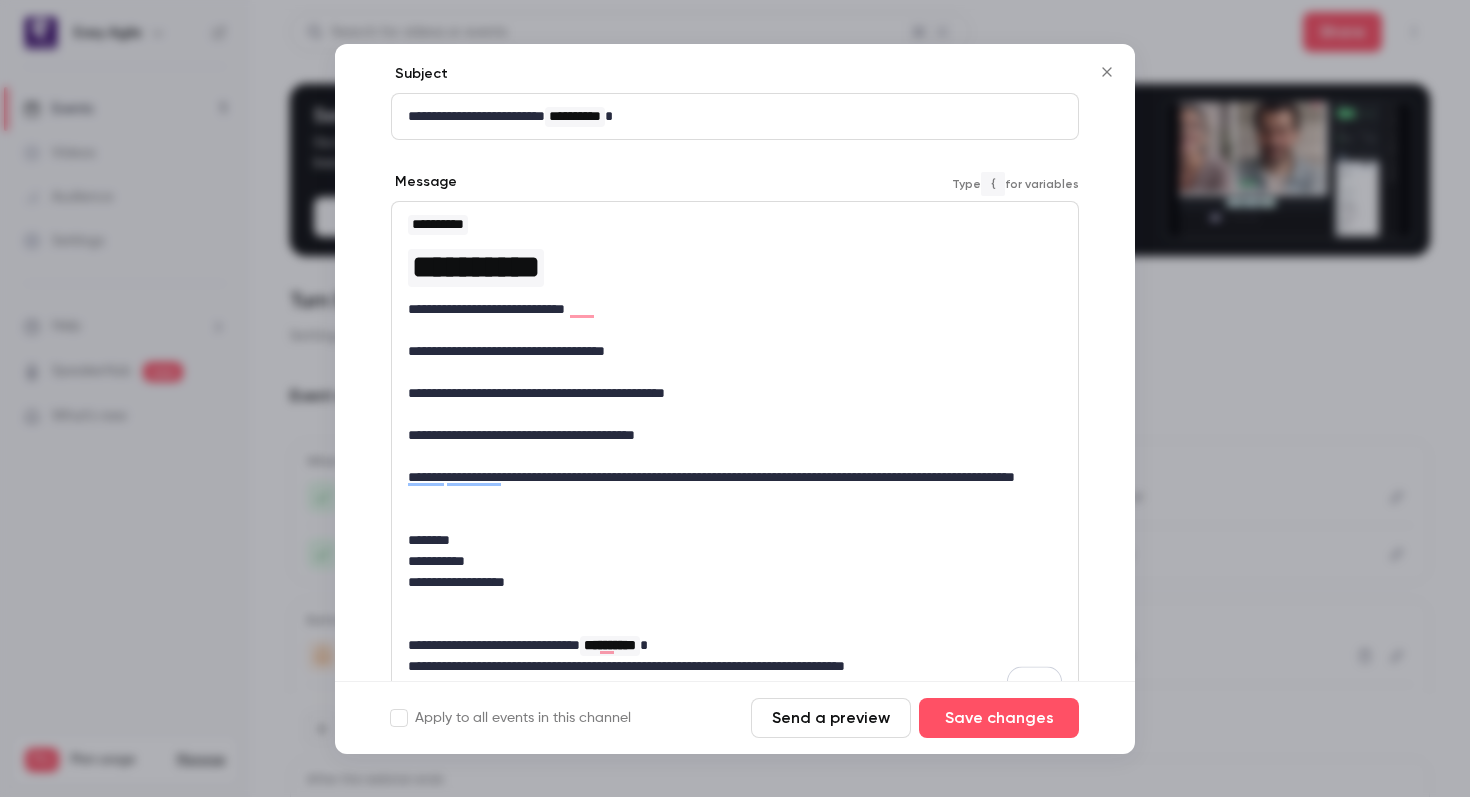 type 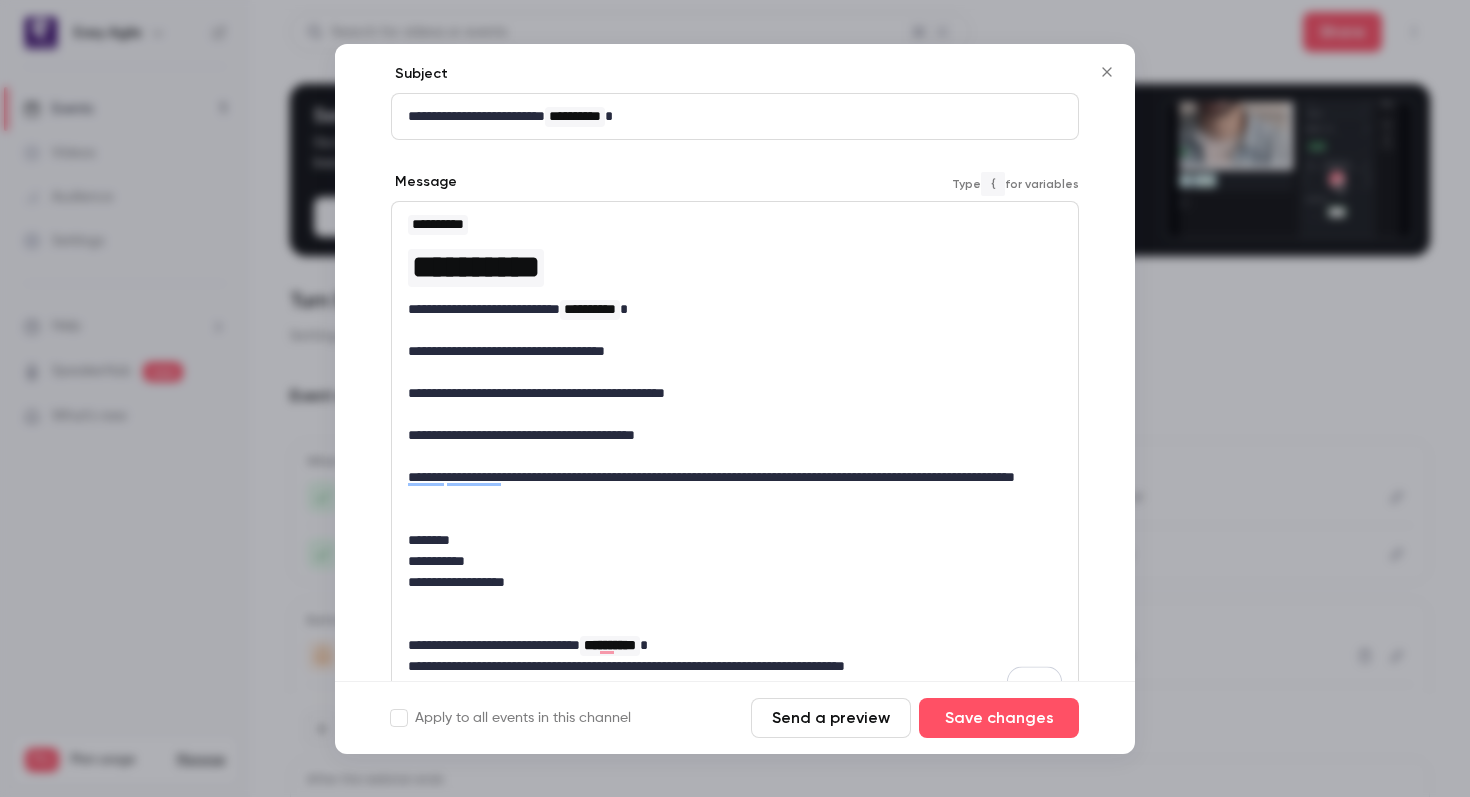 click on "**********" at bounding box center (735, 309) 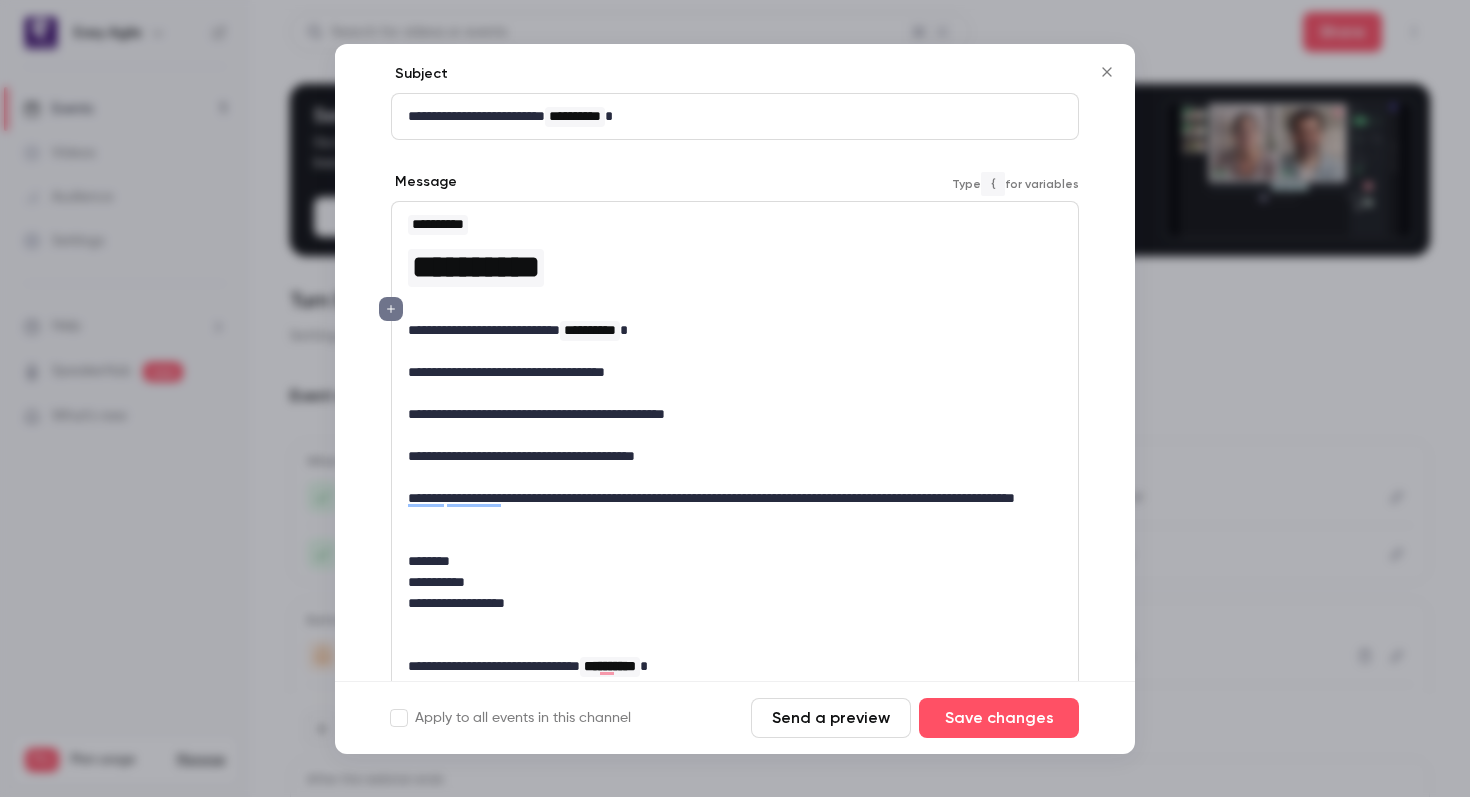 click on "**********" at bounding box center (476, 267) 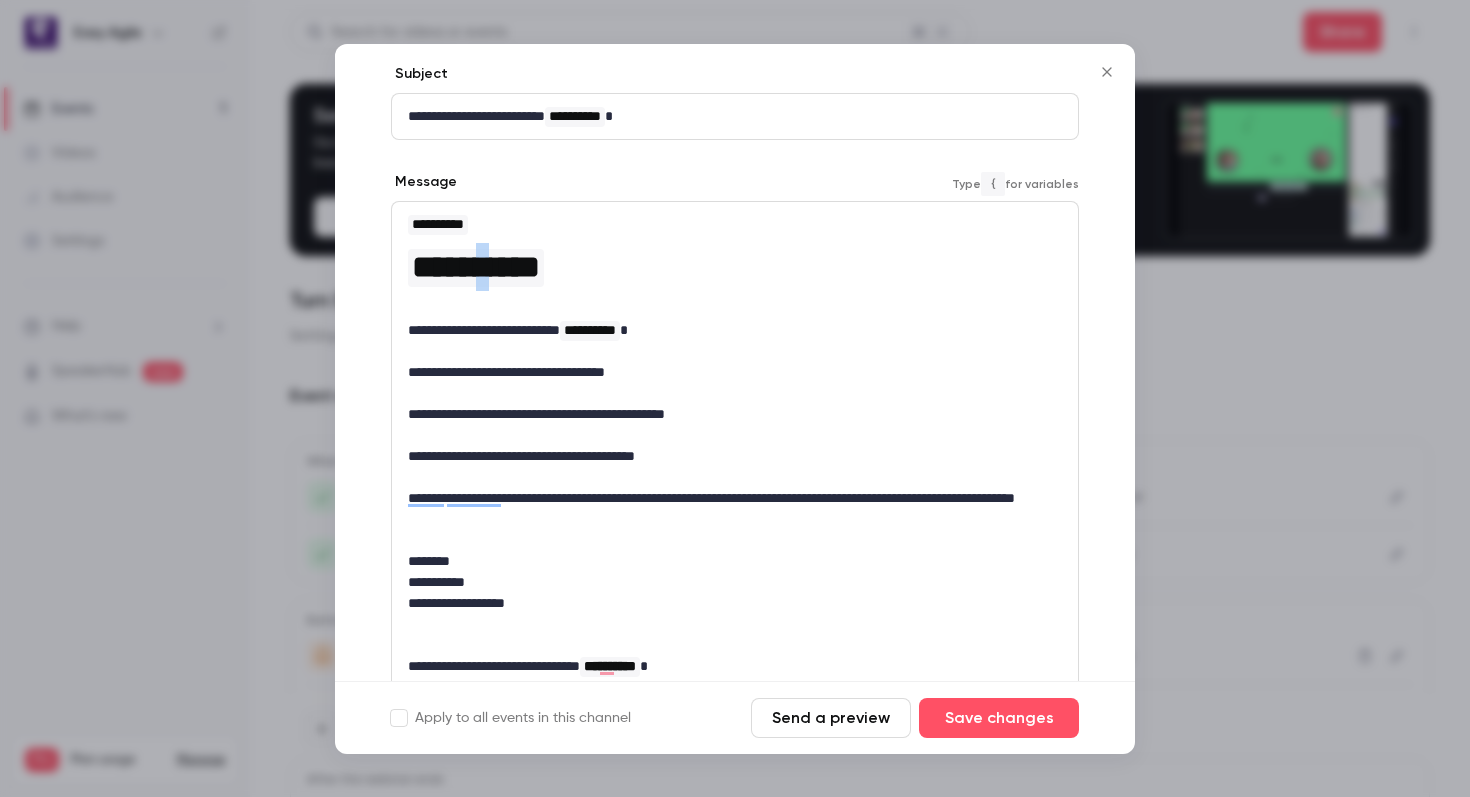 click on "**********" at bounding box center [476, 267] 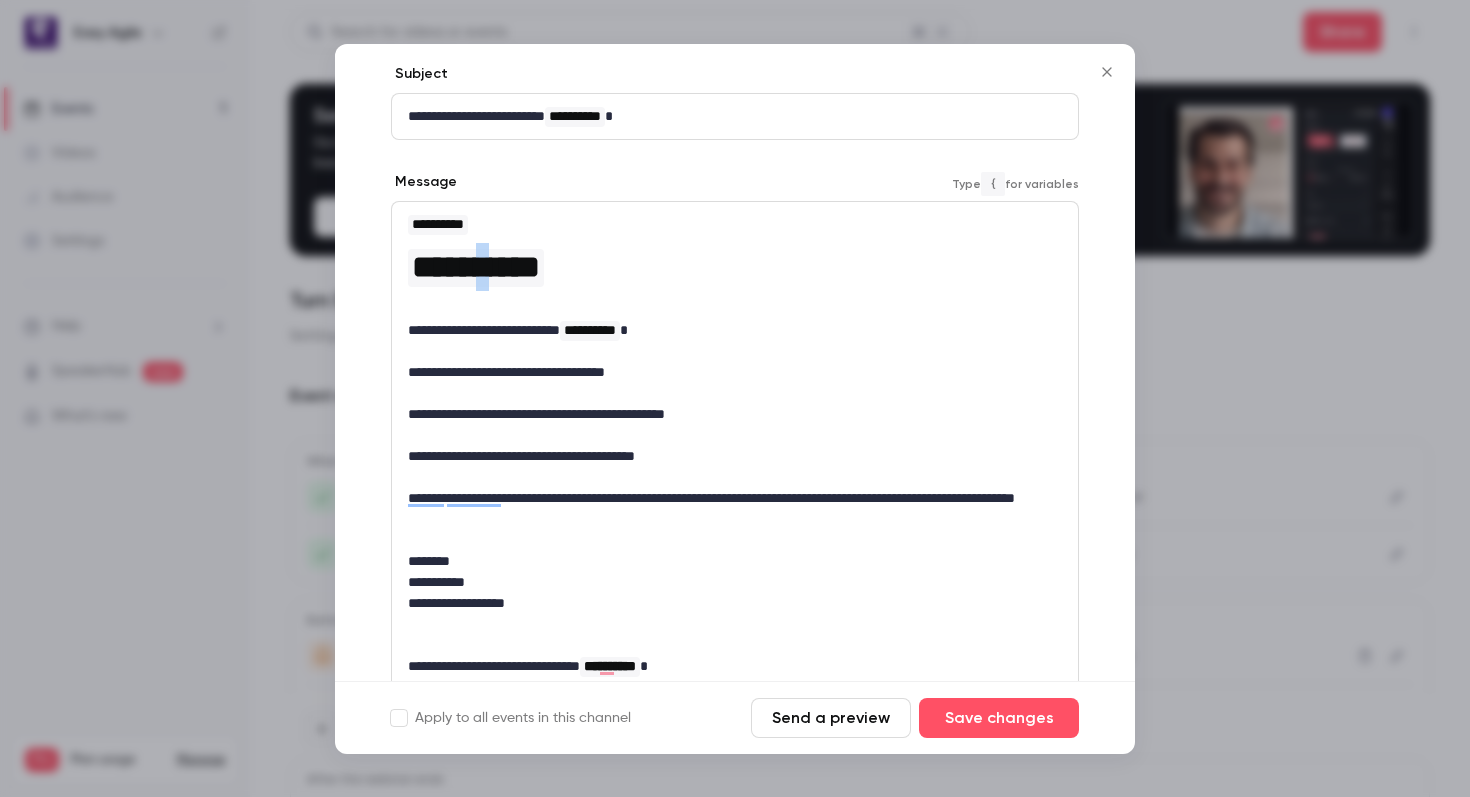 click on "**********" at bounding box center (476, 267) 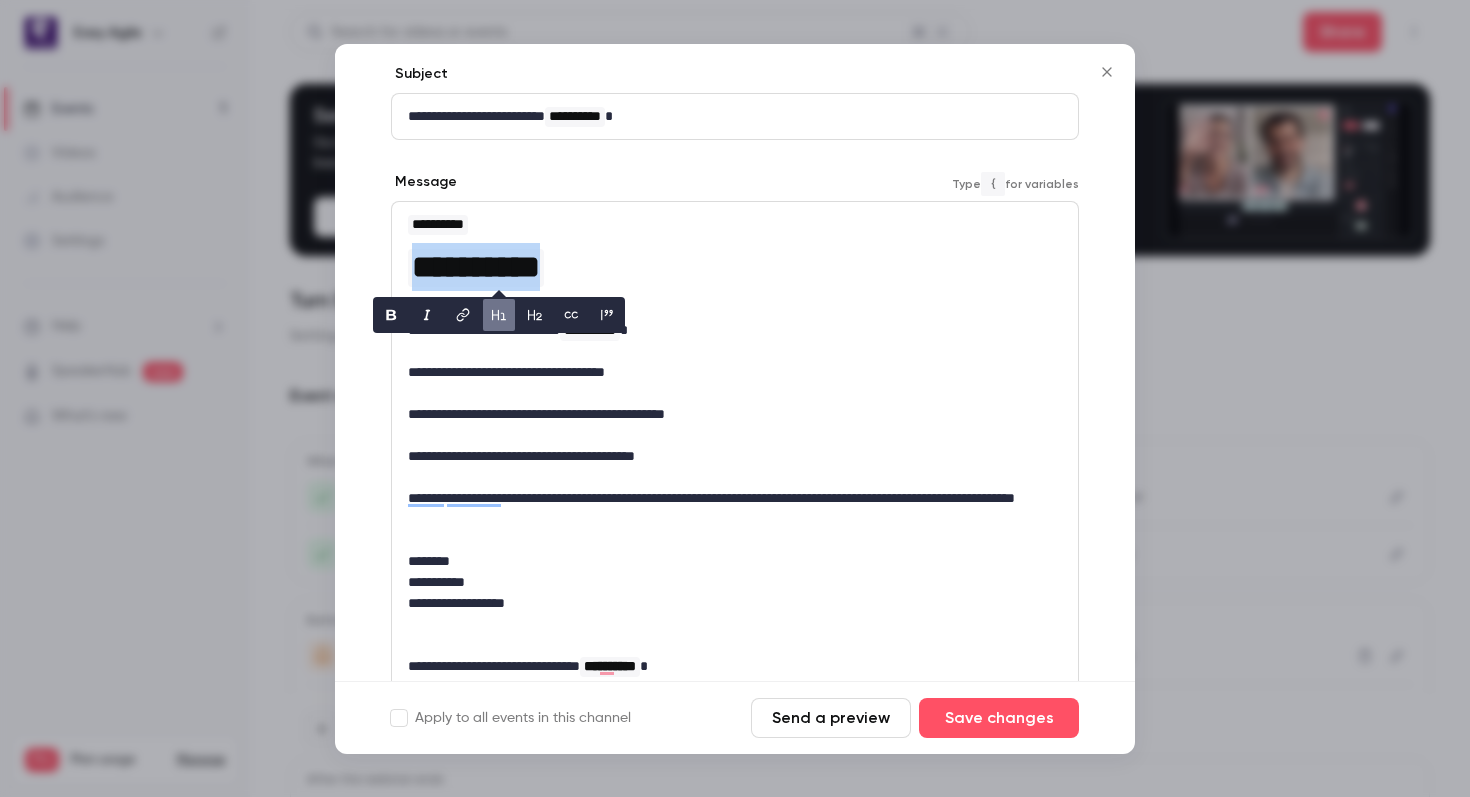 click on "**********" at bounding box center (735, 267) 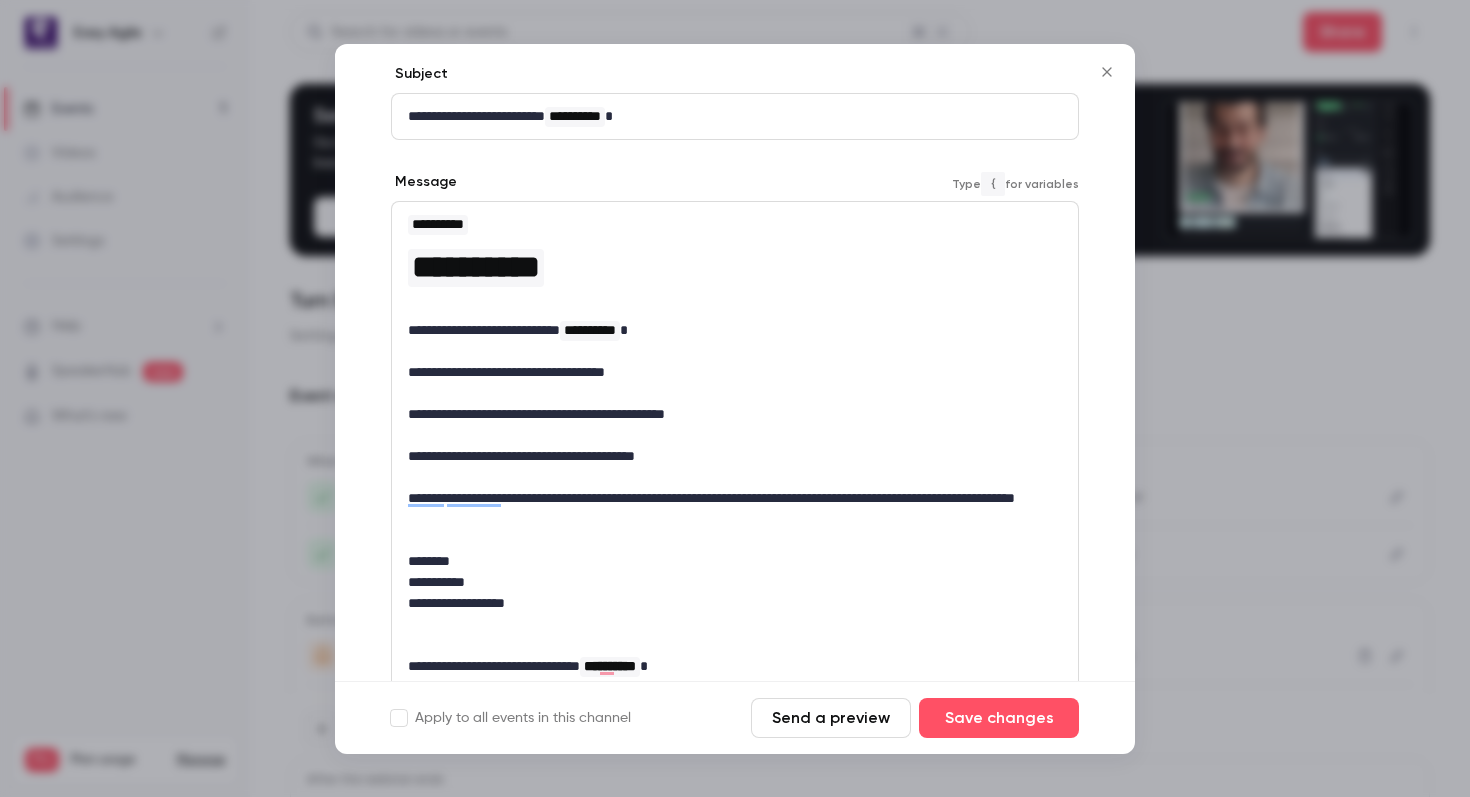 click at bounding box center (735, 309) 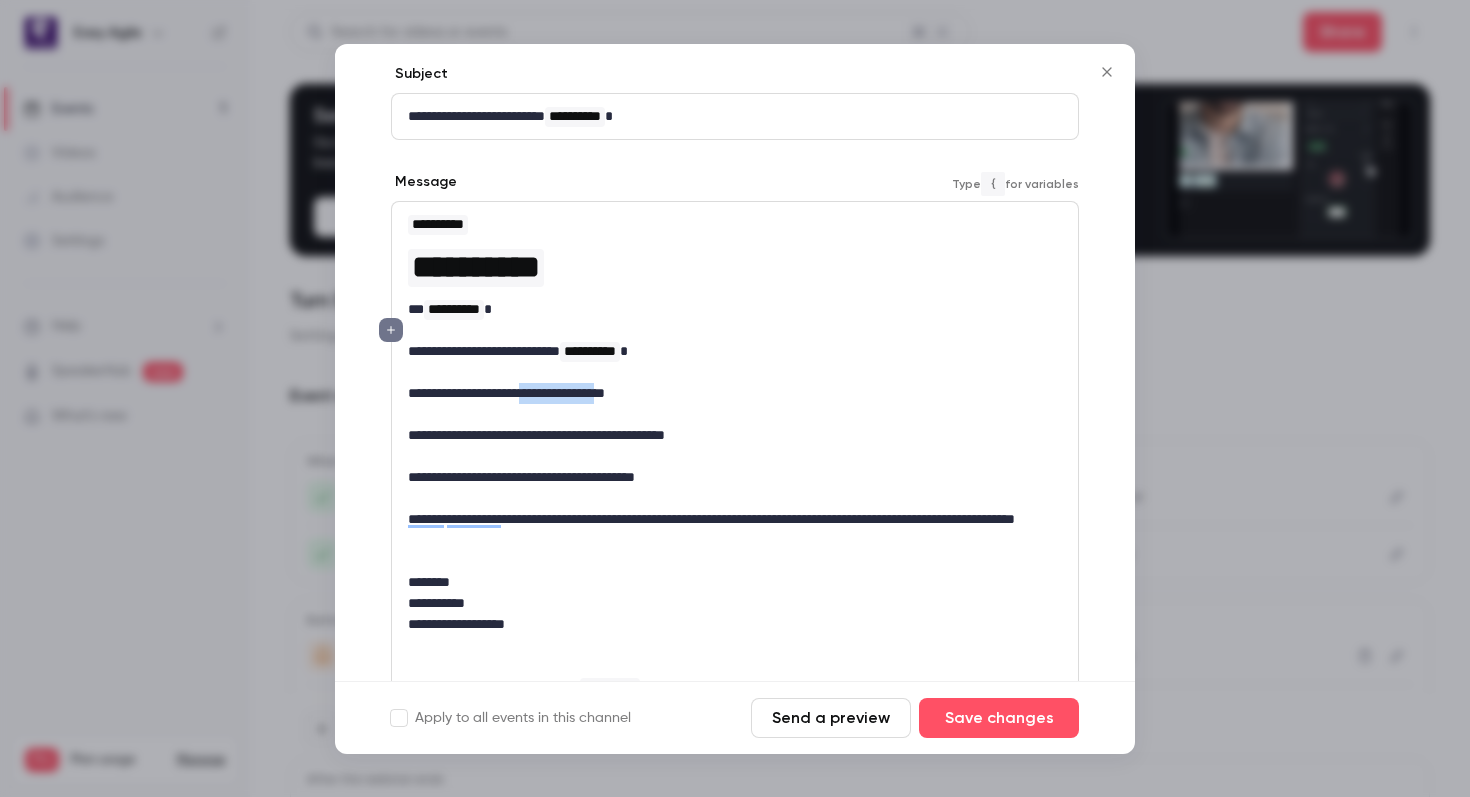drag, startPoint x: 548, startPoint y: 387, endPoint x: 647, endPoint y: 392, distance: 99.12618 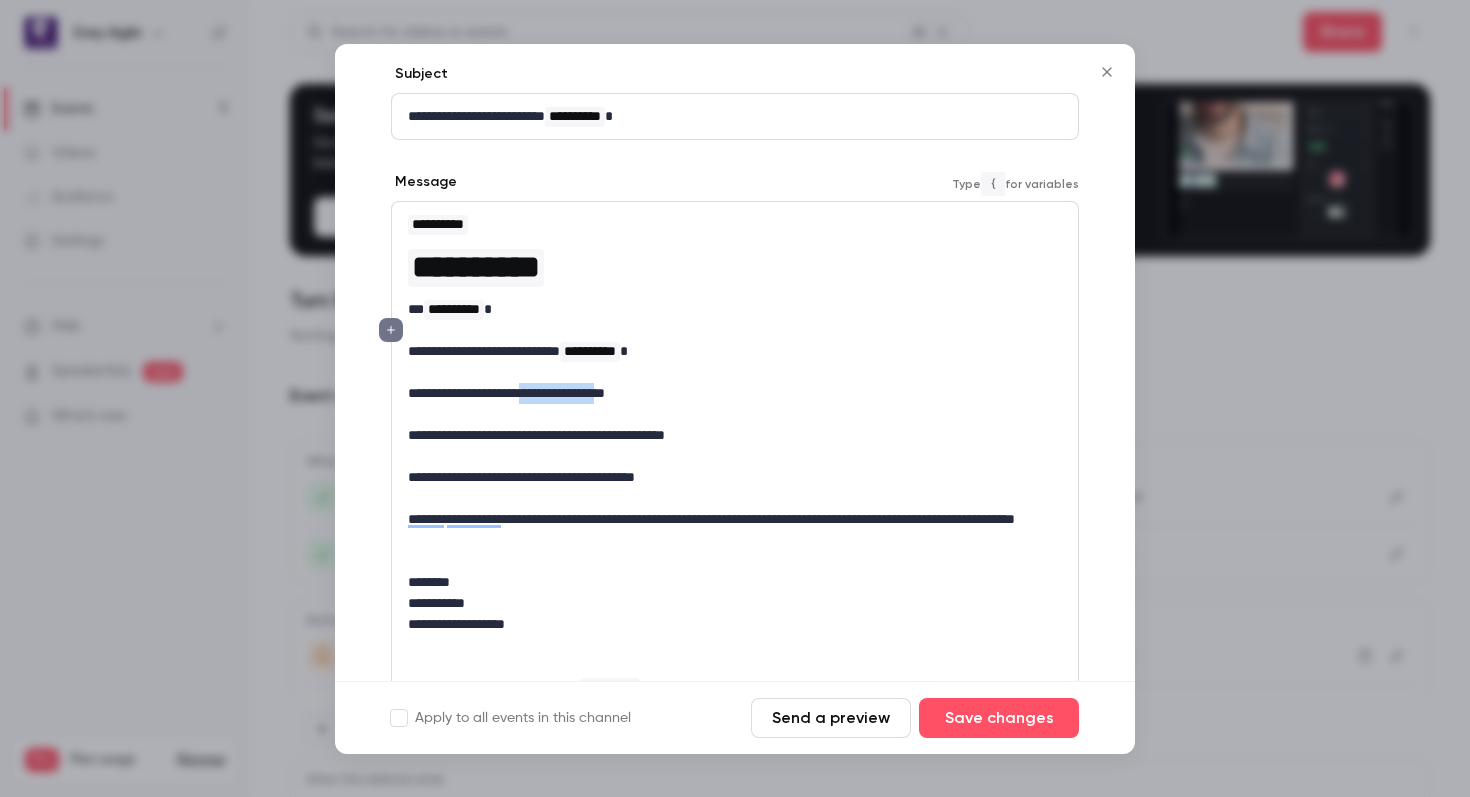 click on "**********" at bounding box center (735, 393) 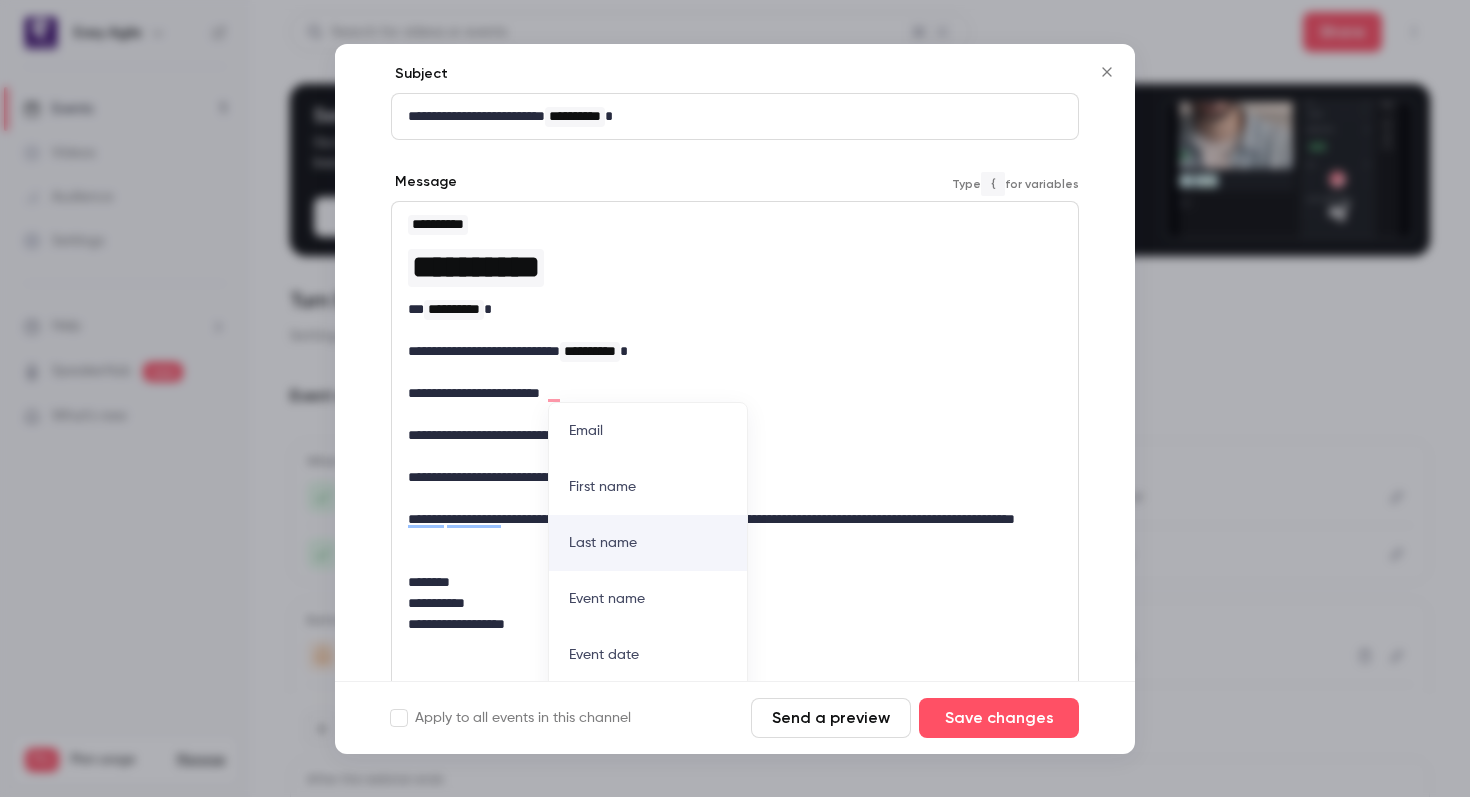 scroll, scrollTop: 181, scrollLeft: 0, axis: vertical 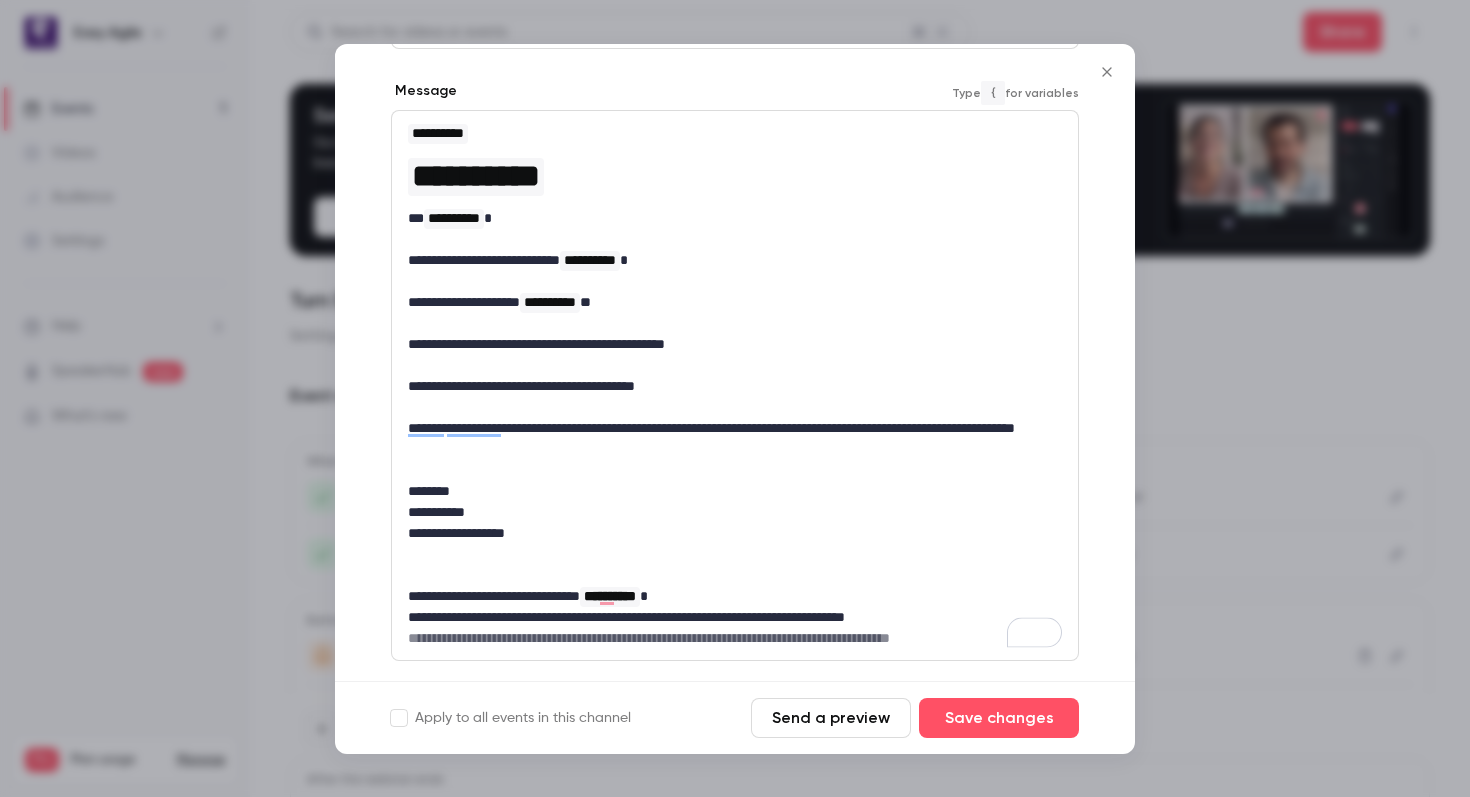 click on "**********" at bounding box center [735, 302] 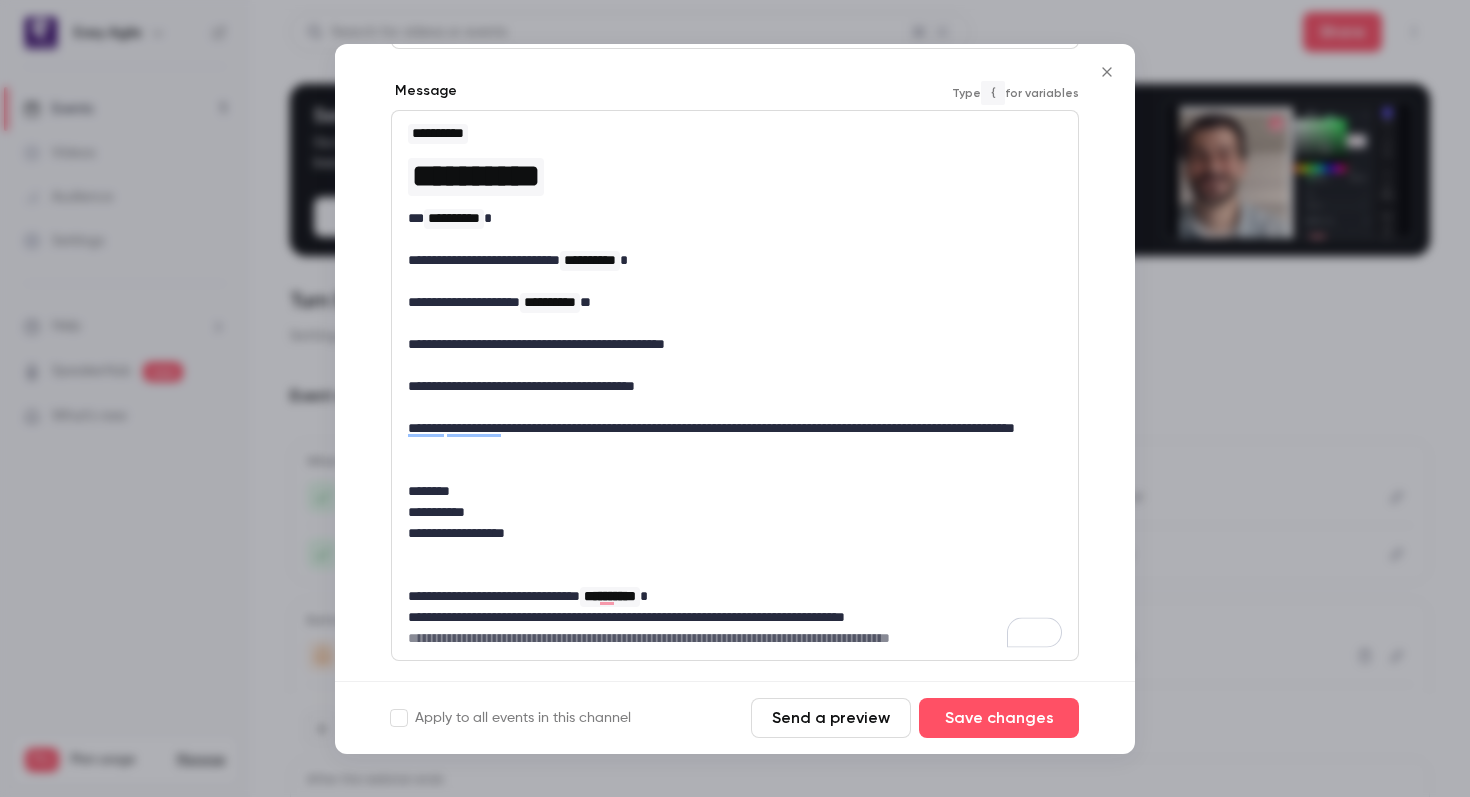 click on "**********" at bounding box center [735, 302] 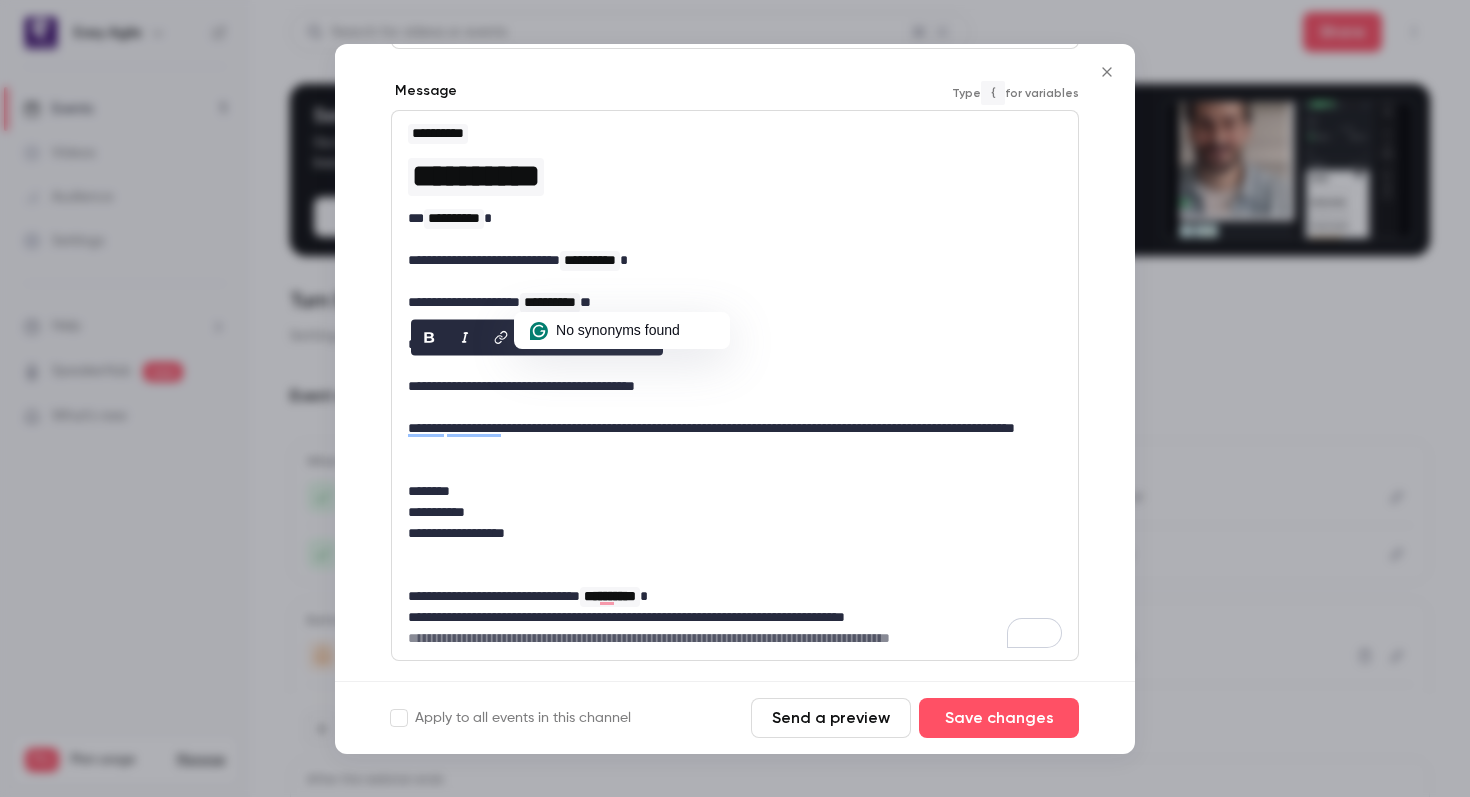 click at bounding box center [735, 470] 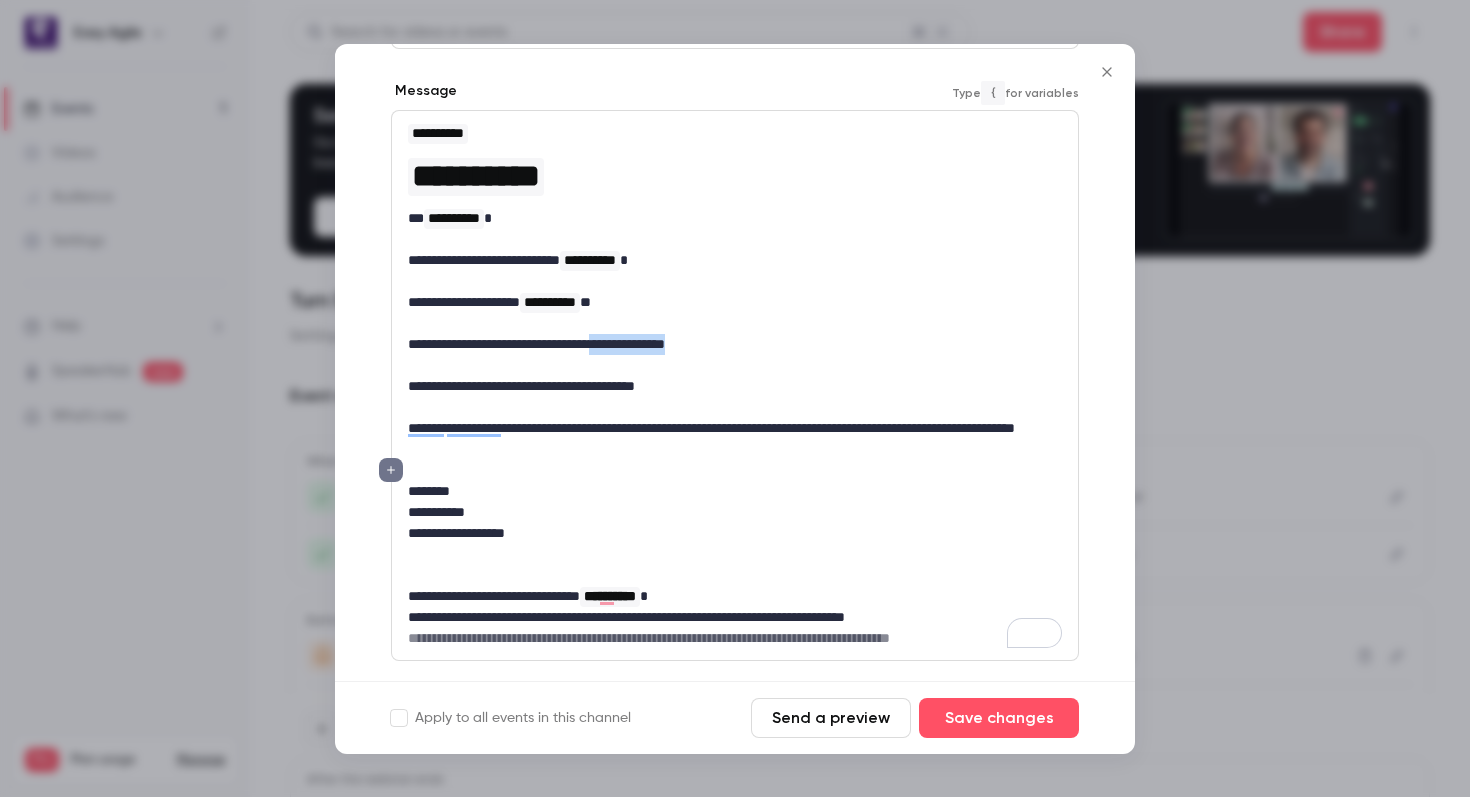 drag, startPoint x: 608, startPoint y: 340, endPoint x: 726, endPoint y: 352, distance: 118.6086 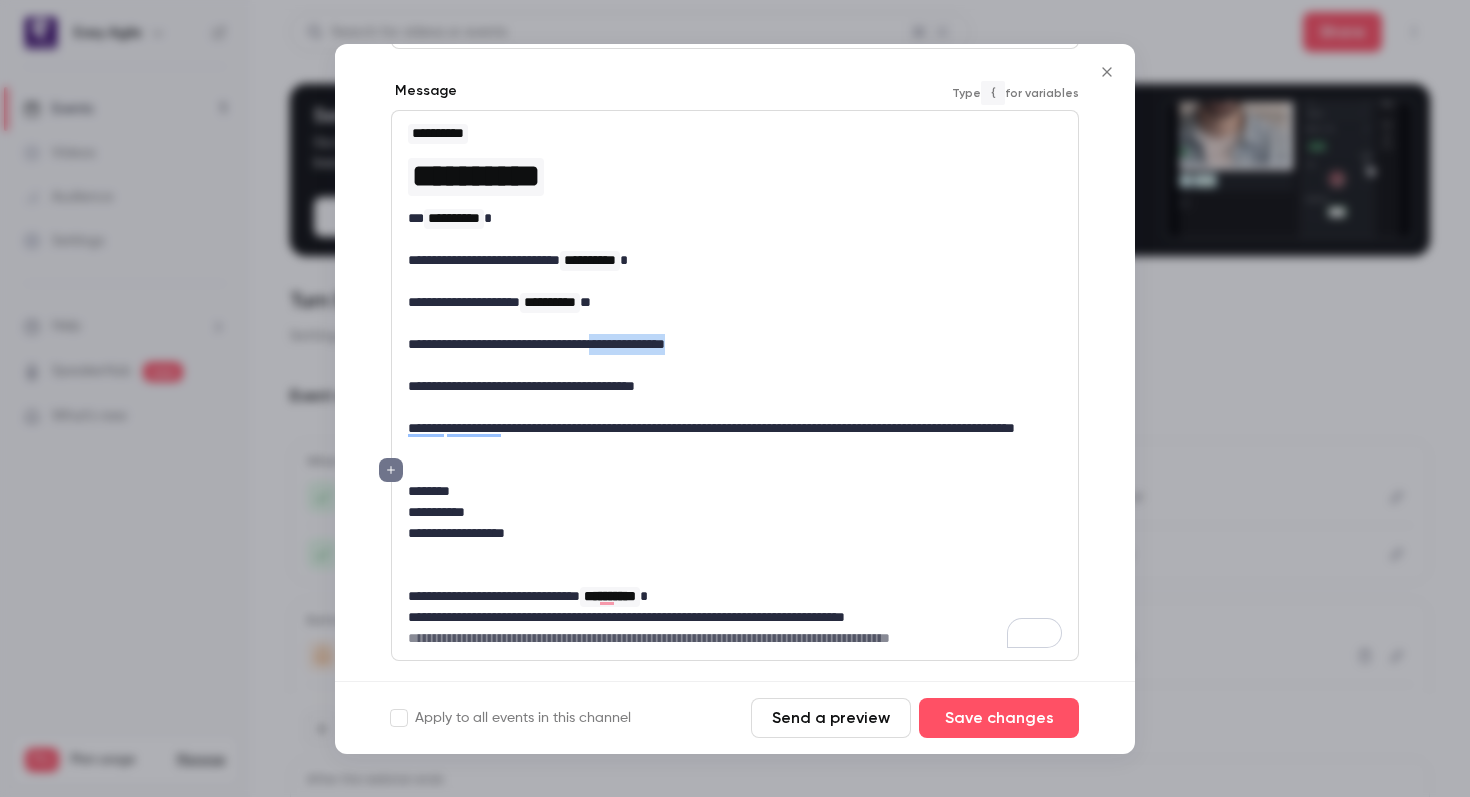 click on "**********" at bounding box center [735, 344] 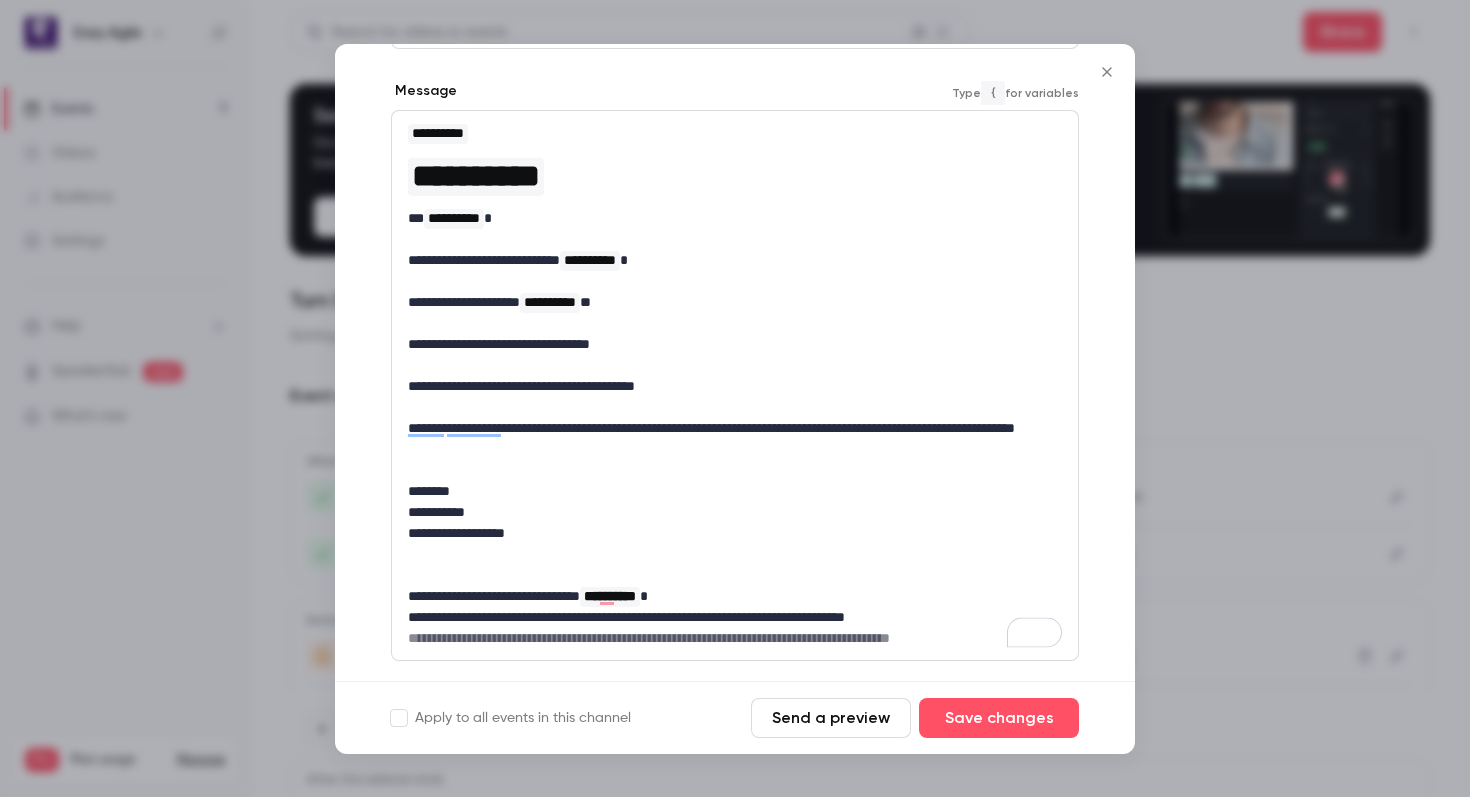 scroll, scrollTop: 351, scrollLeft: 0, axis: vertical 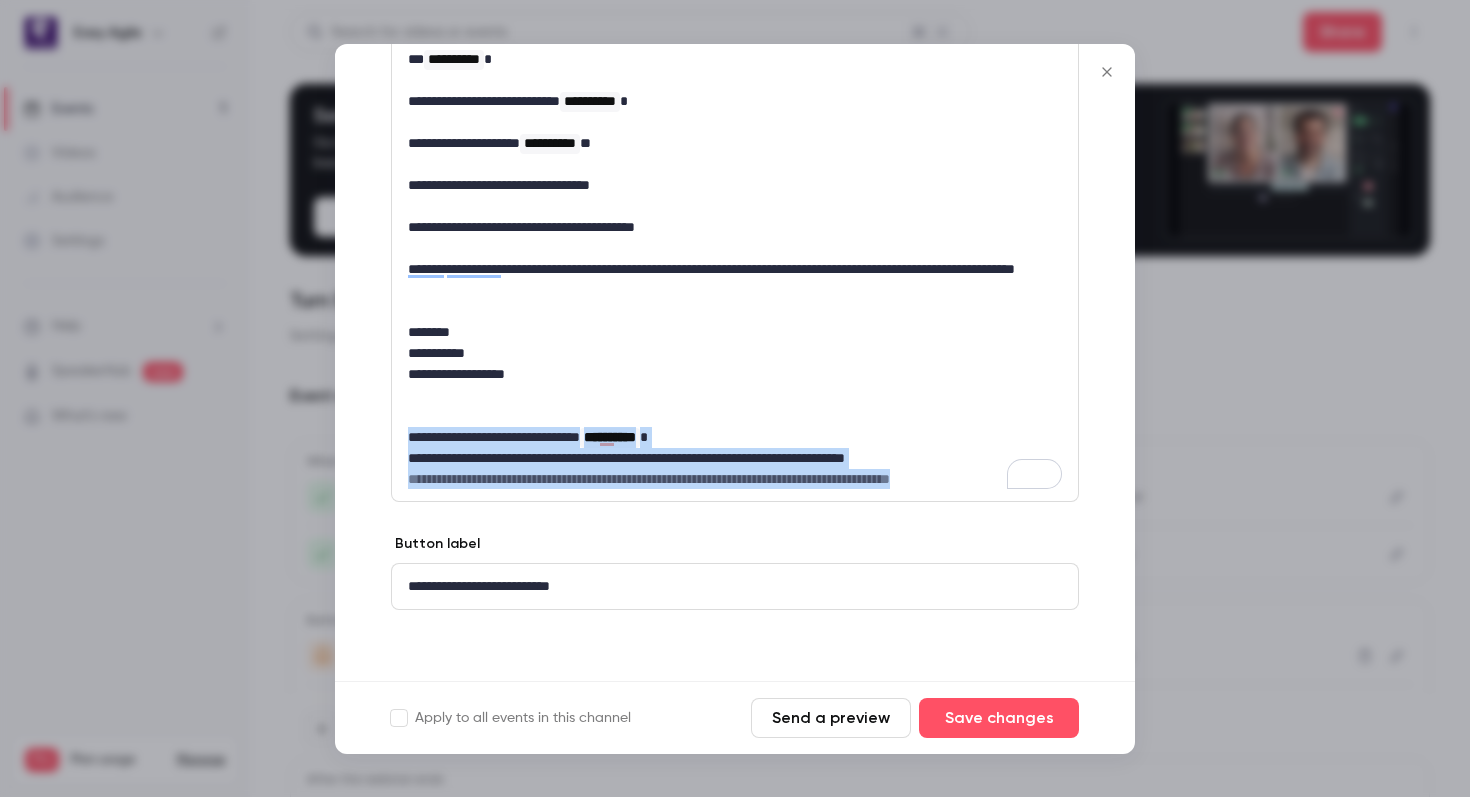 drag, startPoint x: 409, startPoint y: 434, endPoint x: 991, endPoint y: 487, distance: 584.40826 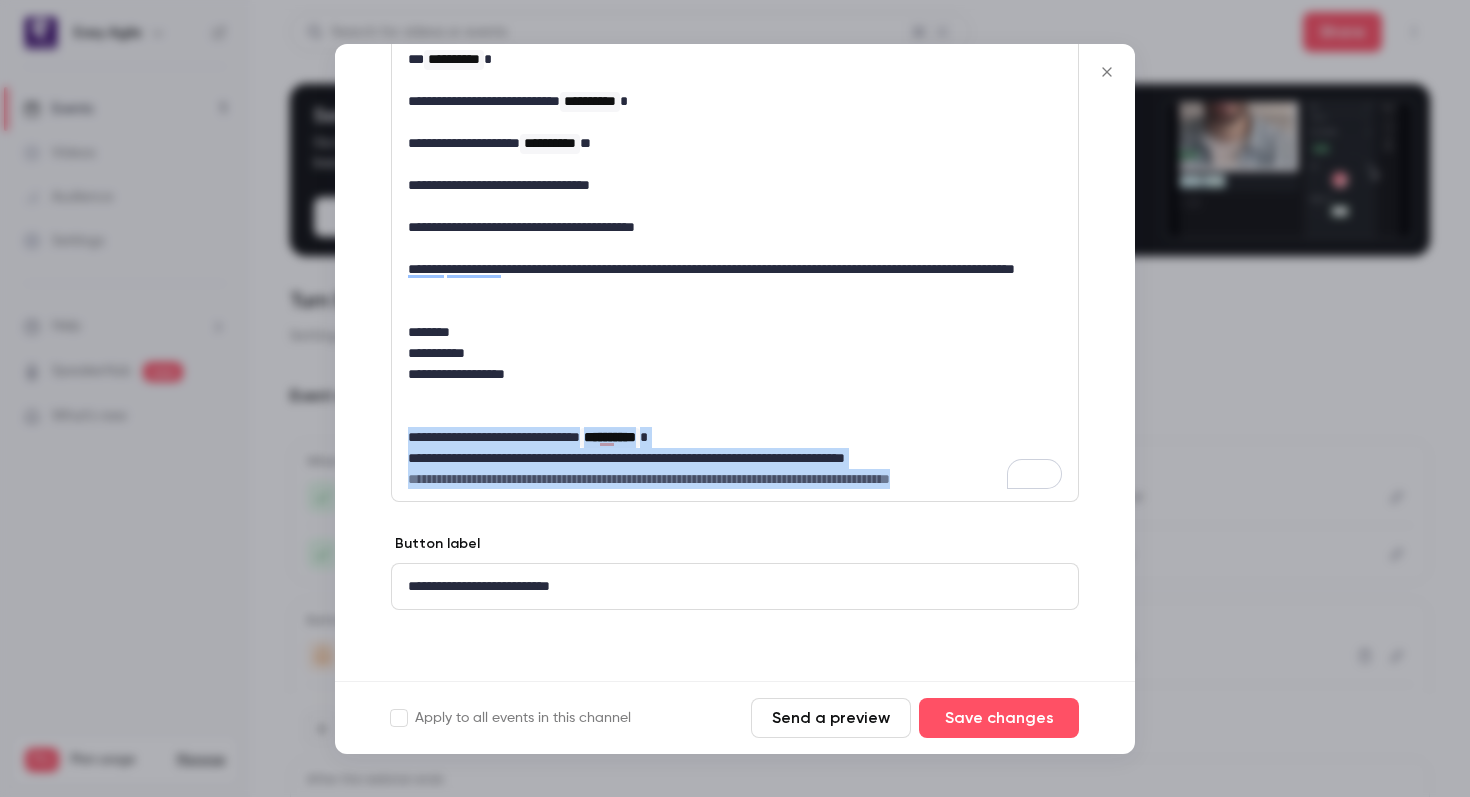 click on "**********" at bounding box center [735, 226] 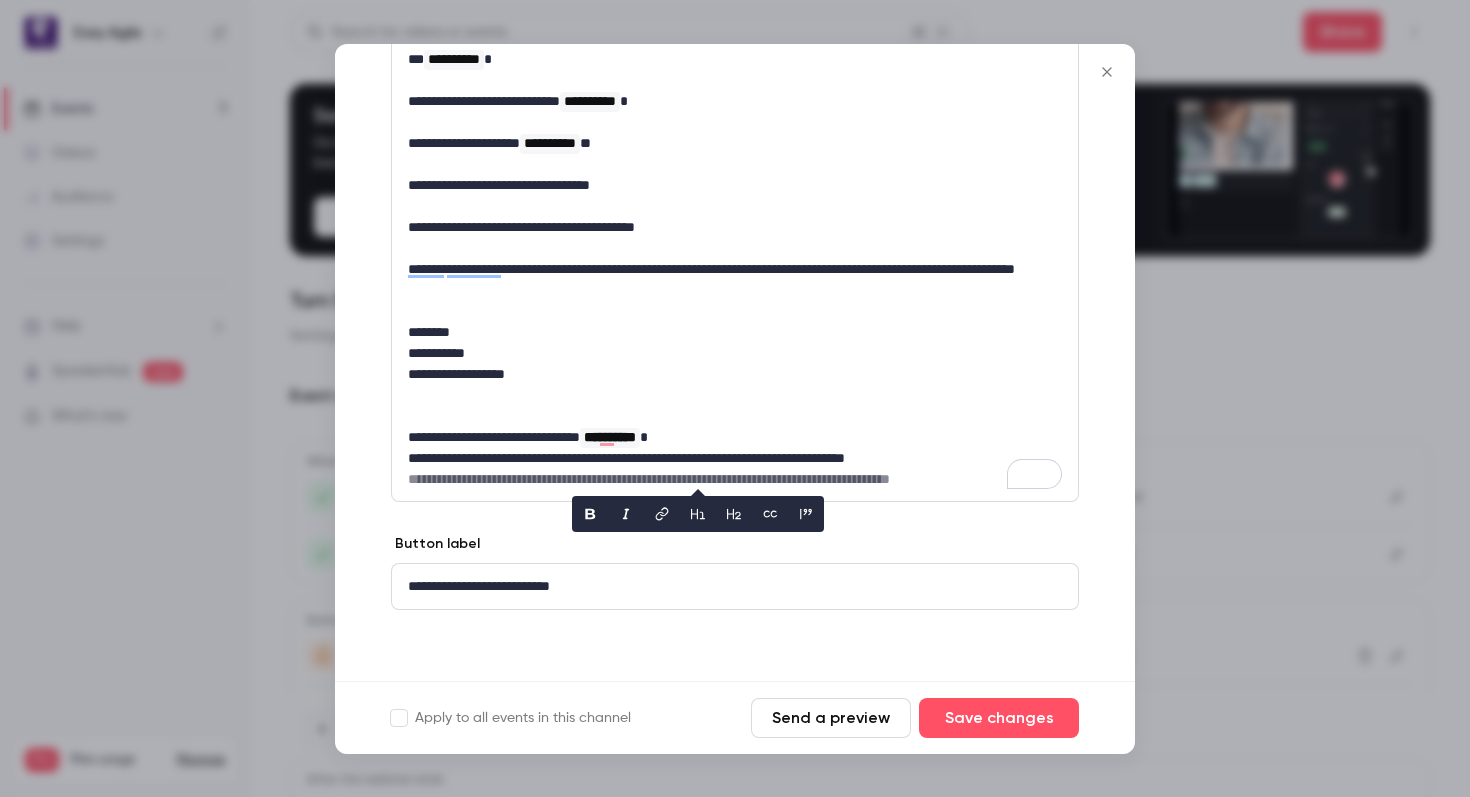 scroll, scrollTop: 310, scrollLeft: 0, axis: vertical 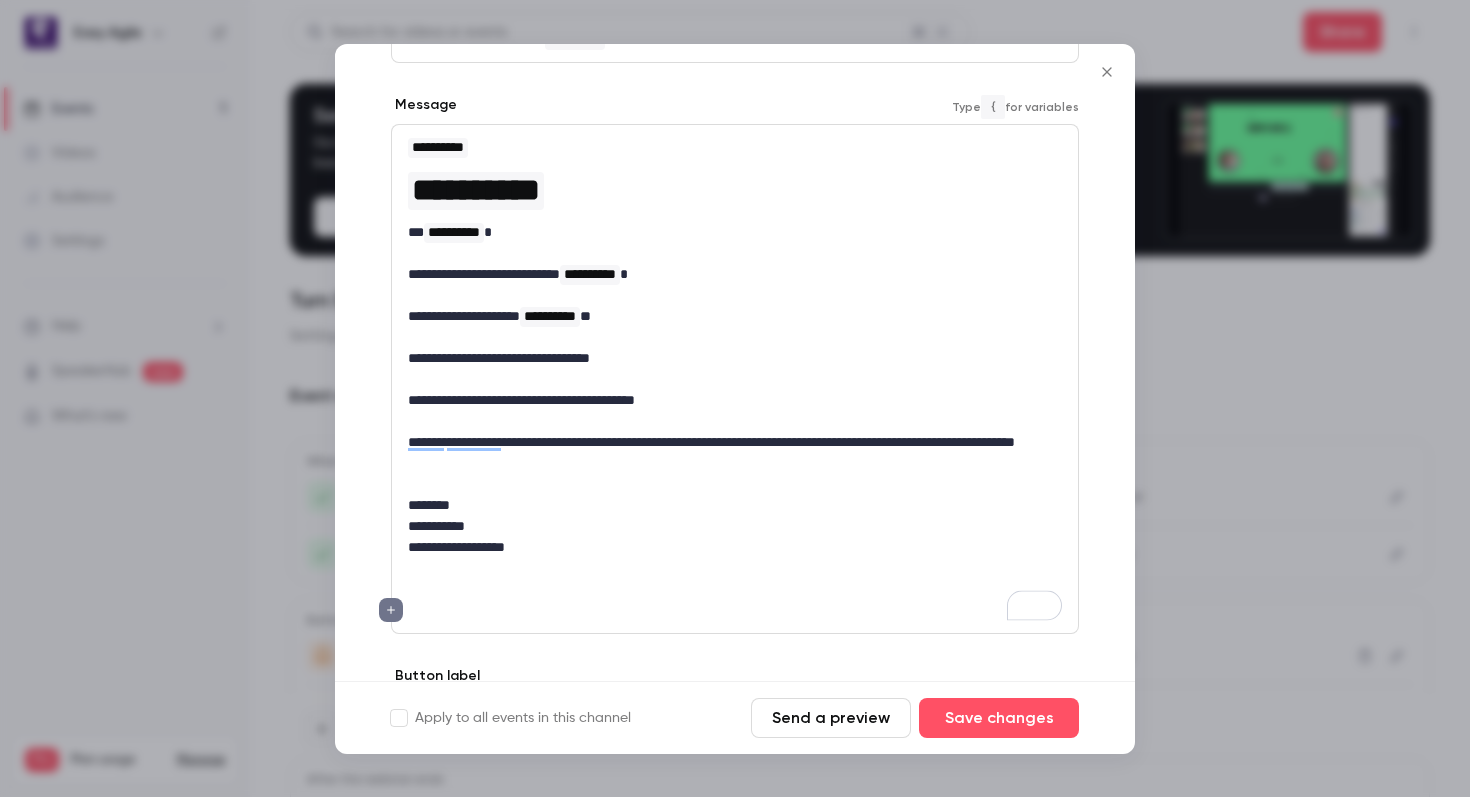 click on "**********" at bounding box center [735, 316] 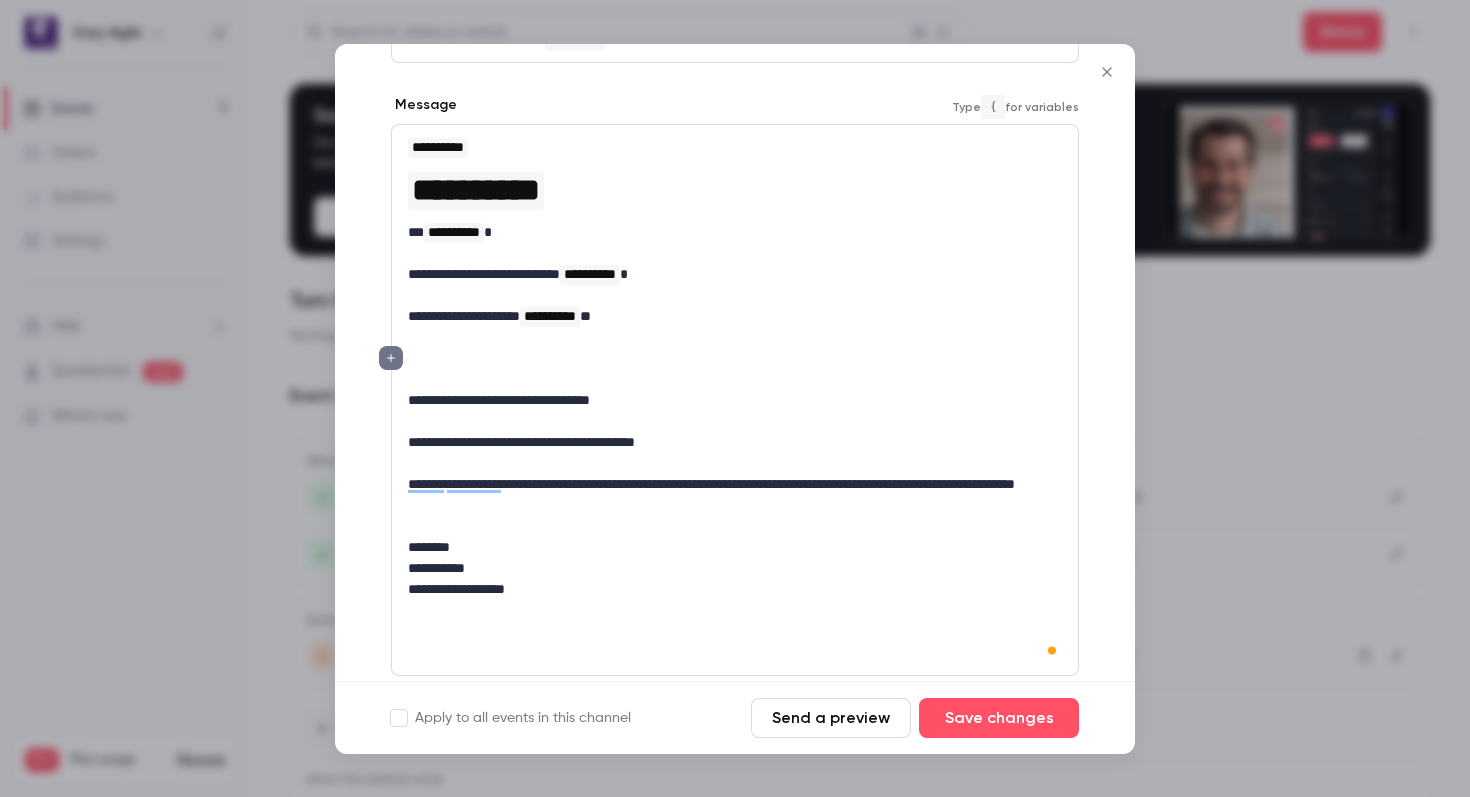 scroll, scrollTop: 0, scrollLeft: 0, axis: both 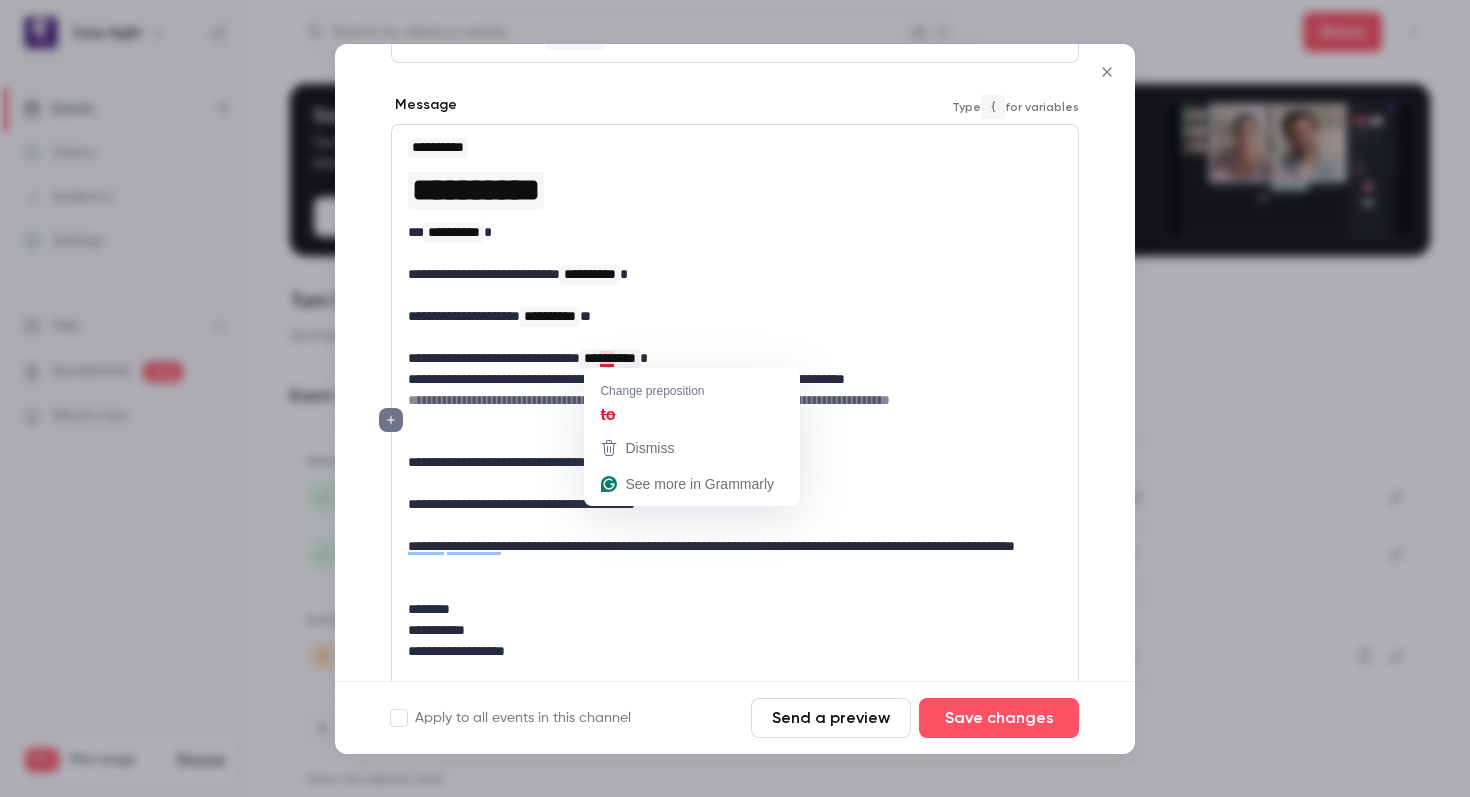 click at bounding box center [735, 441] 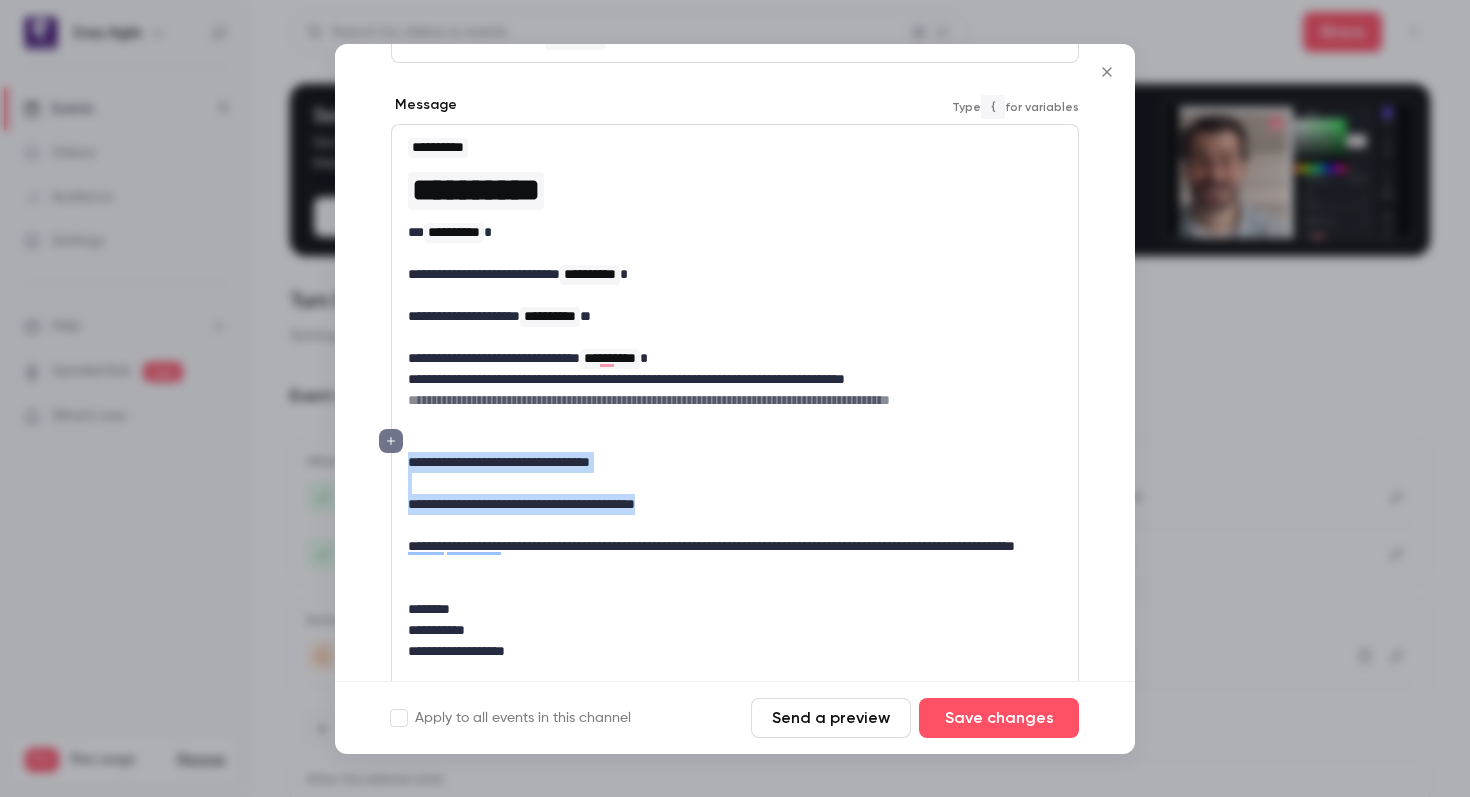 drag, startPoint x: 718, startPoint y: 506, endPoint x: 407, endPoint y: 454, distance: 315.3173 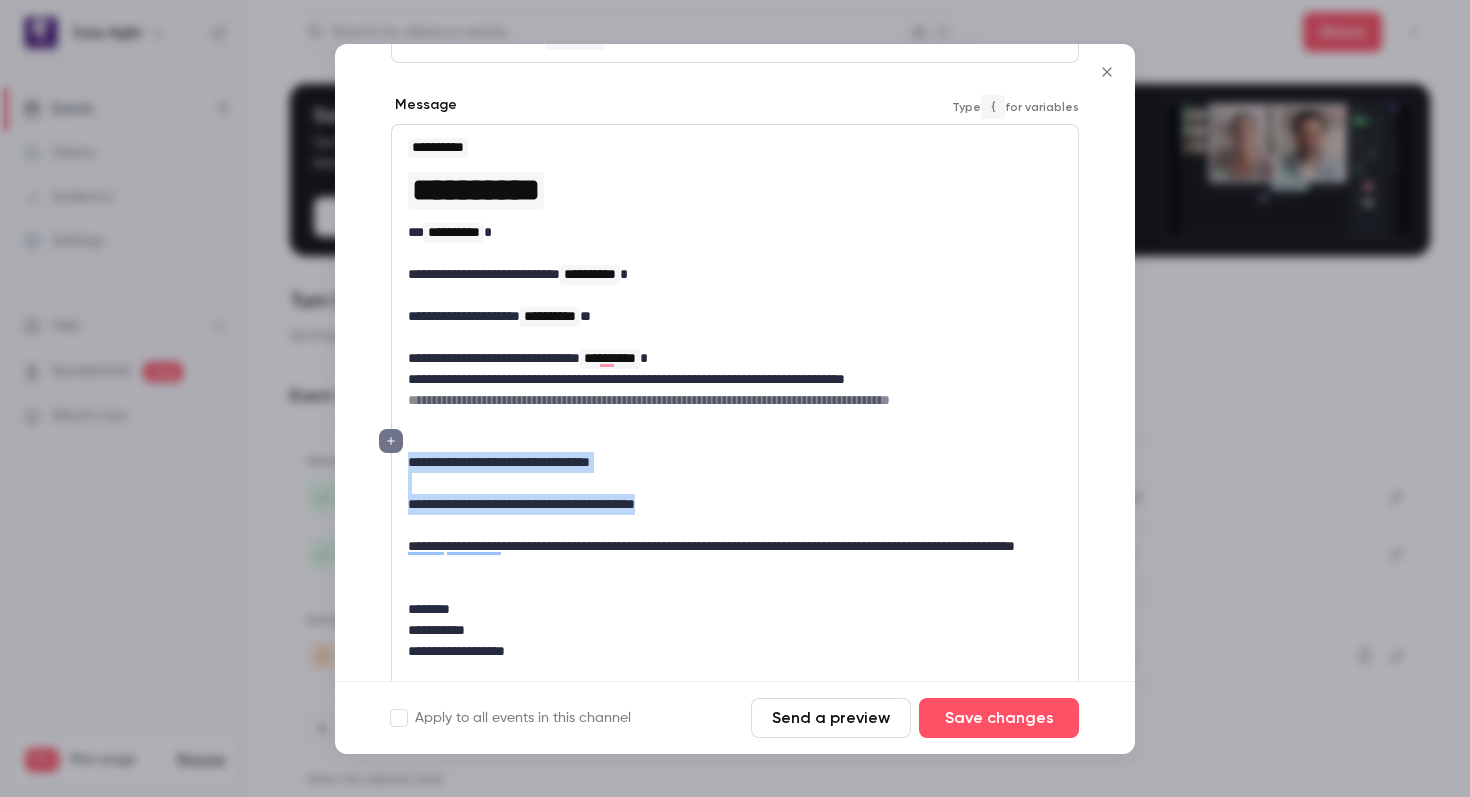 click on "**********" at bounding box center (735, 431) 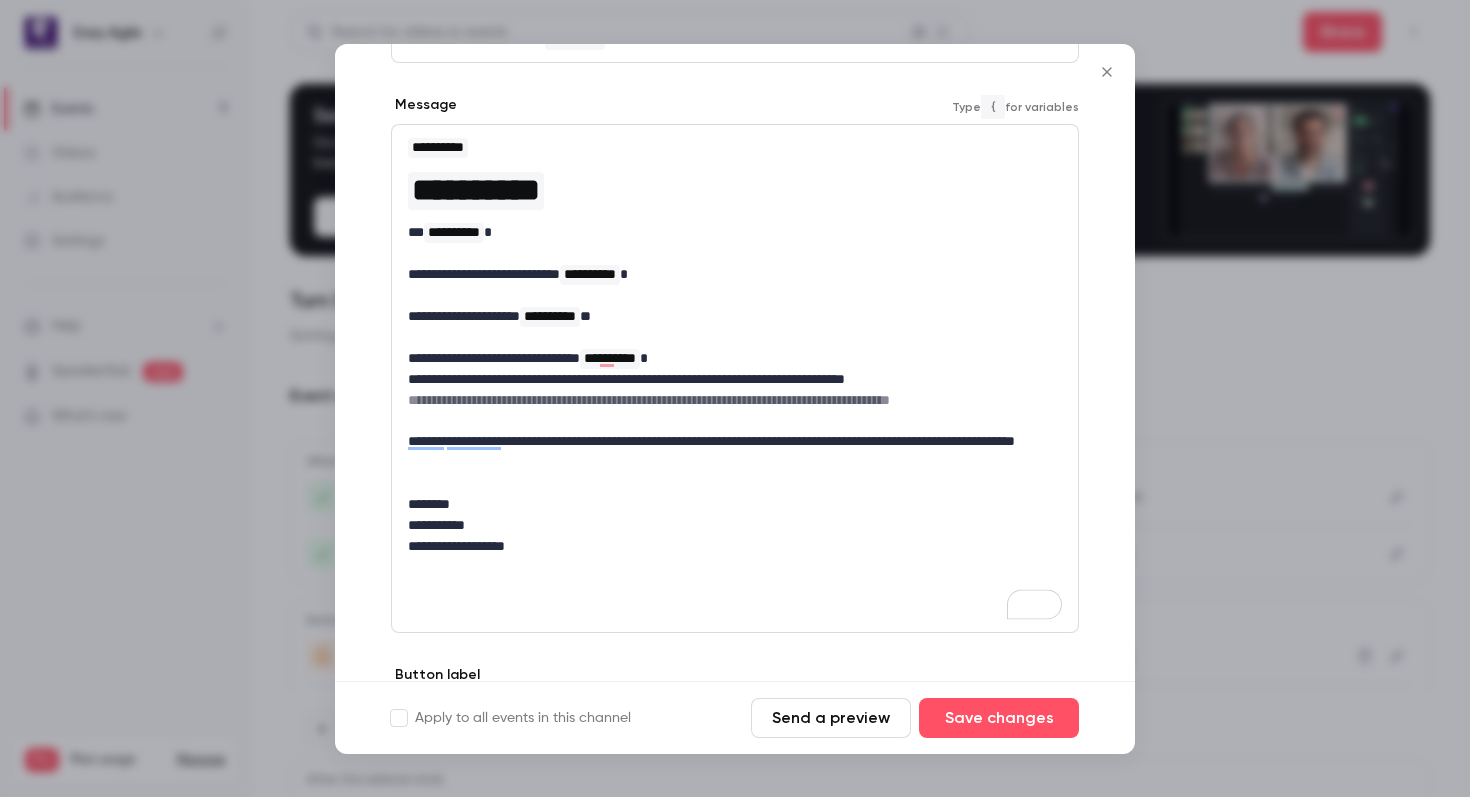click on "**********" at bounding box center (735, 379) 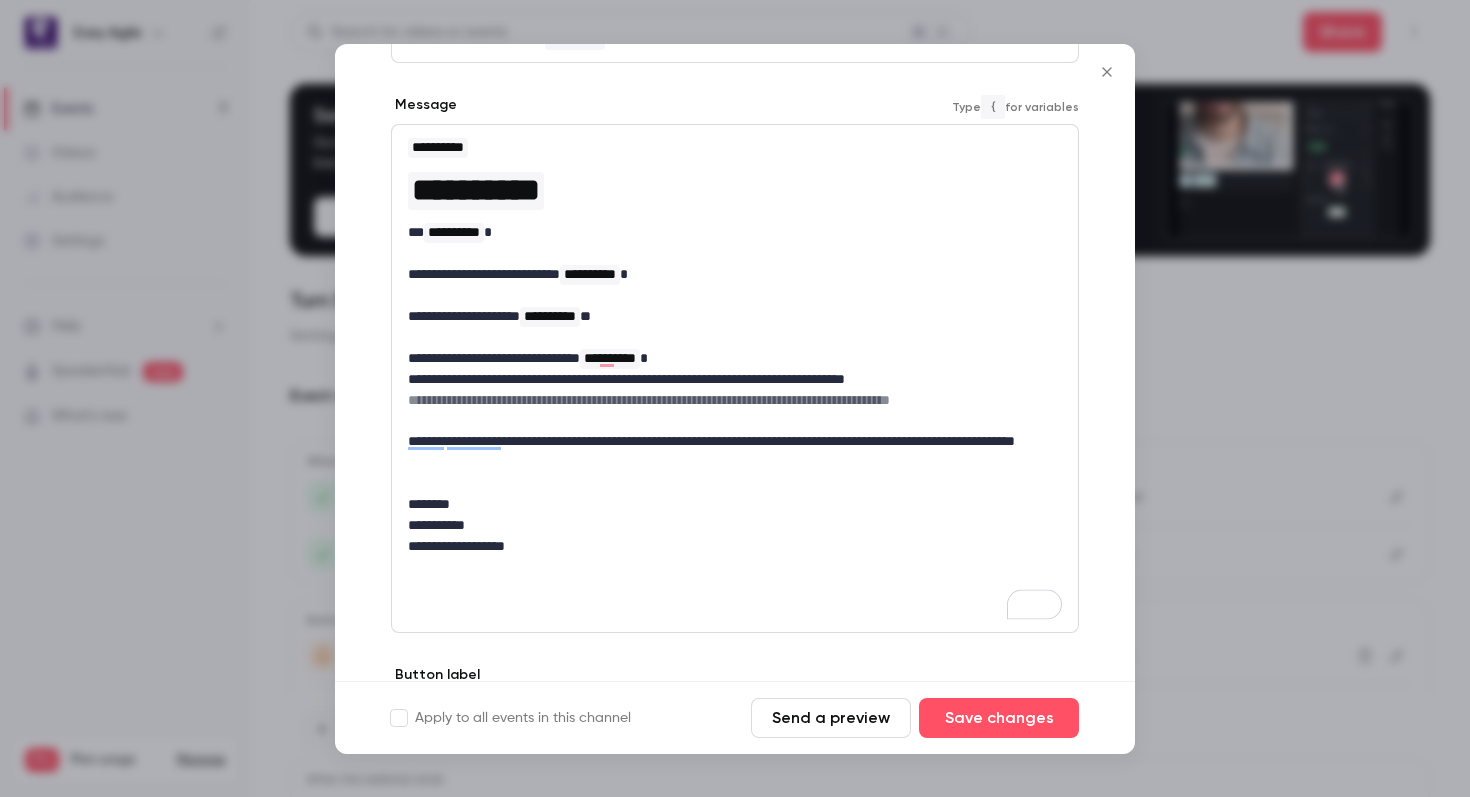 click on "**********" at bounding box center (735, 378) 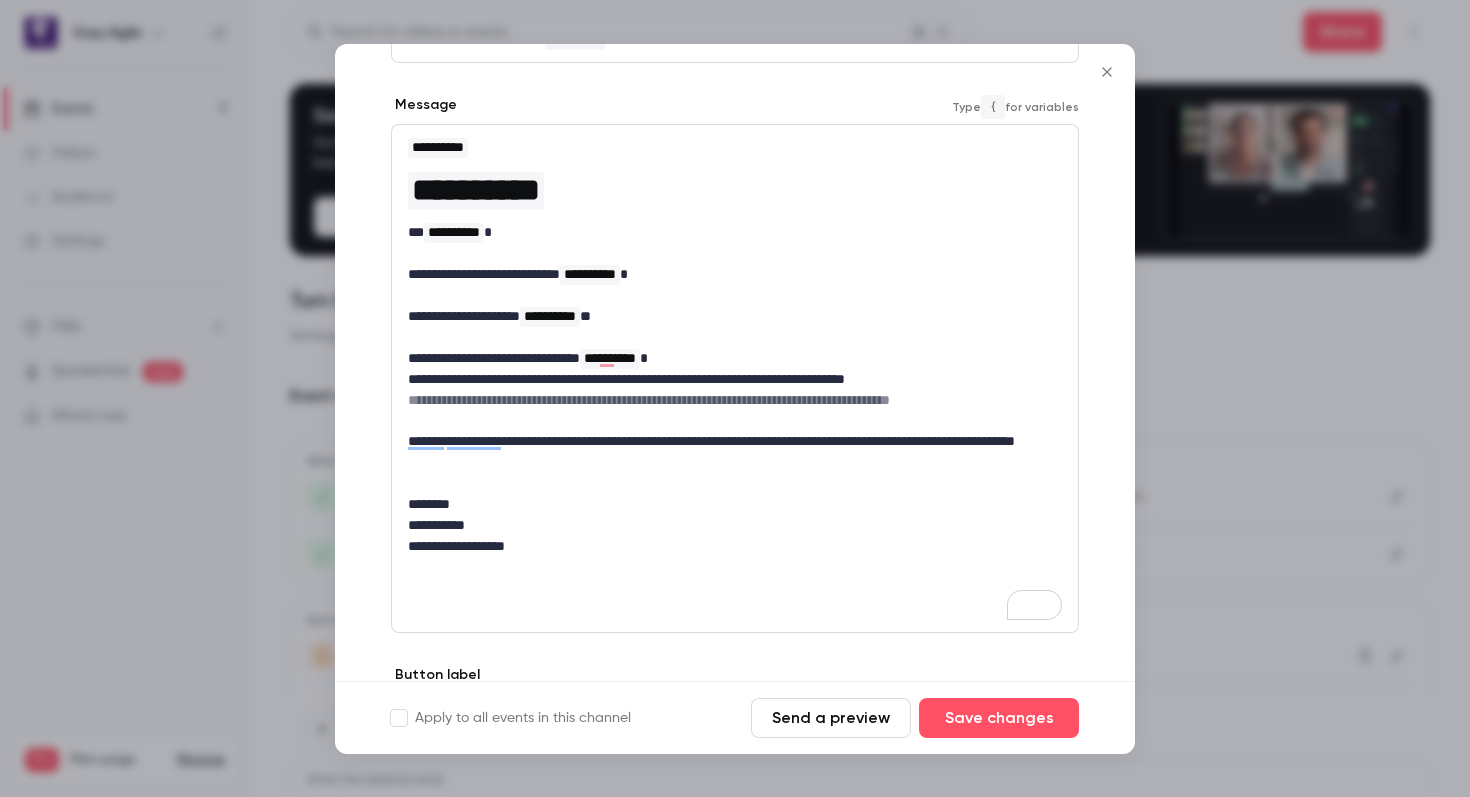 click on "**********" at bounding box center (735, 379) 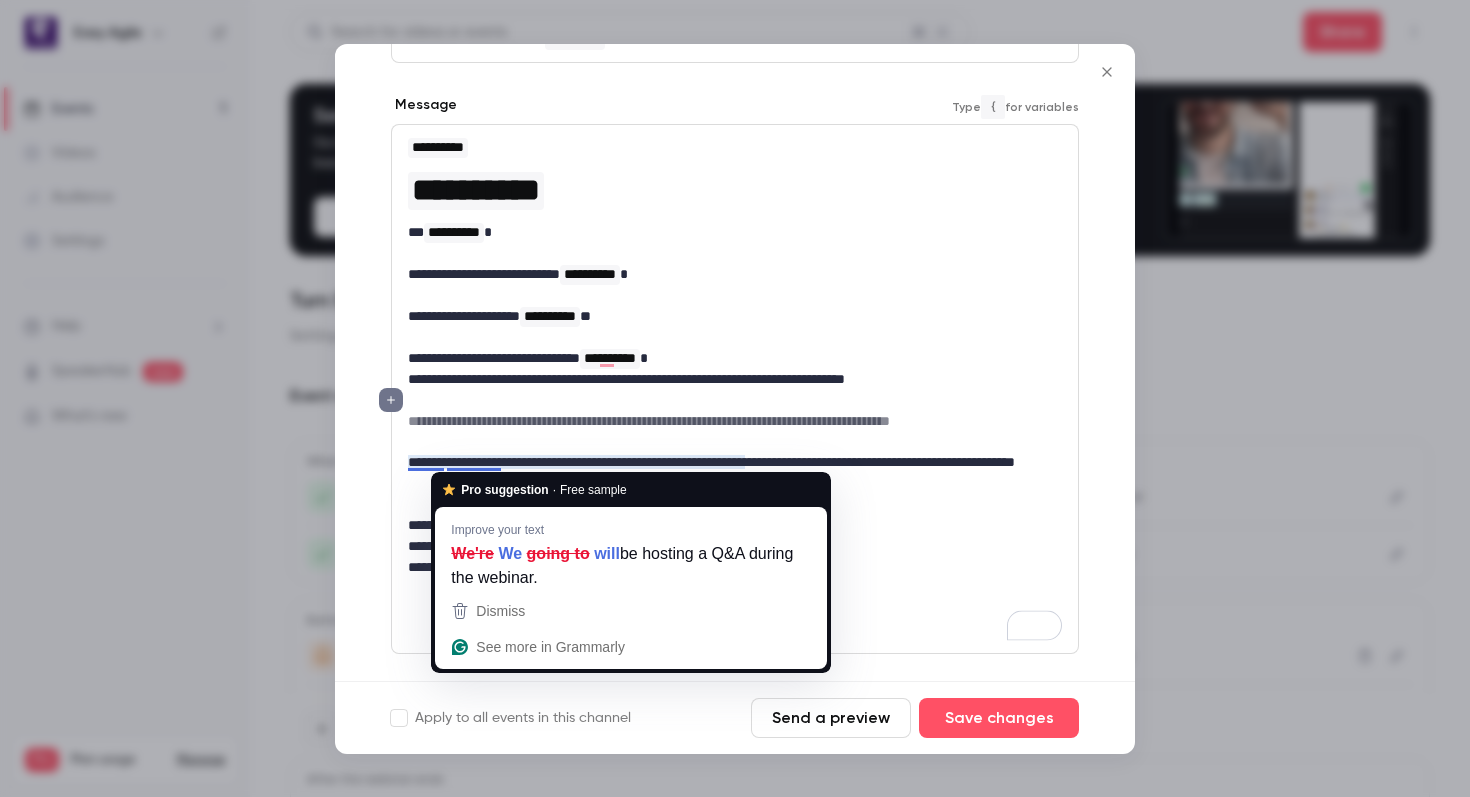 click on "**********" at bounding box center (735, 473) 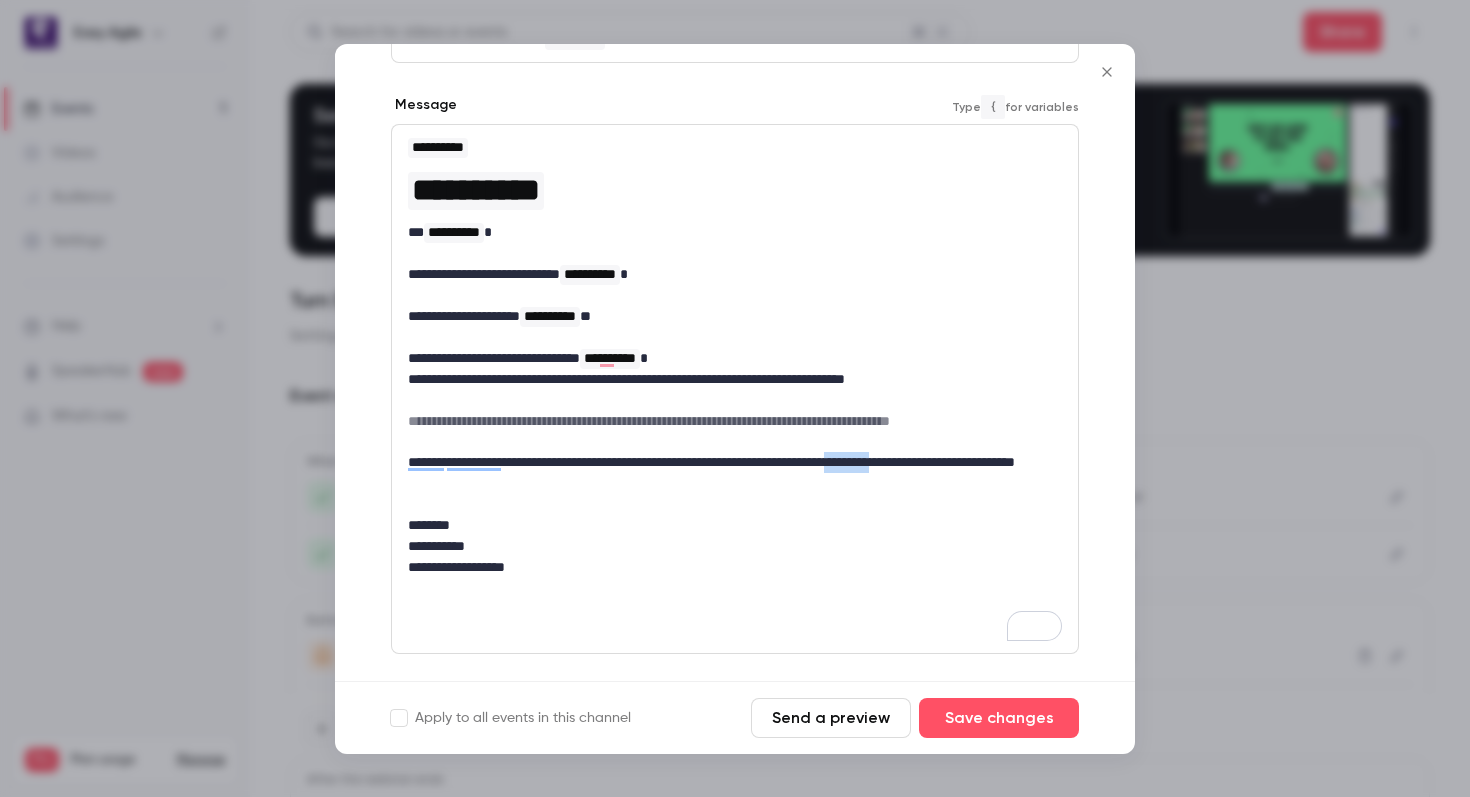 drag, startPoint x: 1014, startPoint y: 462, endPoint x: 966, endPoint y: 462, distance: 48 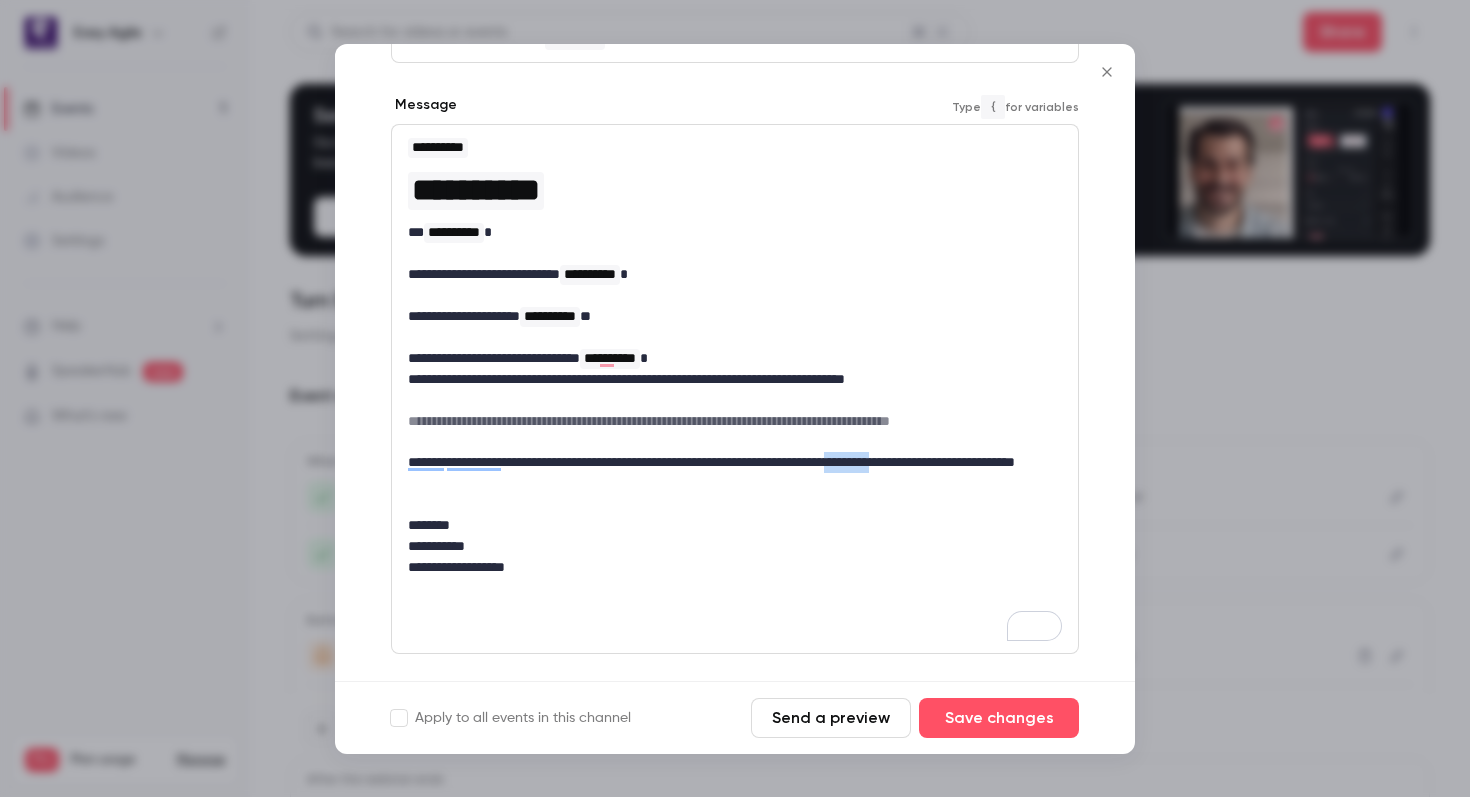 click on "**********" at bounding box center [735, 473] 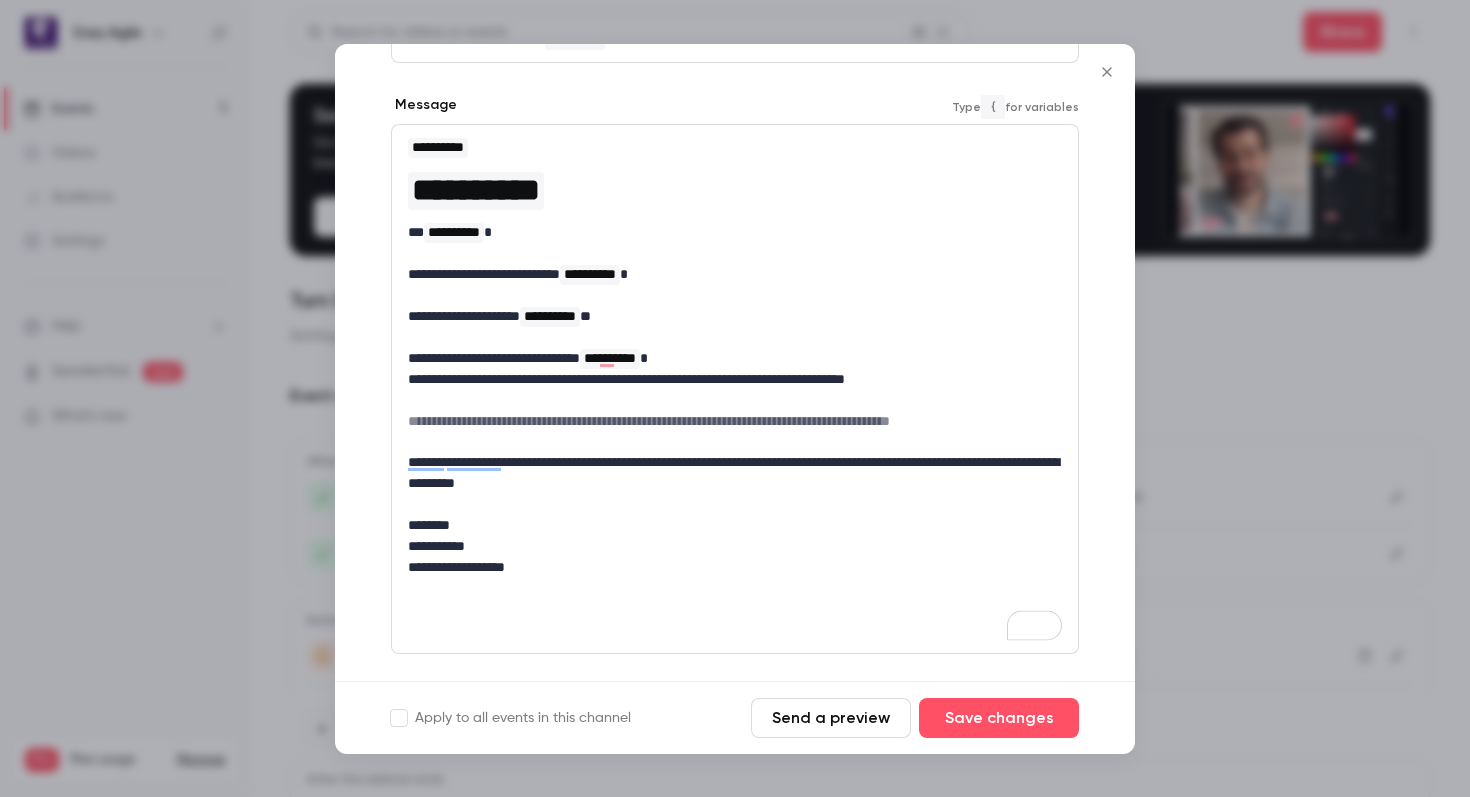 click on "**********" at bounding box center [735, 473] 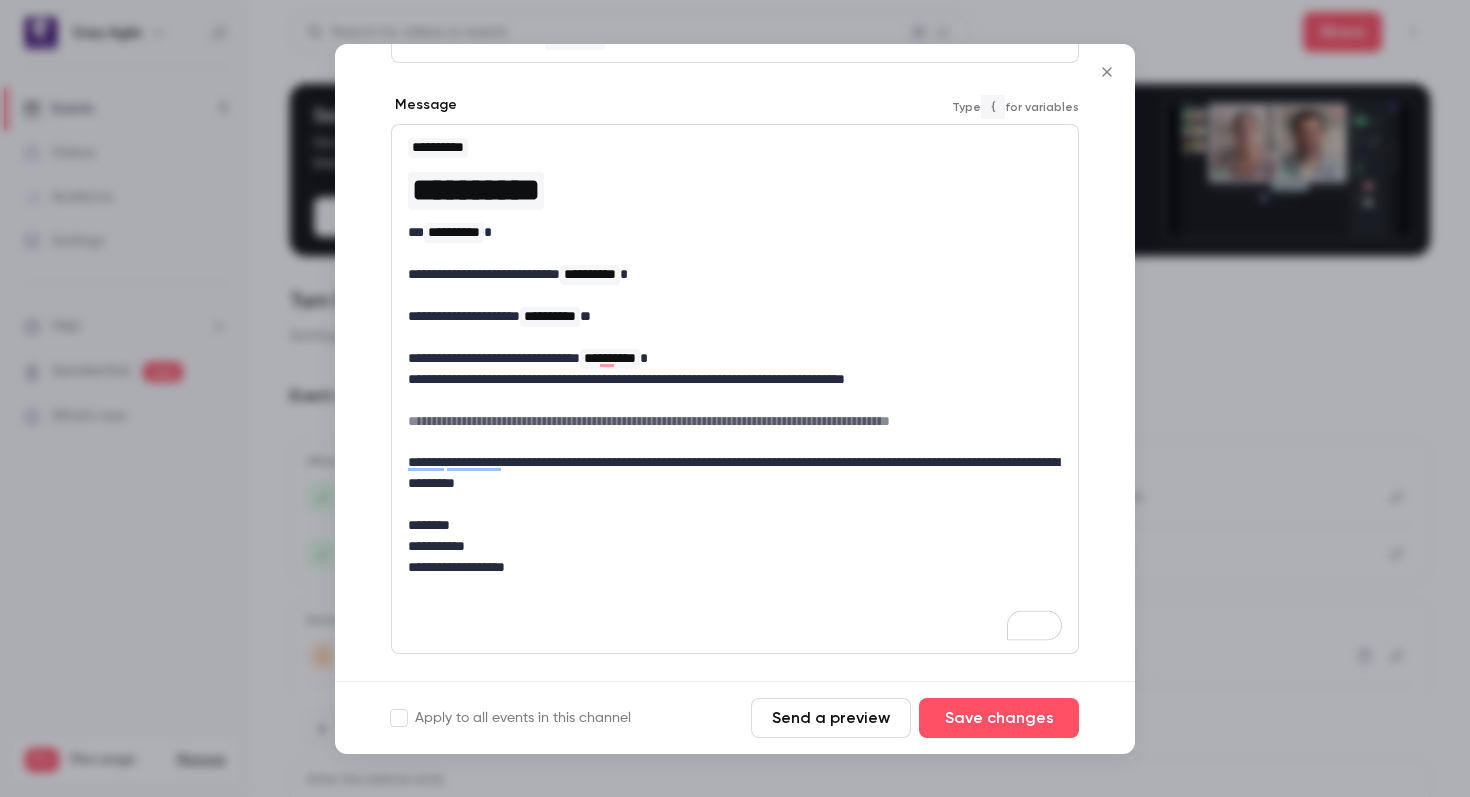click on "**********" at bounding box center (735, 546) 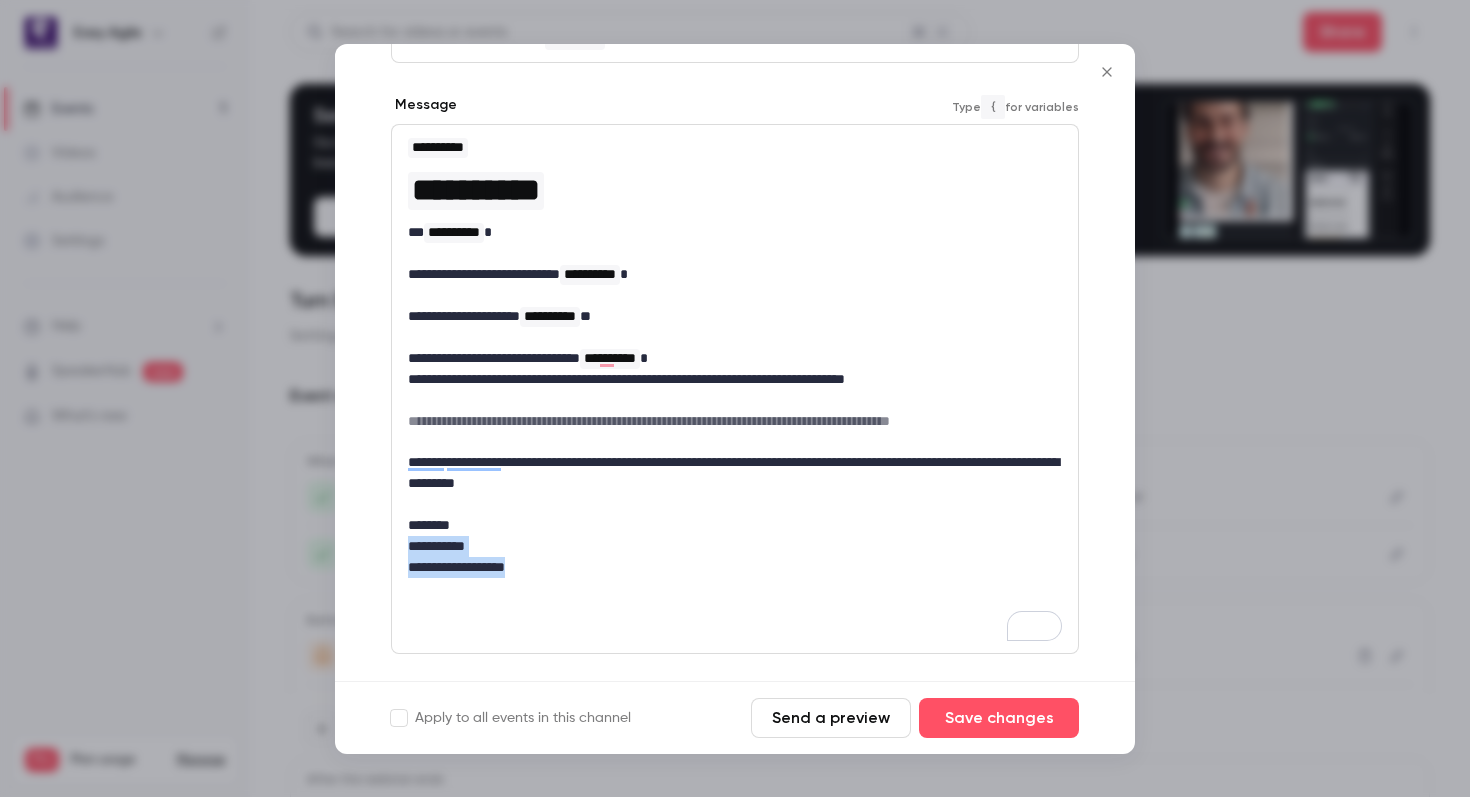drag, startPoint x: 568, startPoint y: 574, endPoint x: 392, endPoint y: 540, distance: 179.25401 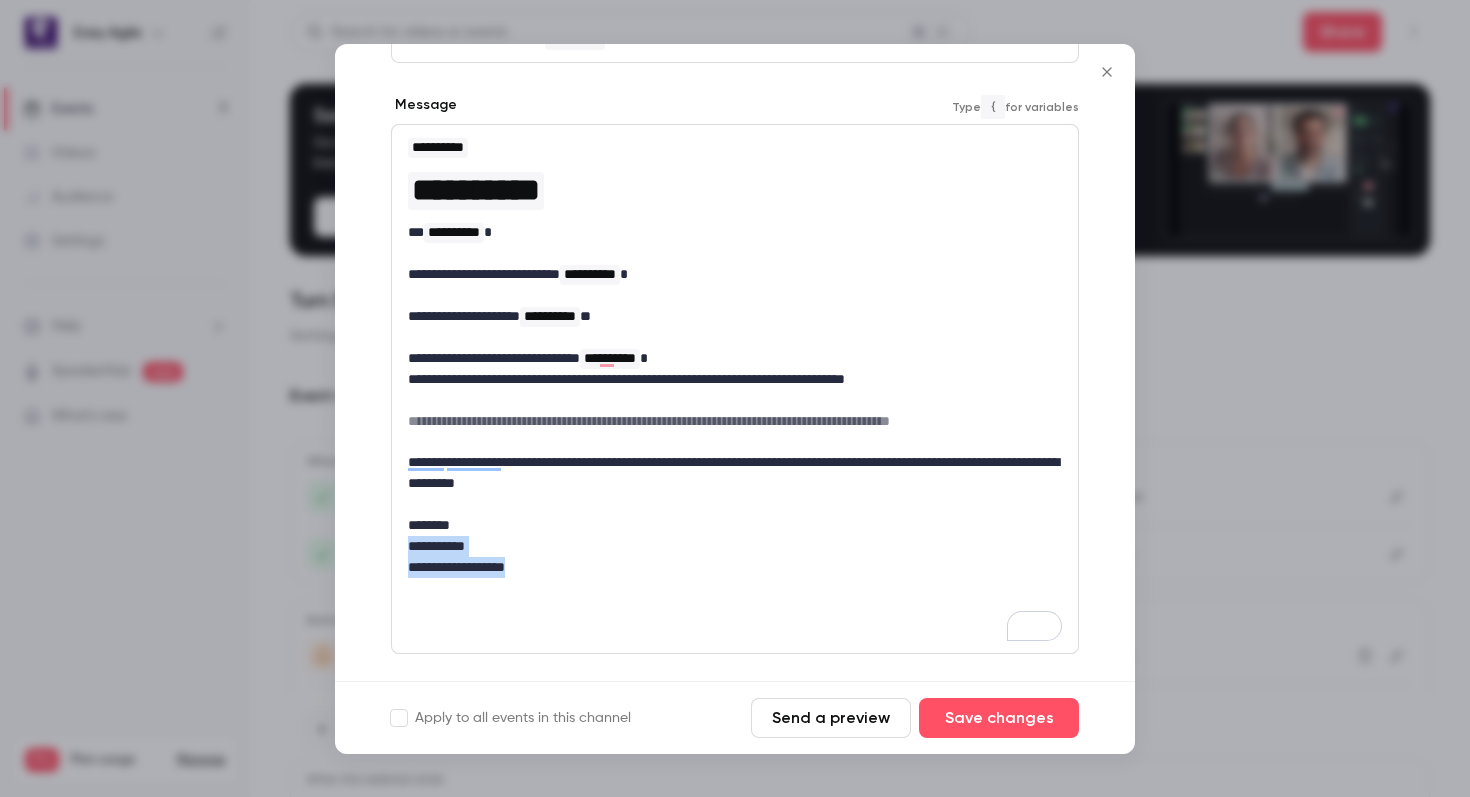 click on "**********" at bounding box center [735, 399] 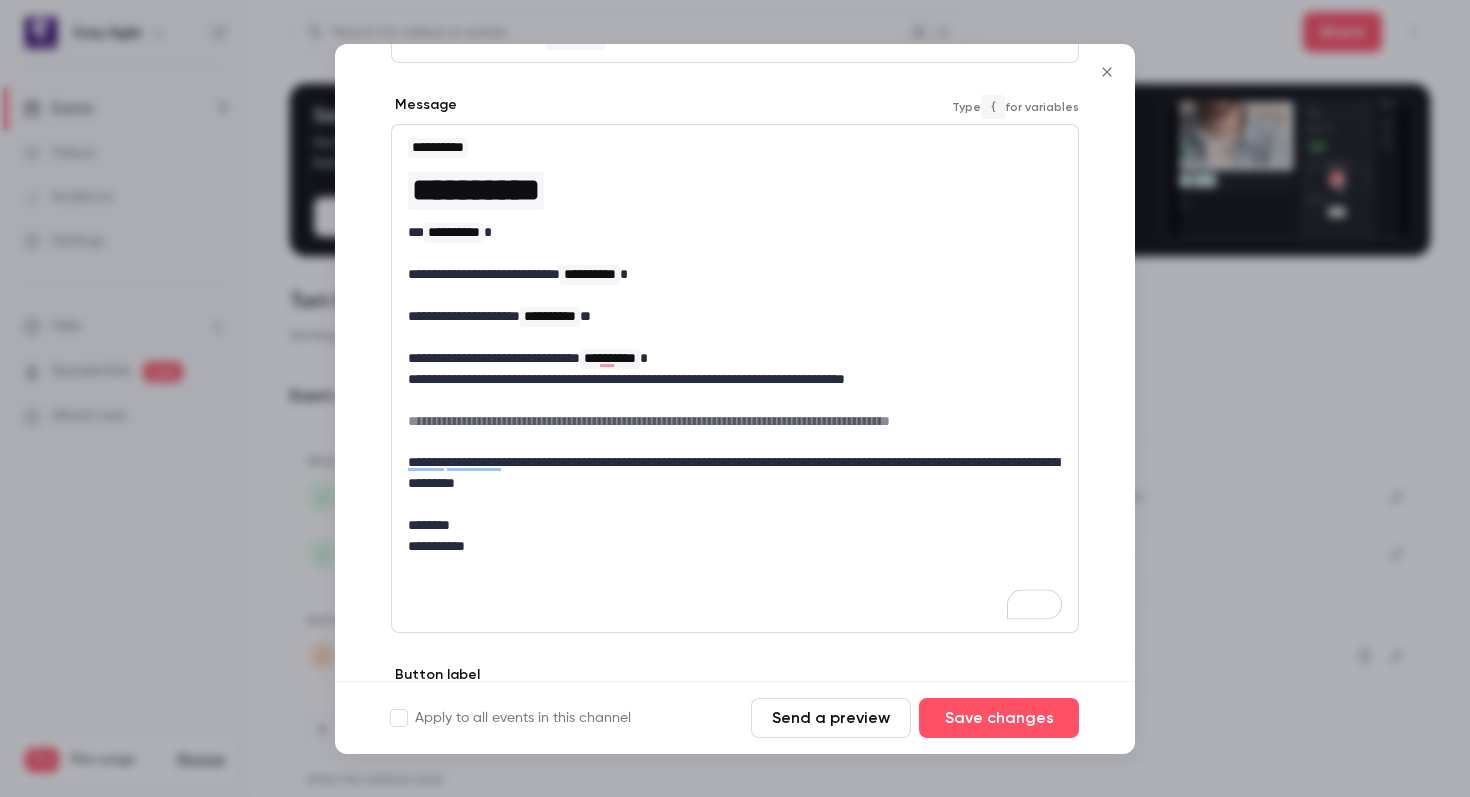 click at bounding box center (735, 504) 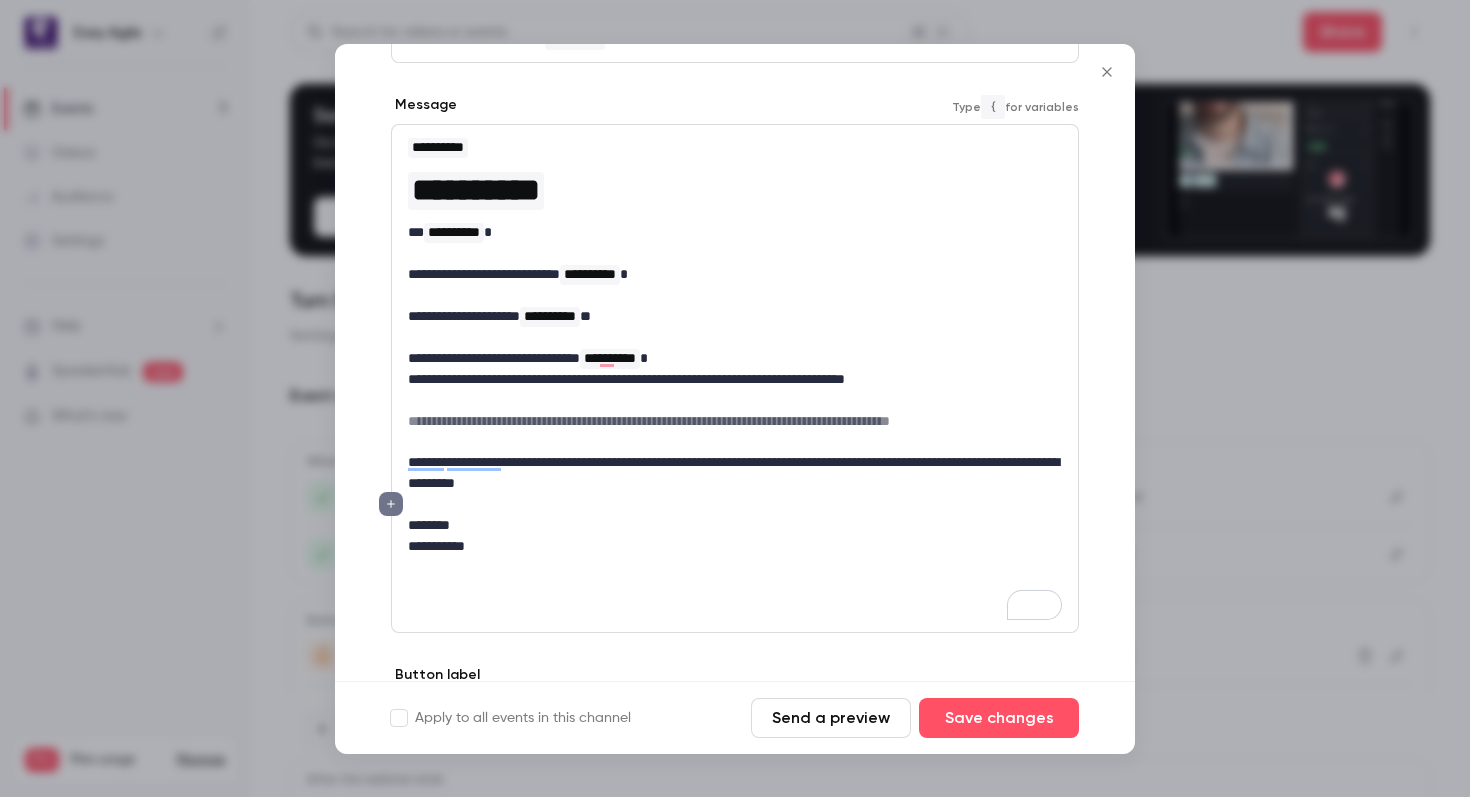 scroll, scrollTop: 231, scrollLeft: 0, axis: vertical 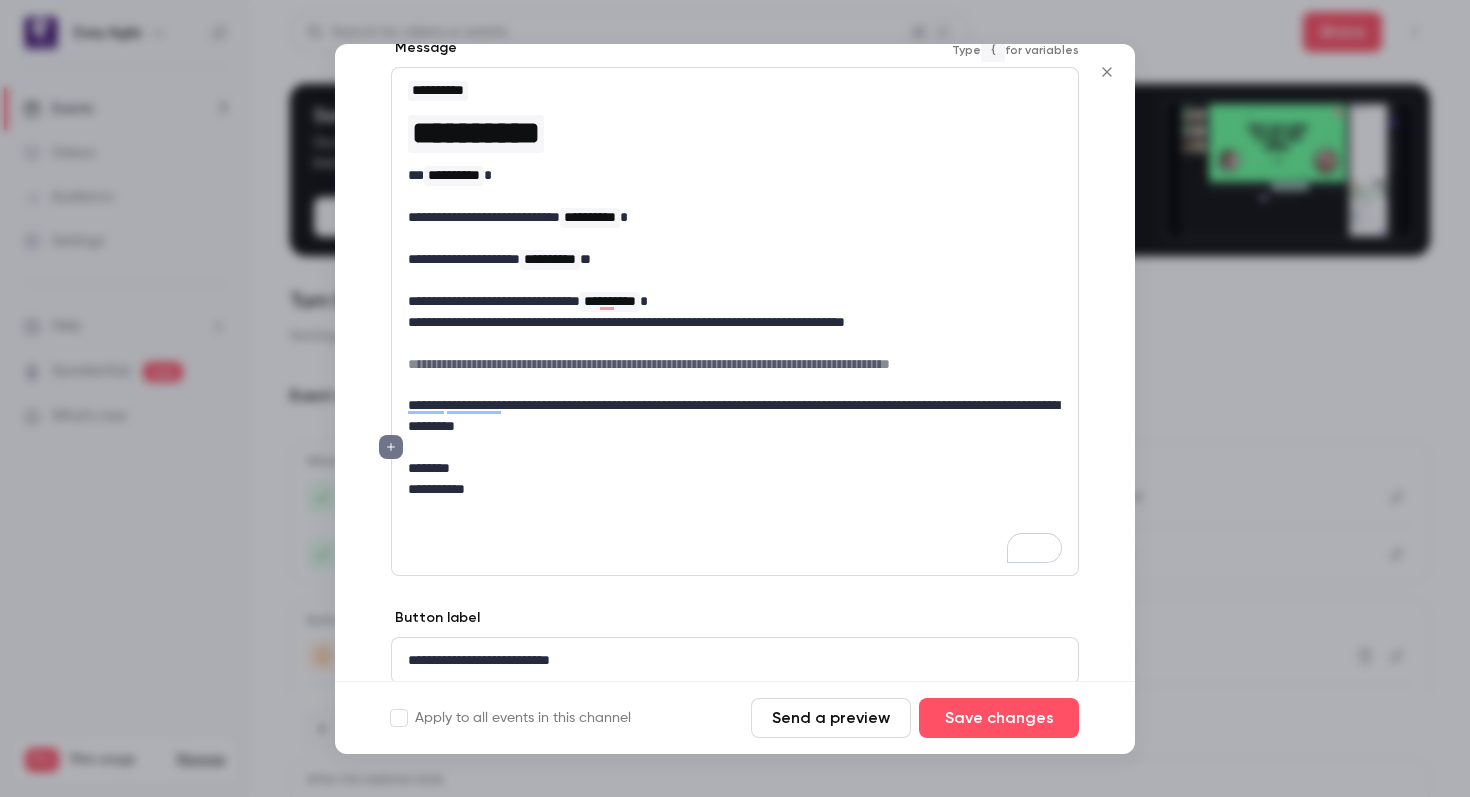 click at bounding box center [735, 552] 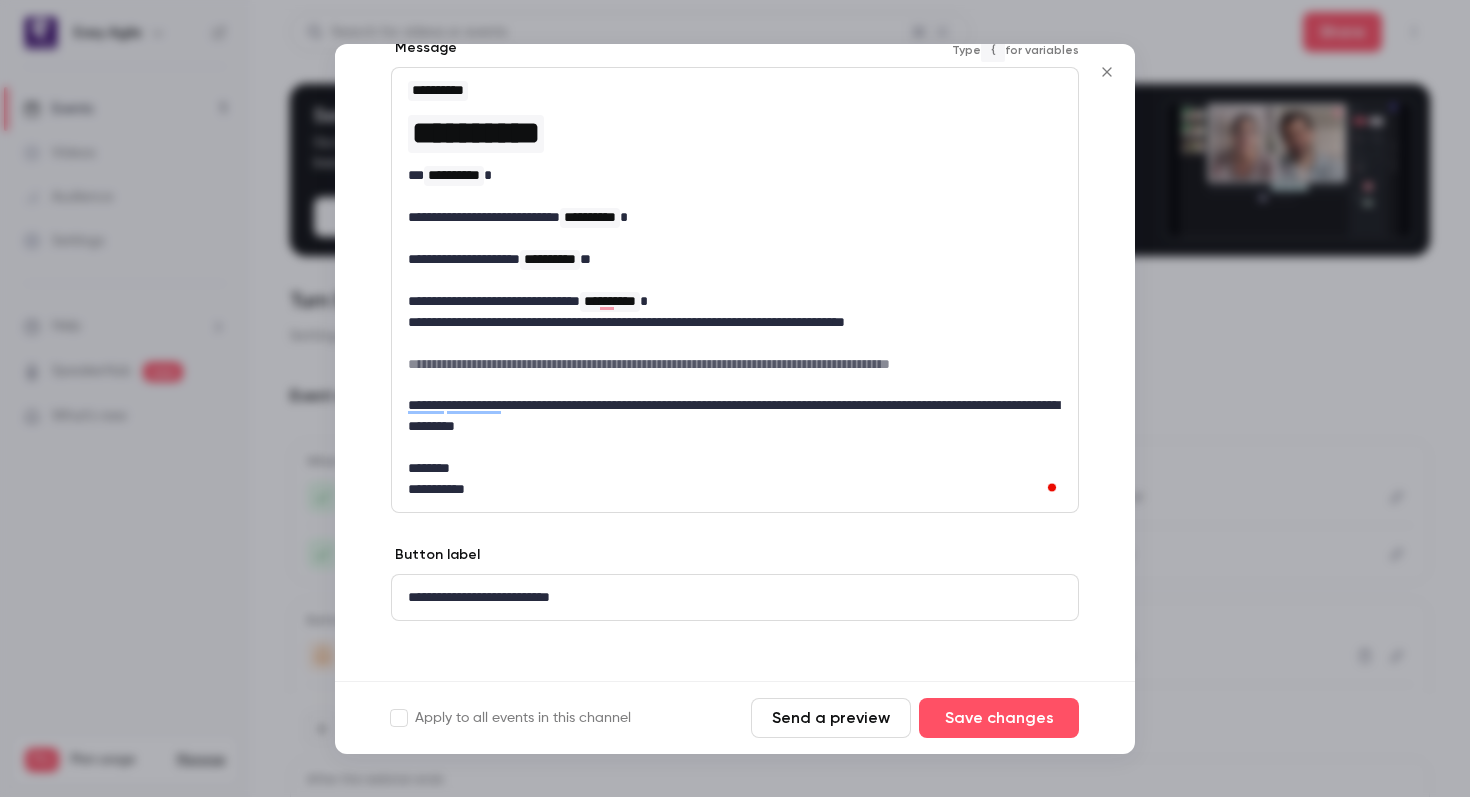 click on "Send a preview" at bounding box center [831, 718] 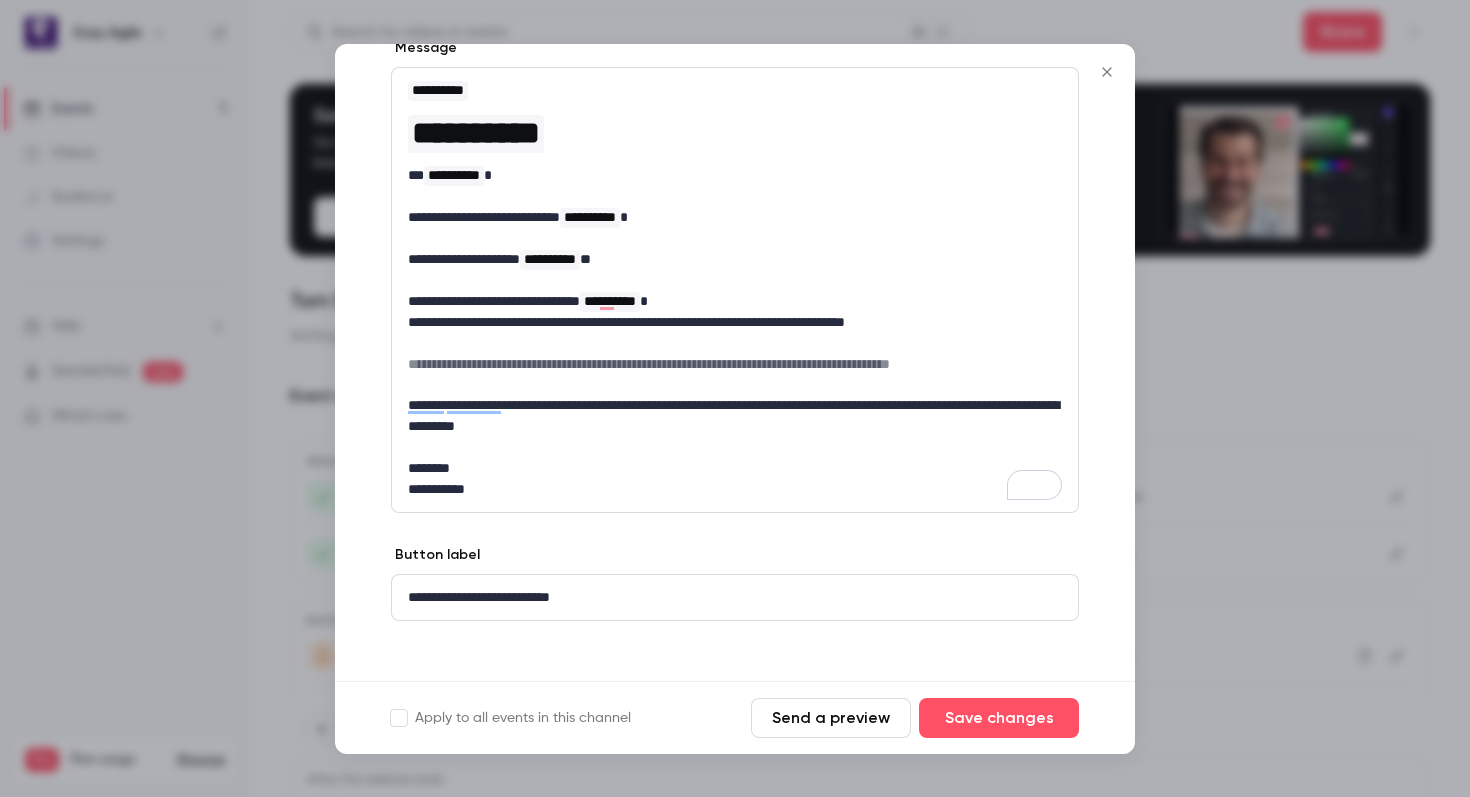 click on "**********" at bounding box center [735, 322] 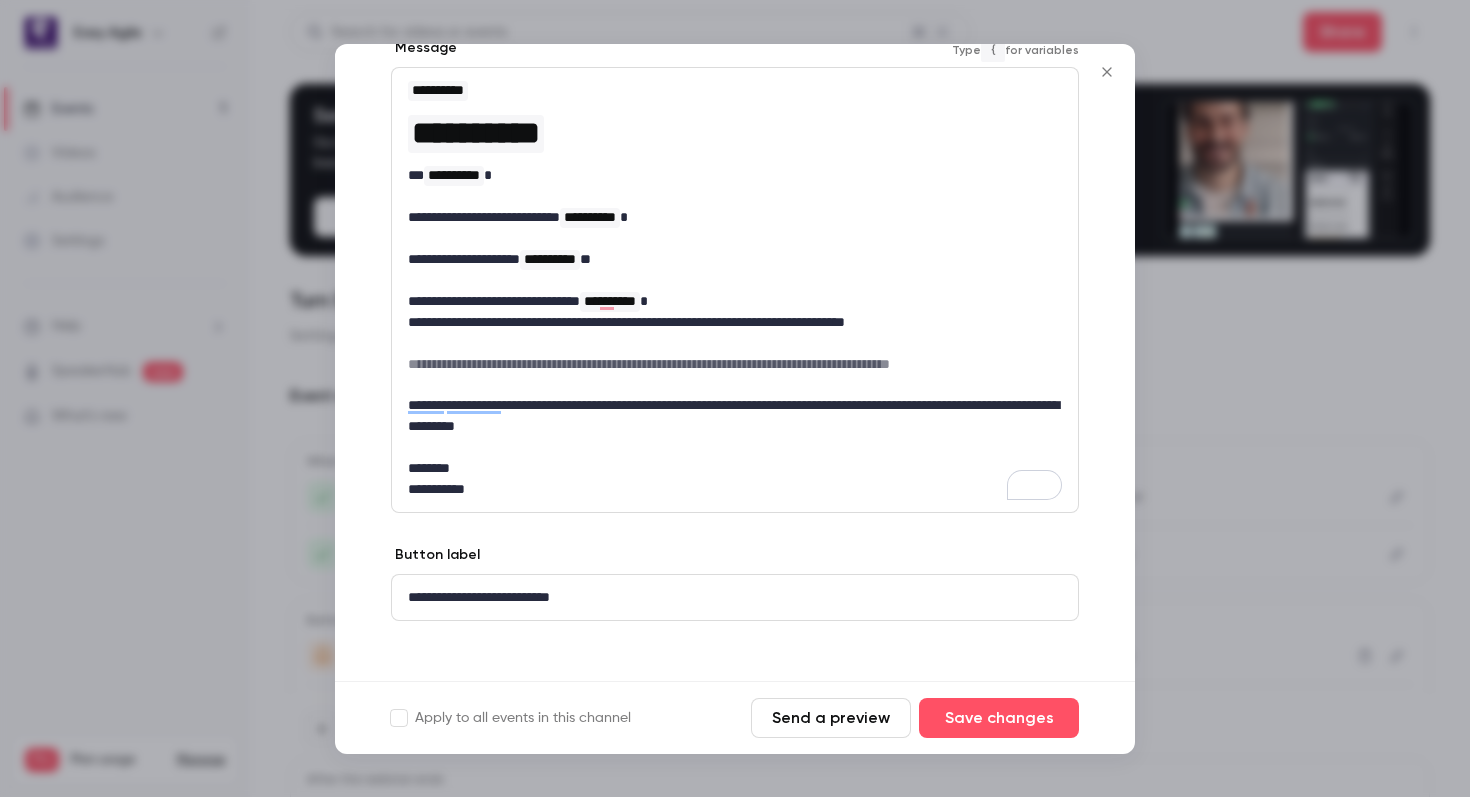 click on "**********" at bounding box center (735, 322) 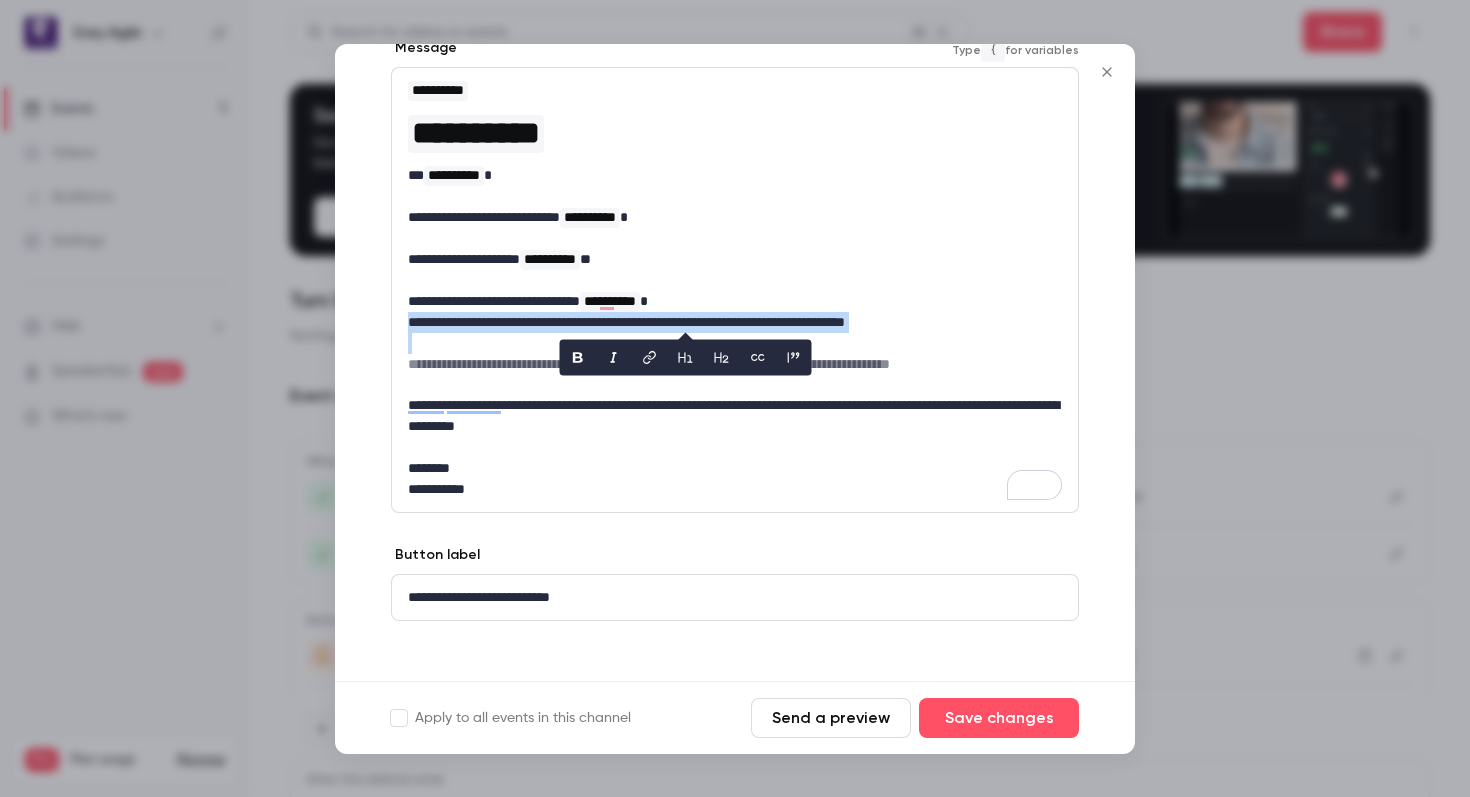 click on "**********" at bounding box center [735, 322] 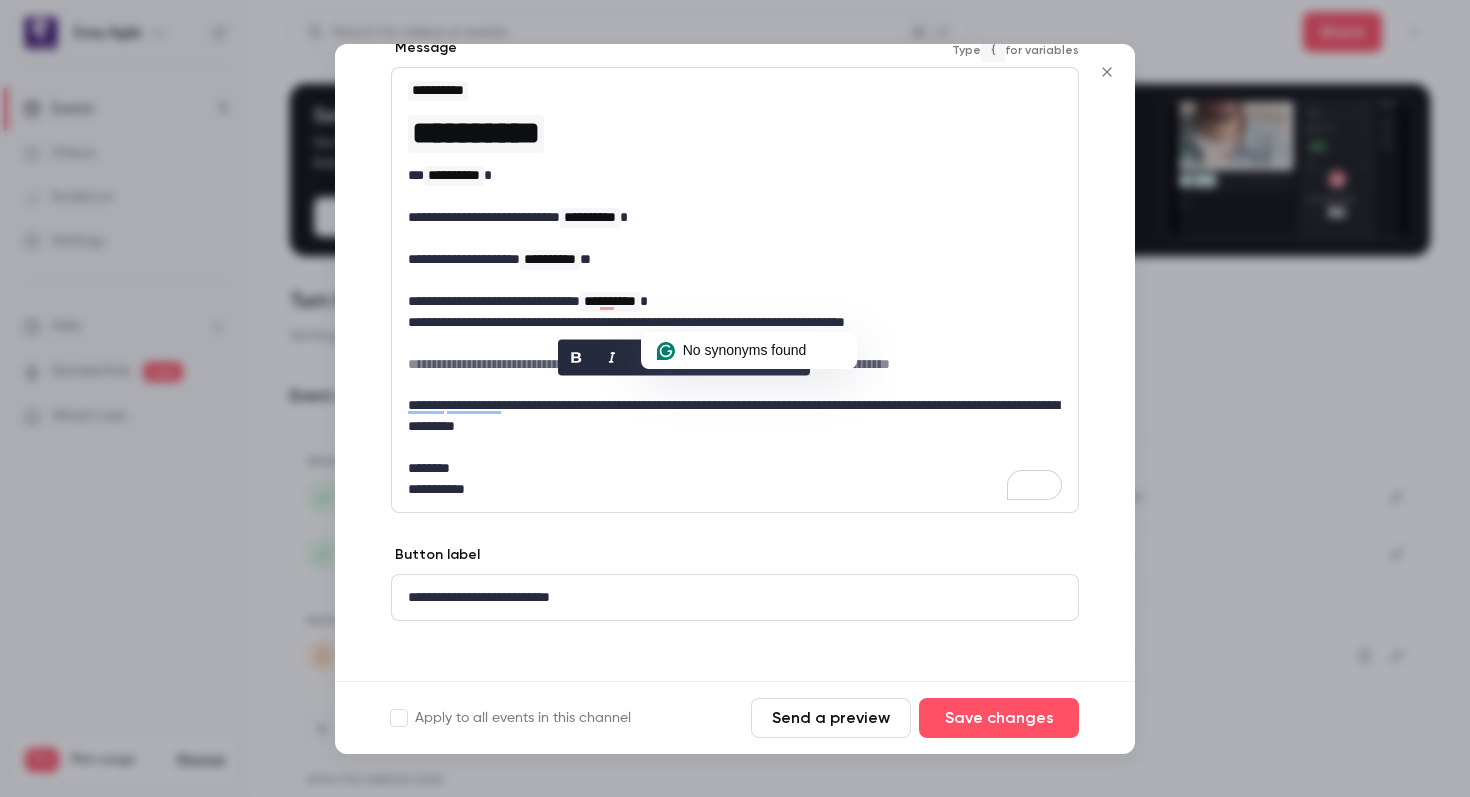 scroll, scrollTop: 0, scrollLeft: 0, axis: both 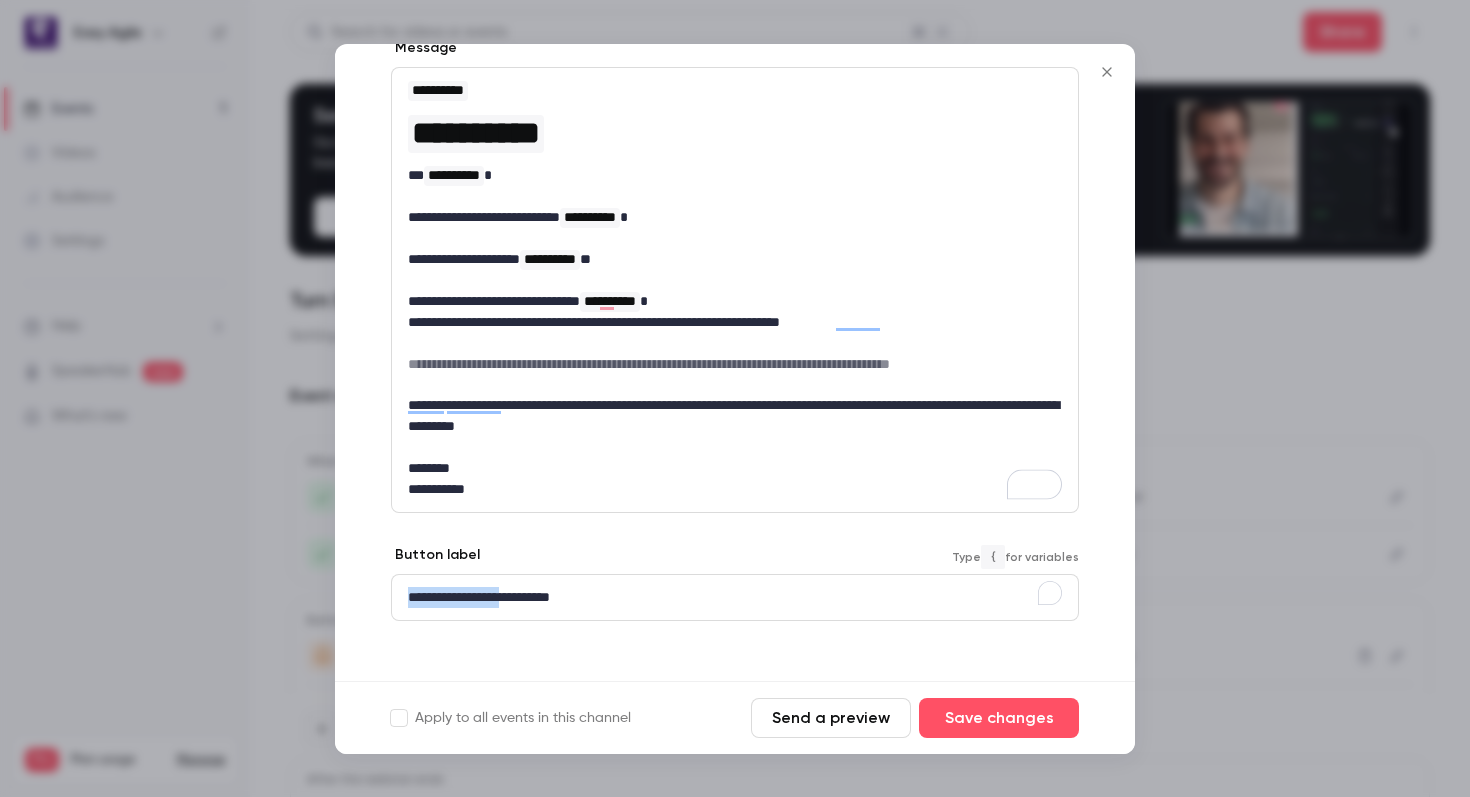drag, startPoint x: 533, startPoint y: 595, endPoint x: 371, endPoint y: 604, distance: 162.2498 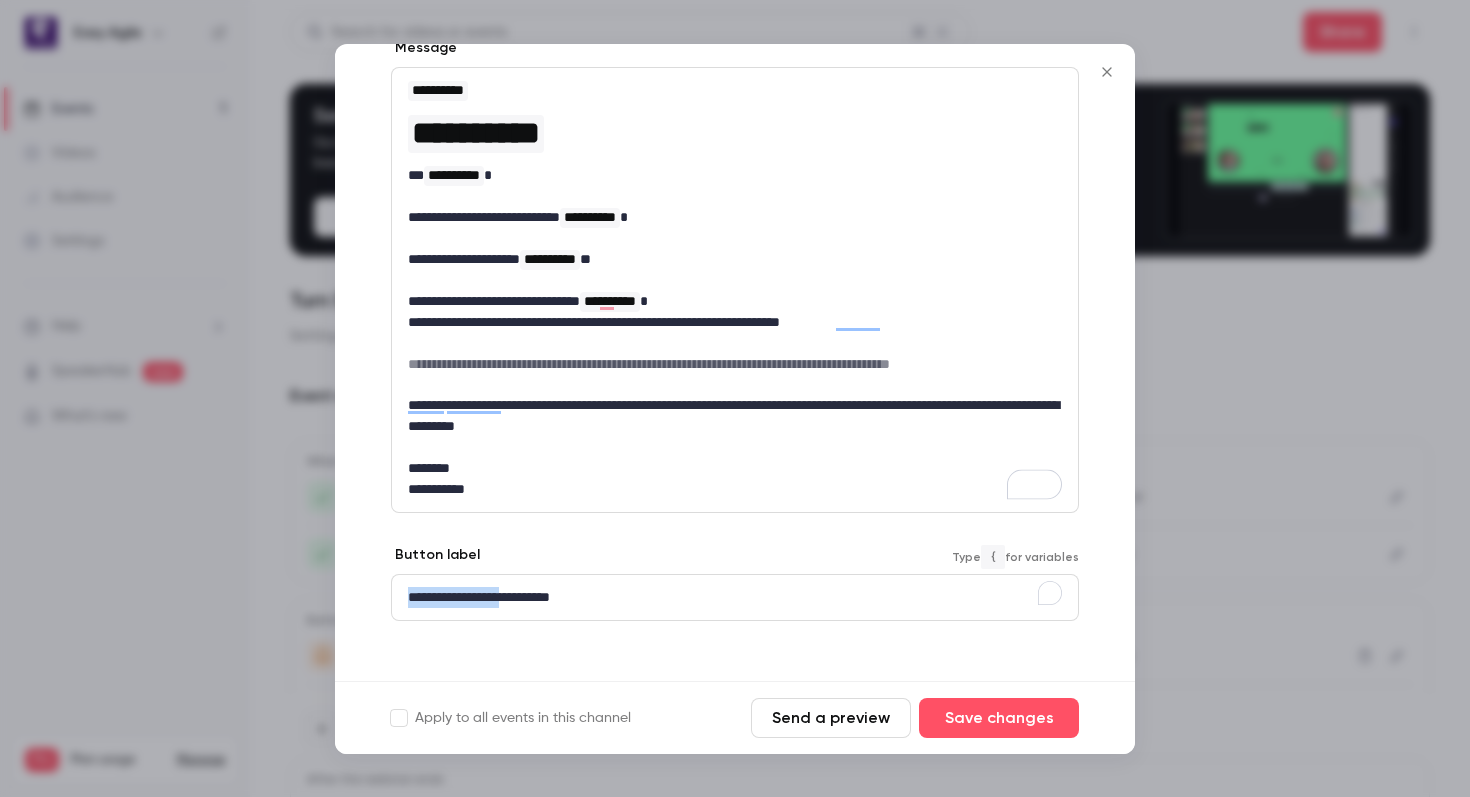 click on "**********" at bounding box center (735, 311) 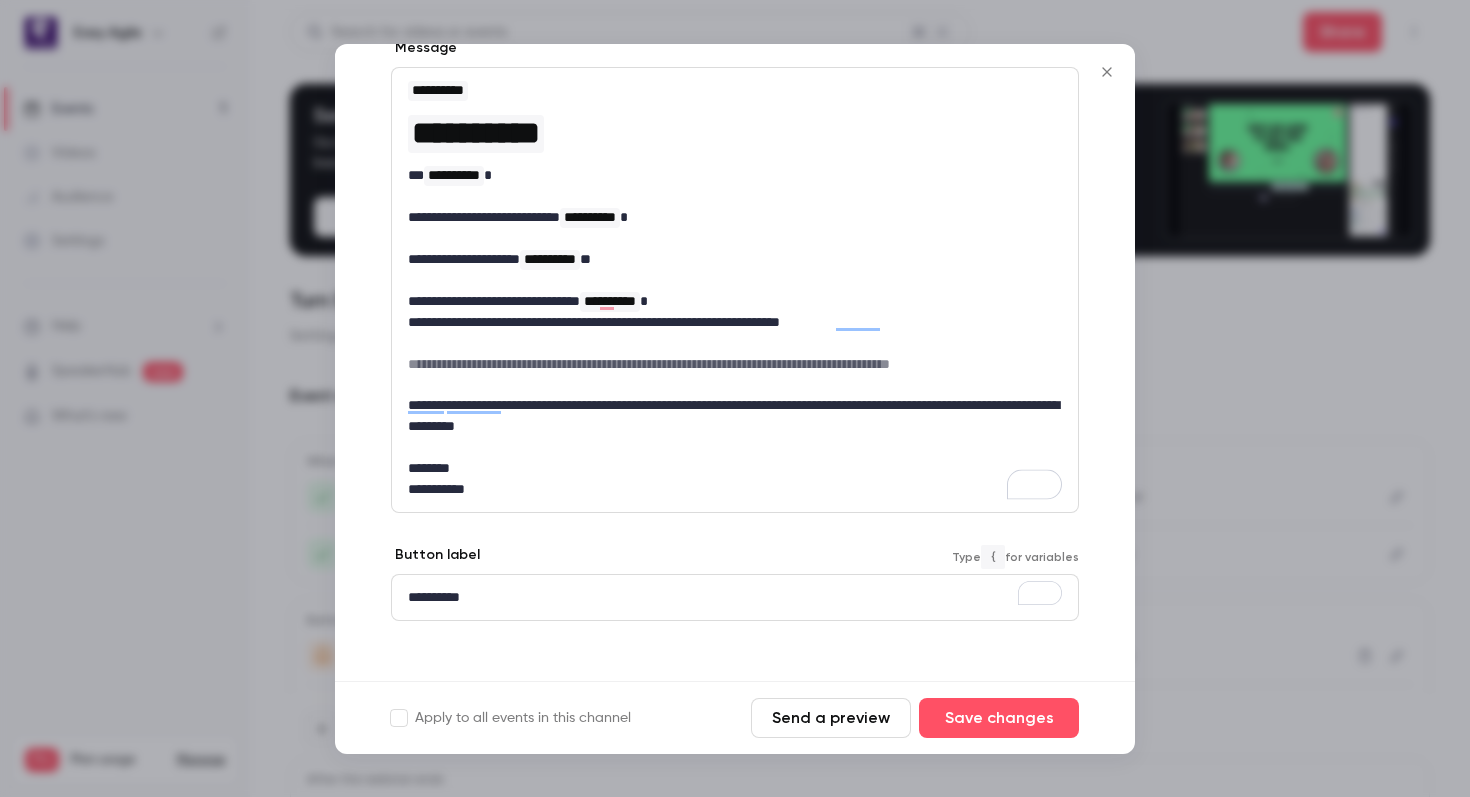 scroll, scrollTop: 234, scrollLeft: 0, axis: vertical 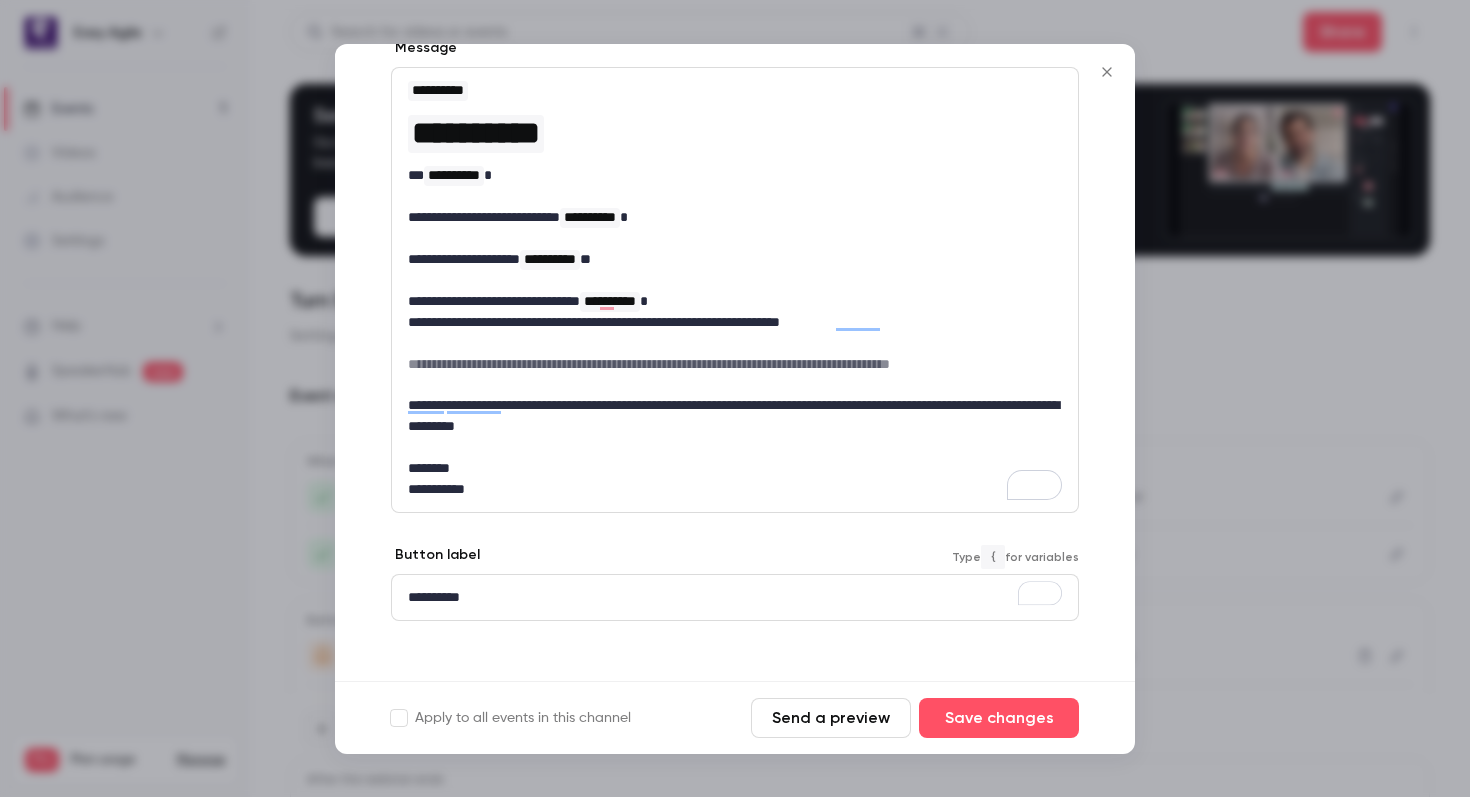 click on "**********" at bounding box center [735, 311] 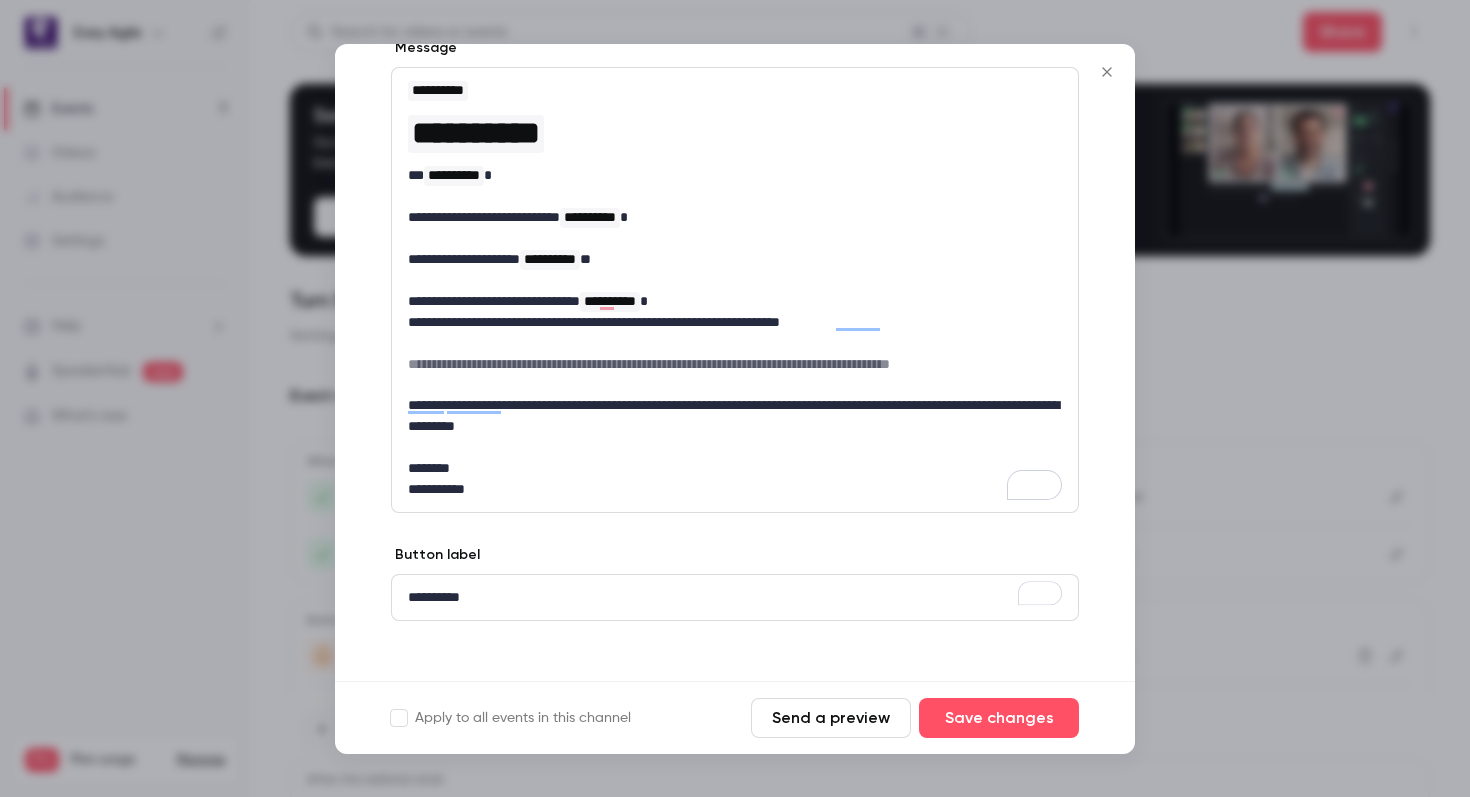 click on "Send a preview" at bounding box center [831, 718] 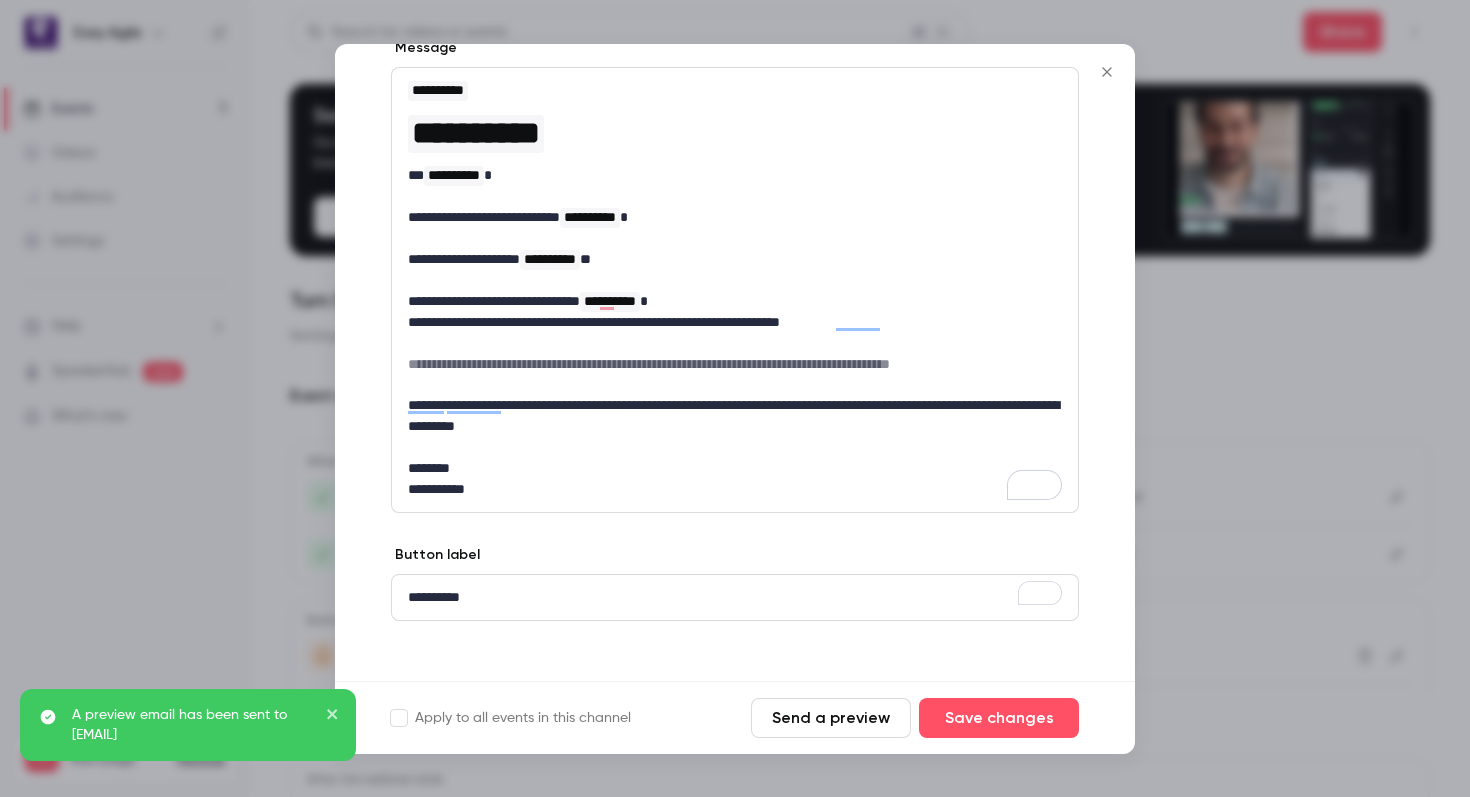 scroll, scrollTop: 234, scrollLeft: 0, axis: vertical 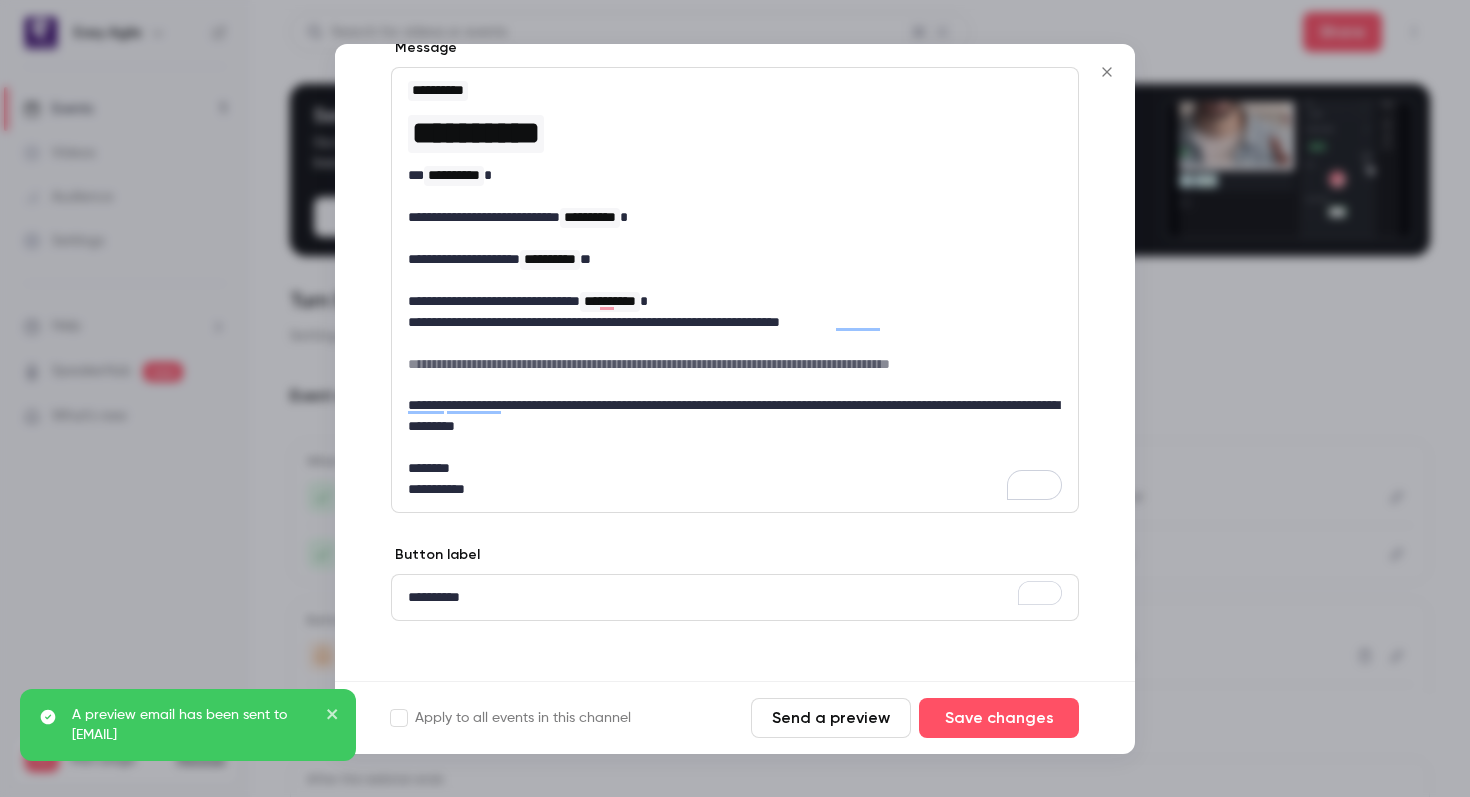 click on "**********" at bounding box center (735, 416) 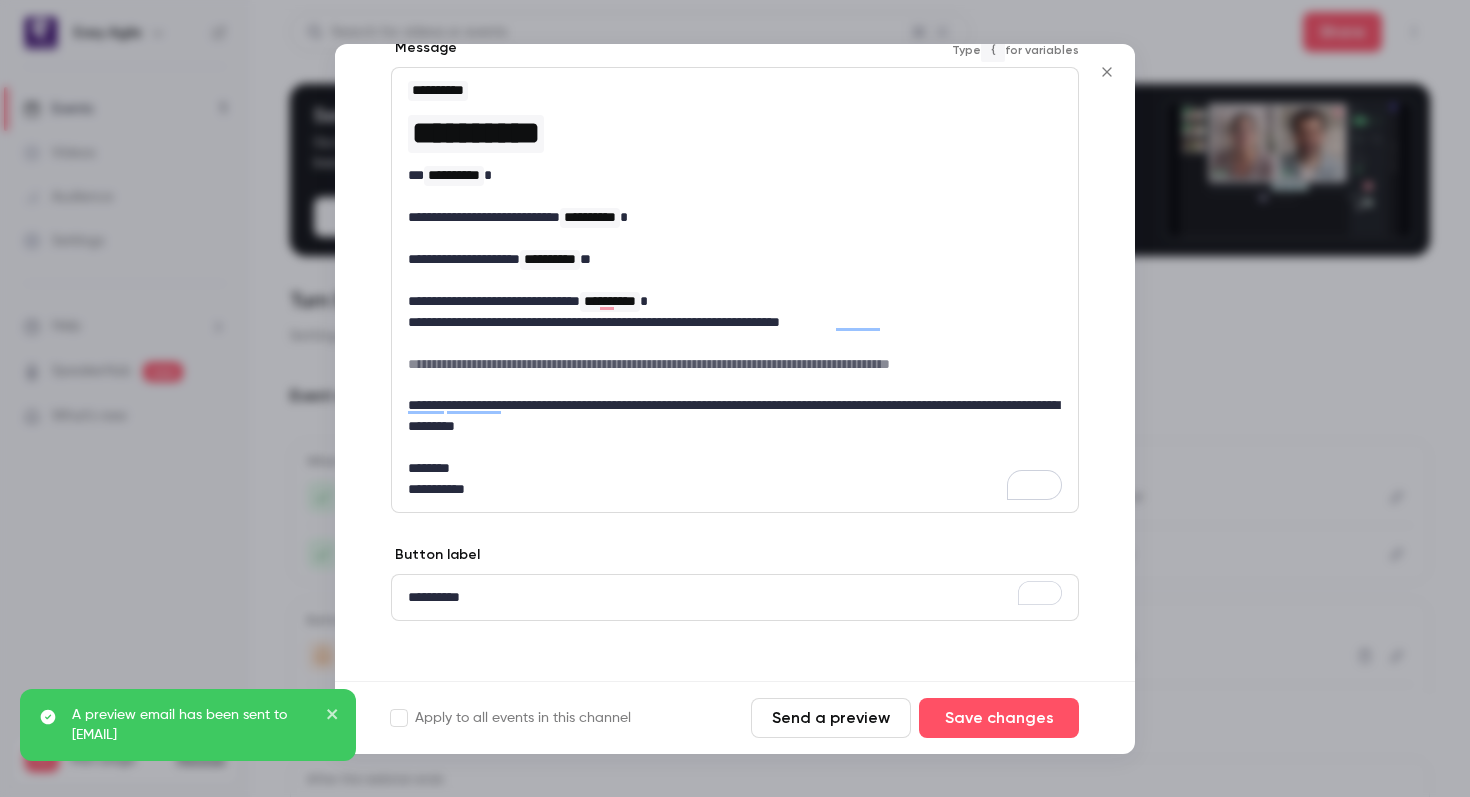 click on "**********" at bounding box center [735, 416] 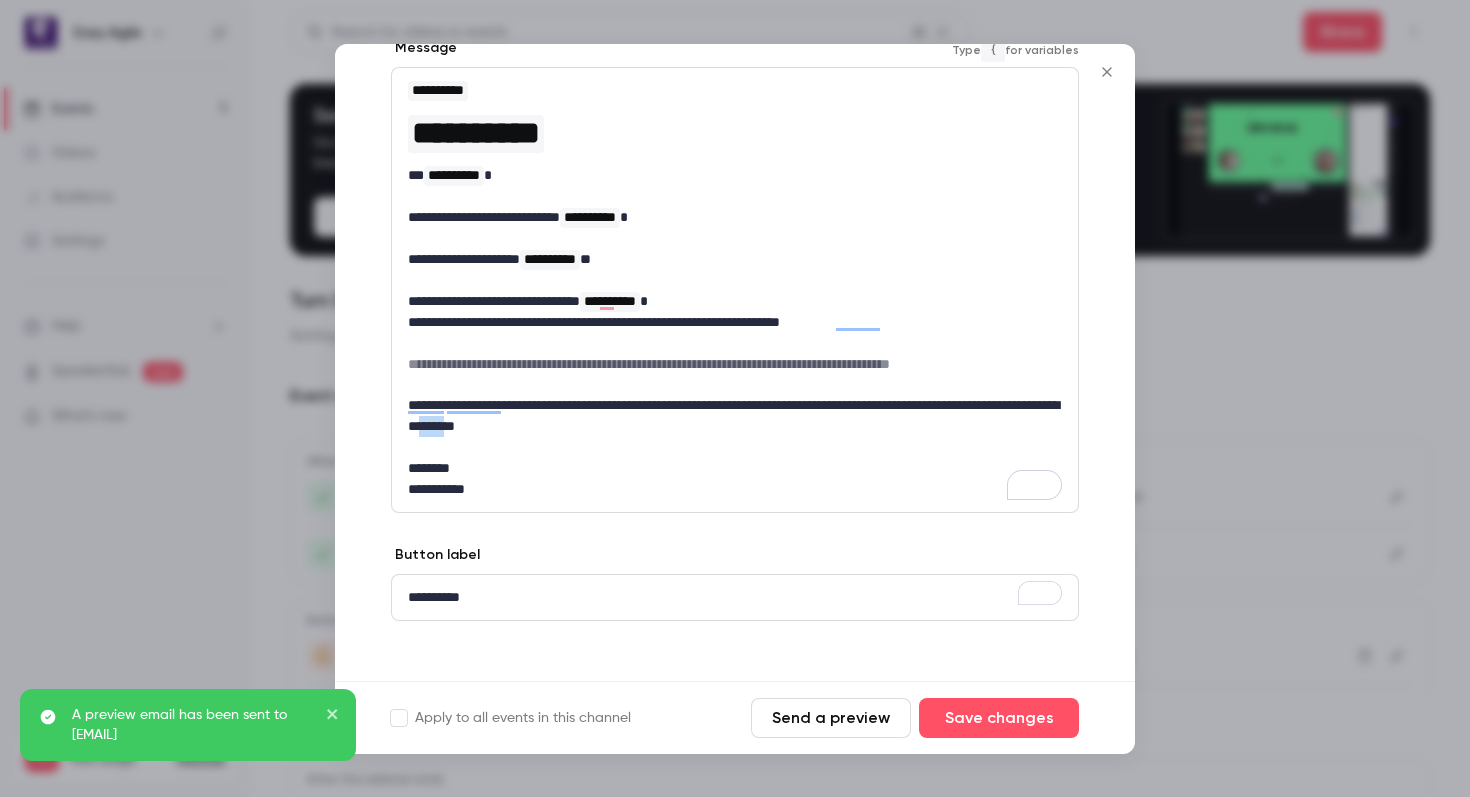 click on "**********" at bounding box center [735, 416] 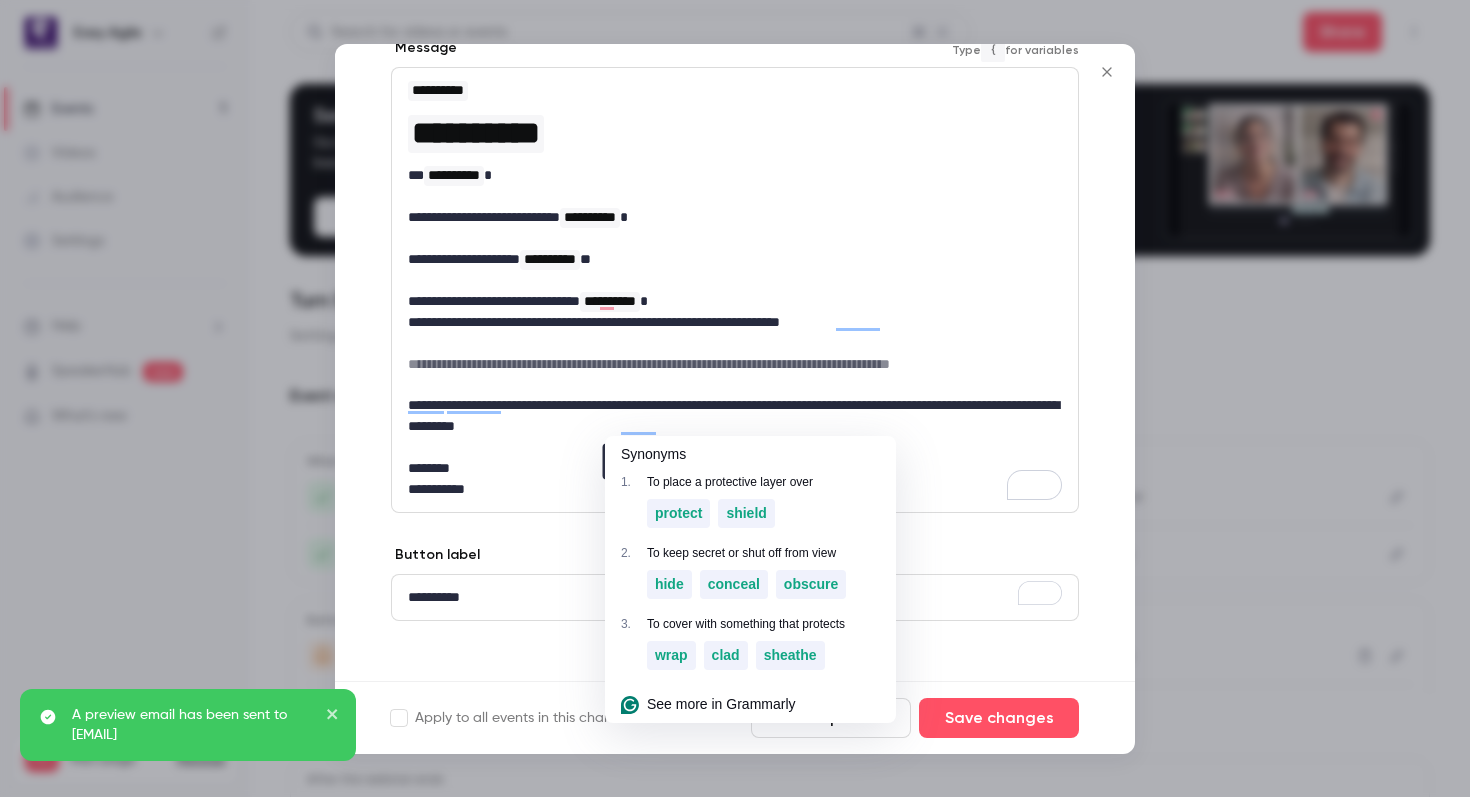 scroll, scrollTop: 204, scrollLeft: 0, axis: vertical 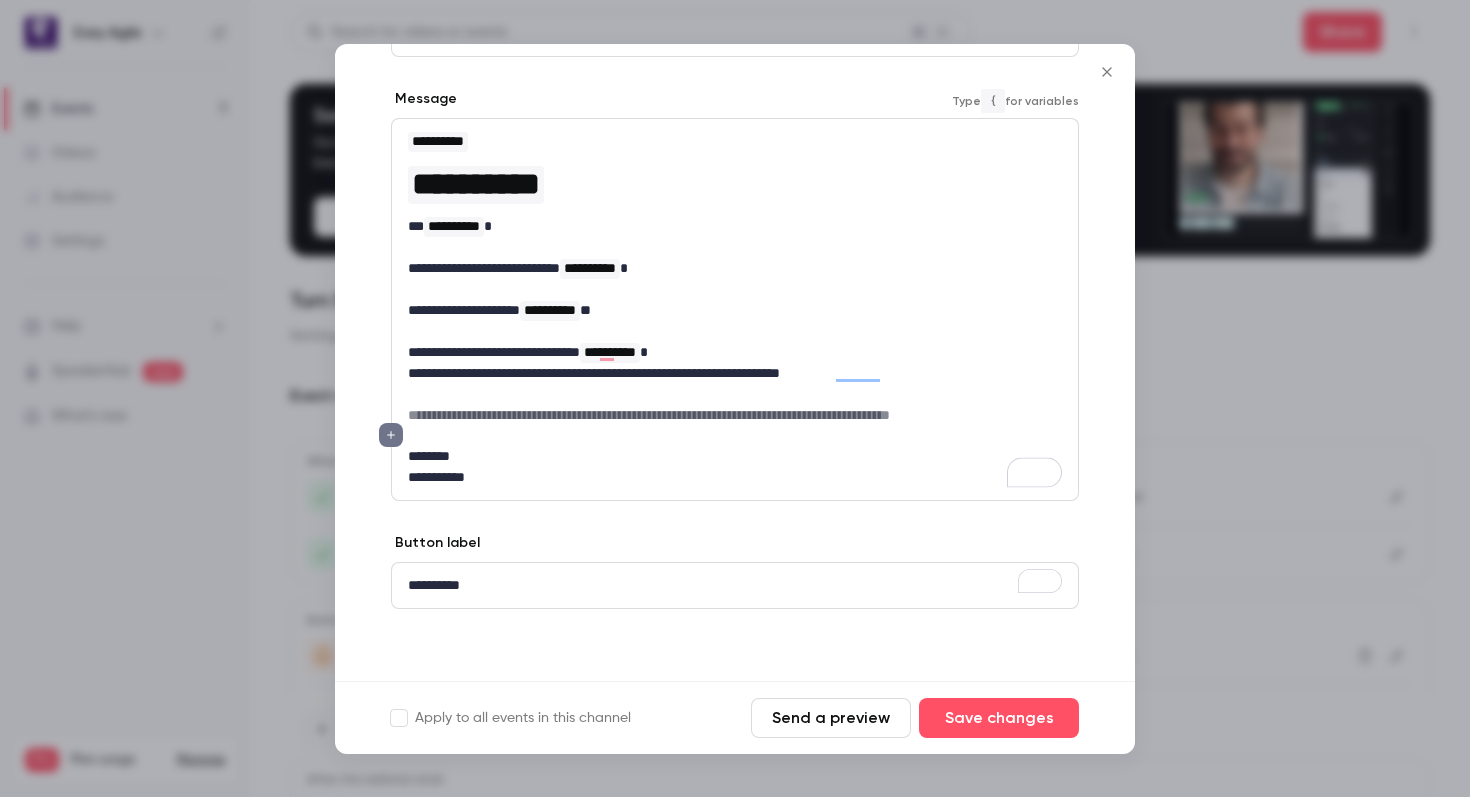 click at bounding box center [735, 394] 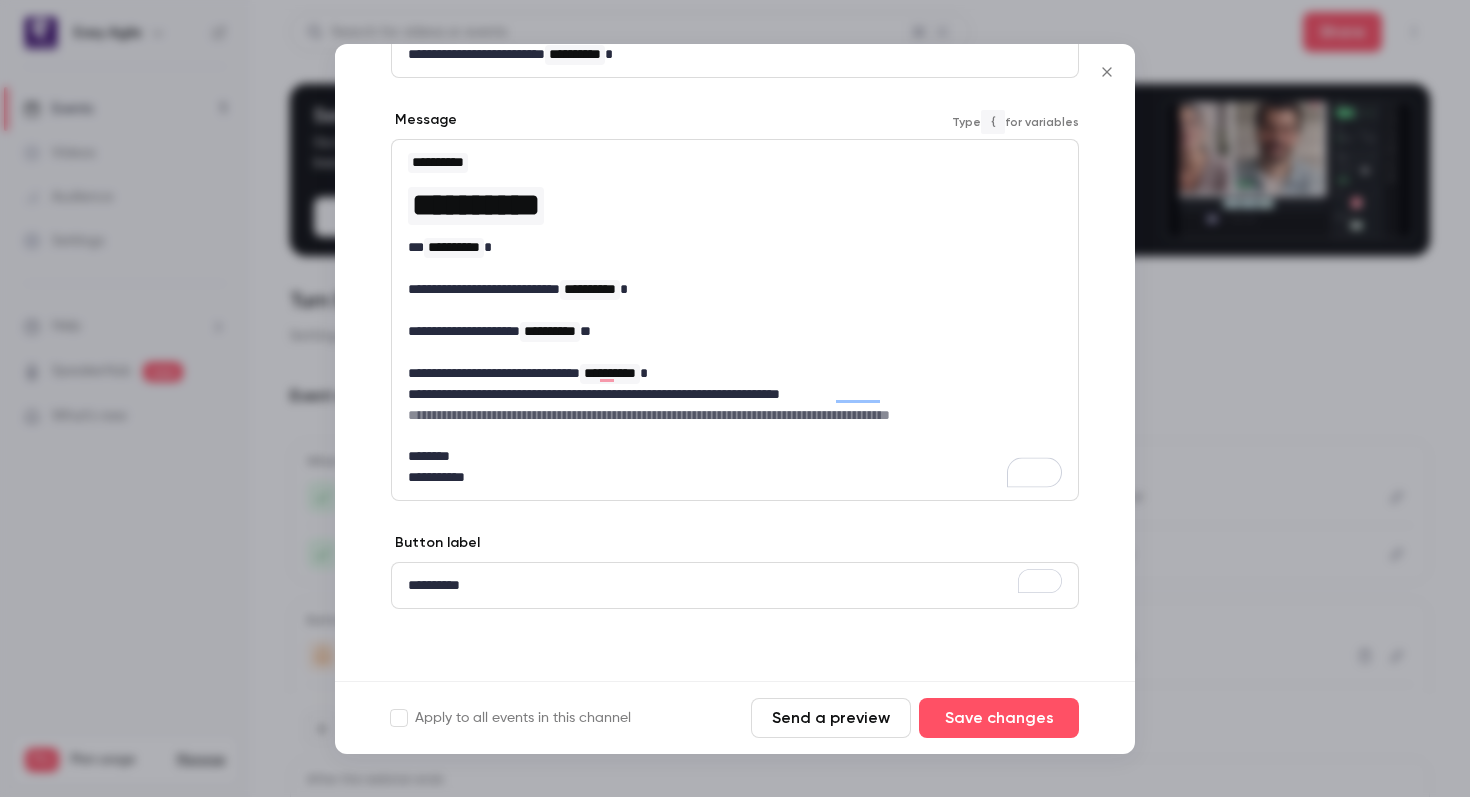 scroll, scrollTop: 162, scrollLeft: 0, axis: vertical 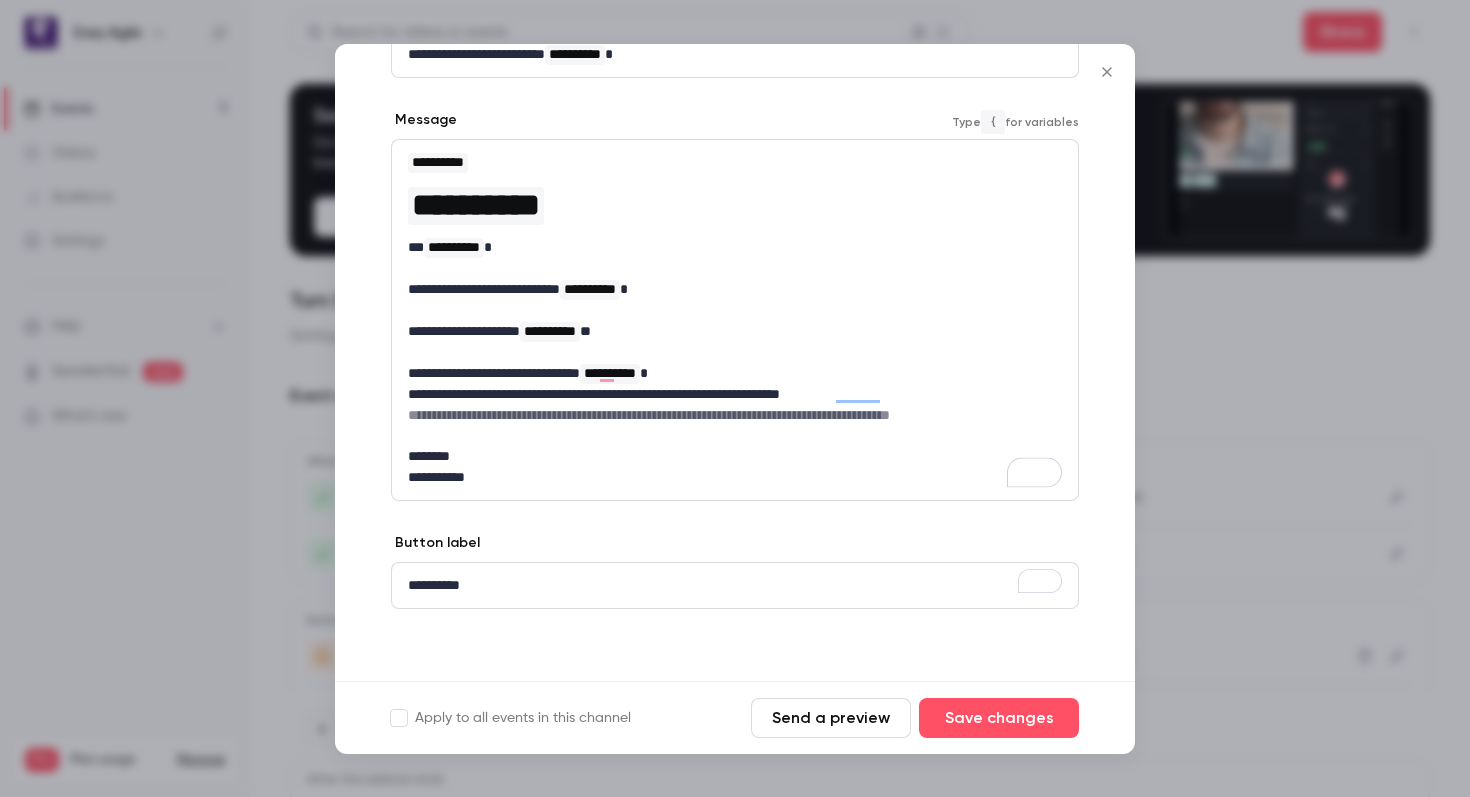 click on "**********" at bounding box center (735, 477) 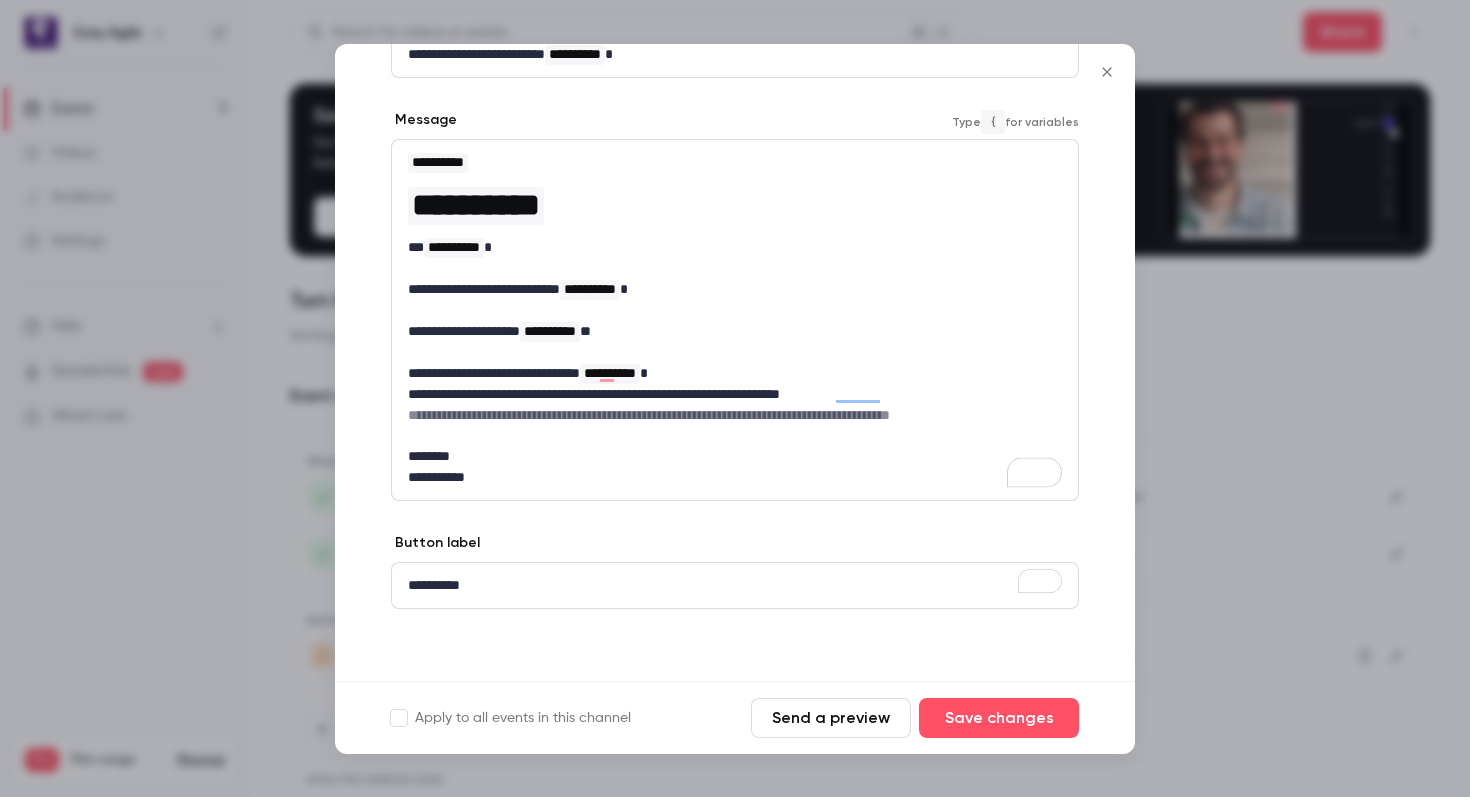scroll, scrollTop: 104, scrollLeft: 0, axis: vertical 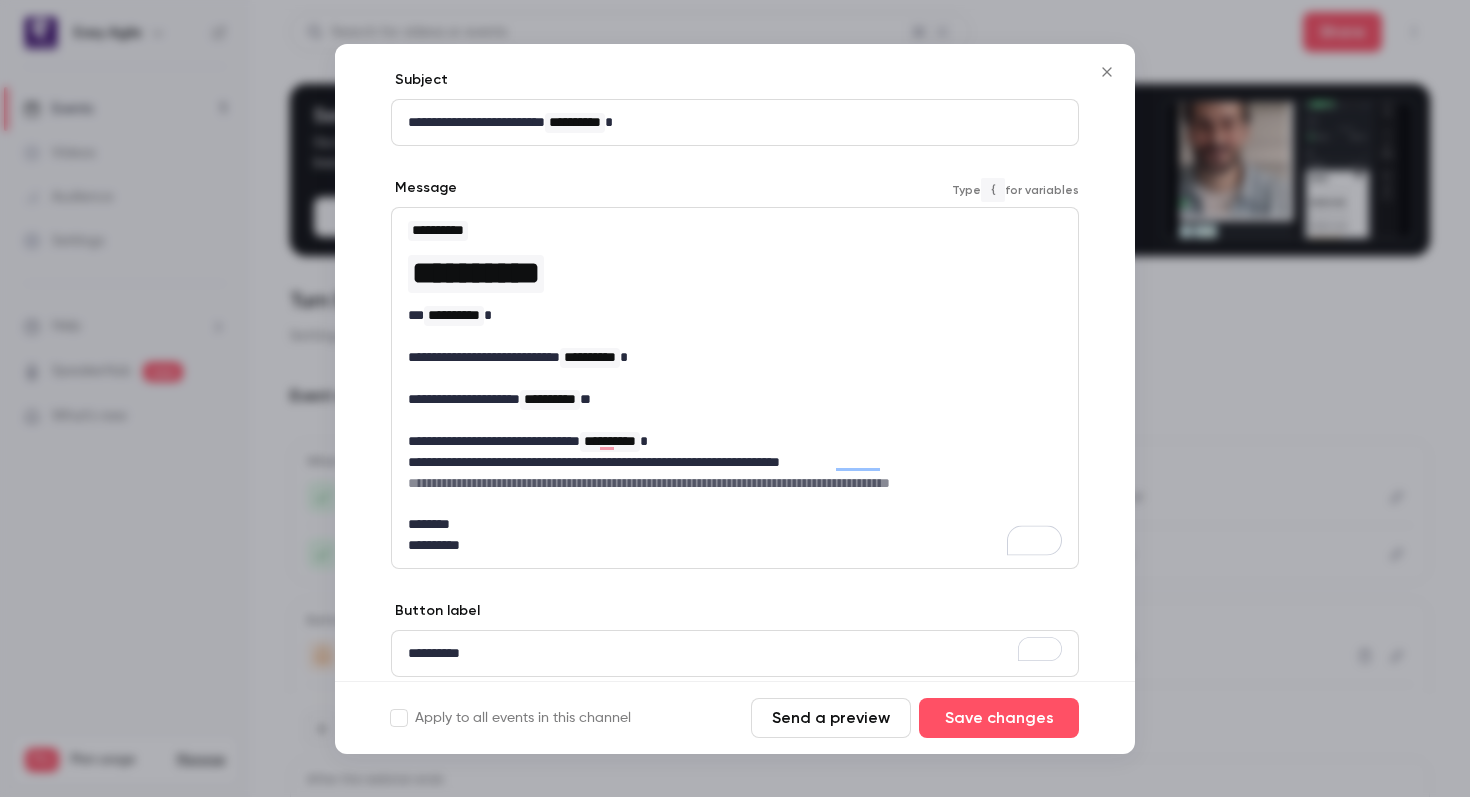 click on "**********" at bounding box center [735, 357] 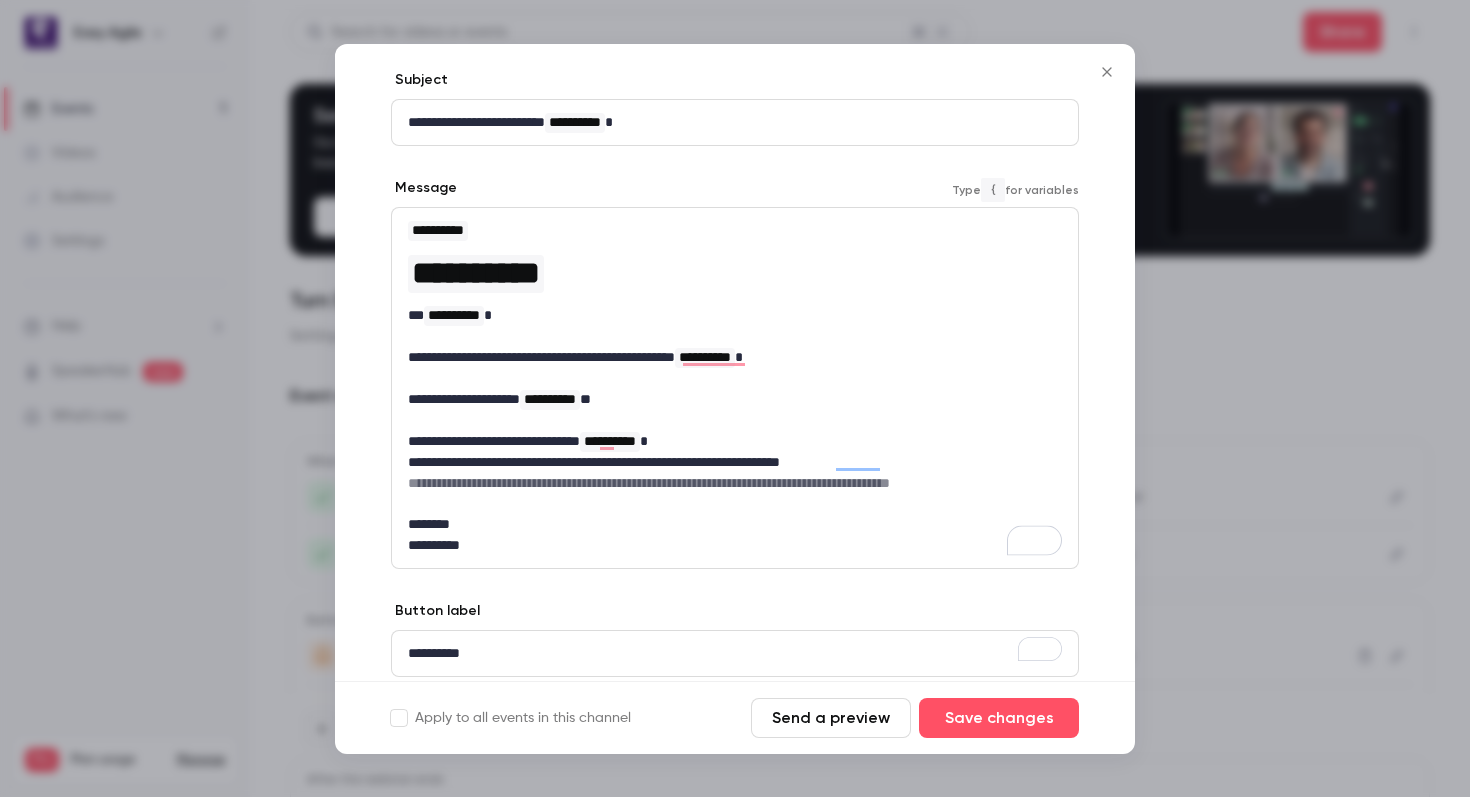click on "**********" at bounding box center [735, 483] 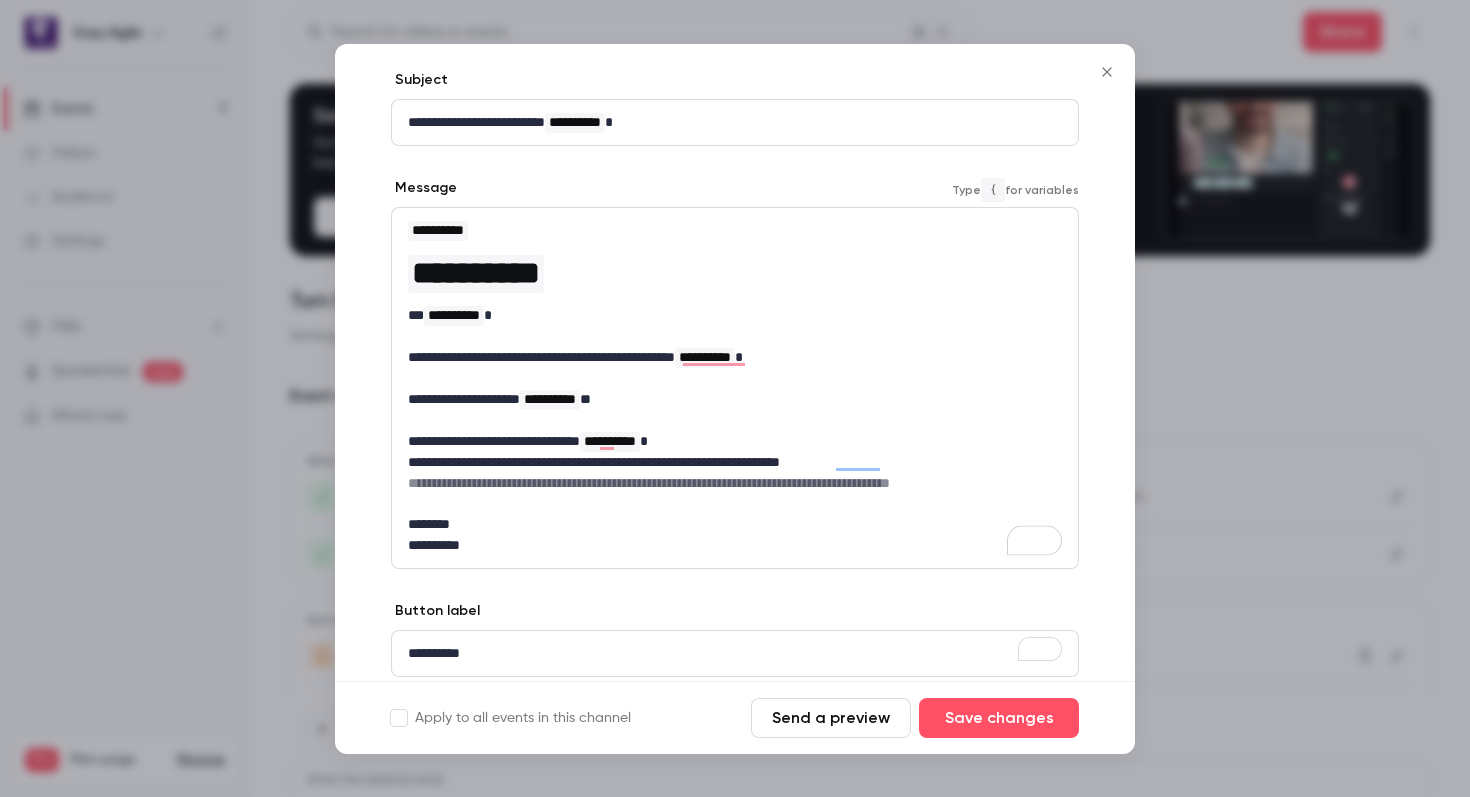 click on "Send a preview" at bounding box center [831, 718] 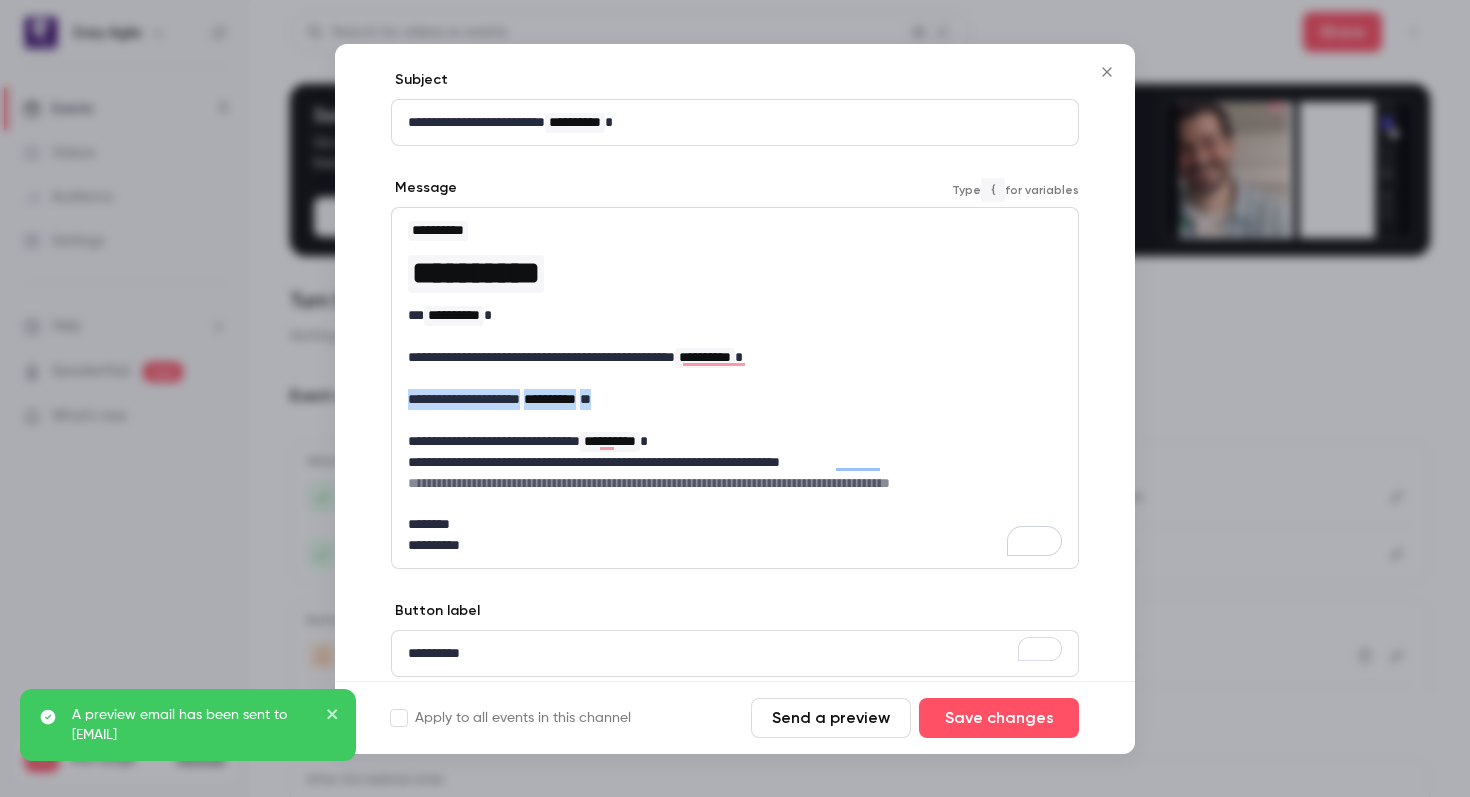 drag, startPoint x: 650, startPoint y: 397, endPoint x: 404, endPoint y: 404, distance: 246.09958 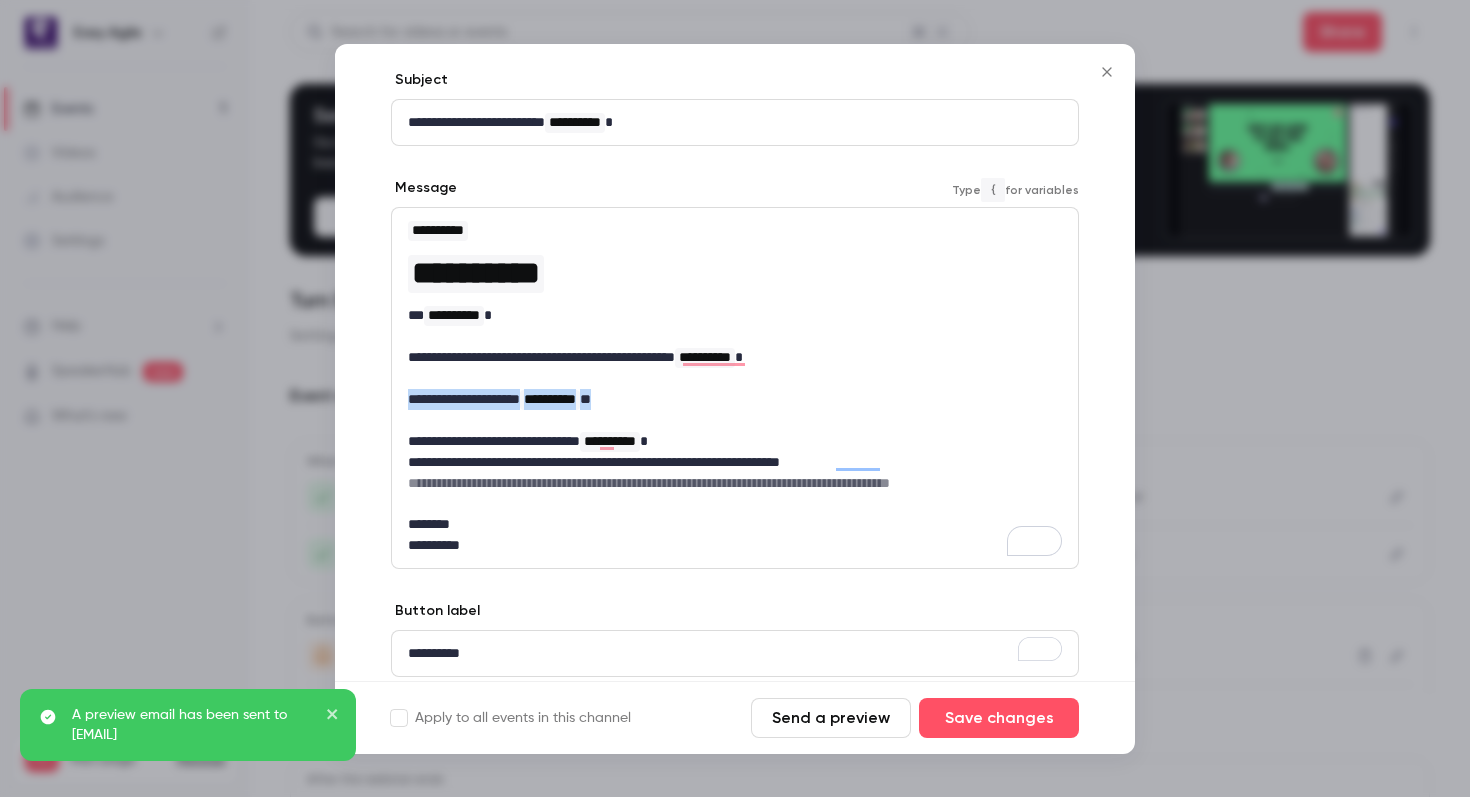 click on "**********" at bounding box center (735, 388) 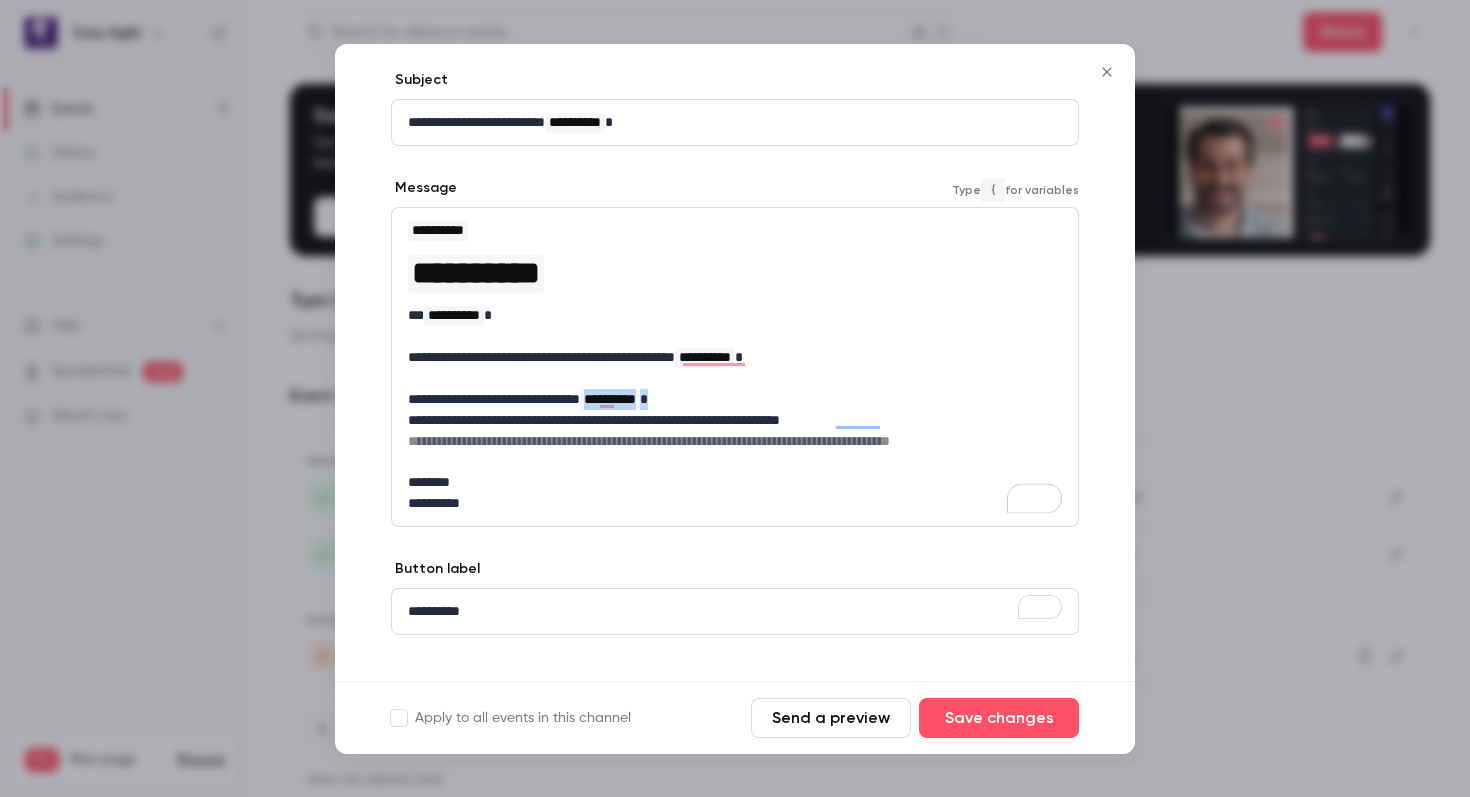 drag, startPoint x: 618, startPoint y: 396, endPoint x: 724, endPoint y: 396, distance: 106 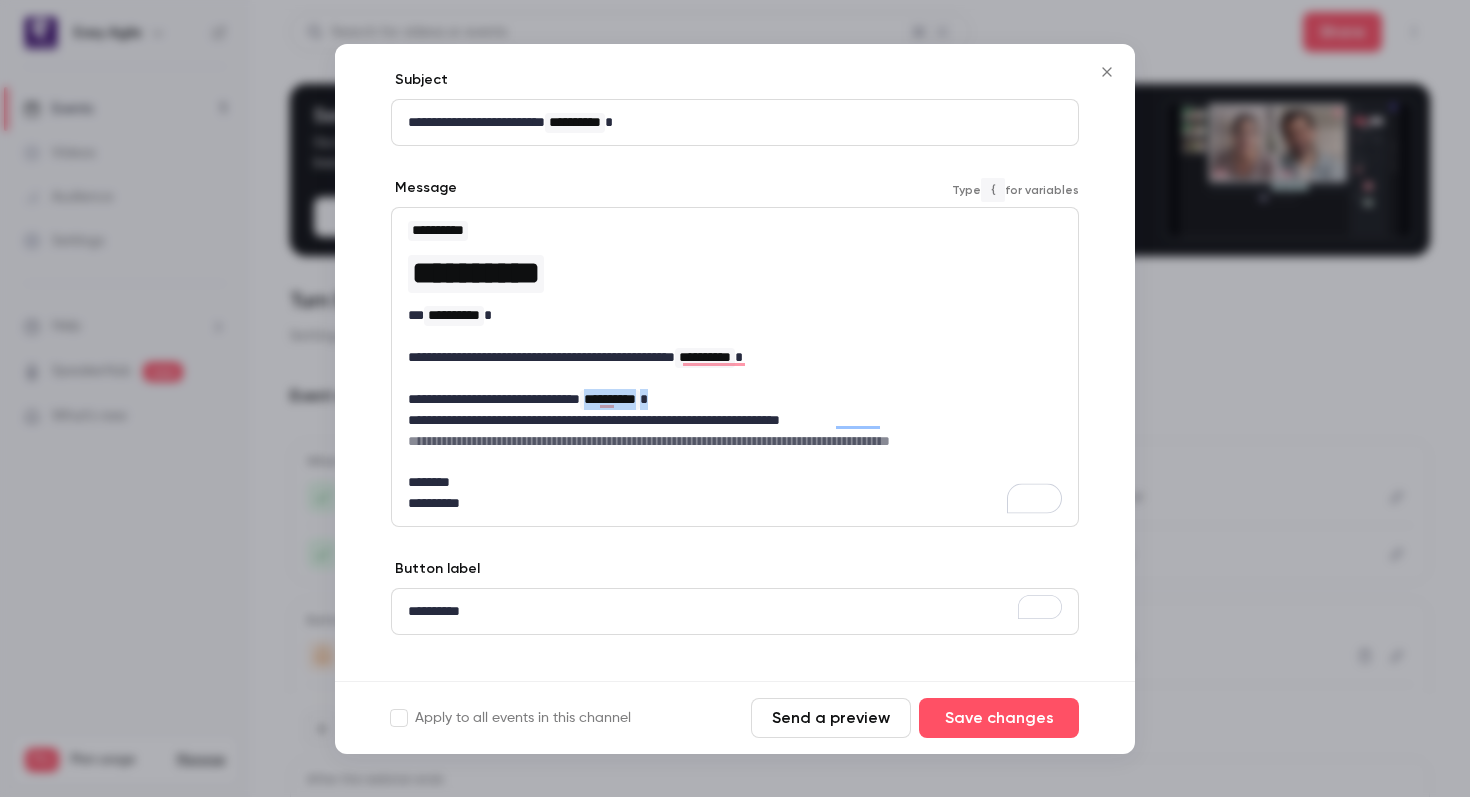 click on "**********" at bounding box center [735, 399] 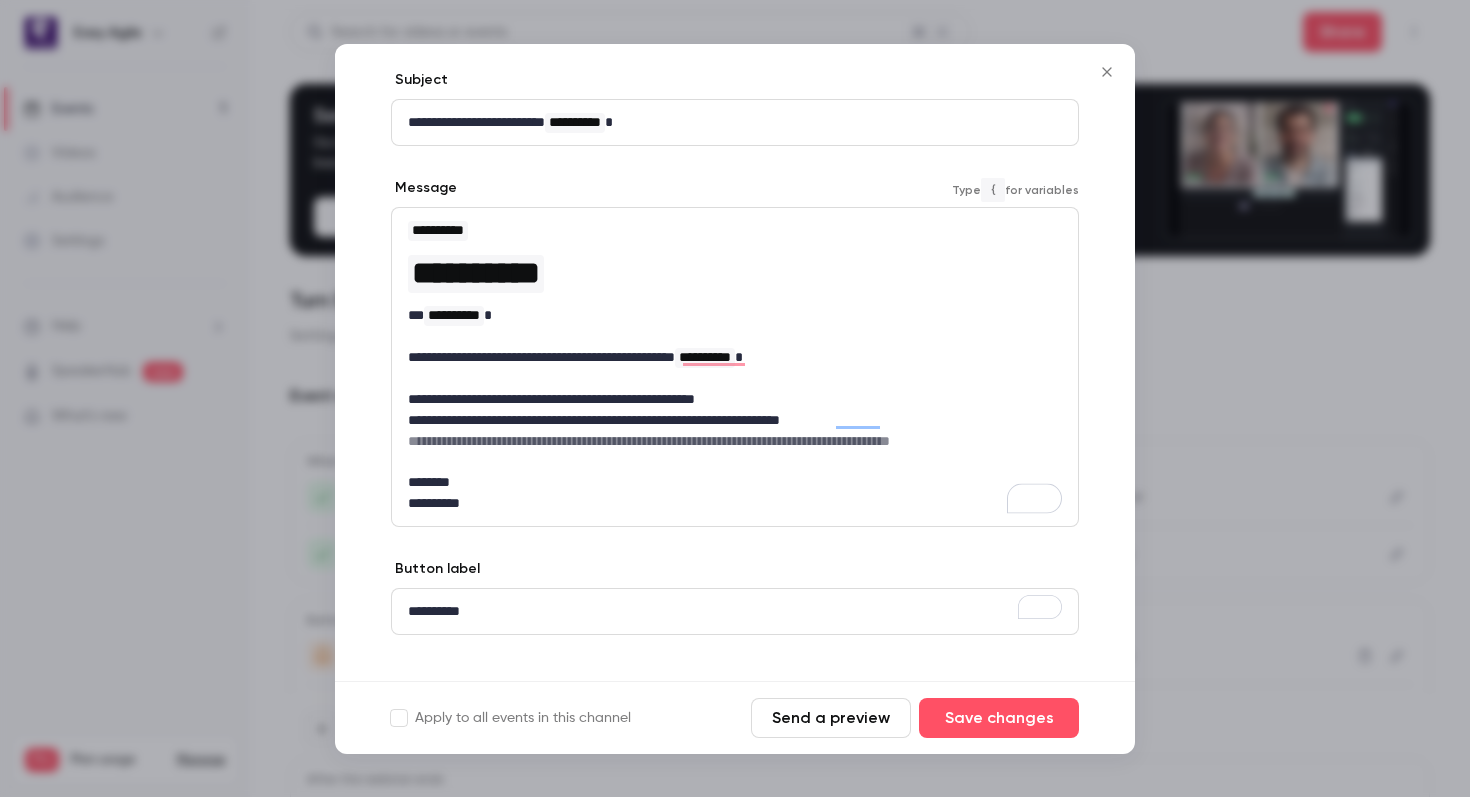 click on "Send a preview" at bounding box center (831, 718) 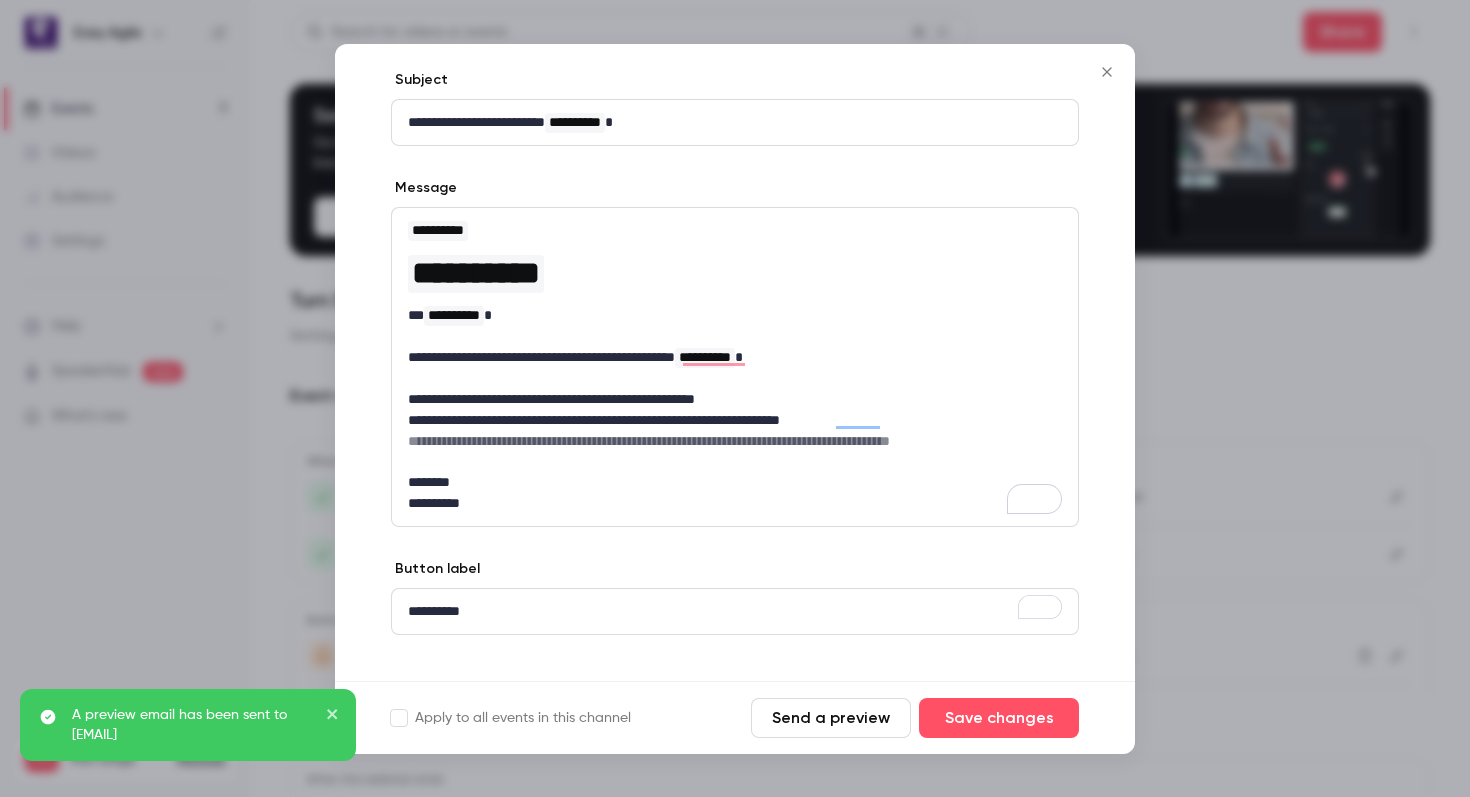 click on "**********" at bounding box center [735, 367] 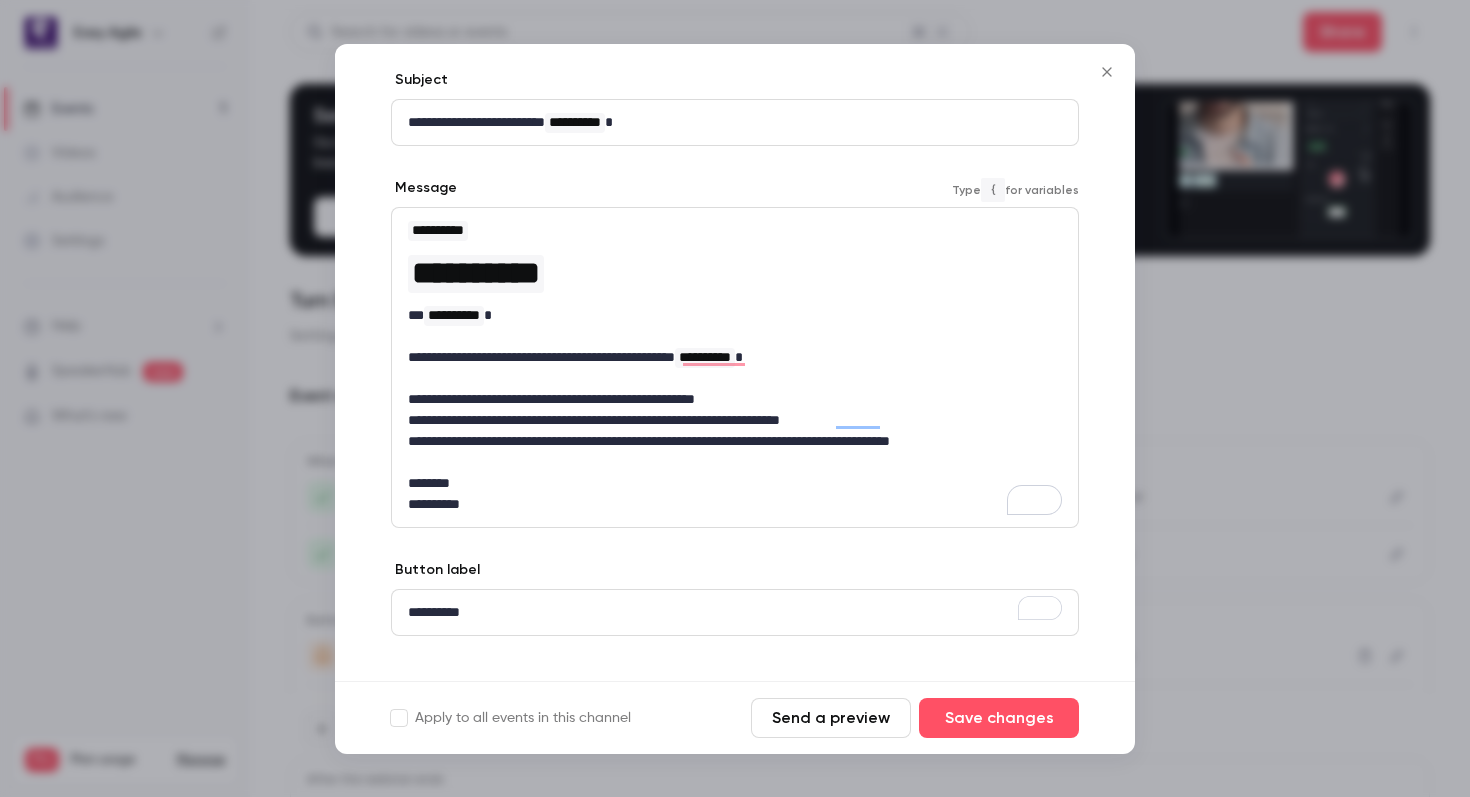 scroll, scrollTop: 121, scrollLeft: 0, axis: vertical 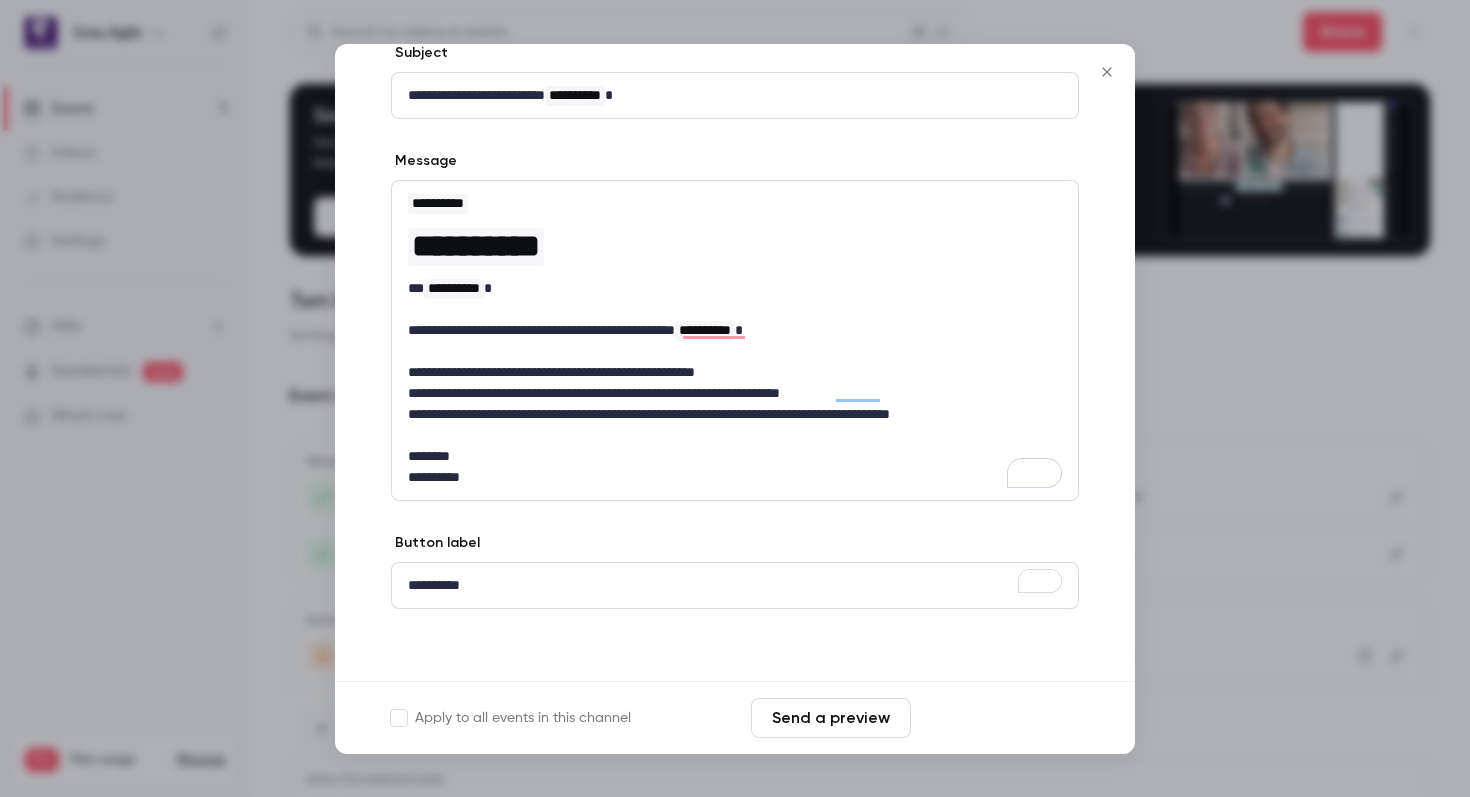 click on "Save changes" at bounding box center [999, 718] 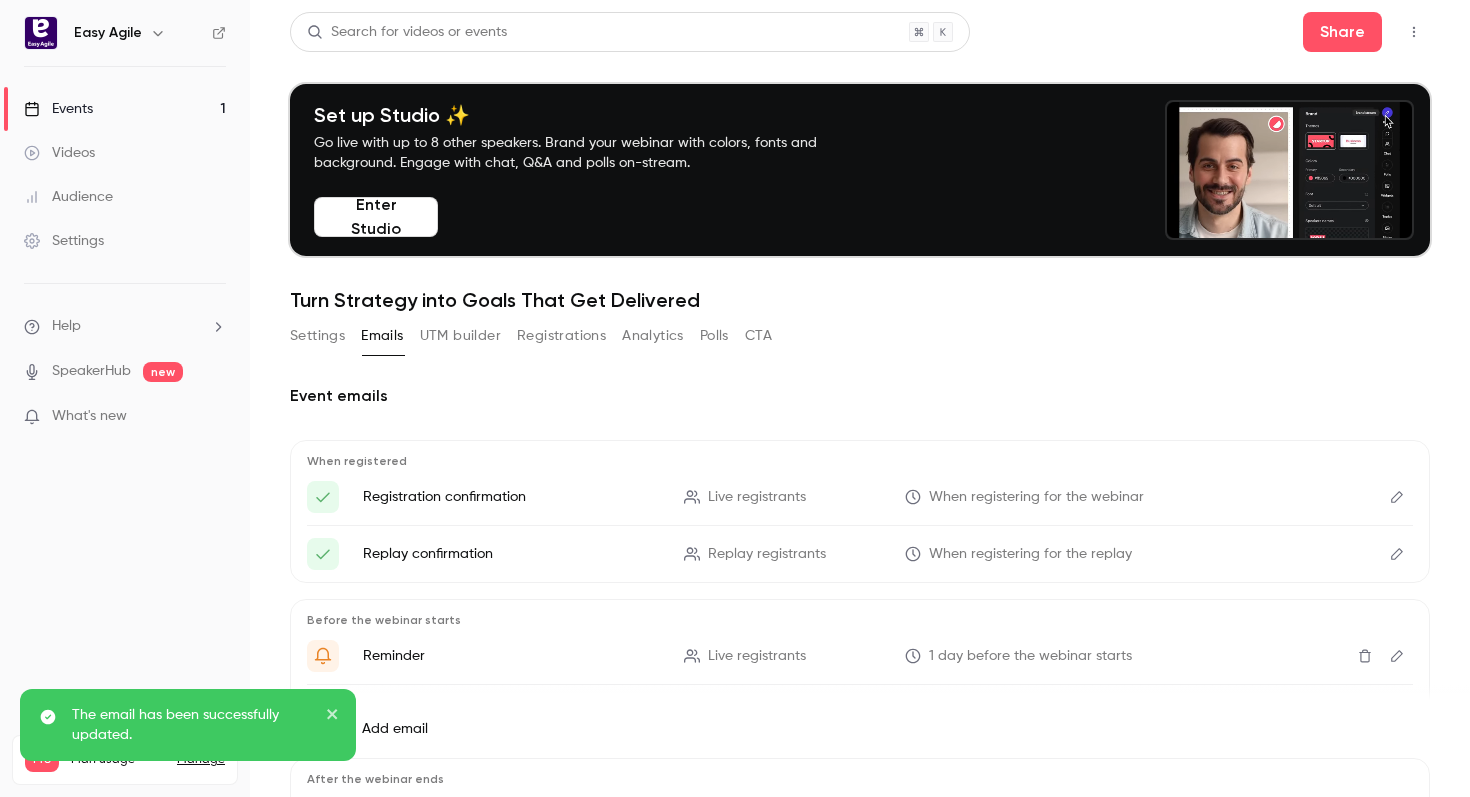 click 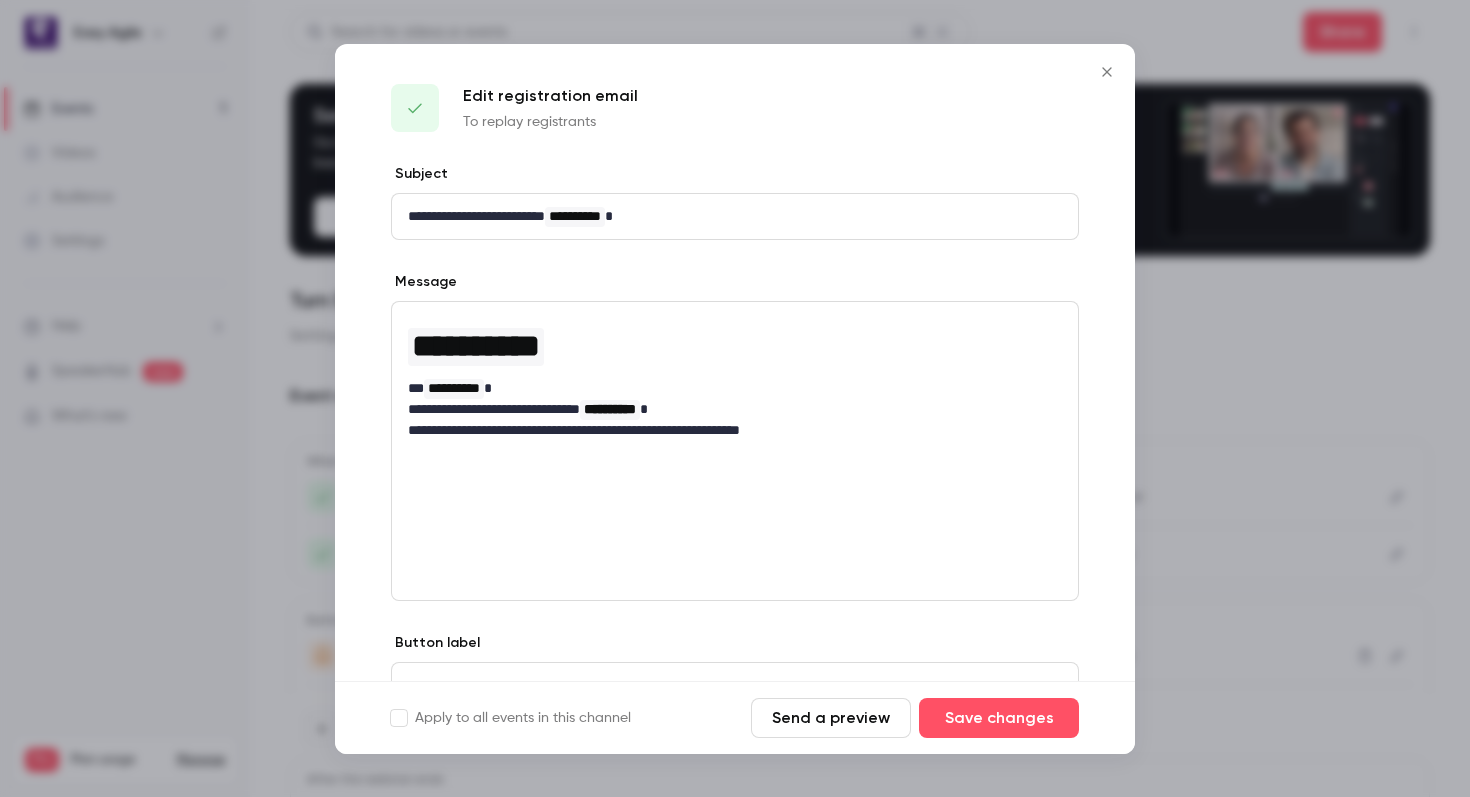 click on "**********" at bounding box center (735, 430) 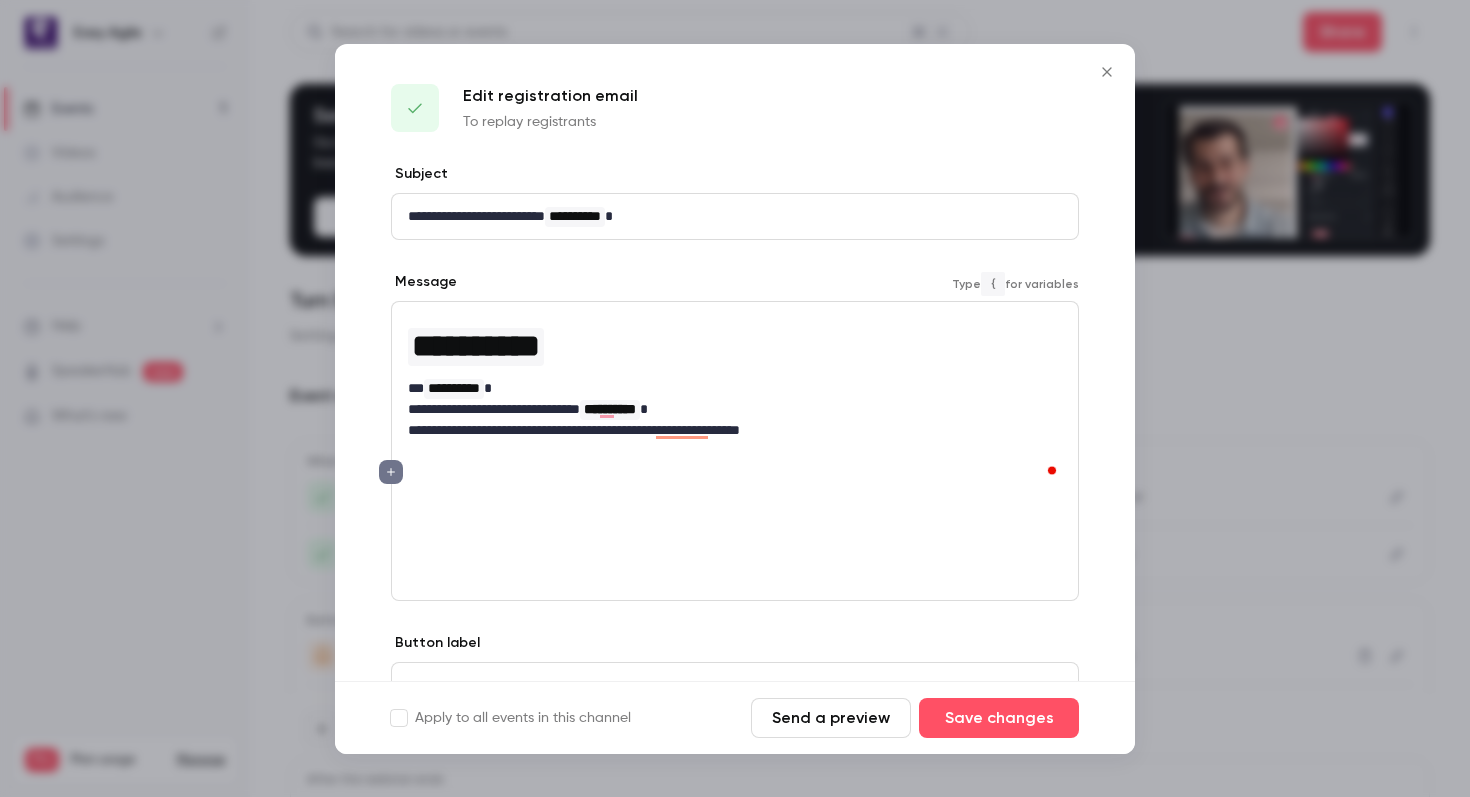 type 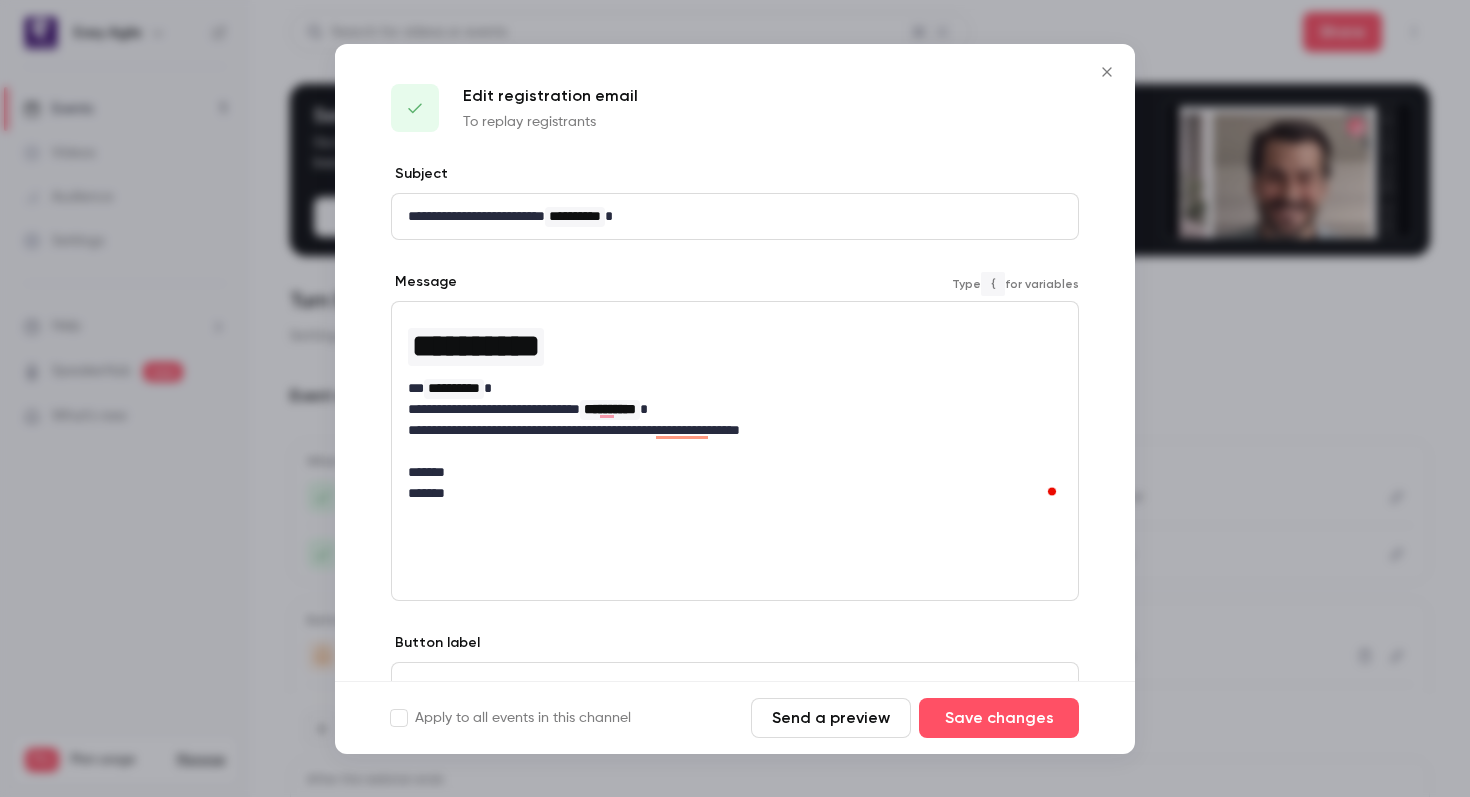 type 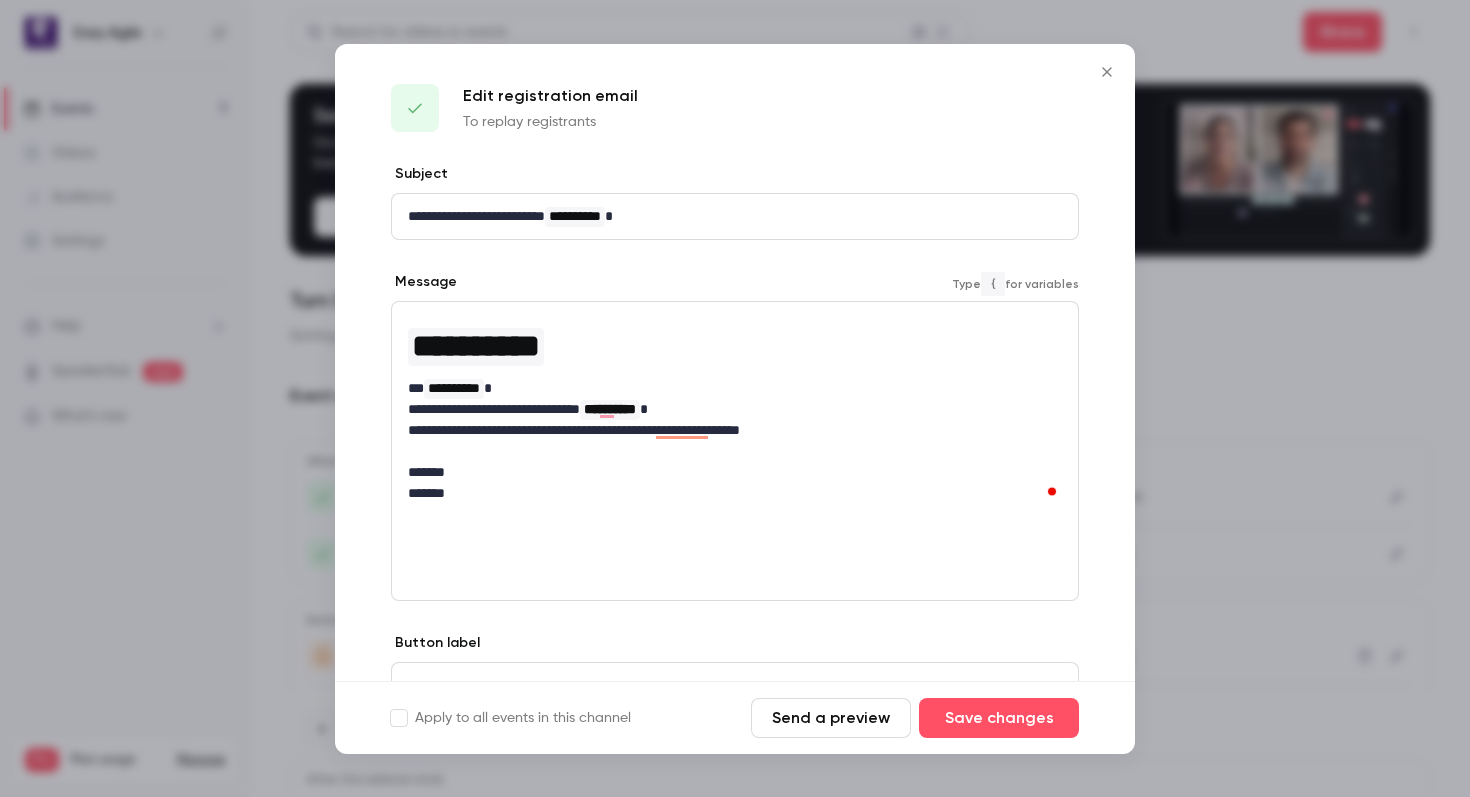 scroll, scrollTop: 0, scrollLeft: 0, axis: both 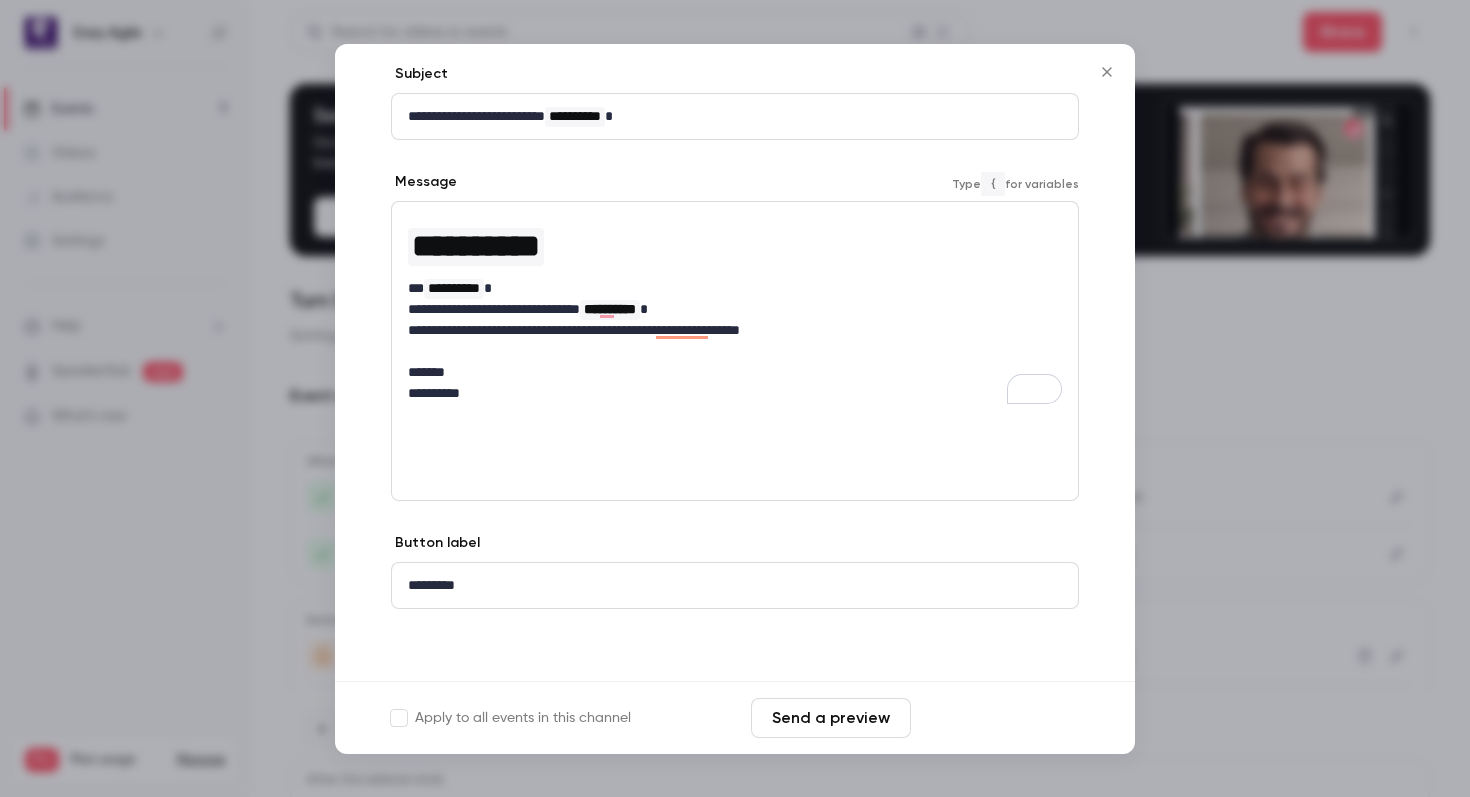 click on "Save changes" at bounding box center (999, 718) 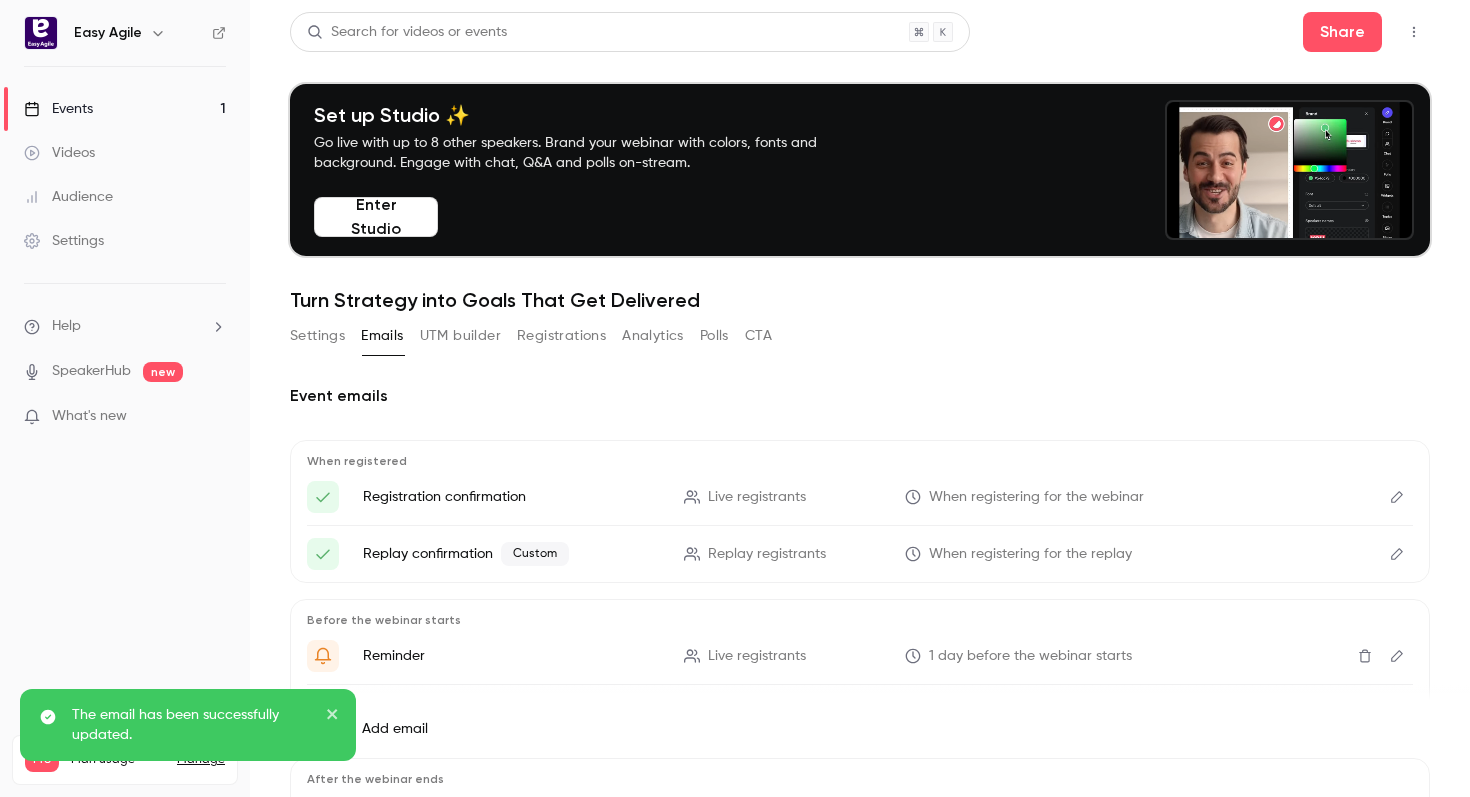 scroll, scrollTop: 122, scrollLeft: 0, axis: vertical 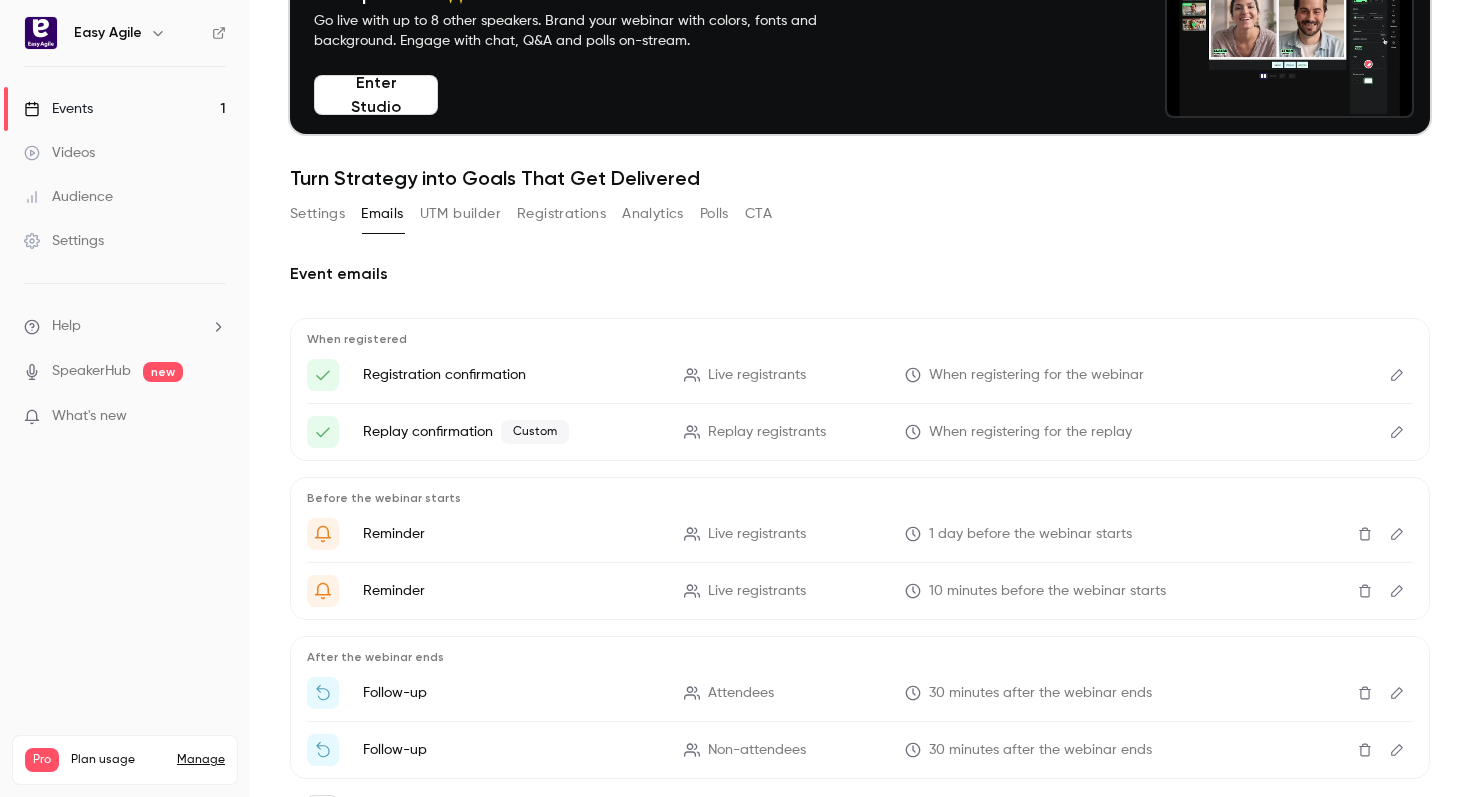click 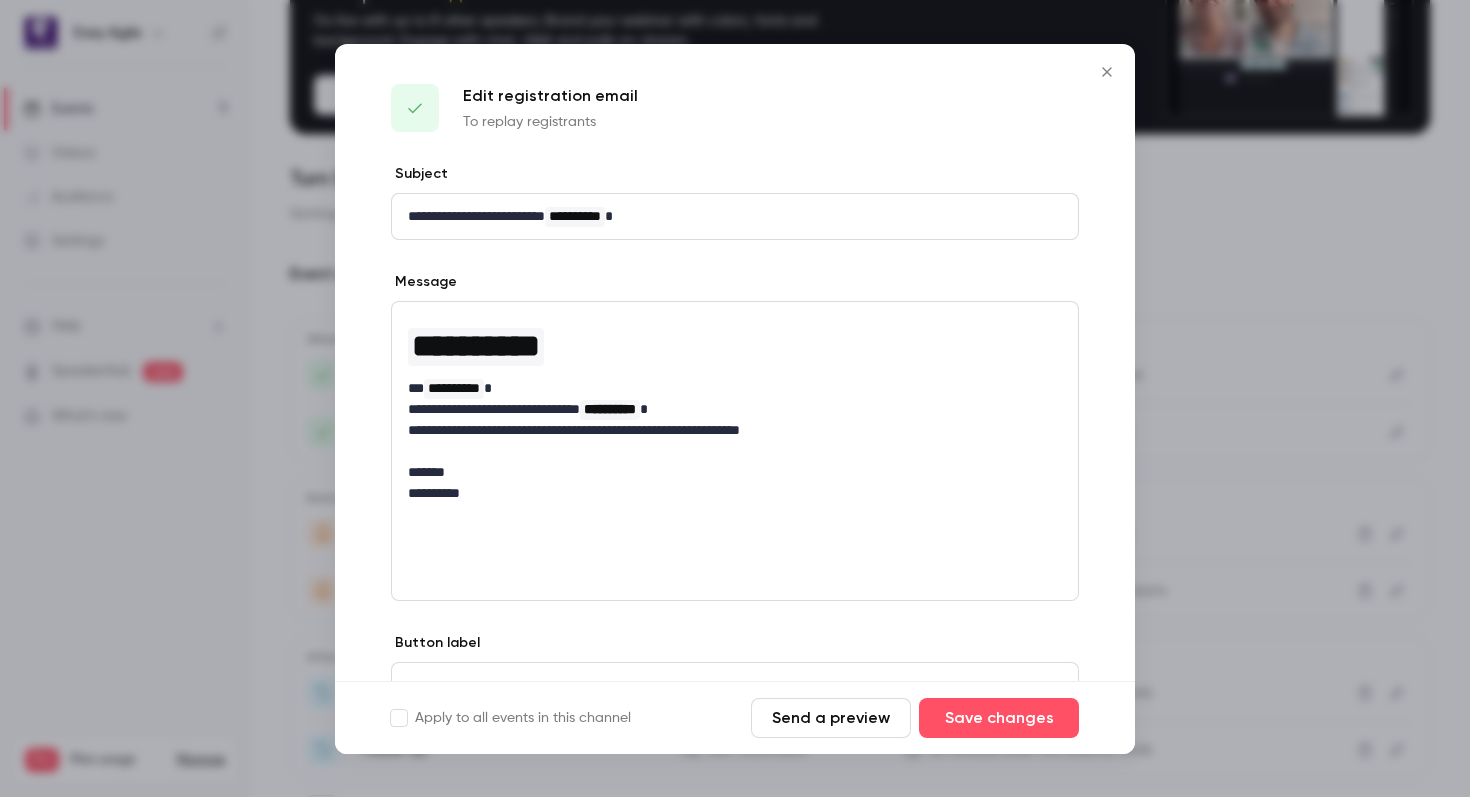 click 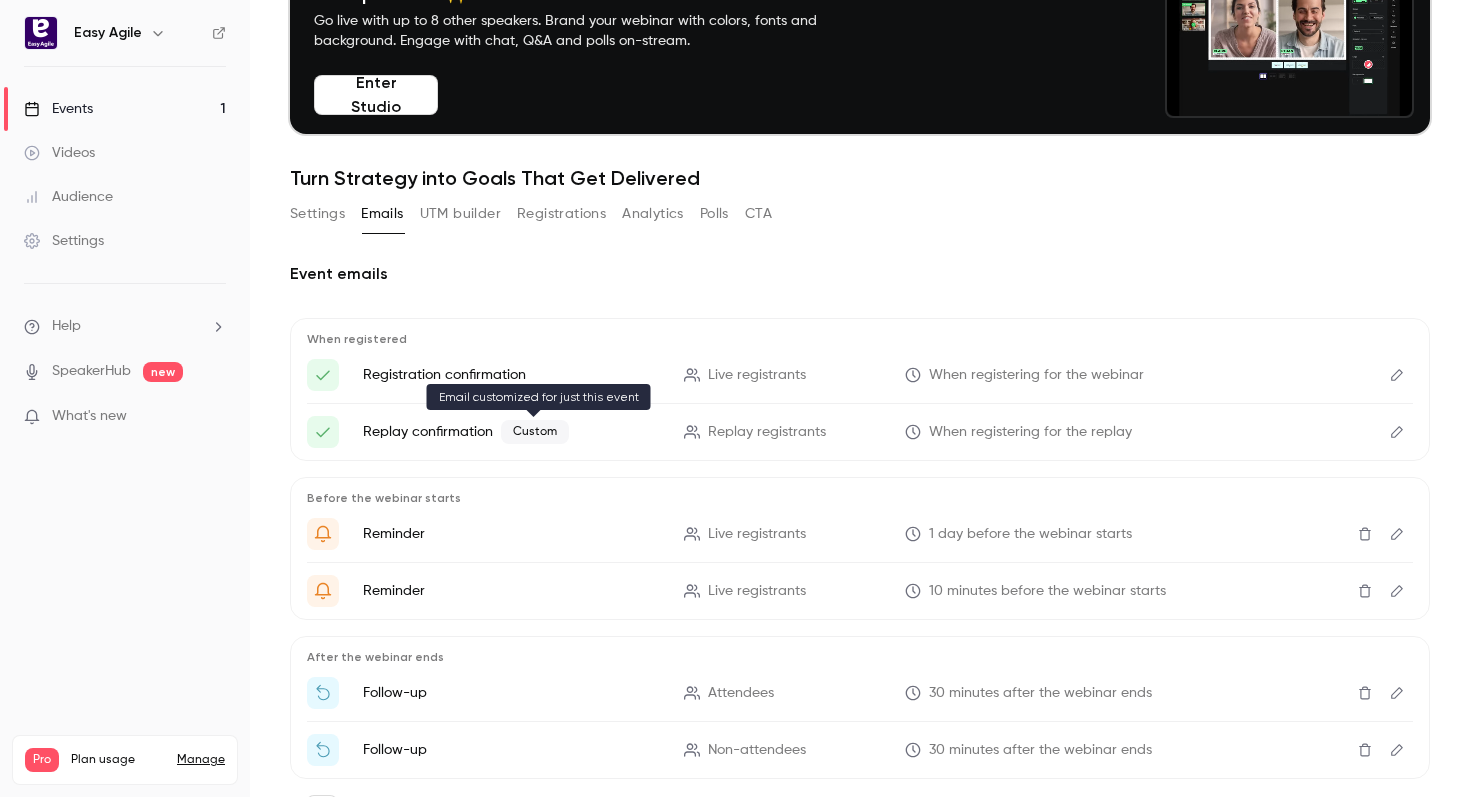 click on "Custom" at bounding box center (535, 432) 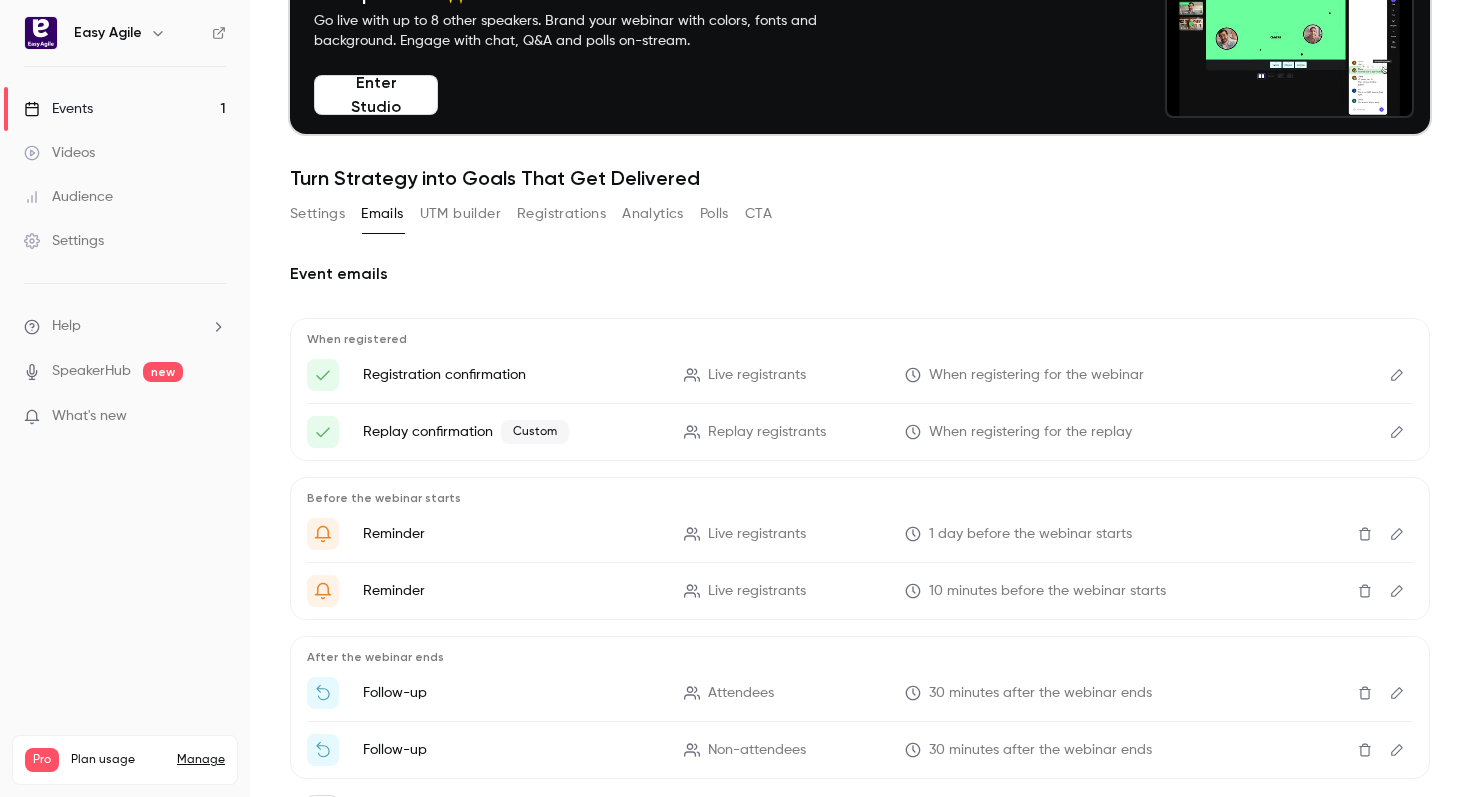 click on "Settings" at bounding box center (64, 241) 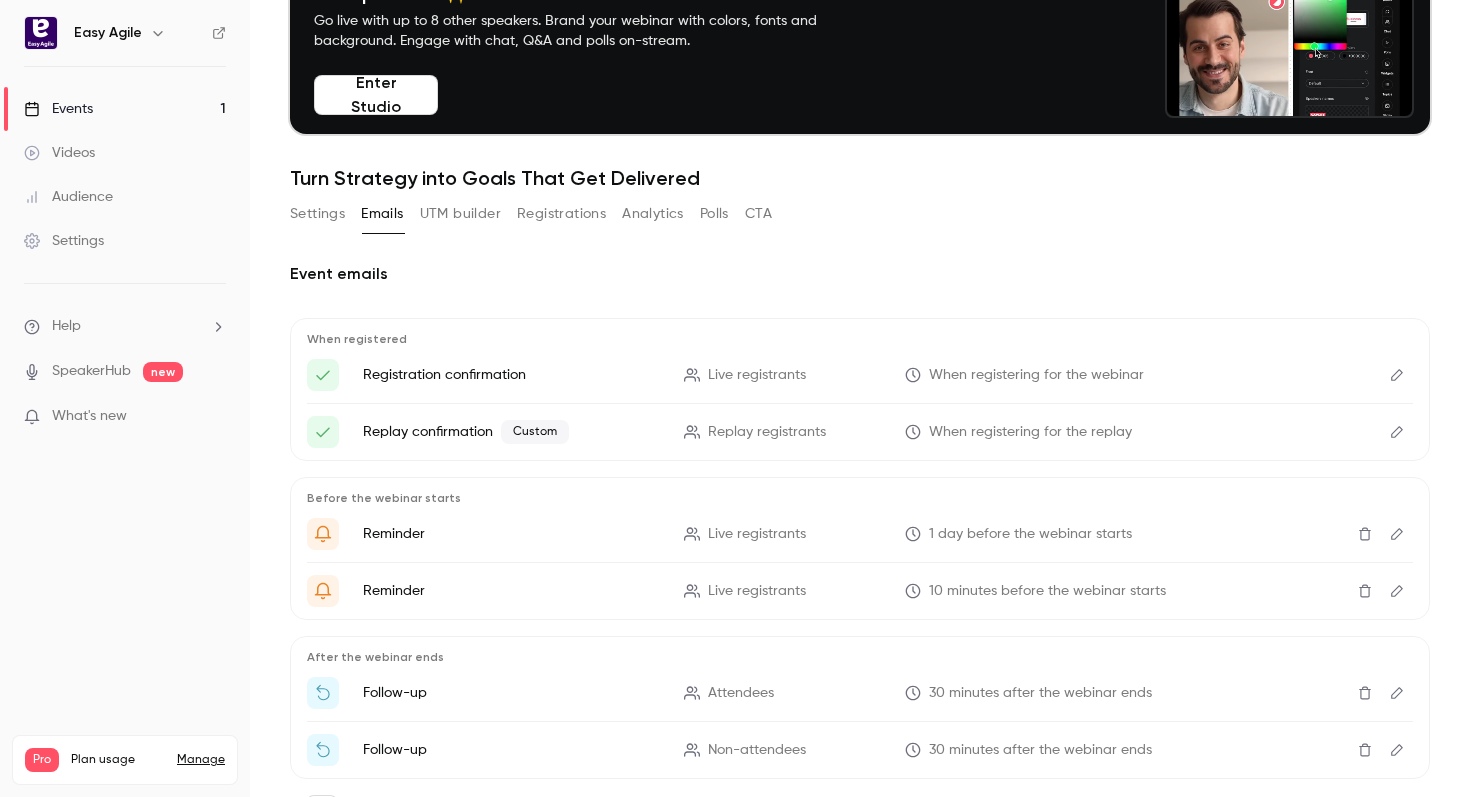 scroll, scrollTop: 0, scrollLeft: 0, axis: both 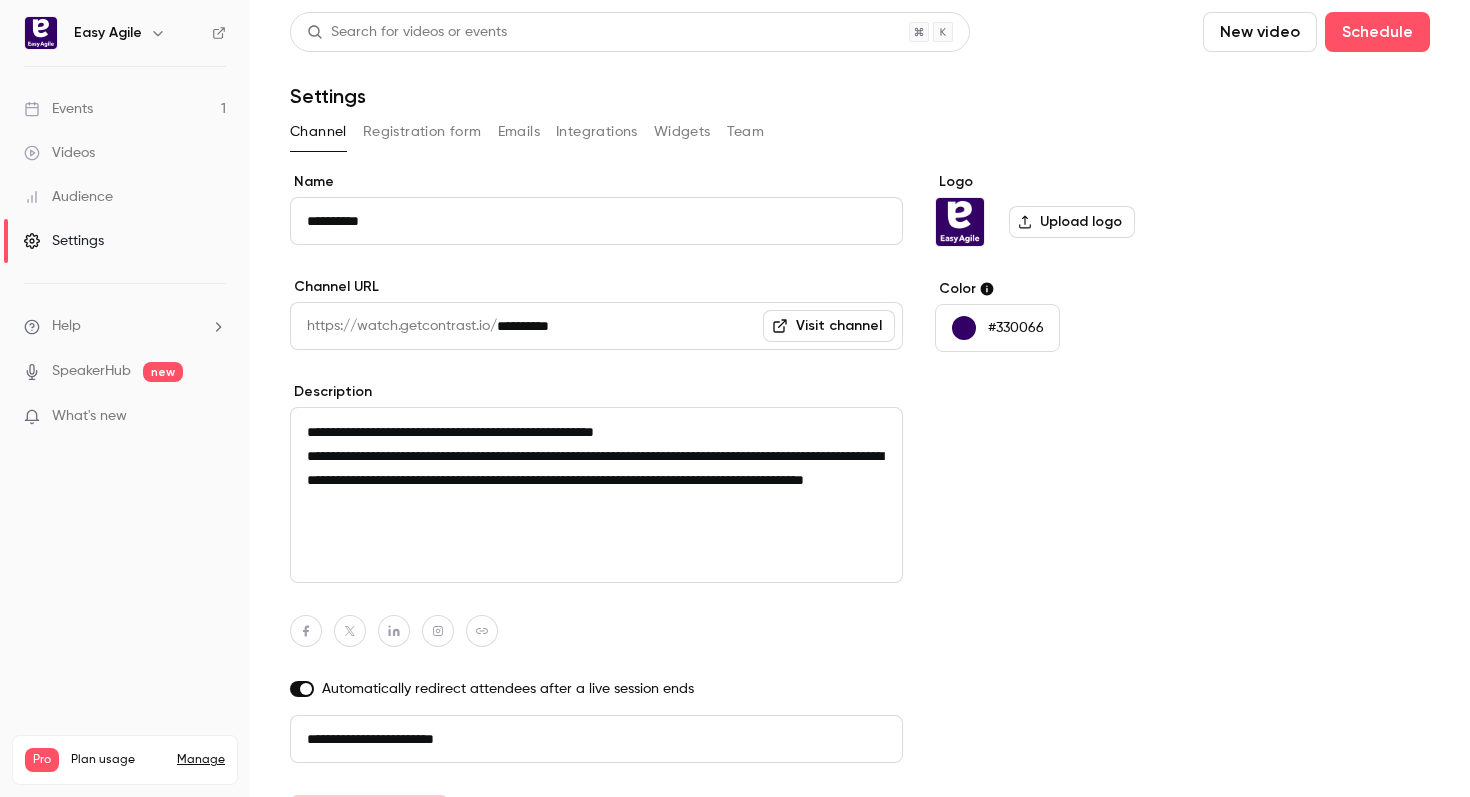 click on "Emails" at bounding box center (519, 132) 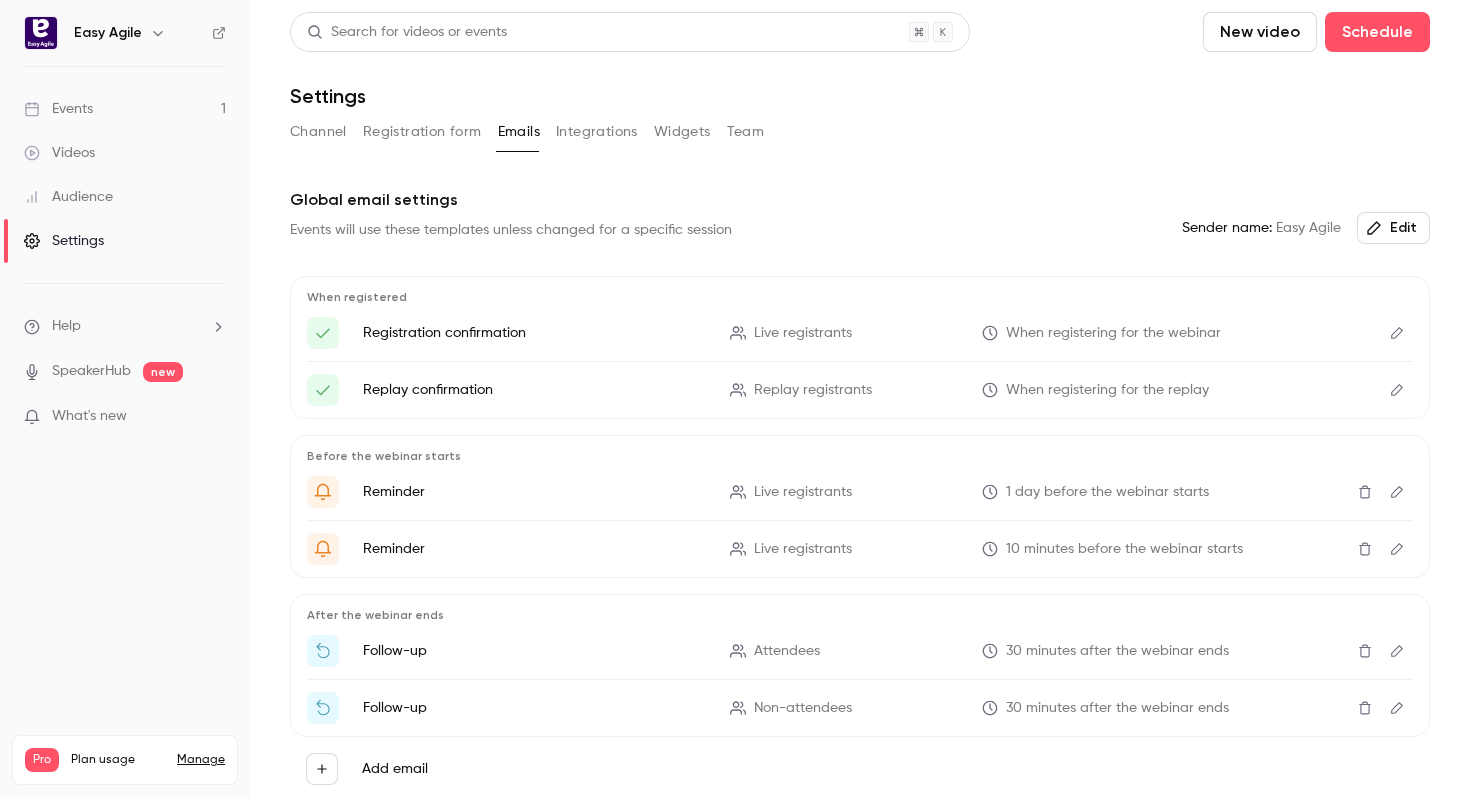 click on "When registering for the replay" at bounding box center (1107, 390) 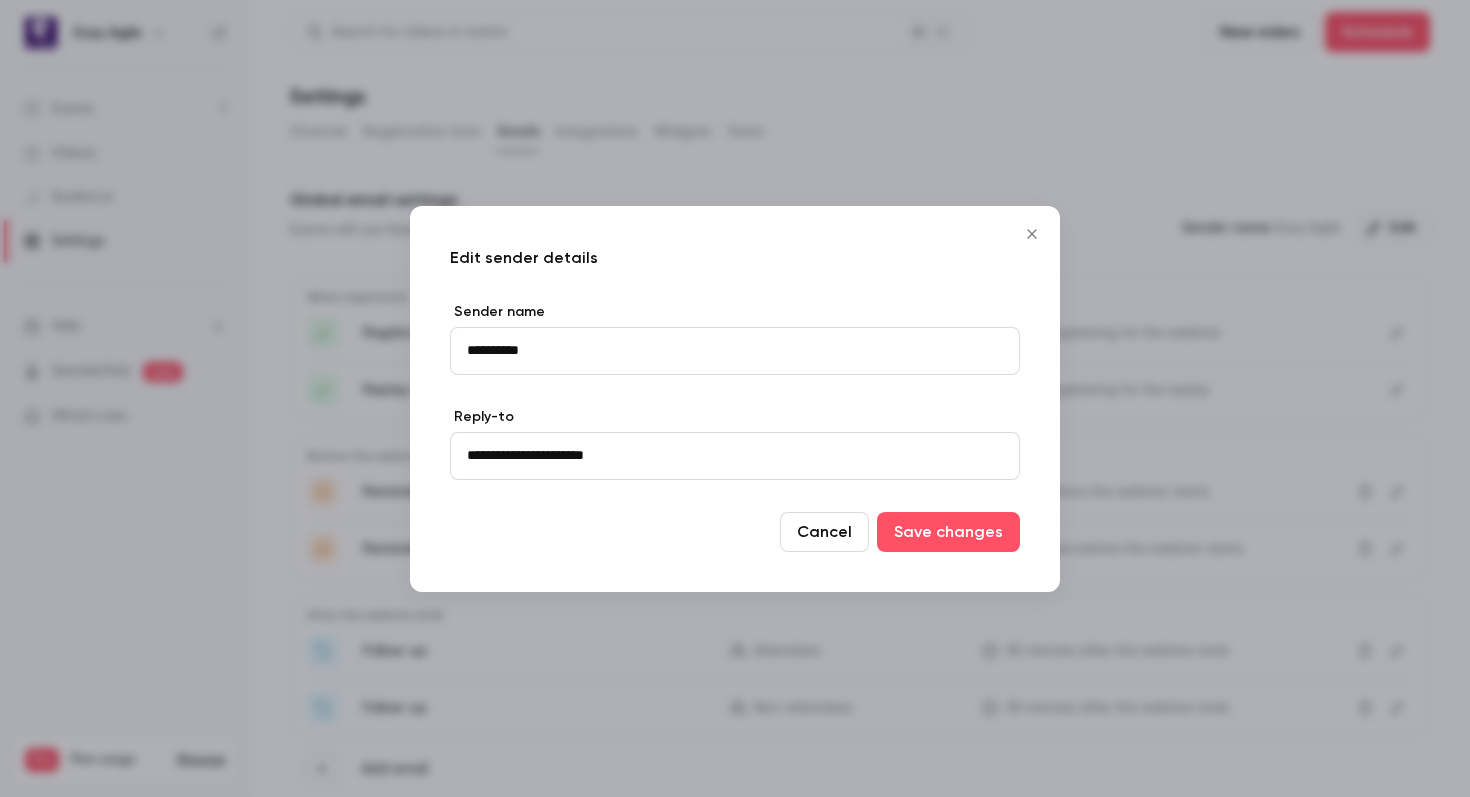 click on "**********" at bounding box center [735, 456] 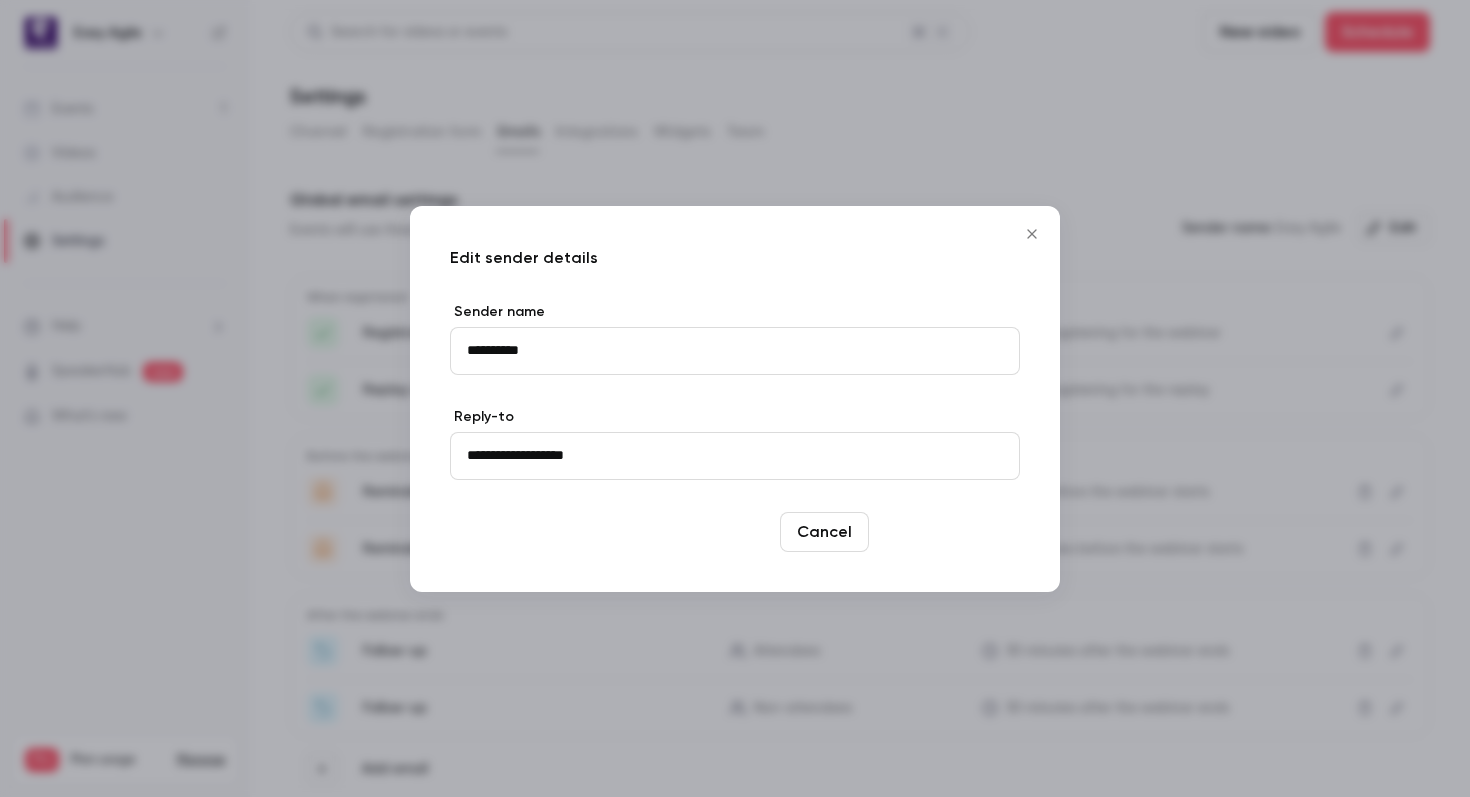 type on "**********" 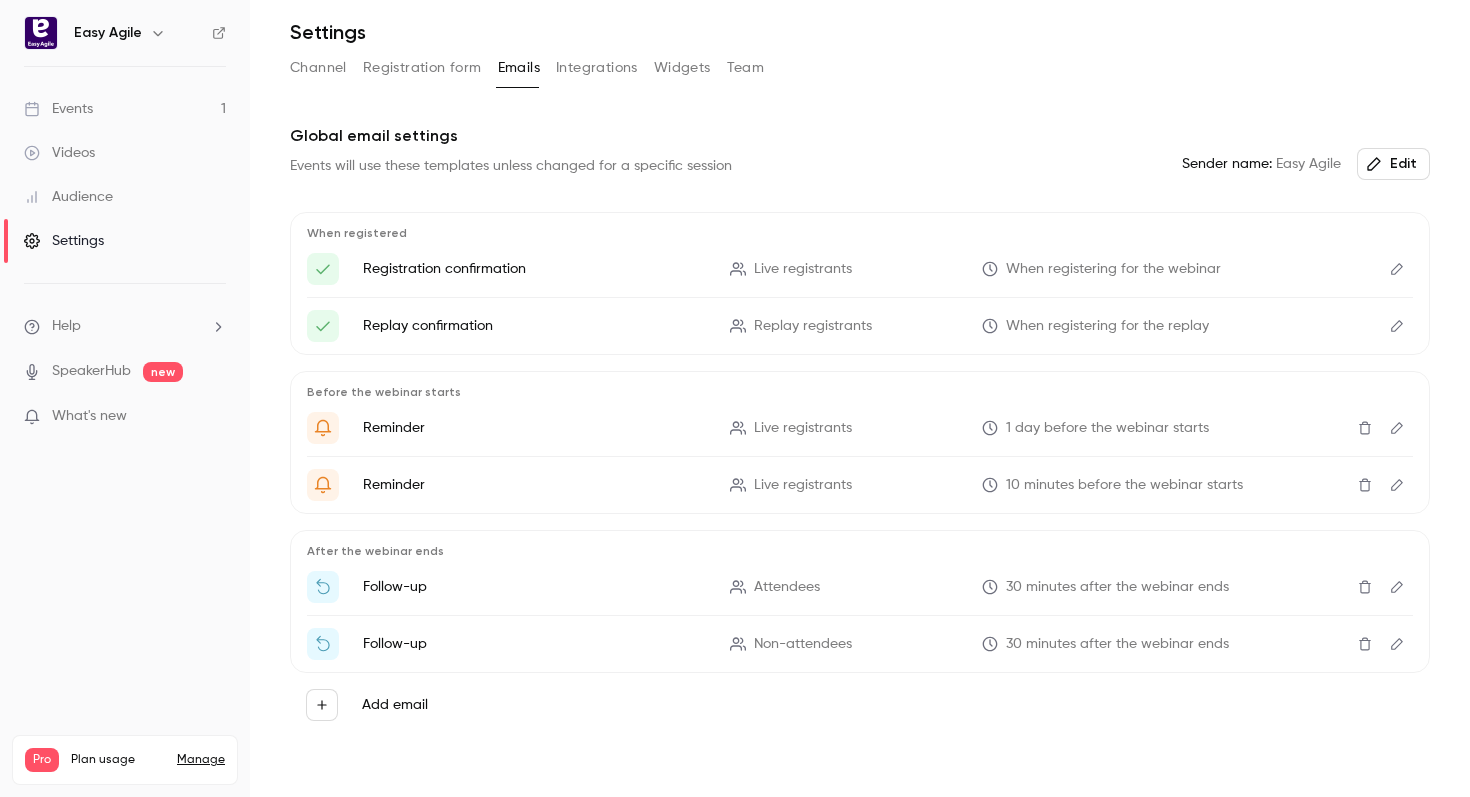 scroll, scrollTop: 53, scrollLeft: 0, axis: vertical 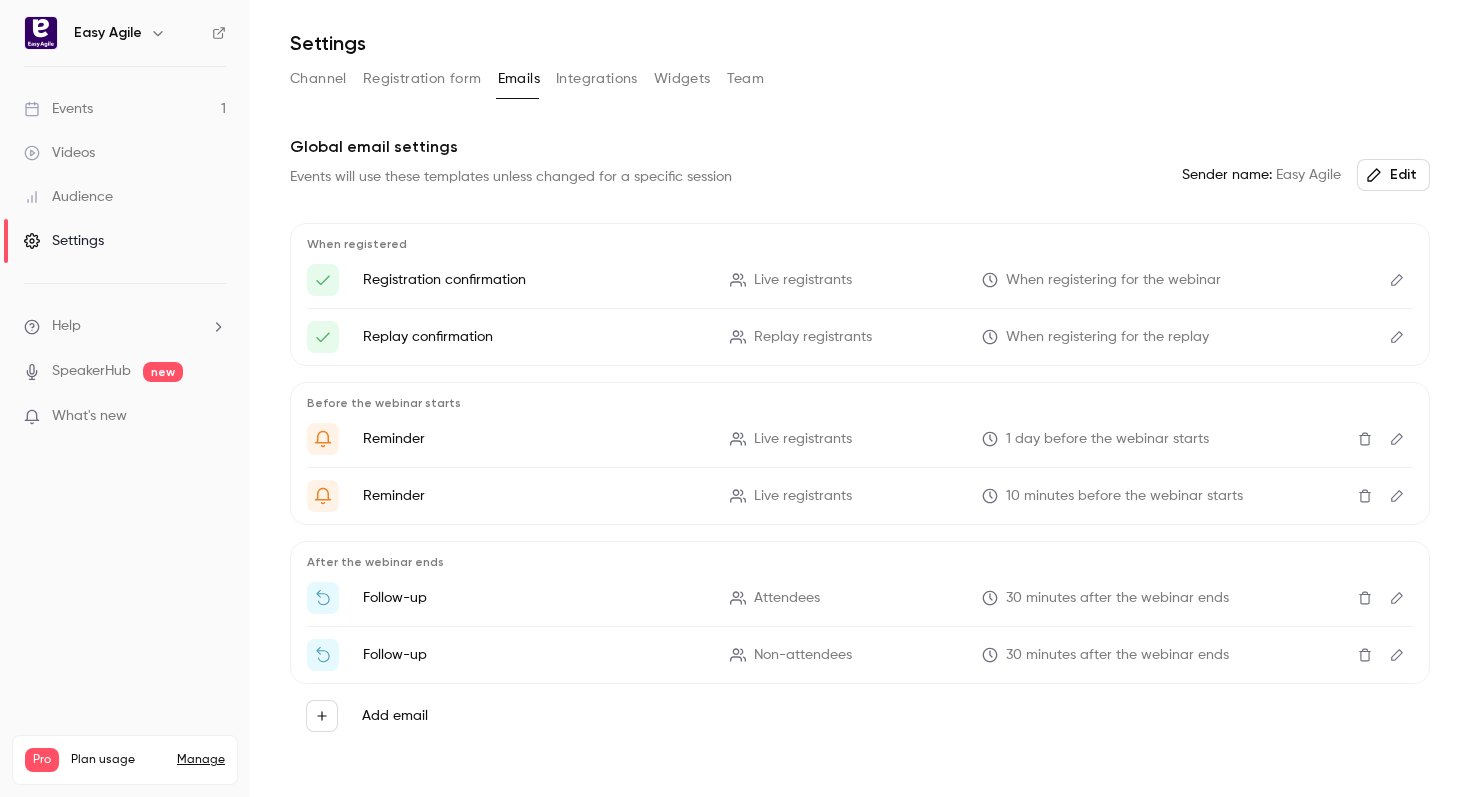 click on "Events 1" at bounding box center (125, 109) 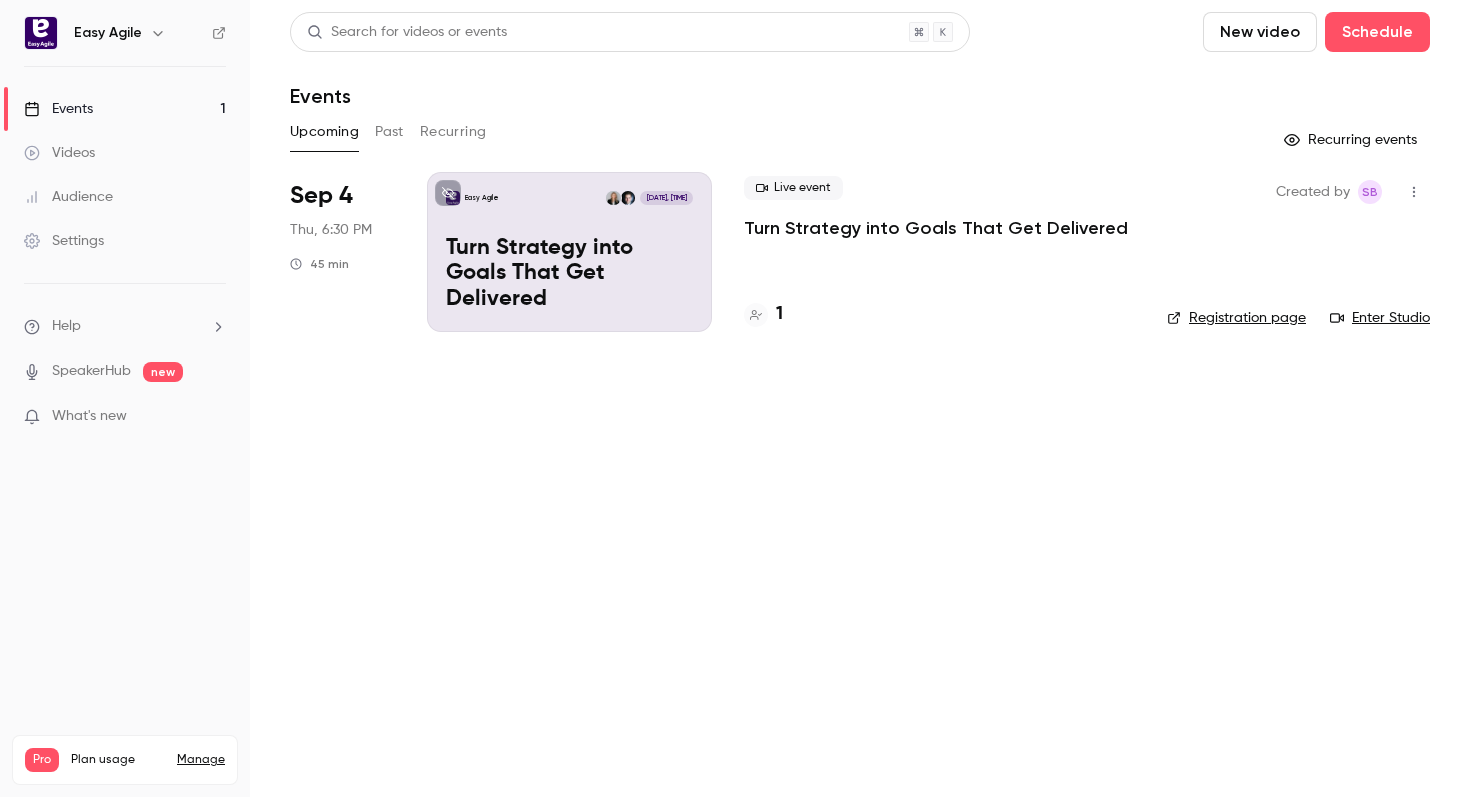 click on "Turn Strategy into Goals That Get Delivered" at bounding box center [936, 228] 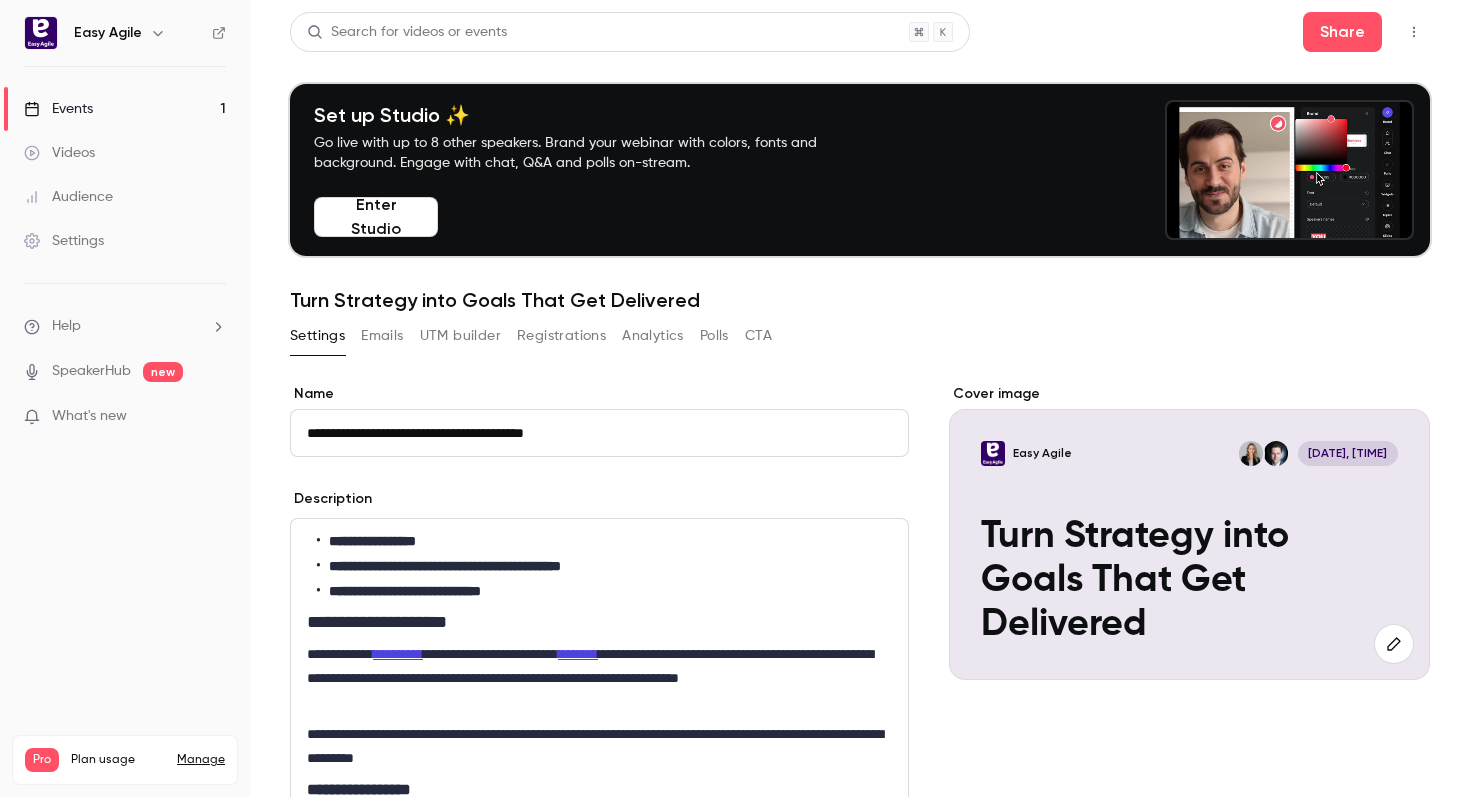 click on "Emails" at bounding box center [382, 336] 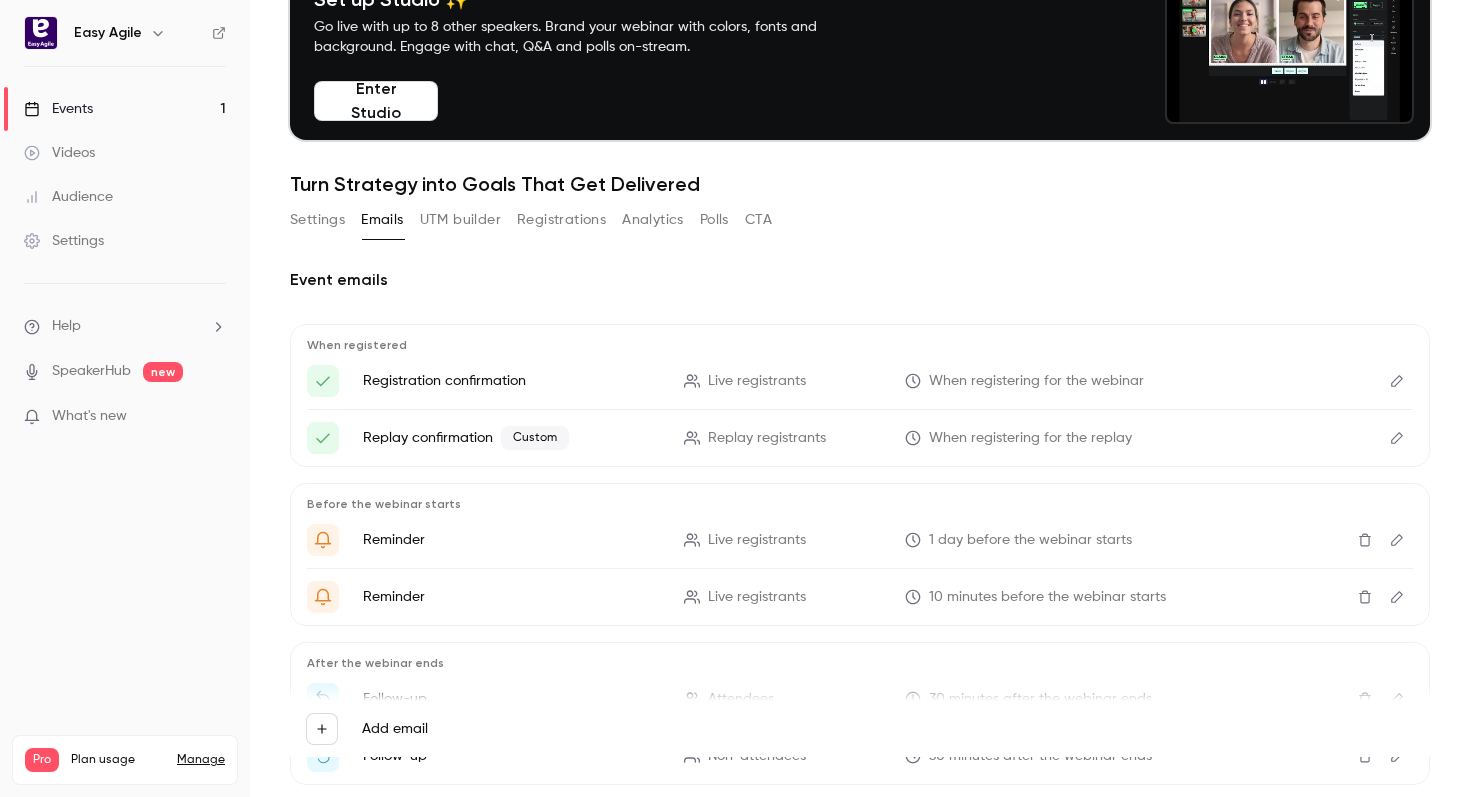 scroll, scrollTop: 189, scrollLeft: 0, axis: vertical 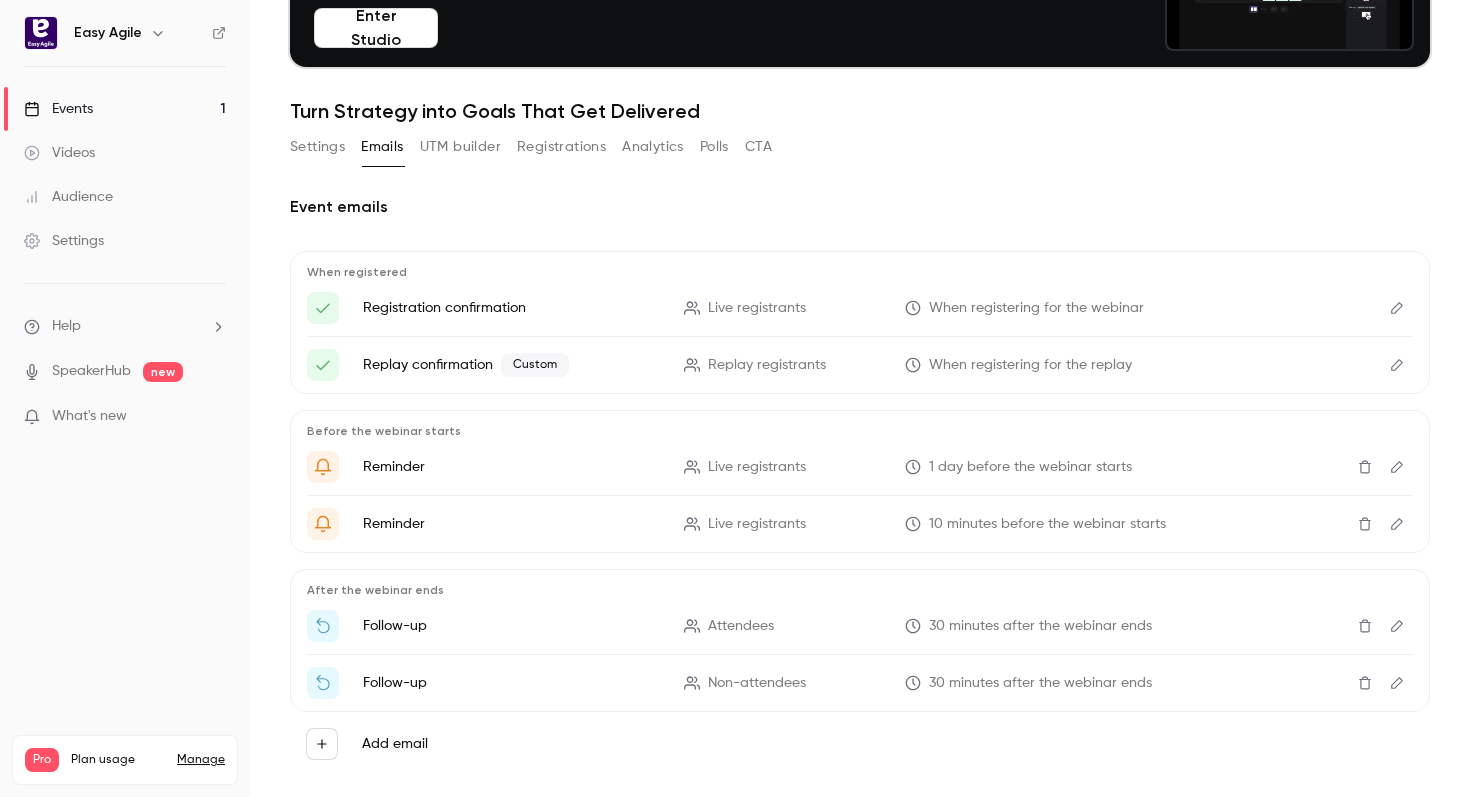 click 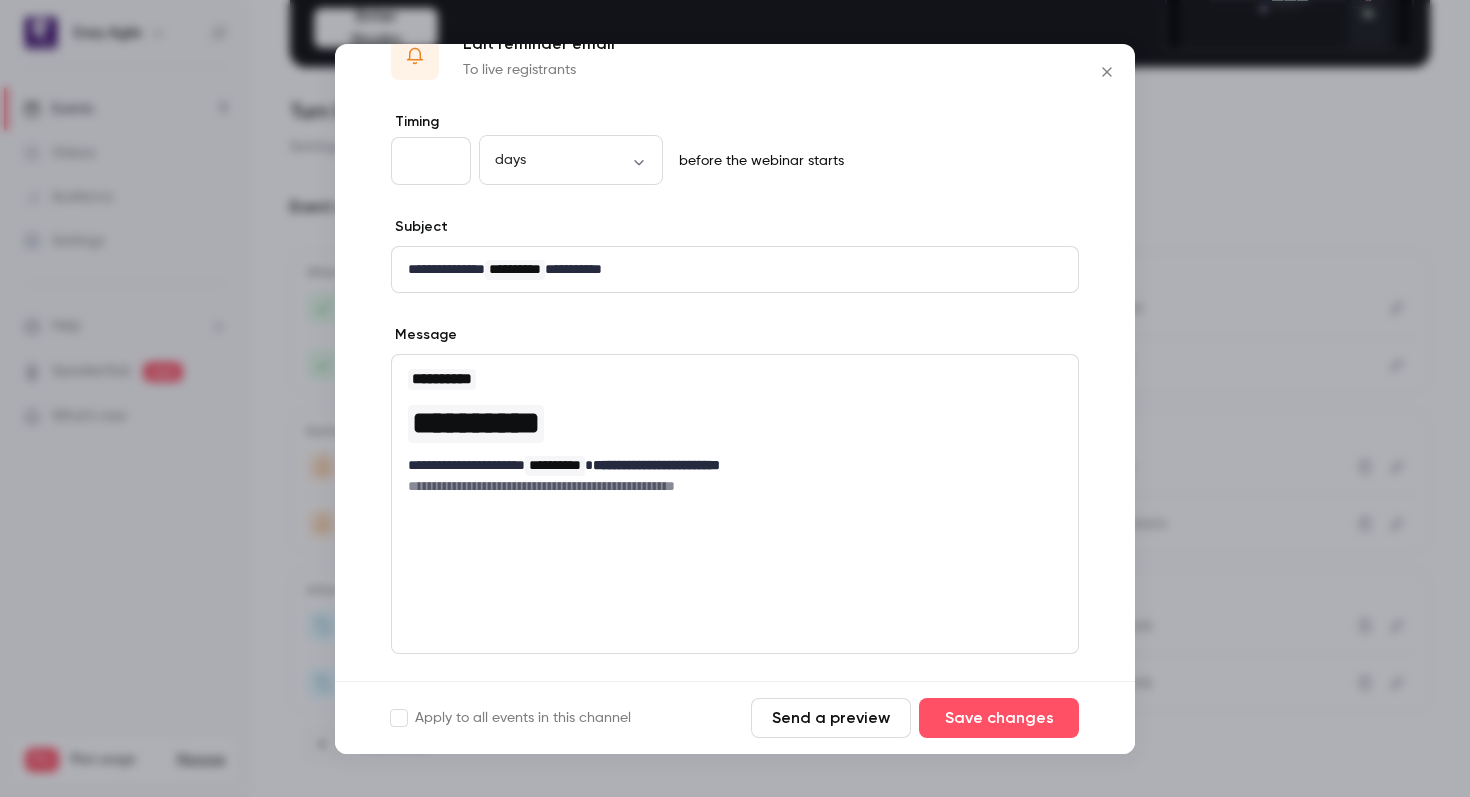 scroll, scrollTop: 55, scrollLeft: 0, axis: vertical 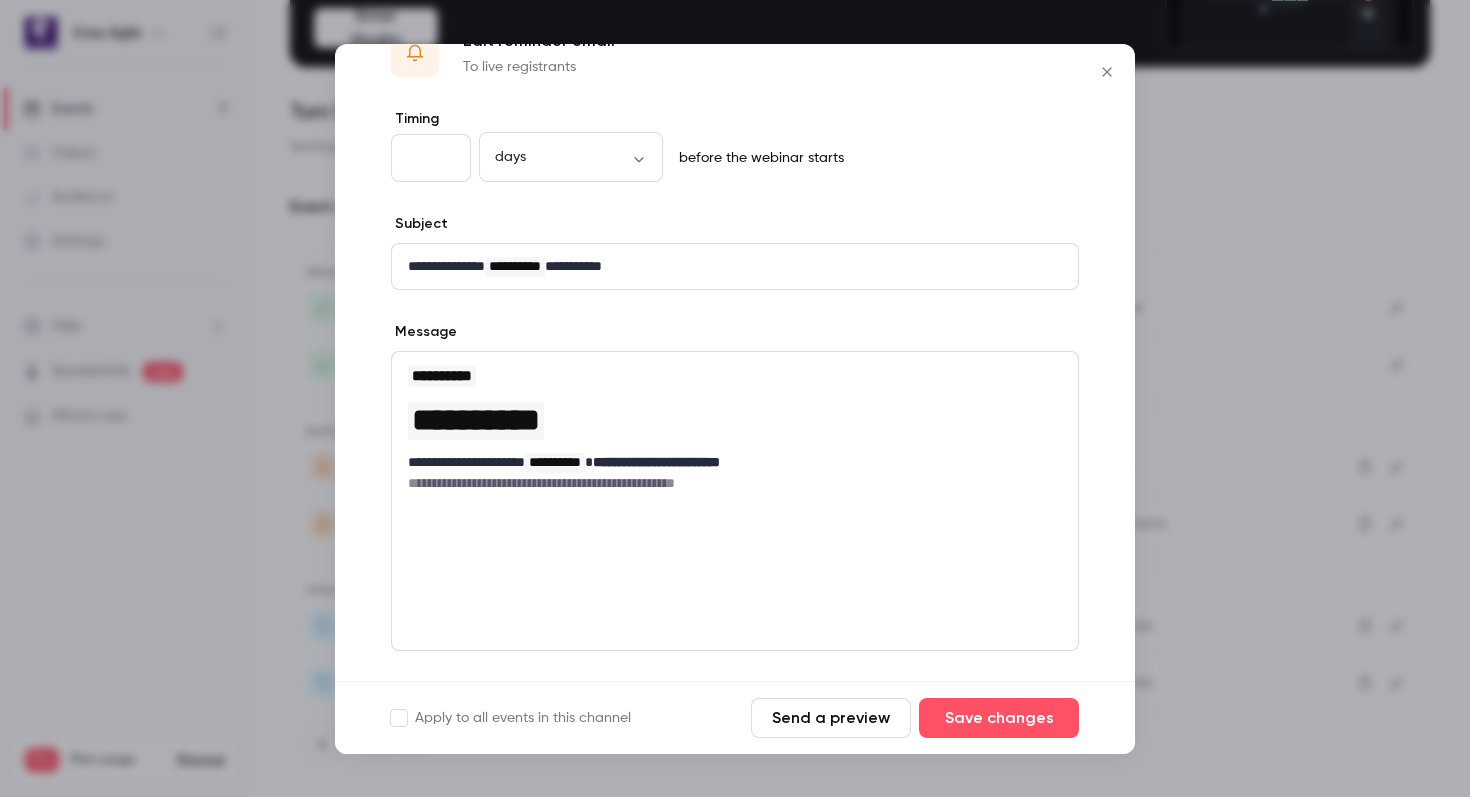 click on "**********" at bounding box center [735, 462] 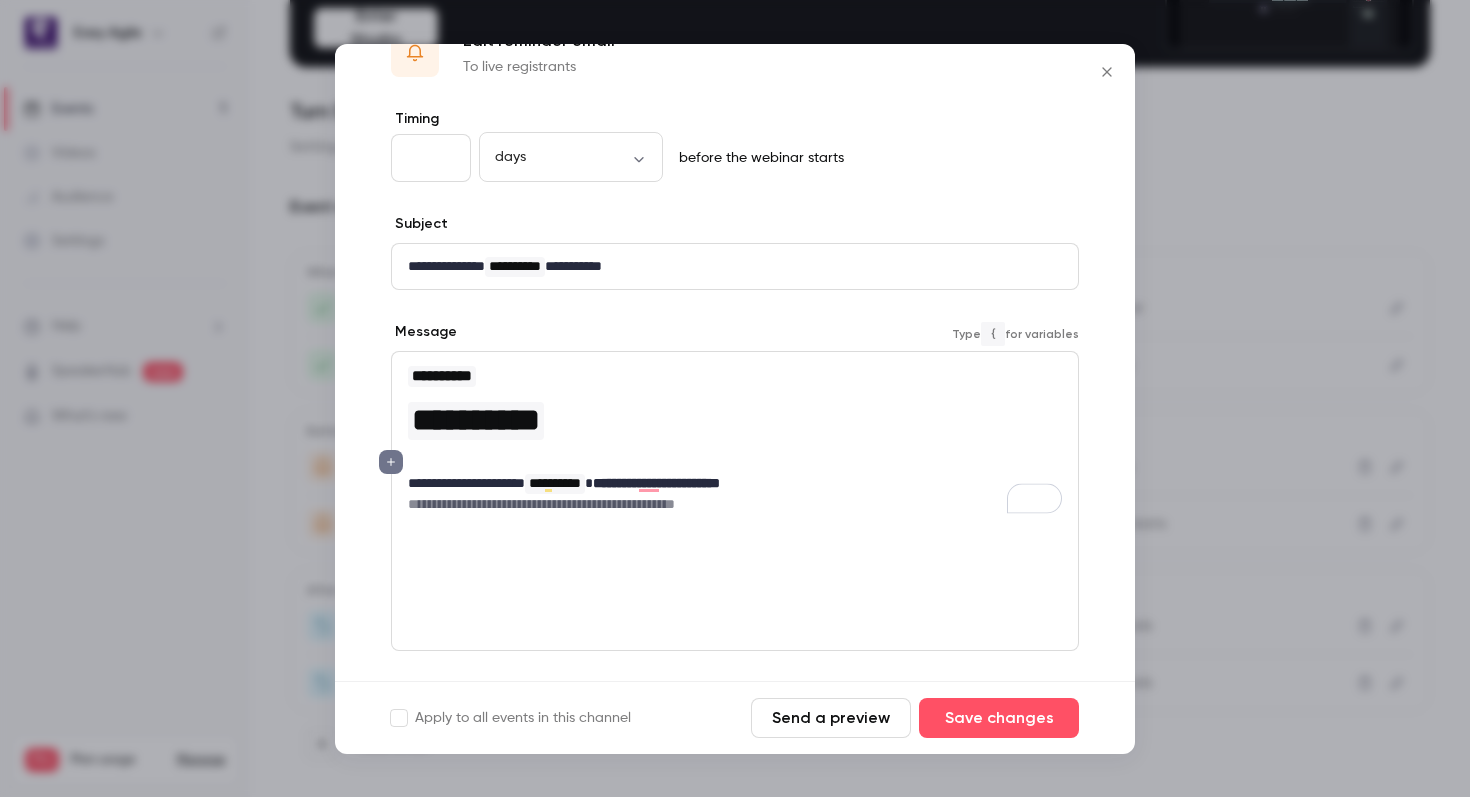 scroll, scrollTop: 55, scrollLeft: 0, axis: vertical 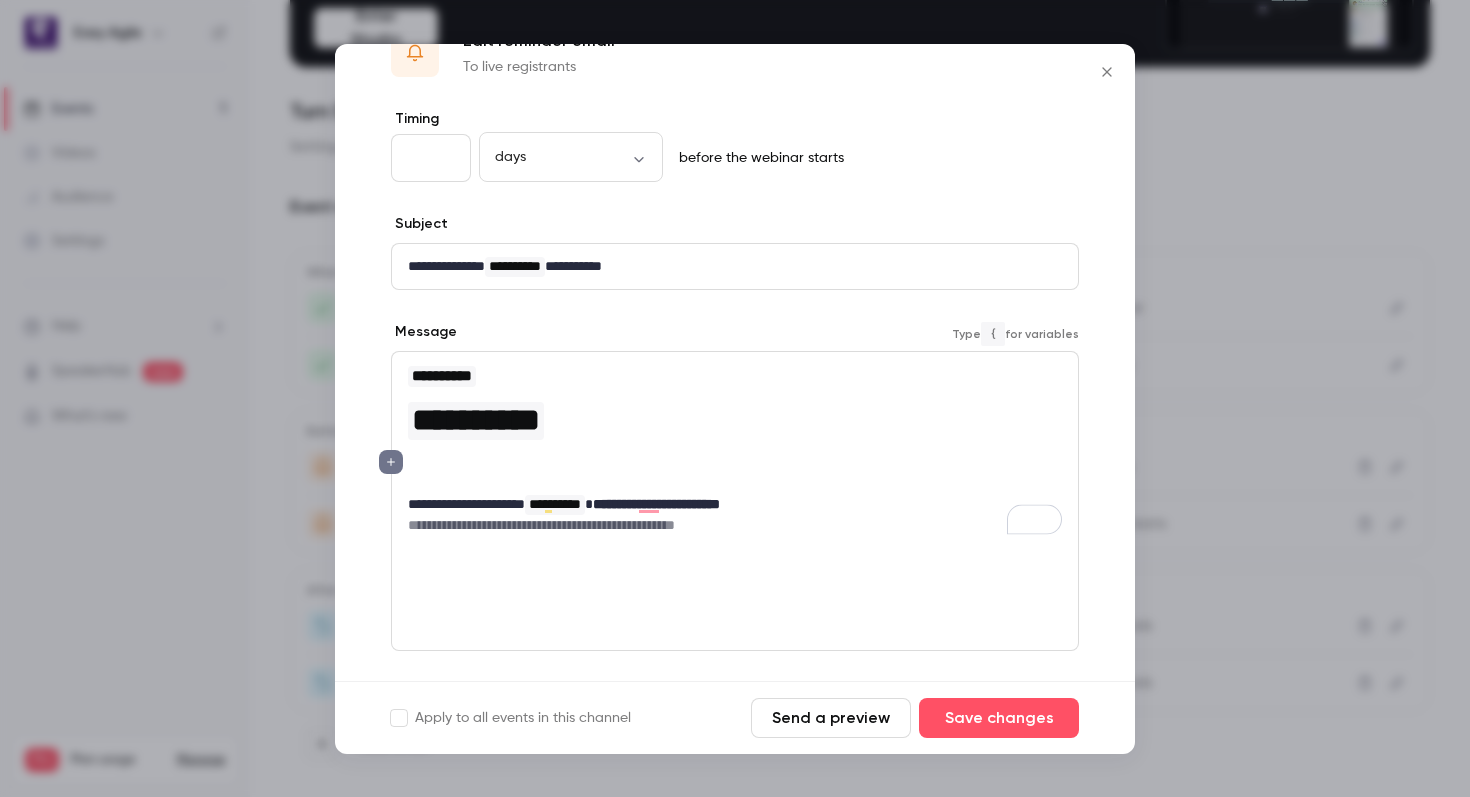 type 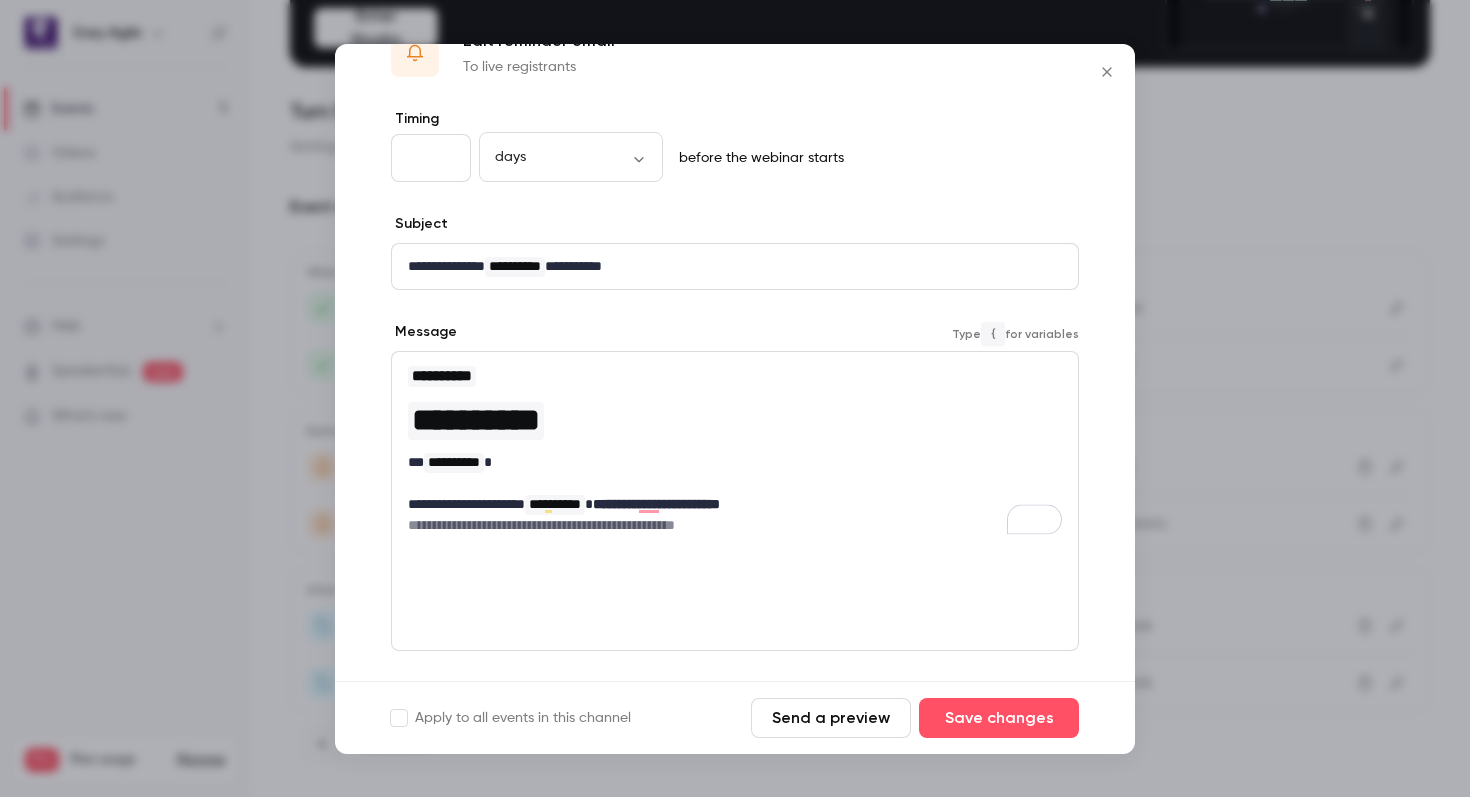 click on "**********" at bounding box center (735, 501) 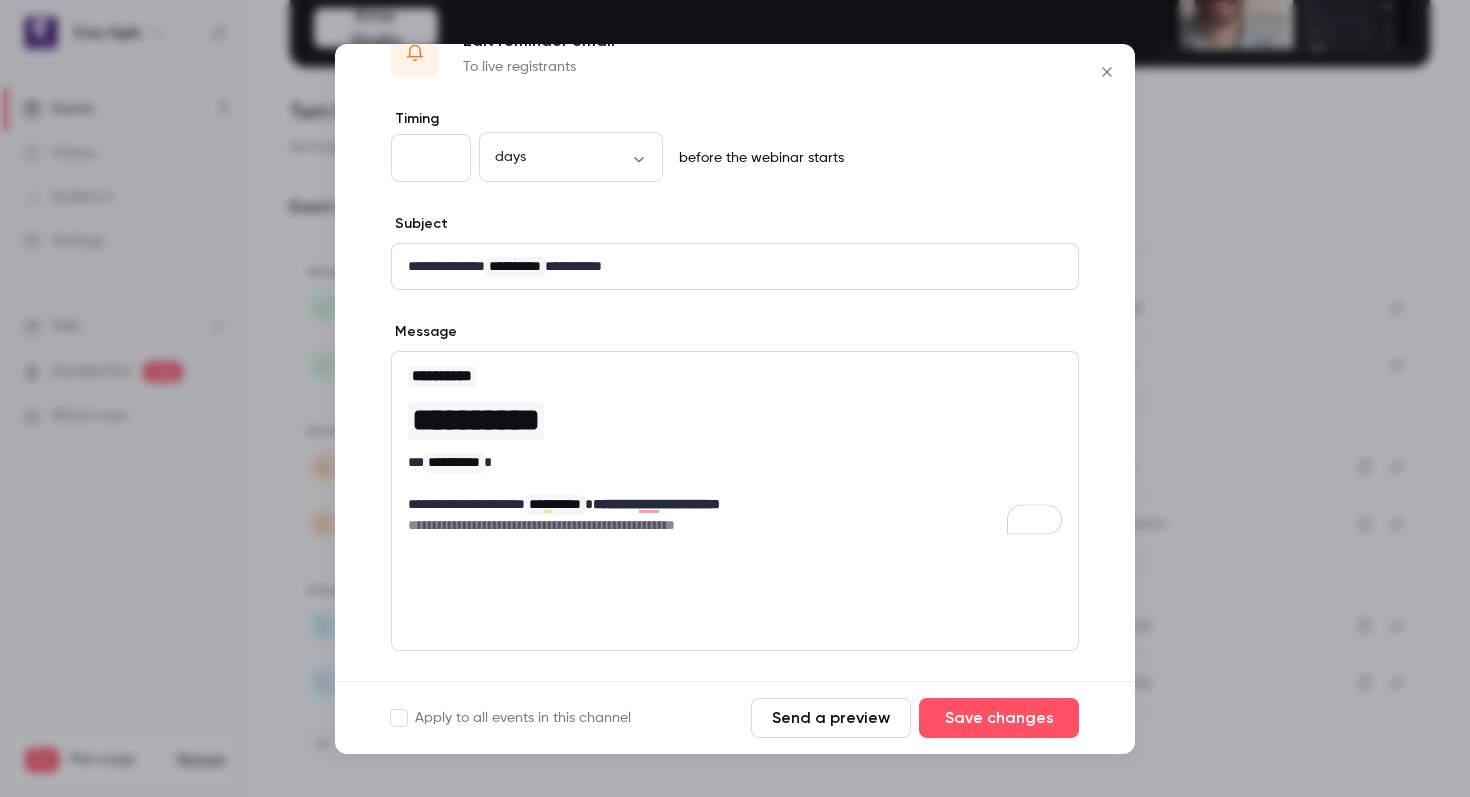 click on "**********" at bounding box center [735, 525] 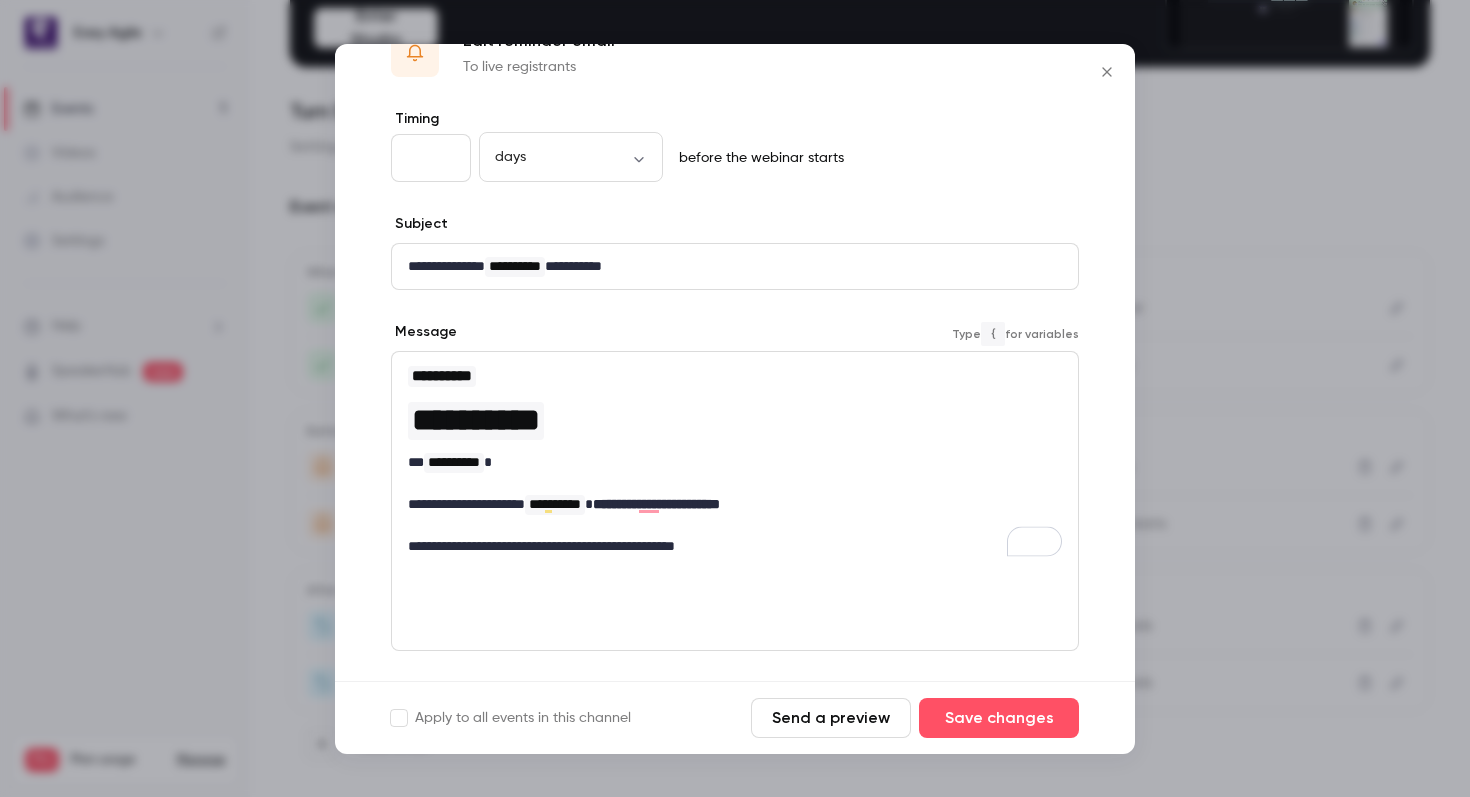 click on "**********" at bounding box center (735, 501) 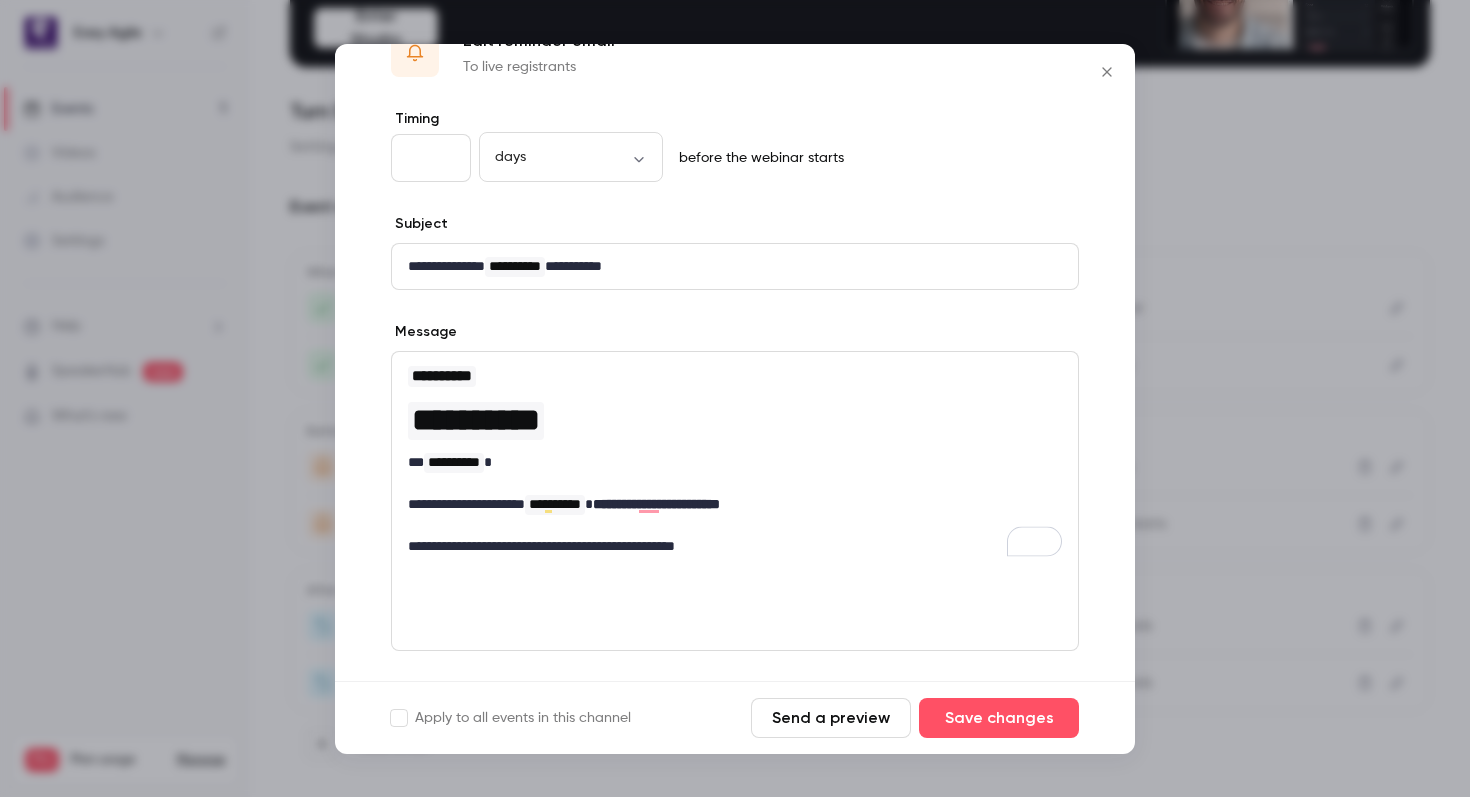 scroll, scrollTop: 100, scrollLeft: 0, axis: vertical 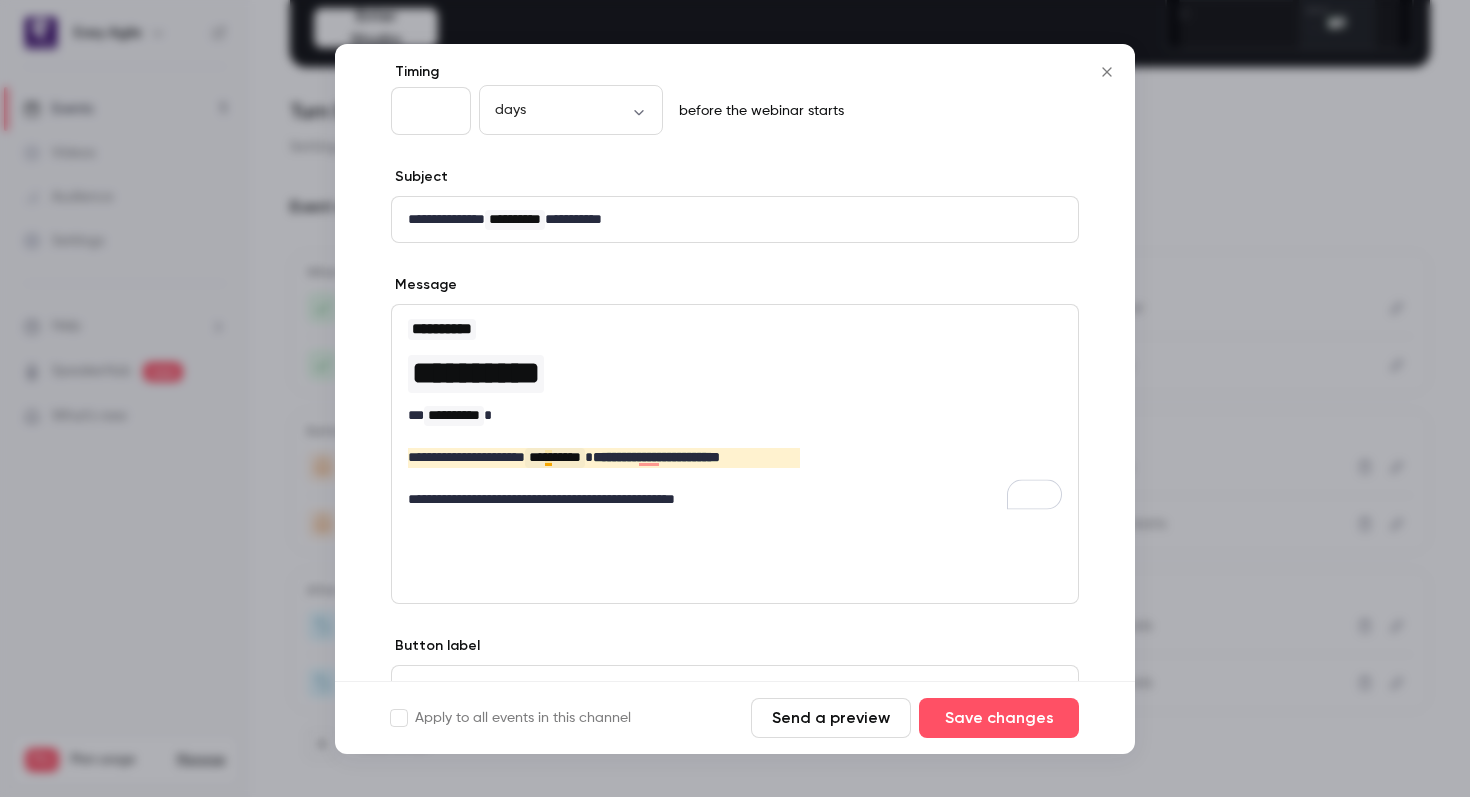 click on "**********" at bounding box center [735, 457] 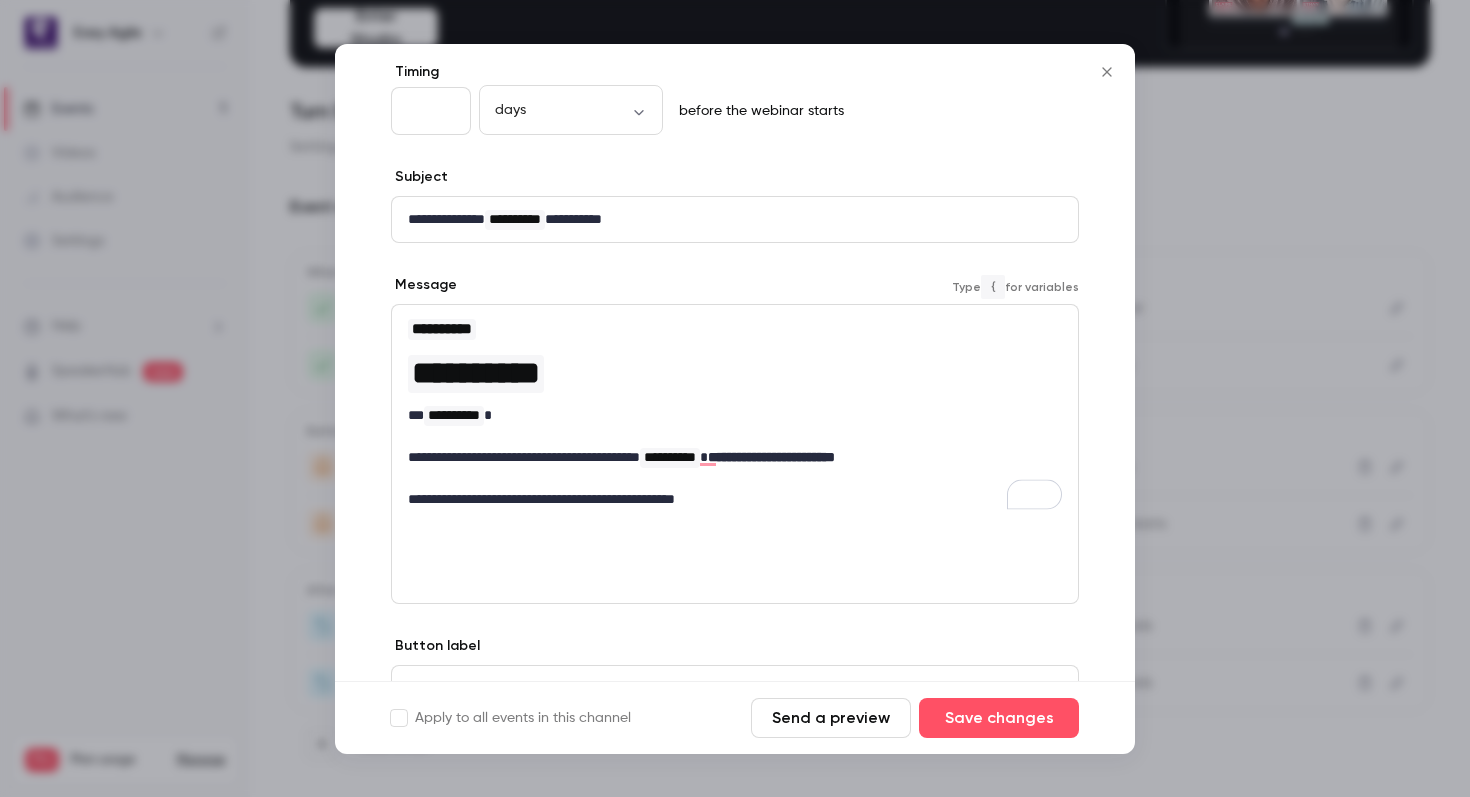 click on "**********" at bounding box center [735, 457] 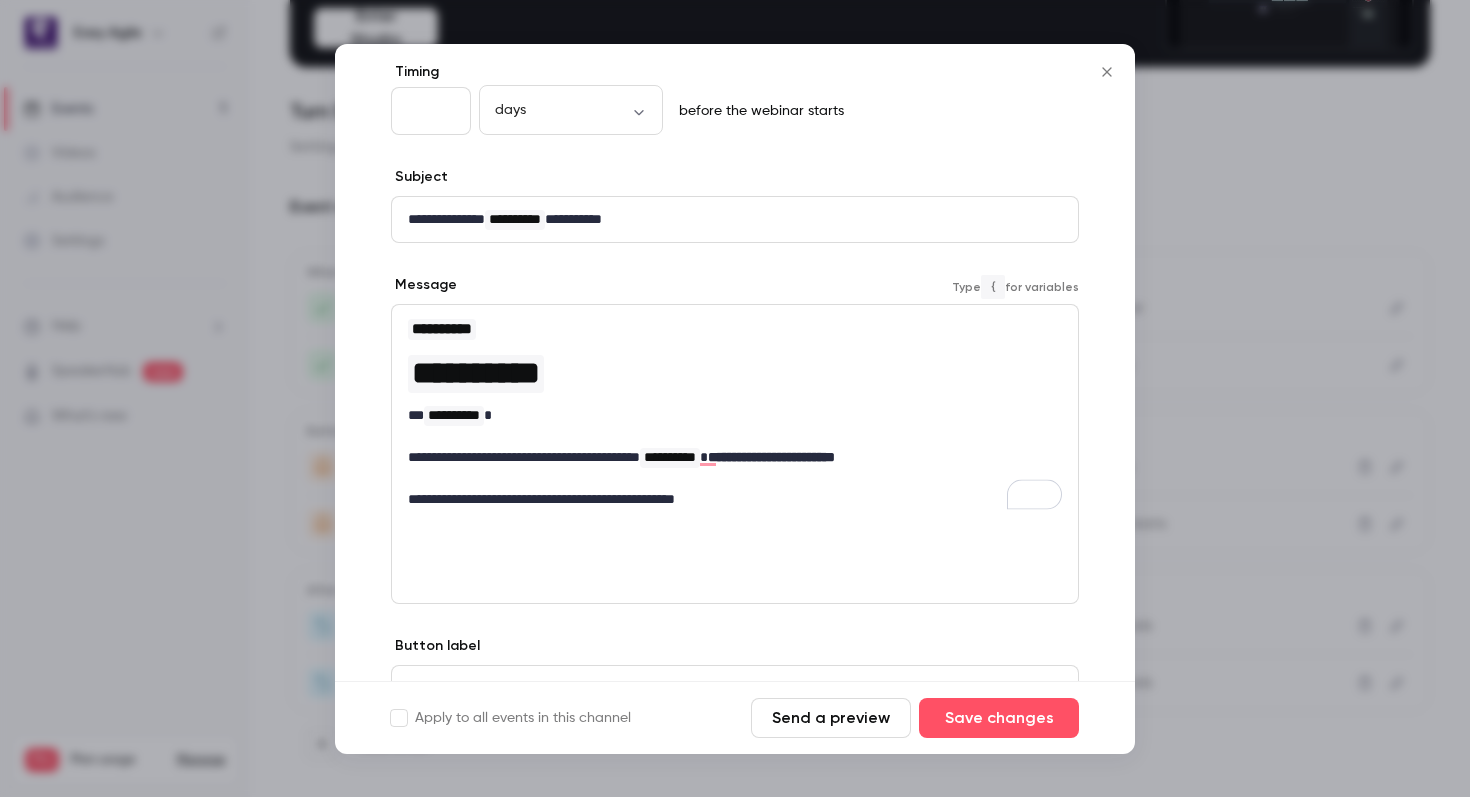 click on "**********" at bounding box center (735, 457) 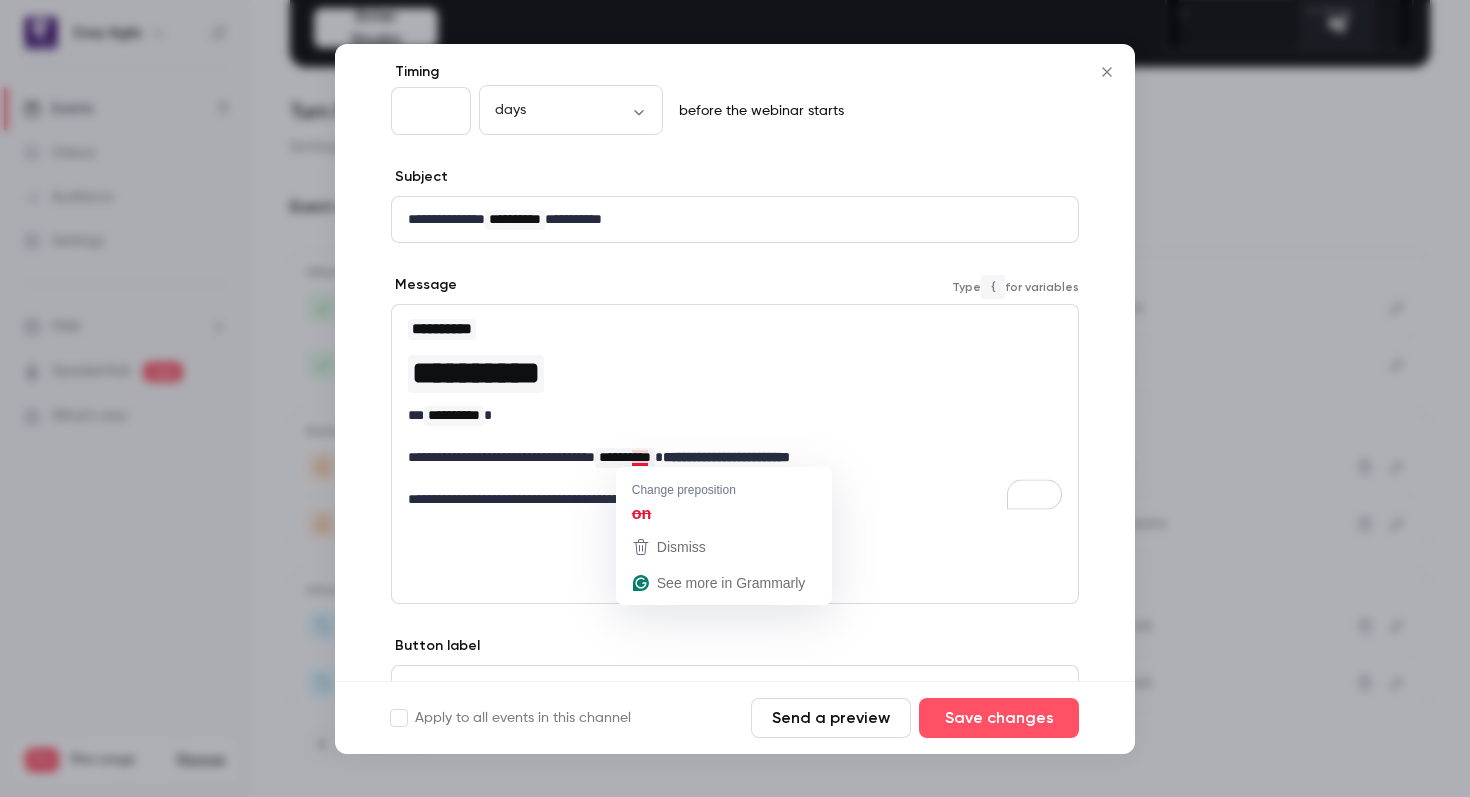 click on "**********" at bounding box center [735, 457] 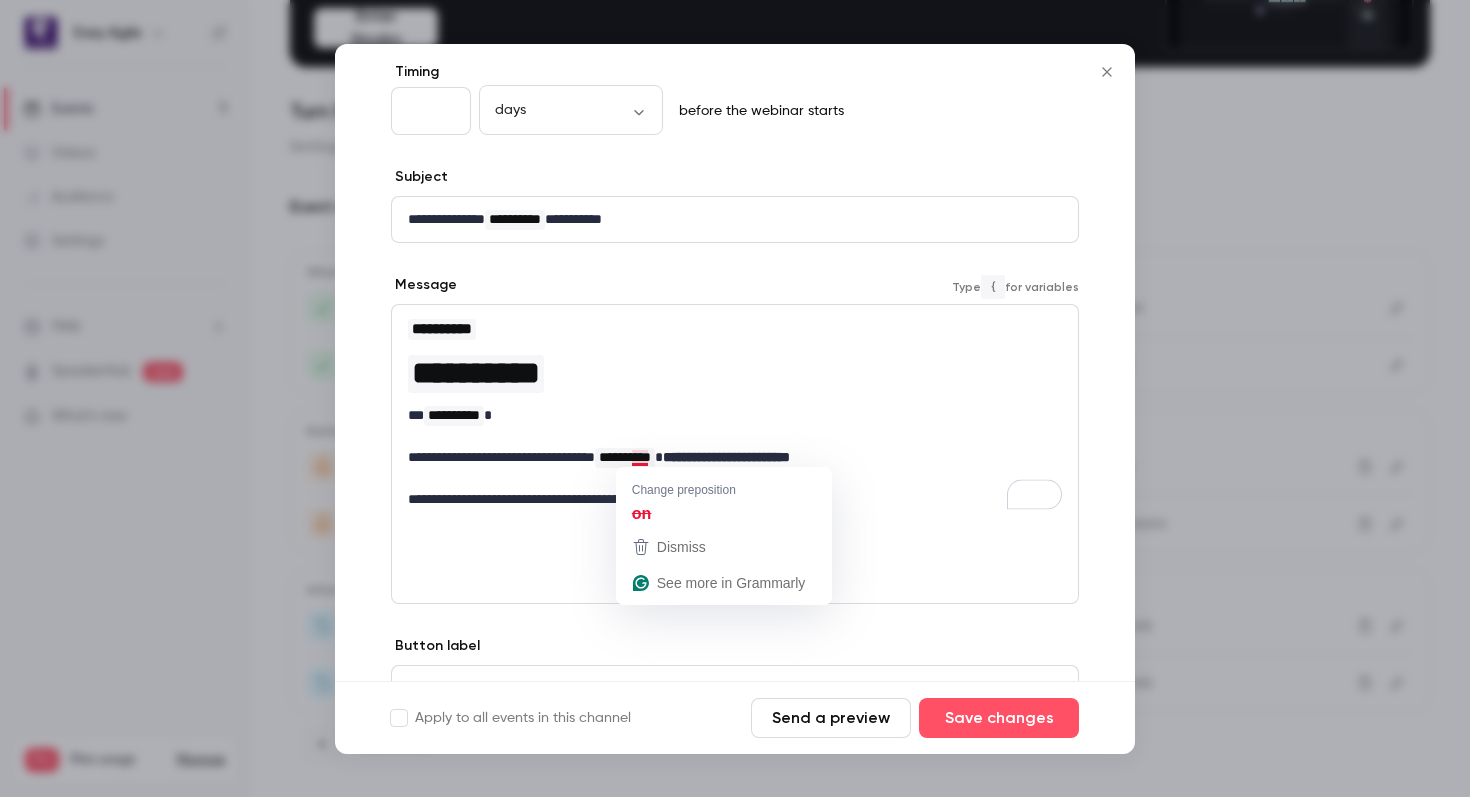 click on "**********" at bounding box center [735, 457] 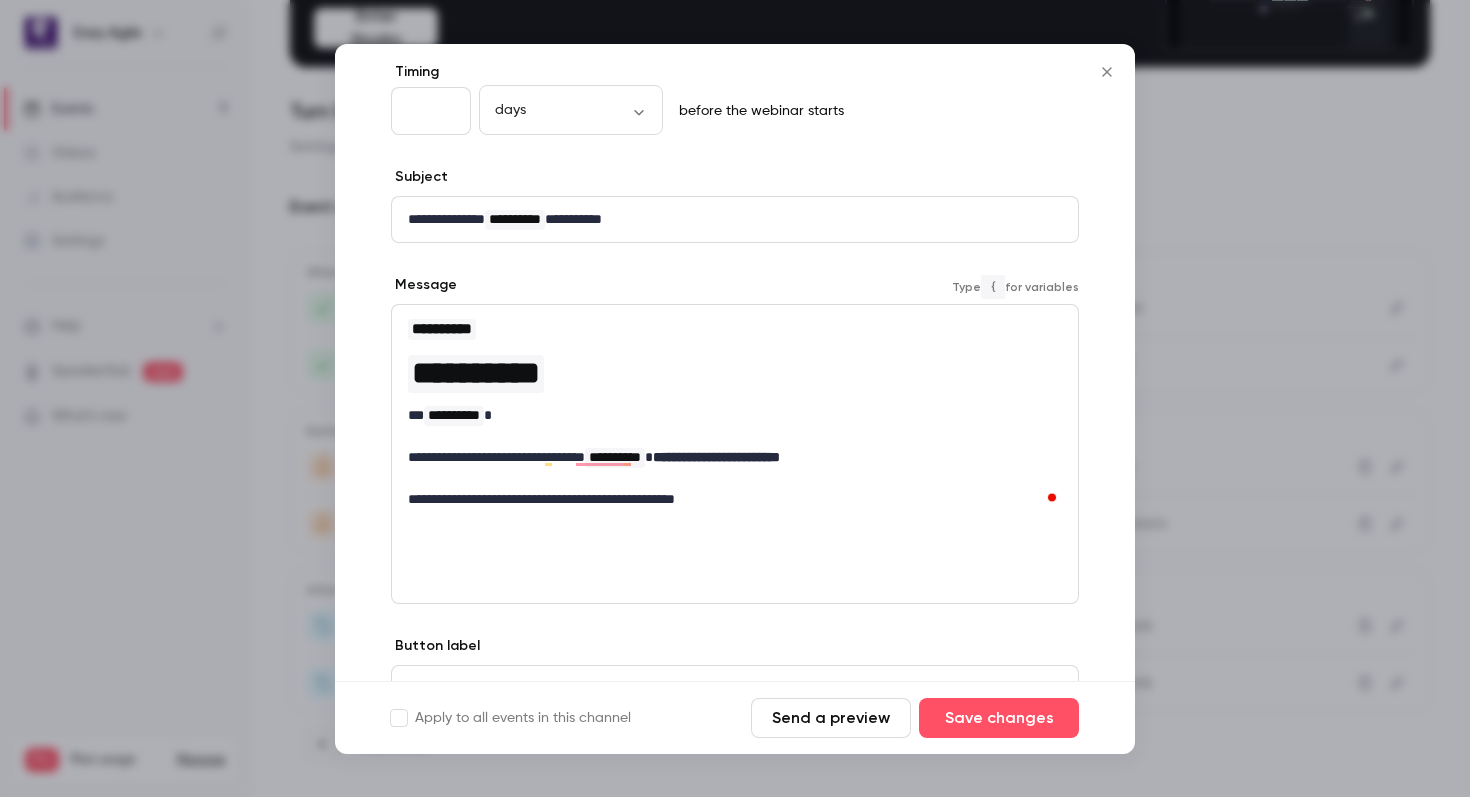 click on "**********" at bounding box center (735, 499) 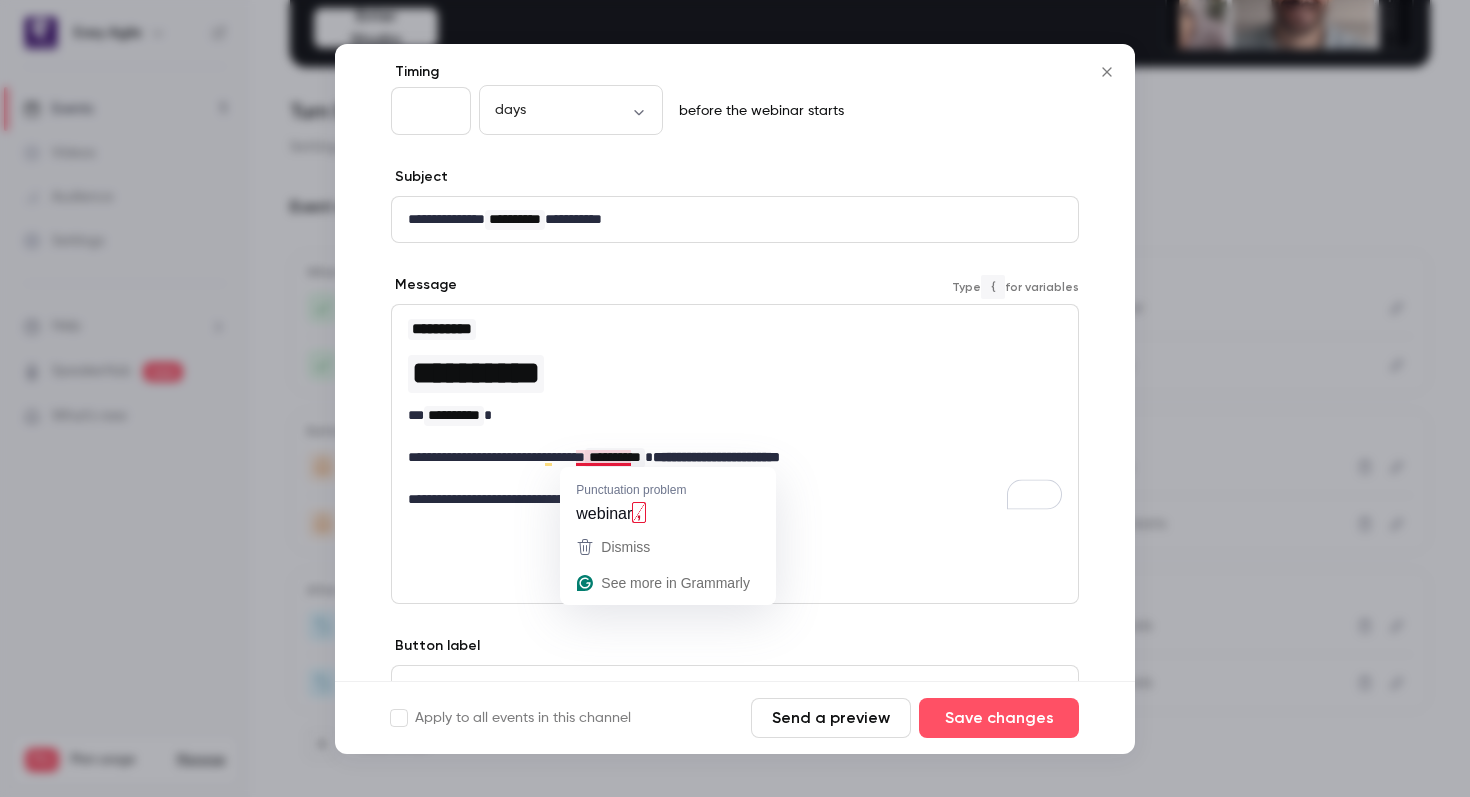 click on "**********" at bounding box center (735, 457) 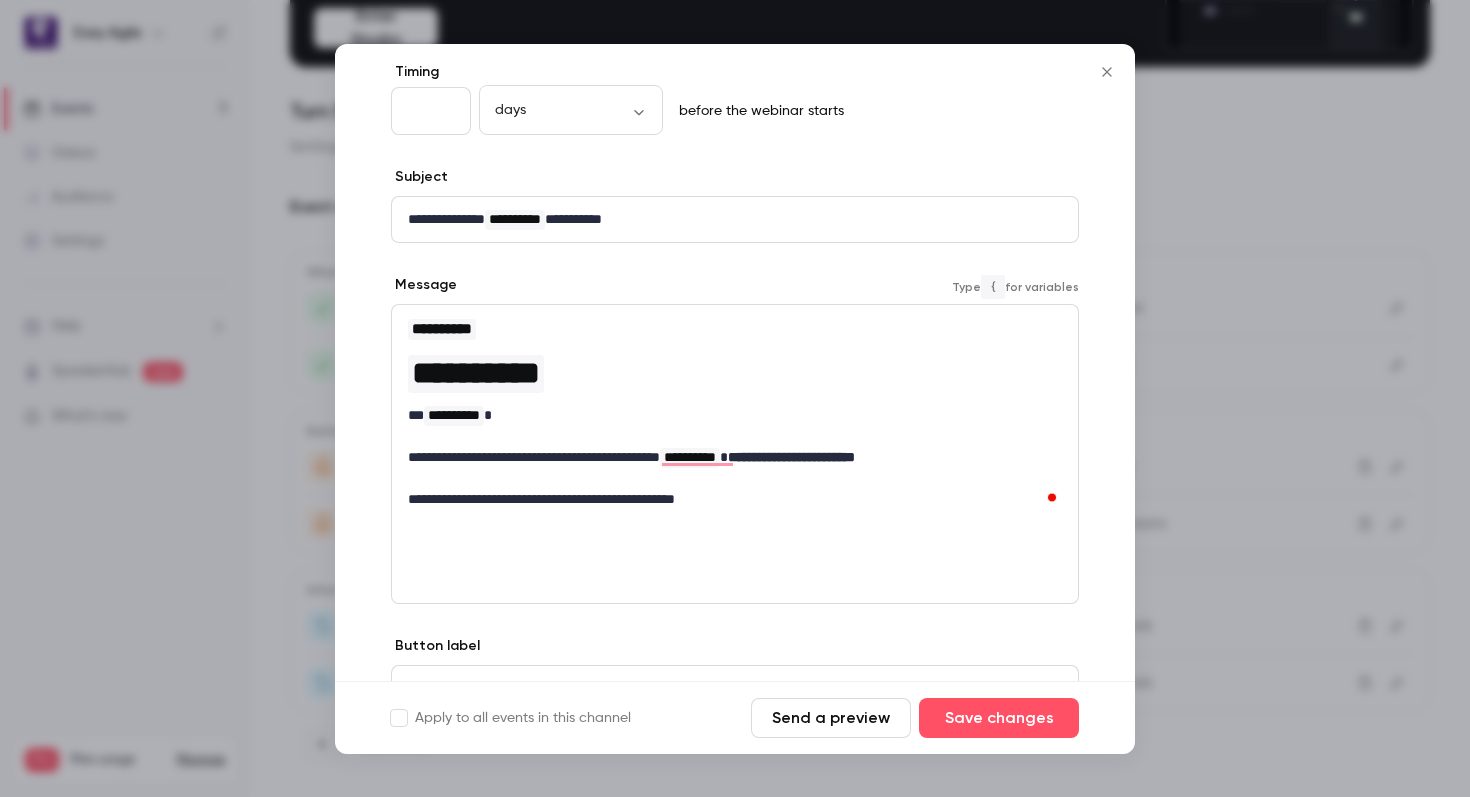 click on "**********" at bounding box center [735, 454] 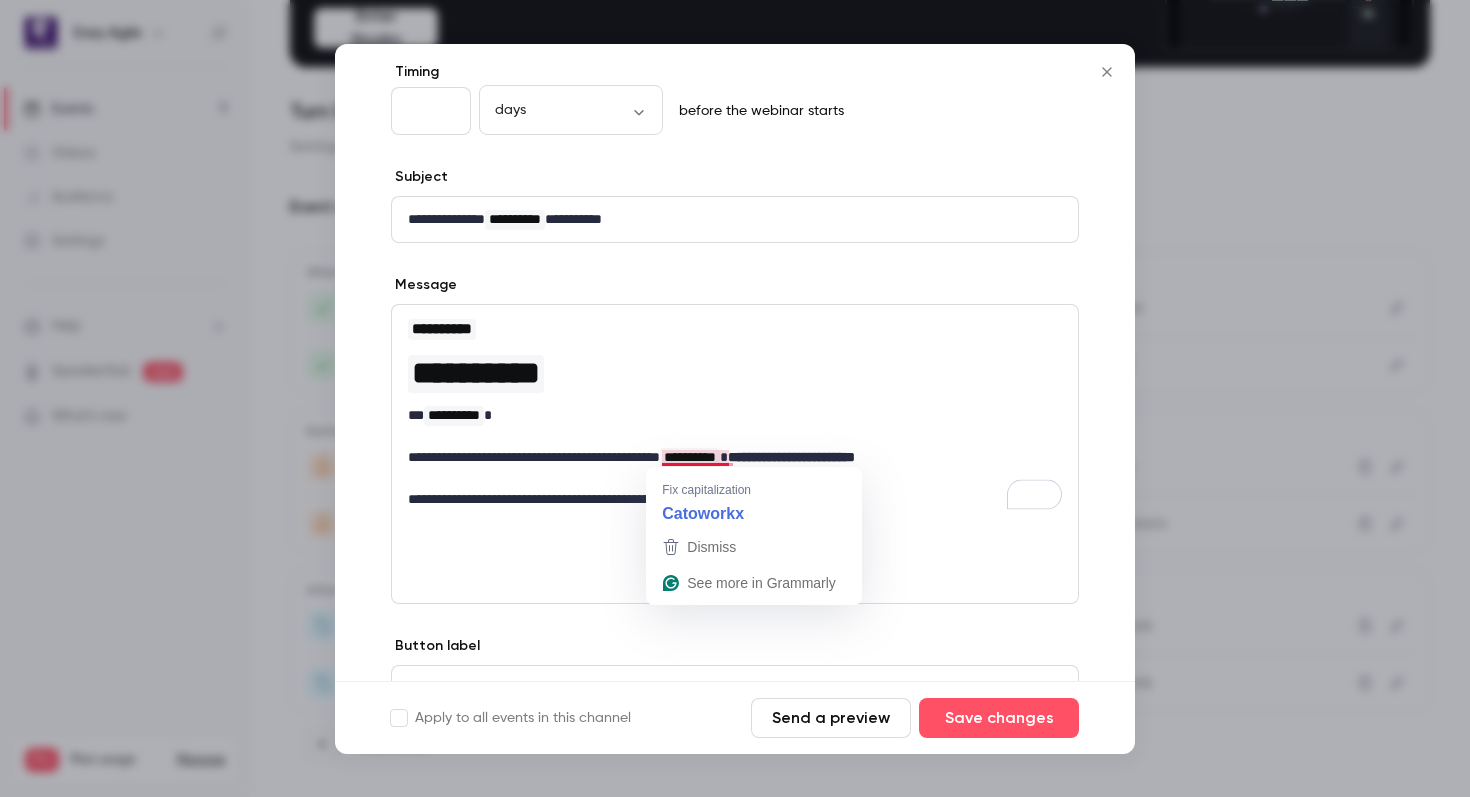 click on "**********" at bounding box center (735, 457) 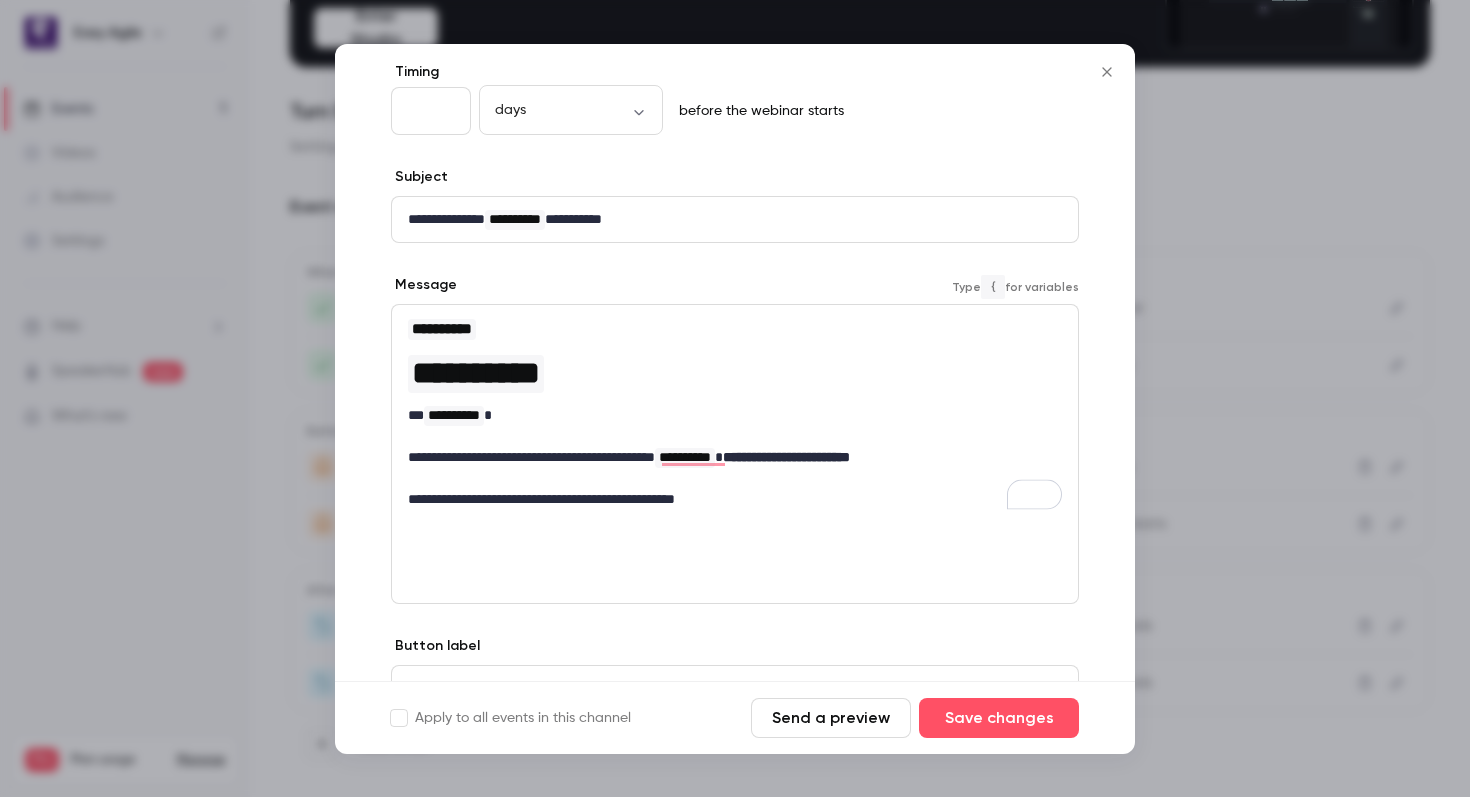 click on "**********" at bounding box center (735, 413) 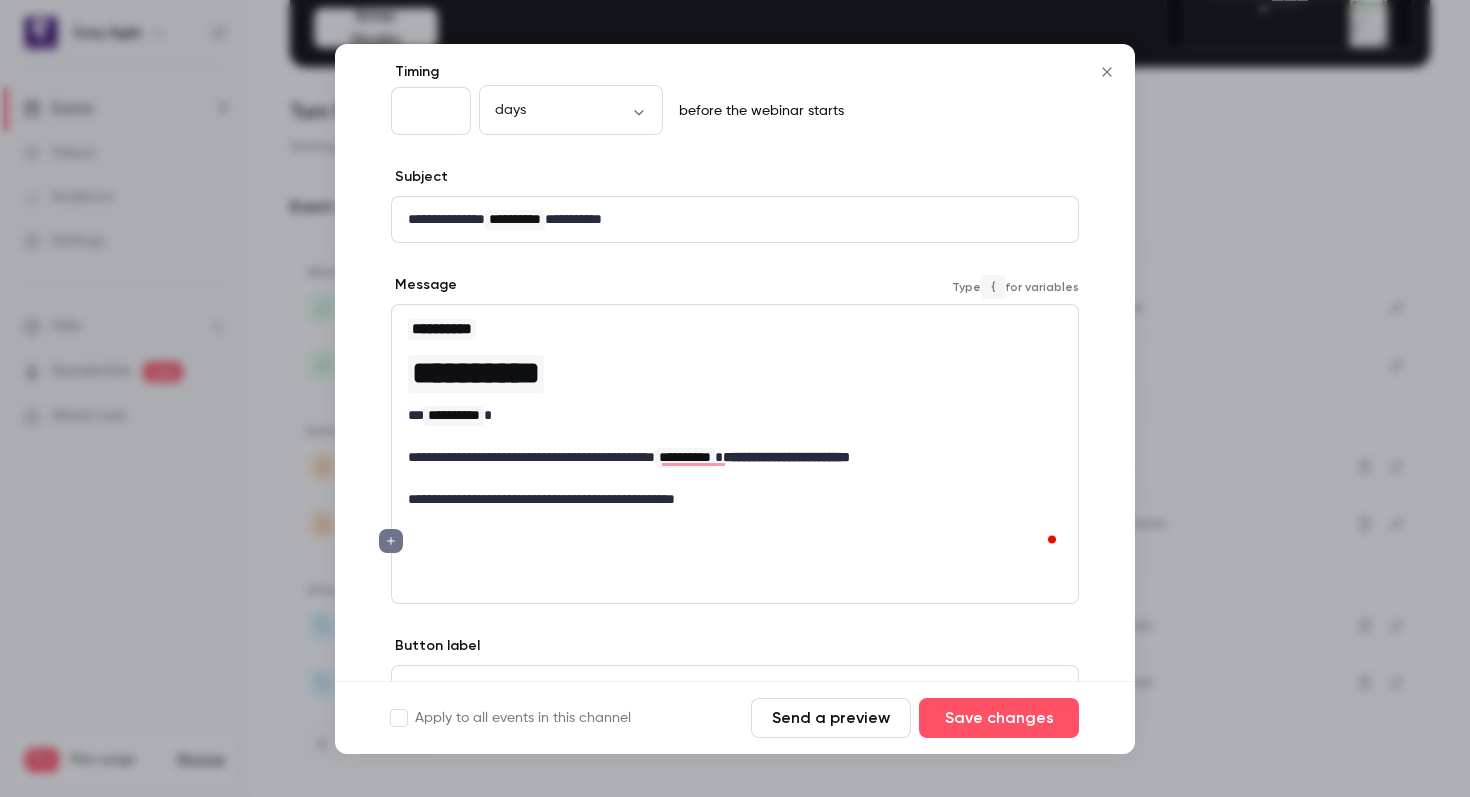 scroll, scrollTop: 0, scrollLeft: 0, axis: both 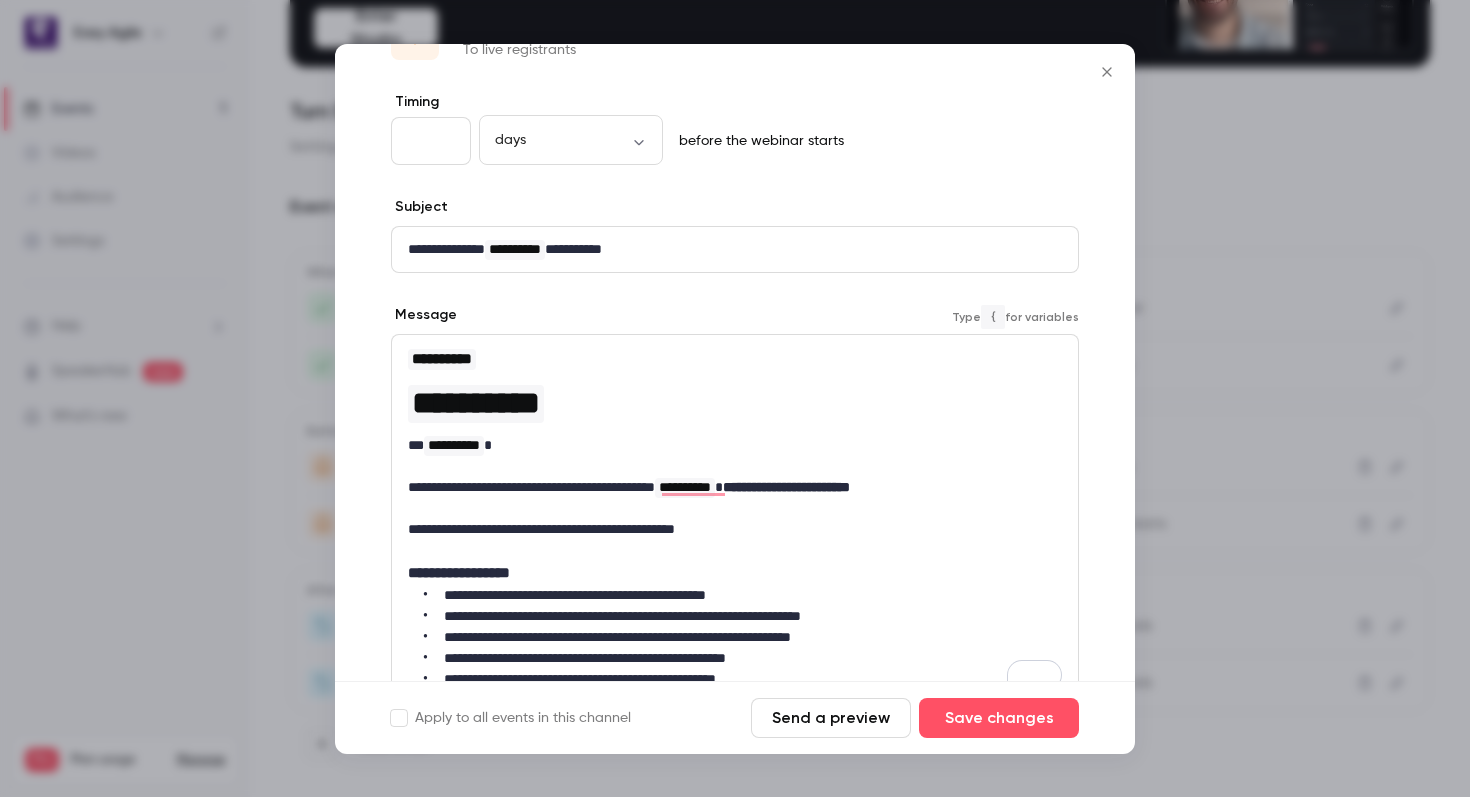 click on "**********" at bounding box center (735, 573) 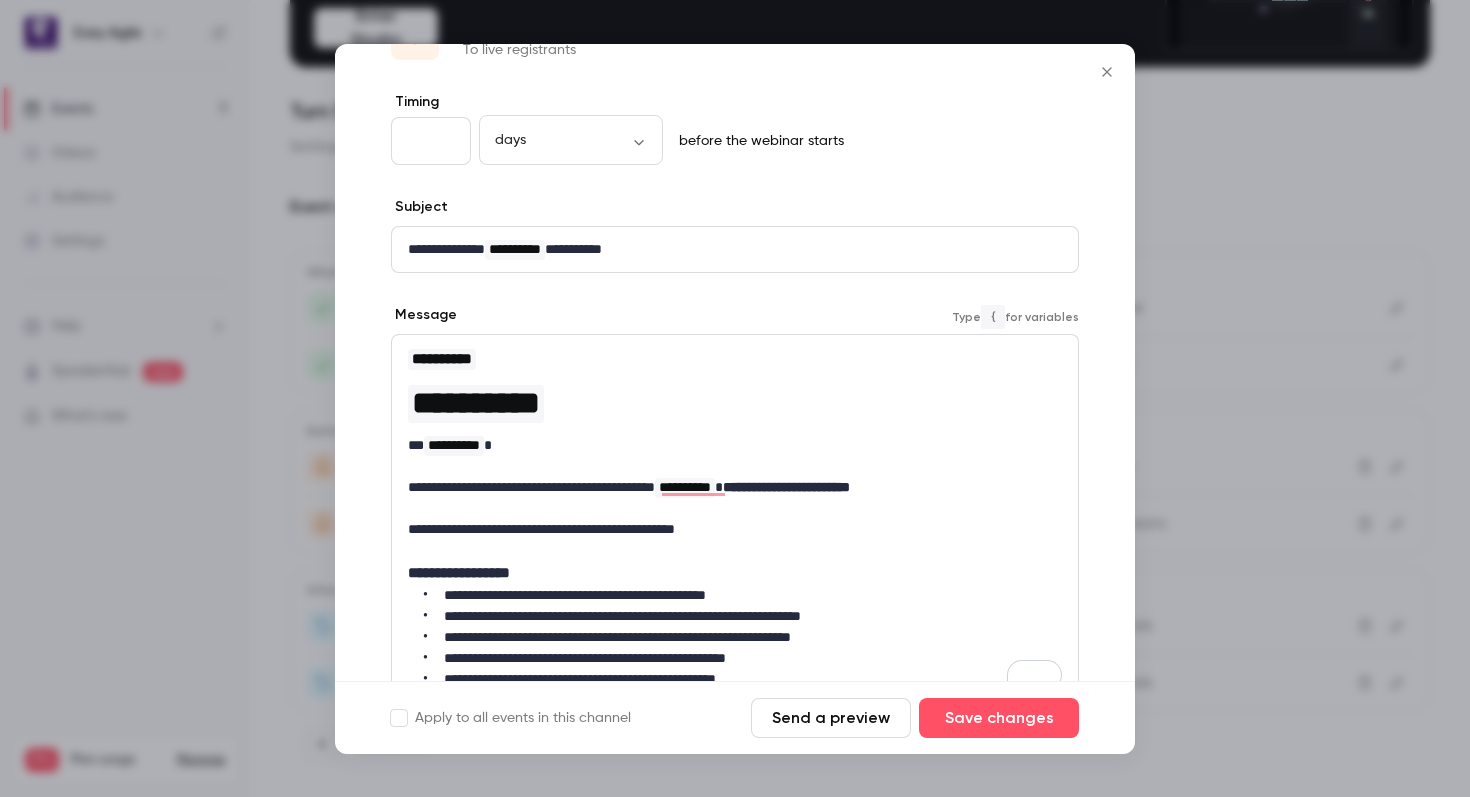 scroll, scrollTop: 114, scrollLeft: 0, axis: vertical 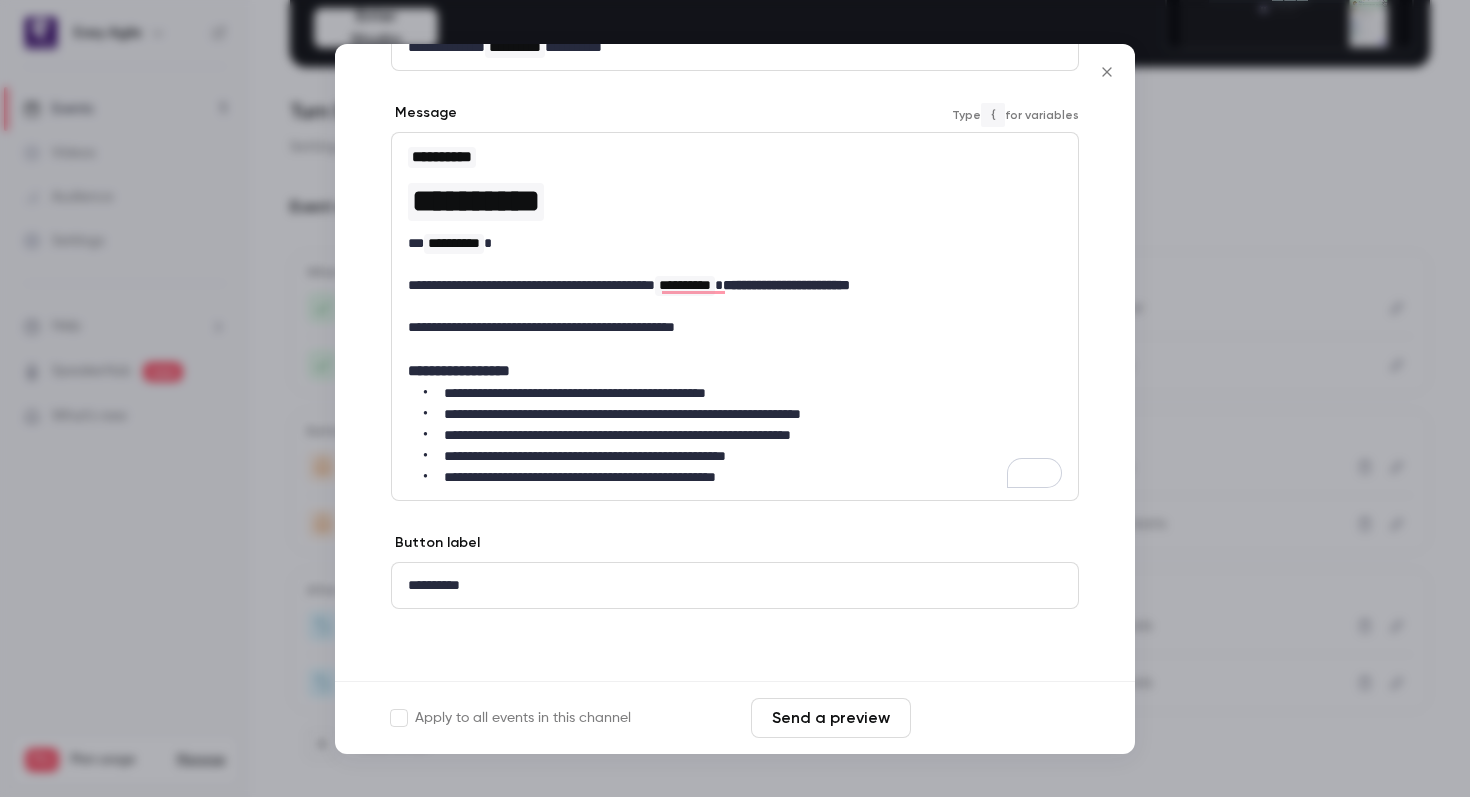 click on "Save changes" at bounding box center [999, 718] 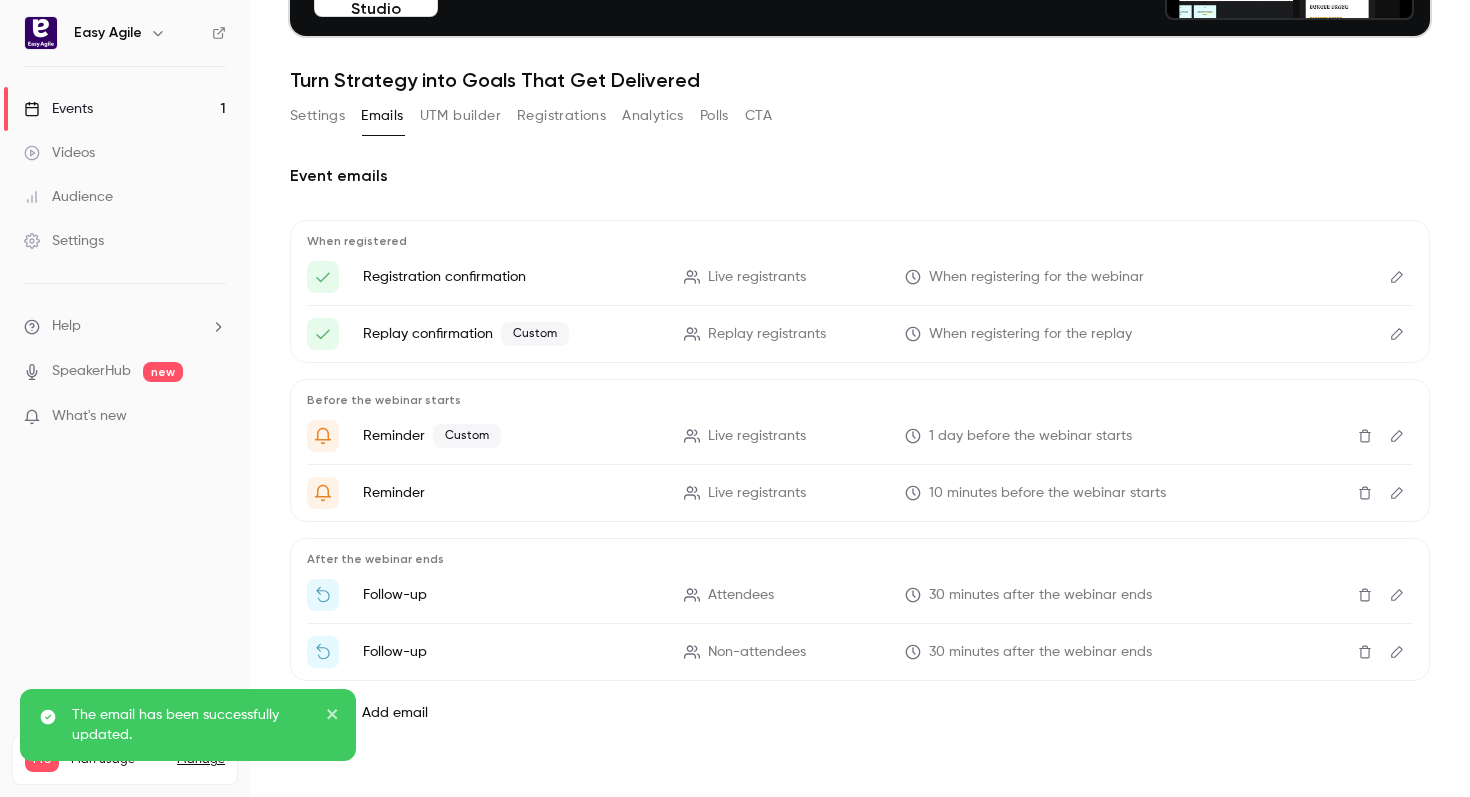 click 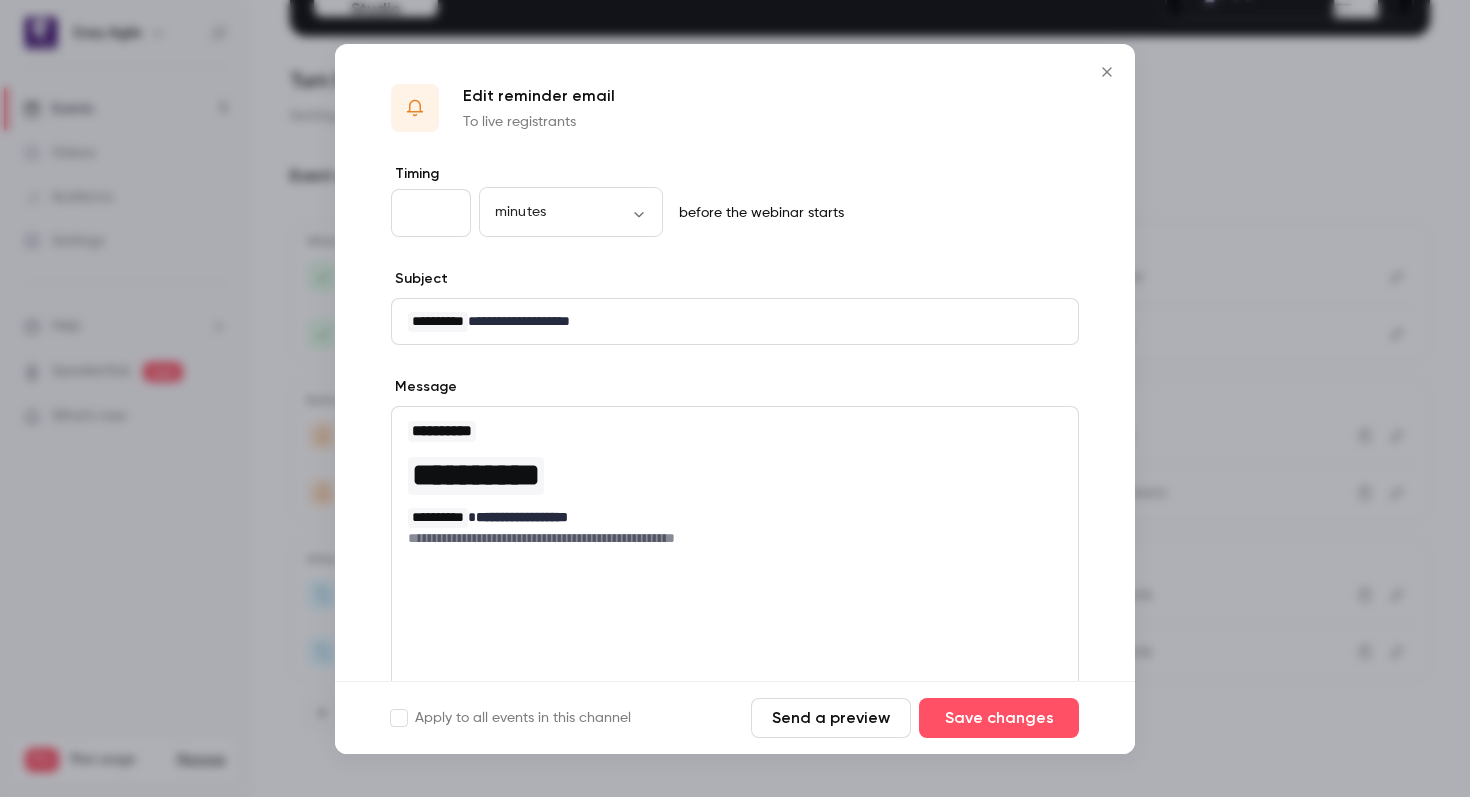 click on "**********" at bounding box center [735, 538] 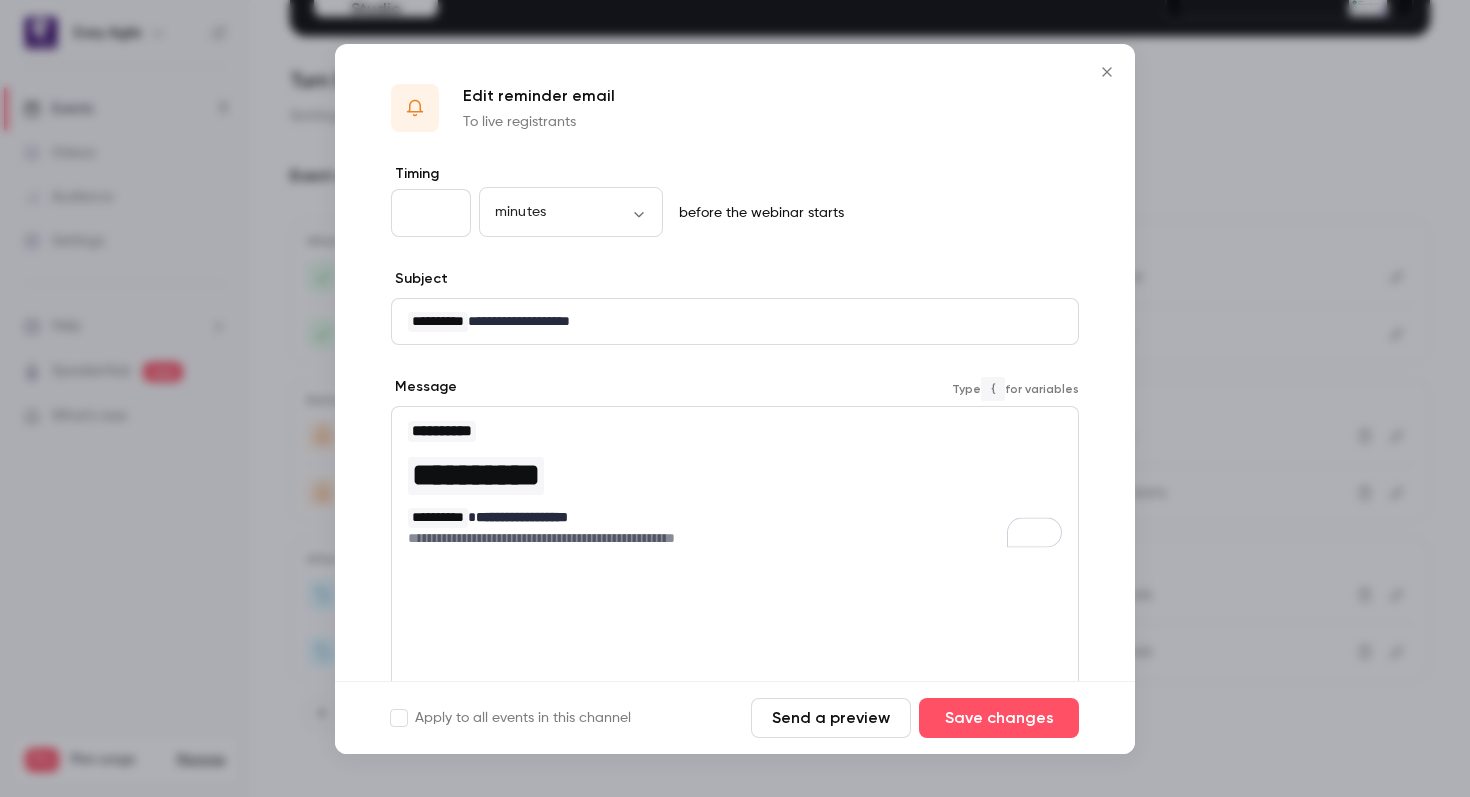 click on "**********" at bounding box center [438, 518] 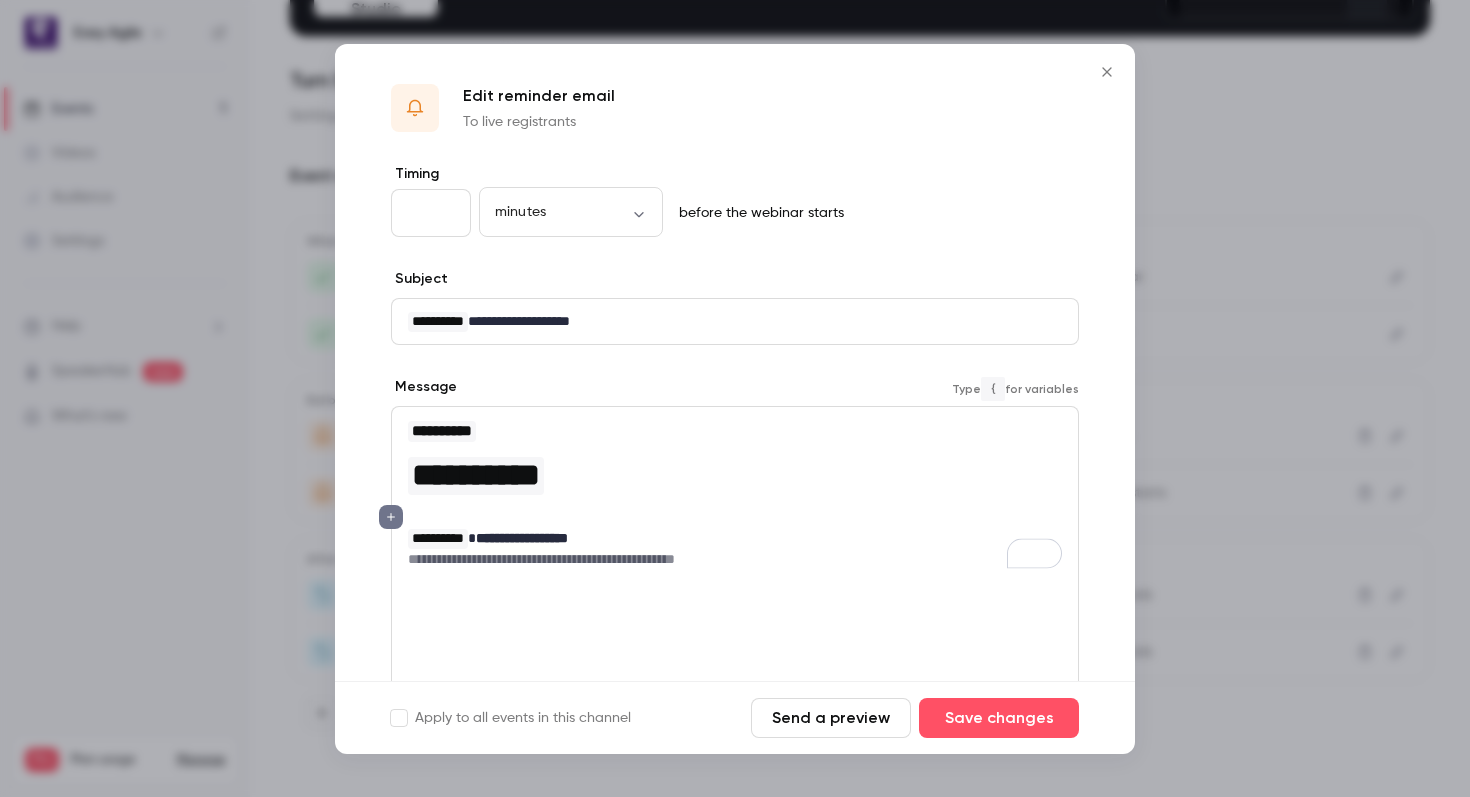type 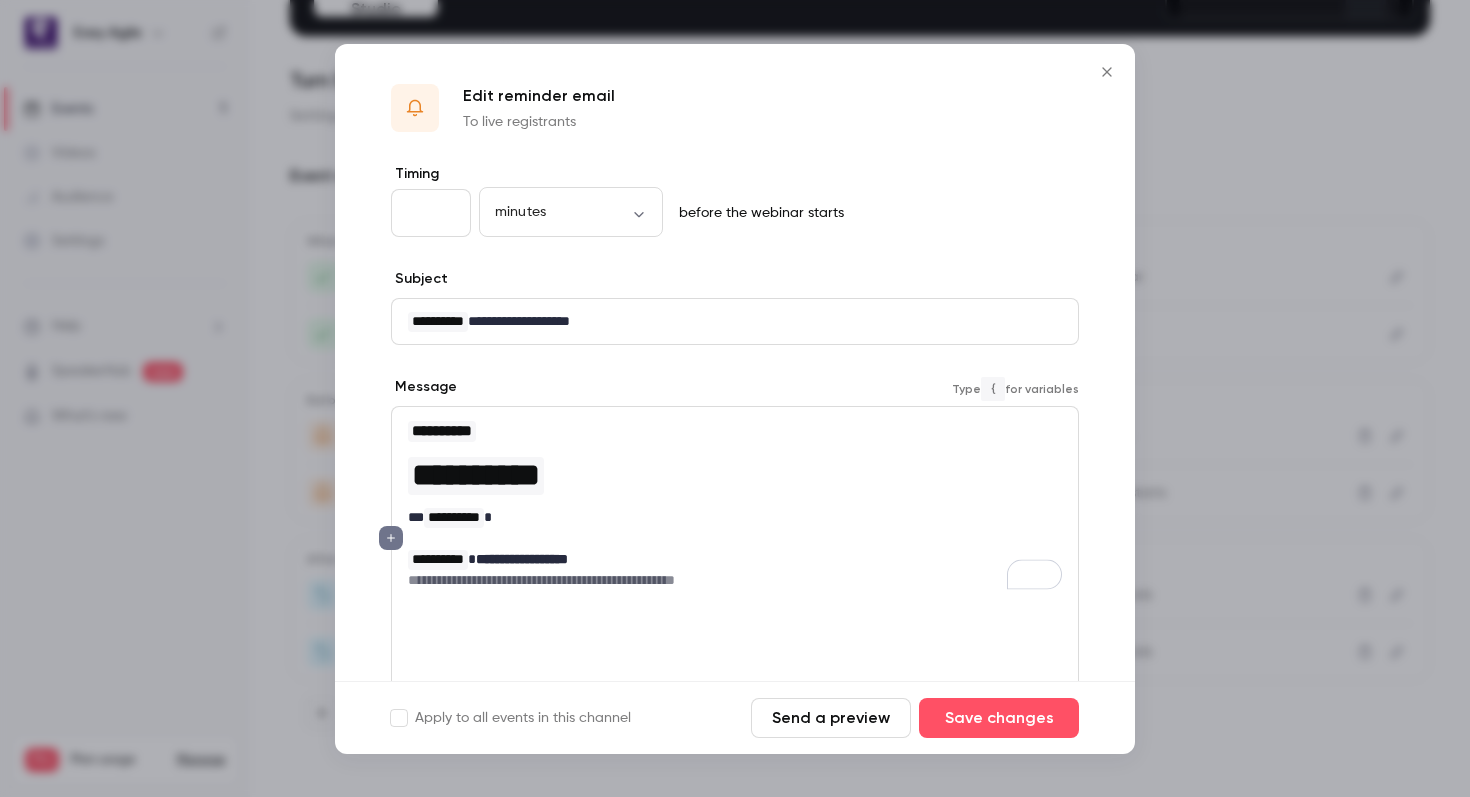 click on "**********" at bounding box center (438, 560) 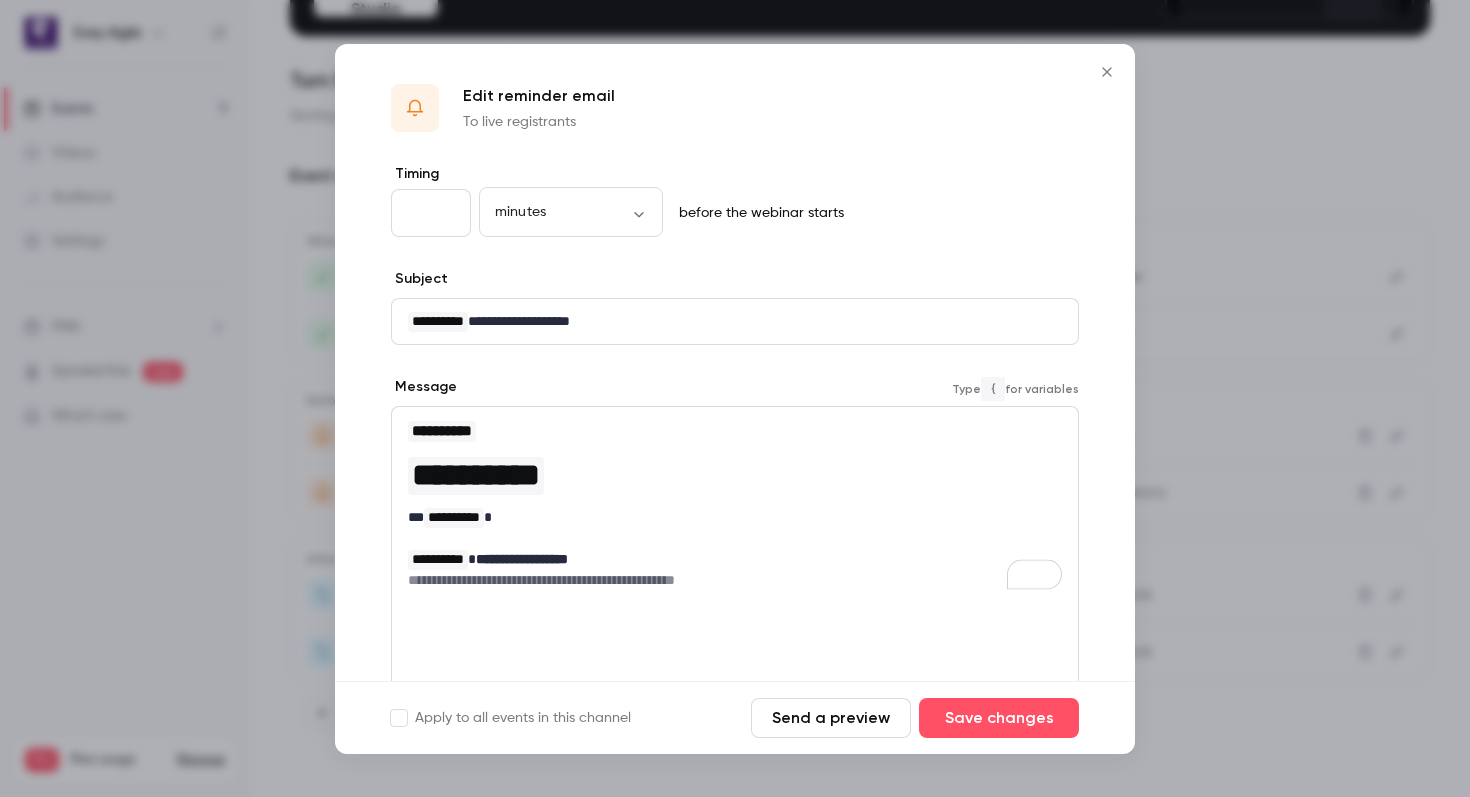 click on "**********" at bounding box center [735, 580] 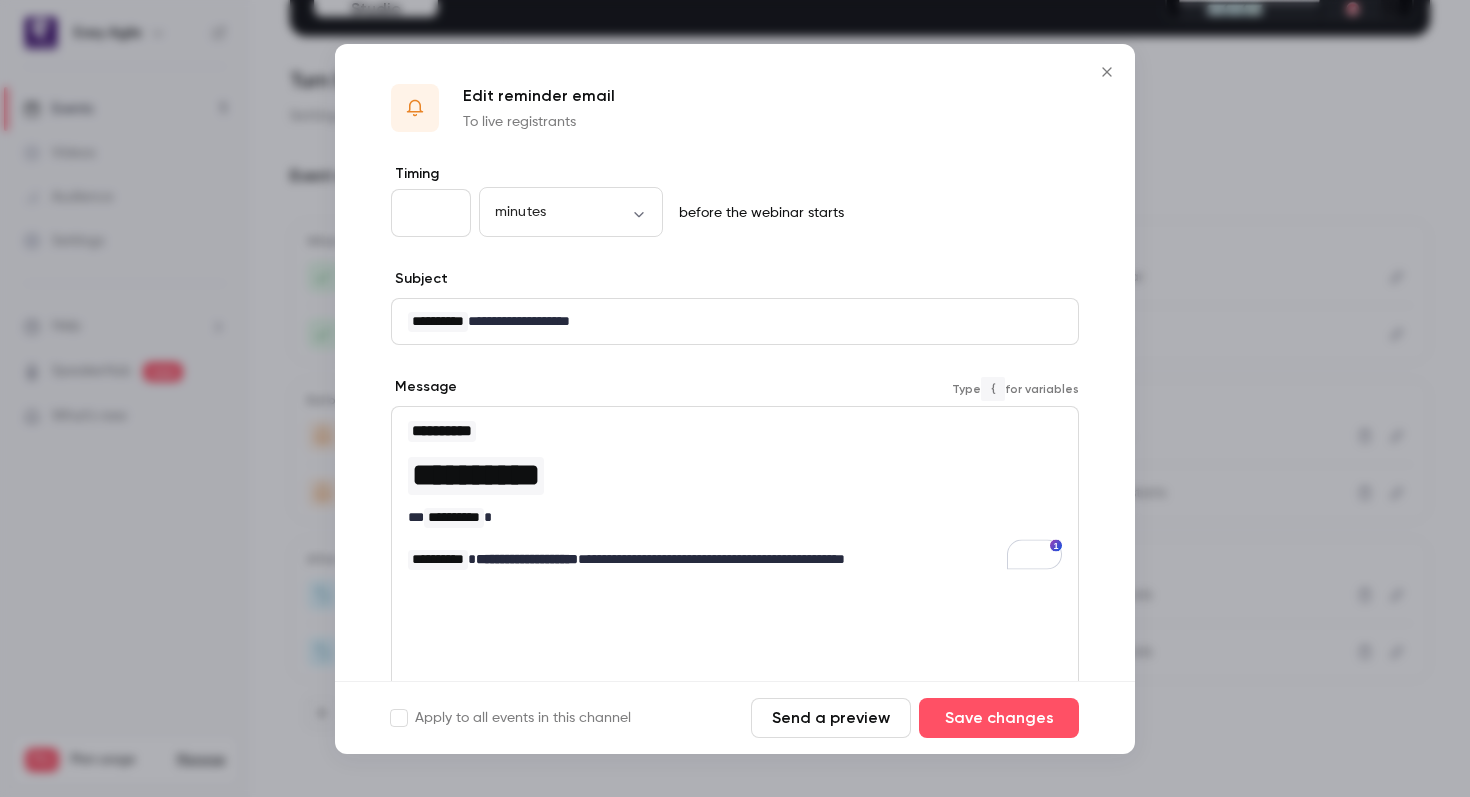 click on "**********" at bounding box center (735, 559) 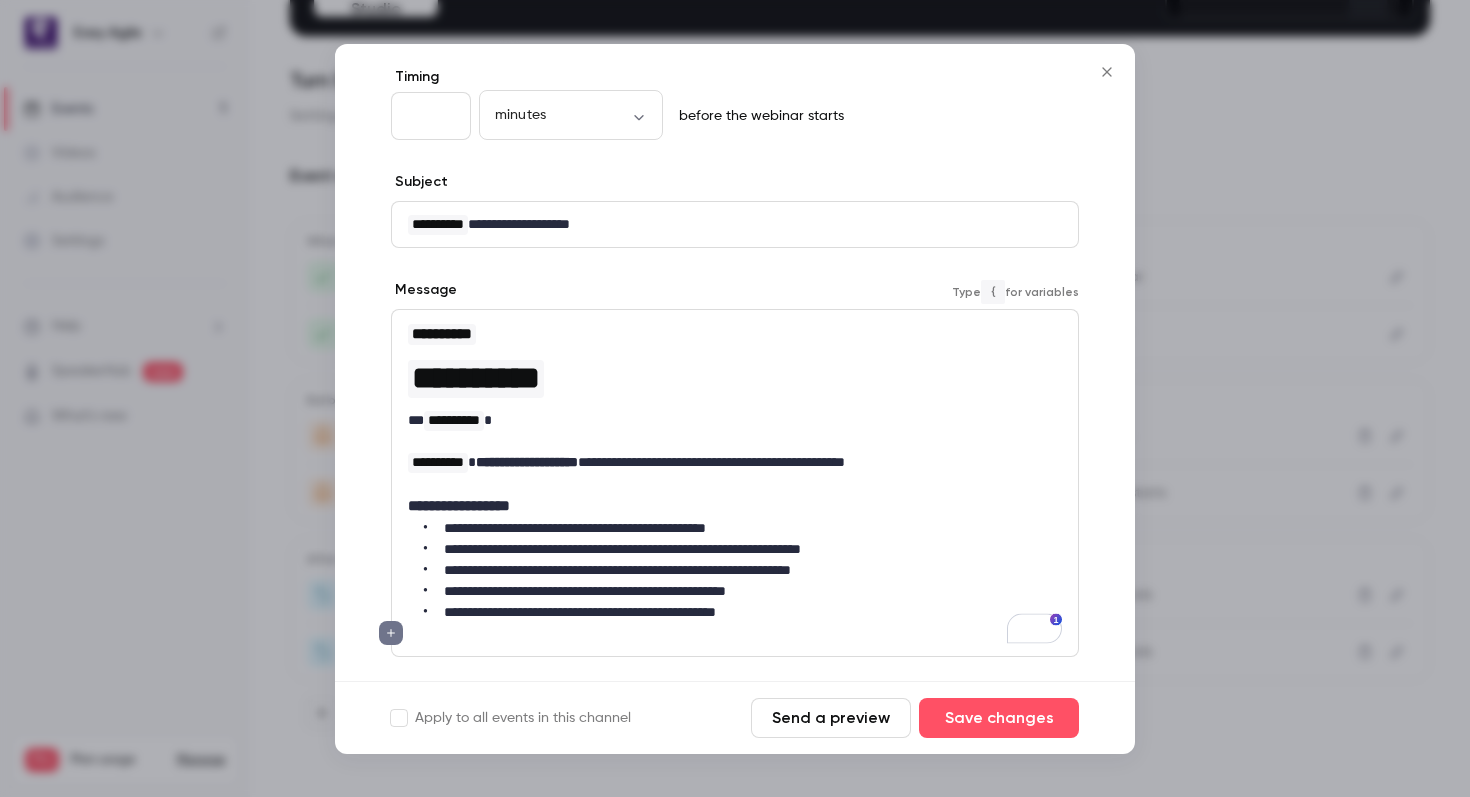 click on "**********" at bounding box center (735, 506) 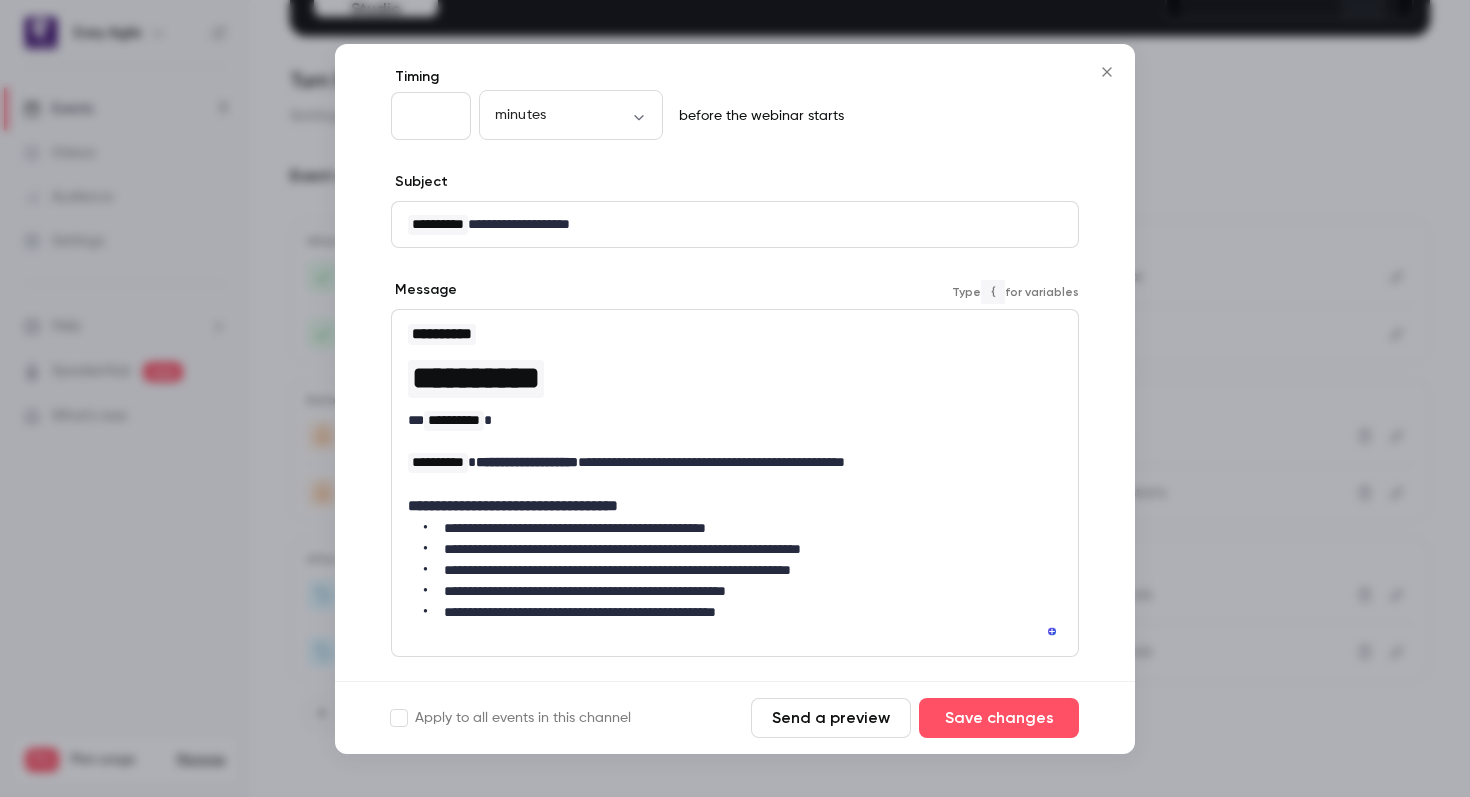 click on "**********" at bounding box center (743, 612) 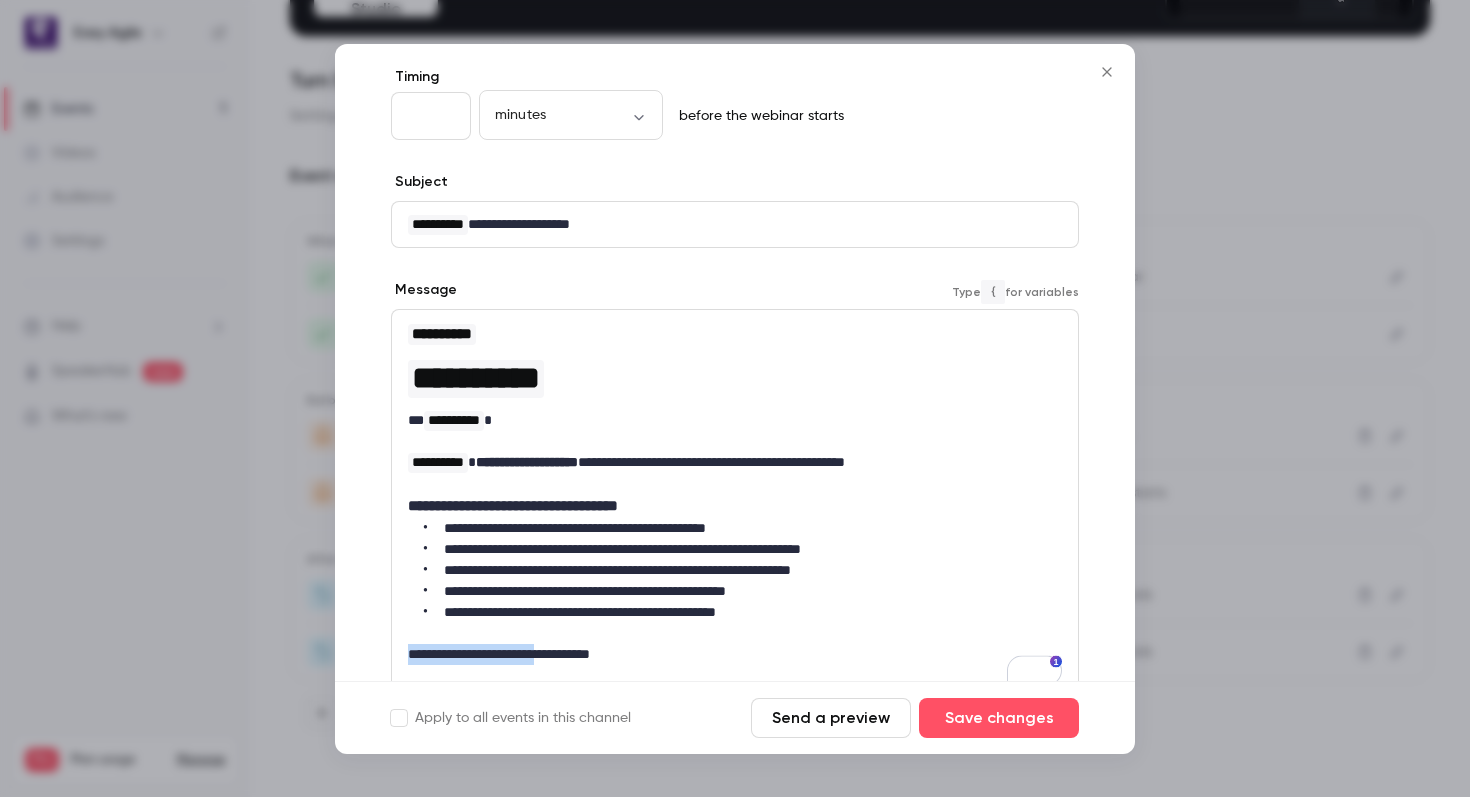 drag, startPoint x: 572, startPoint y: 657, endPoint x: 399, endPoint y: 662, distance: 173.07224 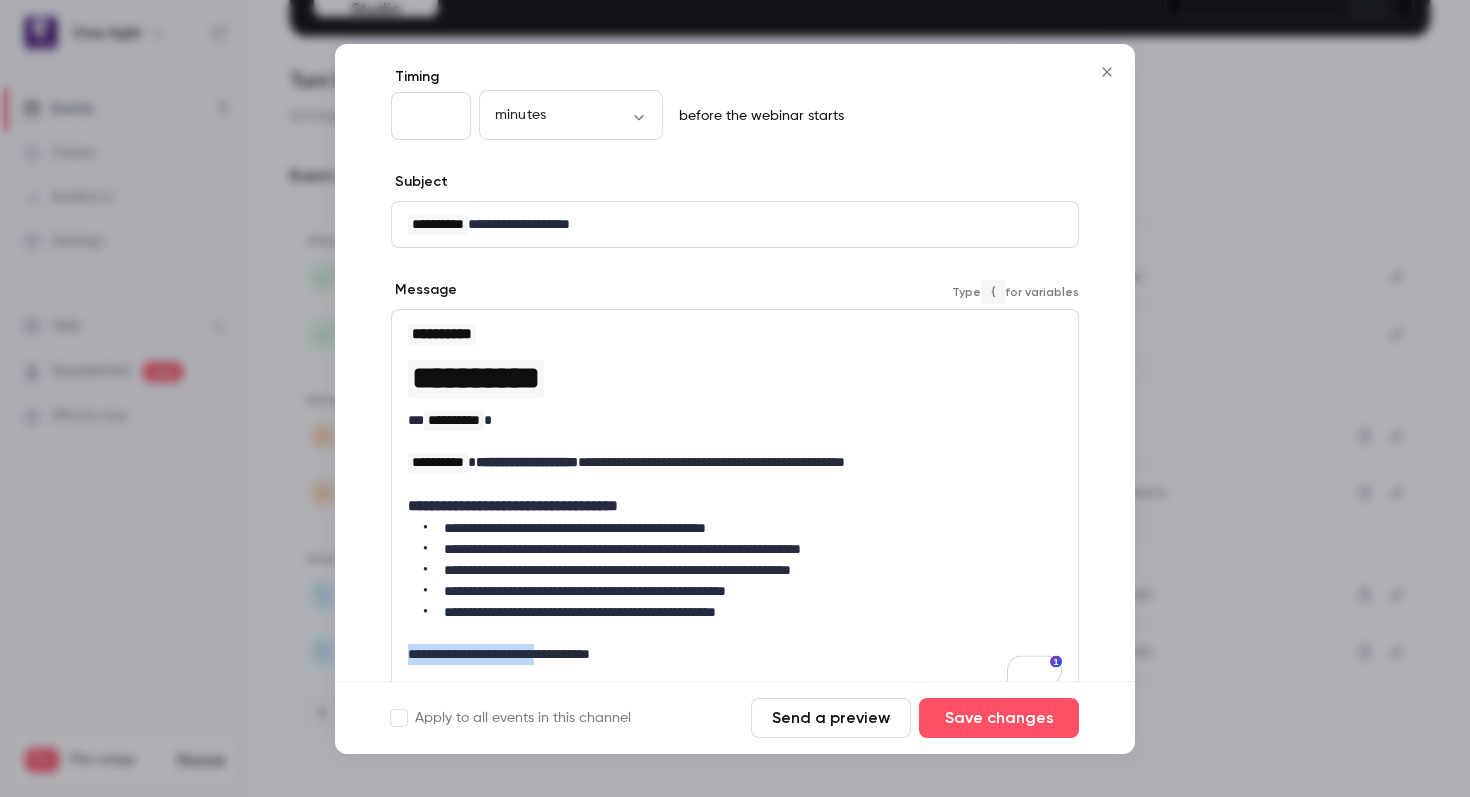 click on "**********" at bounding box center (735, 504) 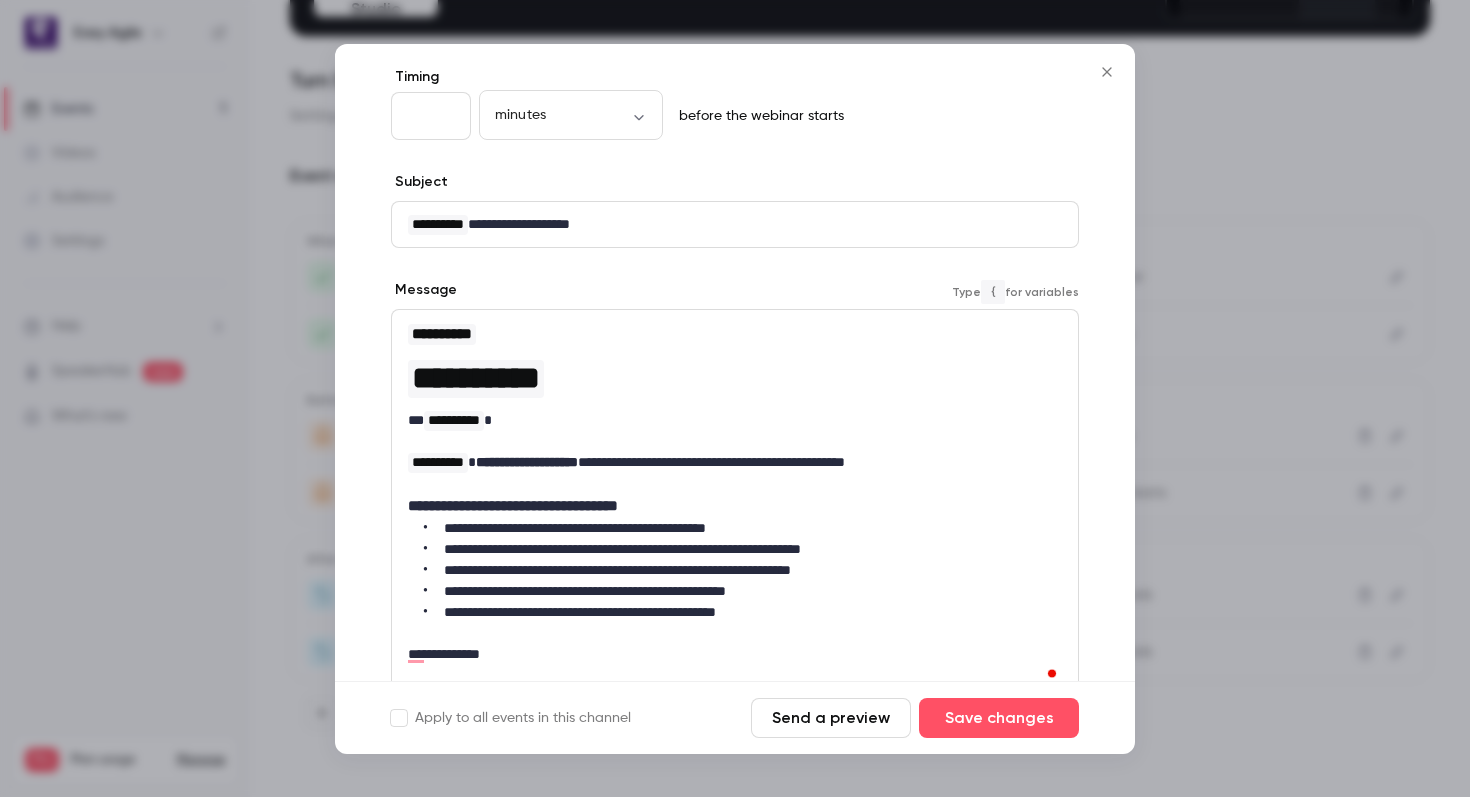 click on "**********" at bounding box center [735, 654] 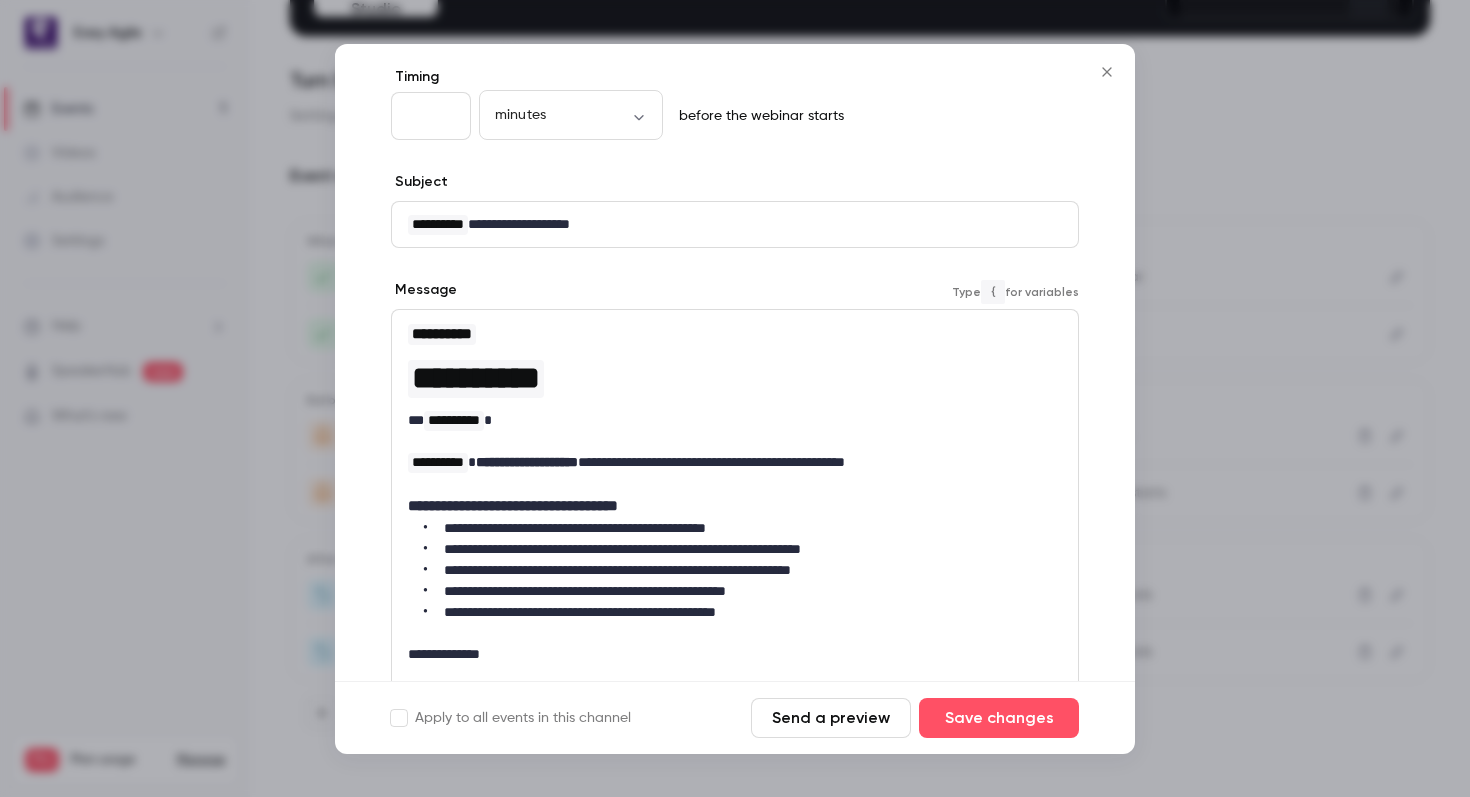scroll, scrollTop: 119, scrollLeft: 0, axis: vertical 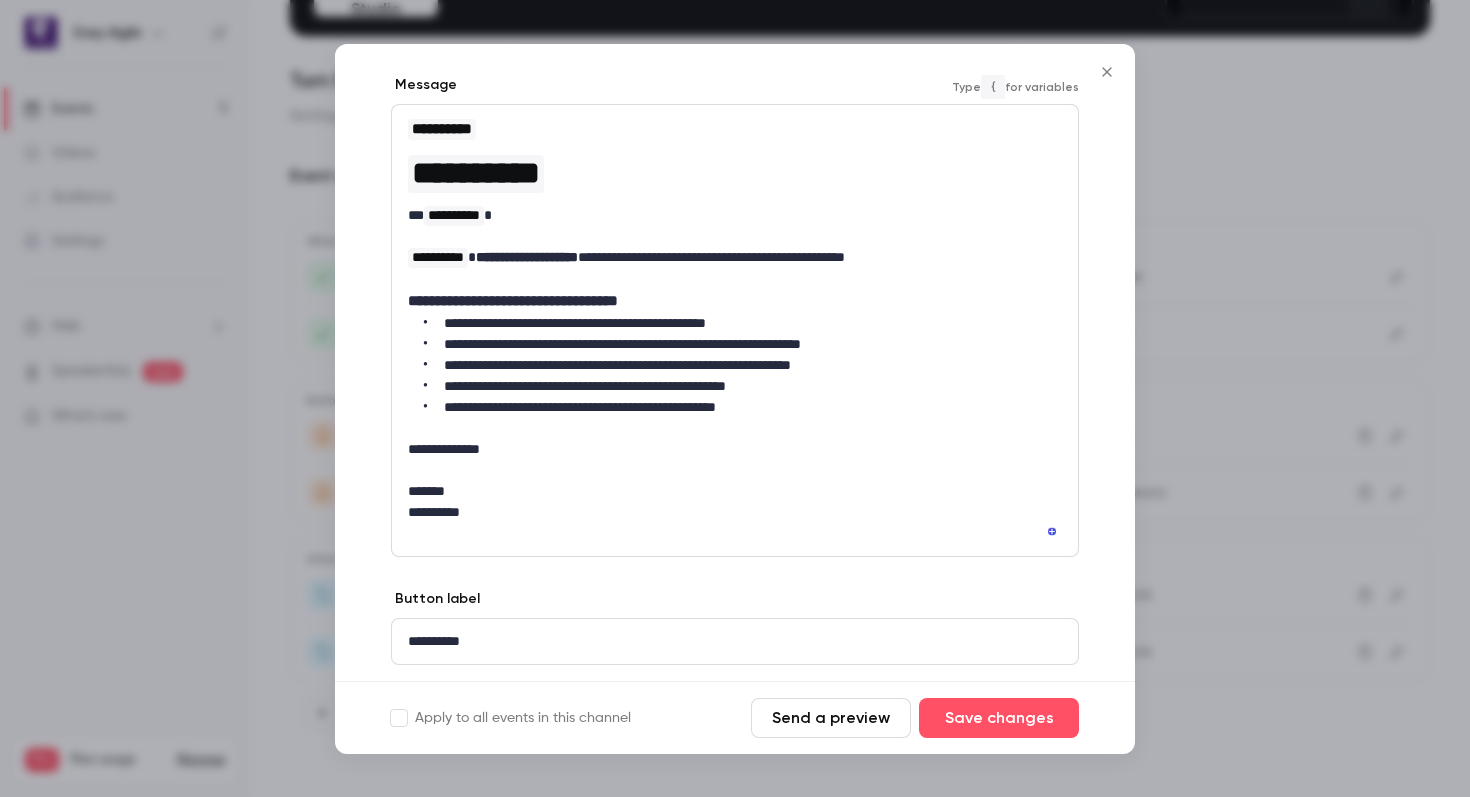 click at bounding box center (735, 533) 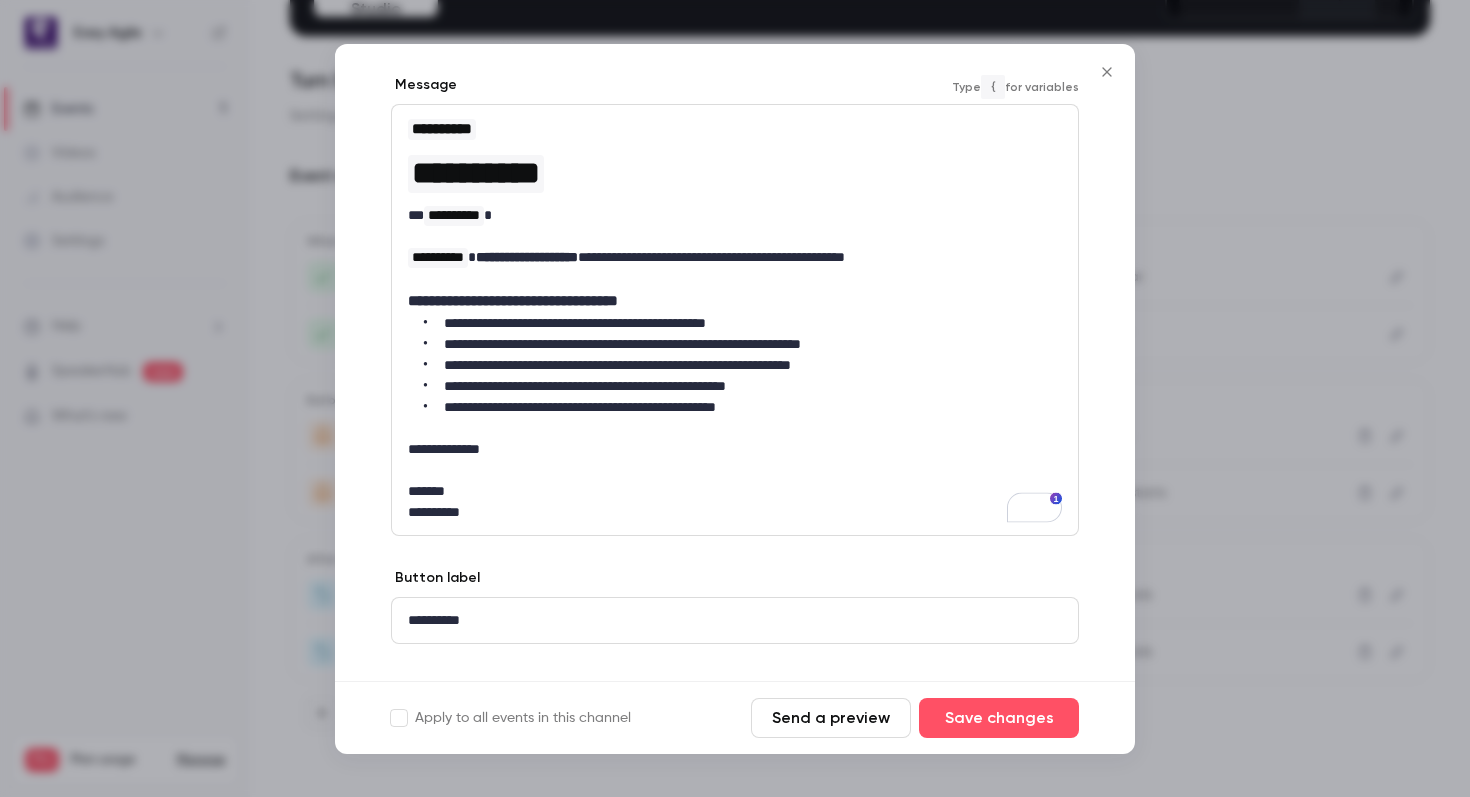 scroll, scrollTop: 337, scrollLeft: 0, axis: vertical 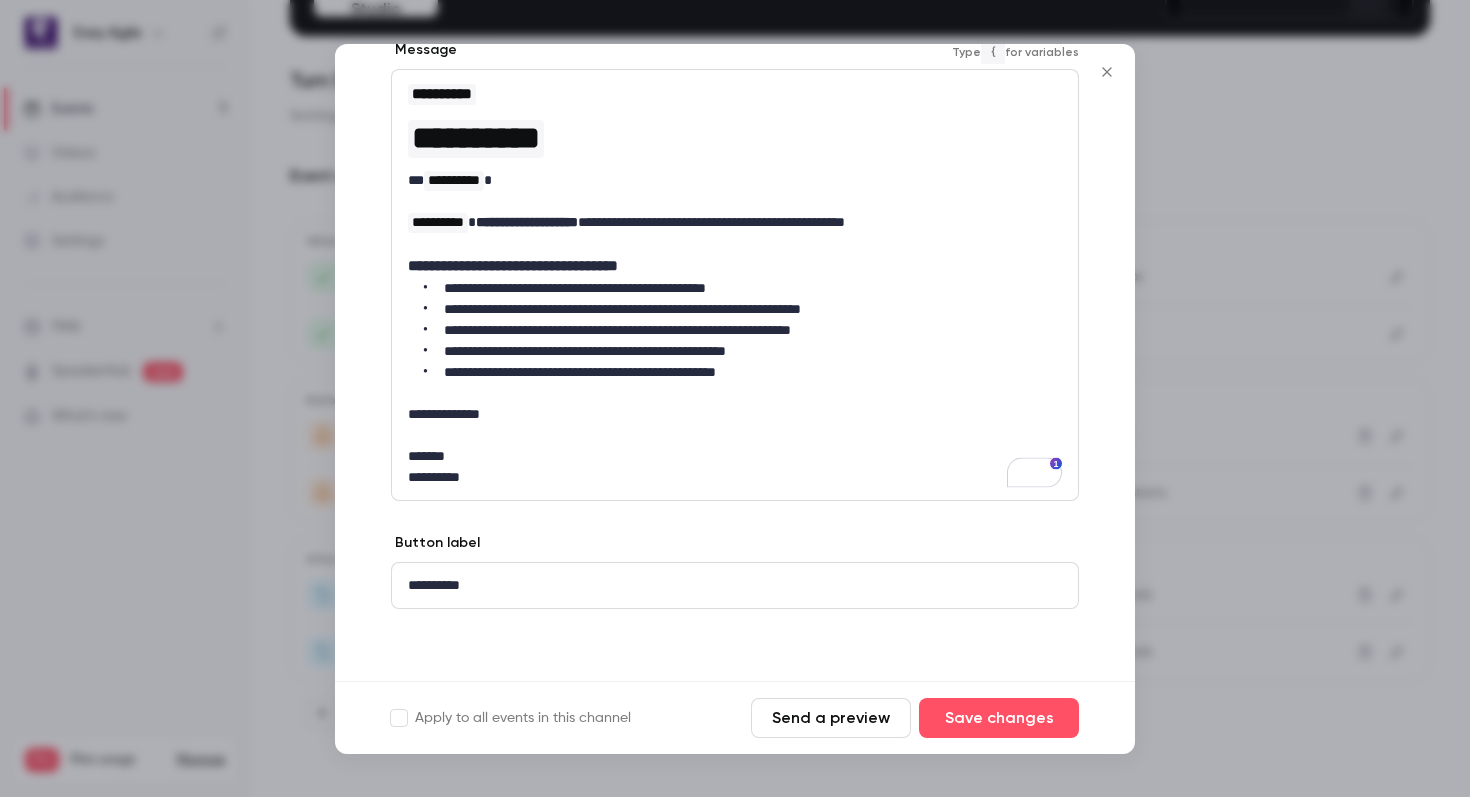click on "**********" at bounding box center (735, 585) 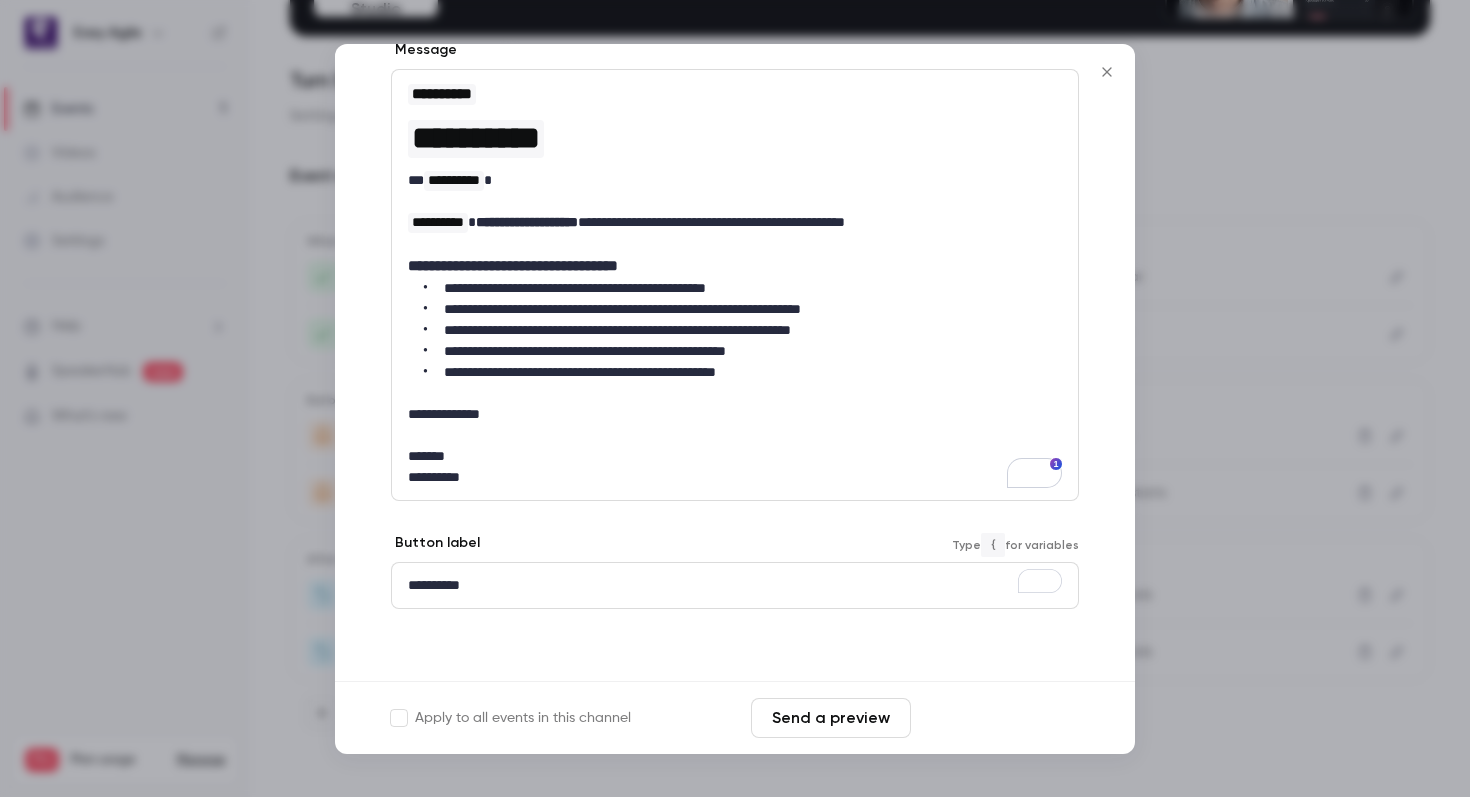 scroll, scrollTop: 337, scrollLeft: 0, axis: vertical 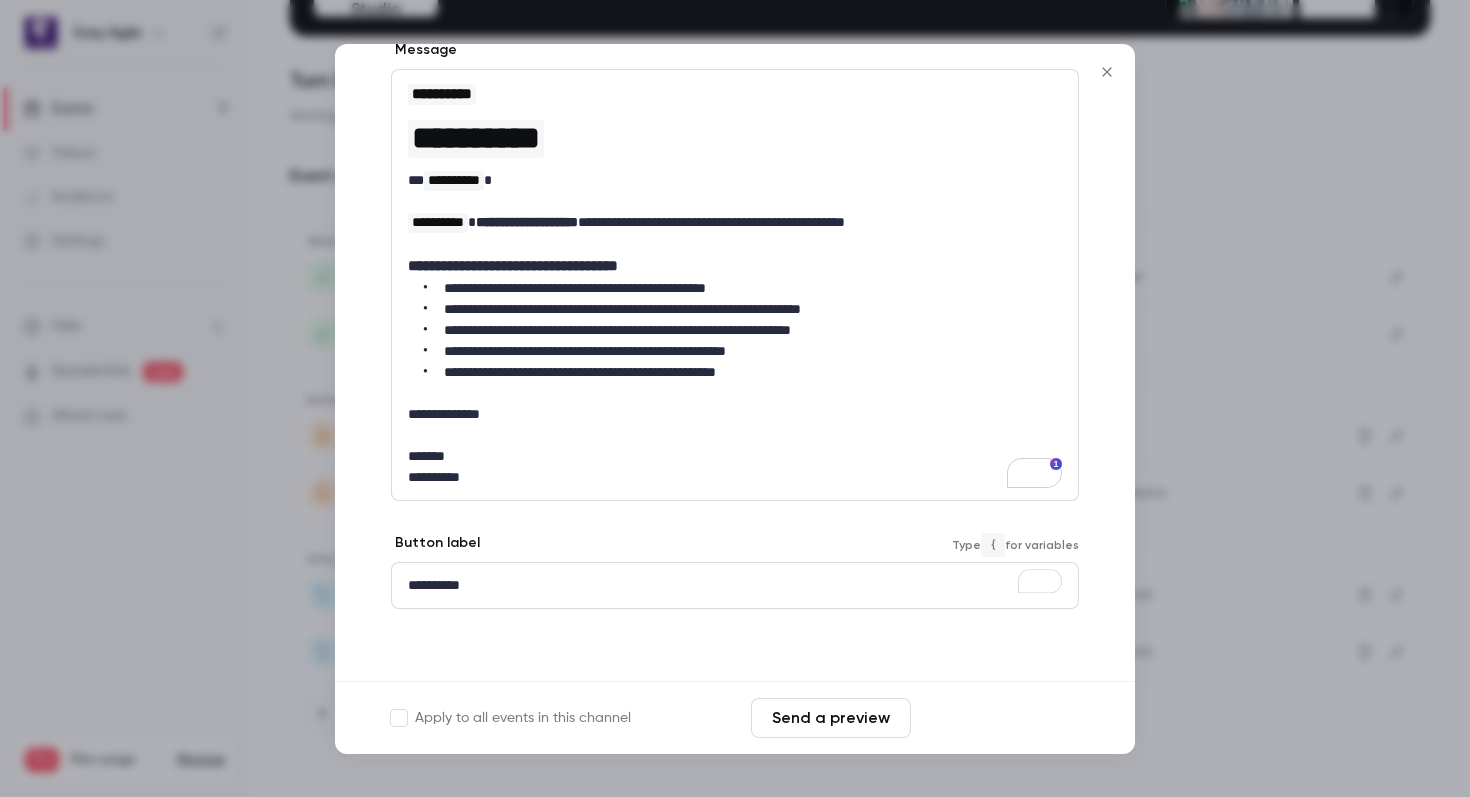 click on "Save changes" at bounding box center (999, 718) 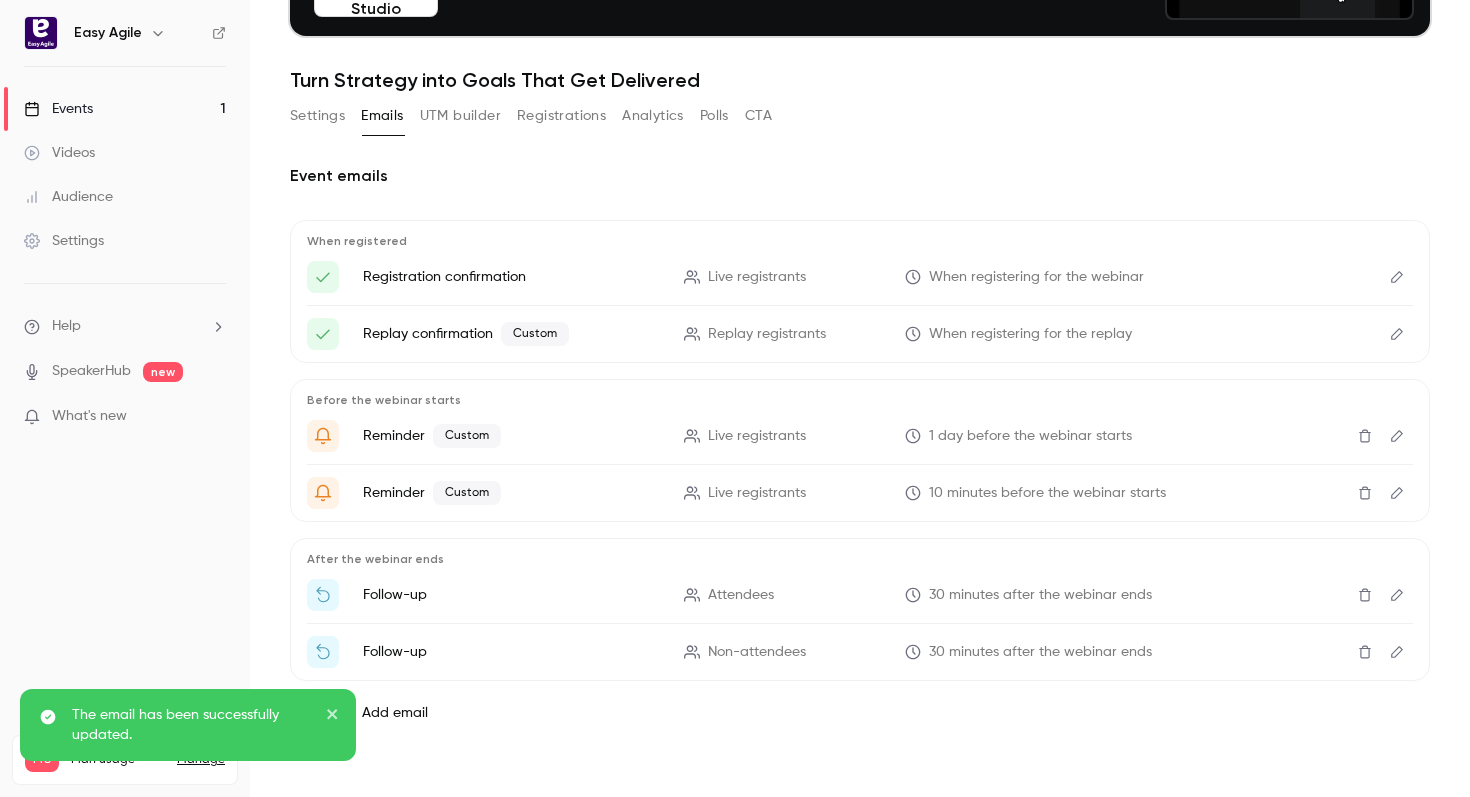 click 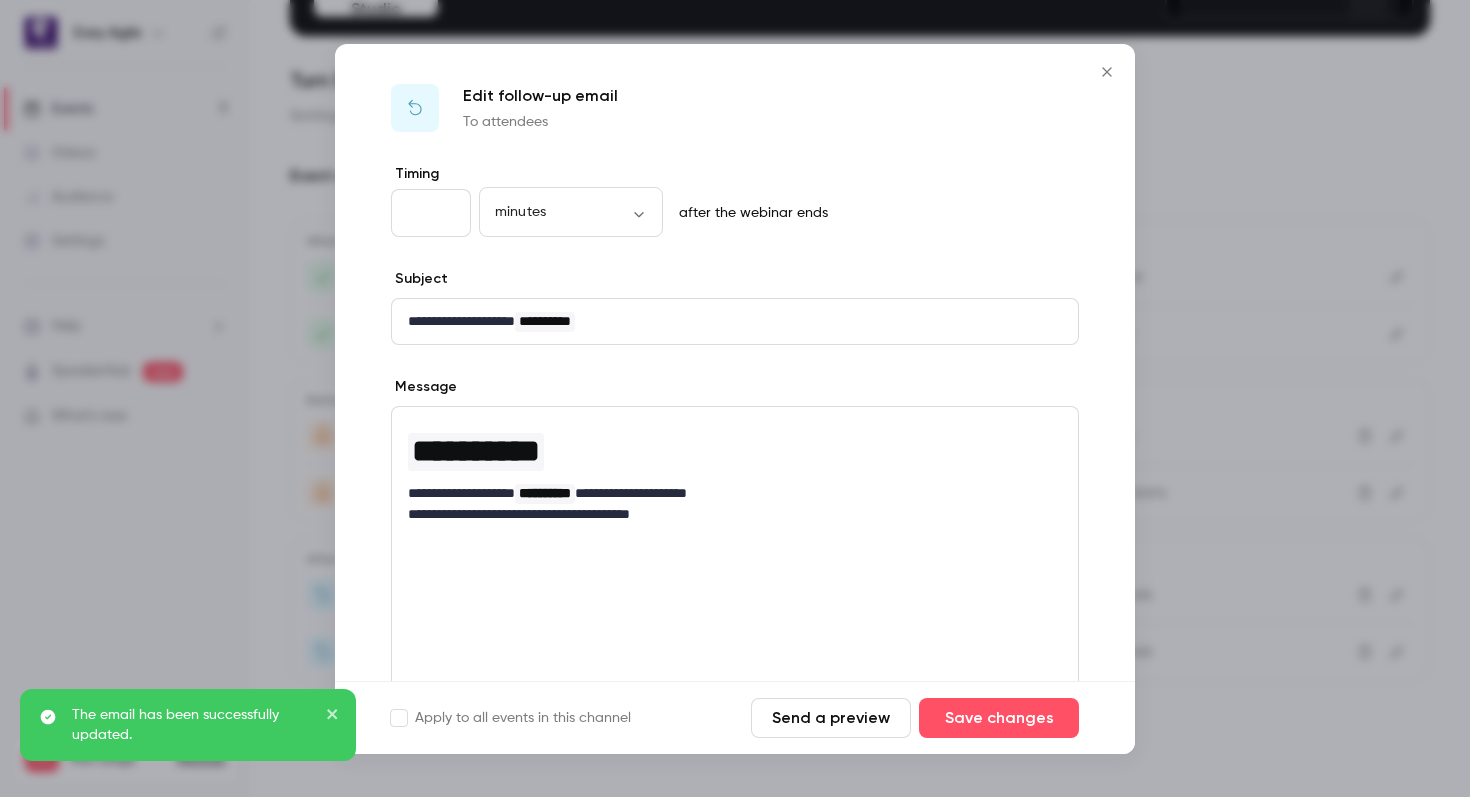 click on "**********" at bounding box center [735, 514] 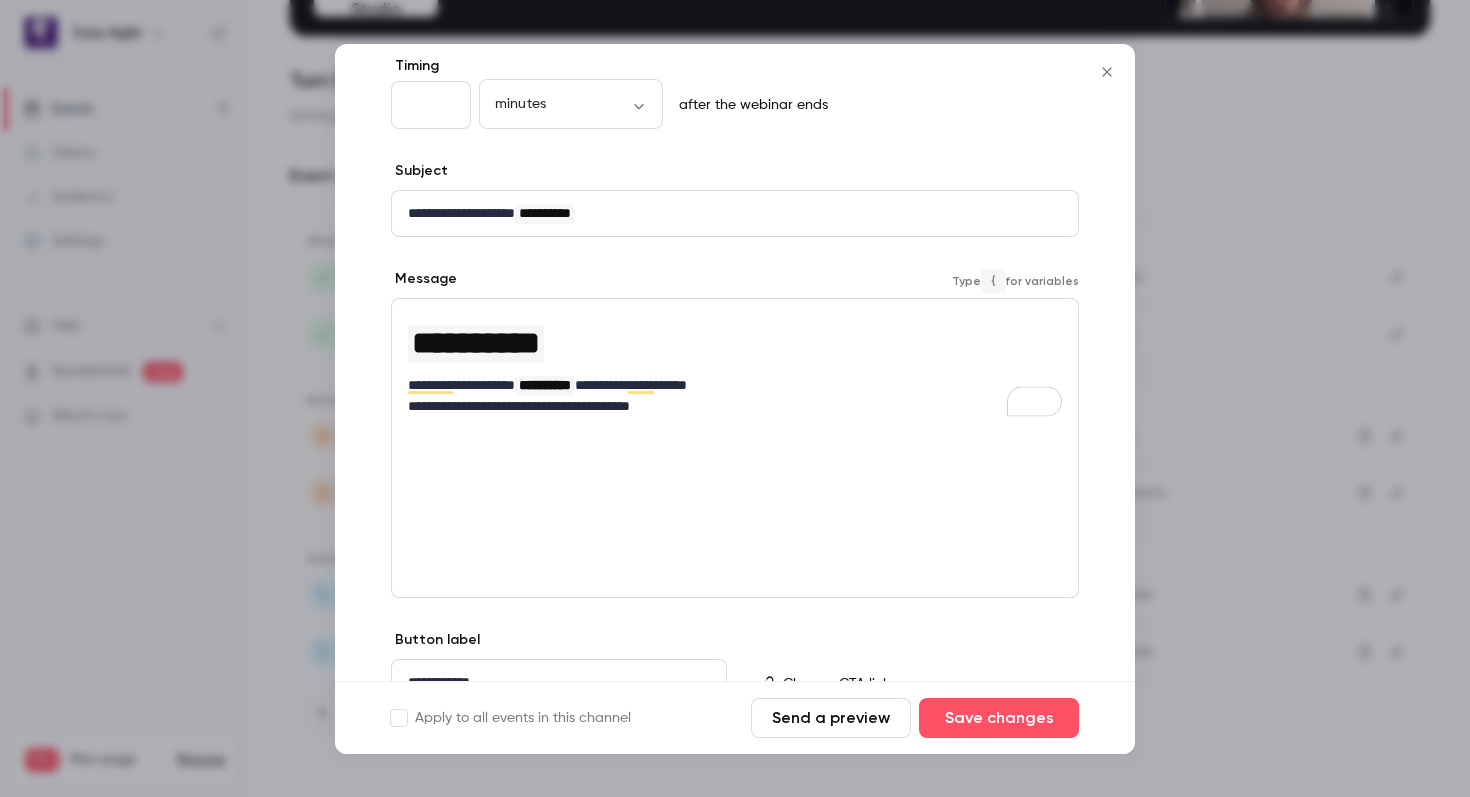 scroll, scrollTop: 0, scrollLeft: 0, axis: both 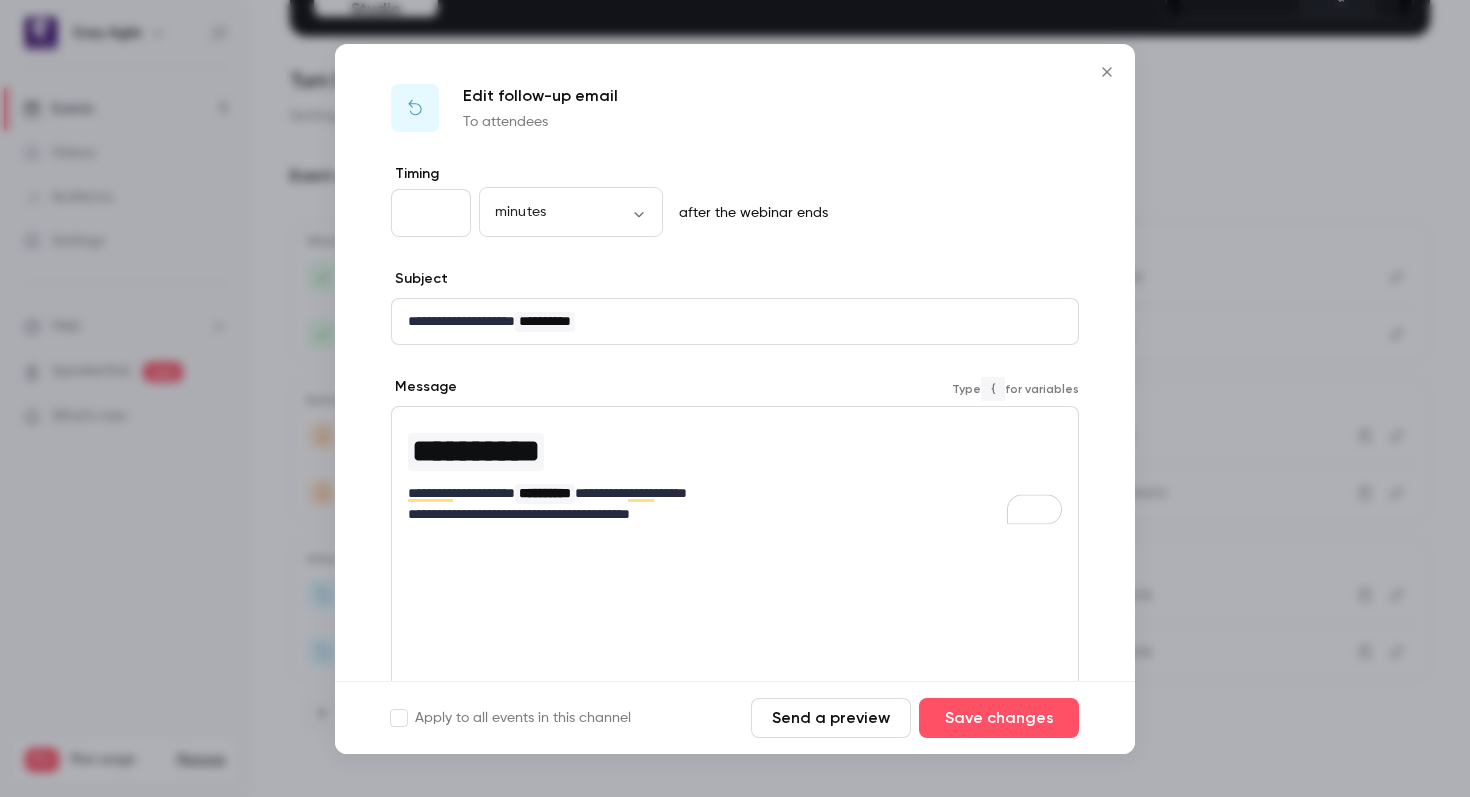 click 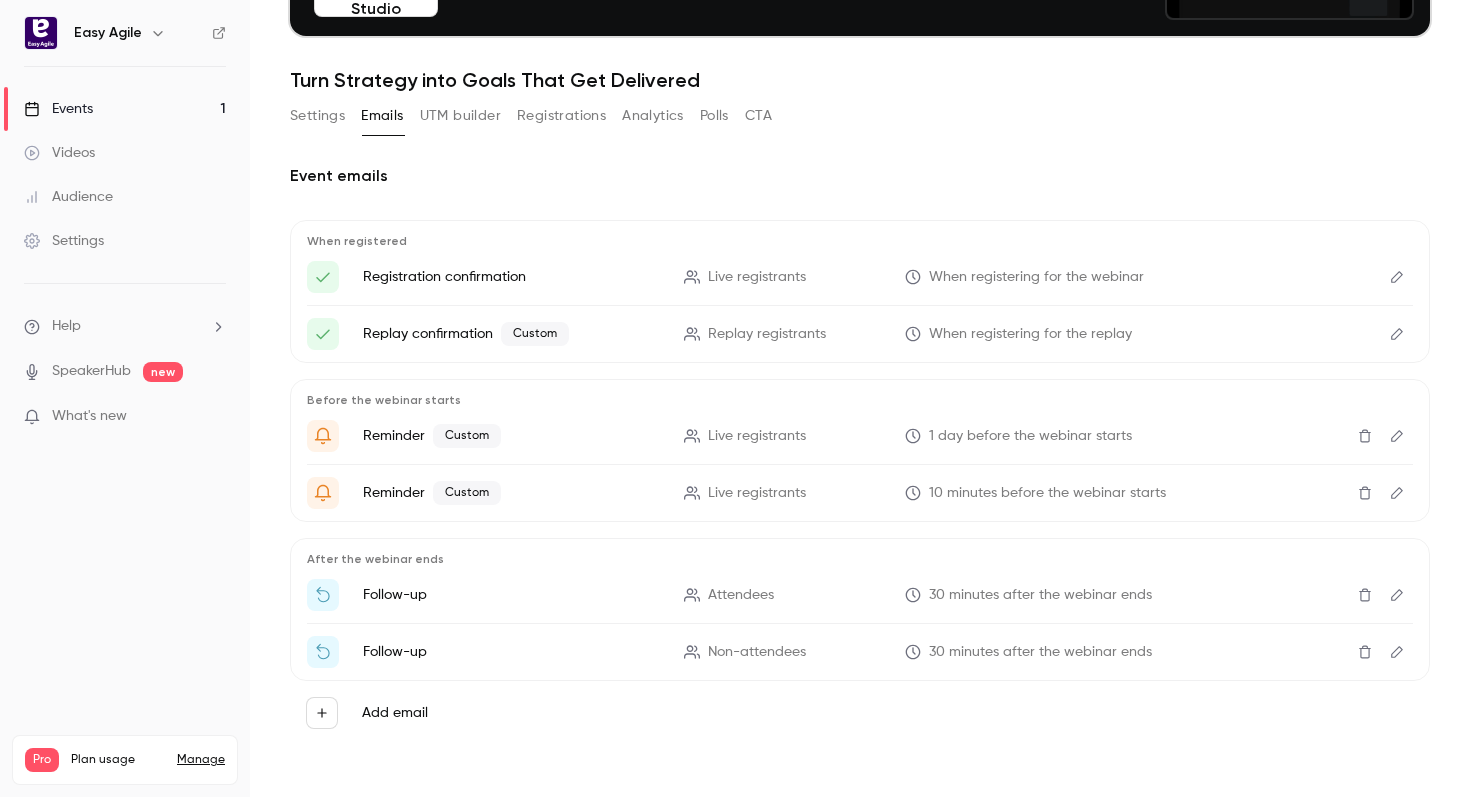 click 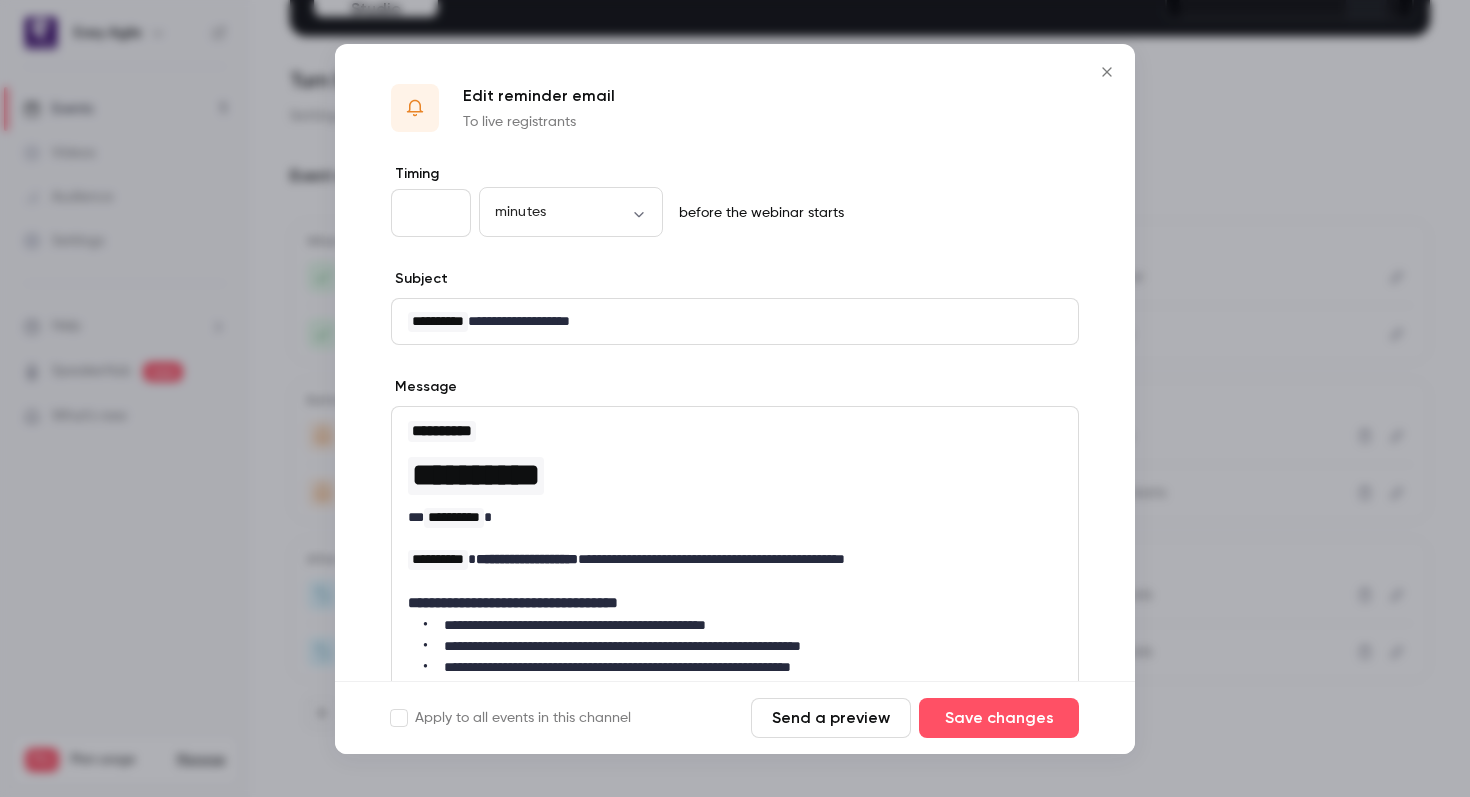 click 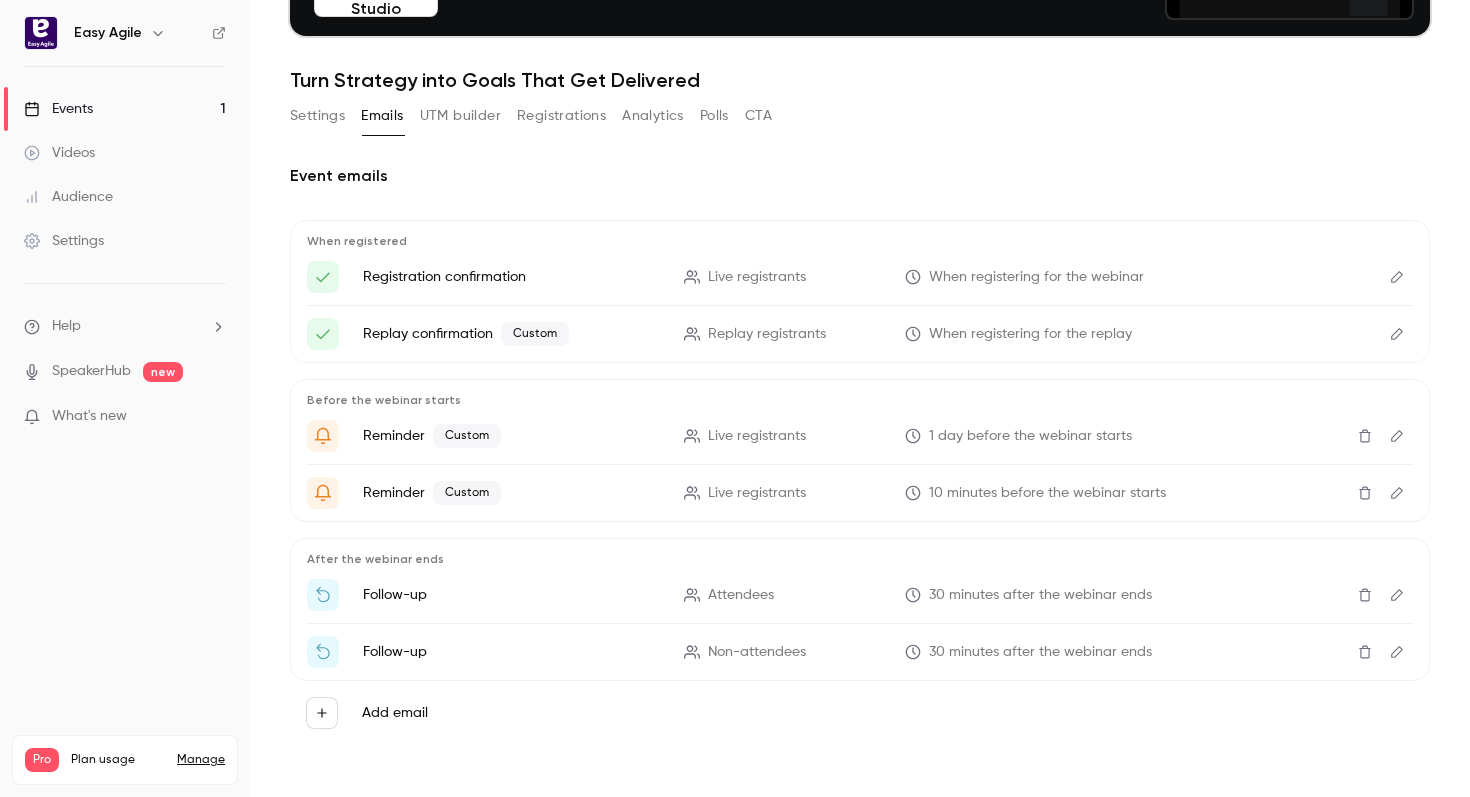 click 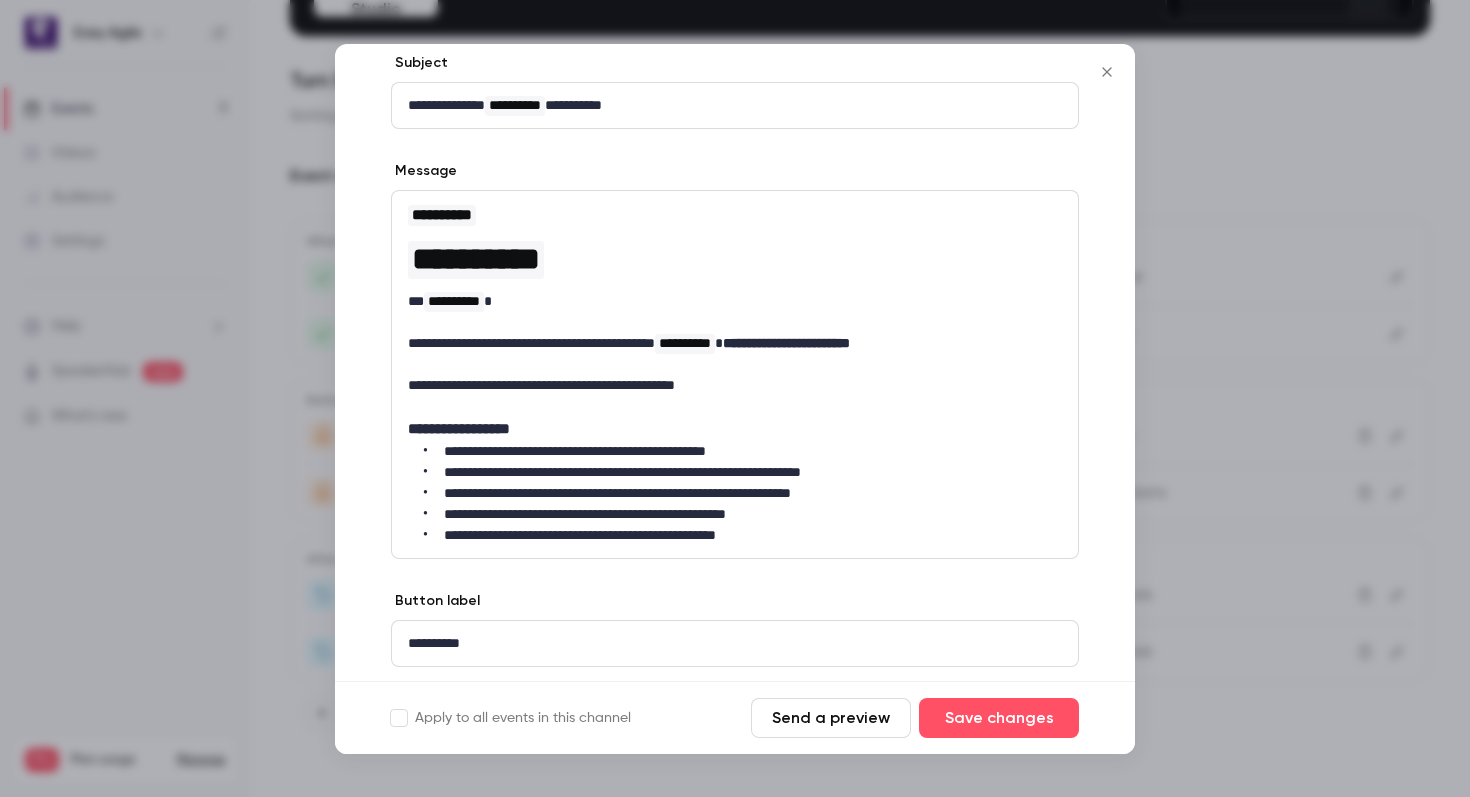scroll, scrollTop: 219, scrollLeft: 0, axis: vertical 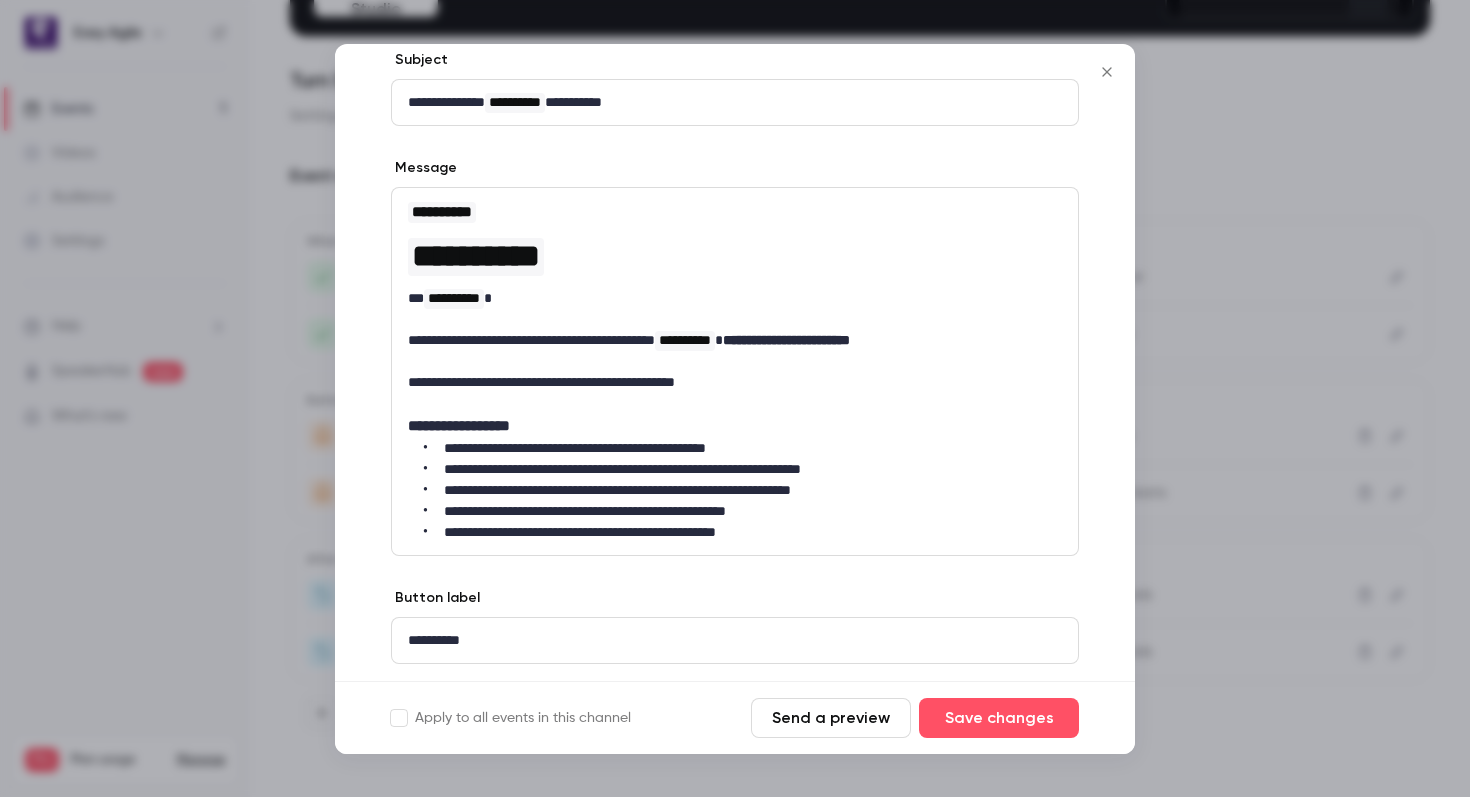 click on "**********" at bounding box center (743, 532) 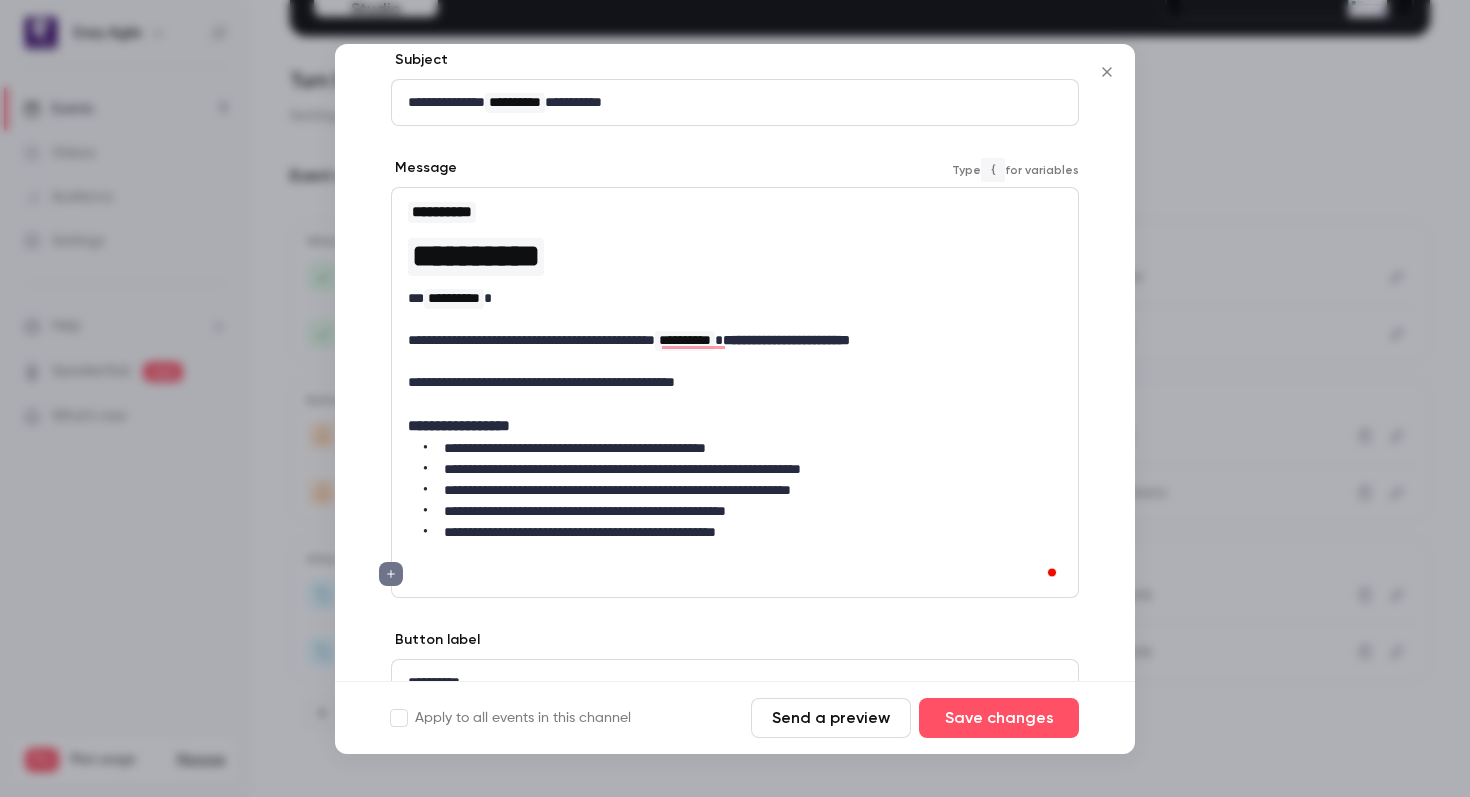scroll, scrollTop: 219, scrollLeft: 0, axis: vertical 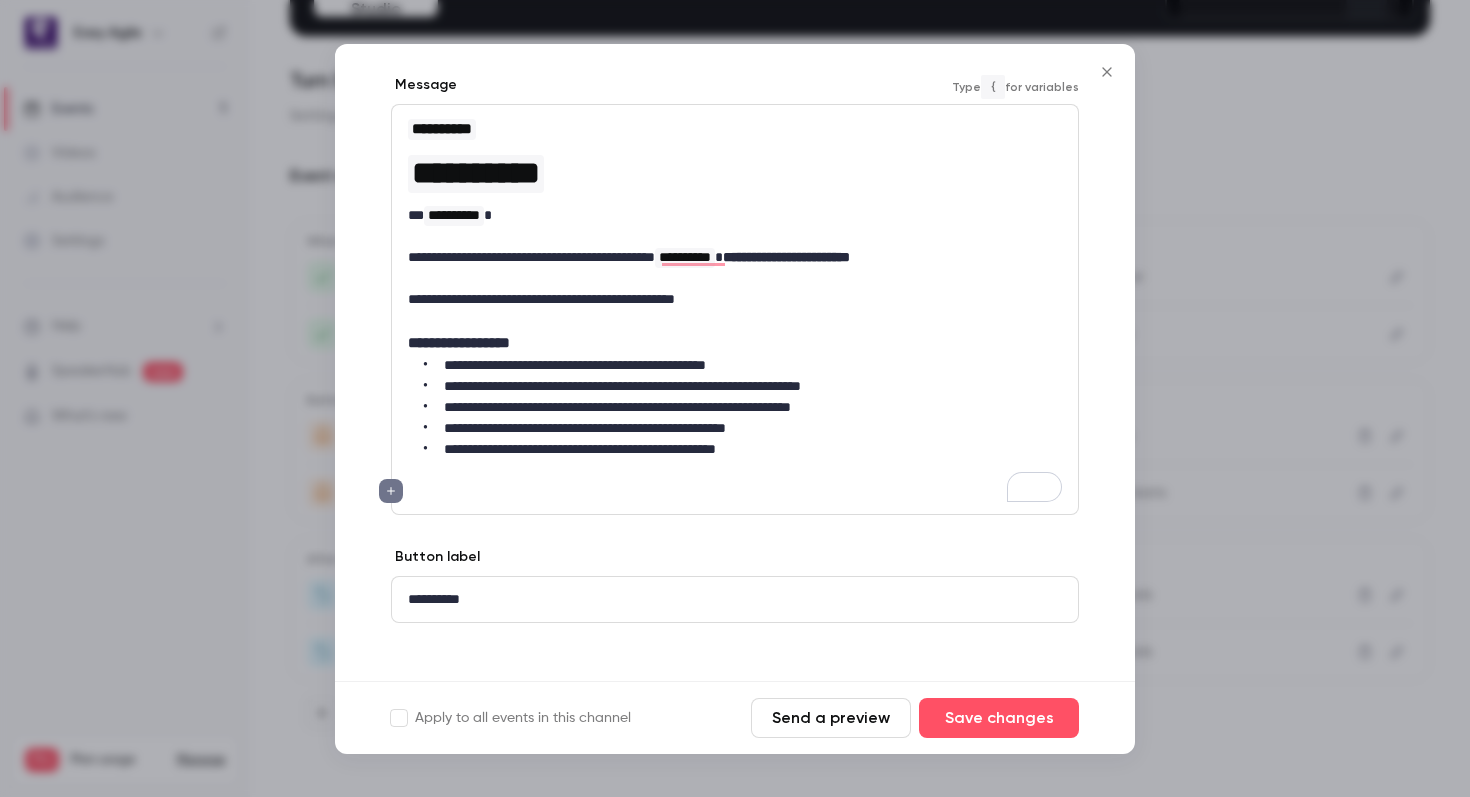 type 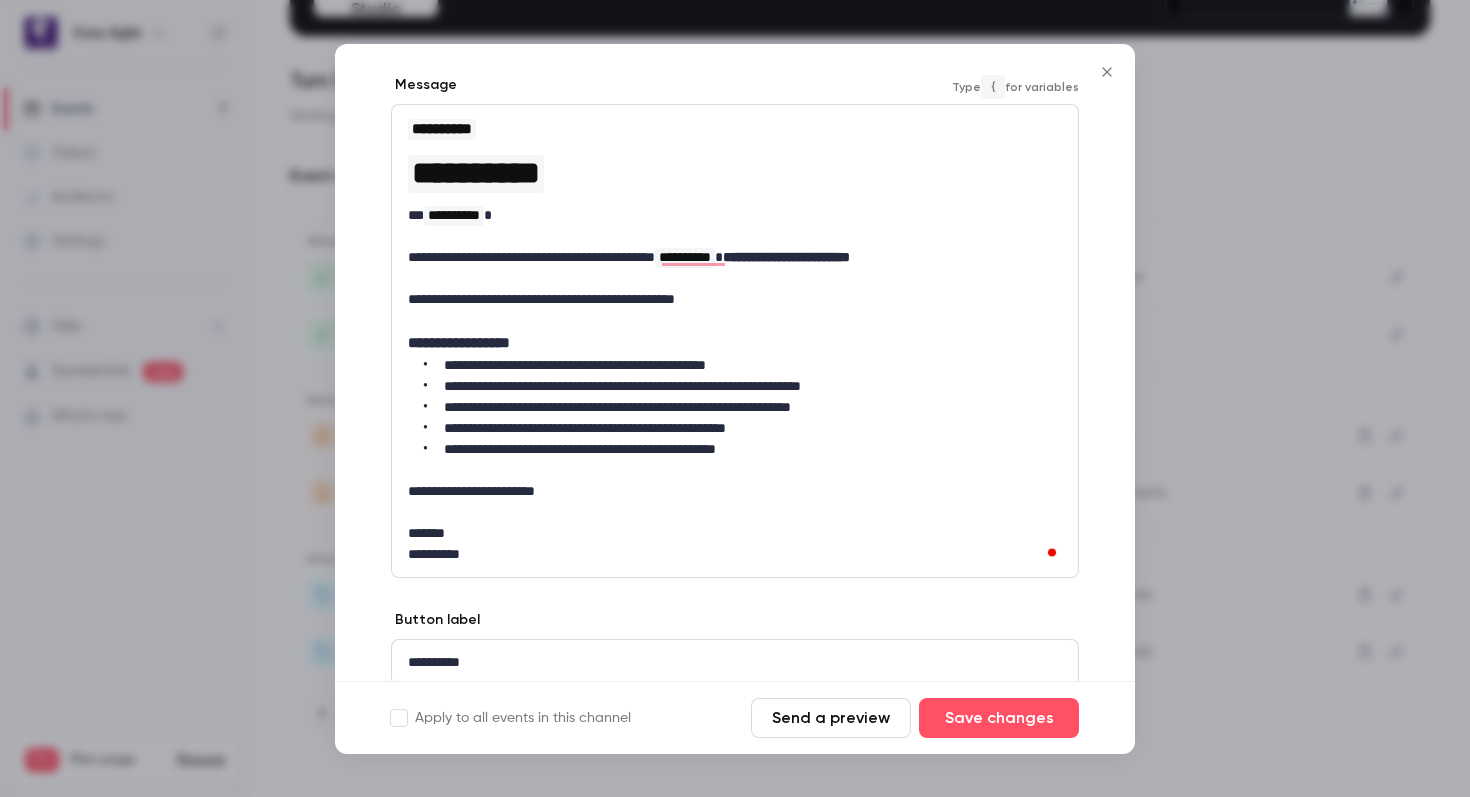 scroll, scrollTop: 379, scrollLeft: 0, axis: vertical 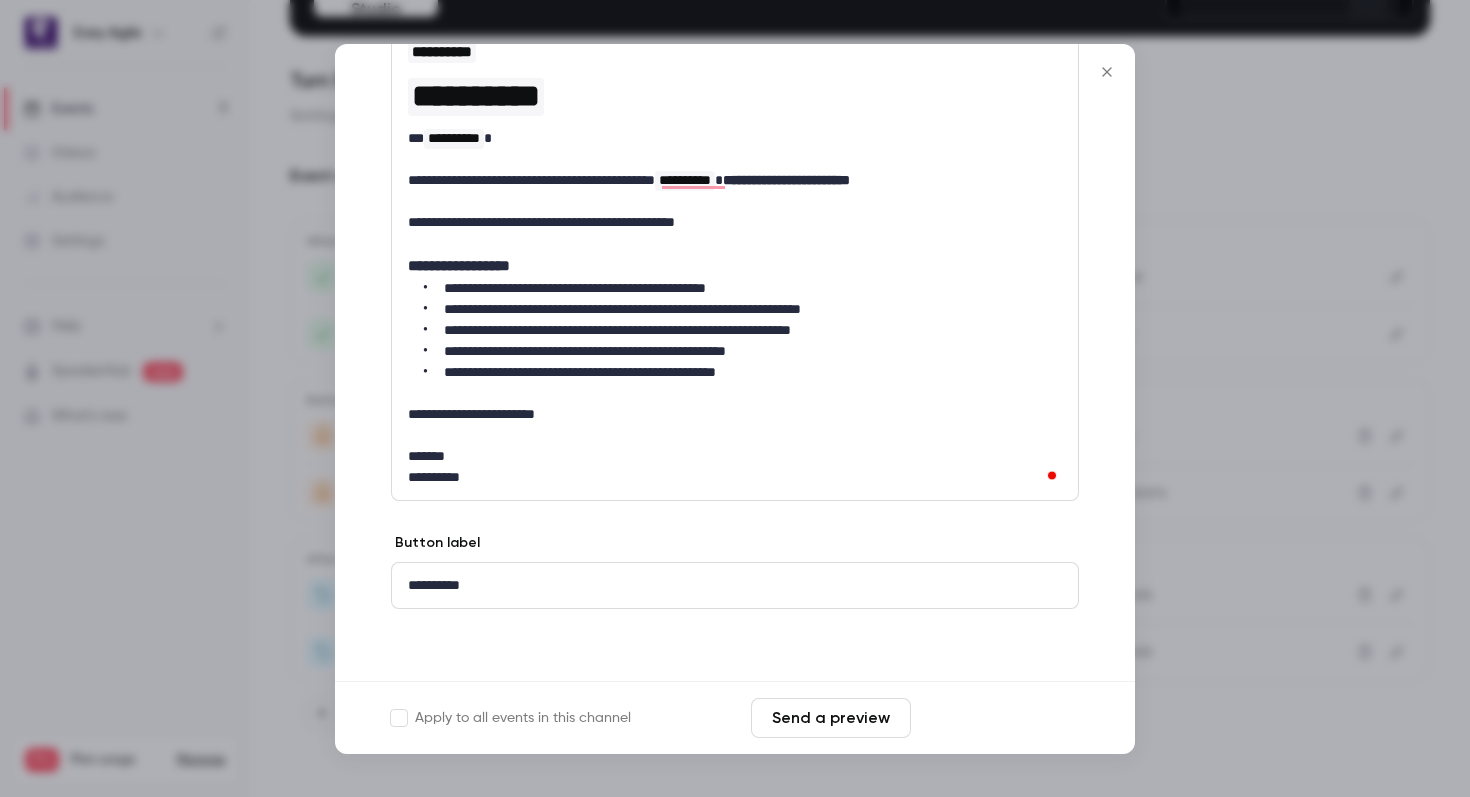 click on "Save changes" at bounding box center (999, 718) 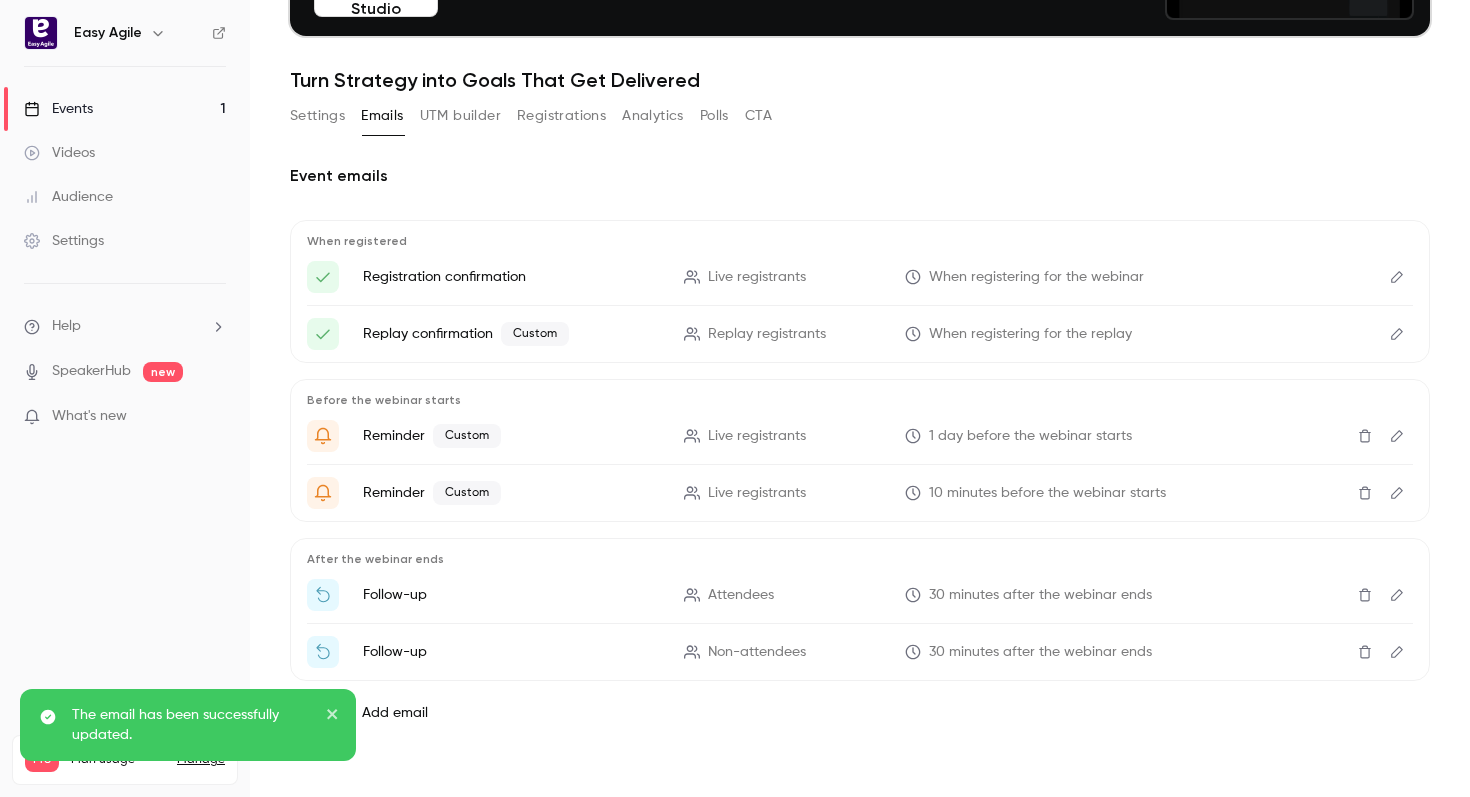click 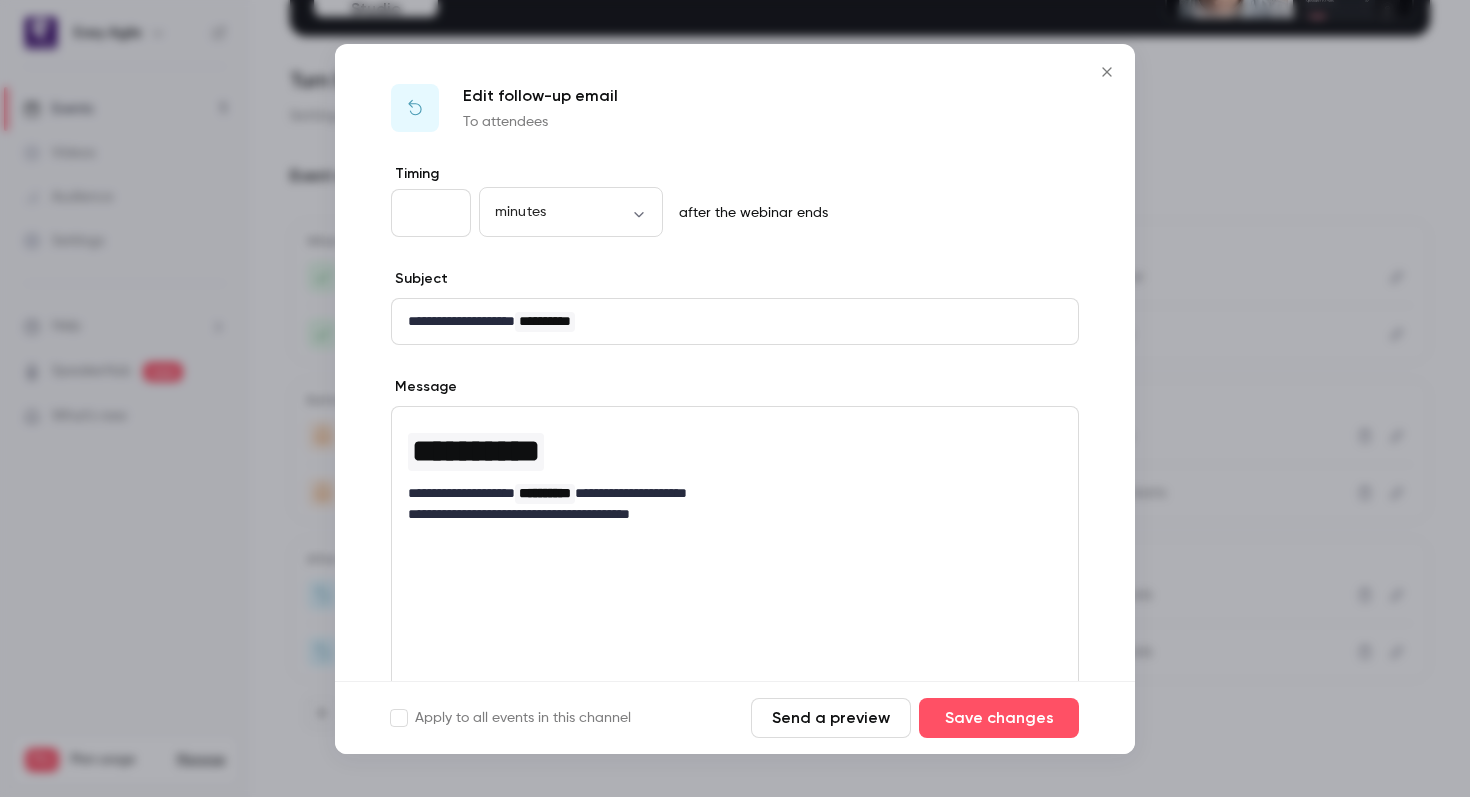click 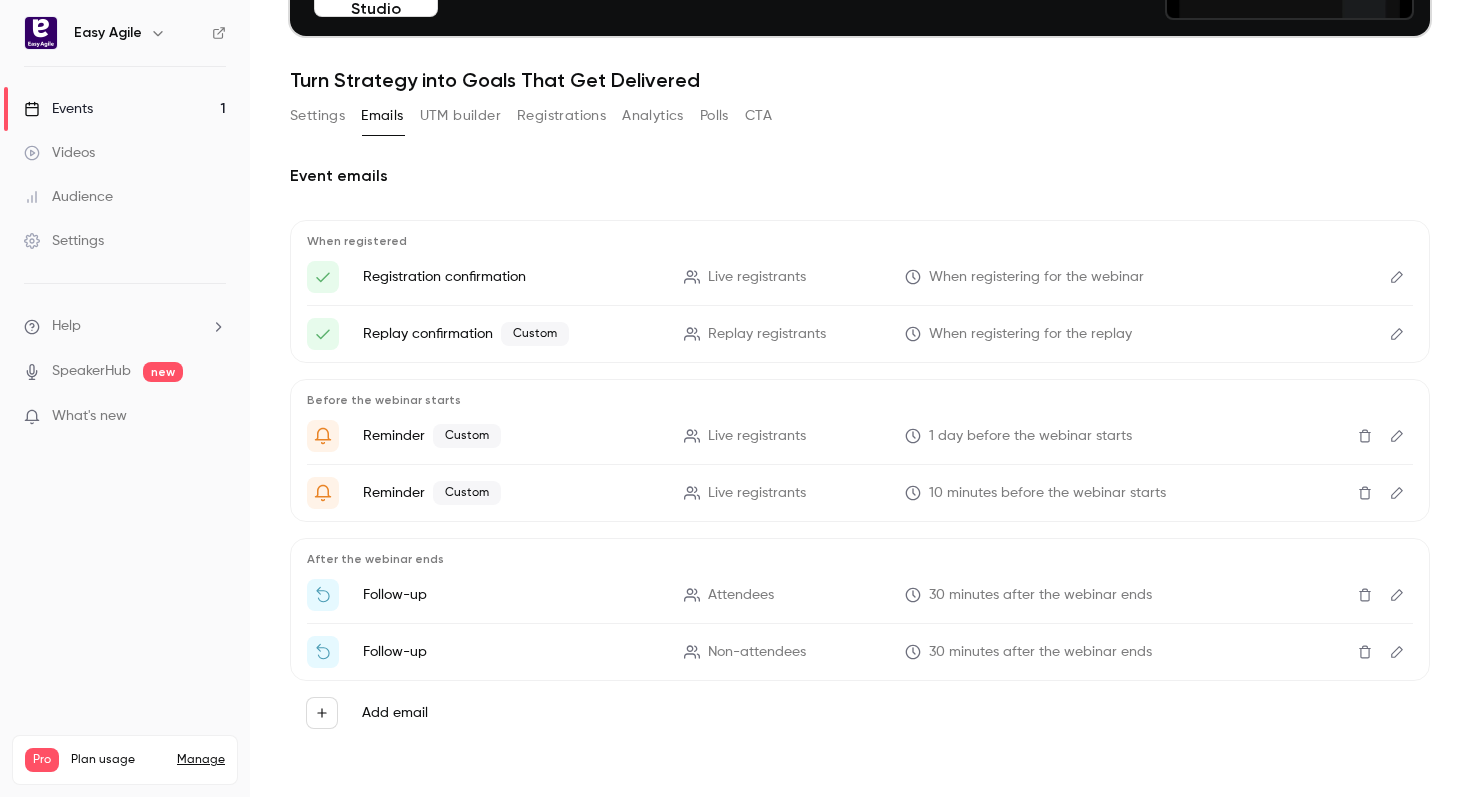 click at bounding box center [1397, 277] 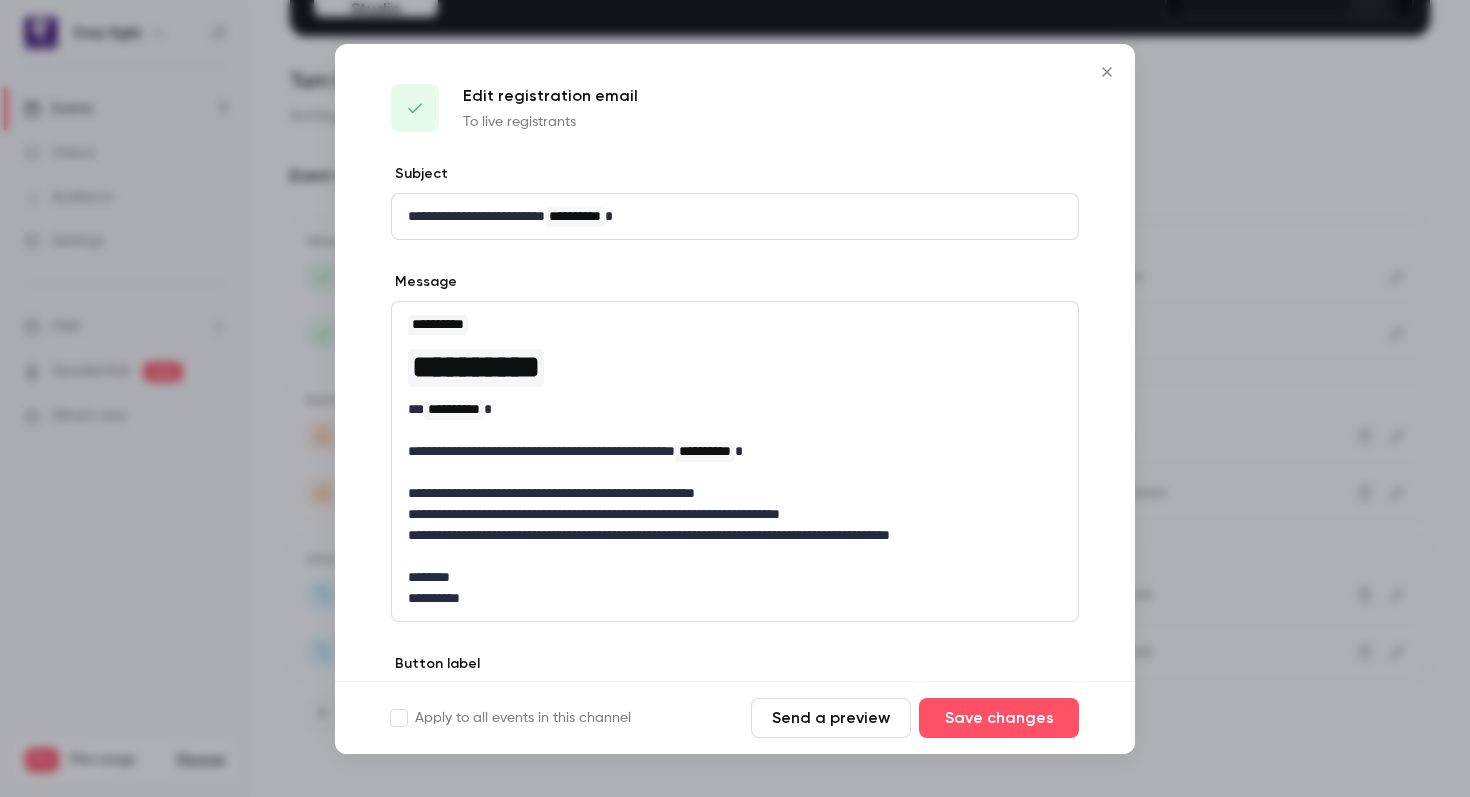 click on "**********" at bounding box center (735, 216) 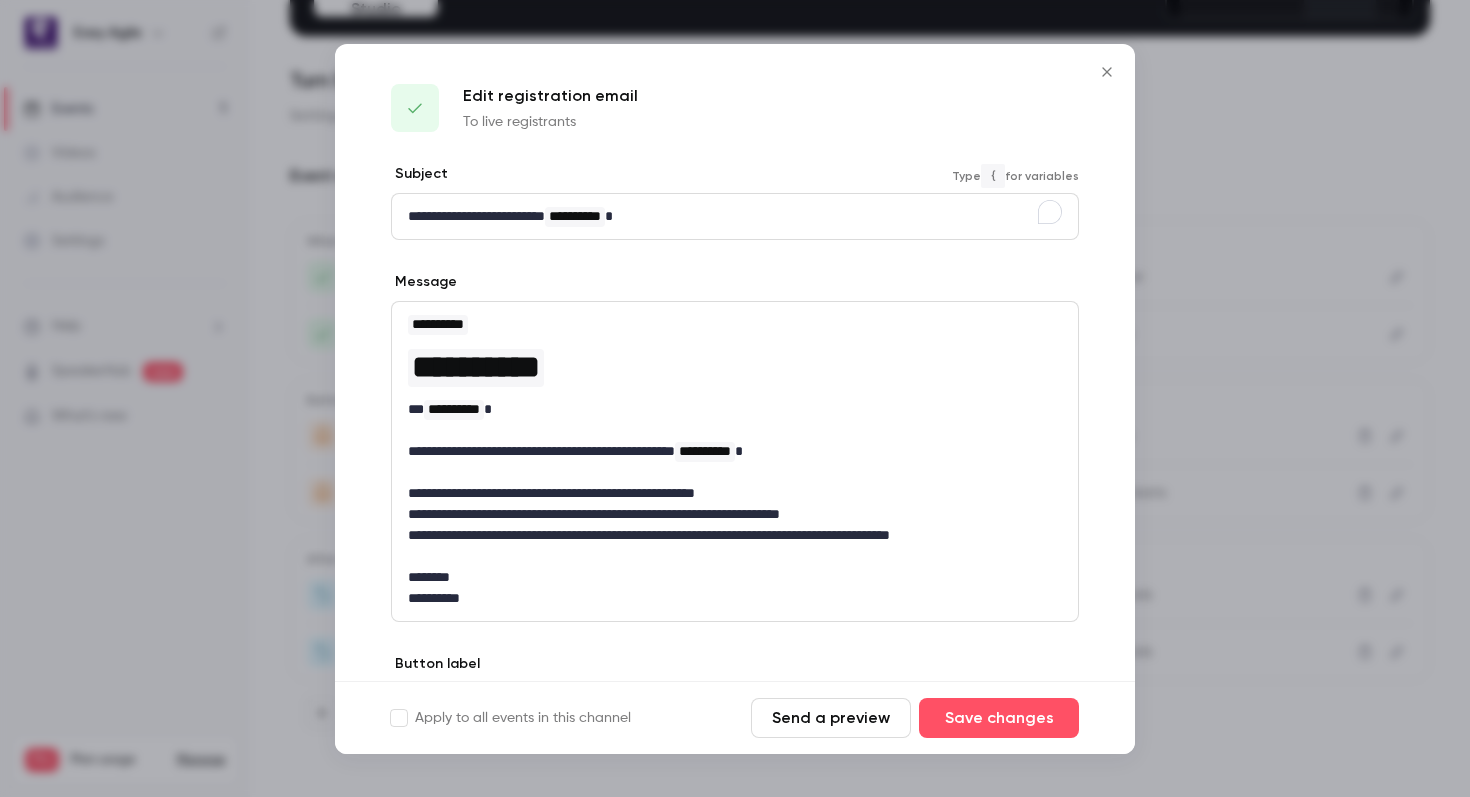 type 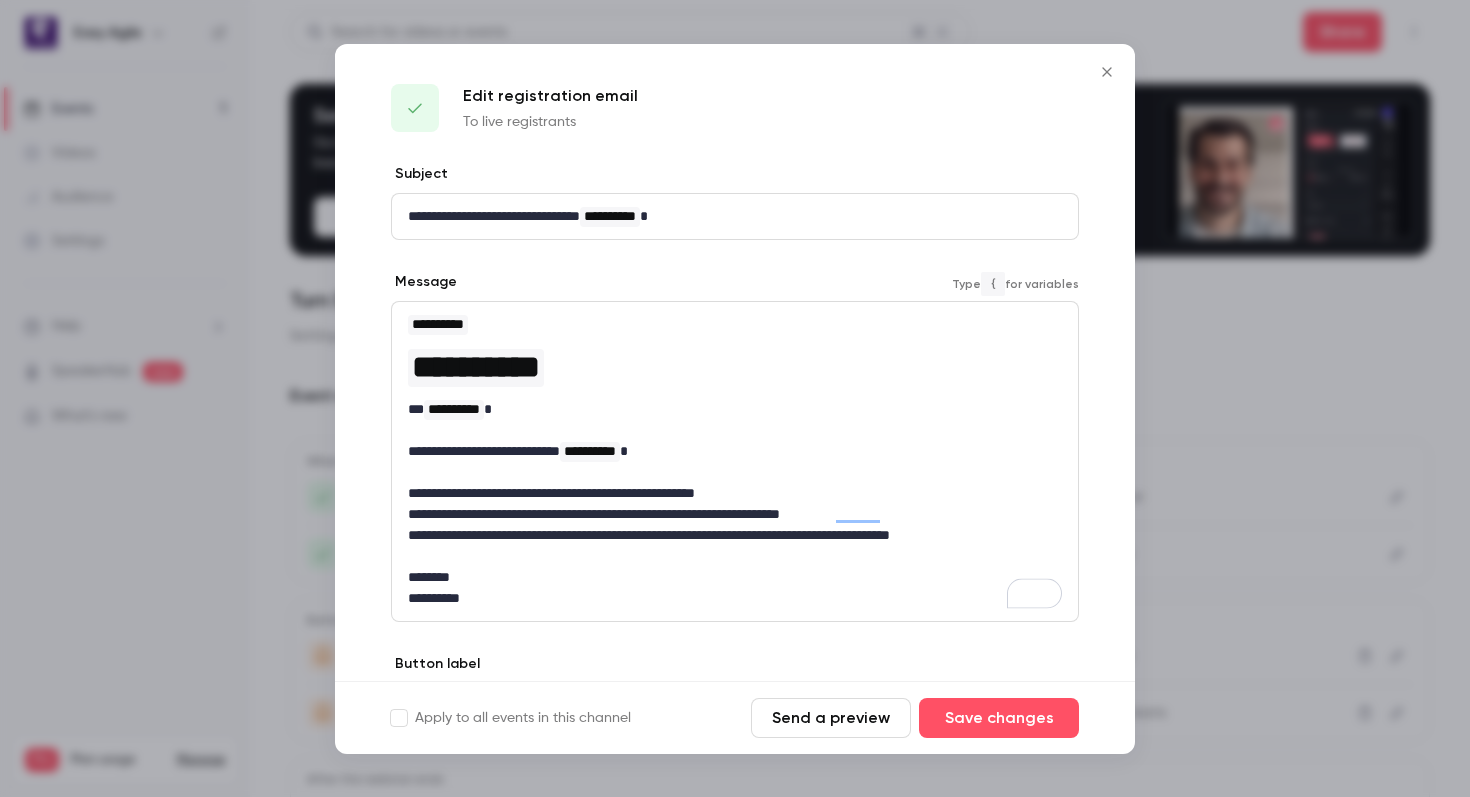 scroll, scrollTop: 0, scrollLeft: 0, axis: both 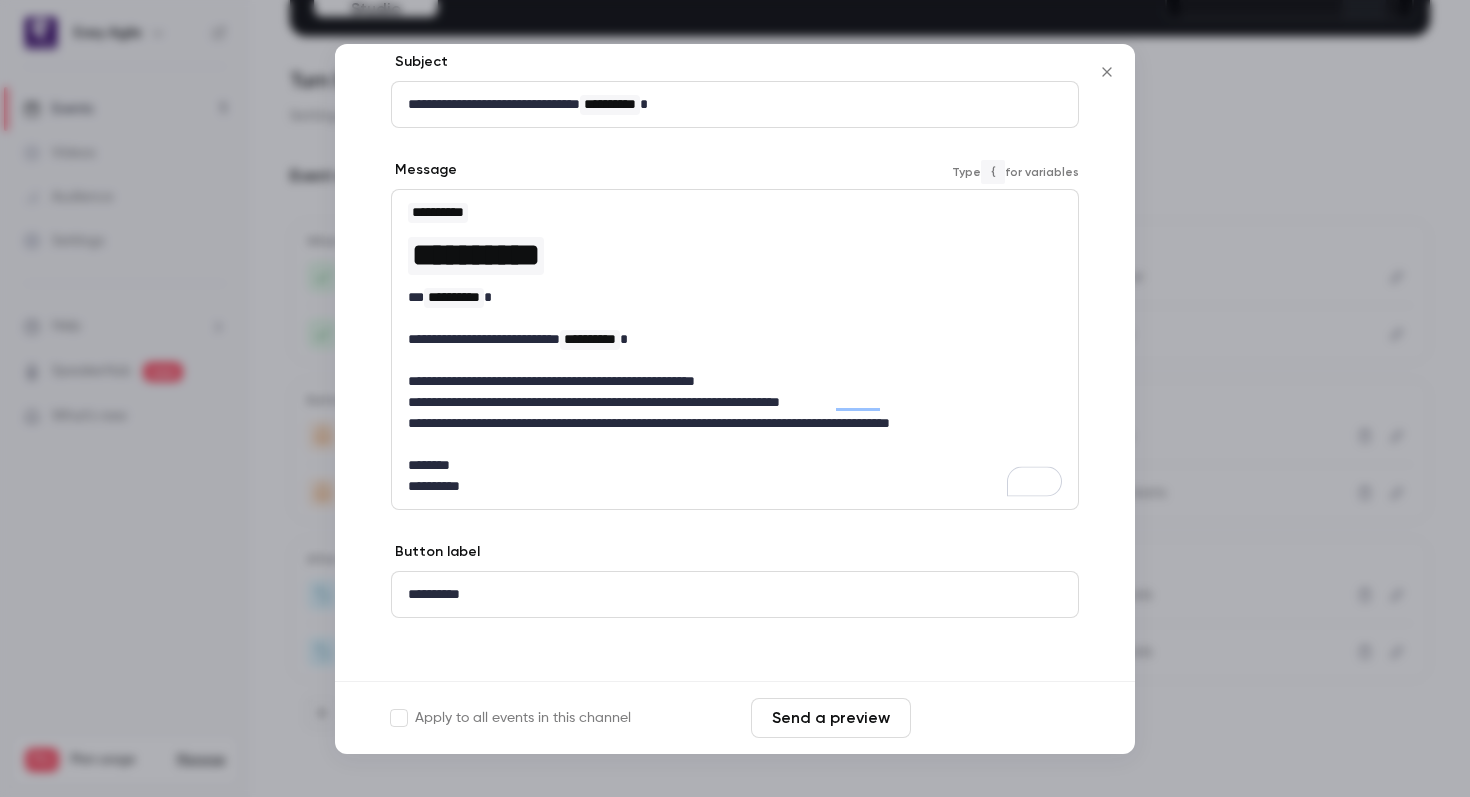 click on "Save changes" at bounding box center [999, 718] 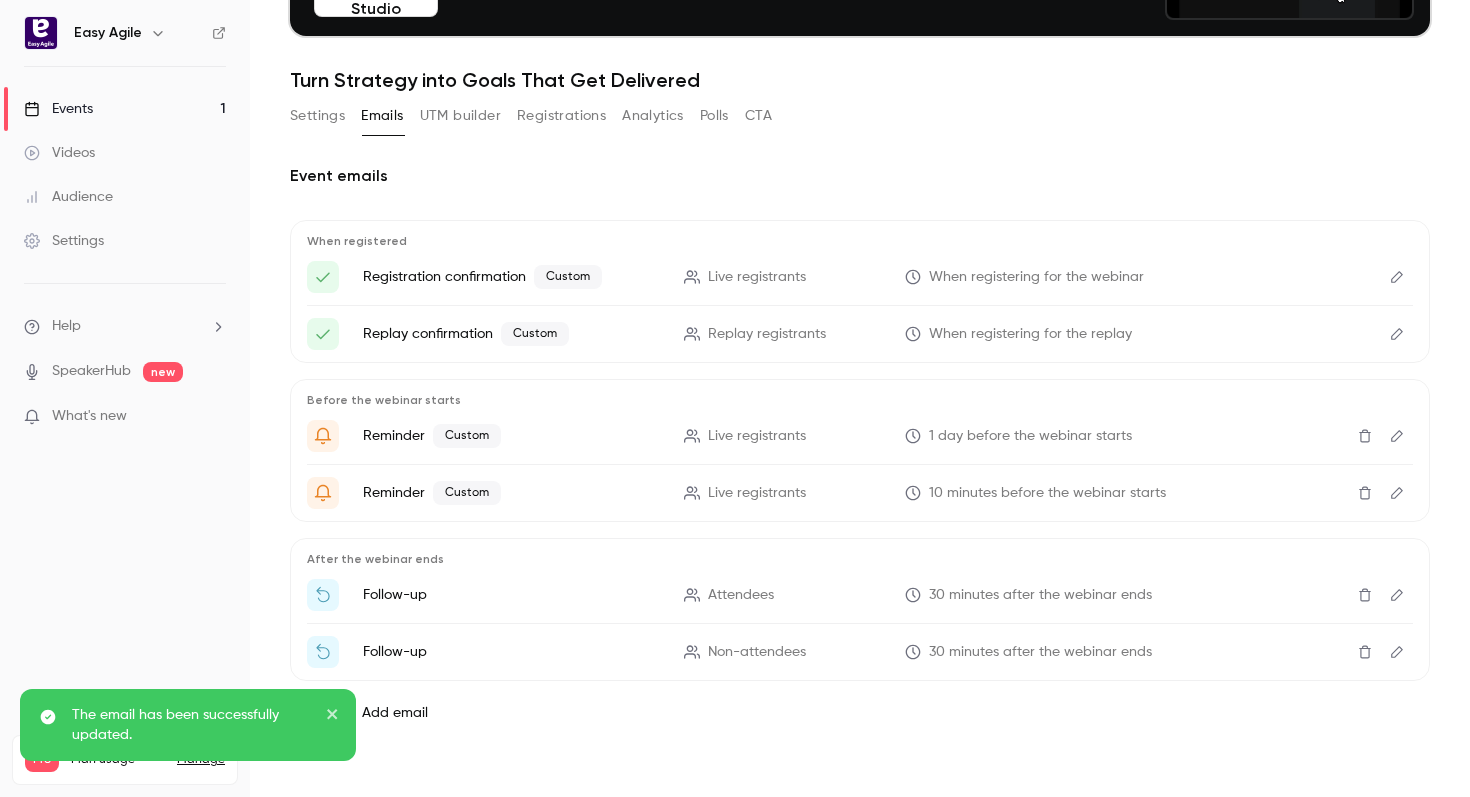 click 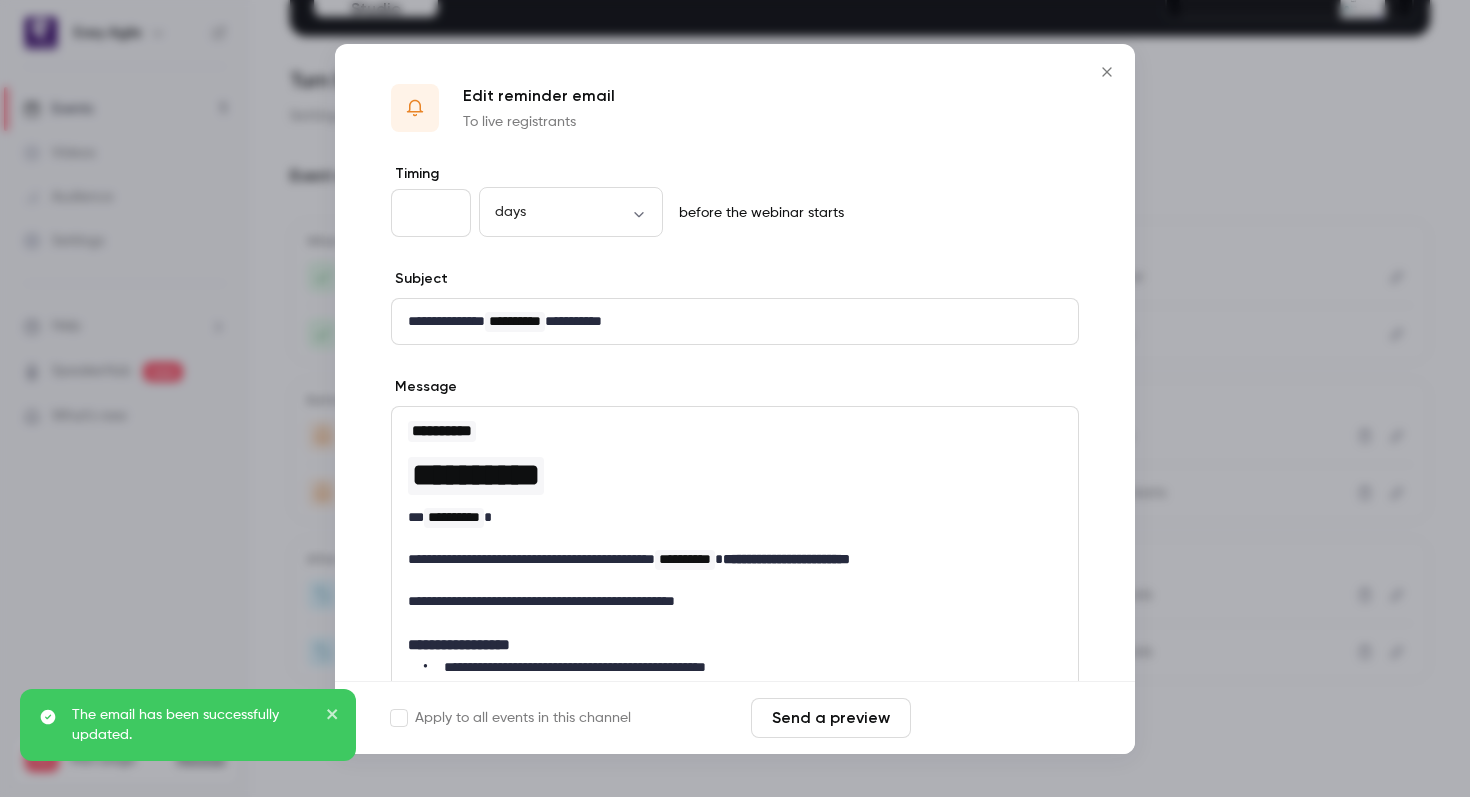 click on "Save changes" at bounding box center [999, 718] 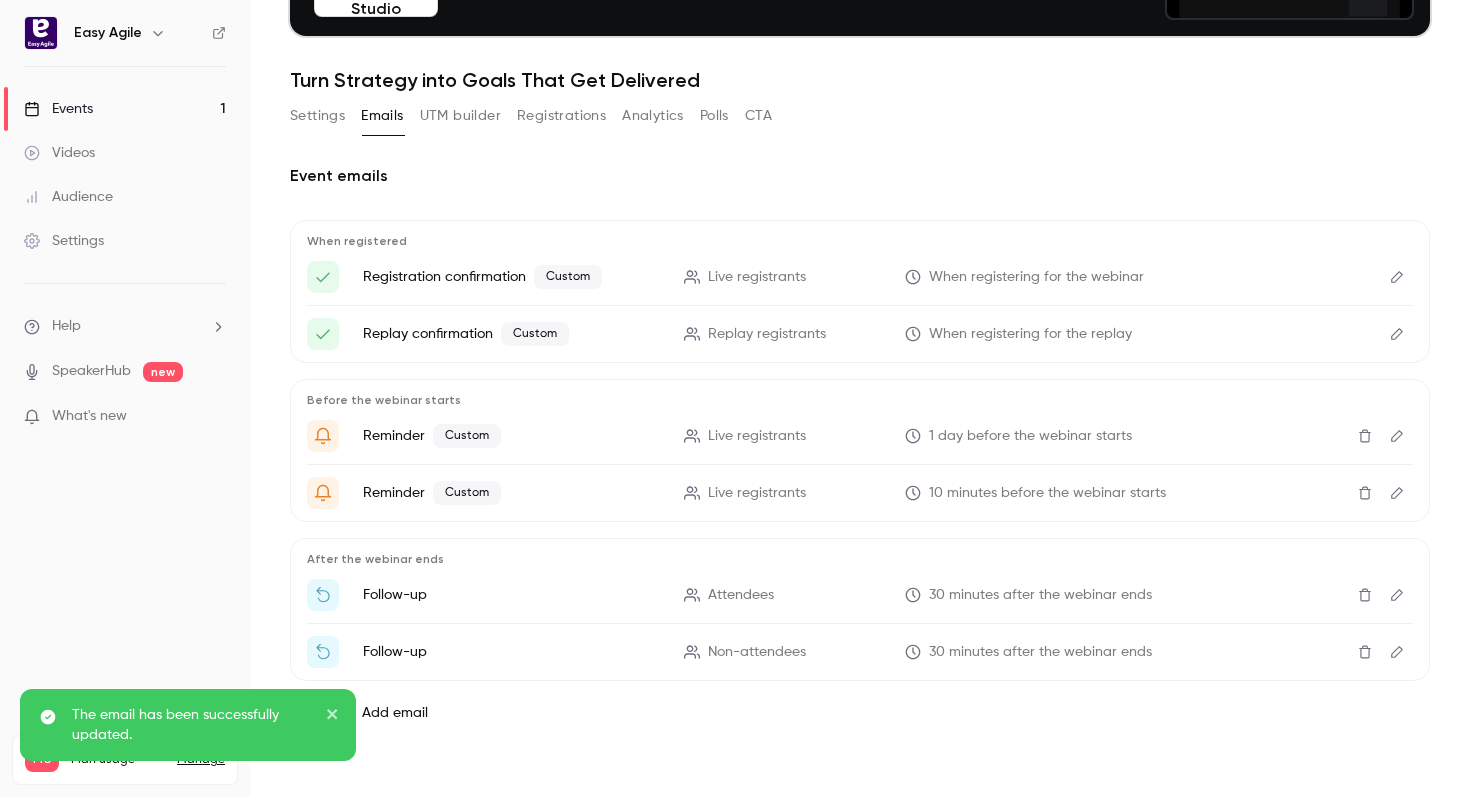 click at bounding box center [1397, 493] 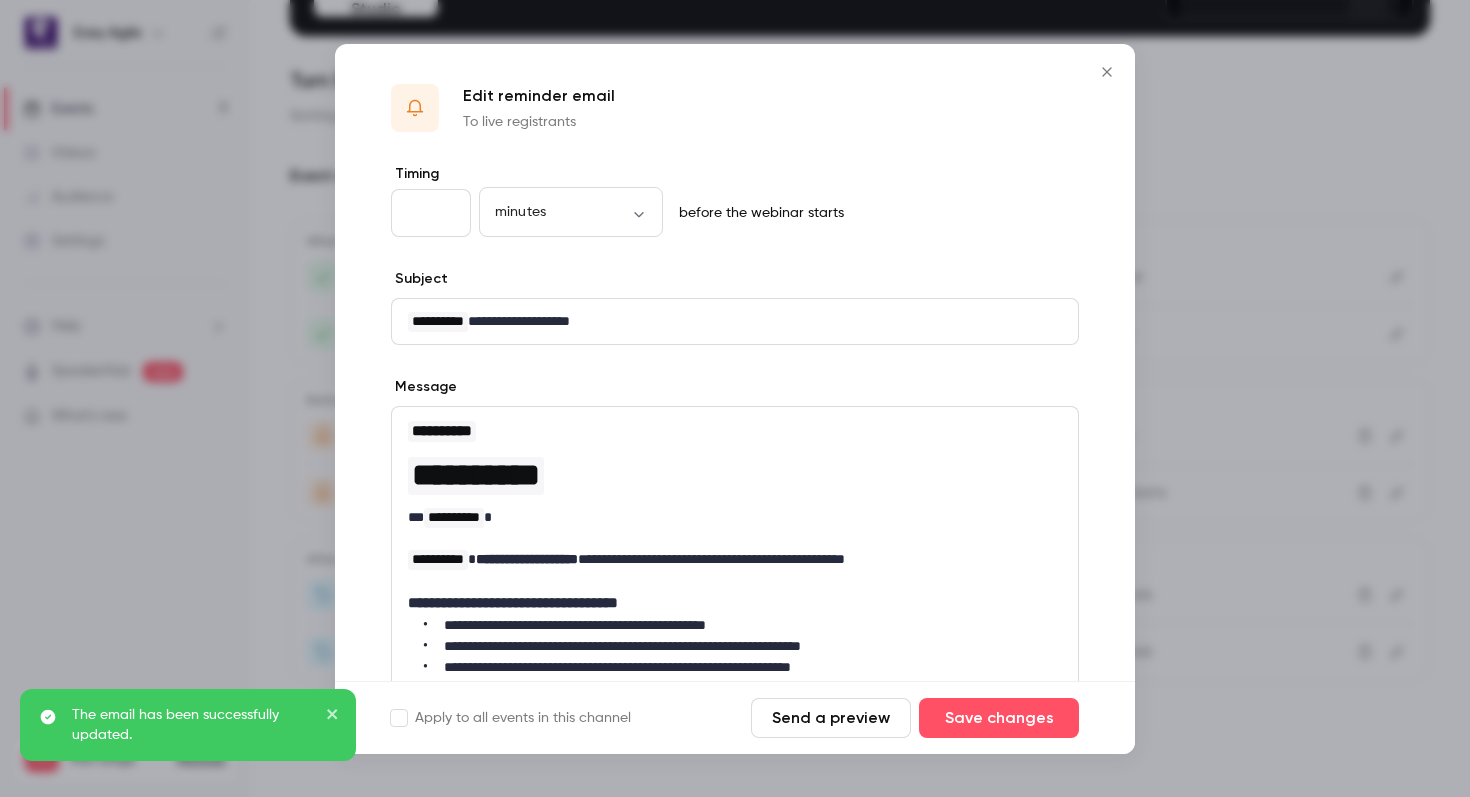click on "**********" at bounding box center (735, 321) 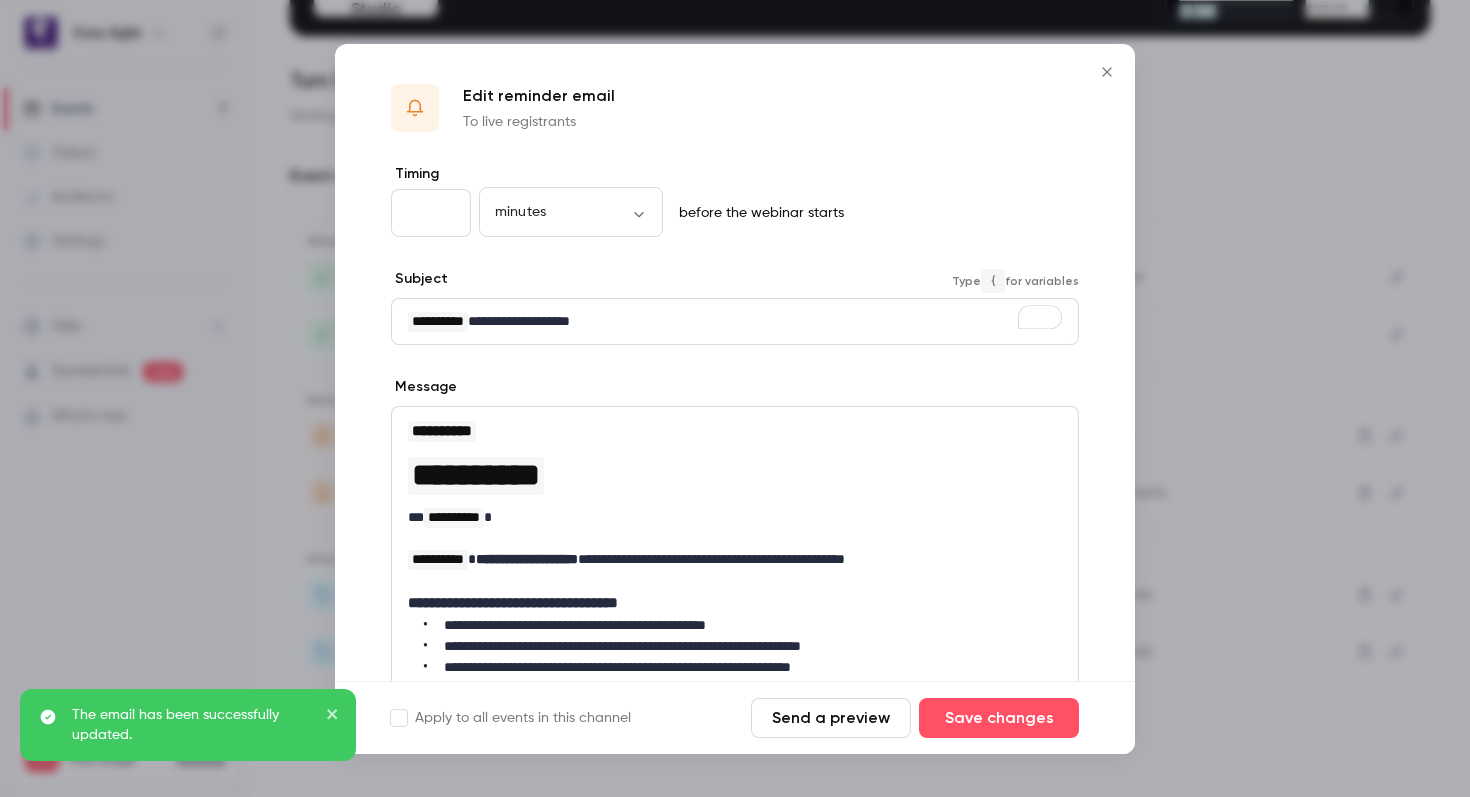 type 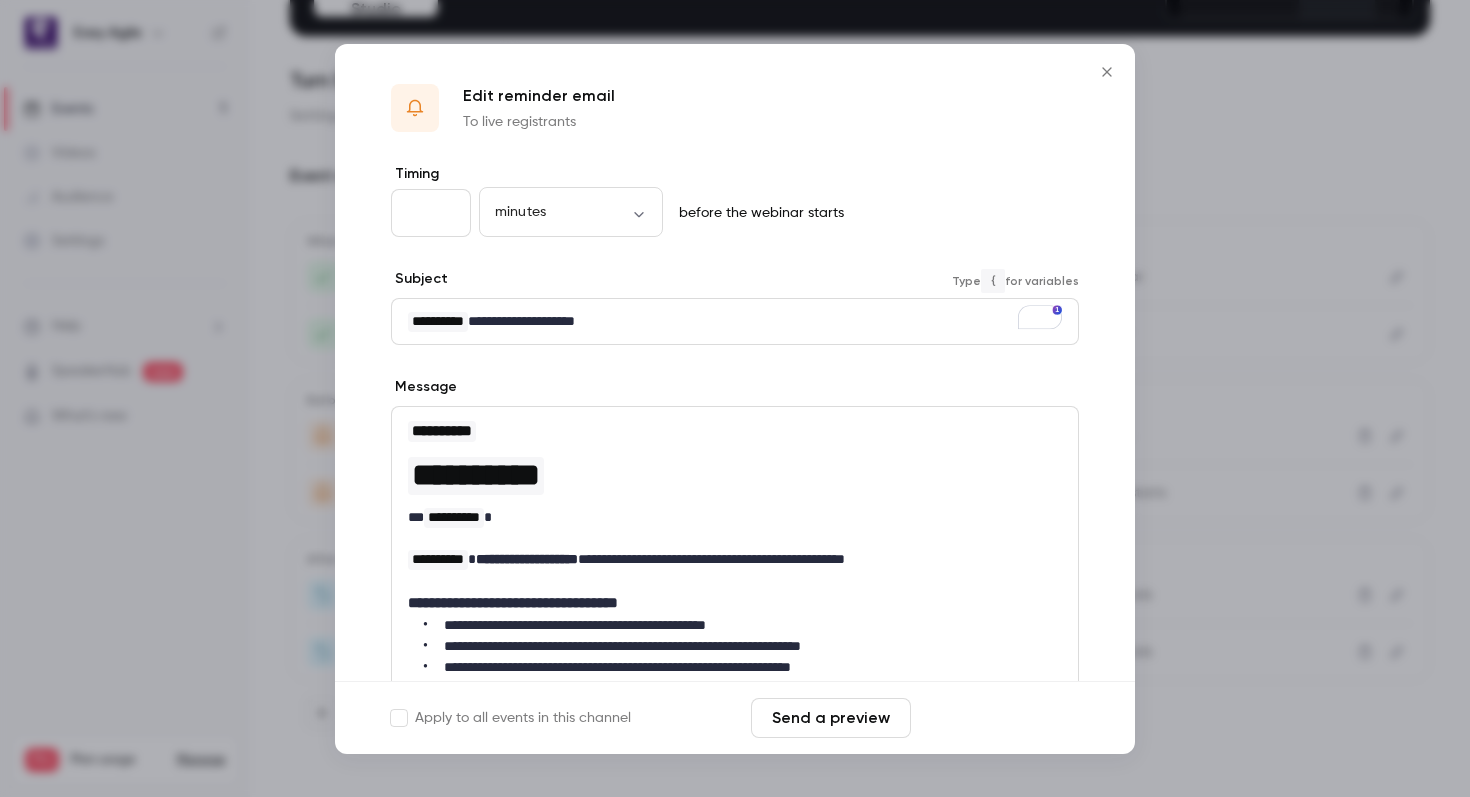 click on "Save changes" at bounding box center [999, 718] 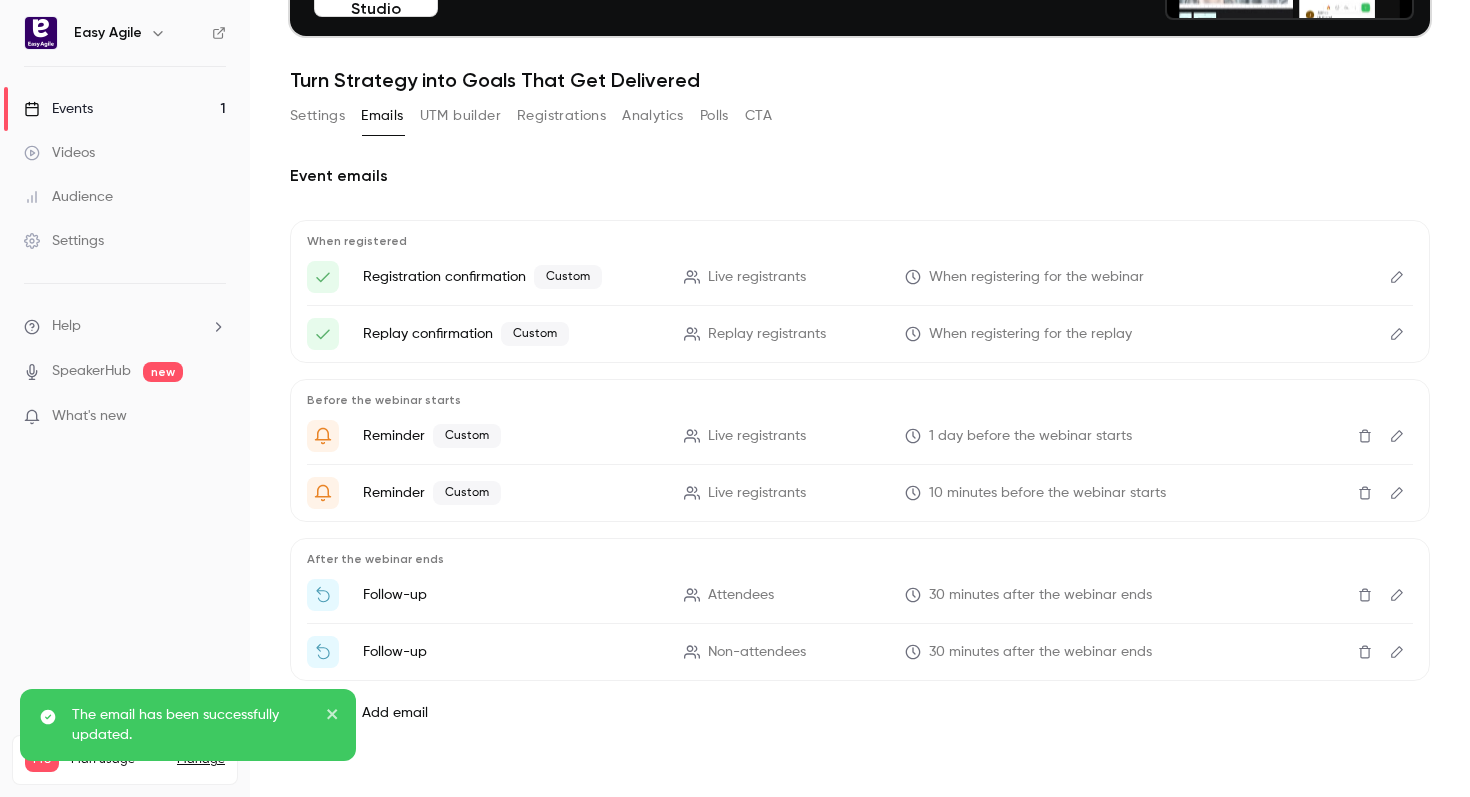click 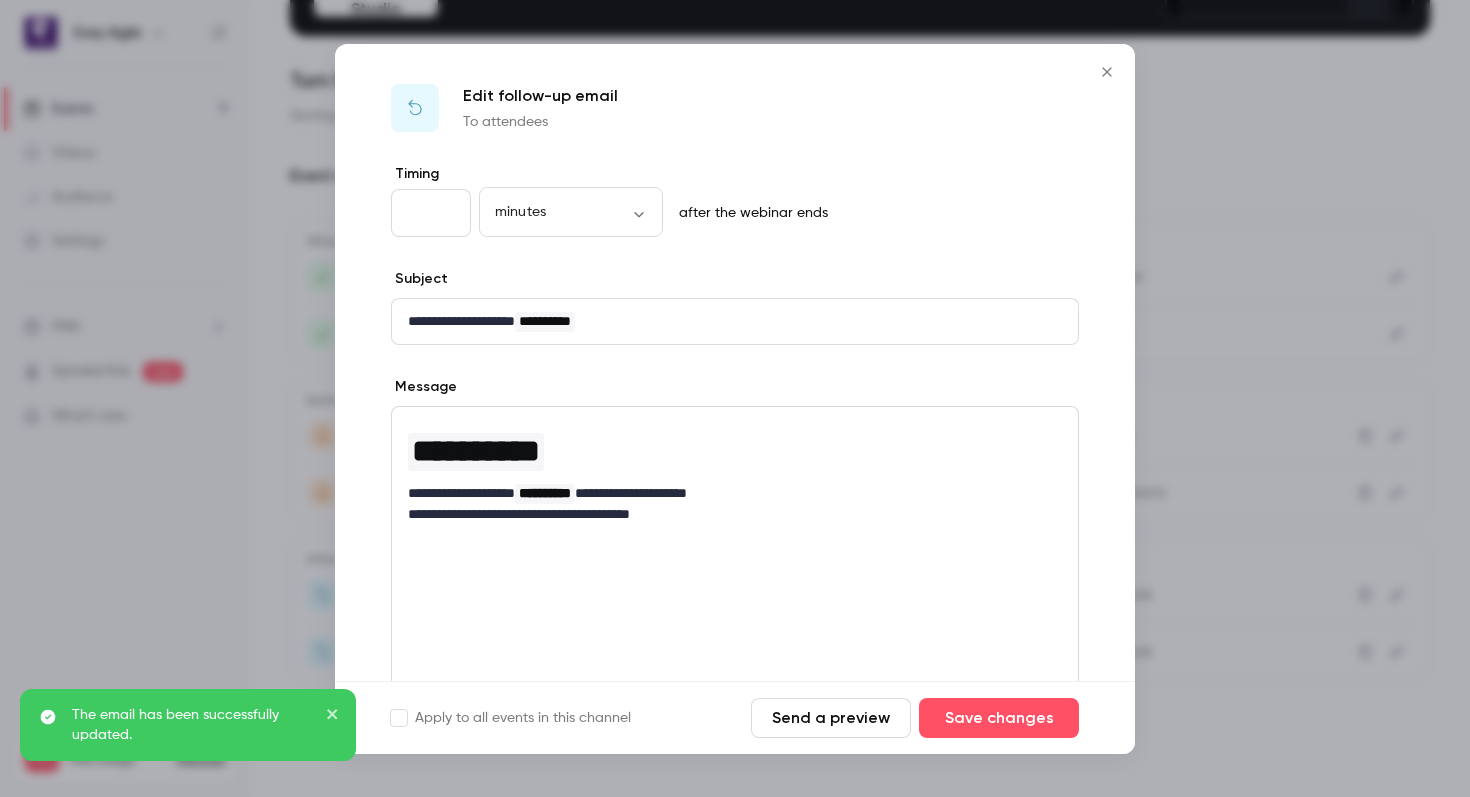 click on "**********" at bounding box center (735, 321) 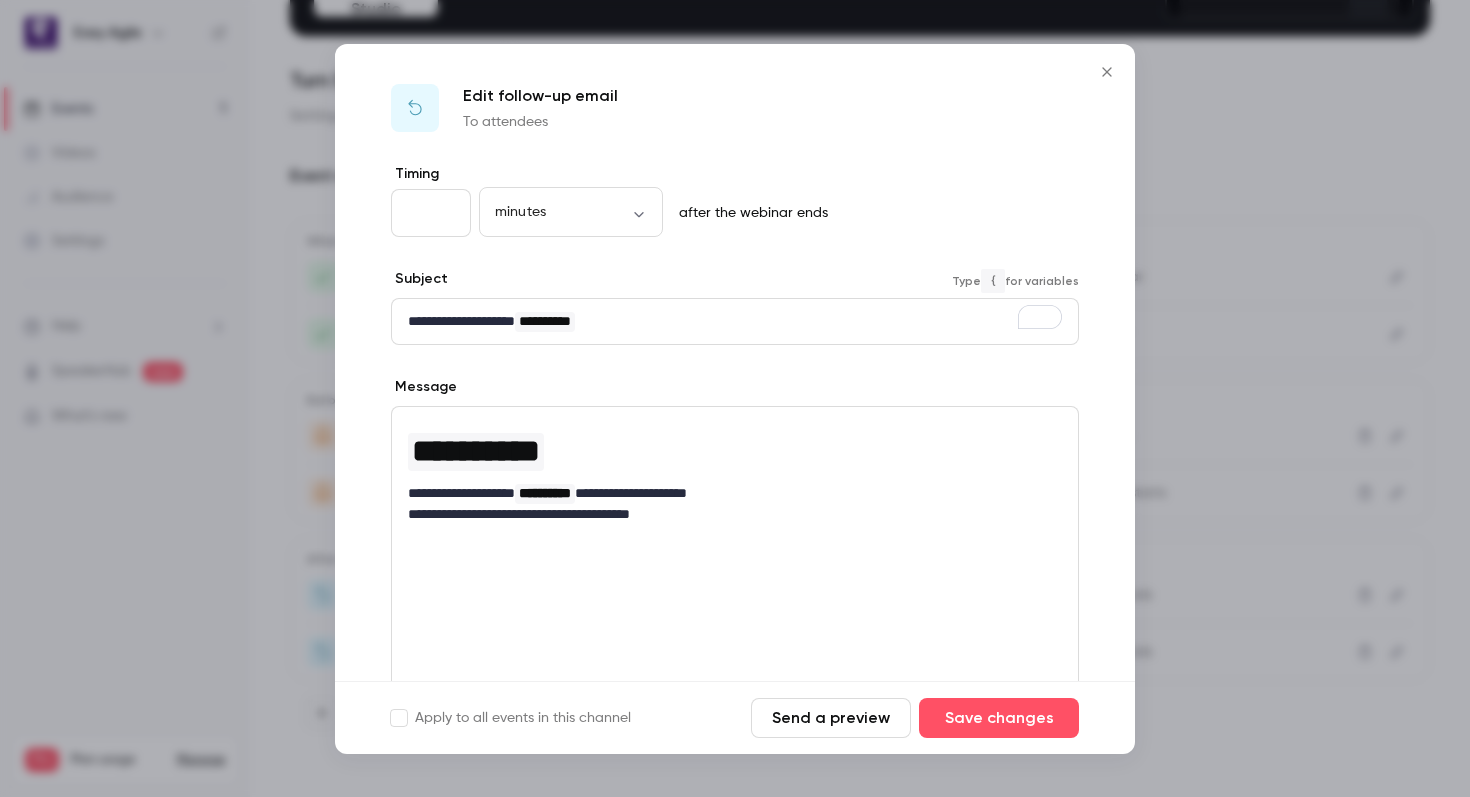 click 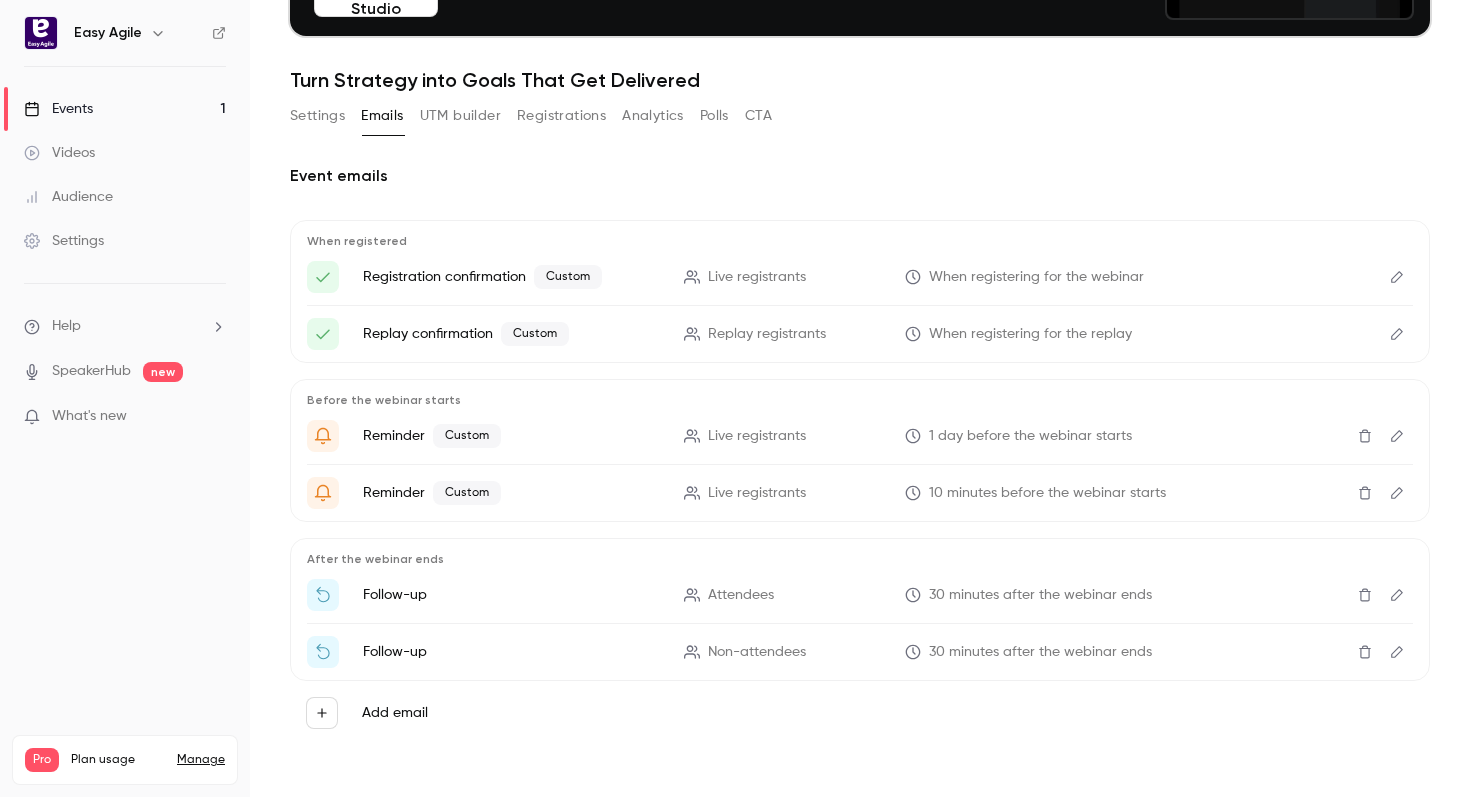 click 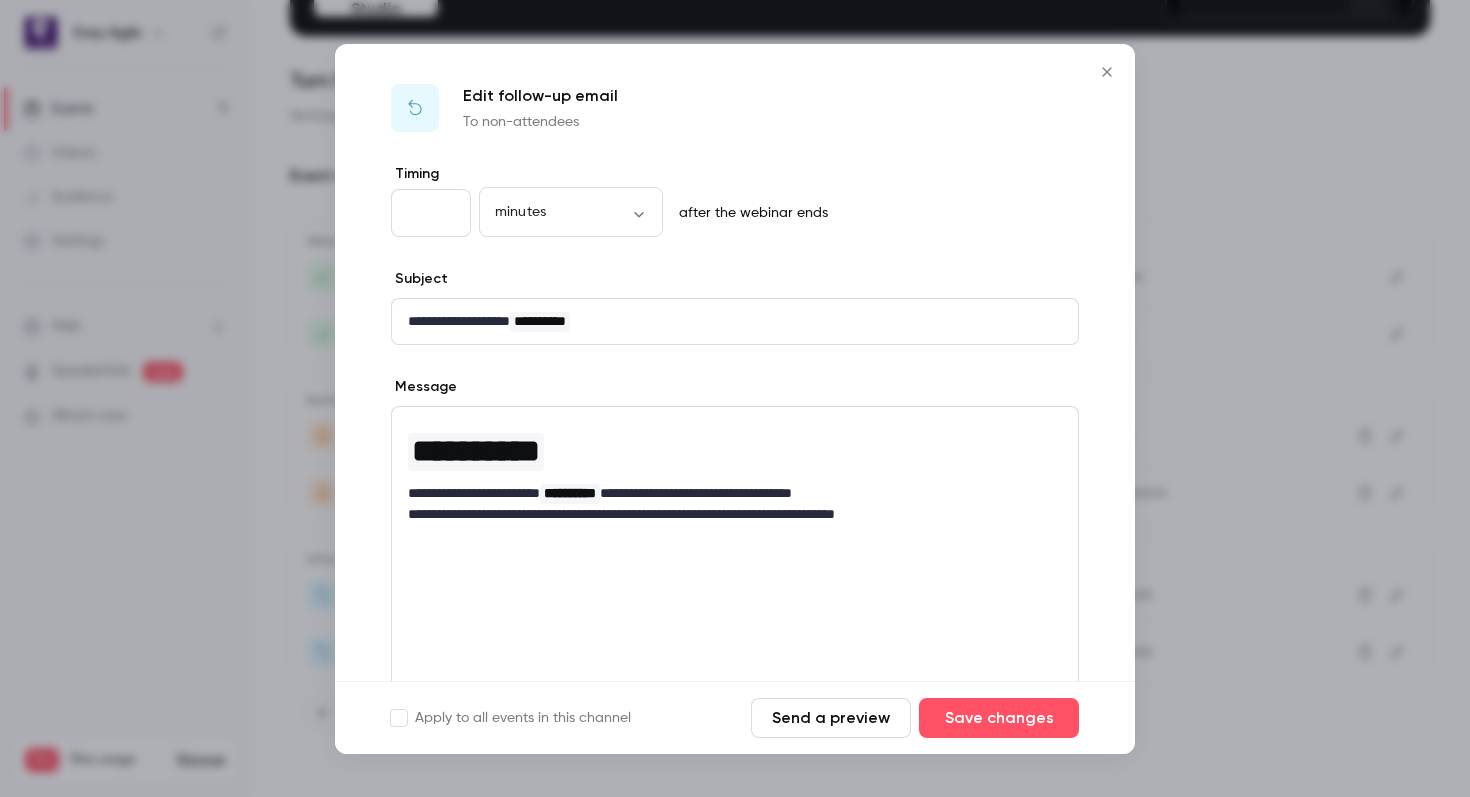 click 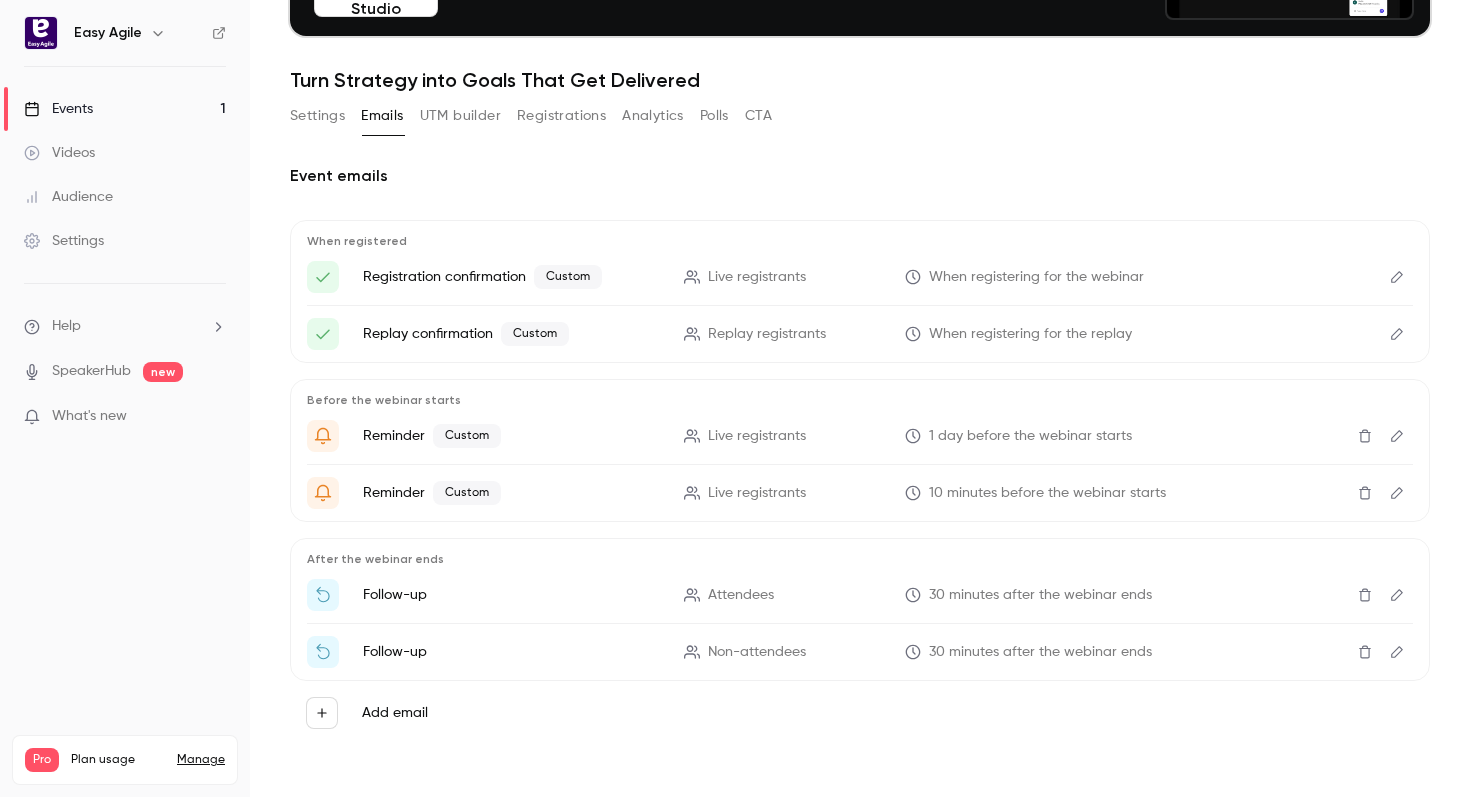 click 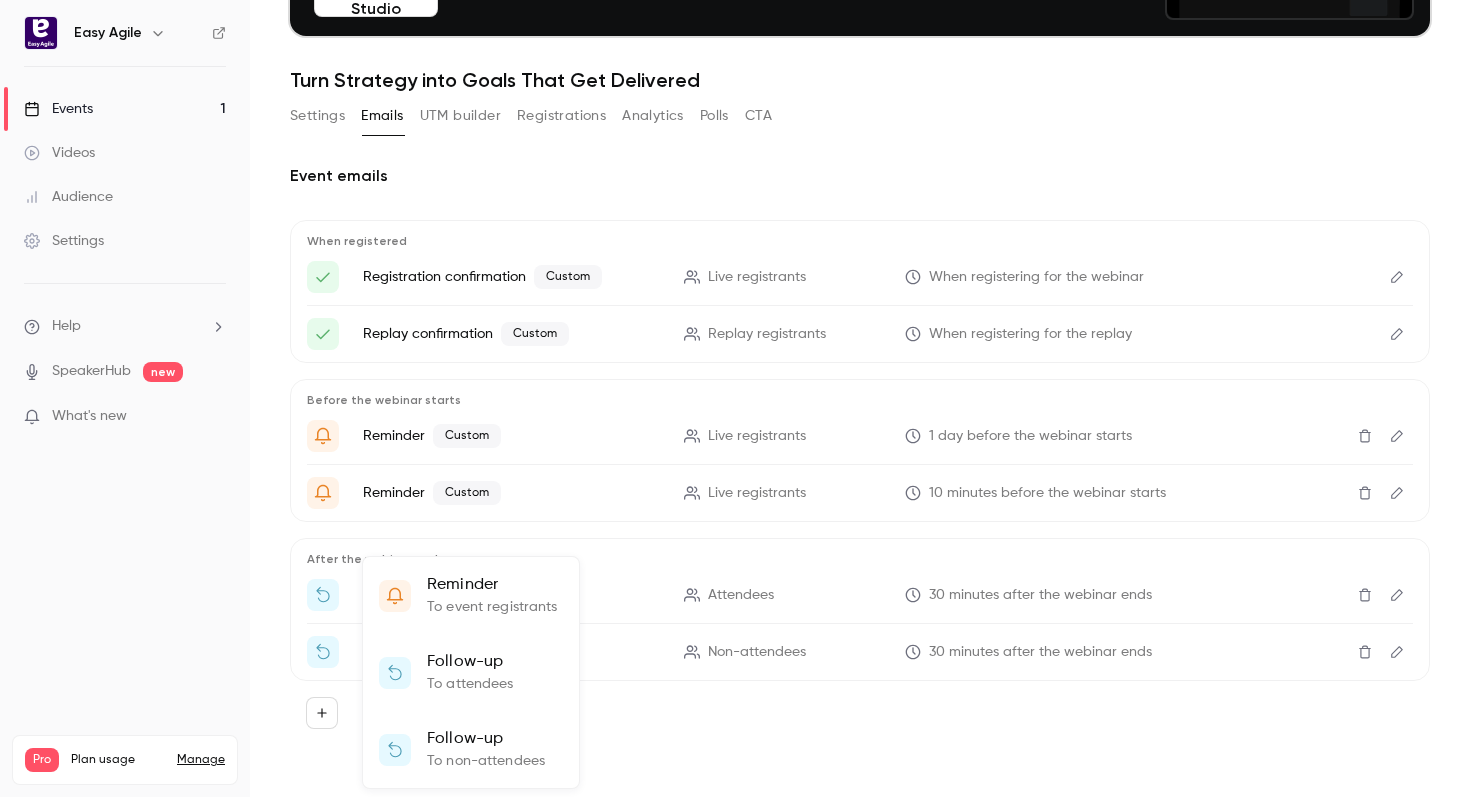 click at bounding box center [735, 398] 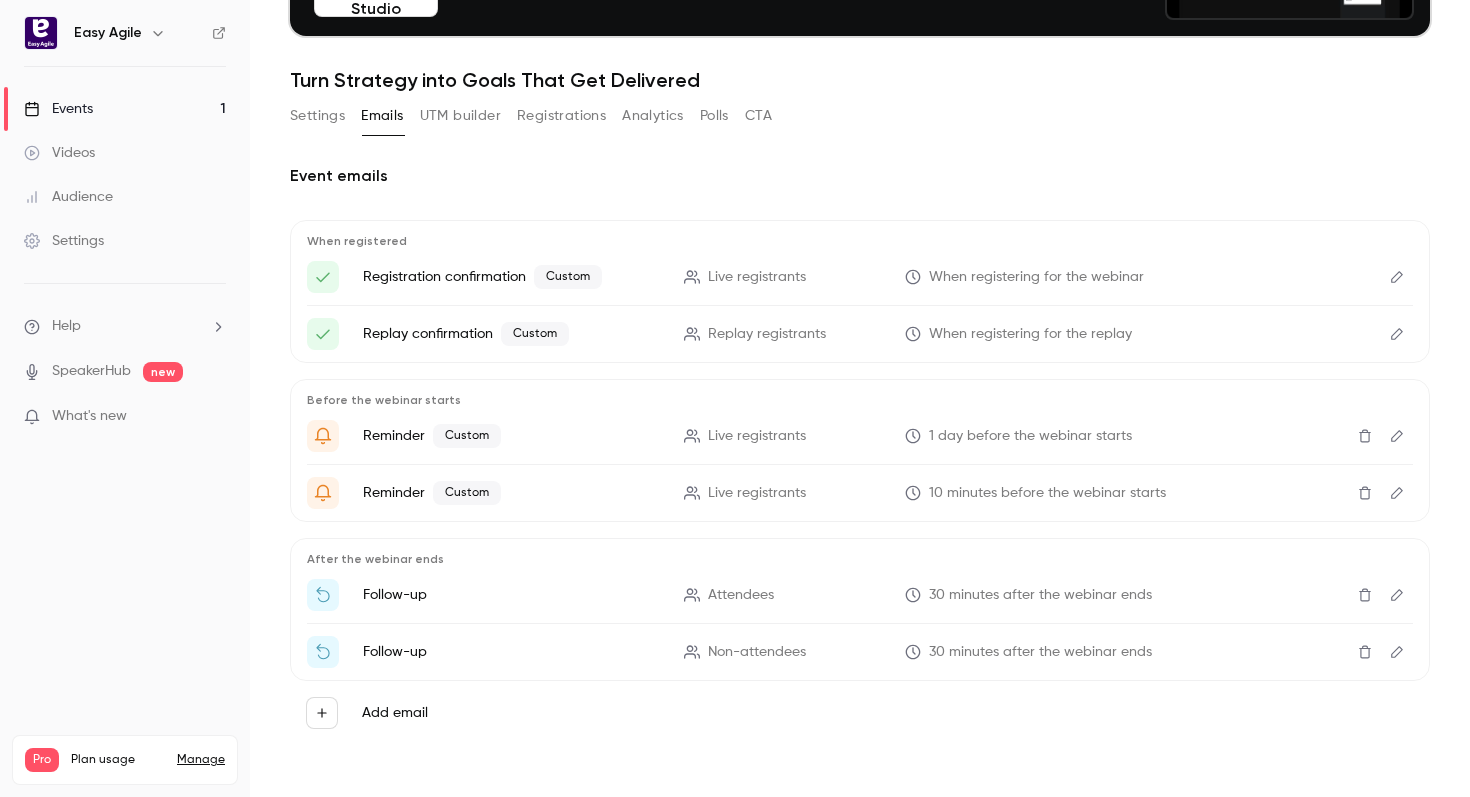 click 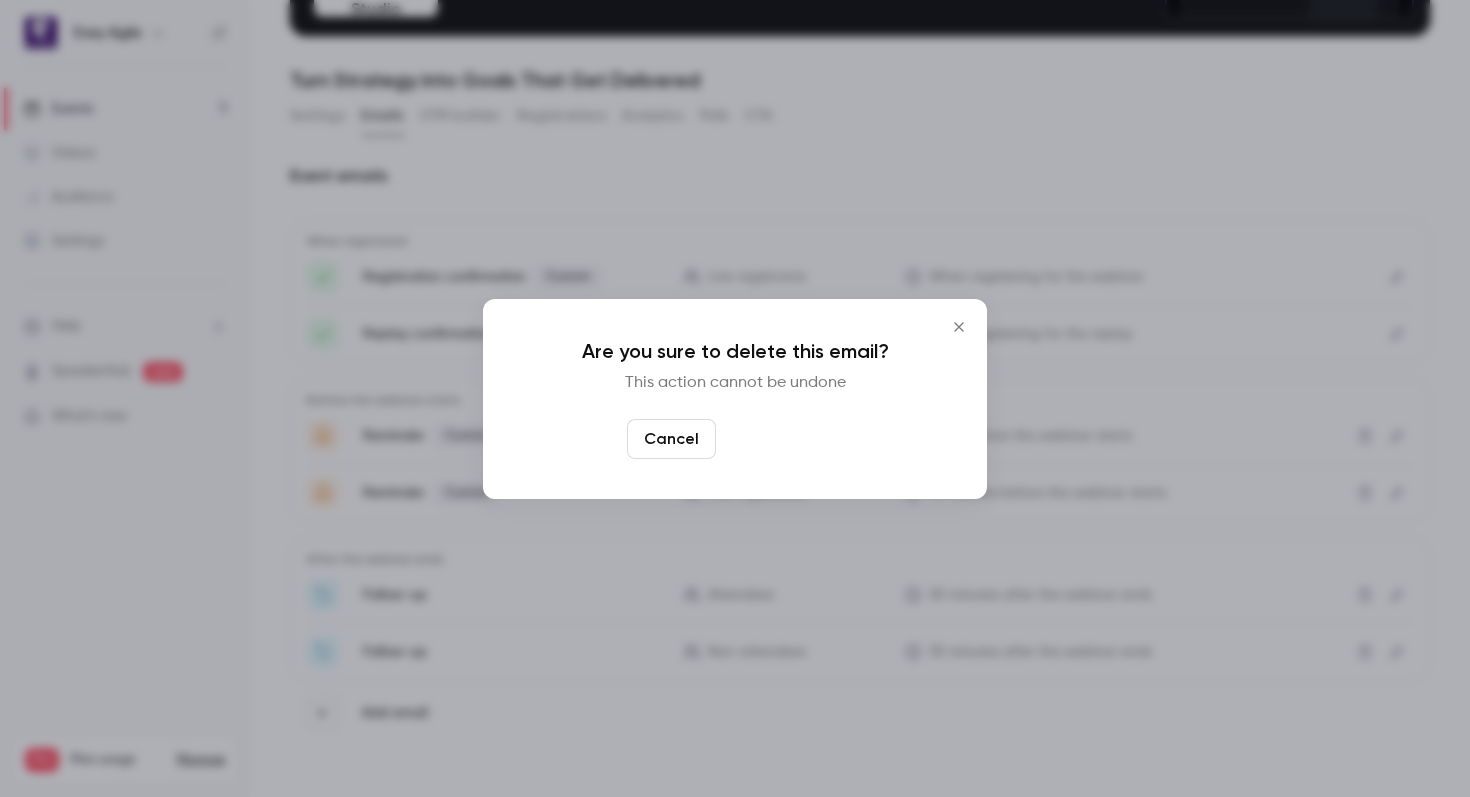 click on "Yes, delete" at bounding box center [784, 439] 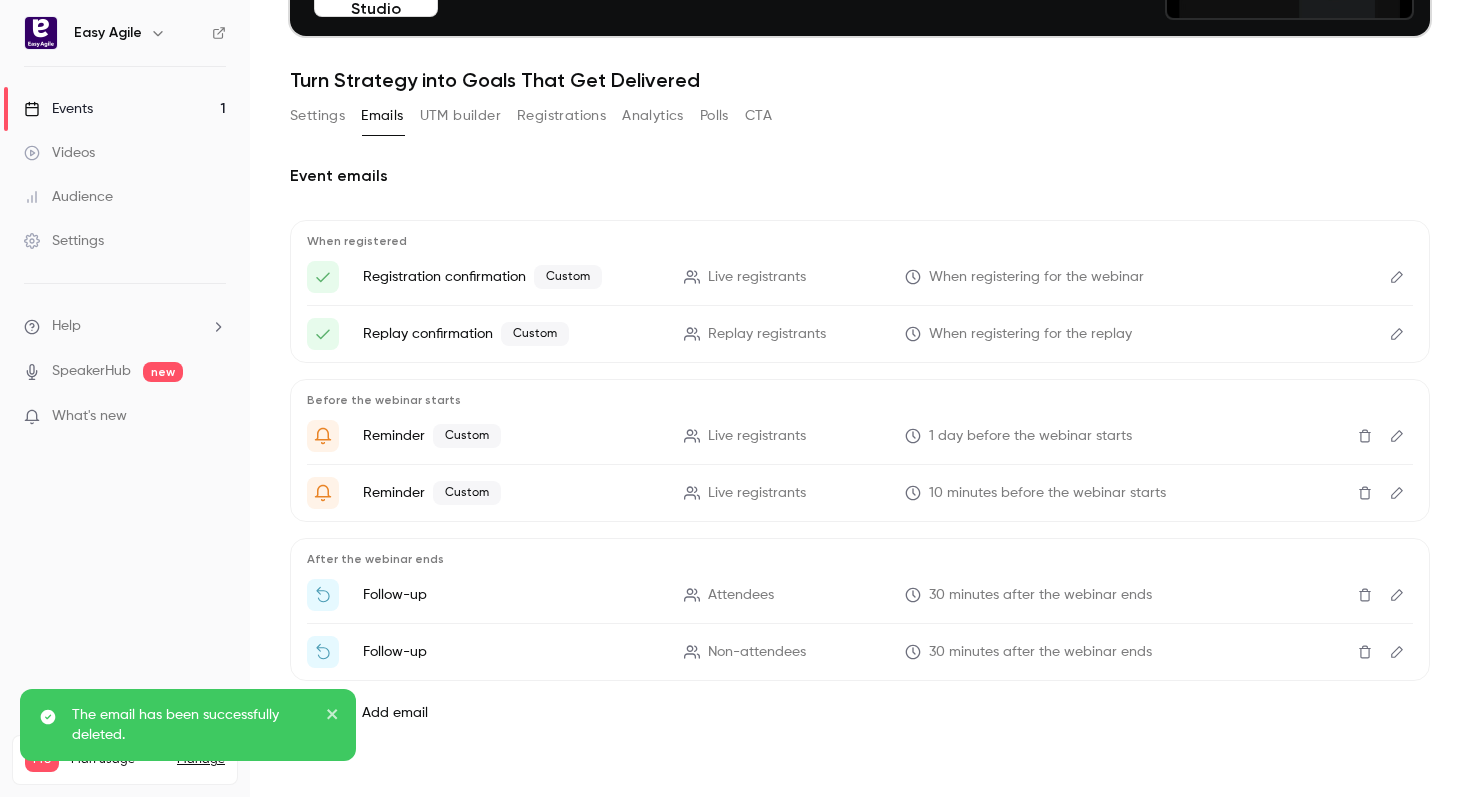 scroll, scrollTop: 163, scrollLeft: 0, axis: vertical 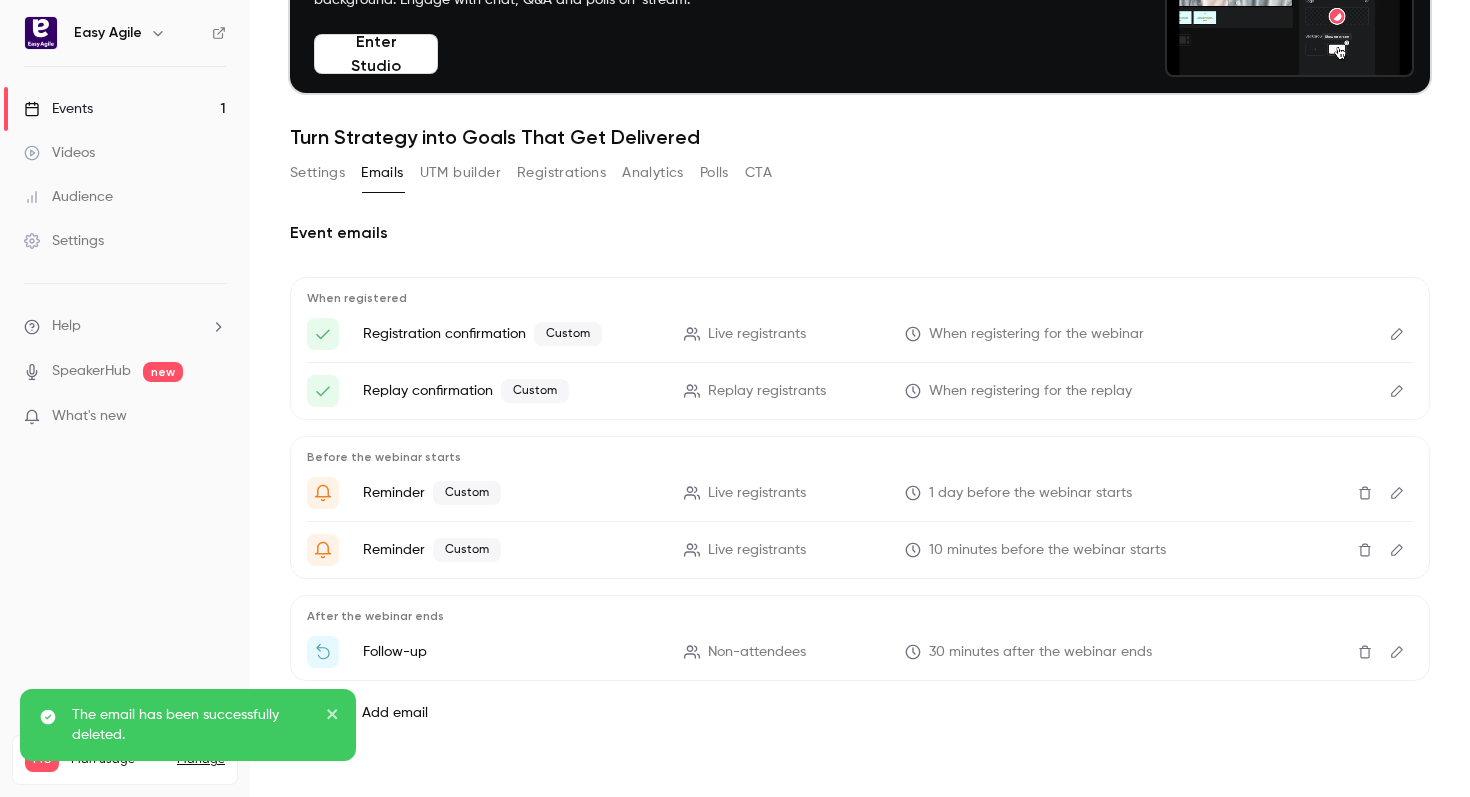 click 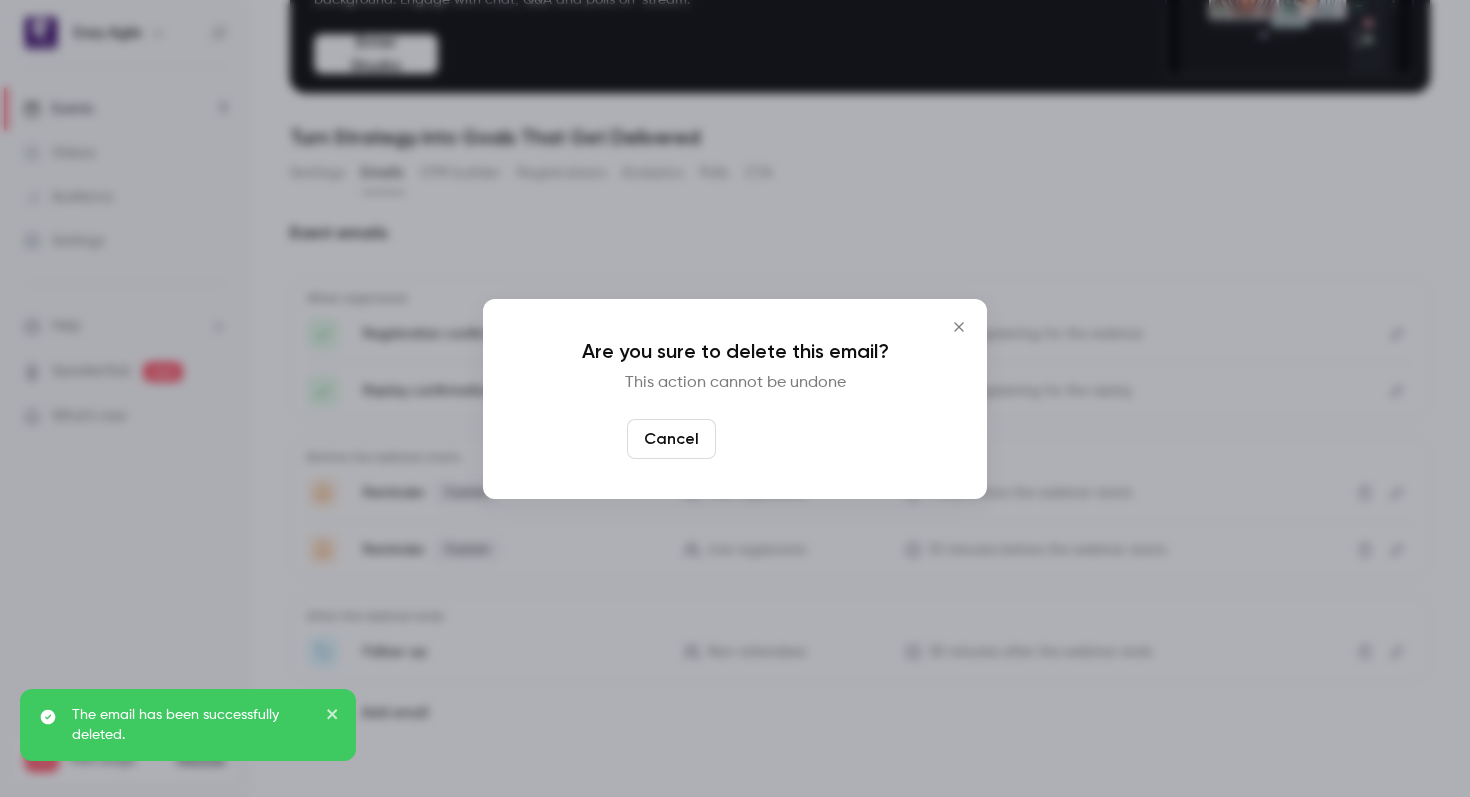 click on "Yes, delete" at bounding box center [784, 439] 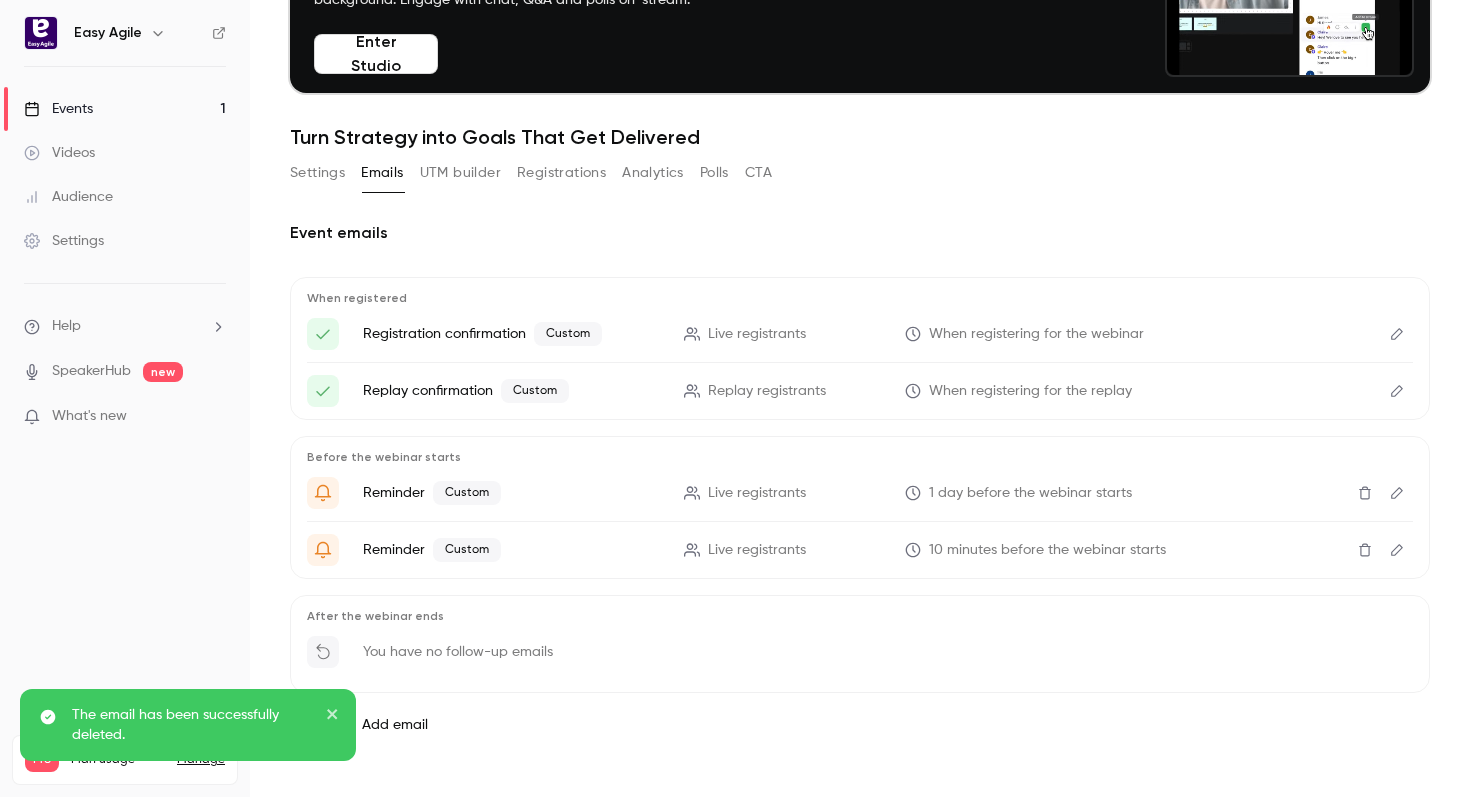 scroll, scrollTop: 0, scrollLeft: 0, axis: both 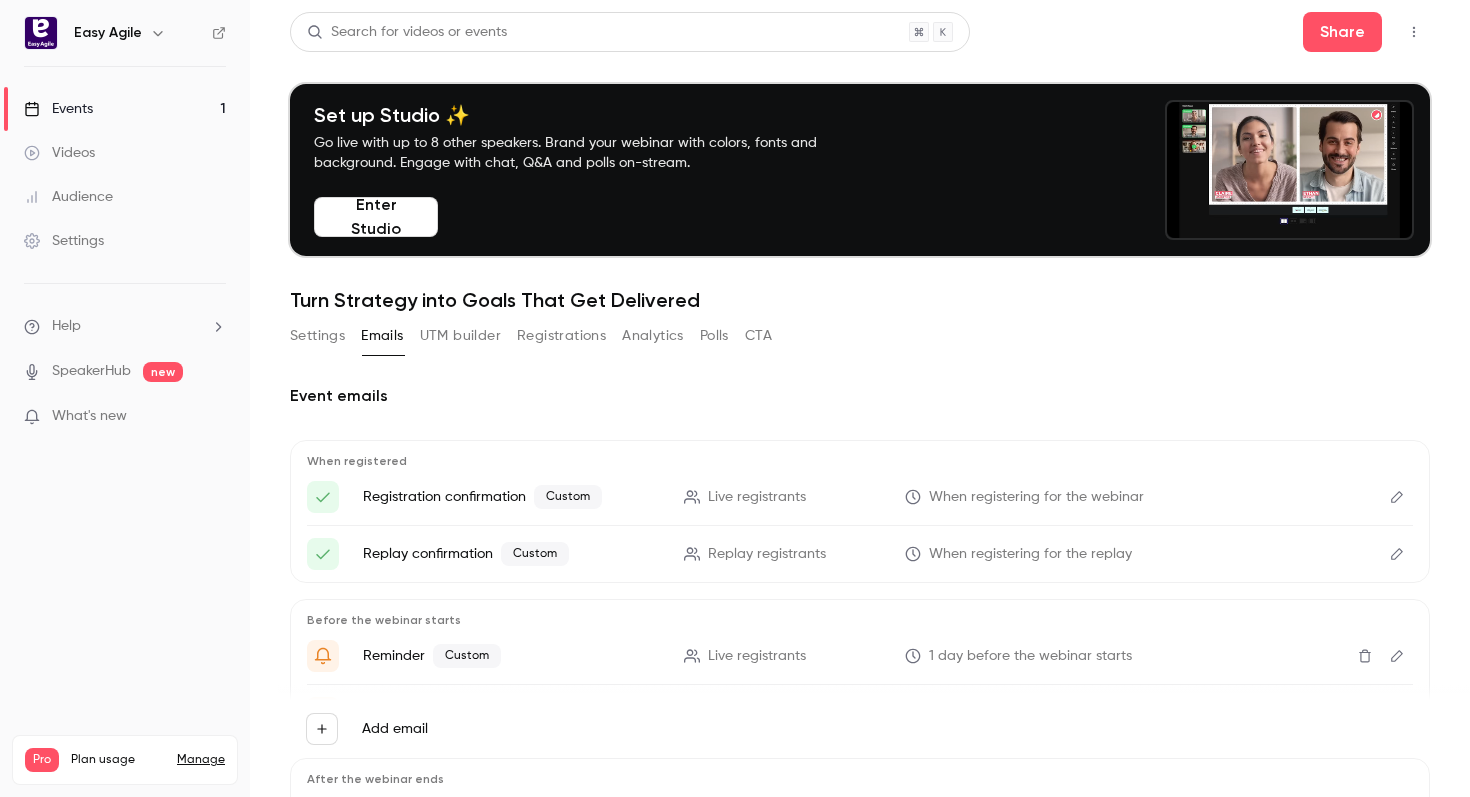 click on "UTM builder" at bounding box center (460, 336) 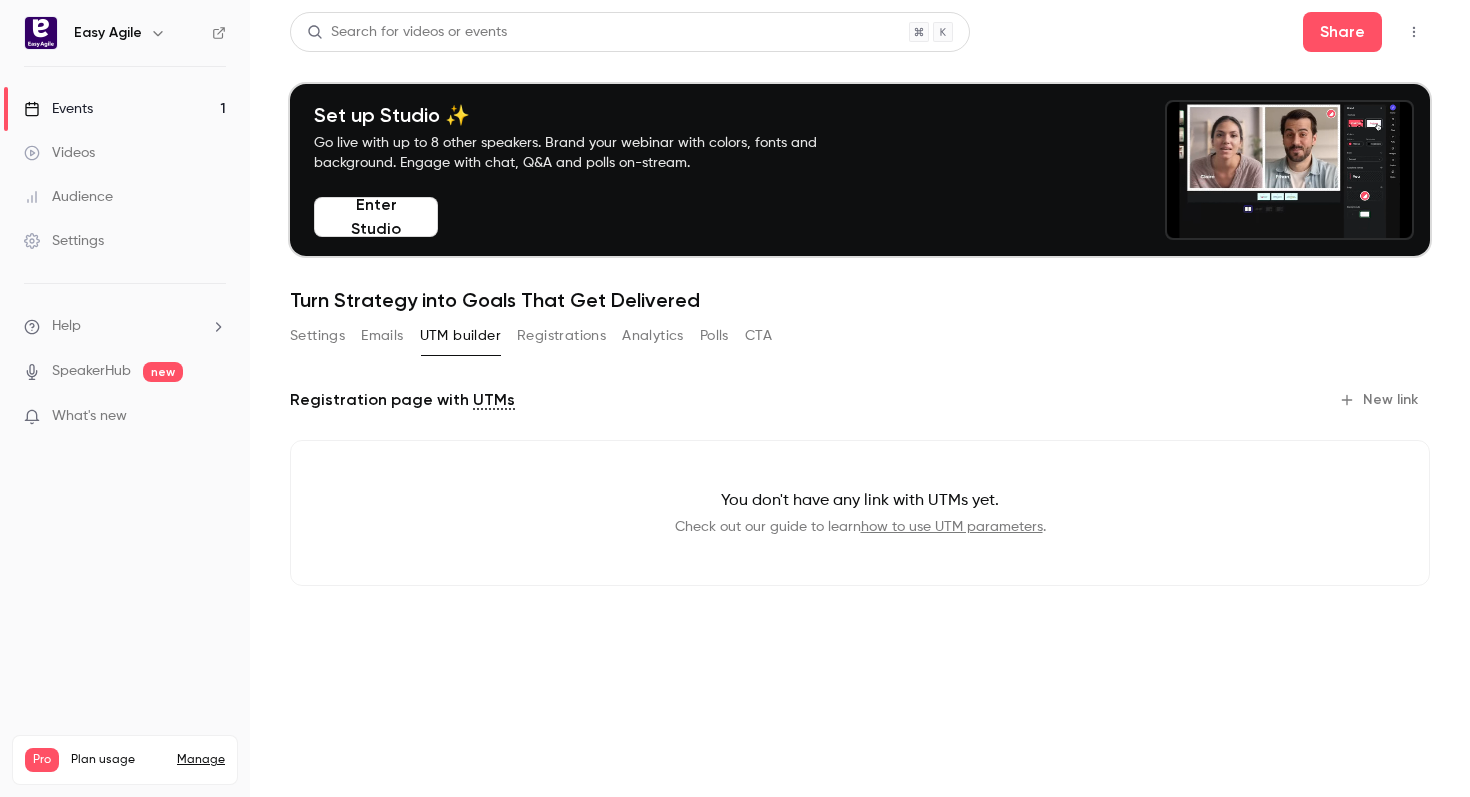 click on "Registrations" at bounding box center [561, 336] 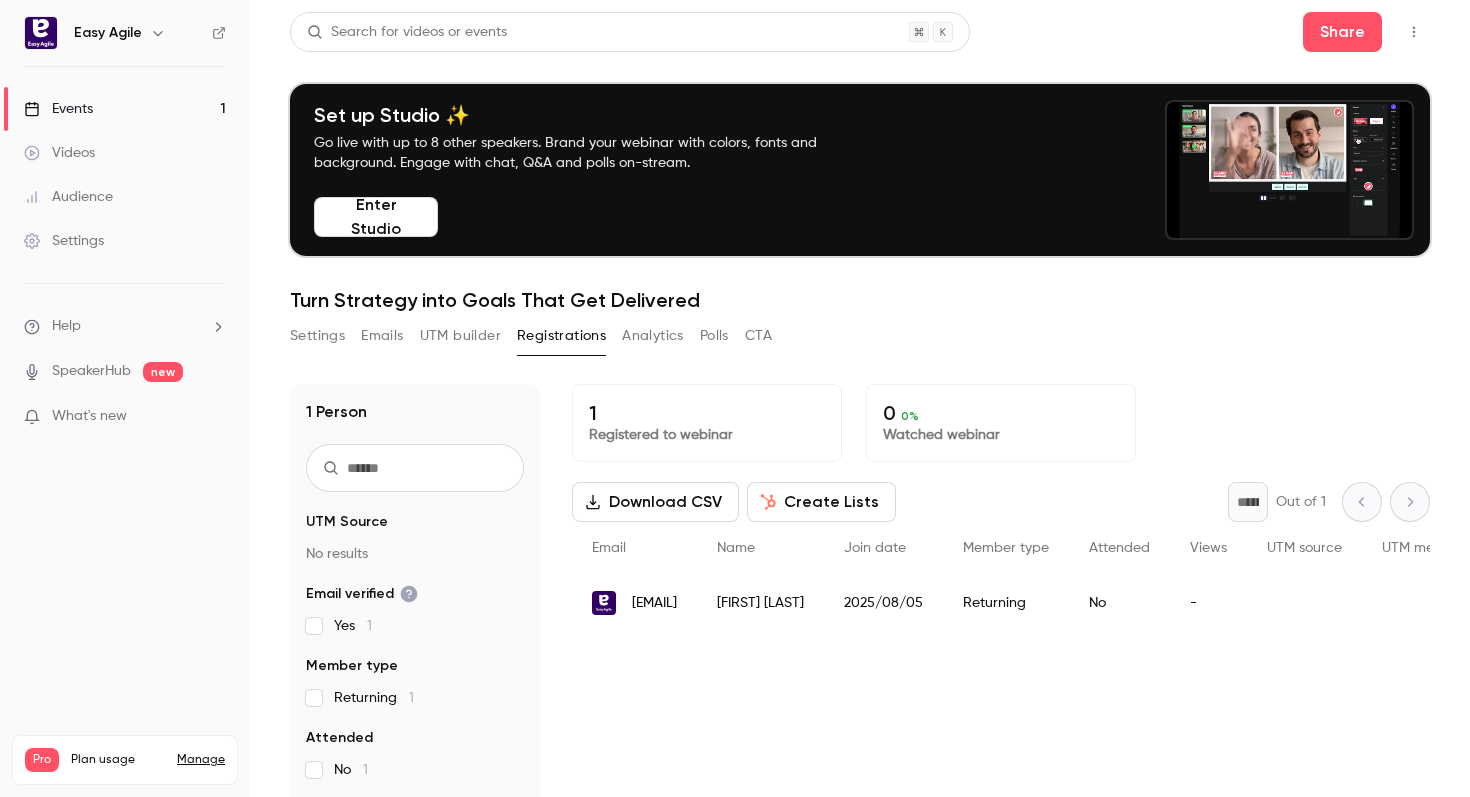 click on "UTM builder" at bounding box center [460, 336] 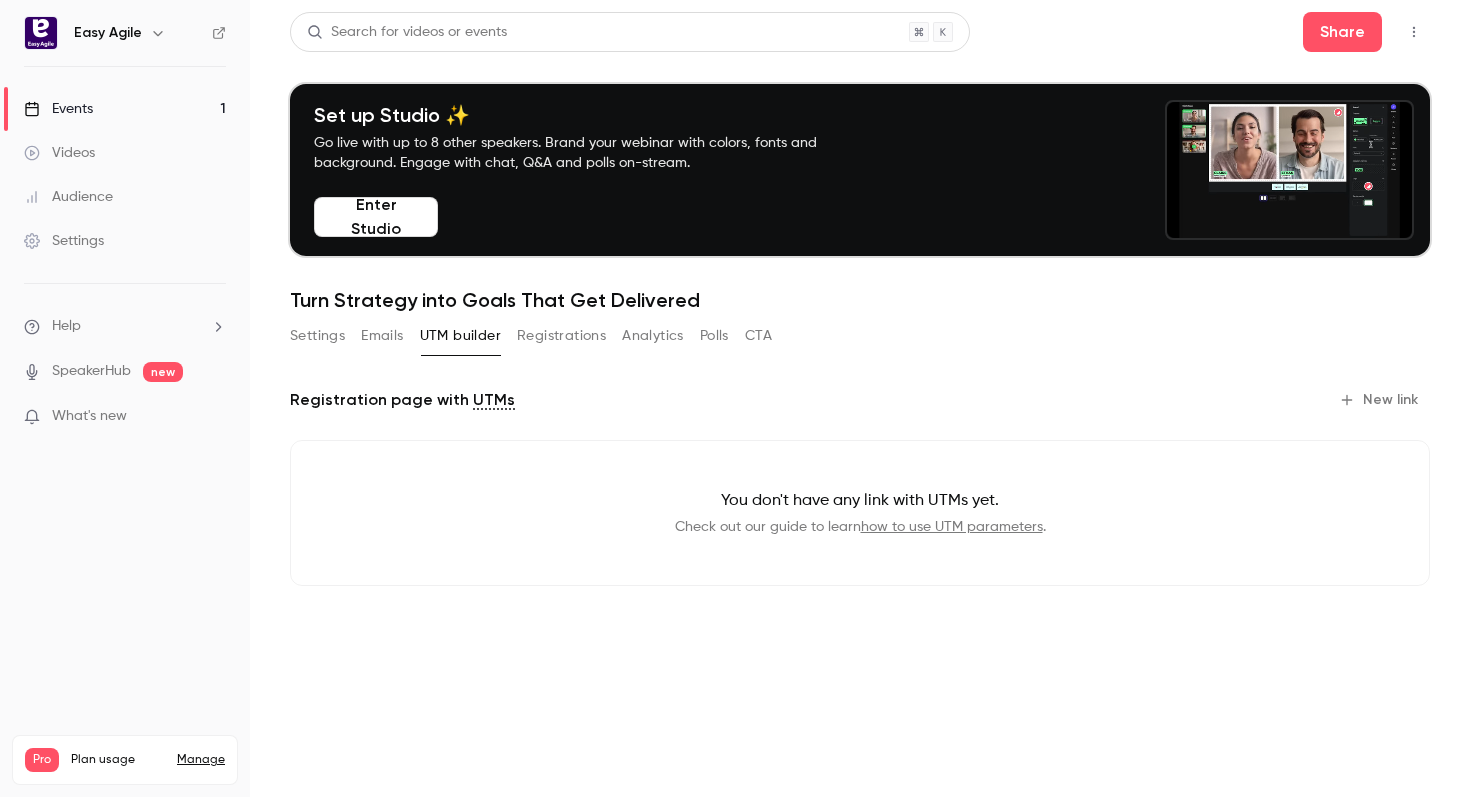 click on "New link" at bounding box center (1380, 400) 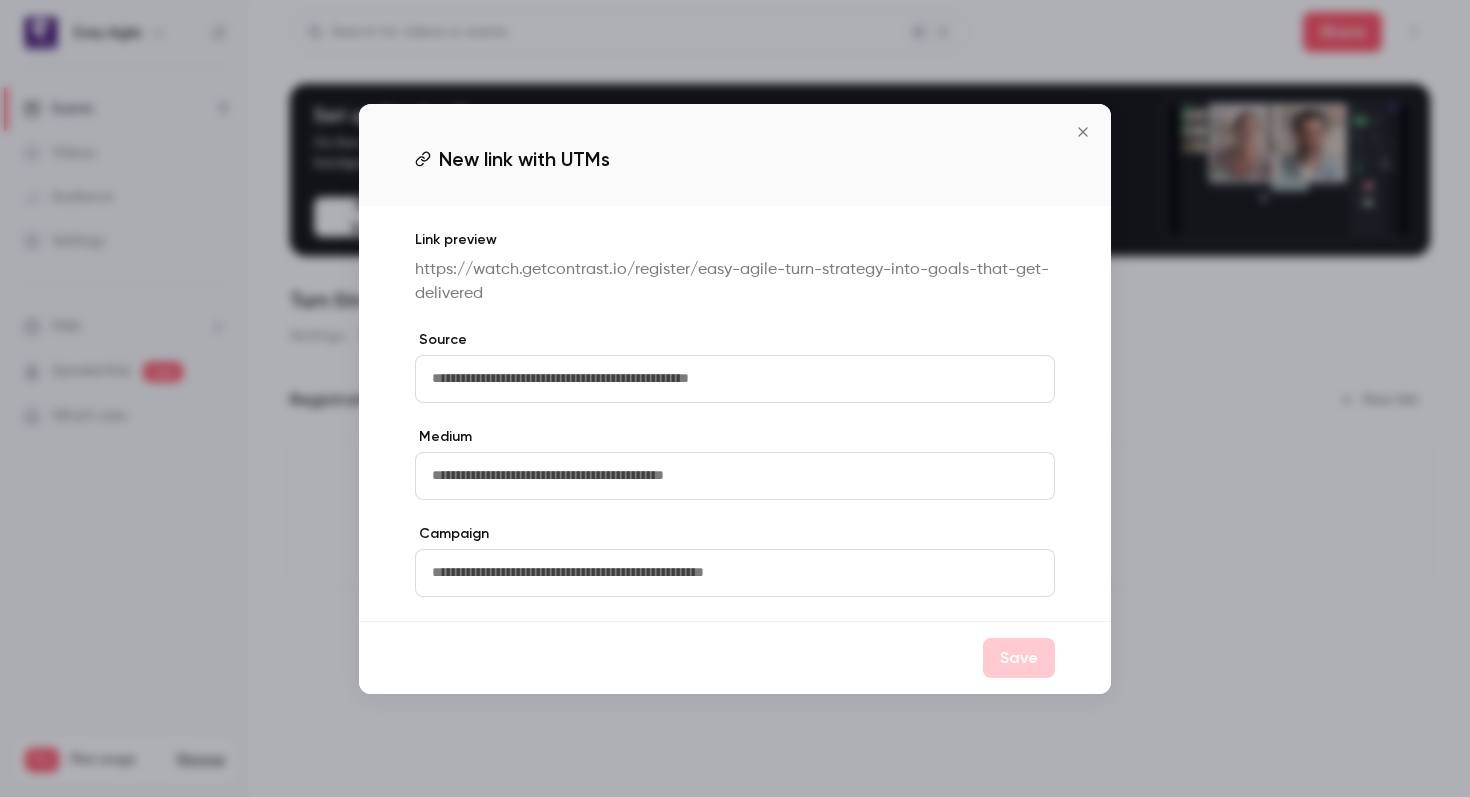 click 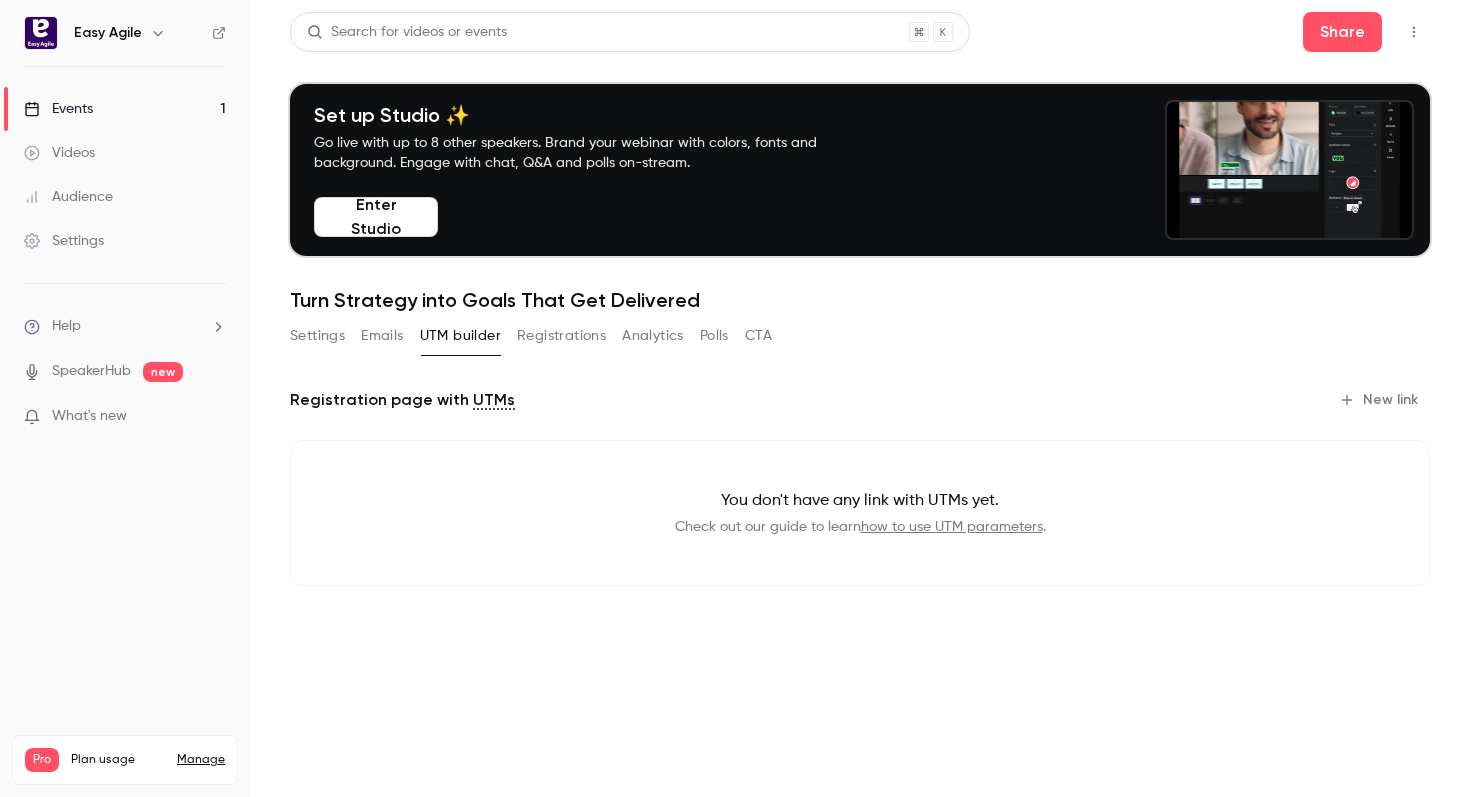 click on "Registrations" at bounding box center (561, 336) 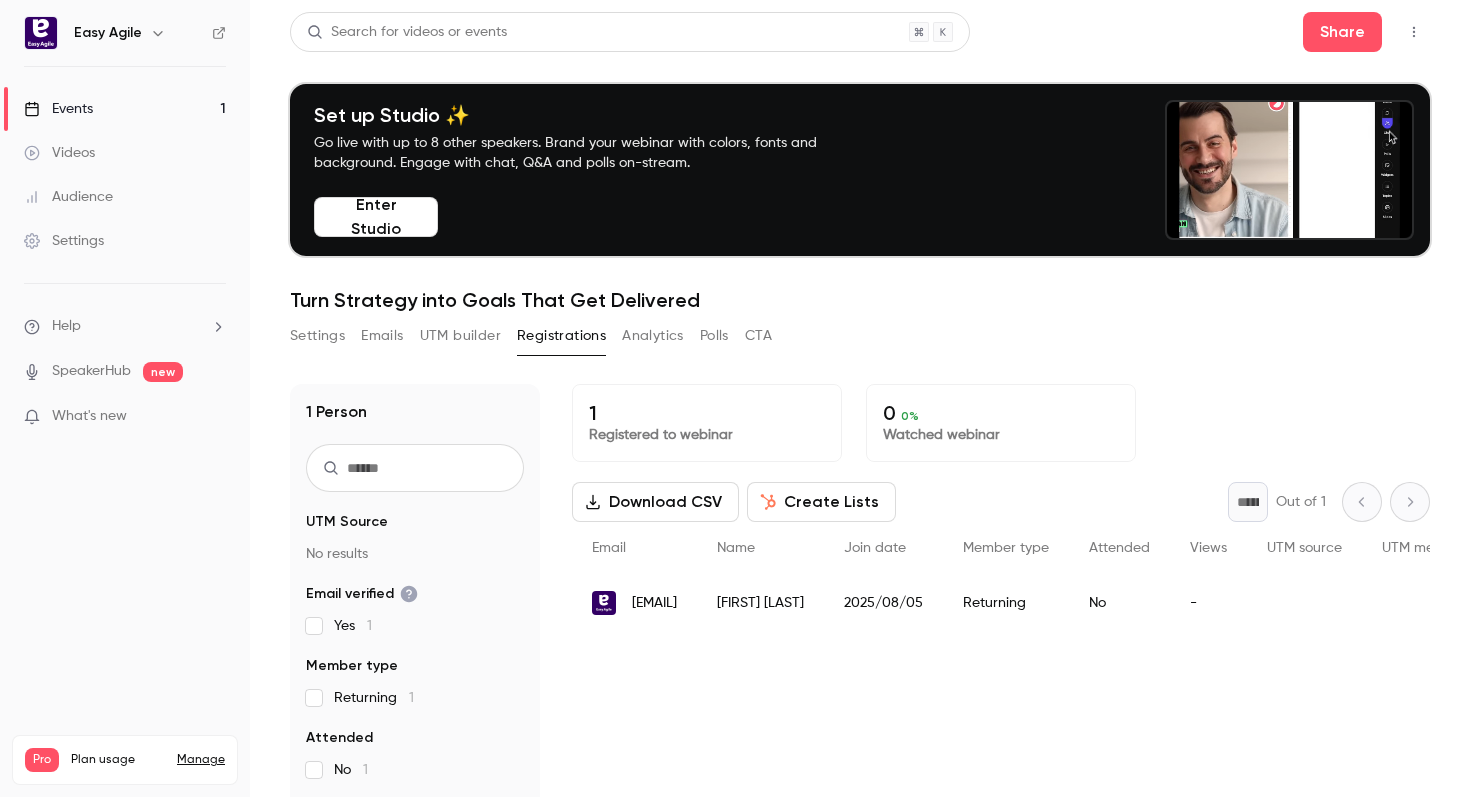 click on "UTM builder" at bounding box center (460, 336) 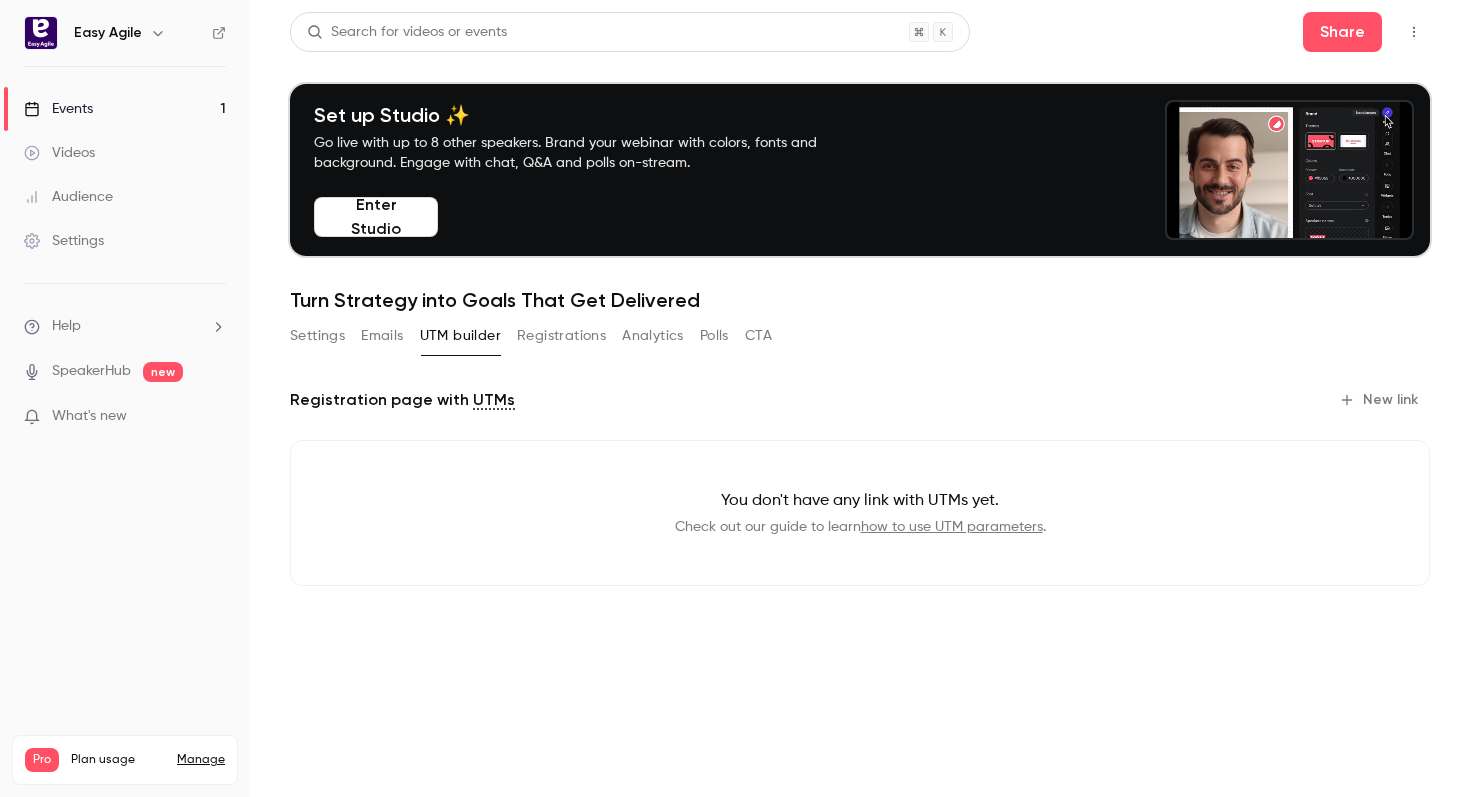 click on "New link" at bounding box center (1380, 400) 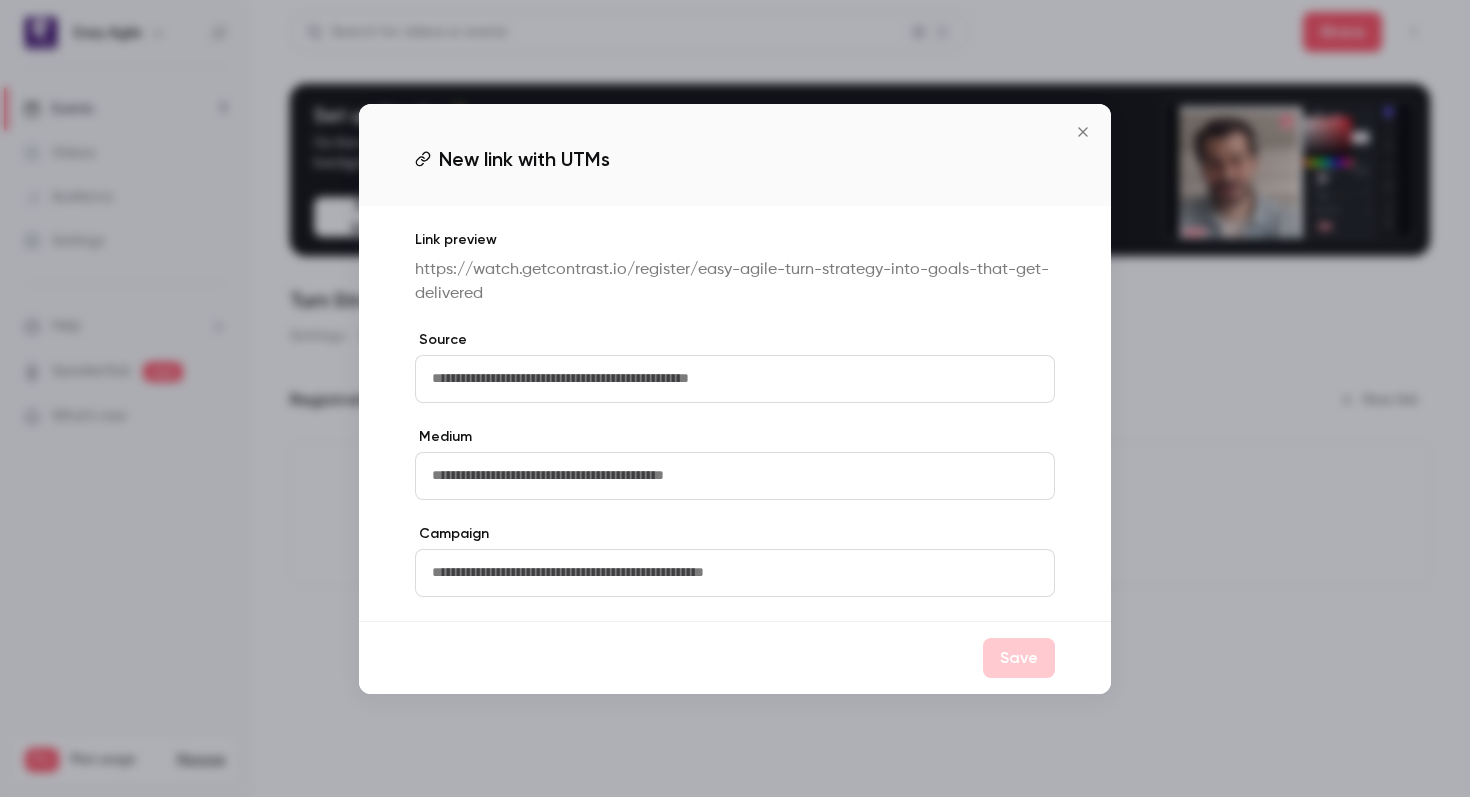 click at bounding box center (735, 379) 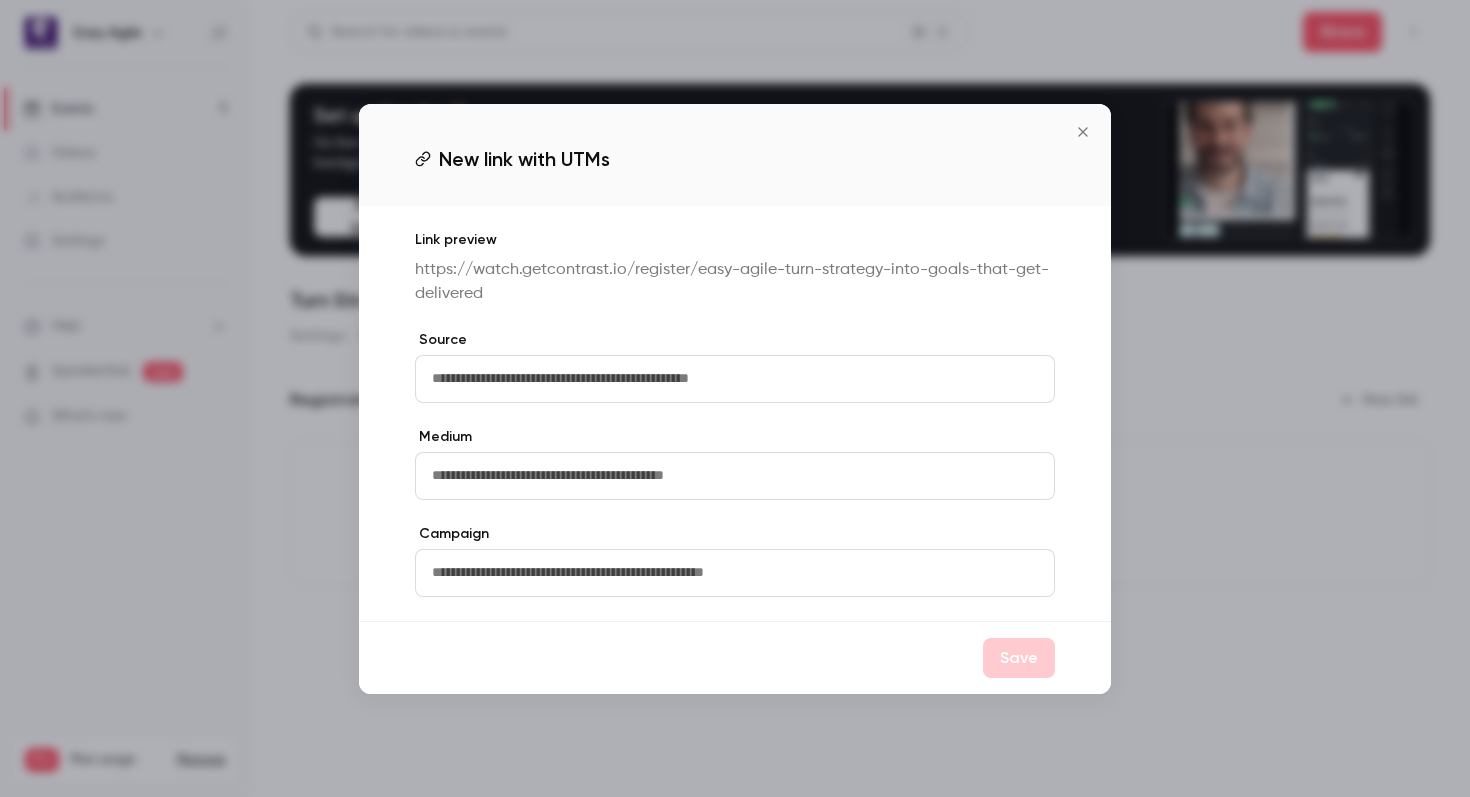 click 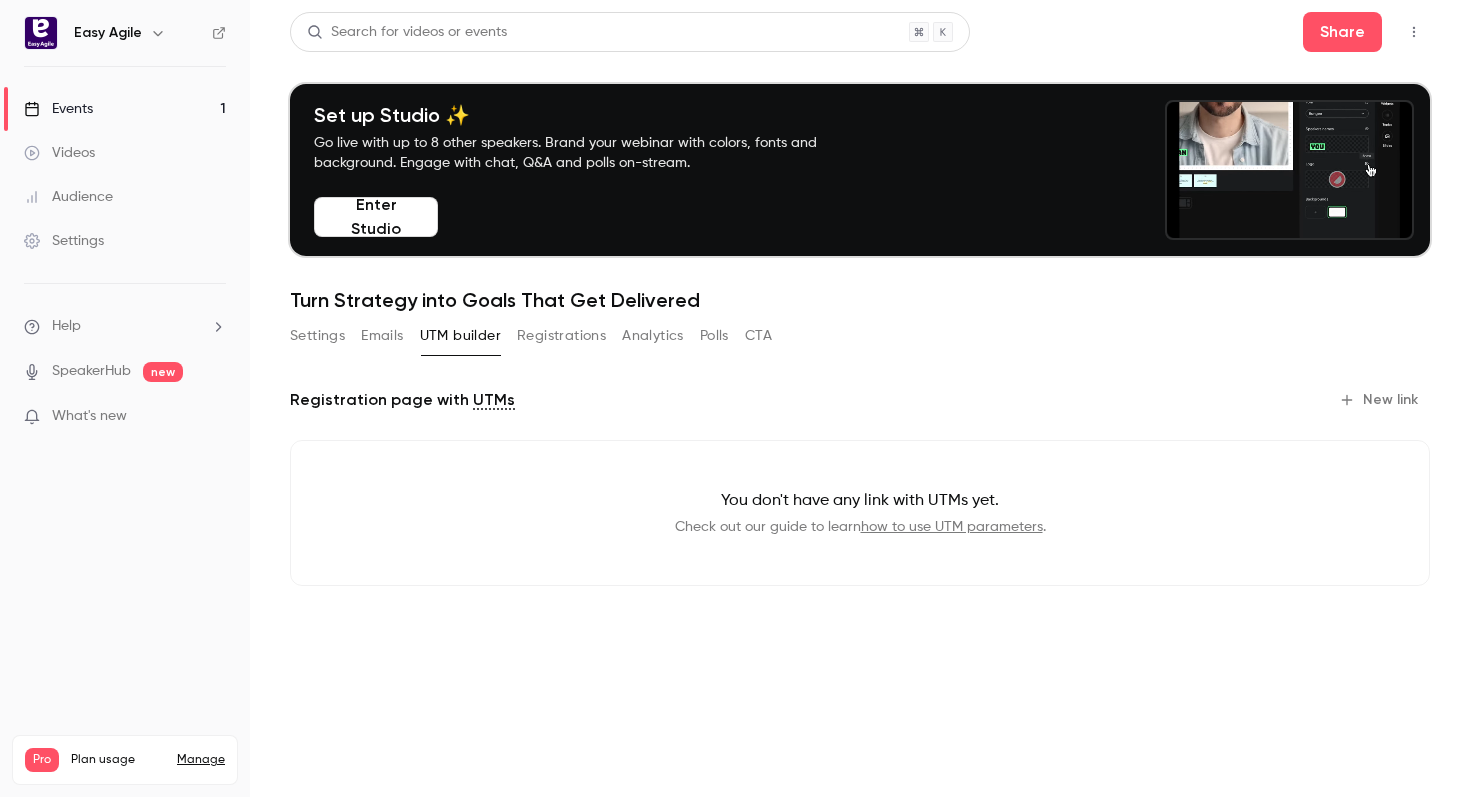 click on "Emails" at bounding box center [382, 336] 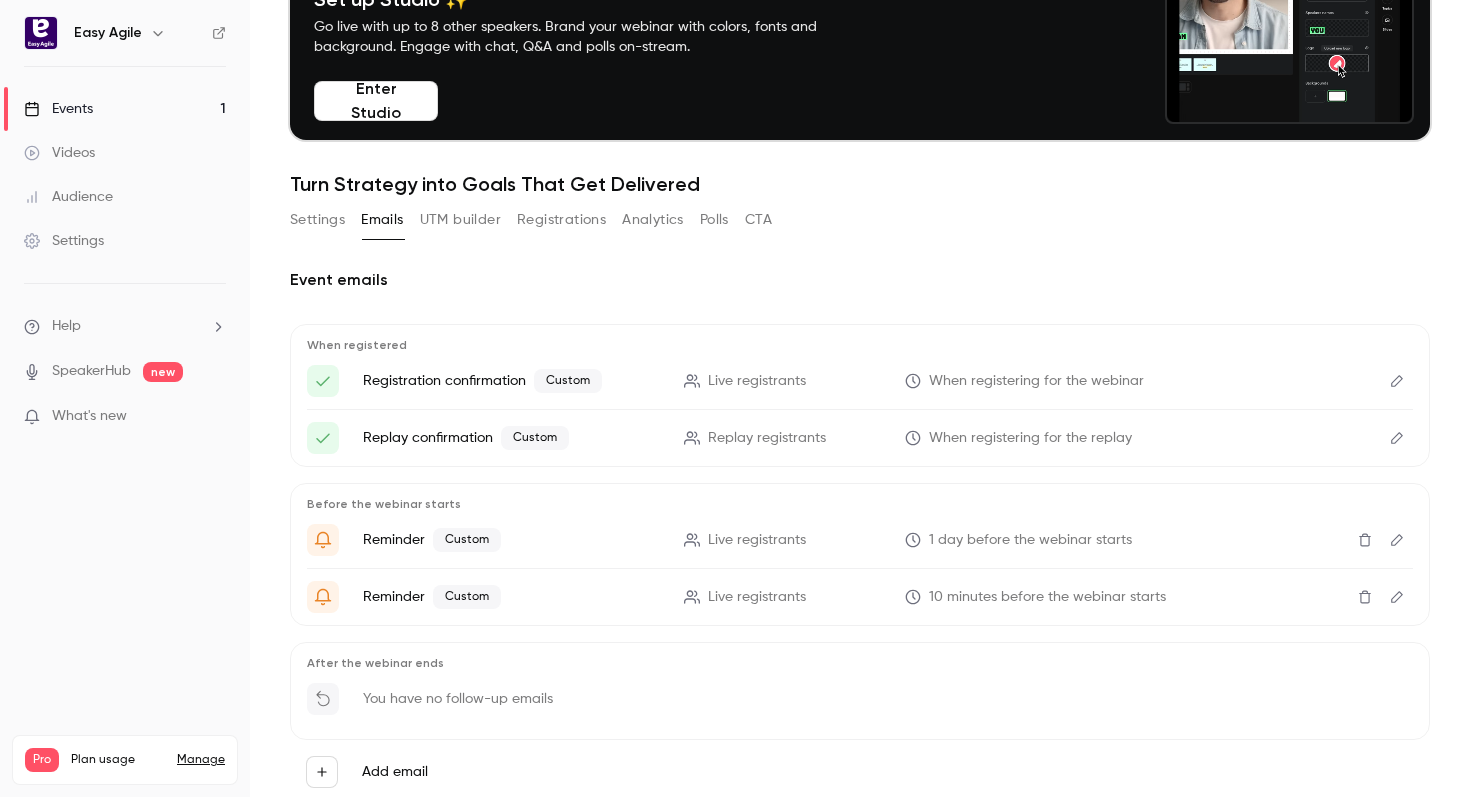 scroll, scrollTop: 175, scrollLeft: 0, axis: vertical 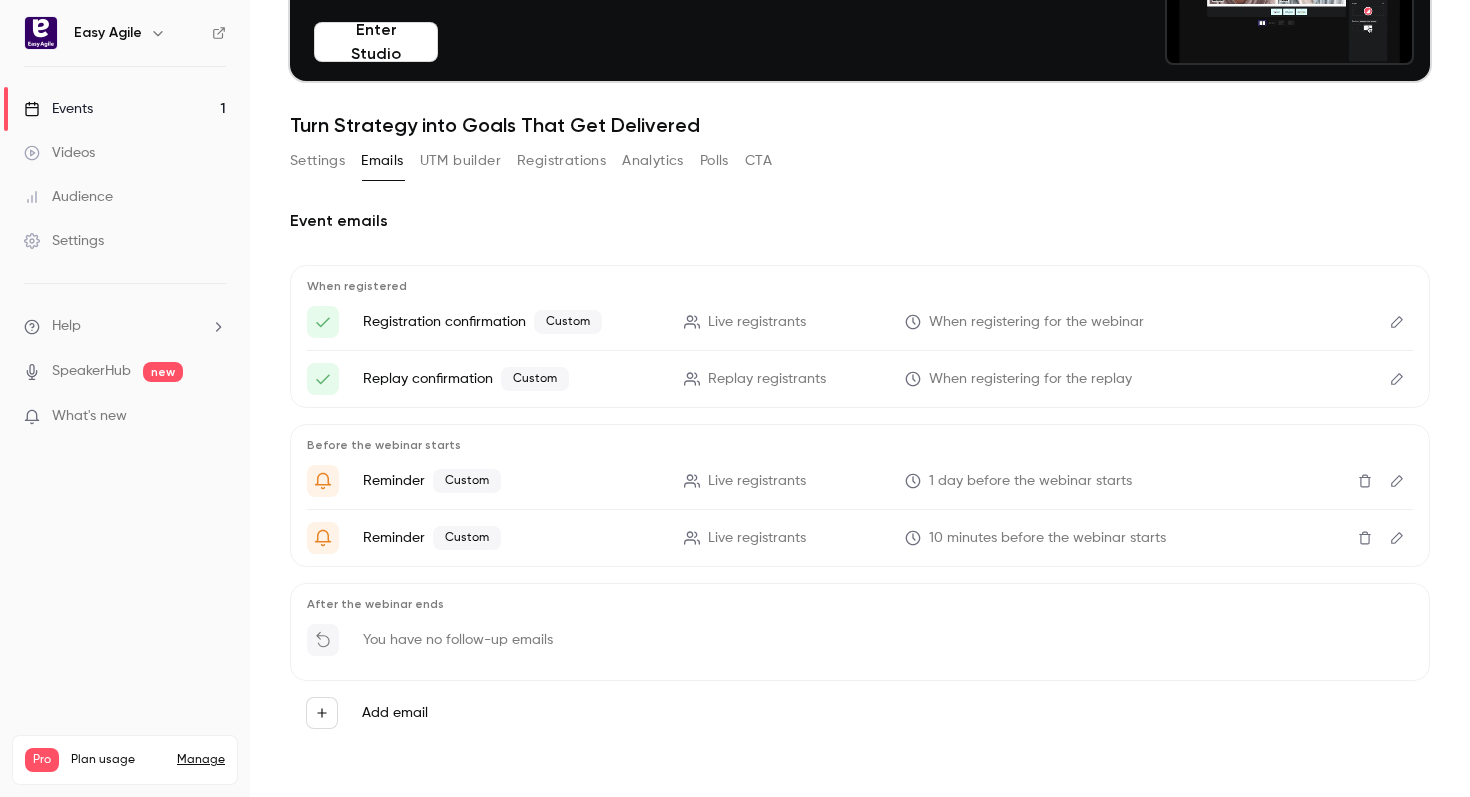 click 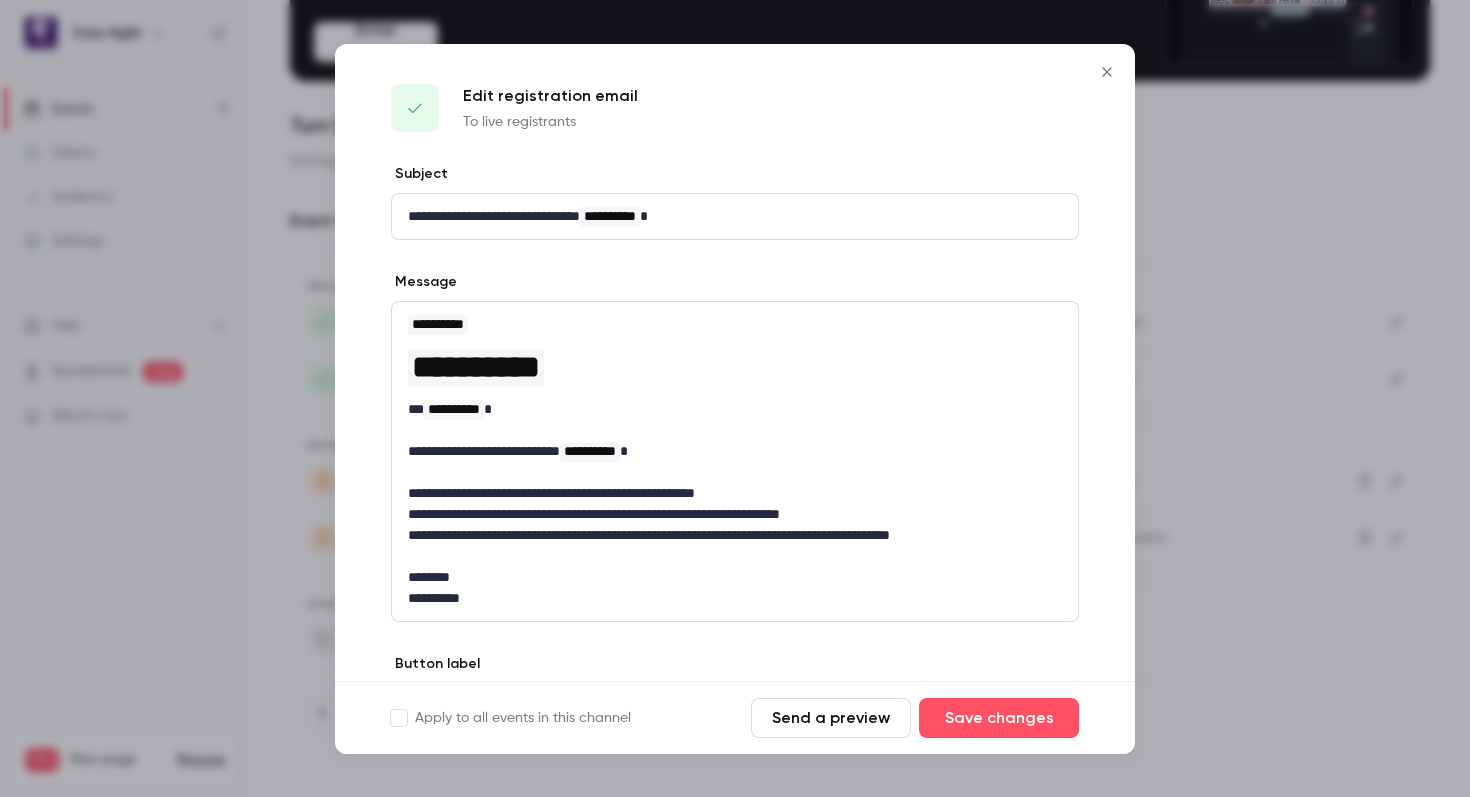 scroll, scrollTop: 121, scrollLeft: 0, axis: vertical 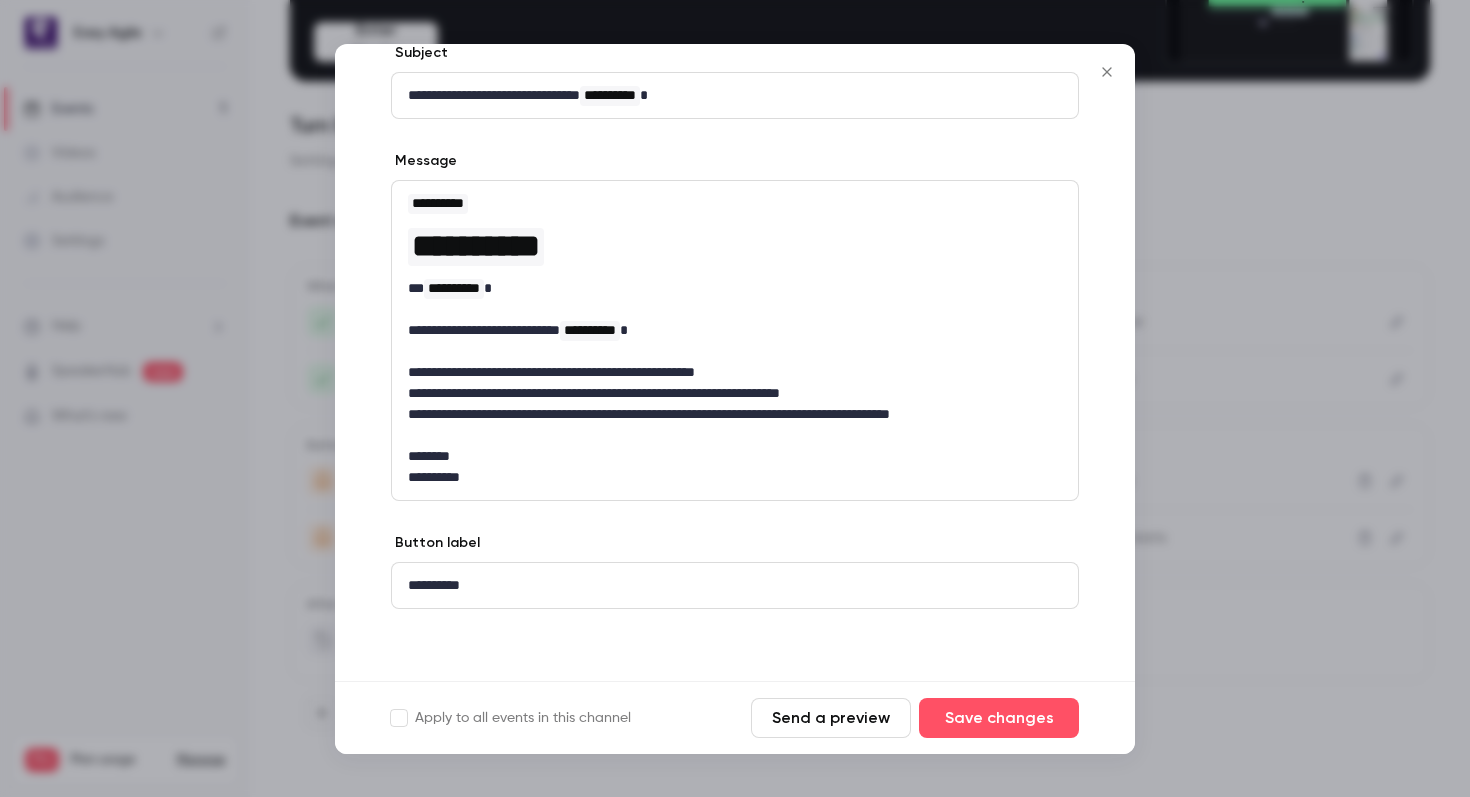 click at bounding box center [735, 398] 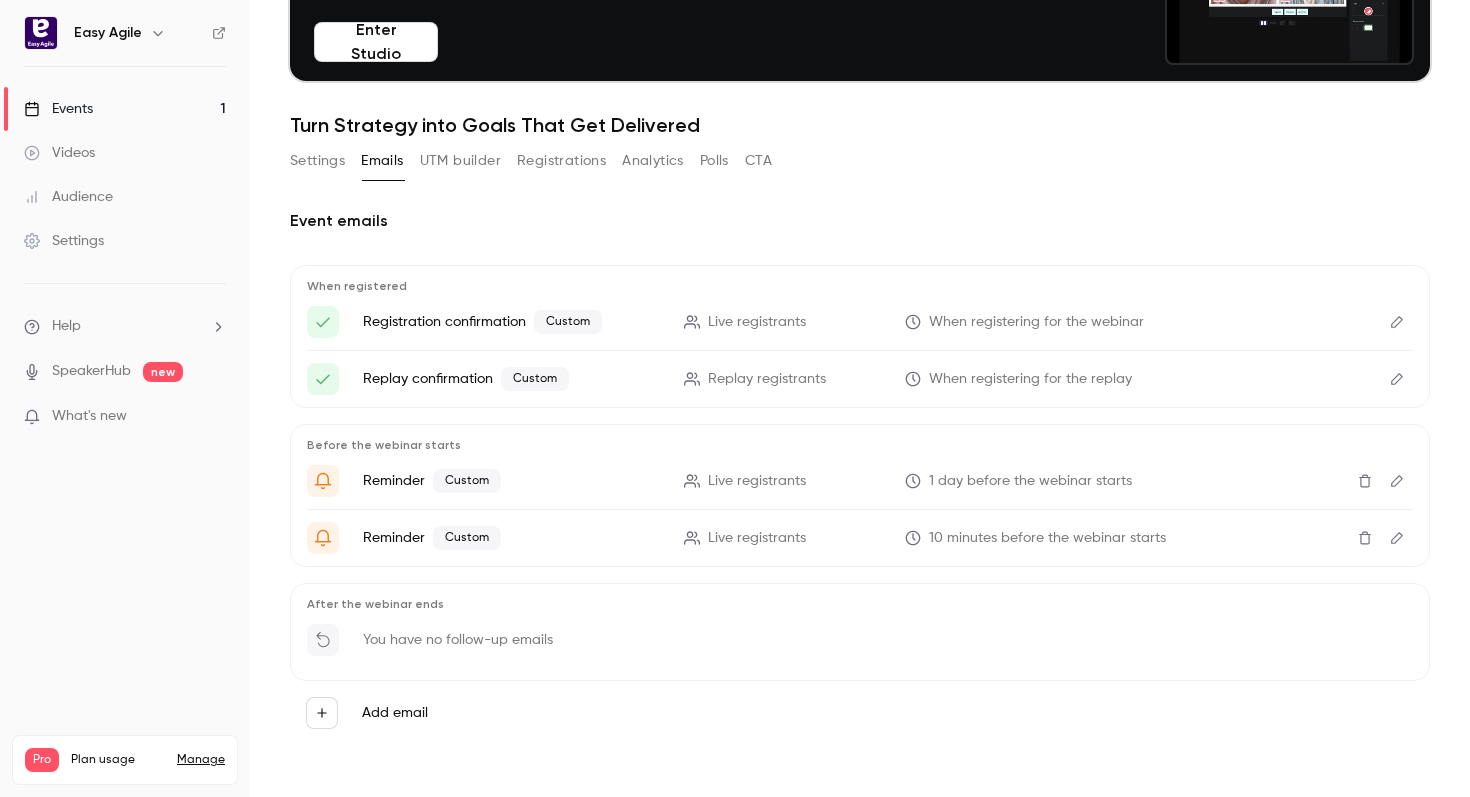 click on "UTM builder" at bounding box center [460, 161] 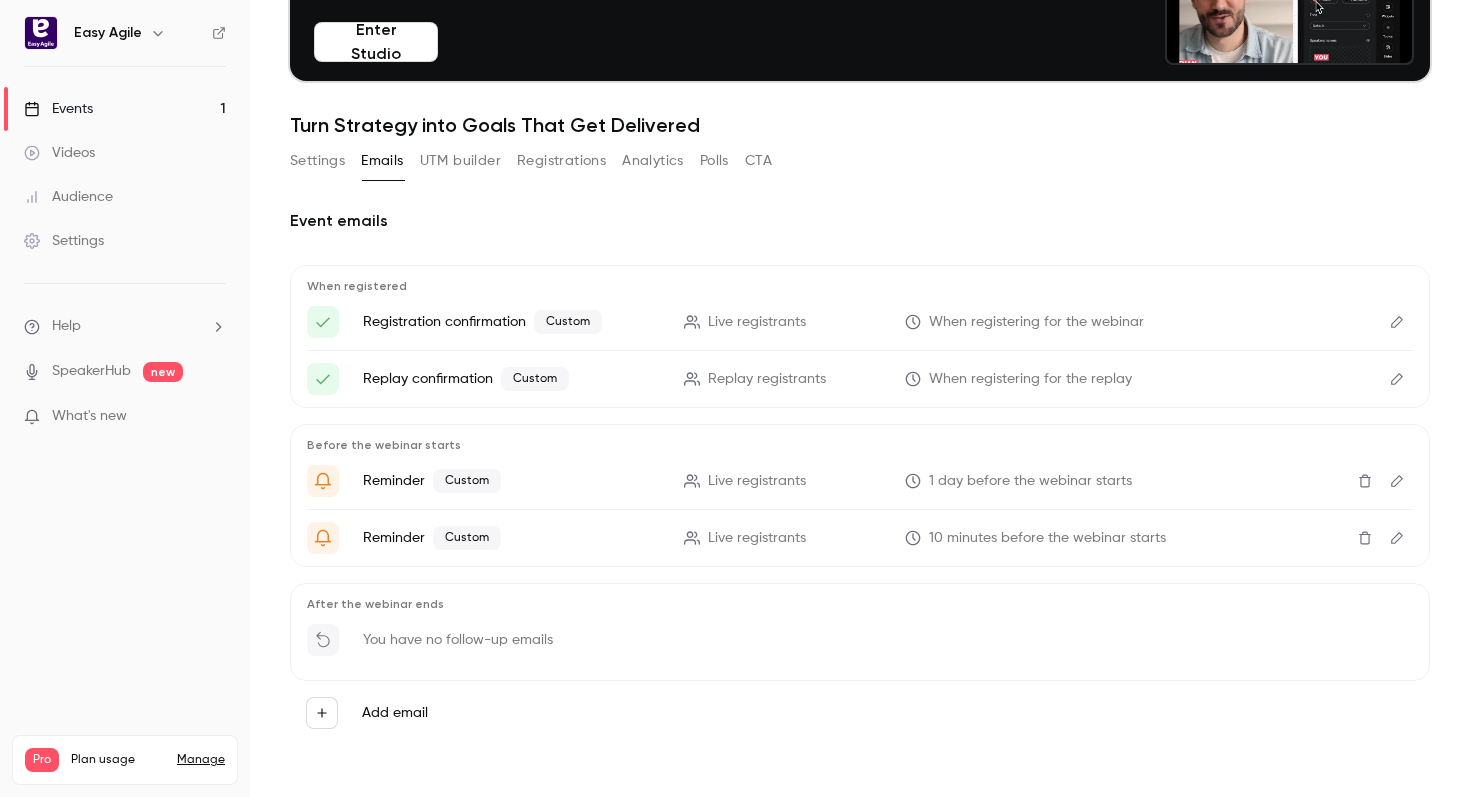 scroll, scrollTop: 0, scrollLeft: 0, axis: both 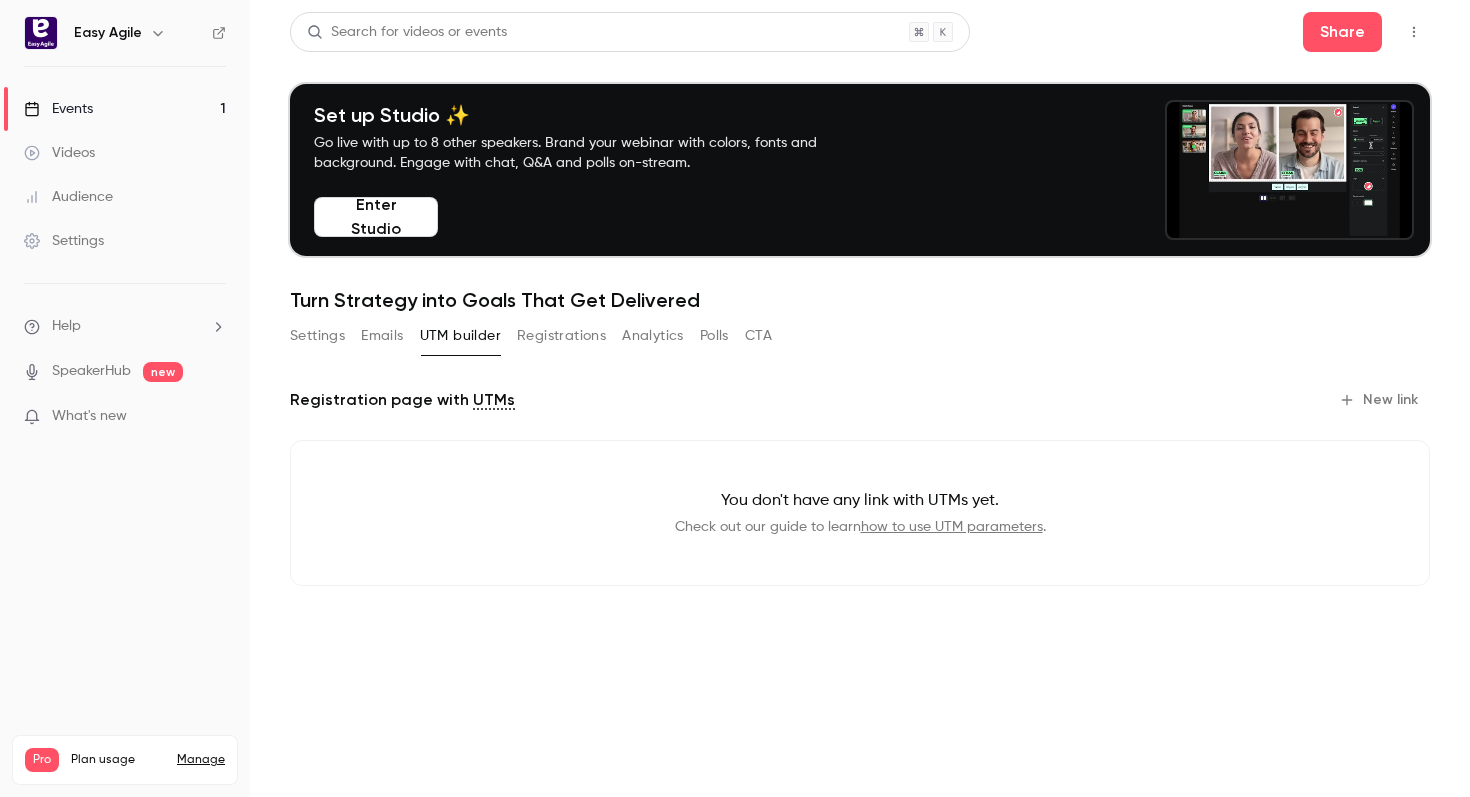 click on "Registrations" at bounding box center [561, 336] 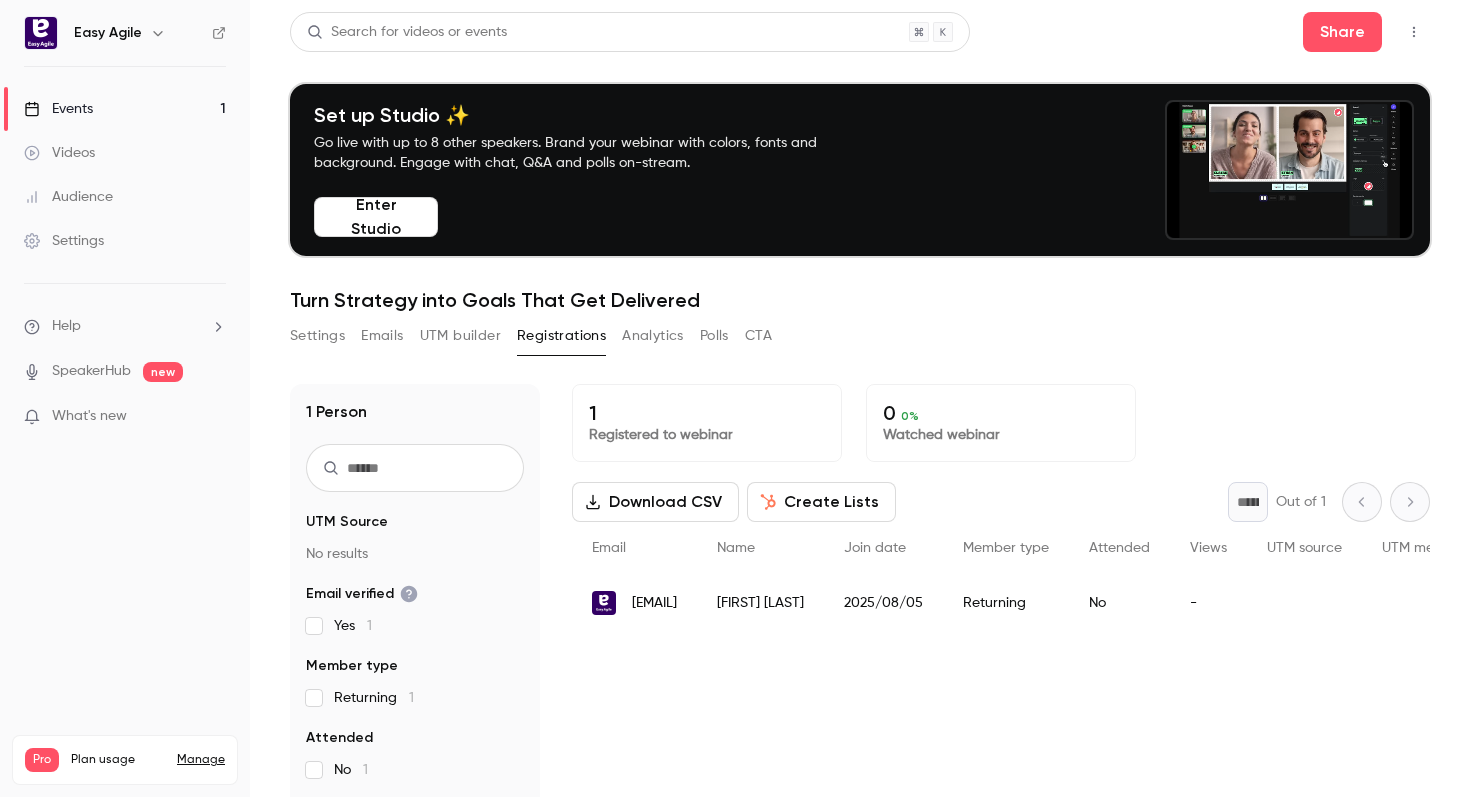 click on "Analytics" at bounding box center [653, 336] 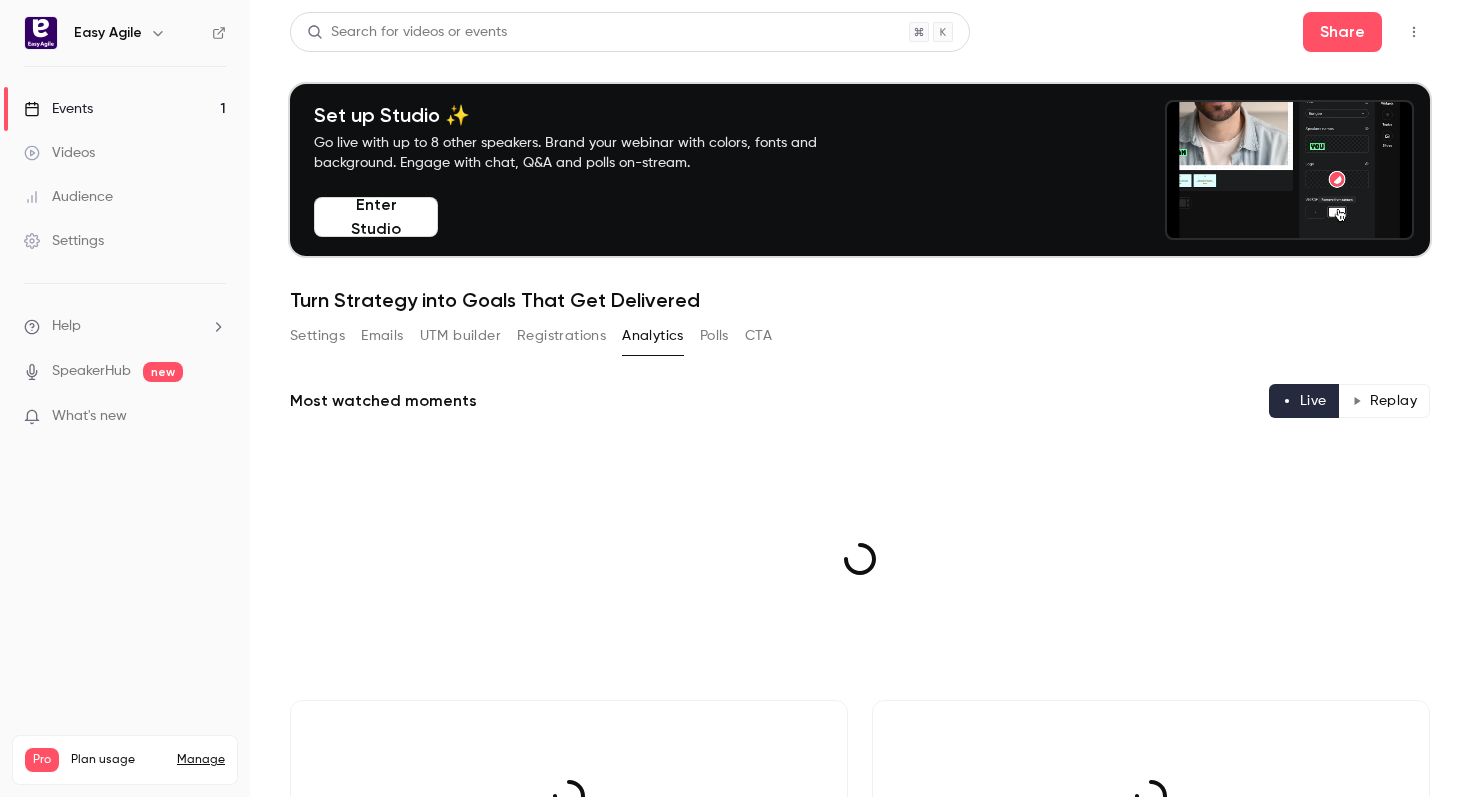 click on "Polls" at bounding box center [714, 336] 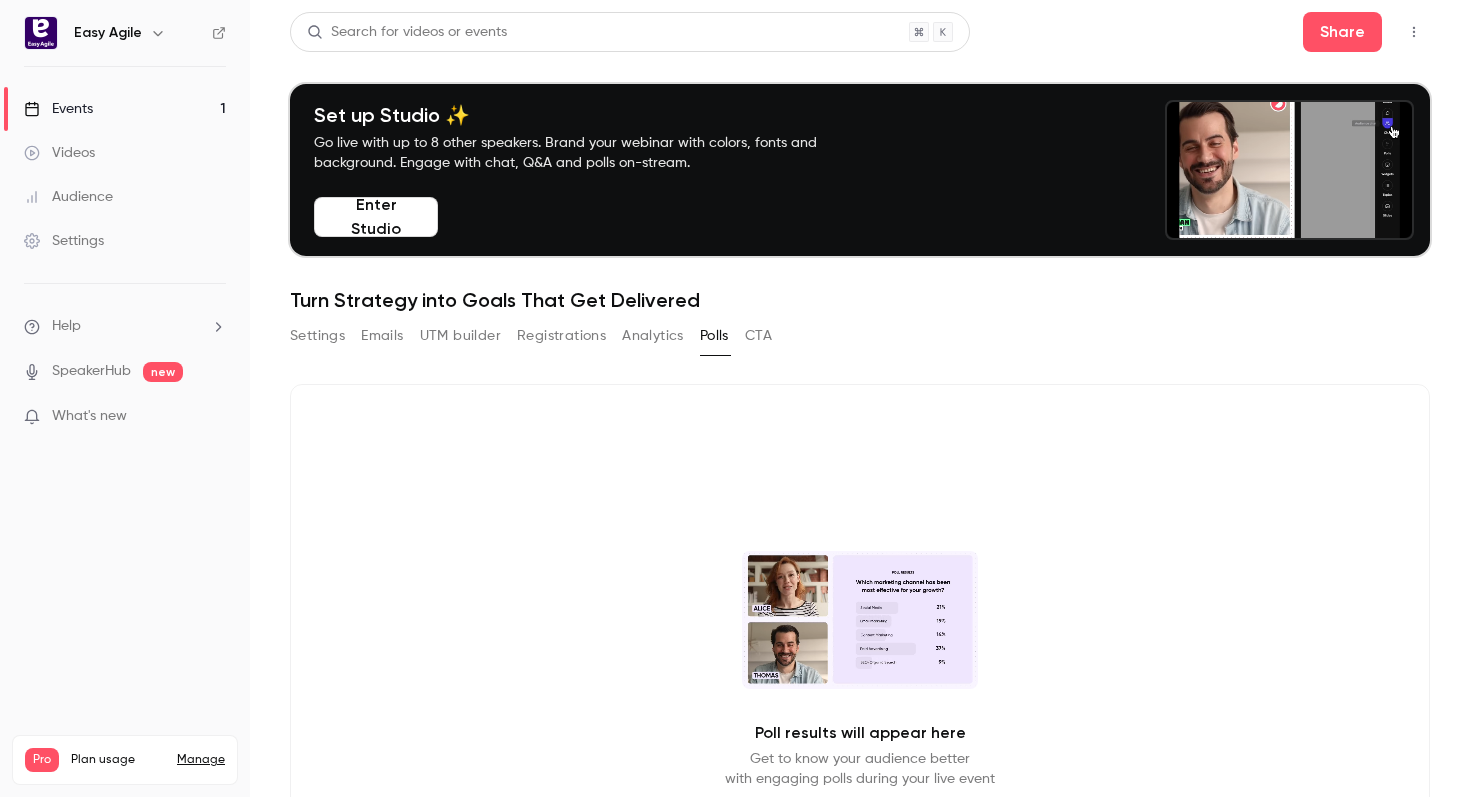 click on "CTA" at bounding box center [758, 336] 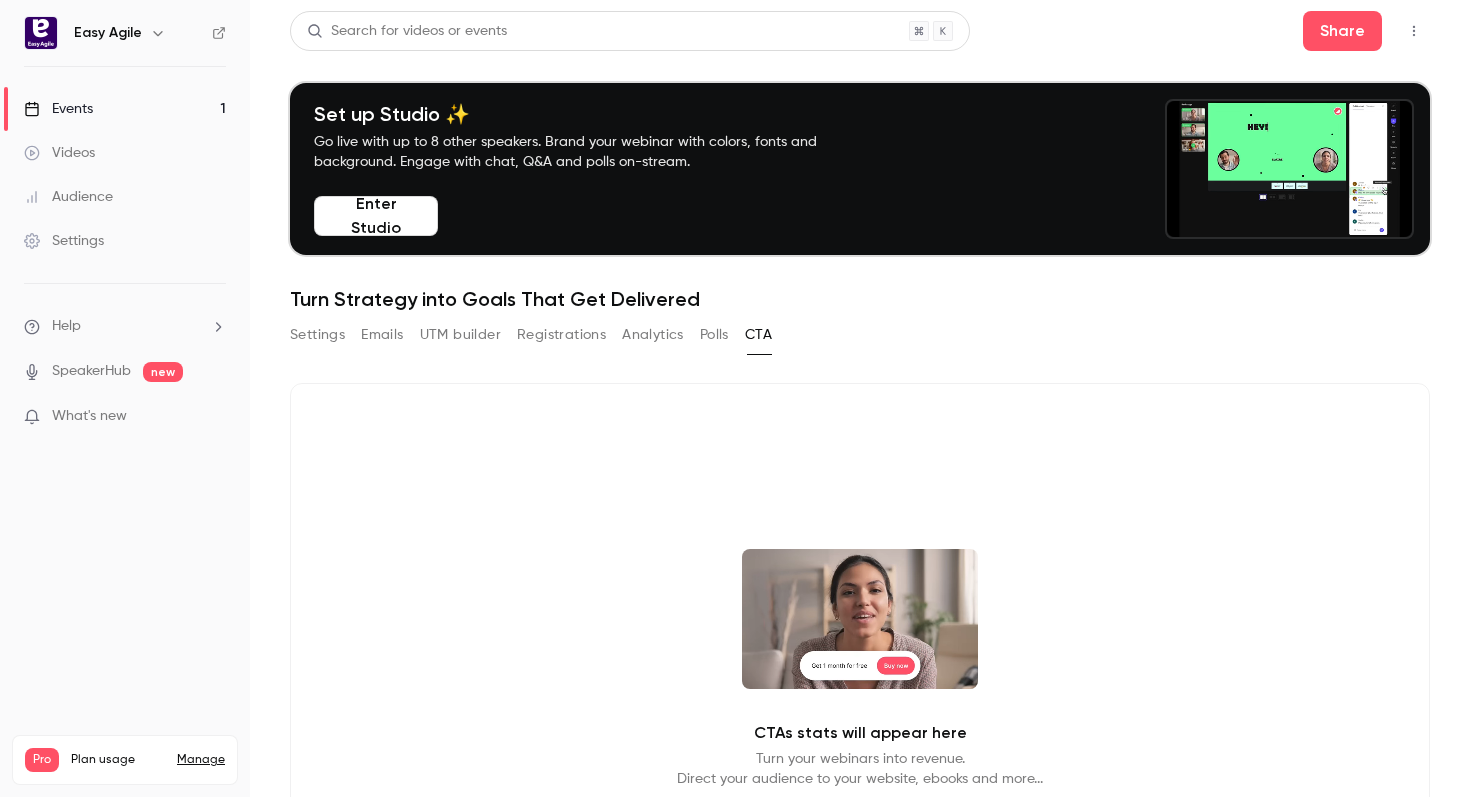 scroll, scrollTop: 0, scrollLeft: 0, axis: both 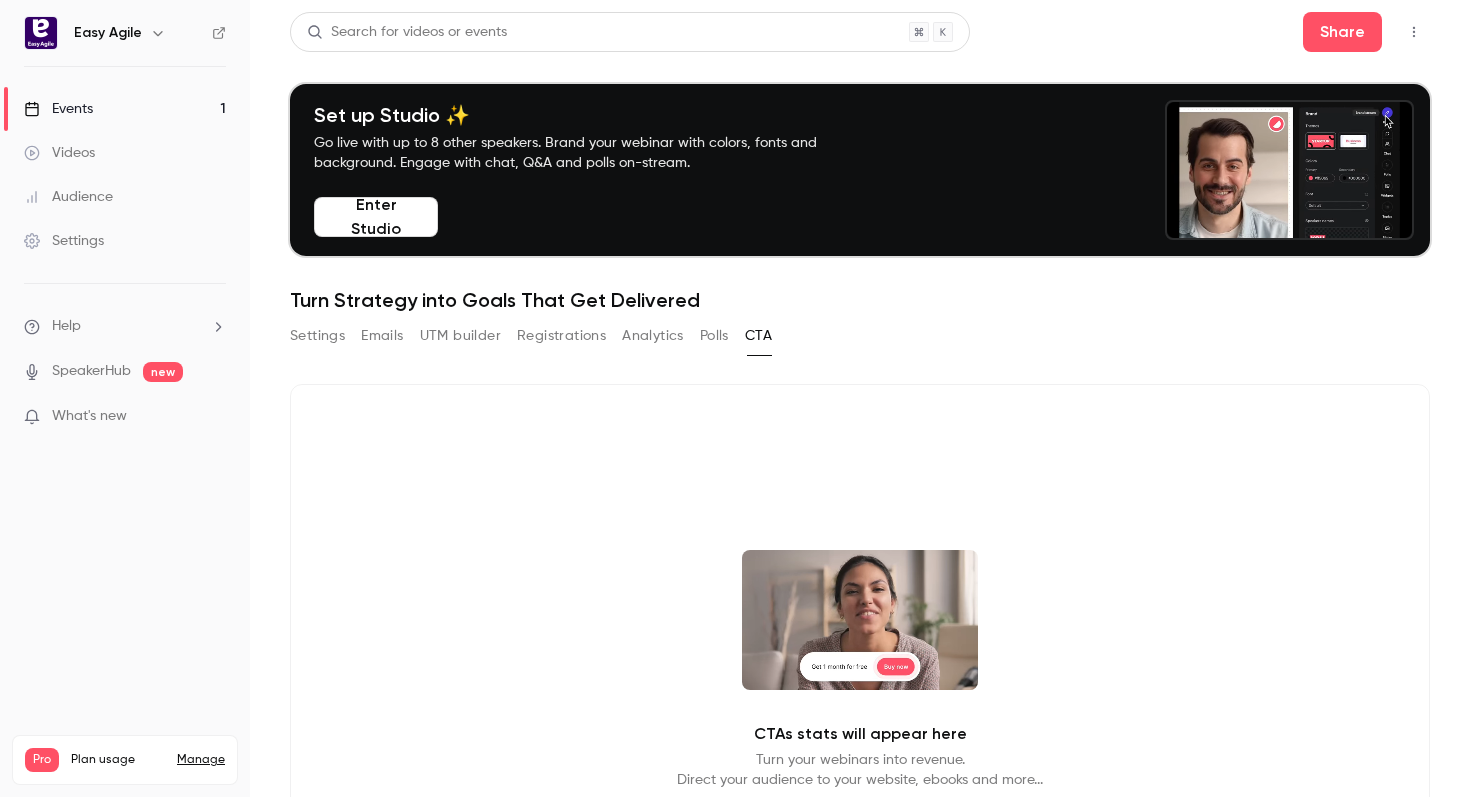 click on "Polls" at bounding box center (714, 336) 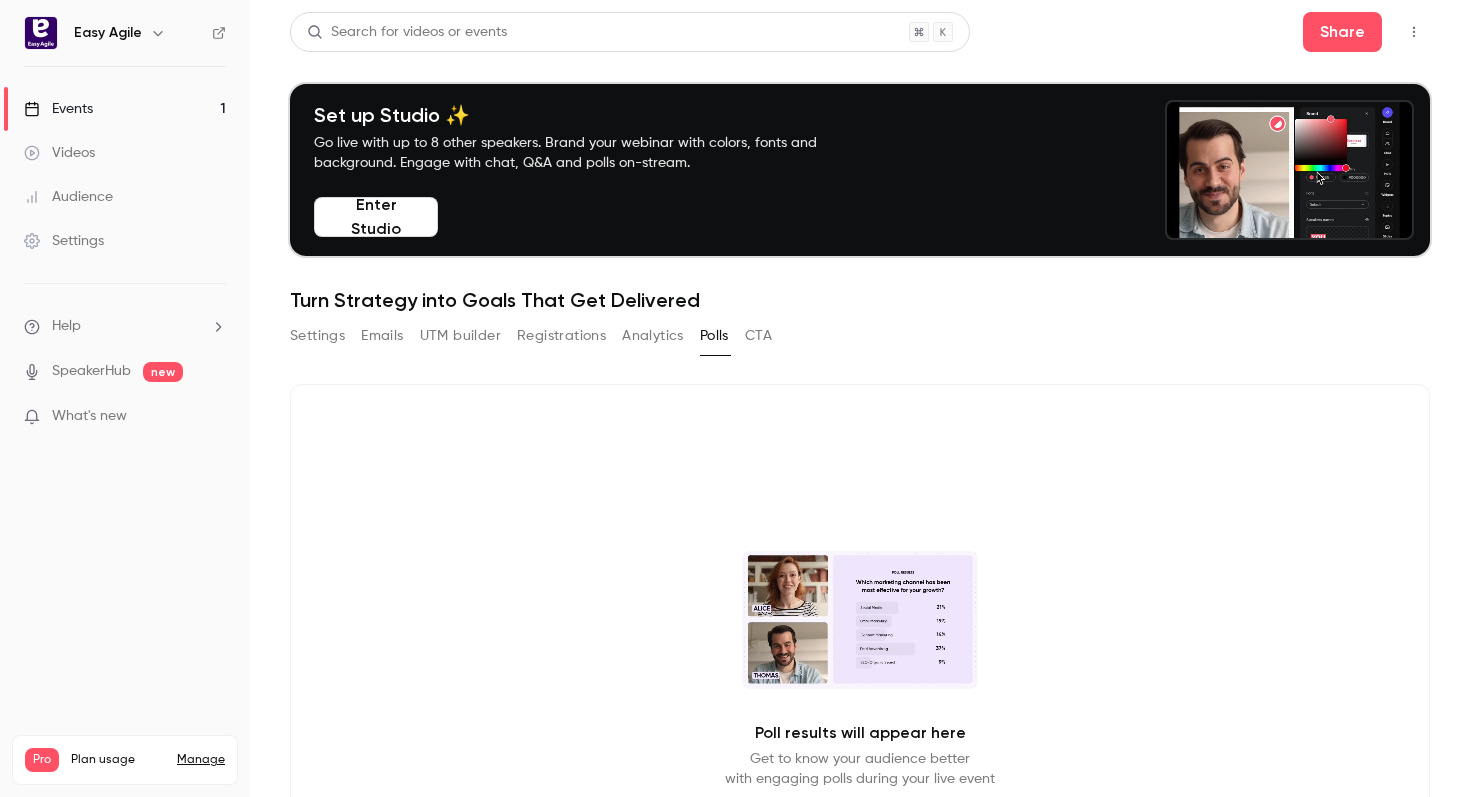 click on "CTA" at bounding box center [758, 336] 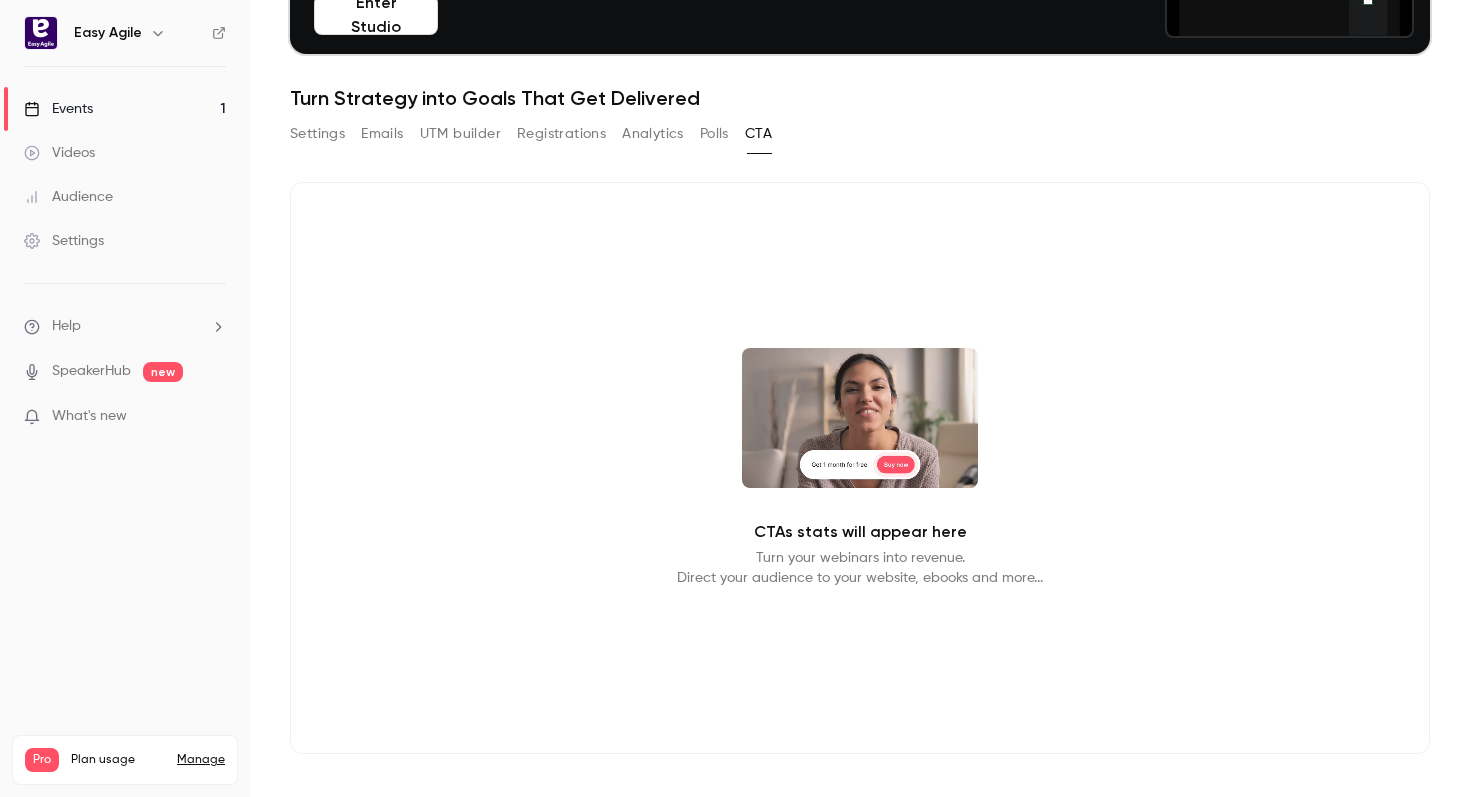 scroll, scrollTop: 219, scrollLeft: 0, axis: vertical 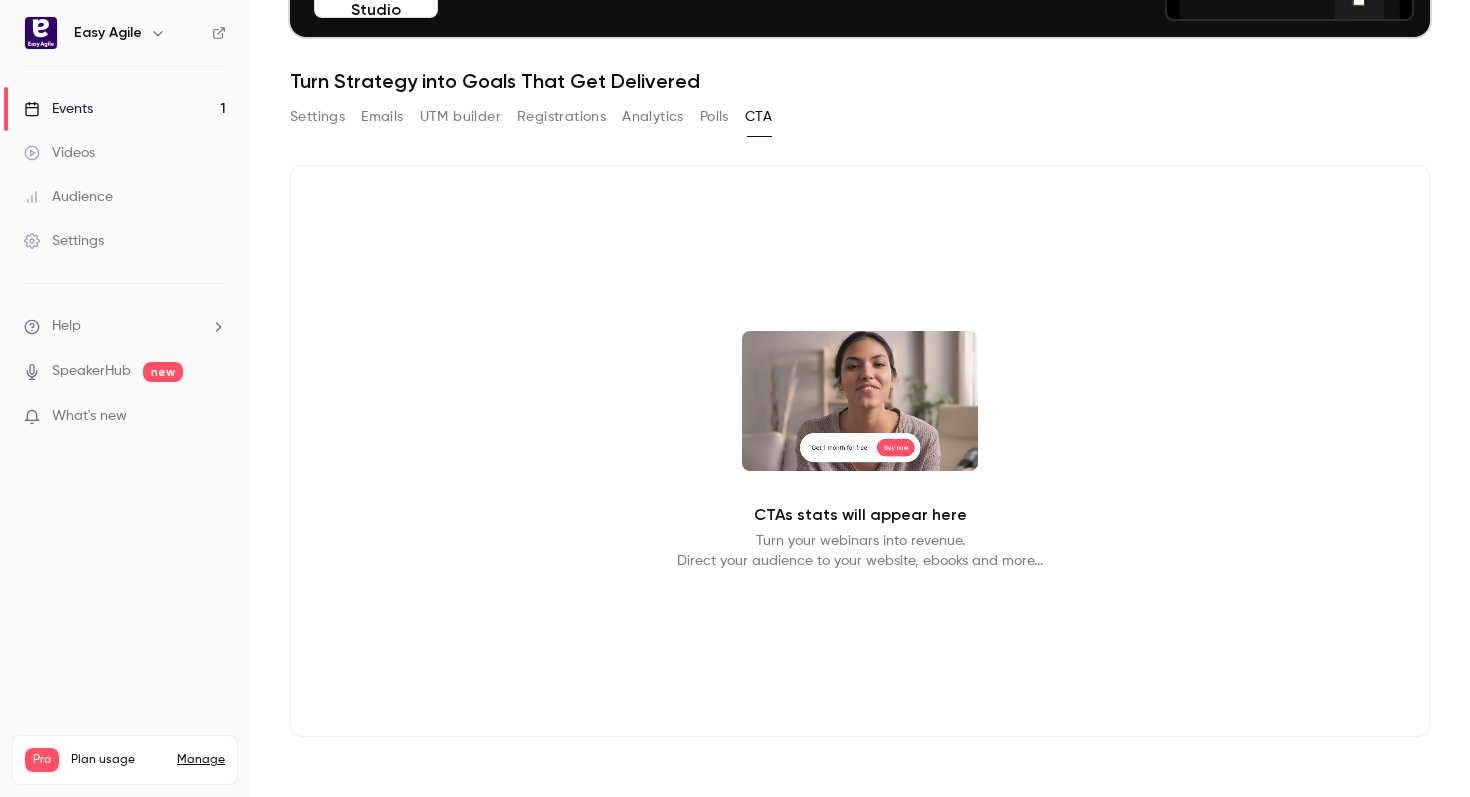 click at bounding box center [860, 401] 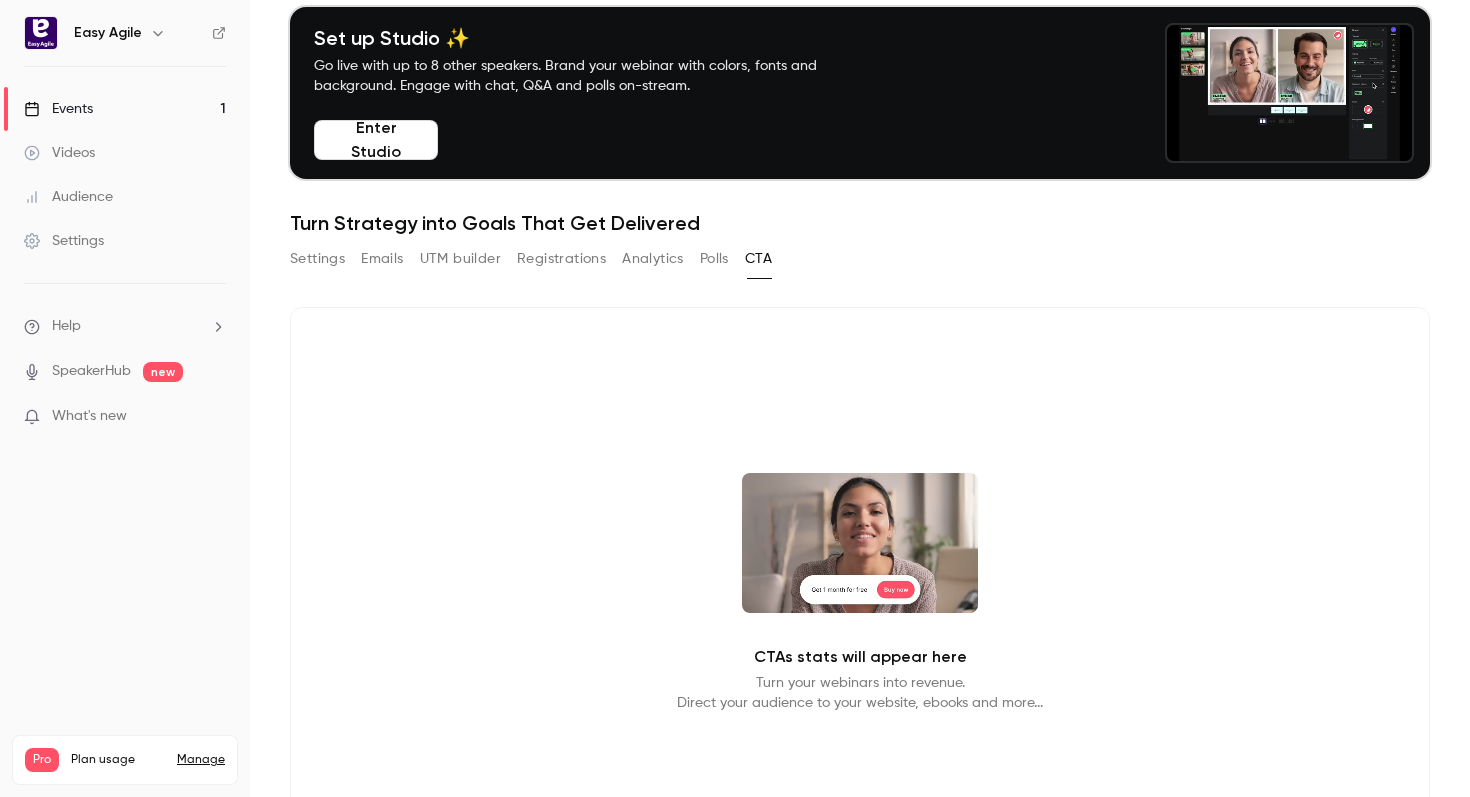 scroll, scrollTop: 0, scrollLeft: 0, axis: both 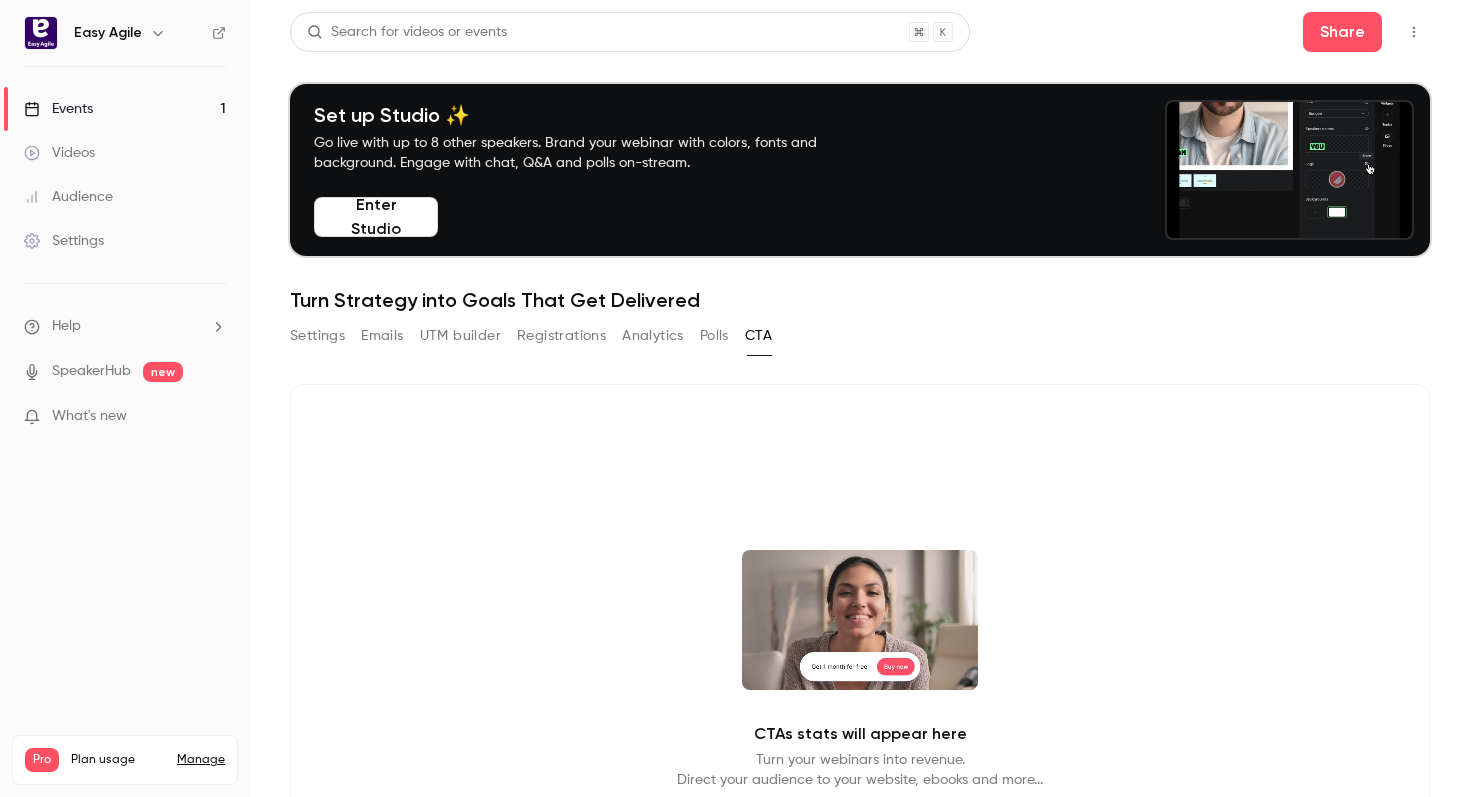click on "Polls" at bounding box center [714, 336] 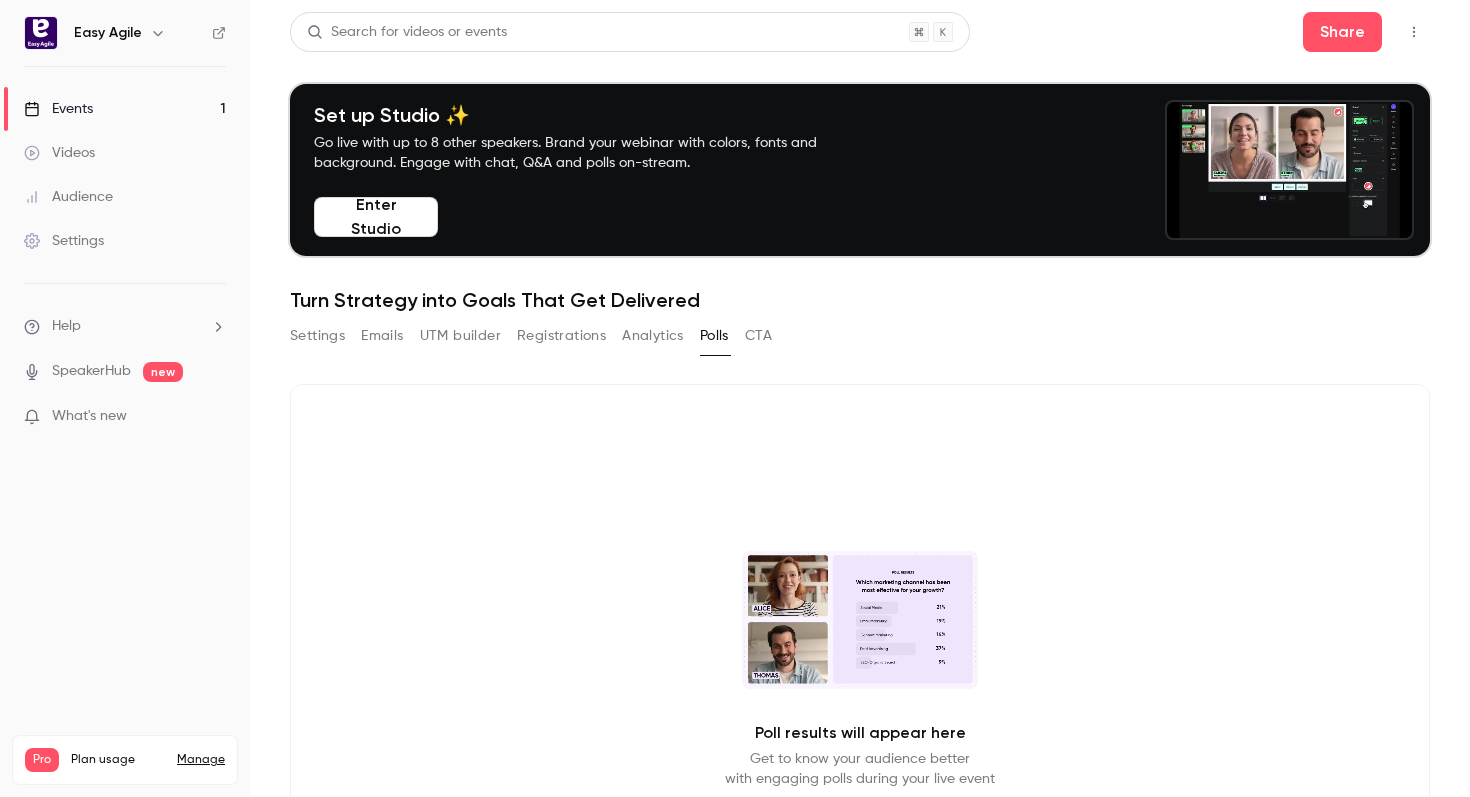 click on "Analytics" at bounding box center (653, 336) 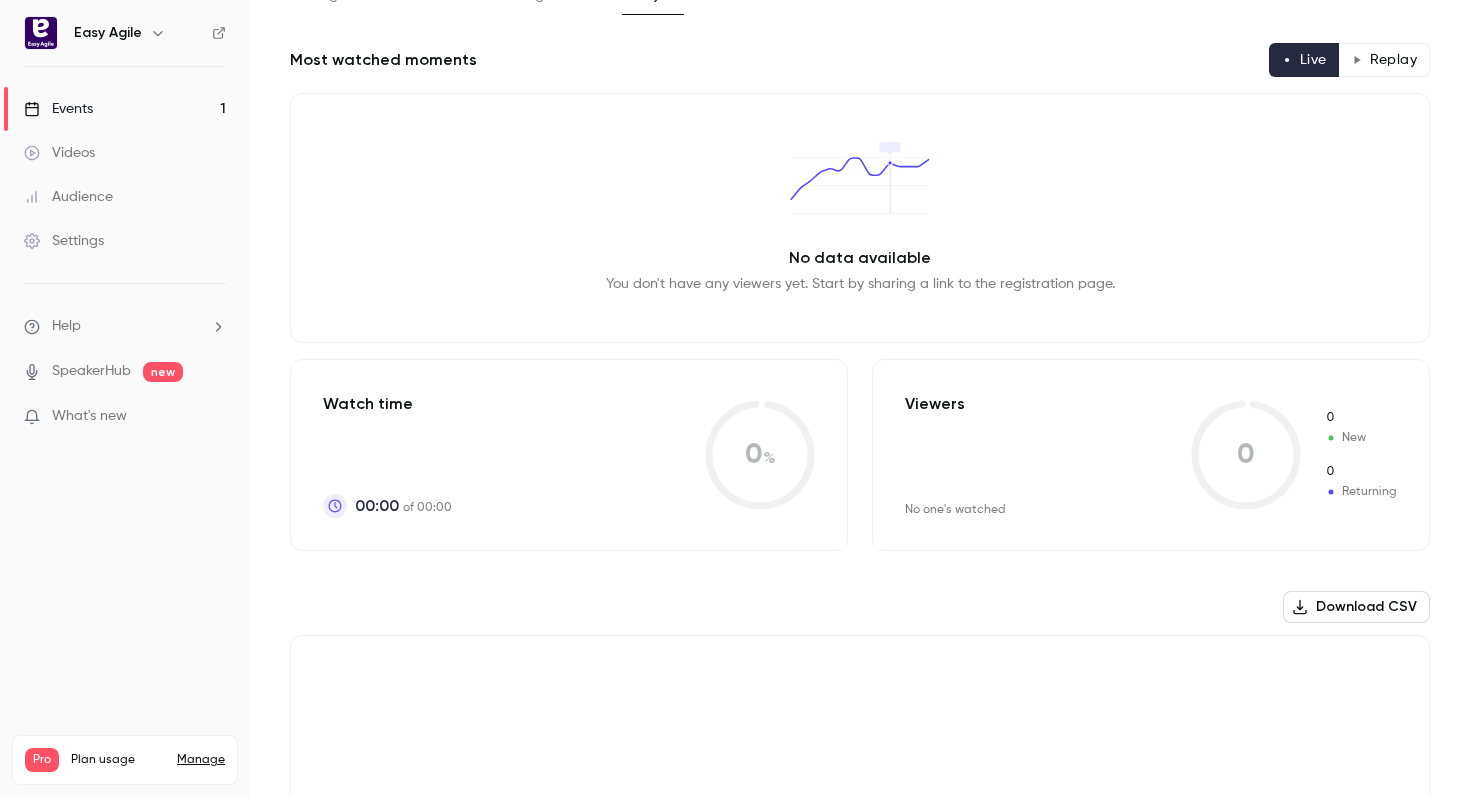 scroll, scrollTop: 0, scrollLeft: 0, axis: both 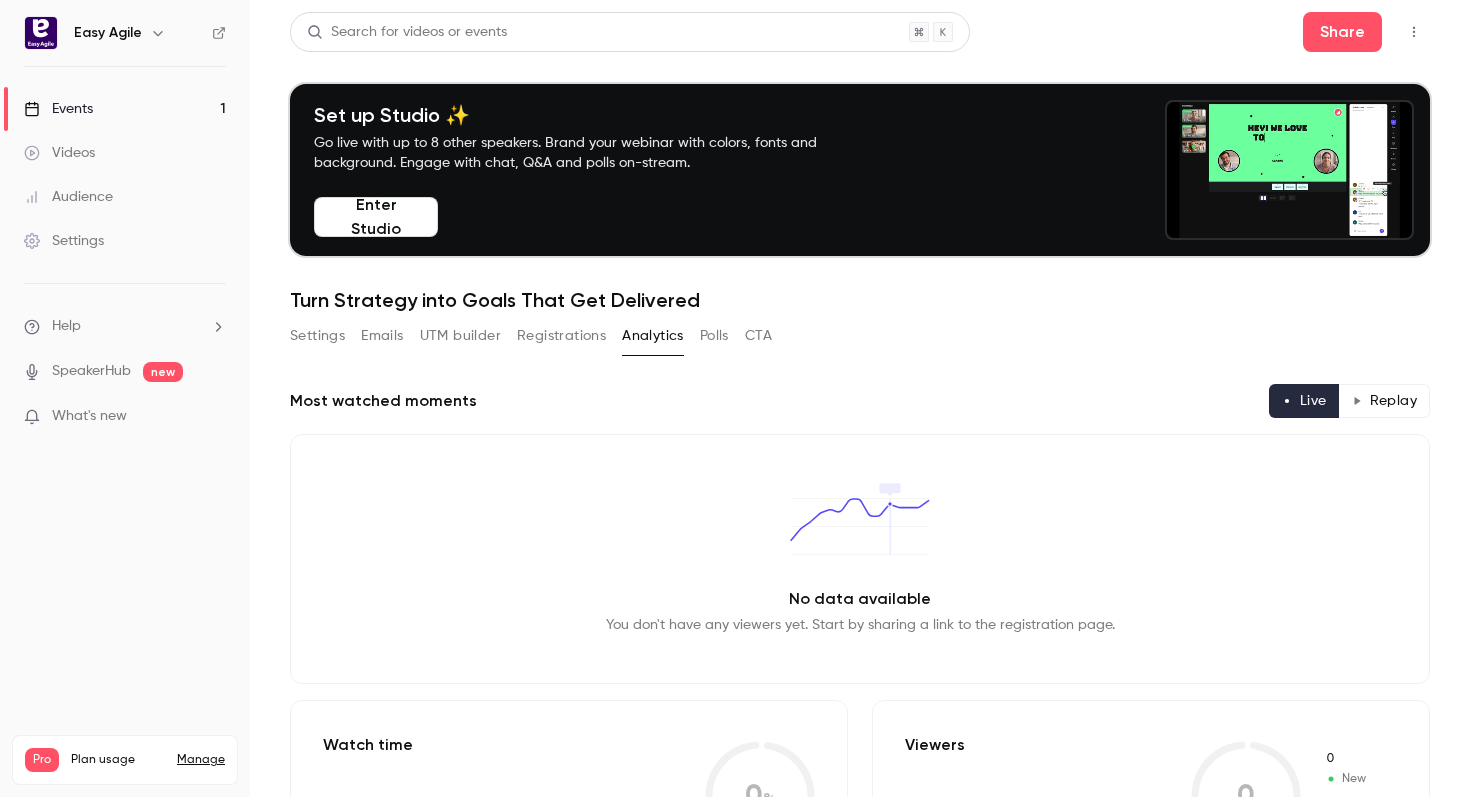 click on "UTM builder" at bounding box center [460, 336] 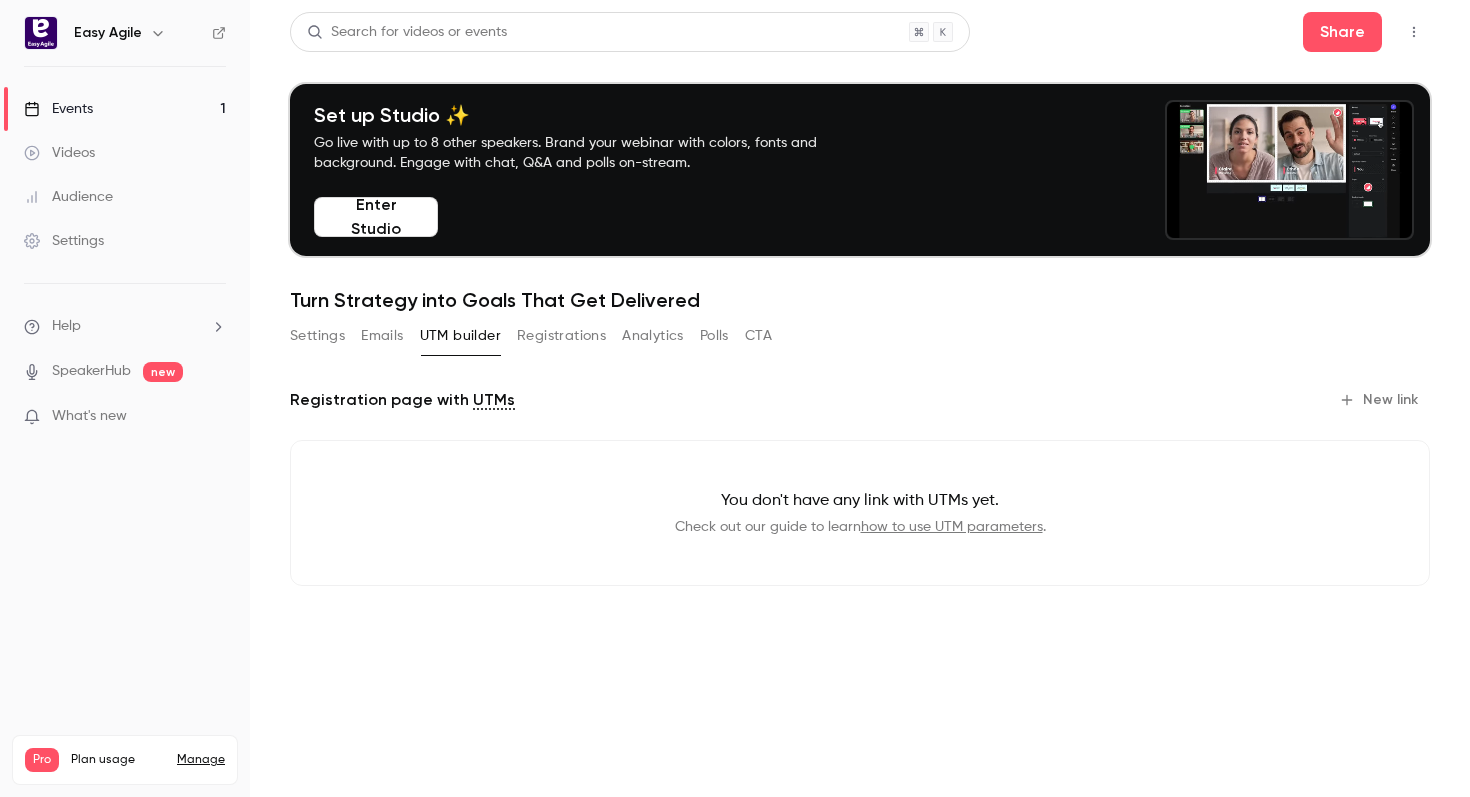 click on "Emails" at bounding box center [382, 336] 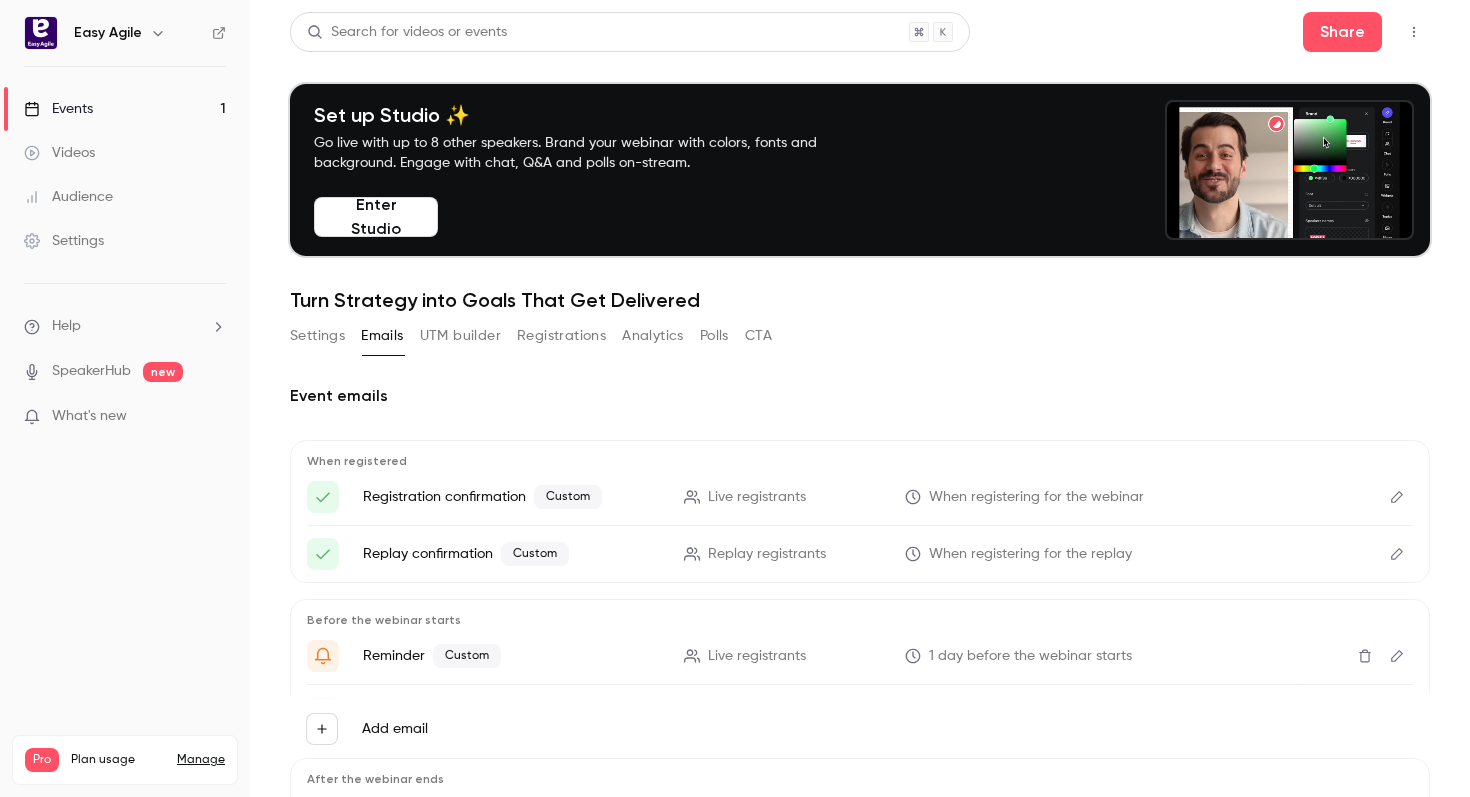 click on "UTM builder" at bounding box center [460, 336] 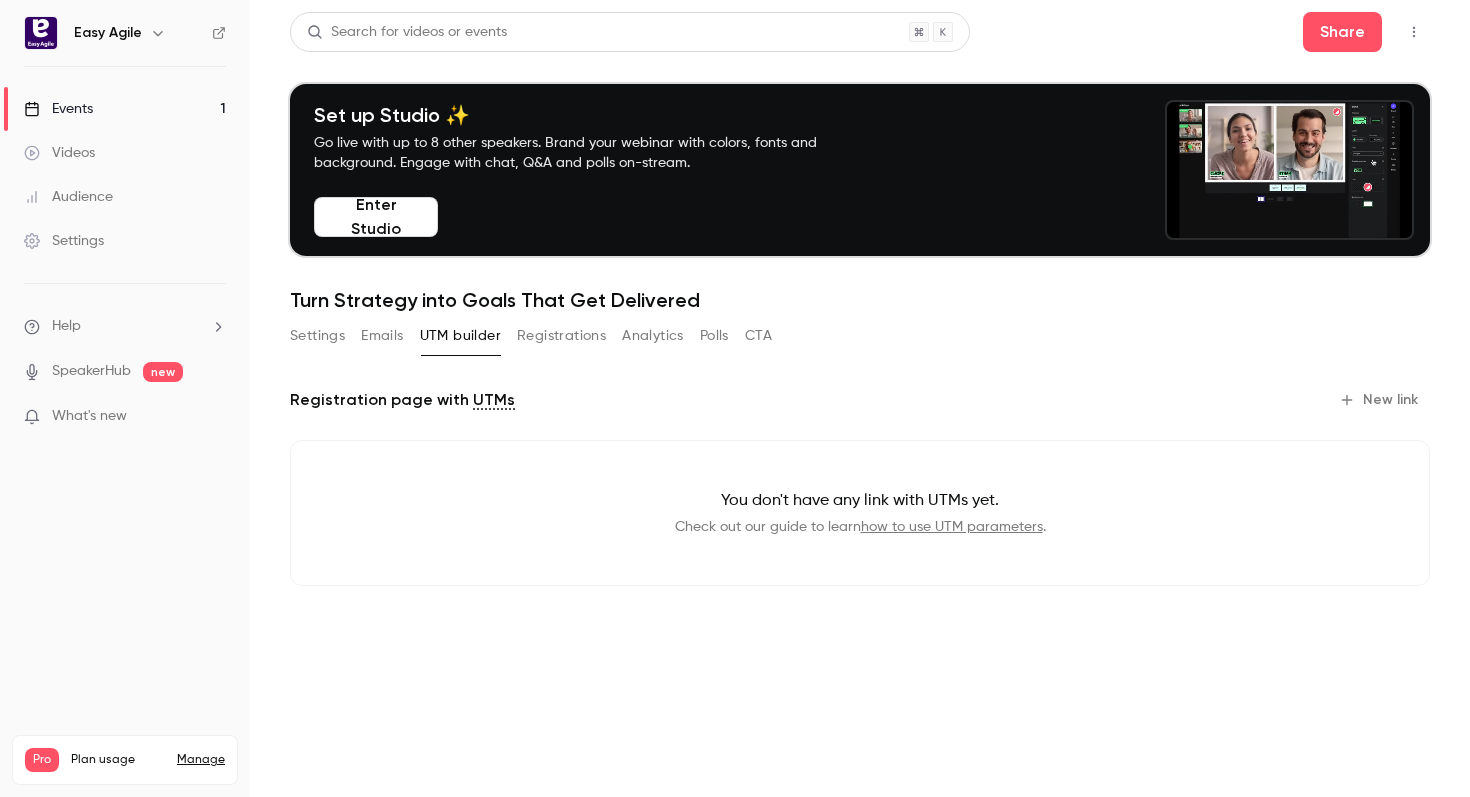 click on "Emails" at bounding box center [382, 336] 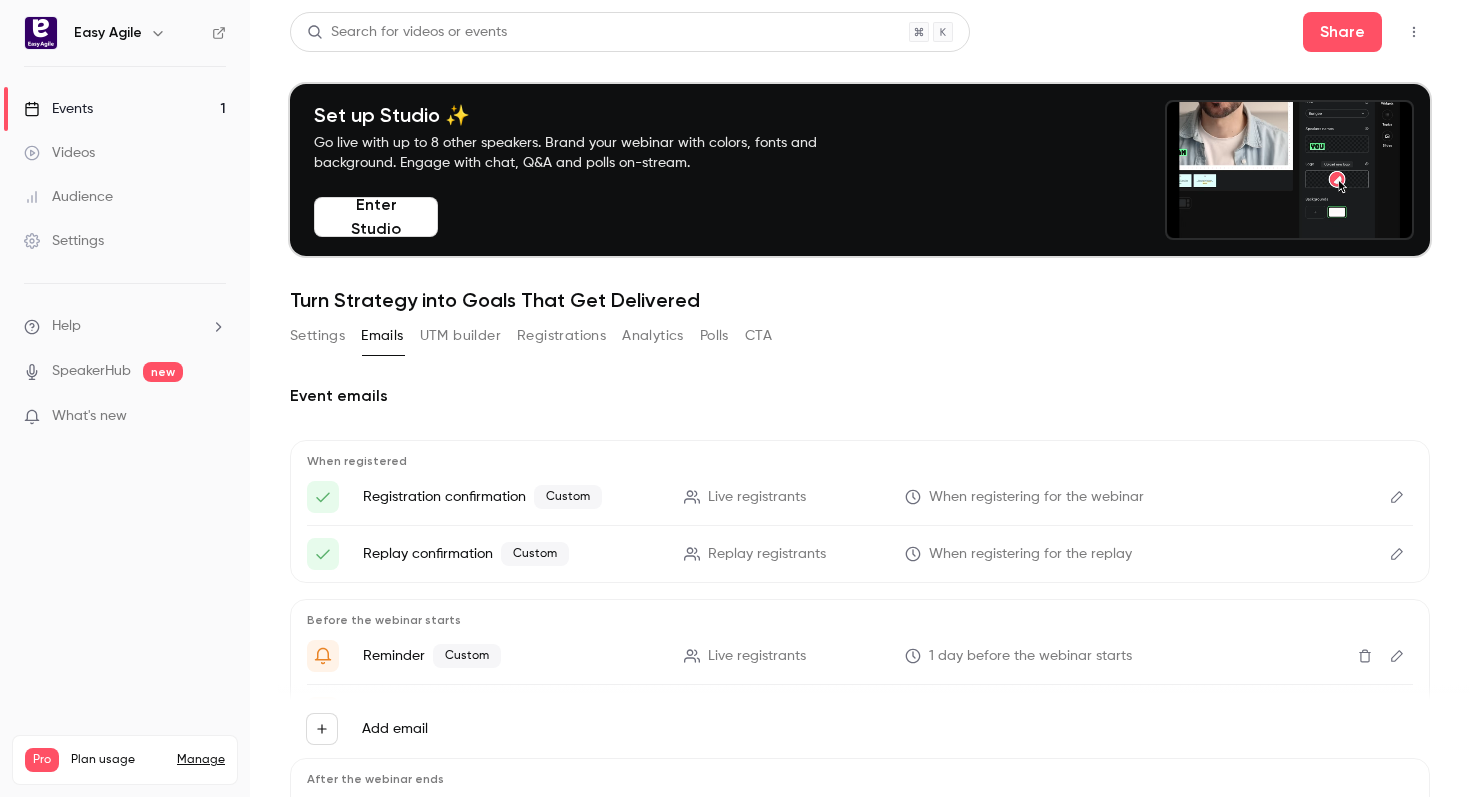 click on "Settings" at bounding box center [317, 336] 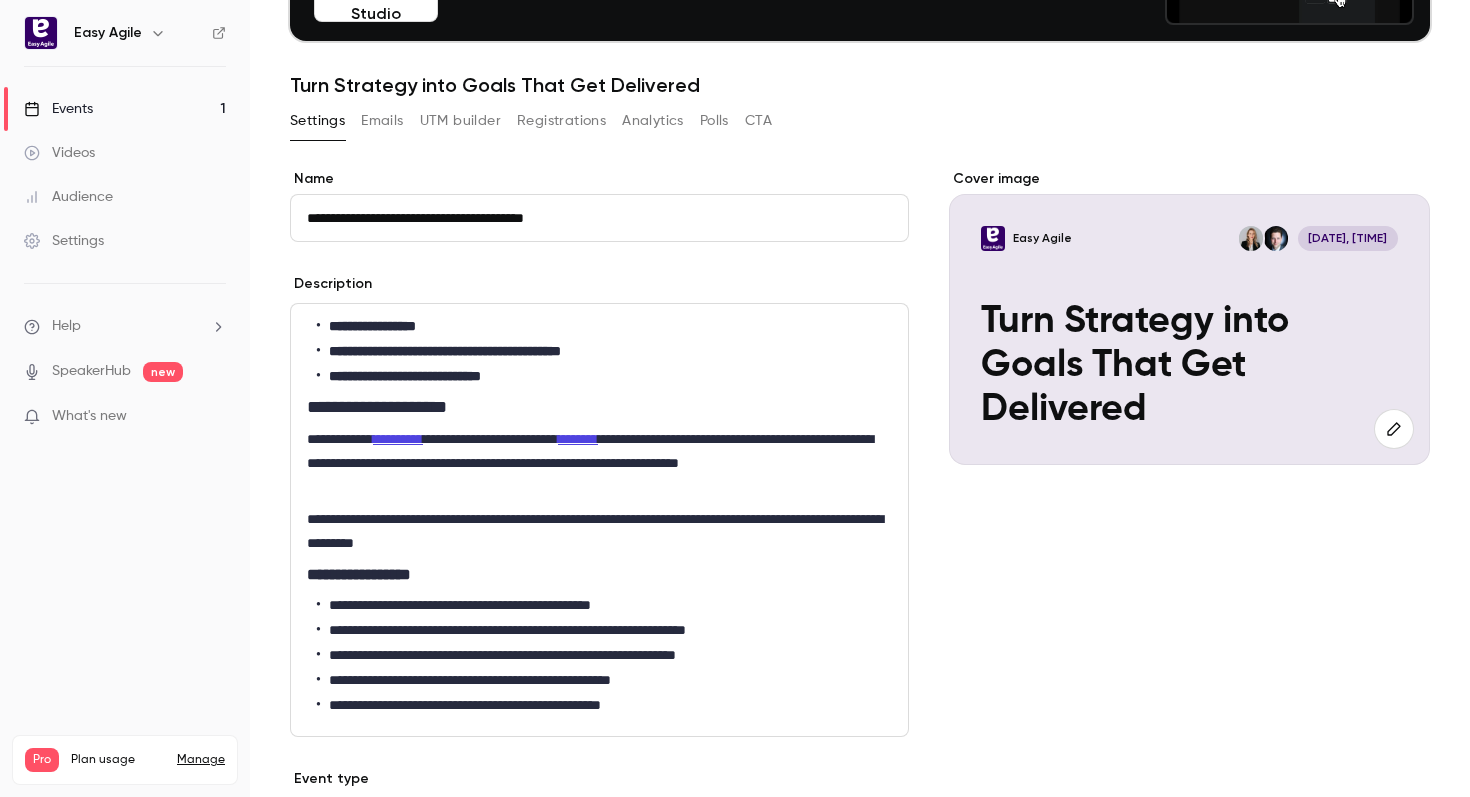 scroll, scrollTop: 0, scrollLeft: 0, axis: both 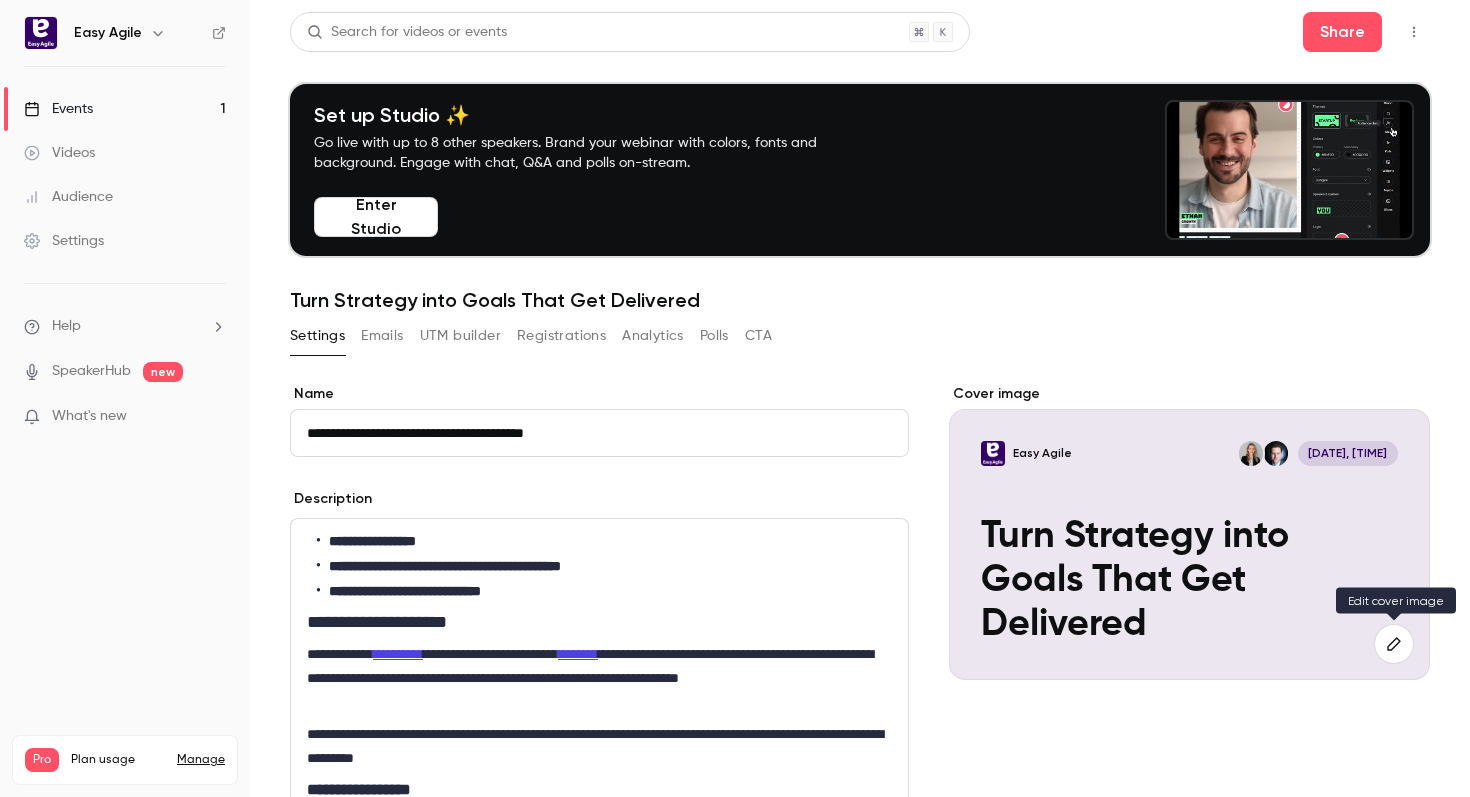 click 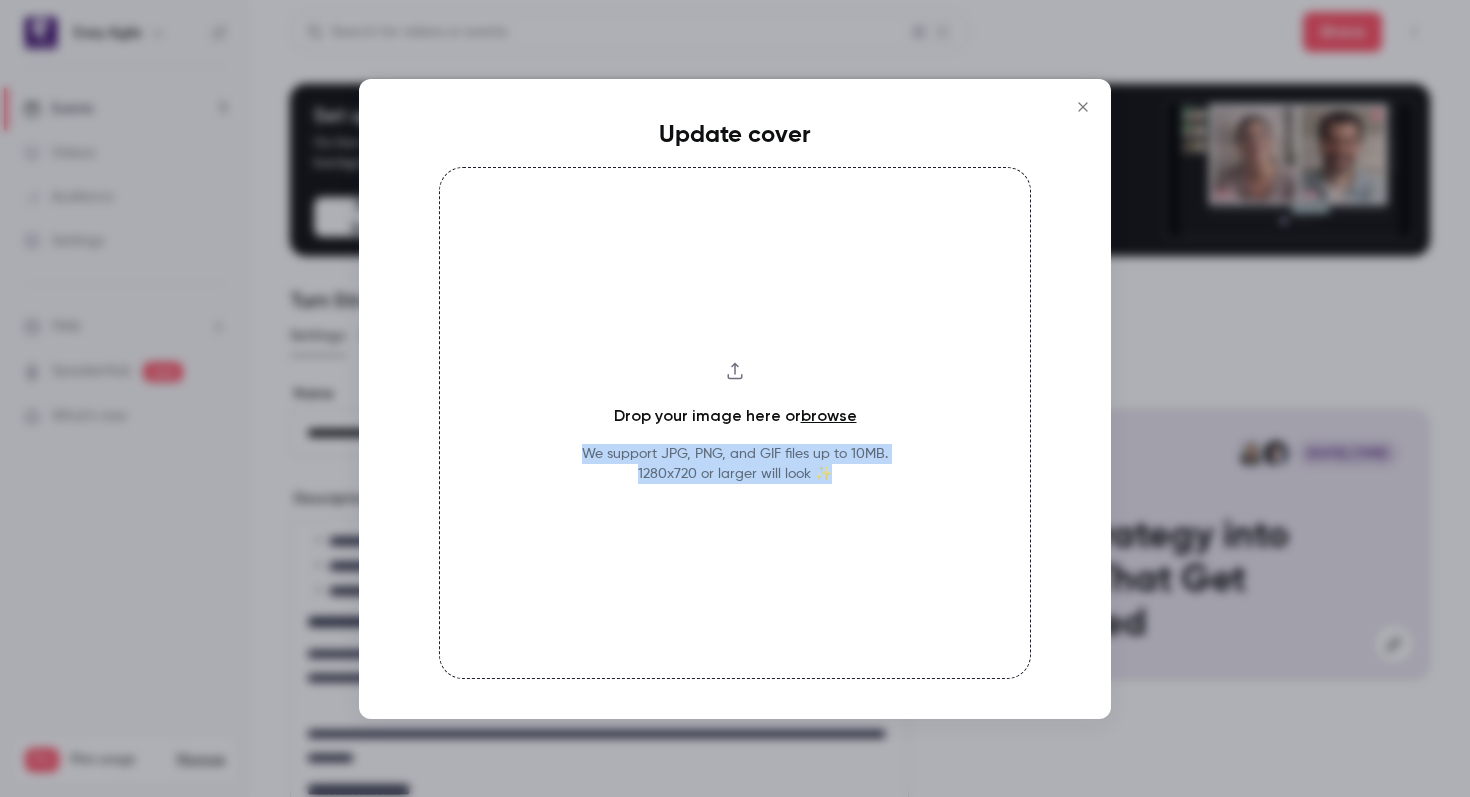 drag, startPoint x: 568, startPoint y: 455, endPoint x: 835, endPoint y: 477, distance: 267.90485 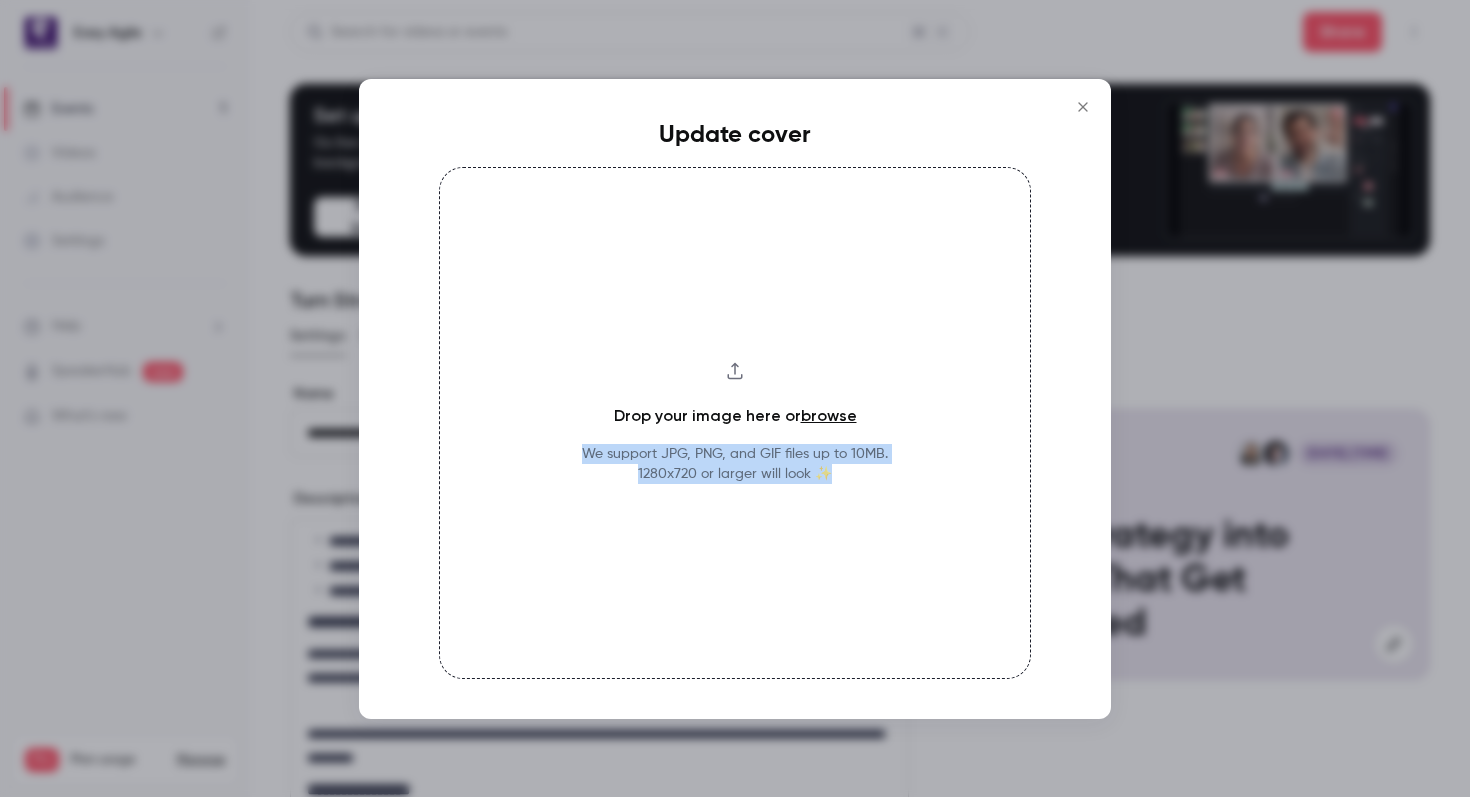 click on "Drop your image here or  browse We support JPG, PNG, and GIF files up to 10MB.
1280x720 or larger will look ✨" at bounding box center [735, 423] 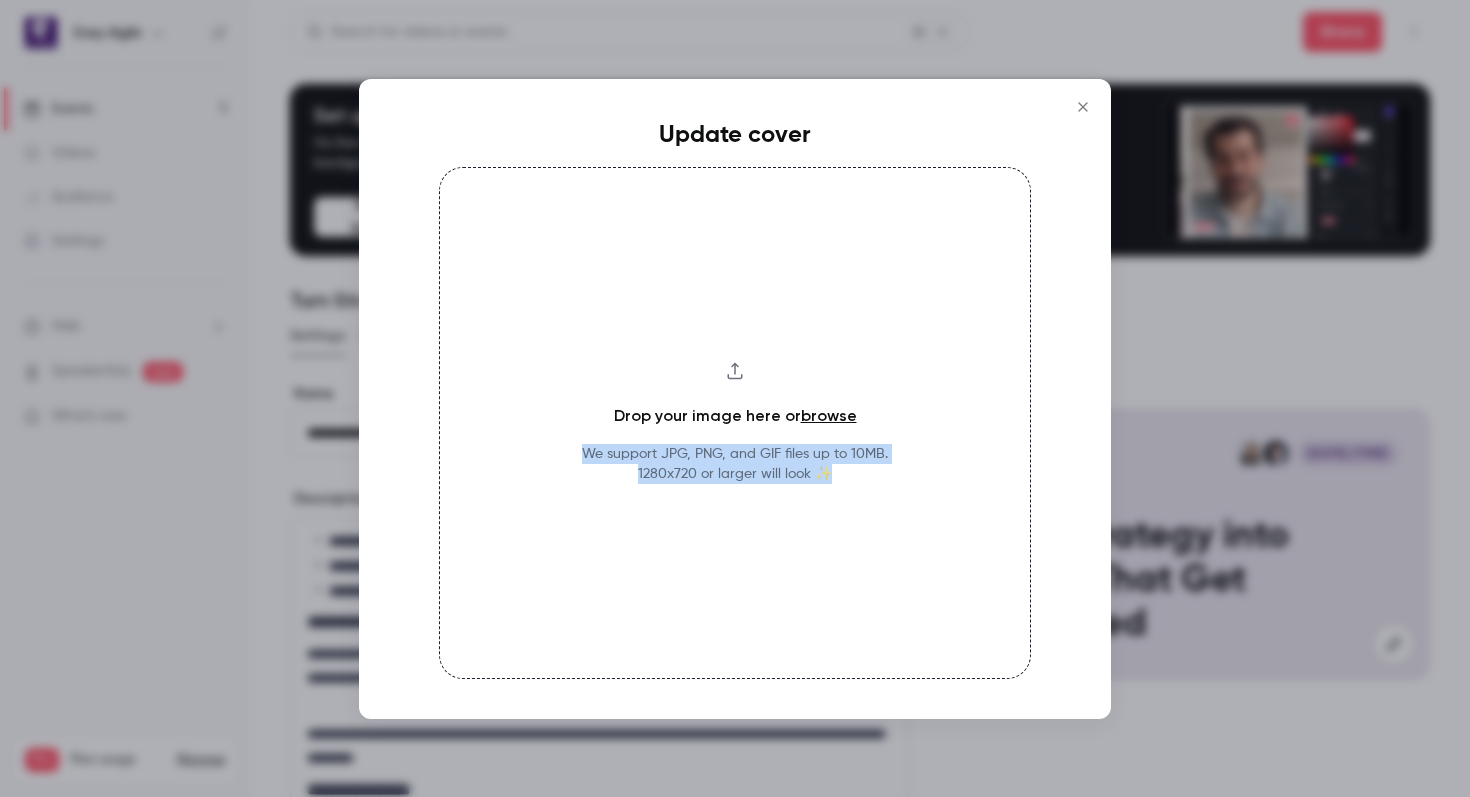 type 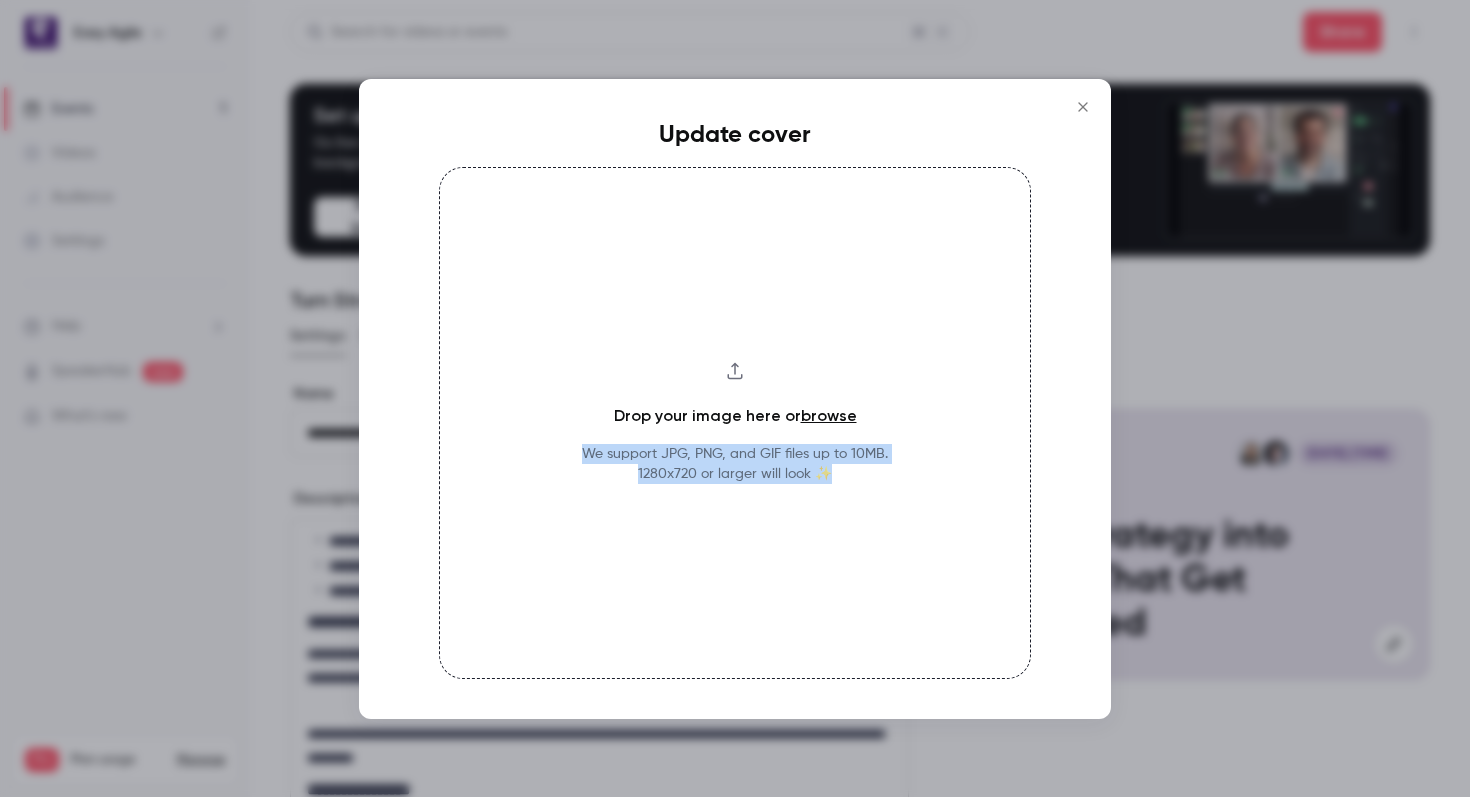 copy on "We support JPG, PNG, and GIF files up to 10MB.
1280x720 or larger will look ✨" 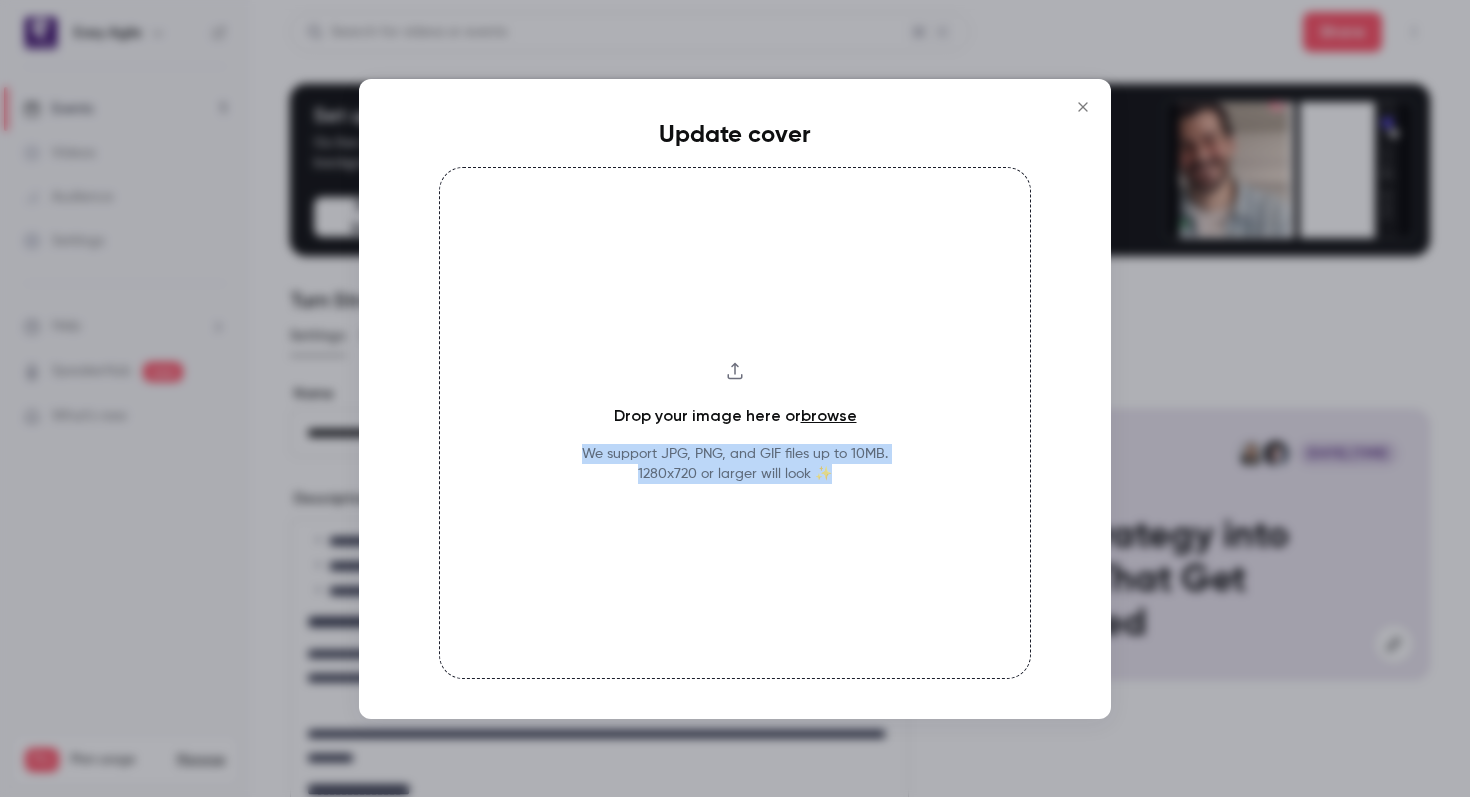 click 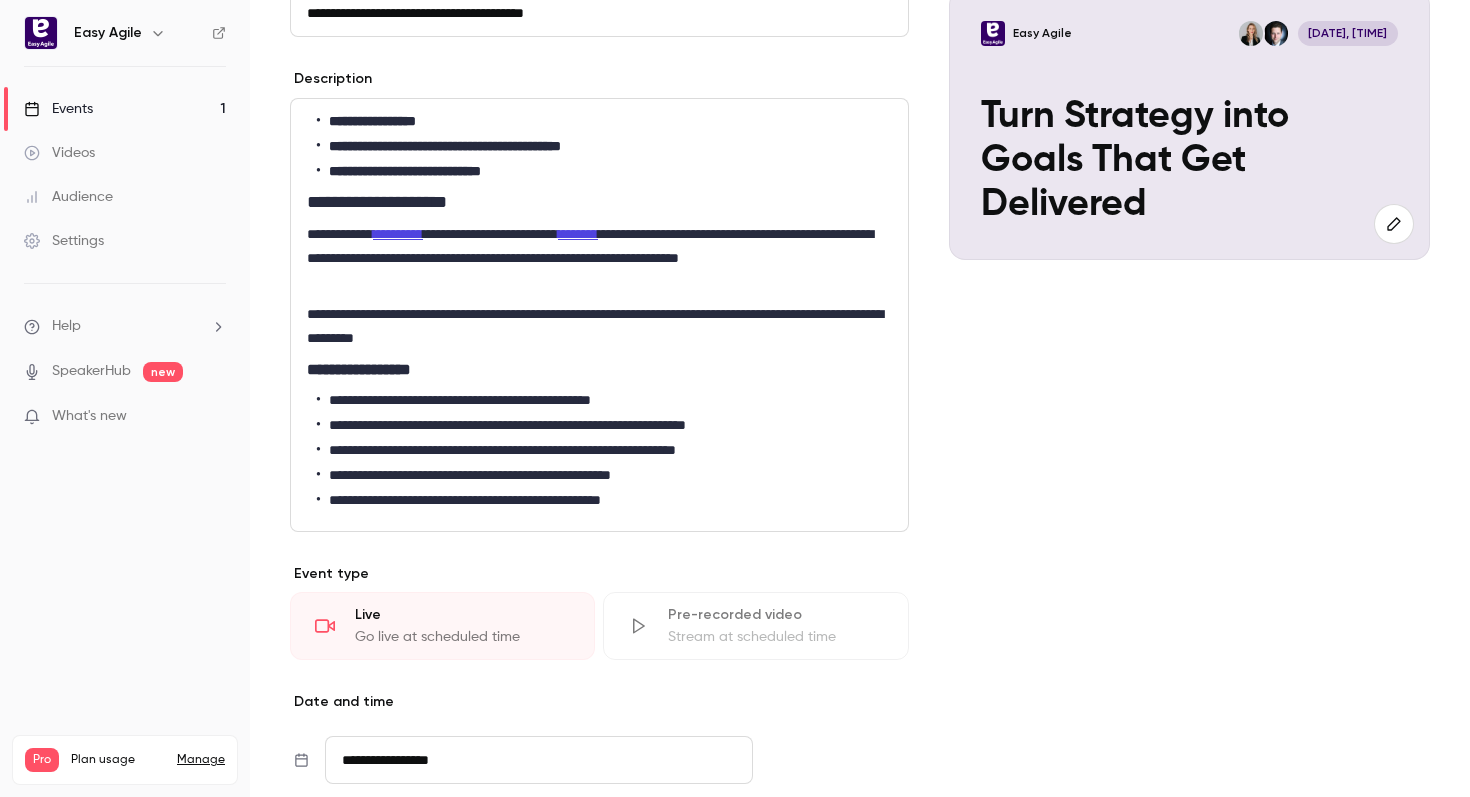 scroll, scrollTop: 0, scrollLeft: 0, axis: both 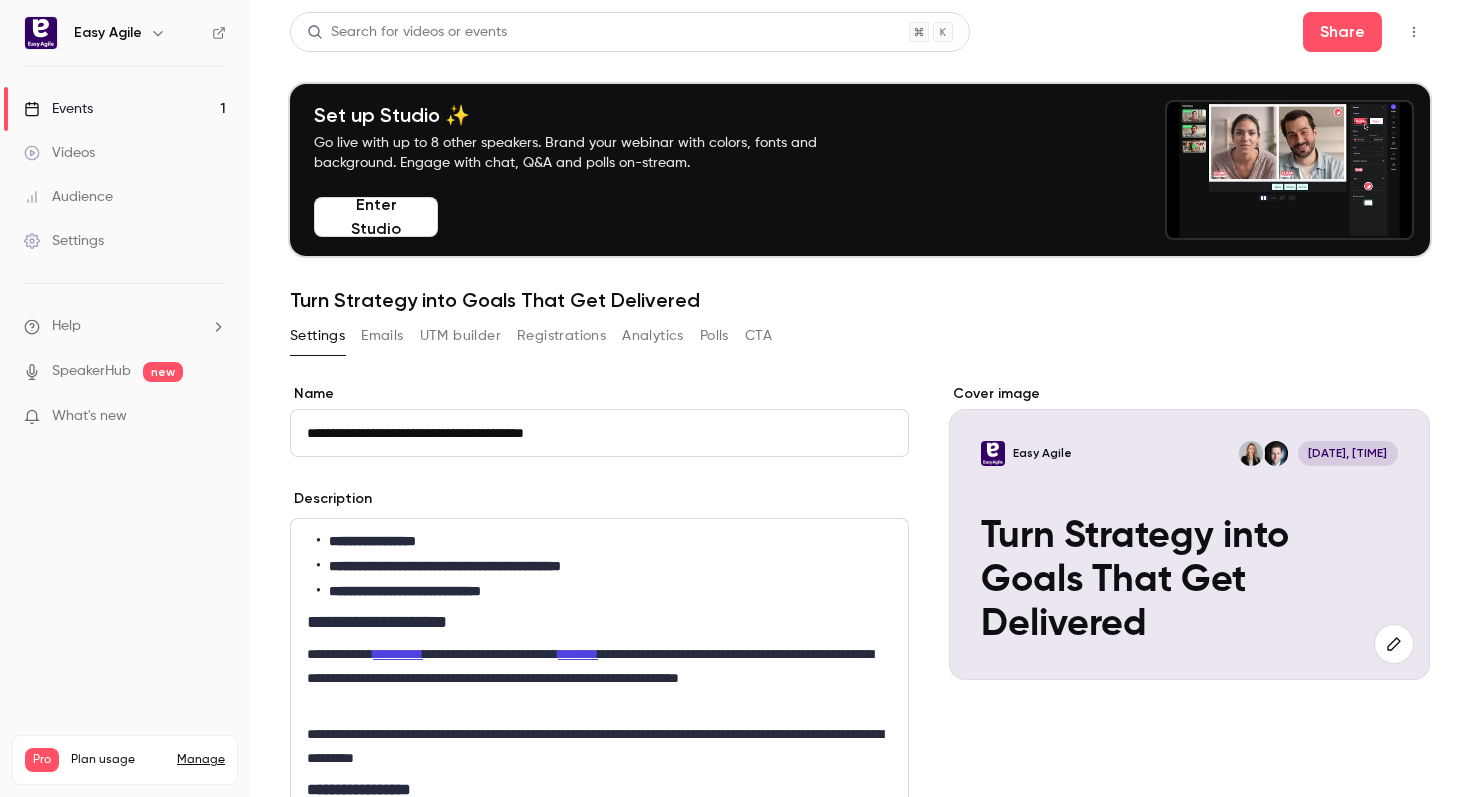 click on "Registrations" at bounding box center [561, 336] 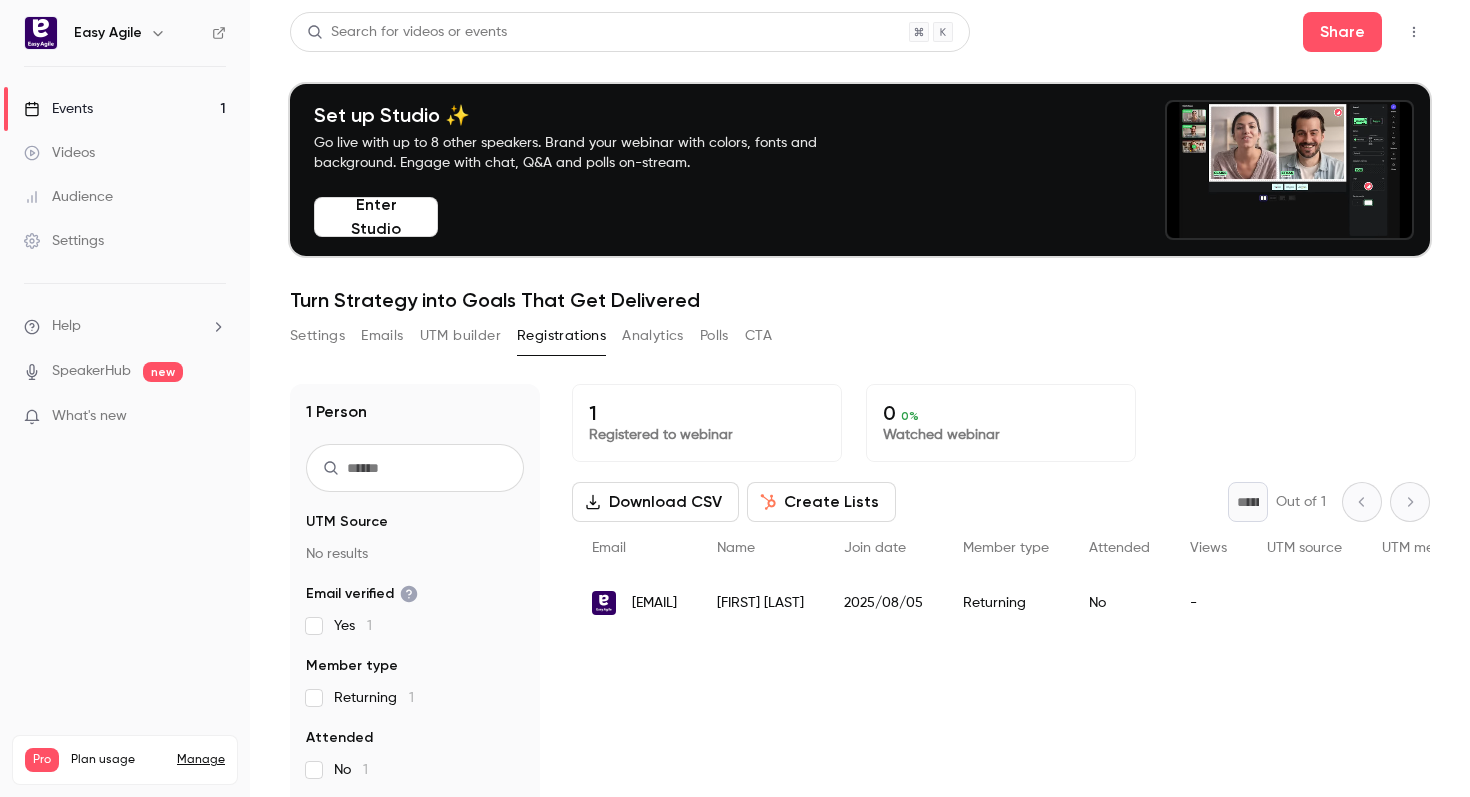 click on "Analytics" at bounding box center [653, 336] 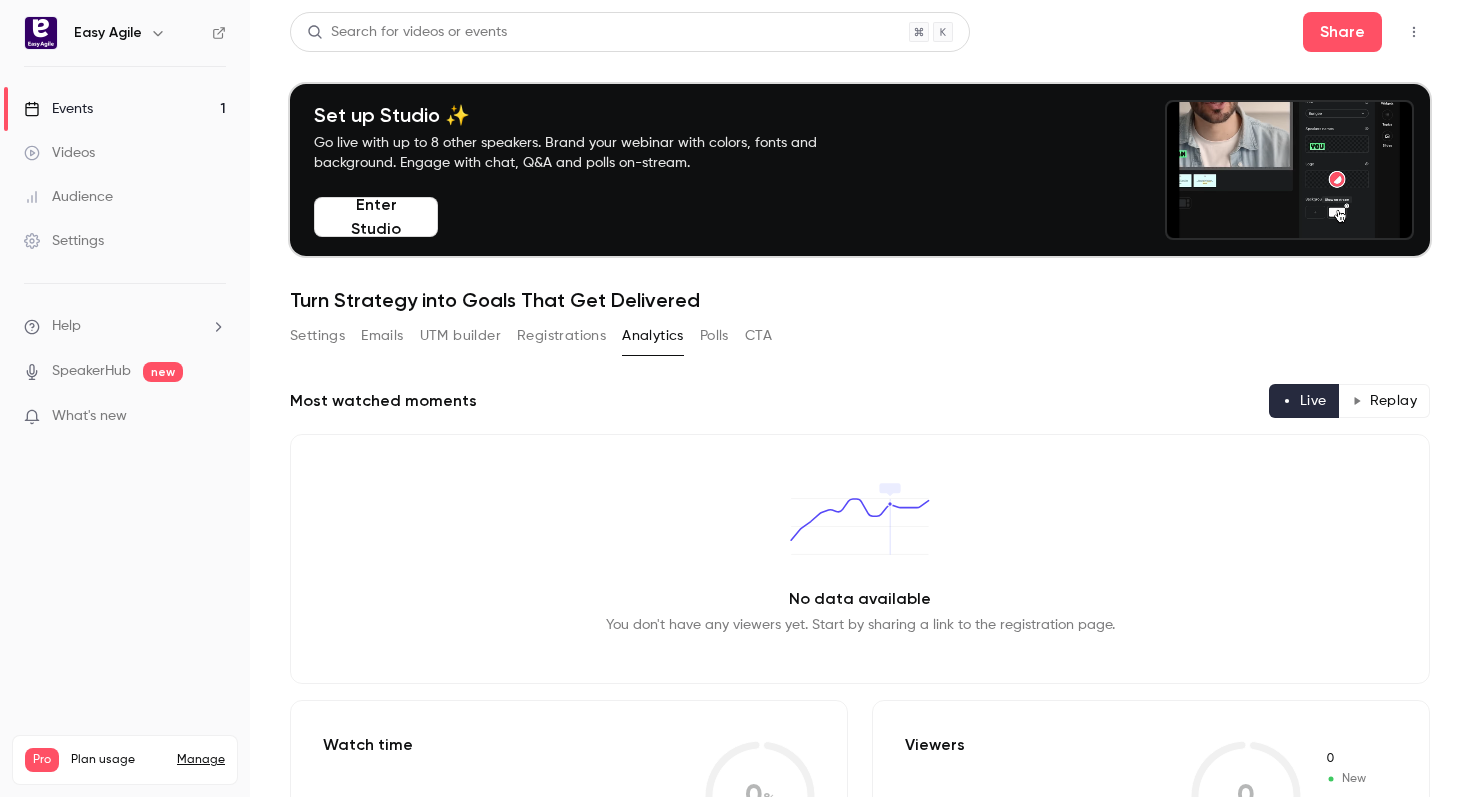 click on "Polls" at bounding box center [714, 336] 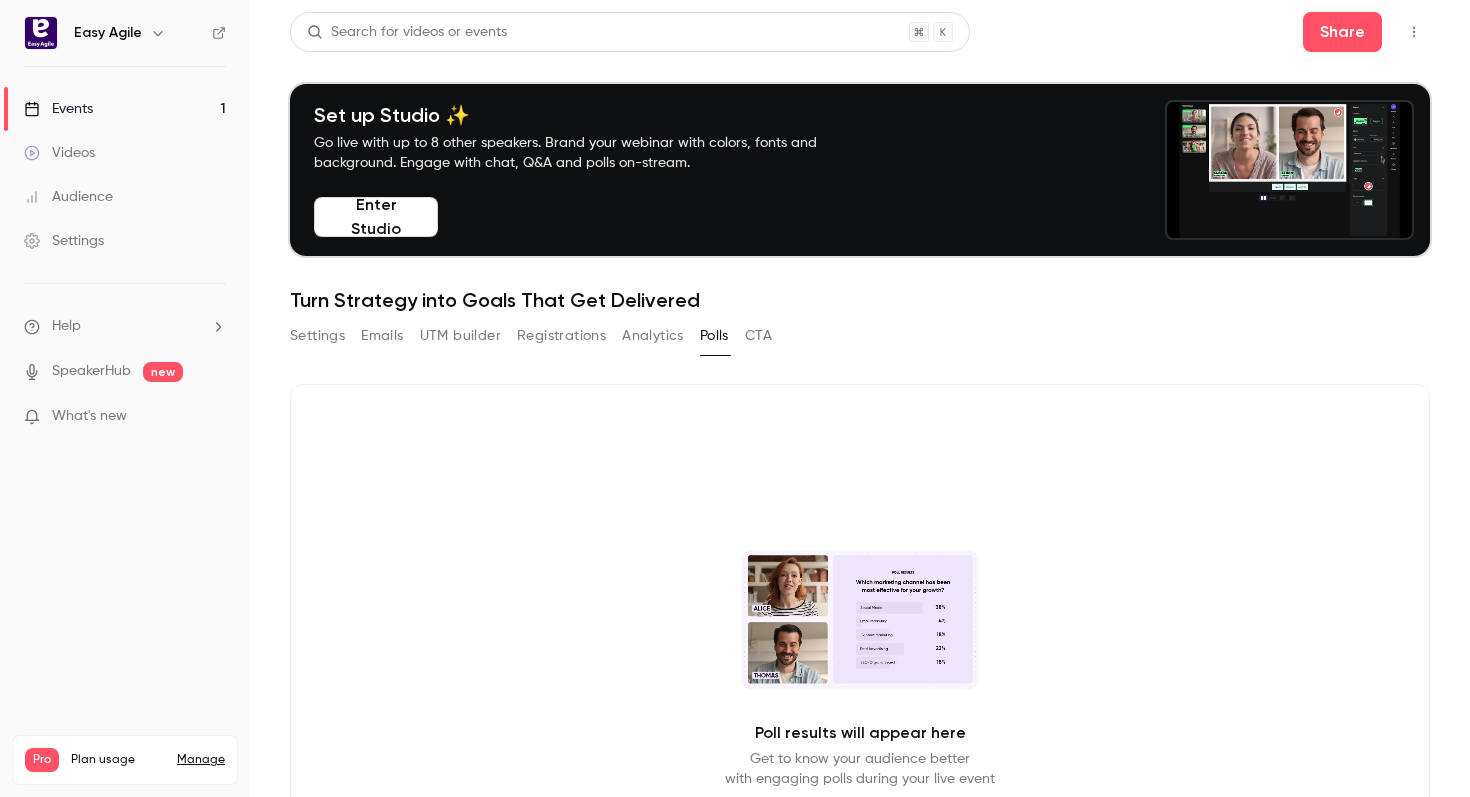 click on "Settings Emails UTM builder Registrations Analytics Polls CTA" at bounding box center [860, 340] 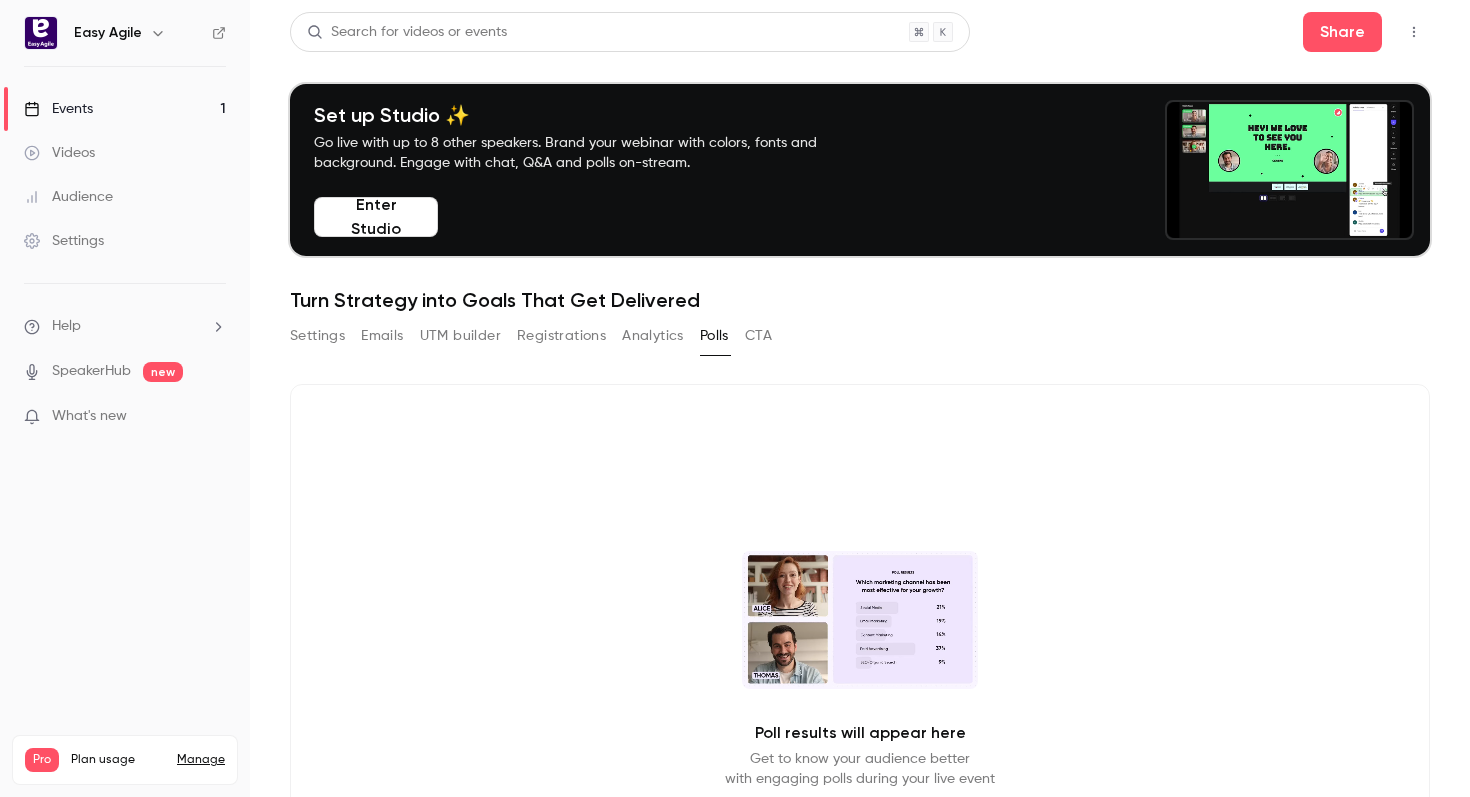 click on "CTA" at bounding box center (758, 336) 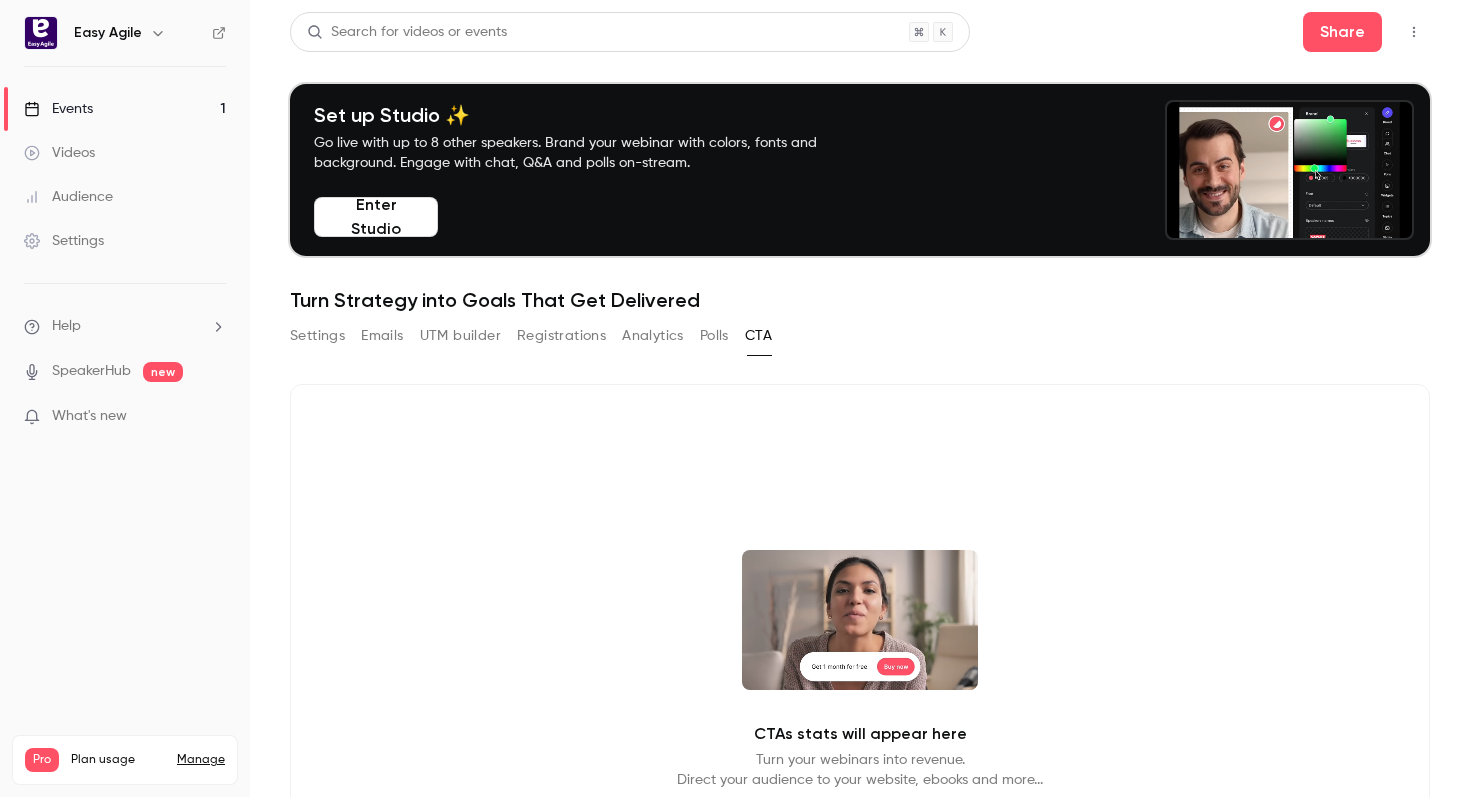 click on "Registrations" at bounding box center [561, 336] 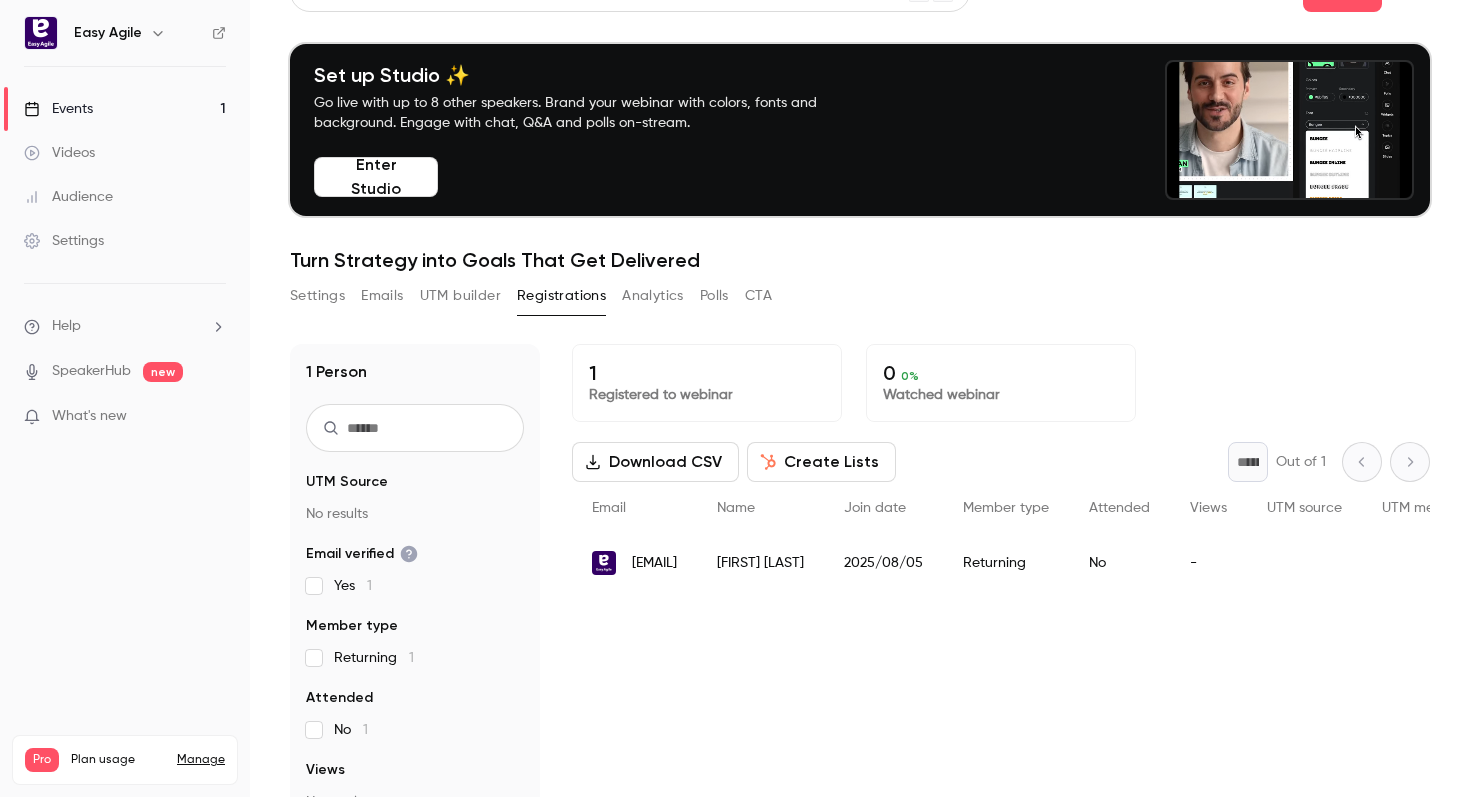 scroll, scrollTop: 0, scrollLeft: 0, axis: both 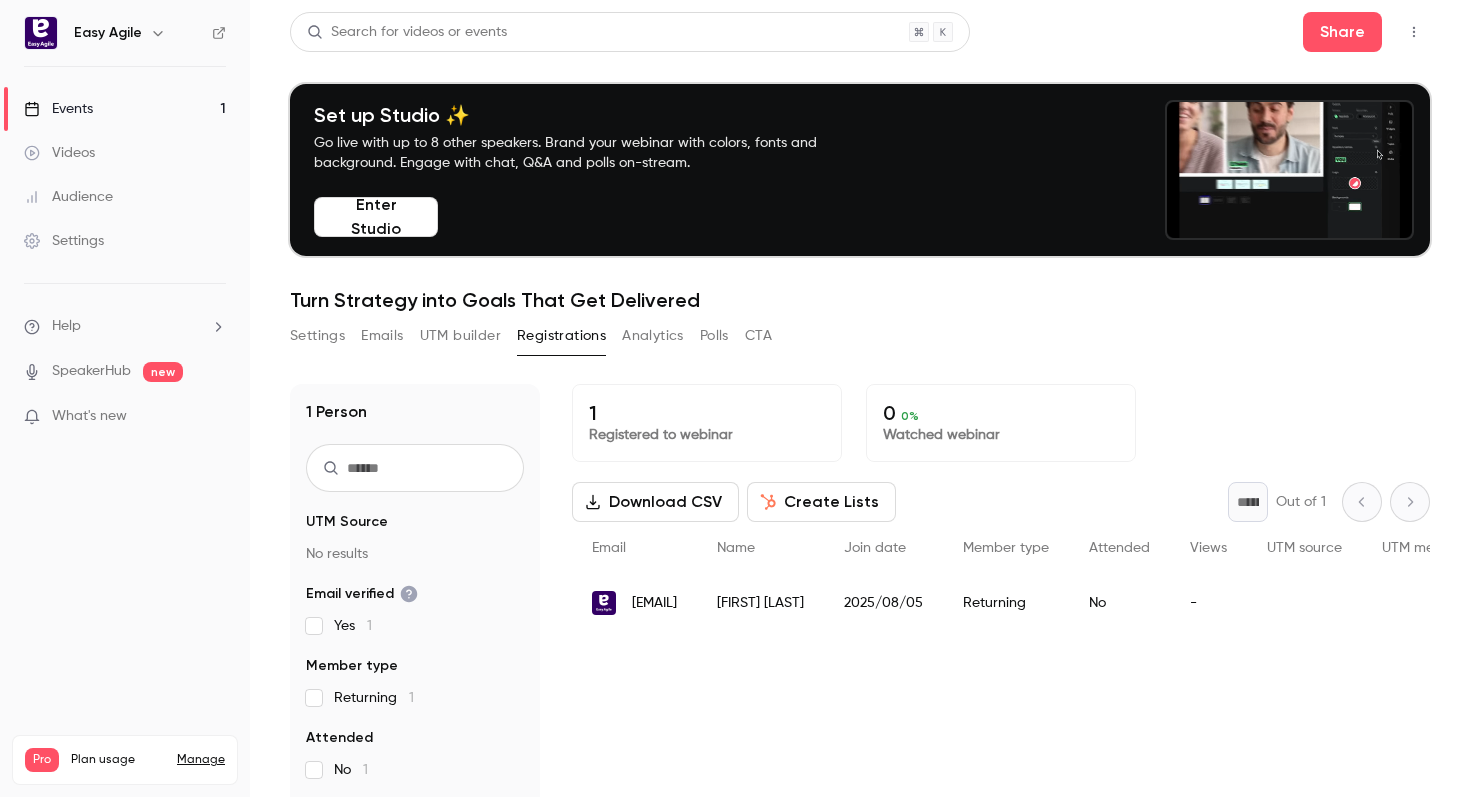 click on "Settings" at bounding box center [317, 336] 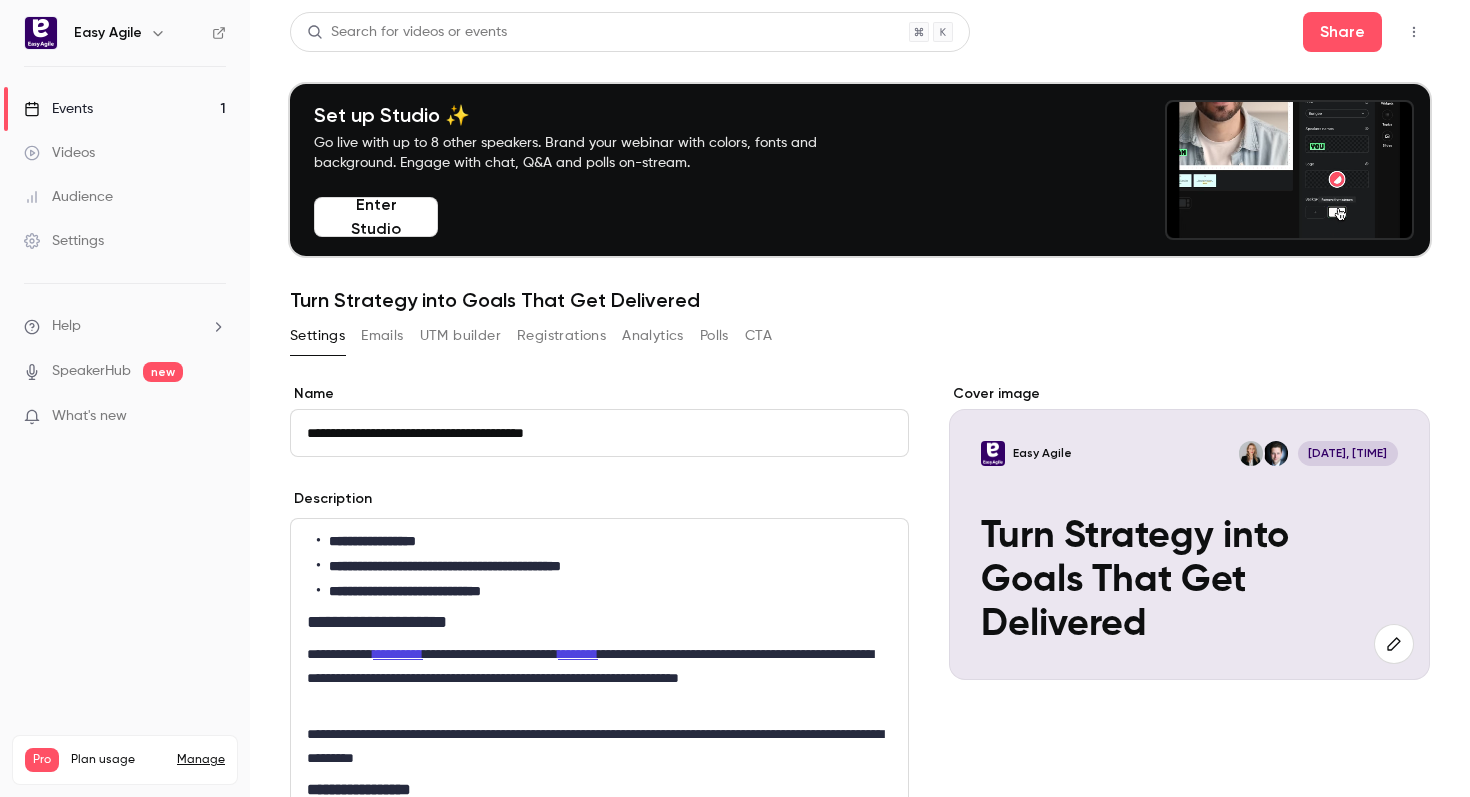 click on "**********" at bounding box center [599, 433] 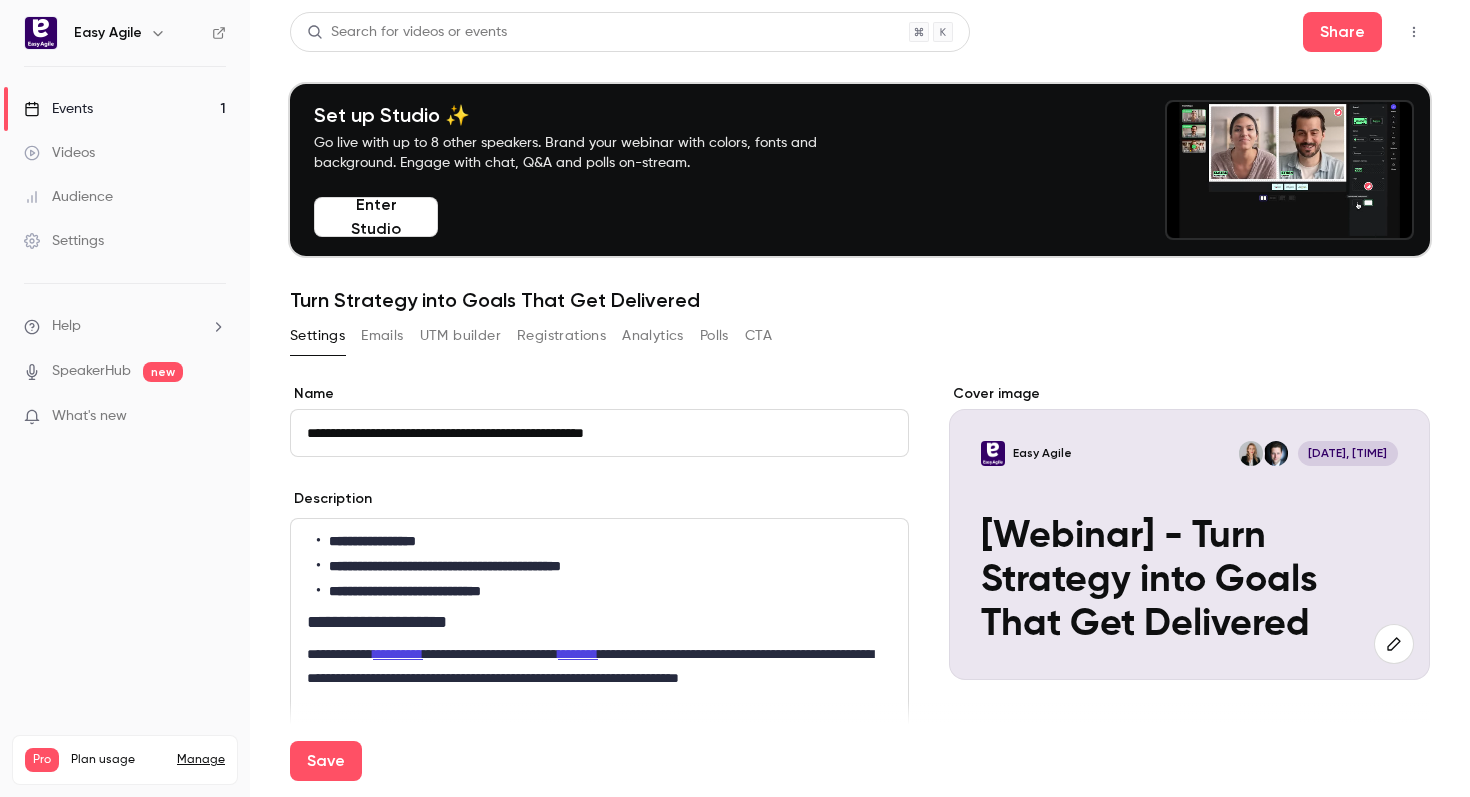 click on "**********" at bounding box center [599, 433] 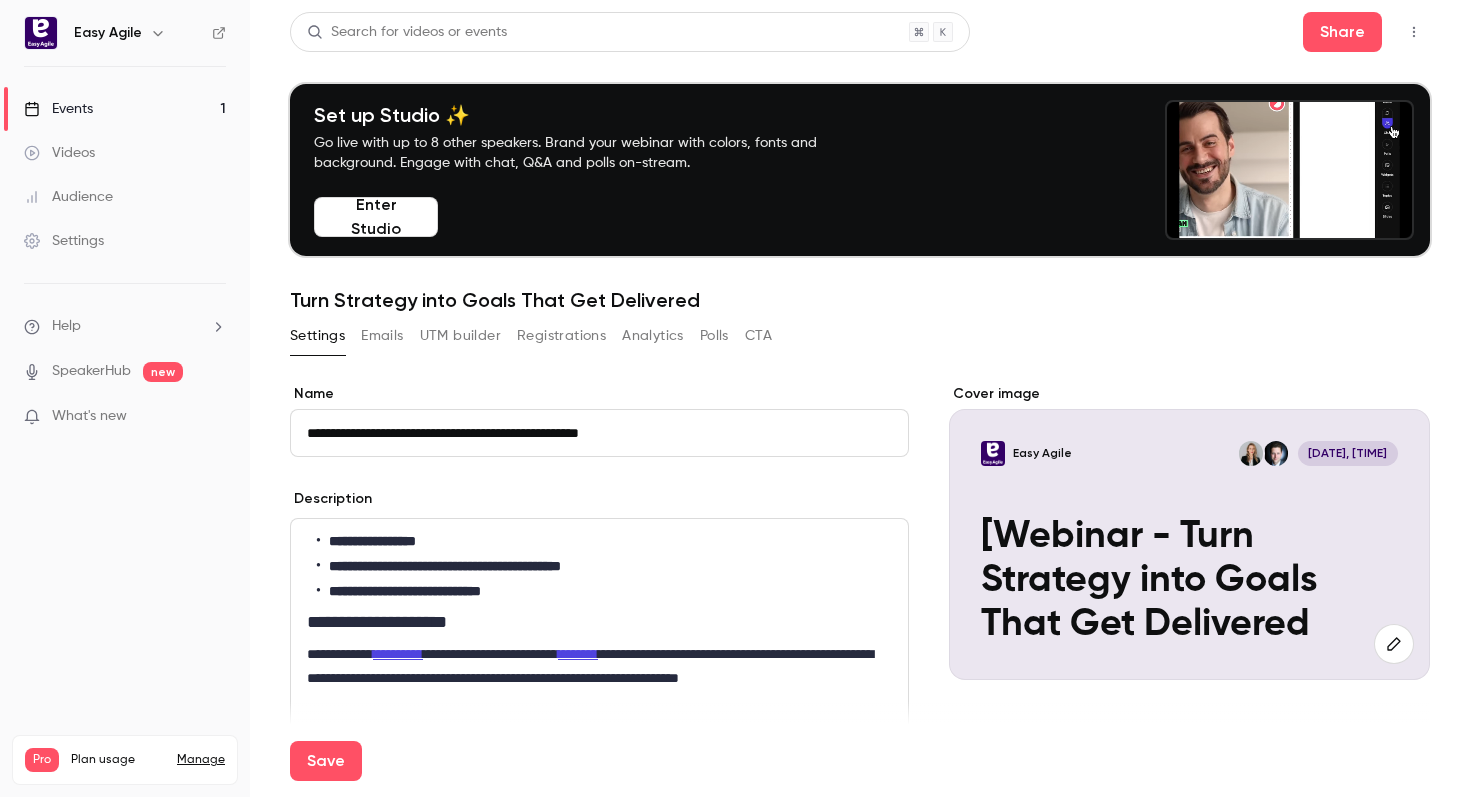 click on "**********" at bounding box center [599, 433] 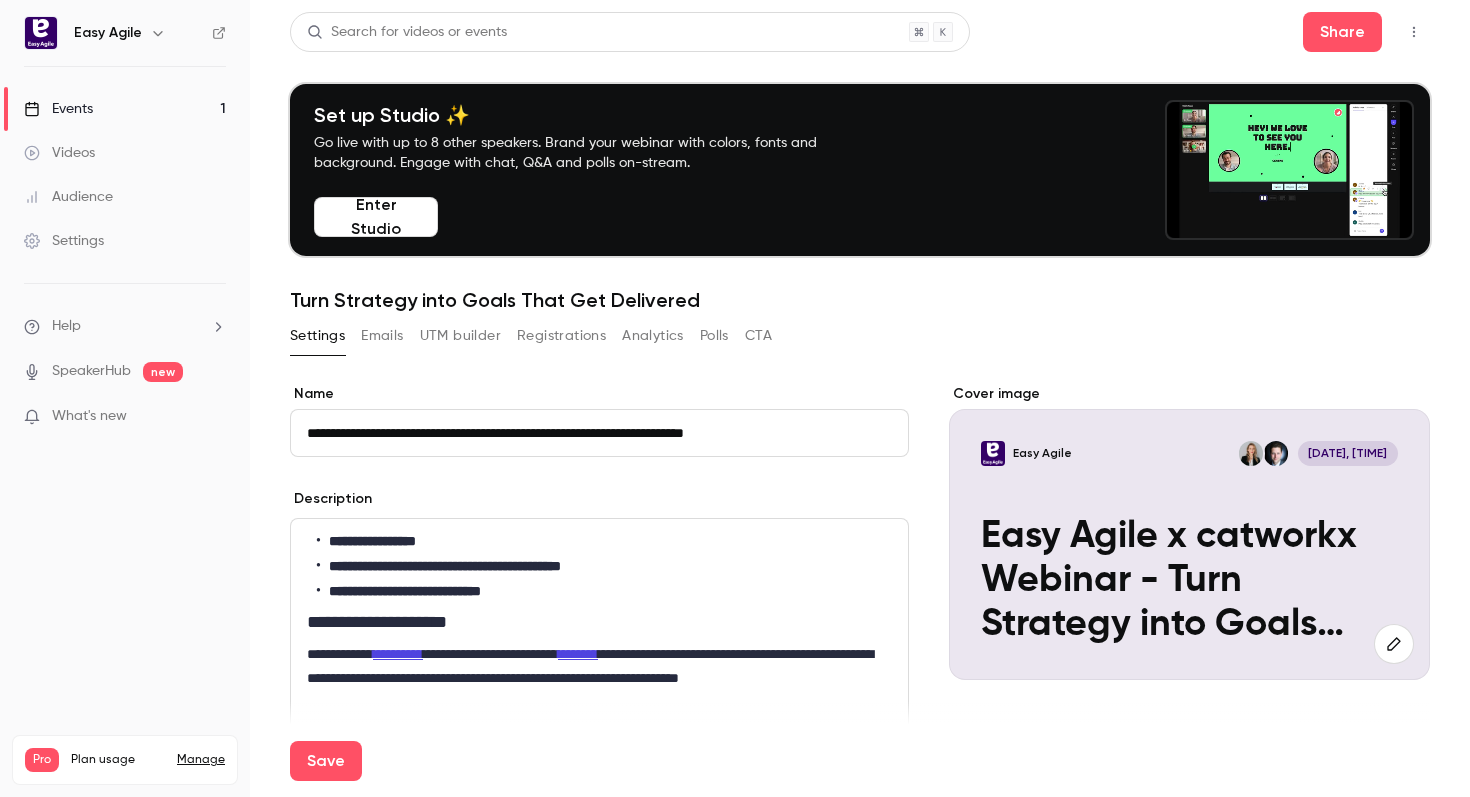 click on "**********" at bounding box center (599, 433) 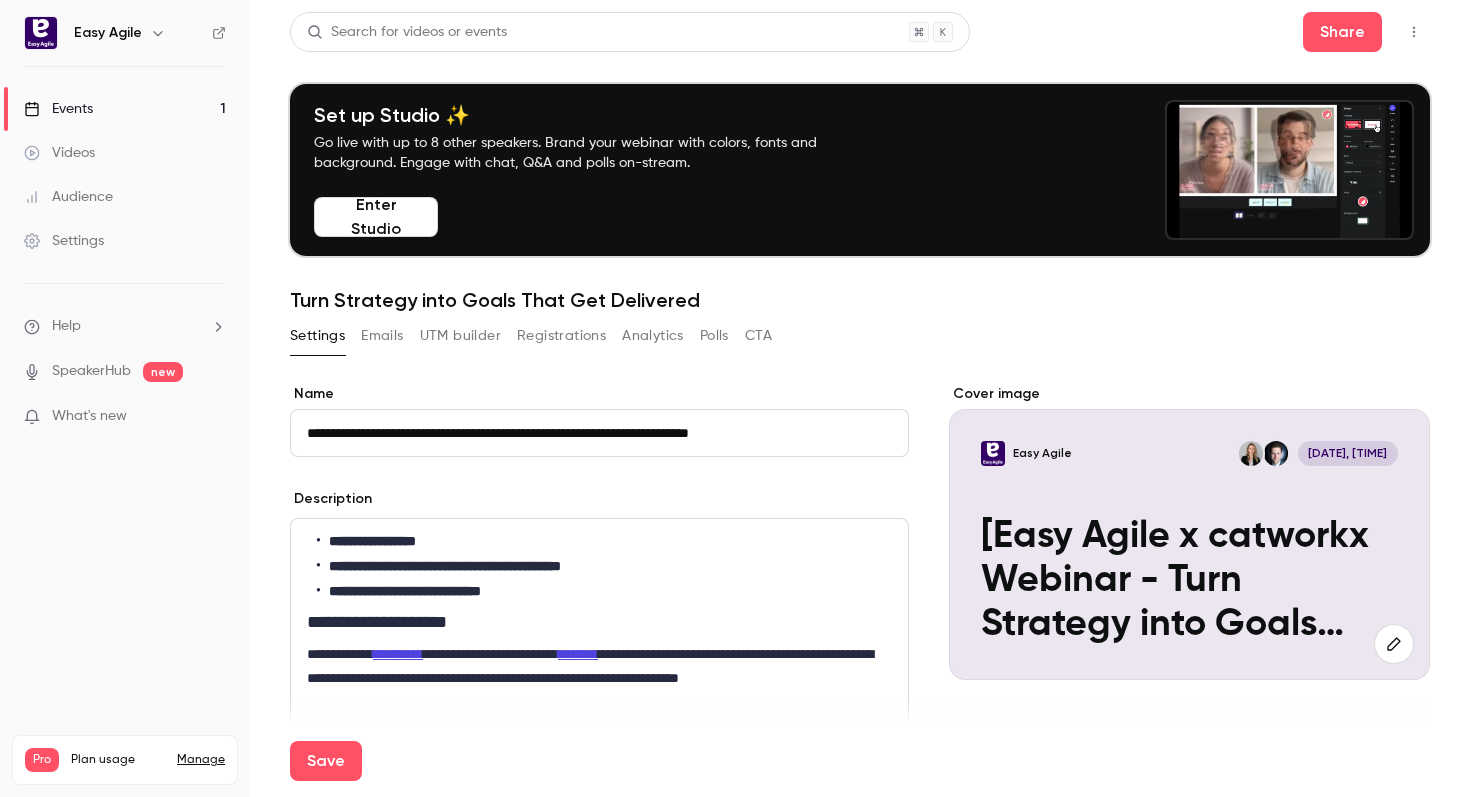 click on "**********" at bounding box center [599, 433] 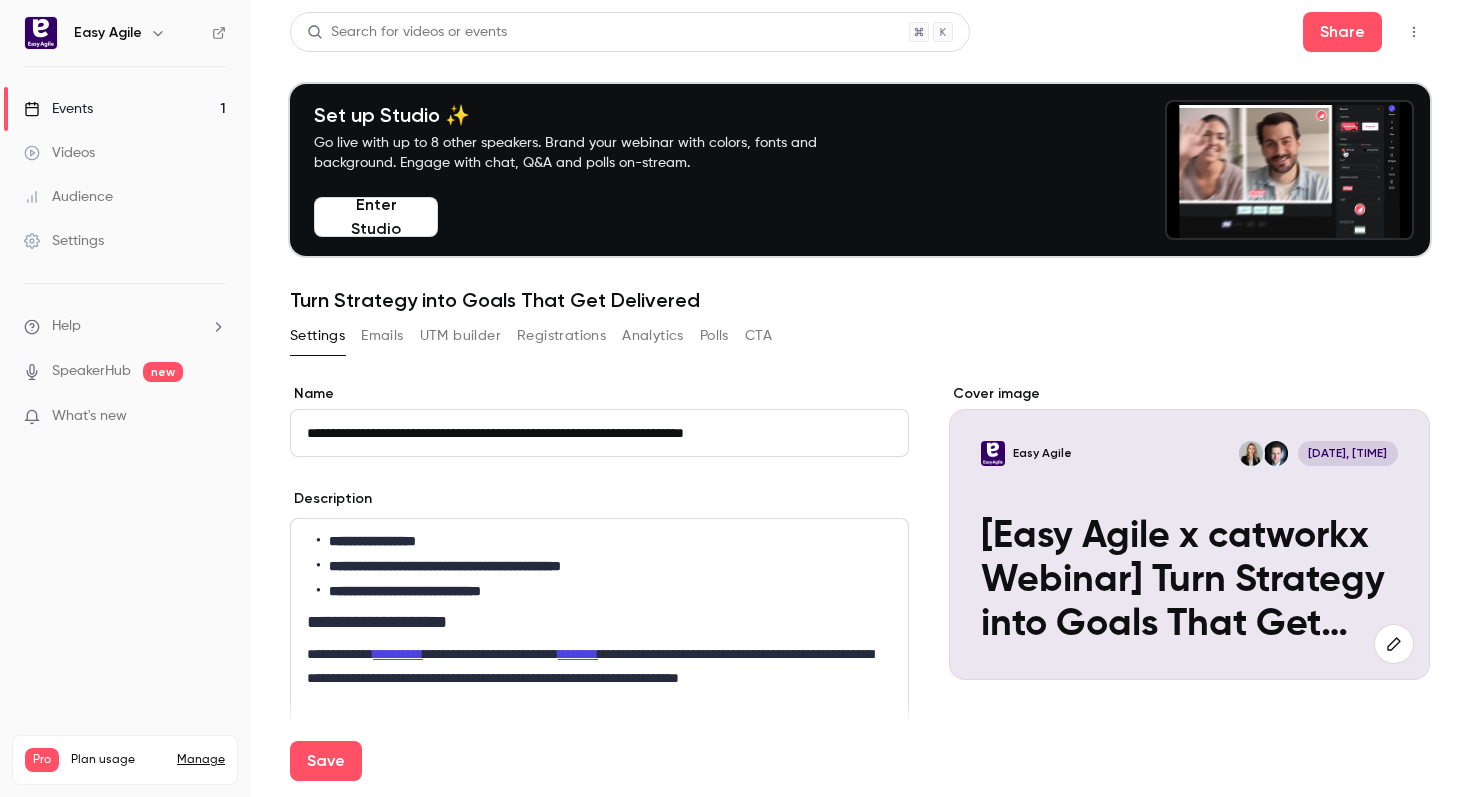 click on "**********" at bounding box center [599, 433] 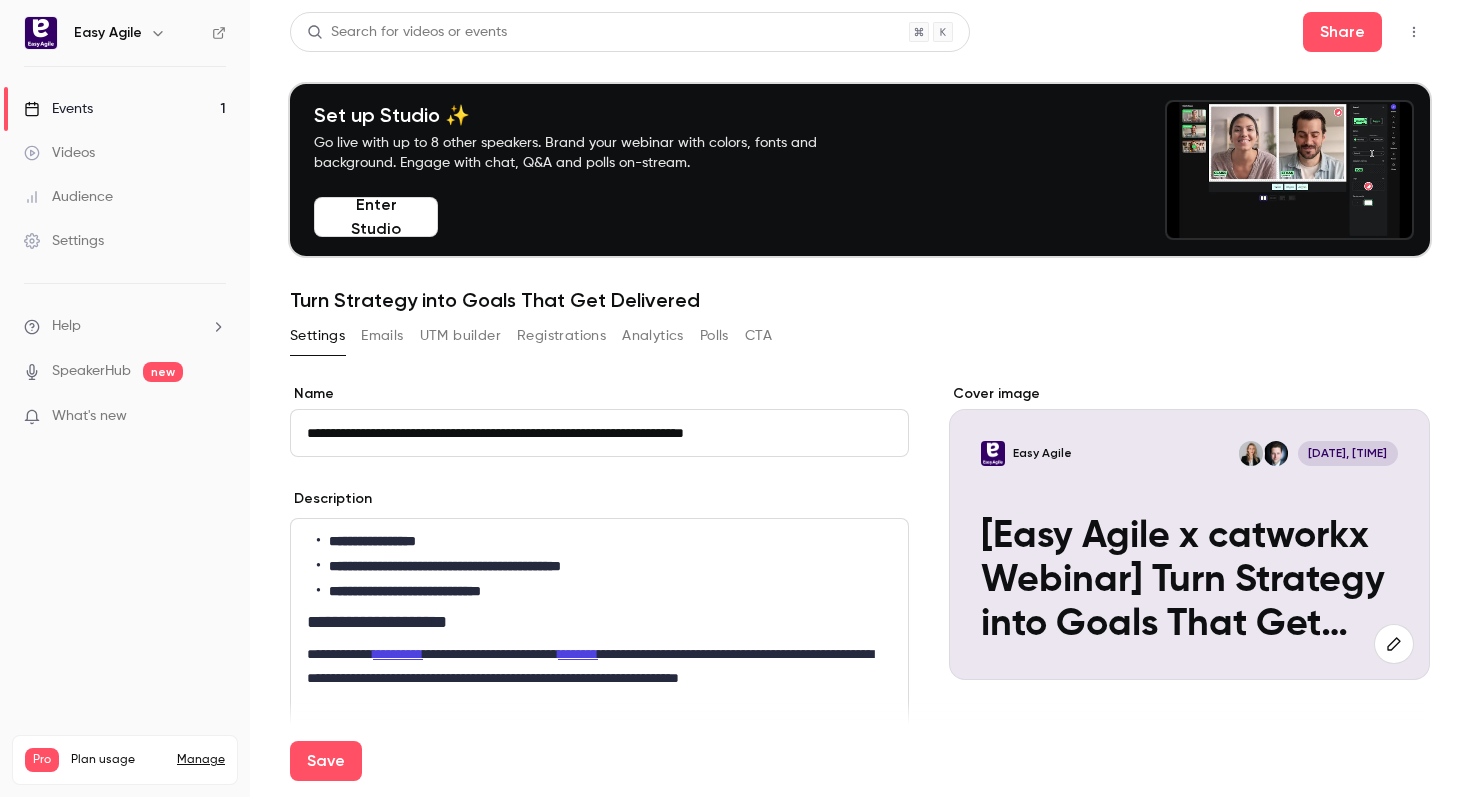 click on "**********" at bounding box center (599, 433) 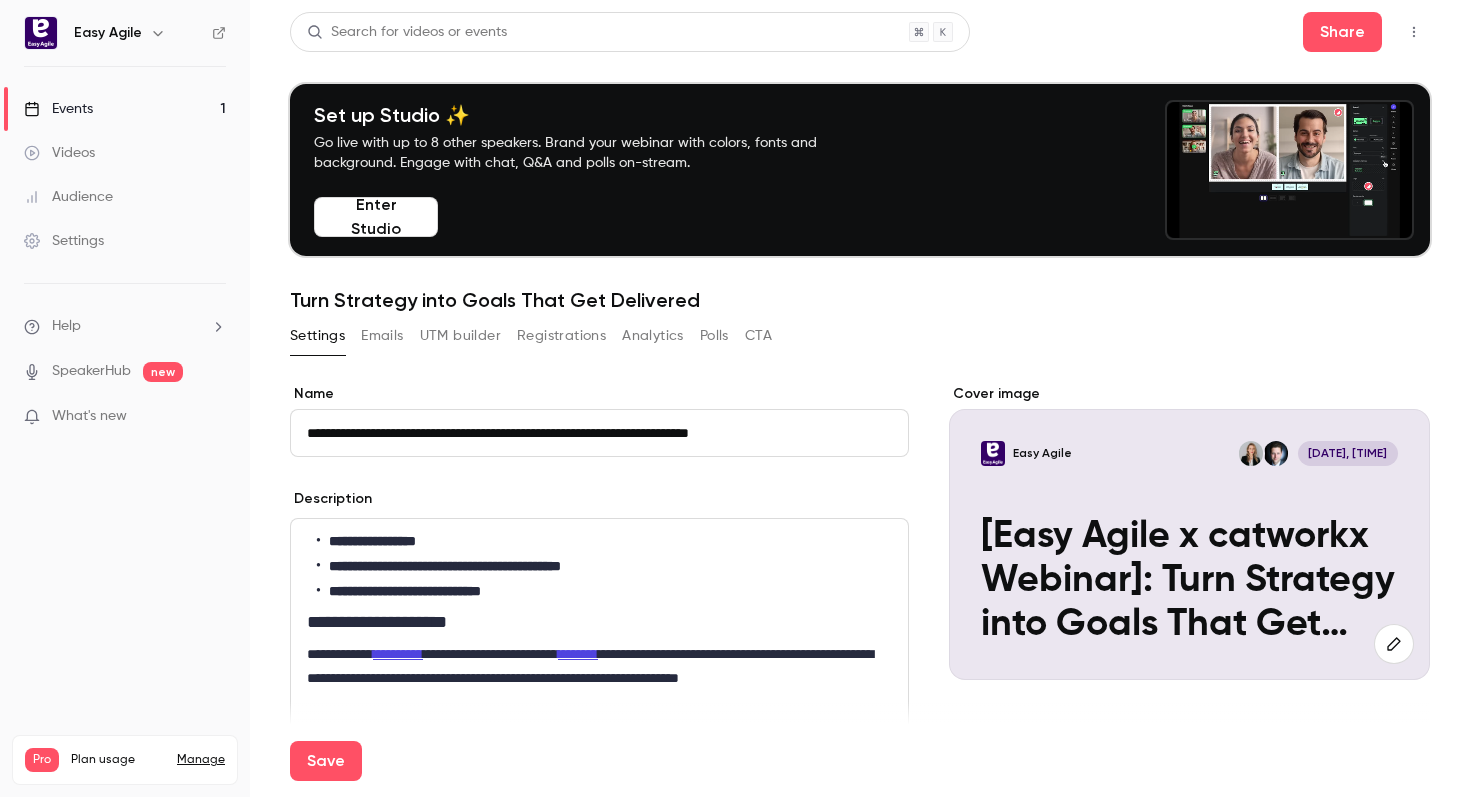 click on "**********" at bounding box center (599, 1065) 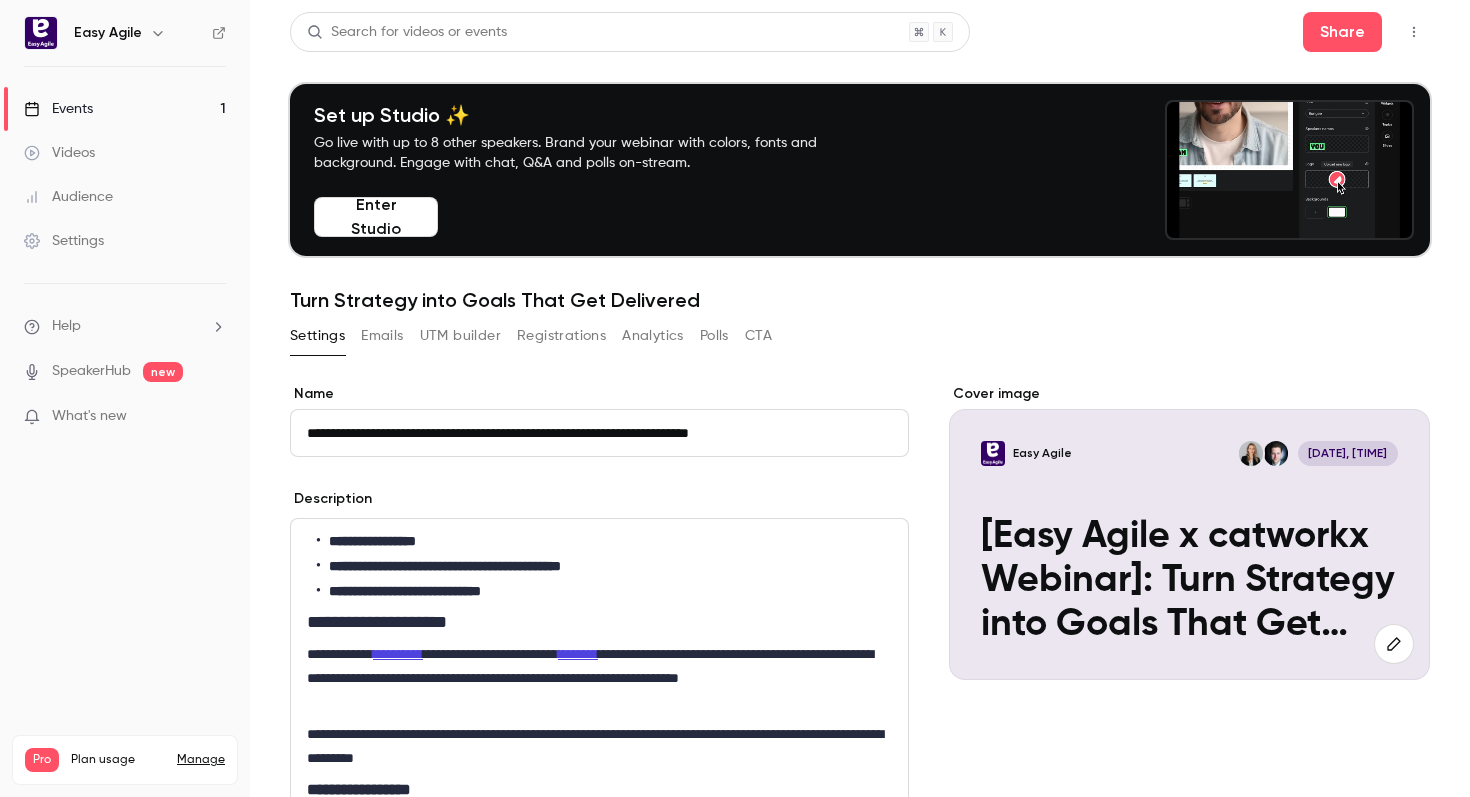 click on "Emails" at bounding box center (382, 336) 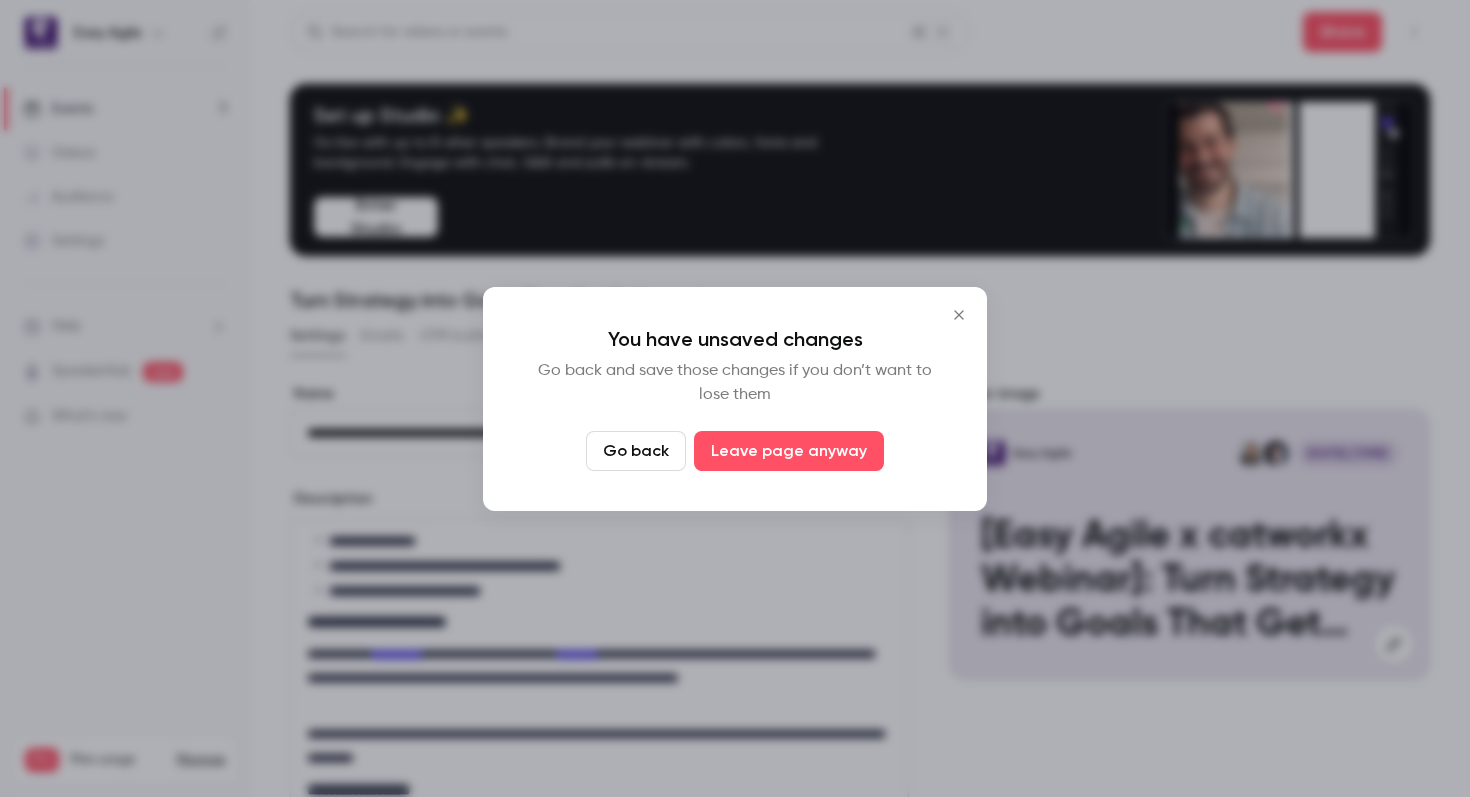 click at bounding box center (959, 315) 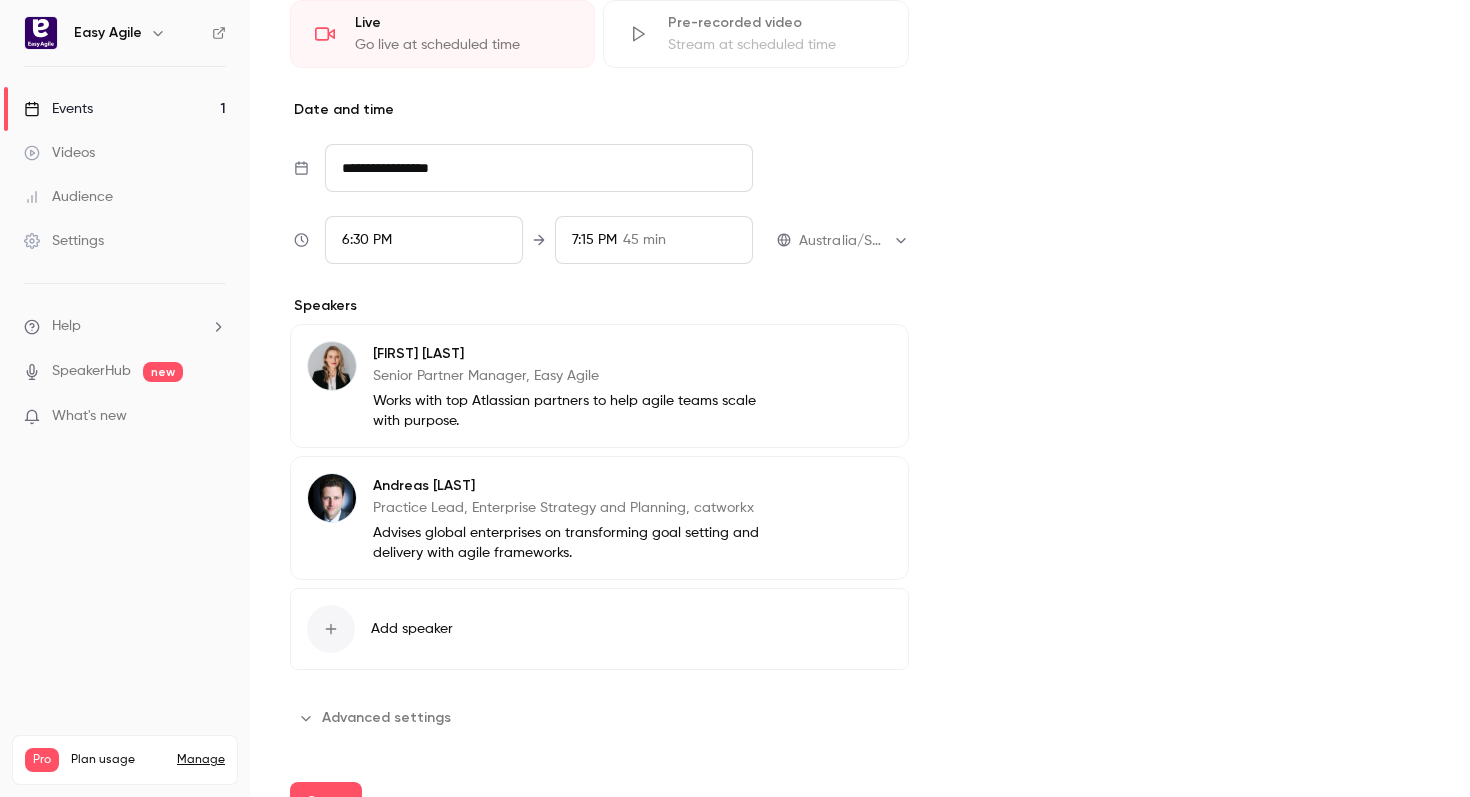 scroll, scrollTop: 1053, scrollLeft: 0, axis: vertical 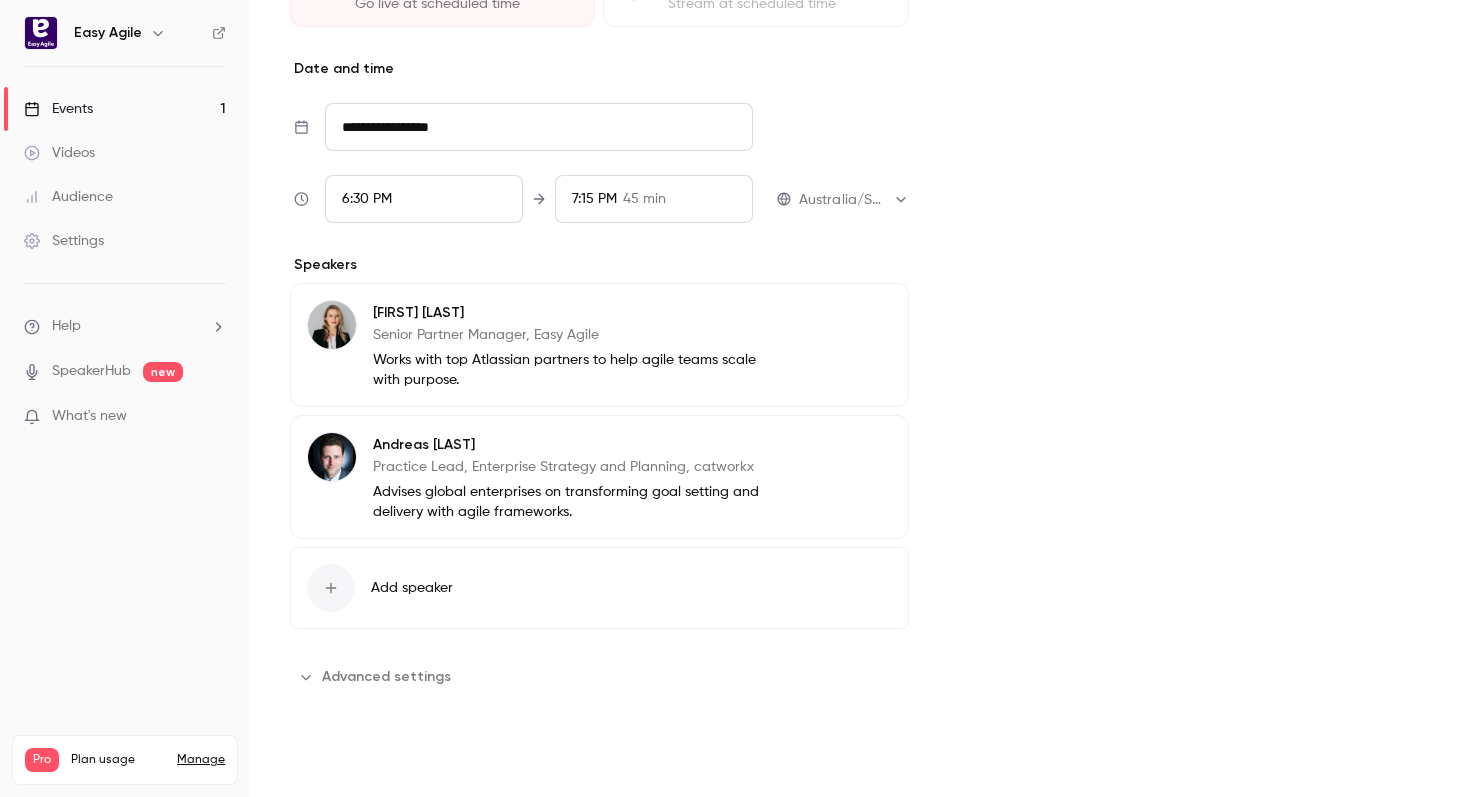 click on "Save" at bounding box center (326, 761) 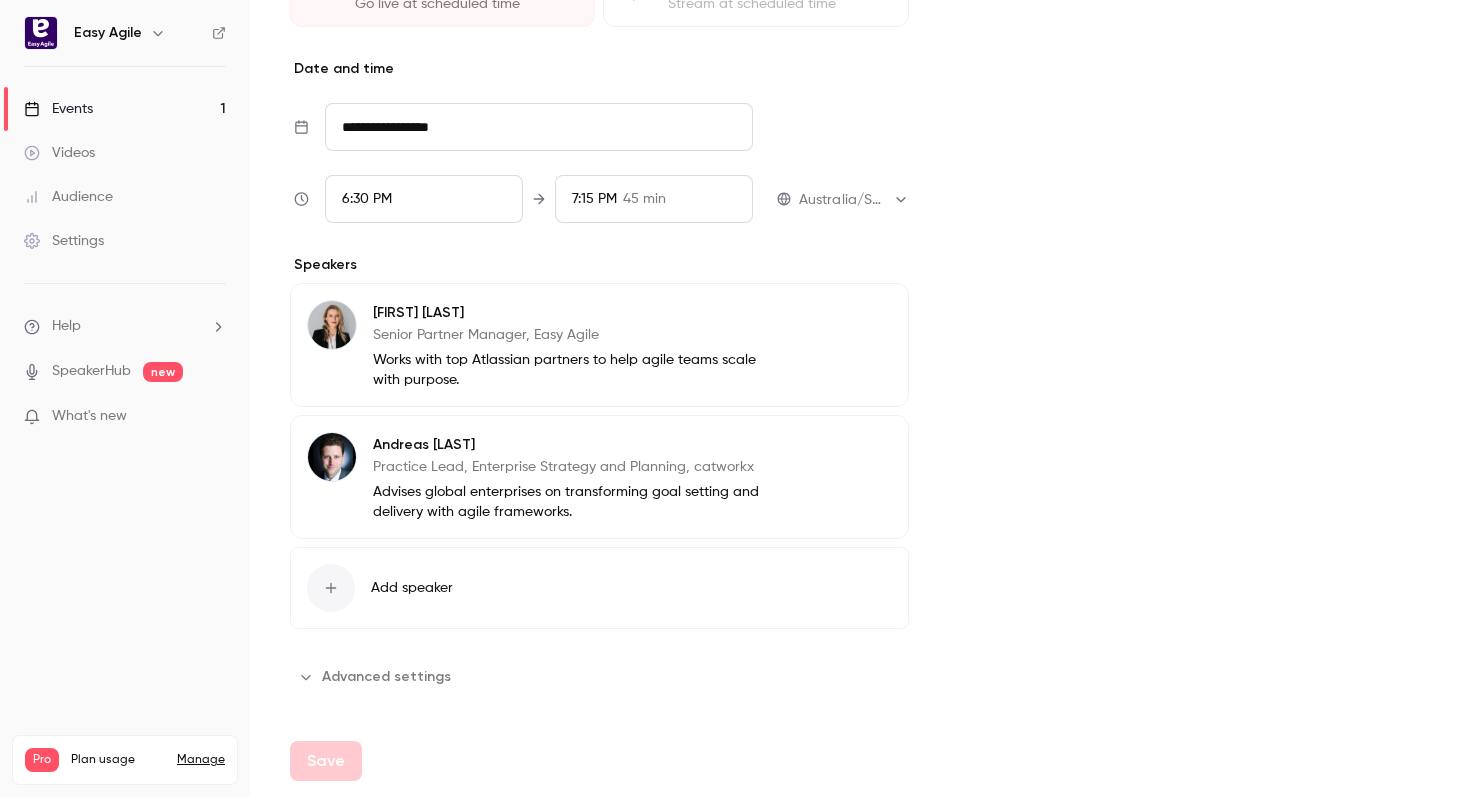 type on "**********" 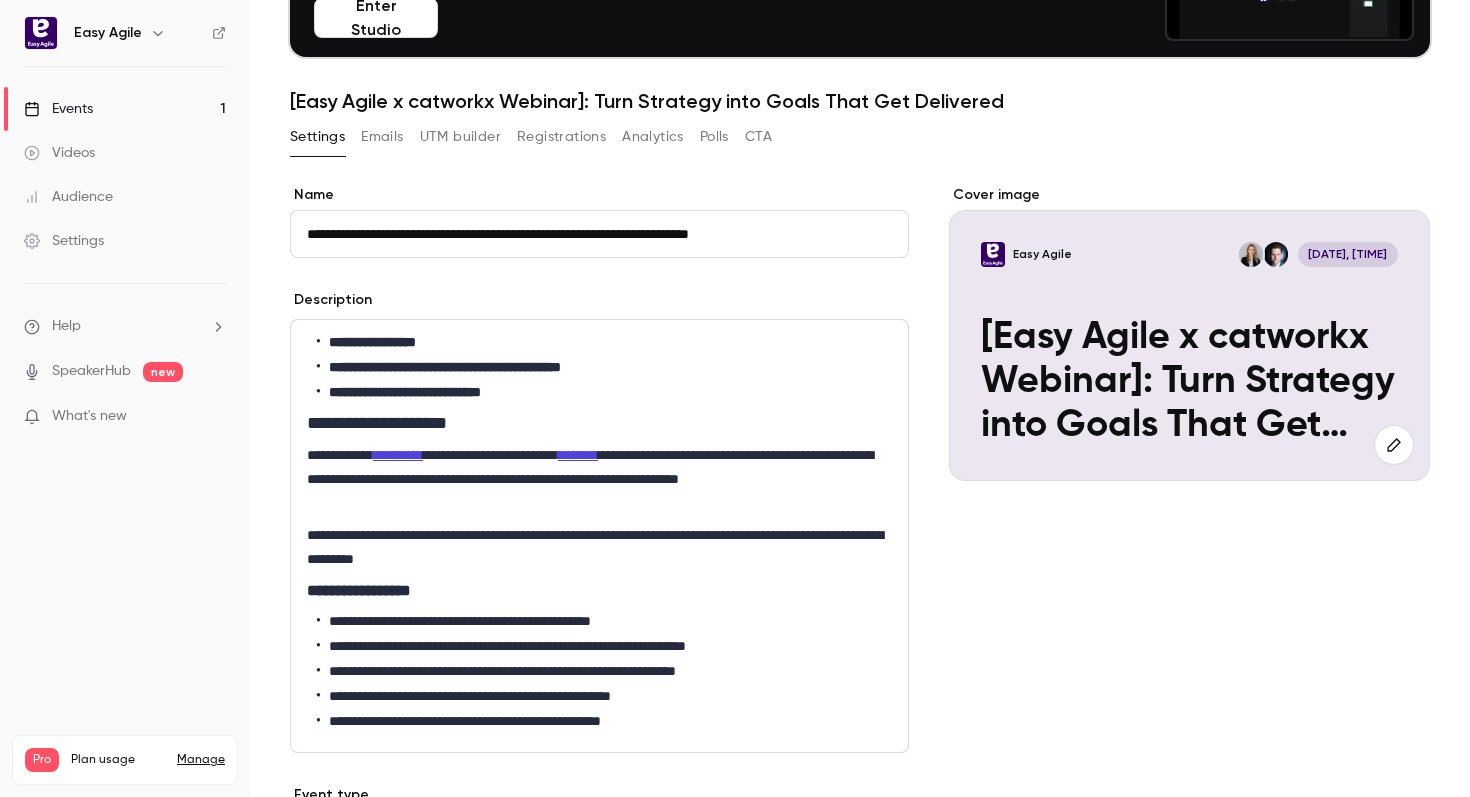 scroll, scrollTop: 0, scrollLeft: 0, axis: both 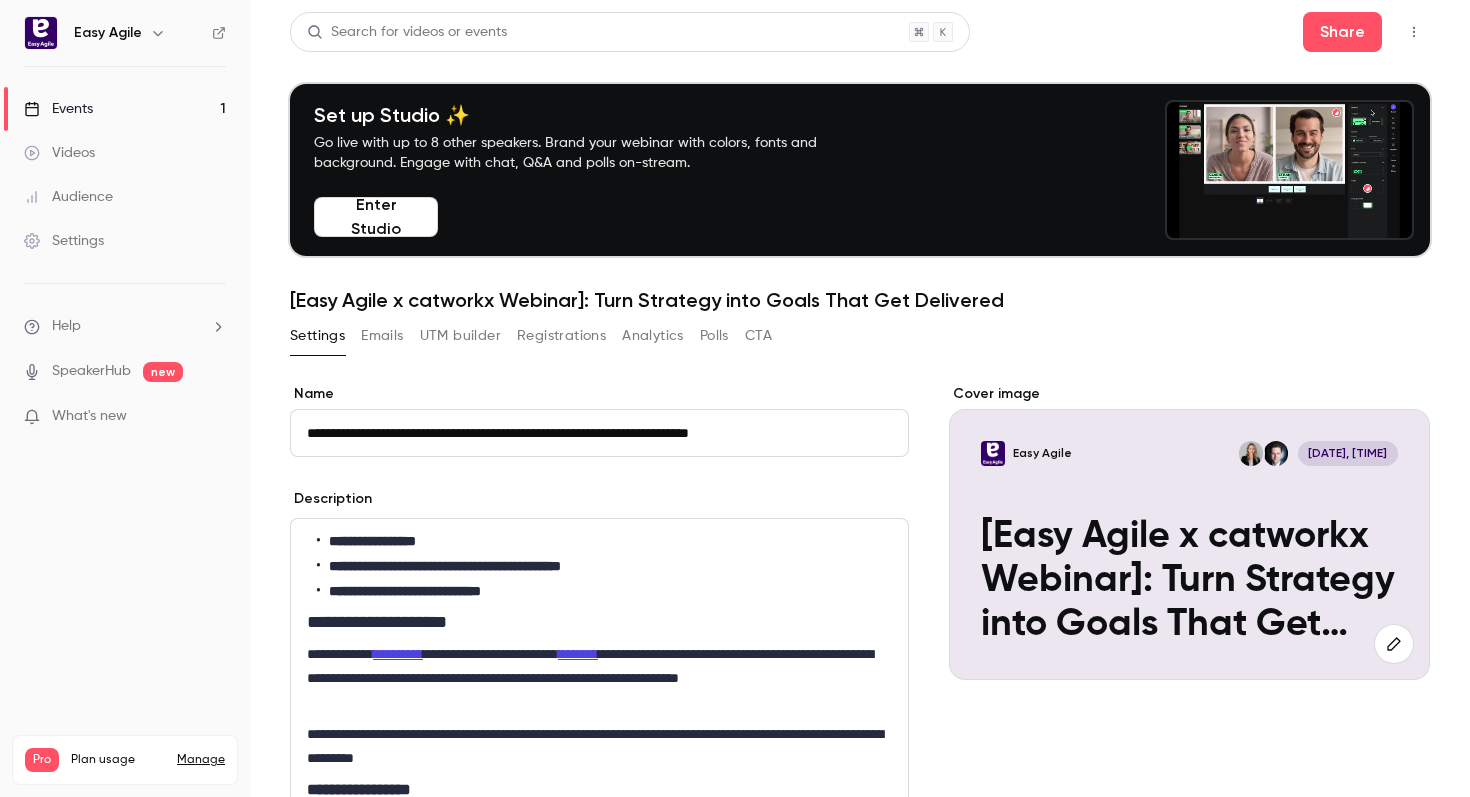 click on "Emails" at bounding box center (382, 336) 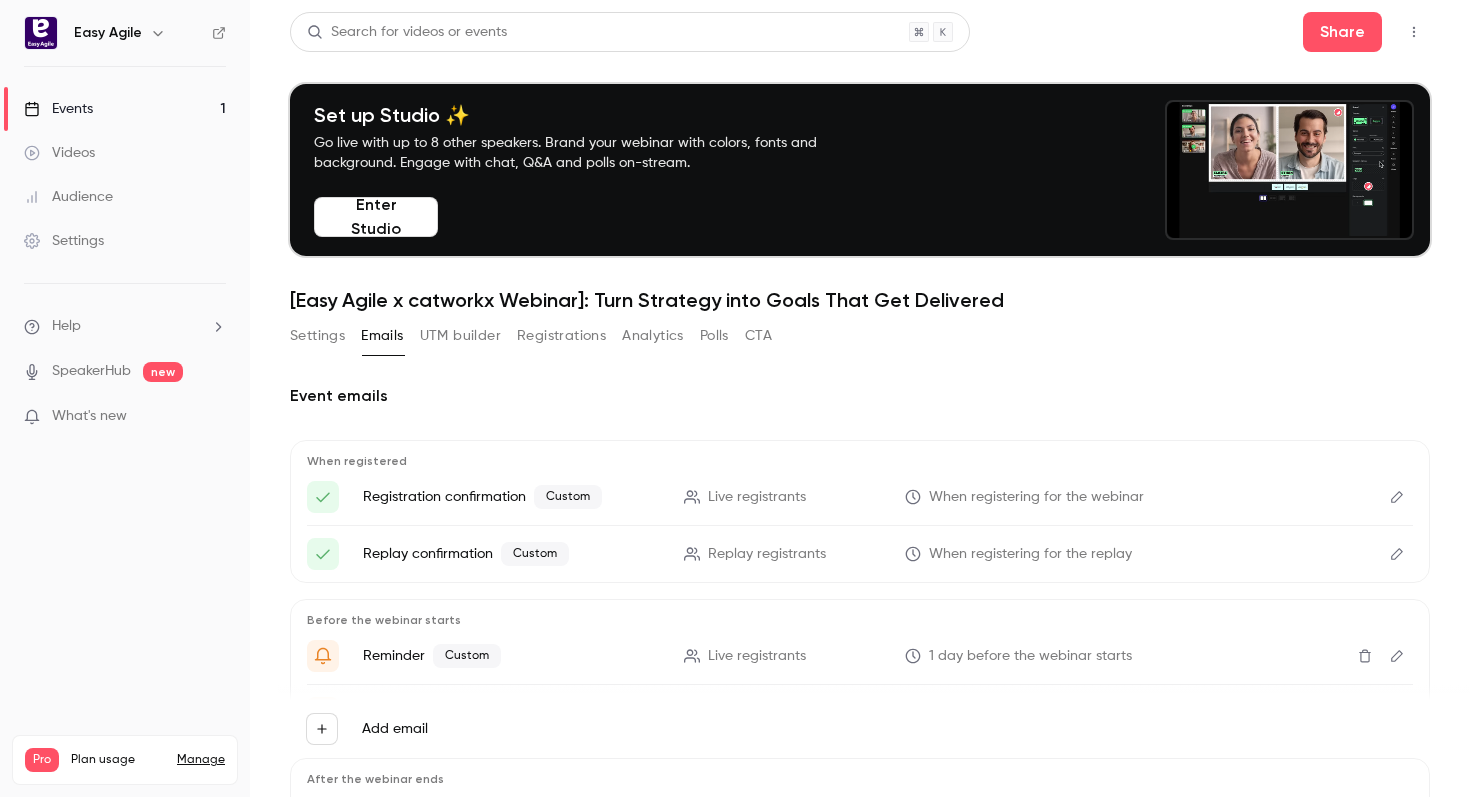 click on "Polls" at bounding box center [714, 336] 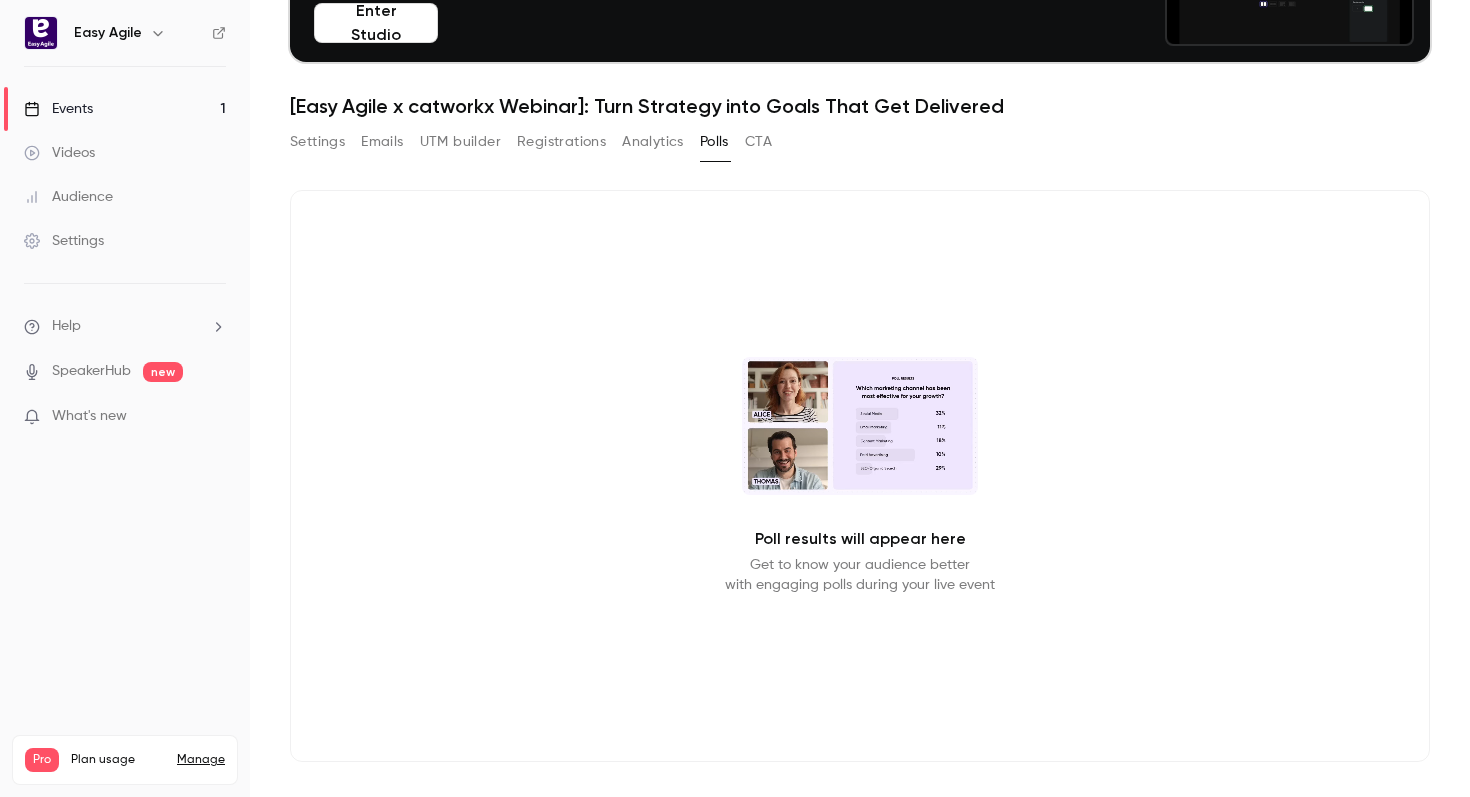 scroll, scrollTop: 203, scrollLeft: 0, axis: vertical 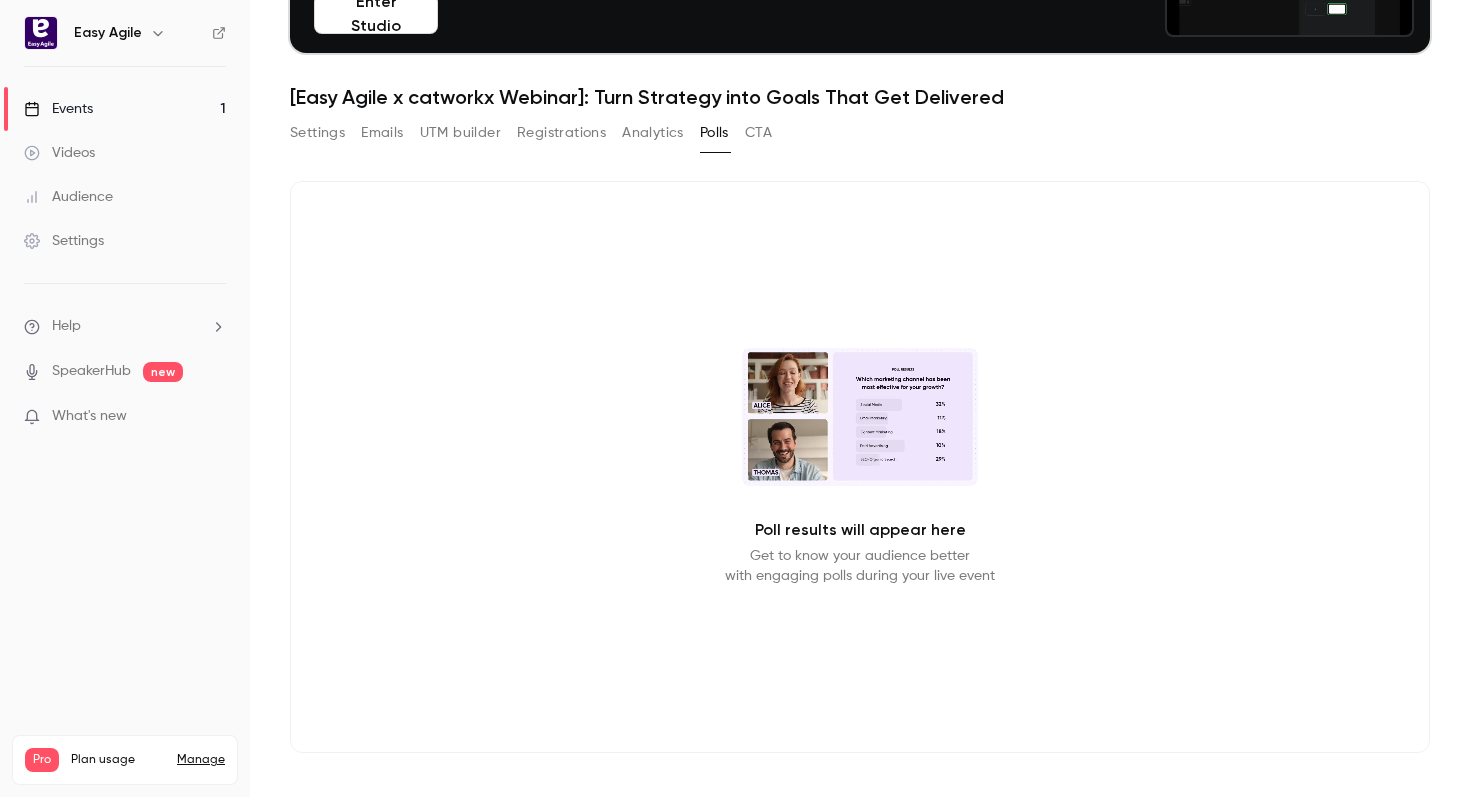 click on "Registrations" at bounding box center (561, 133) 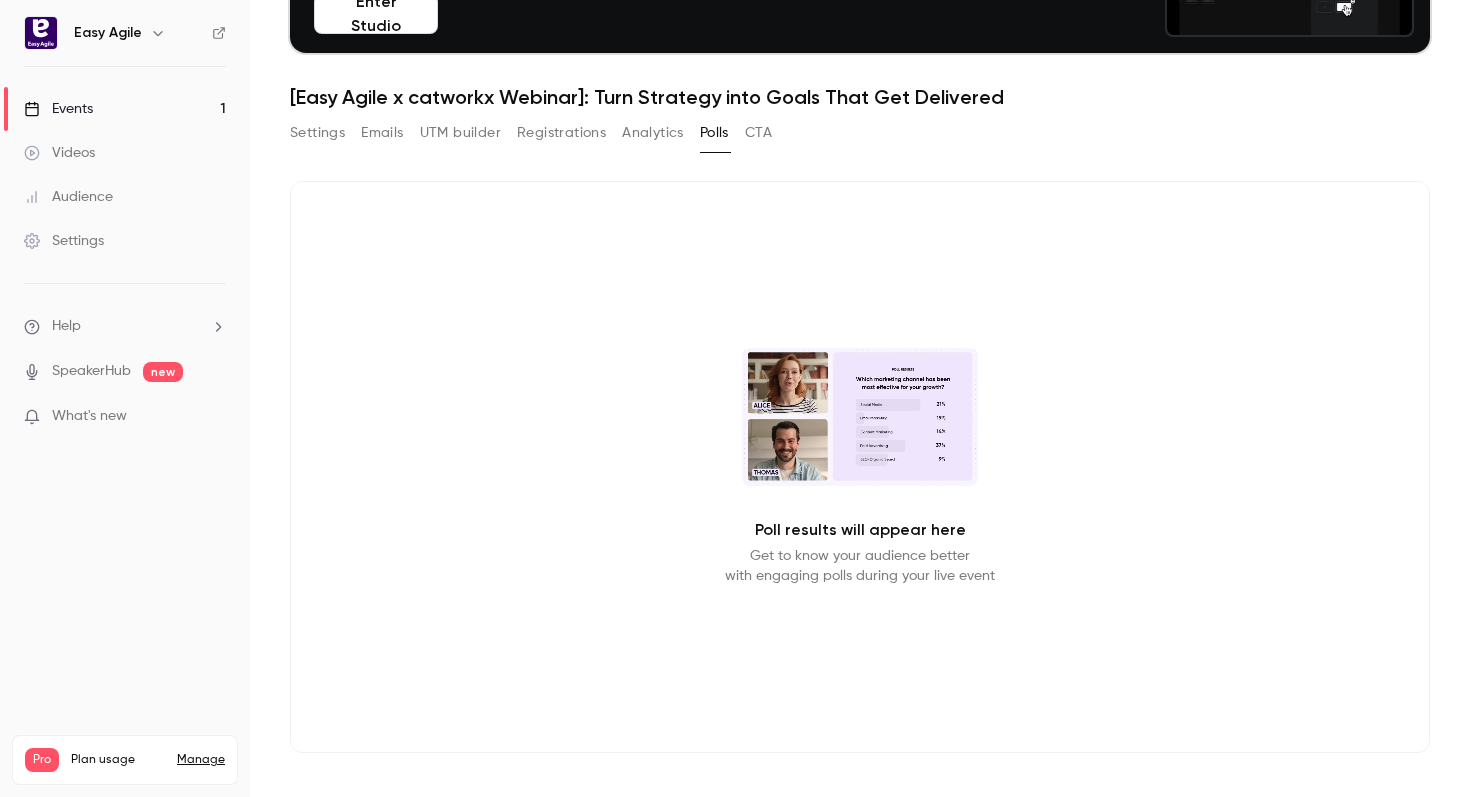 scroll, scrollTop: 196, scrollLeft: 0, axis: vertical 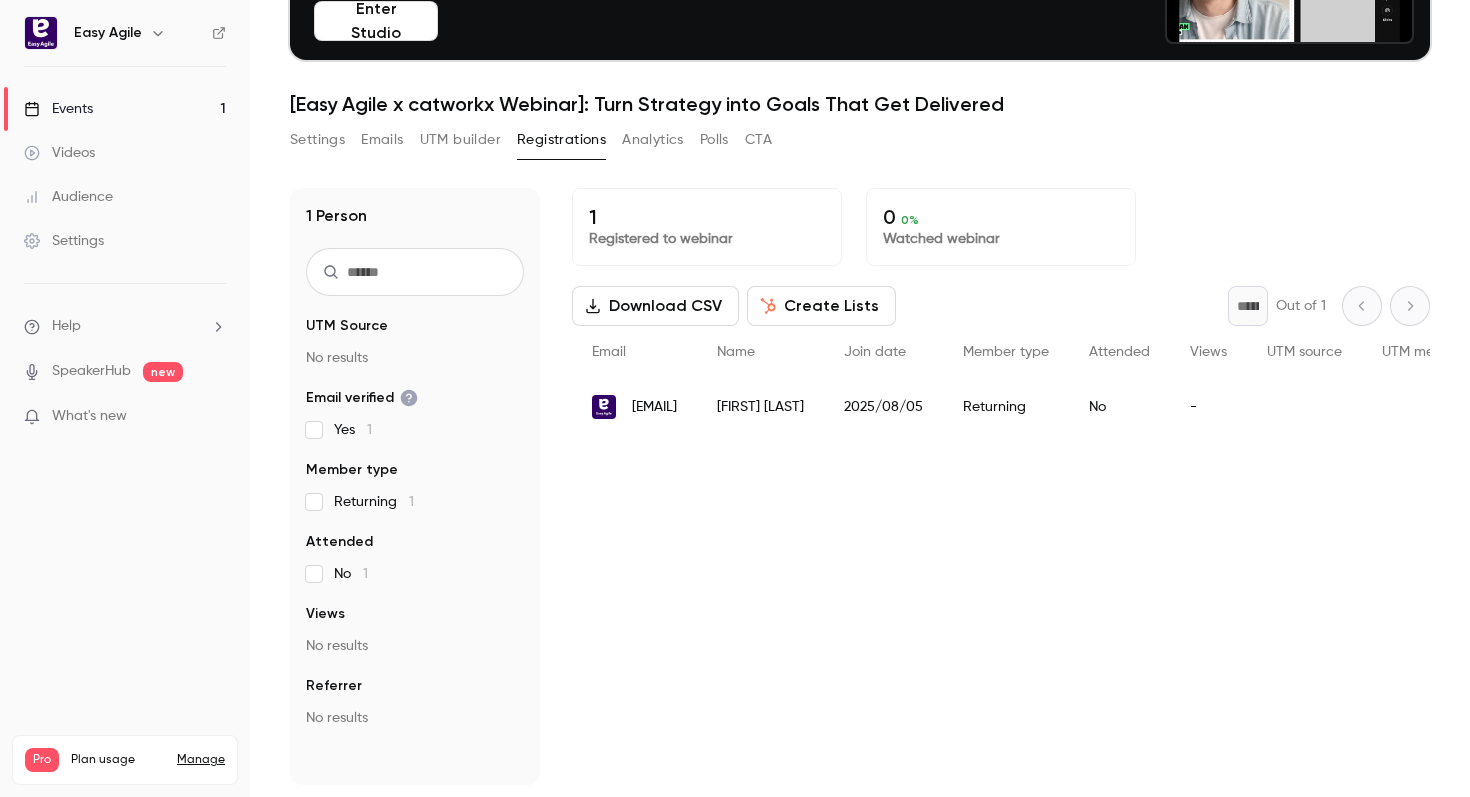 click on "Create Lists" at bounding box center (821, 306) 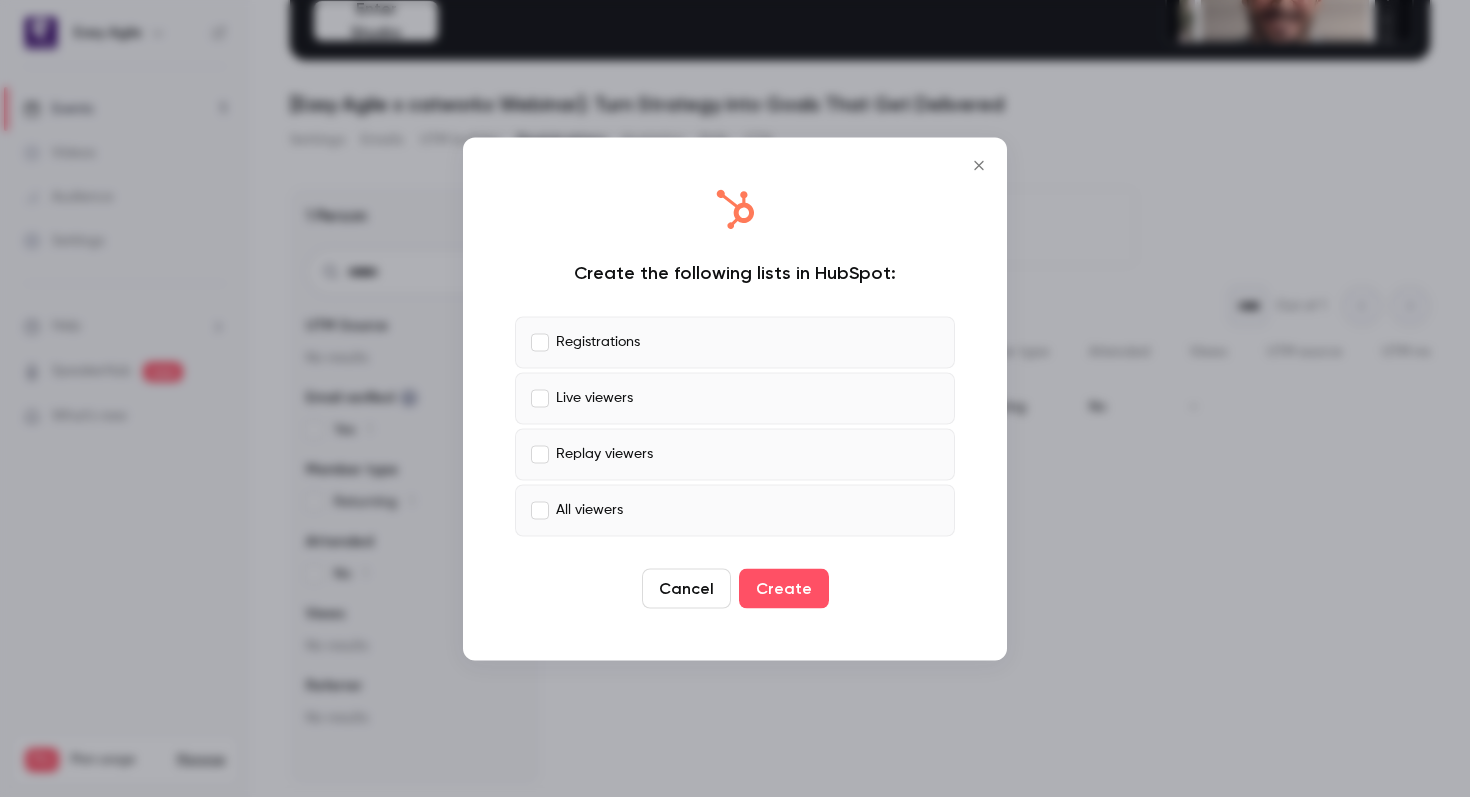 click on "Registrations" at bounding box center [735, 342] 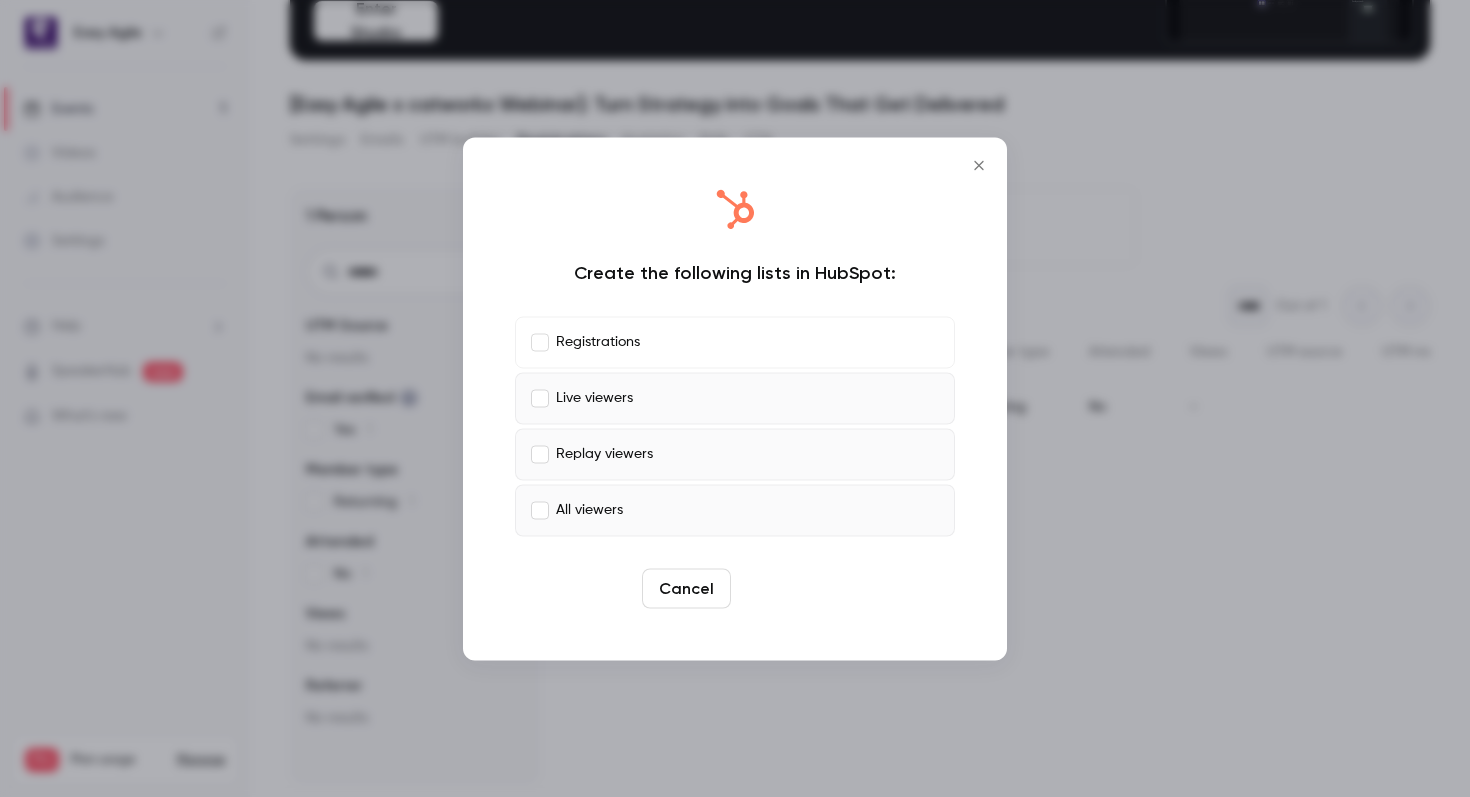 click on "Create" at bounding box center [784, 588] 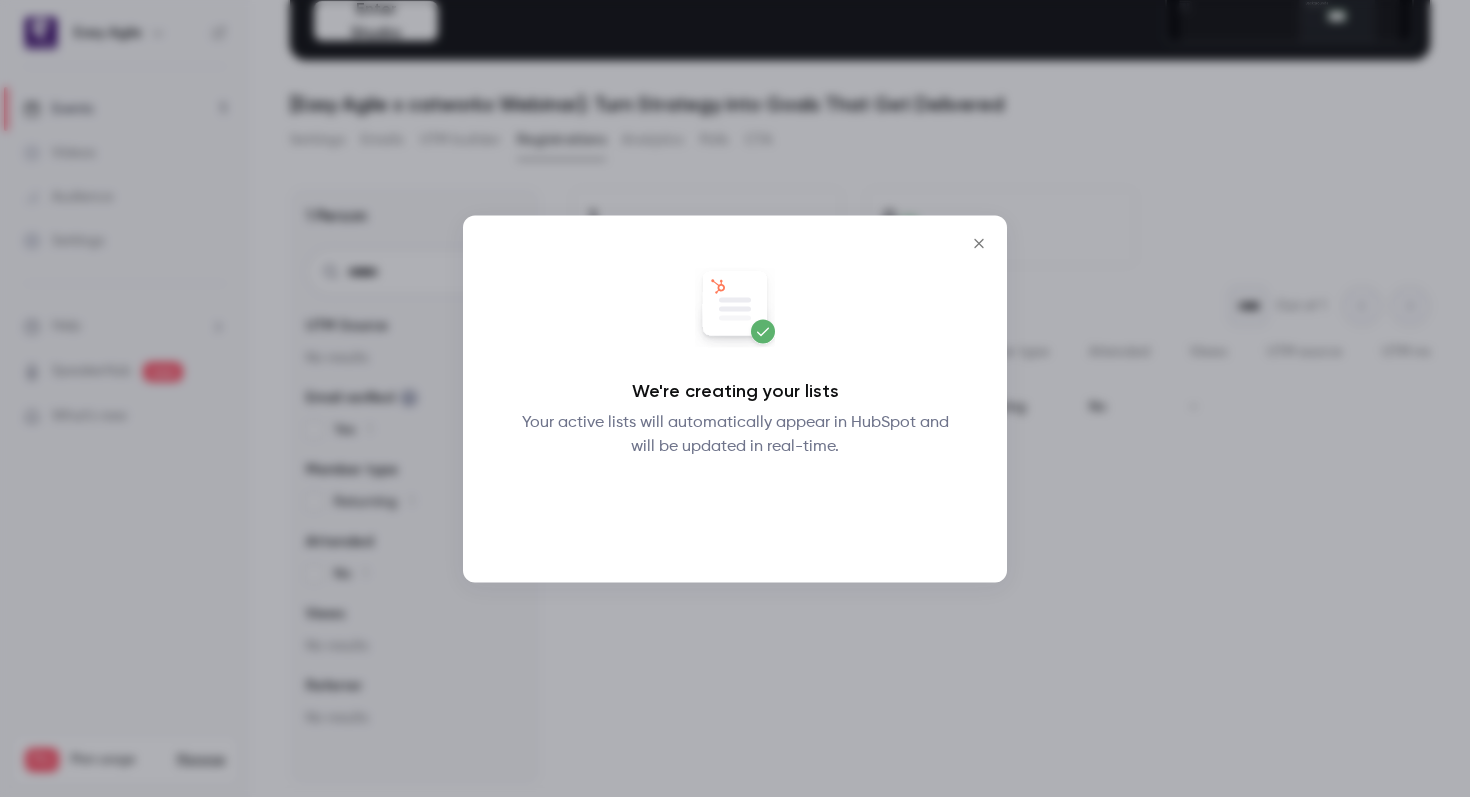 click on "Okay" at bounding box center (735, 510) 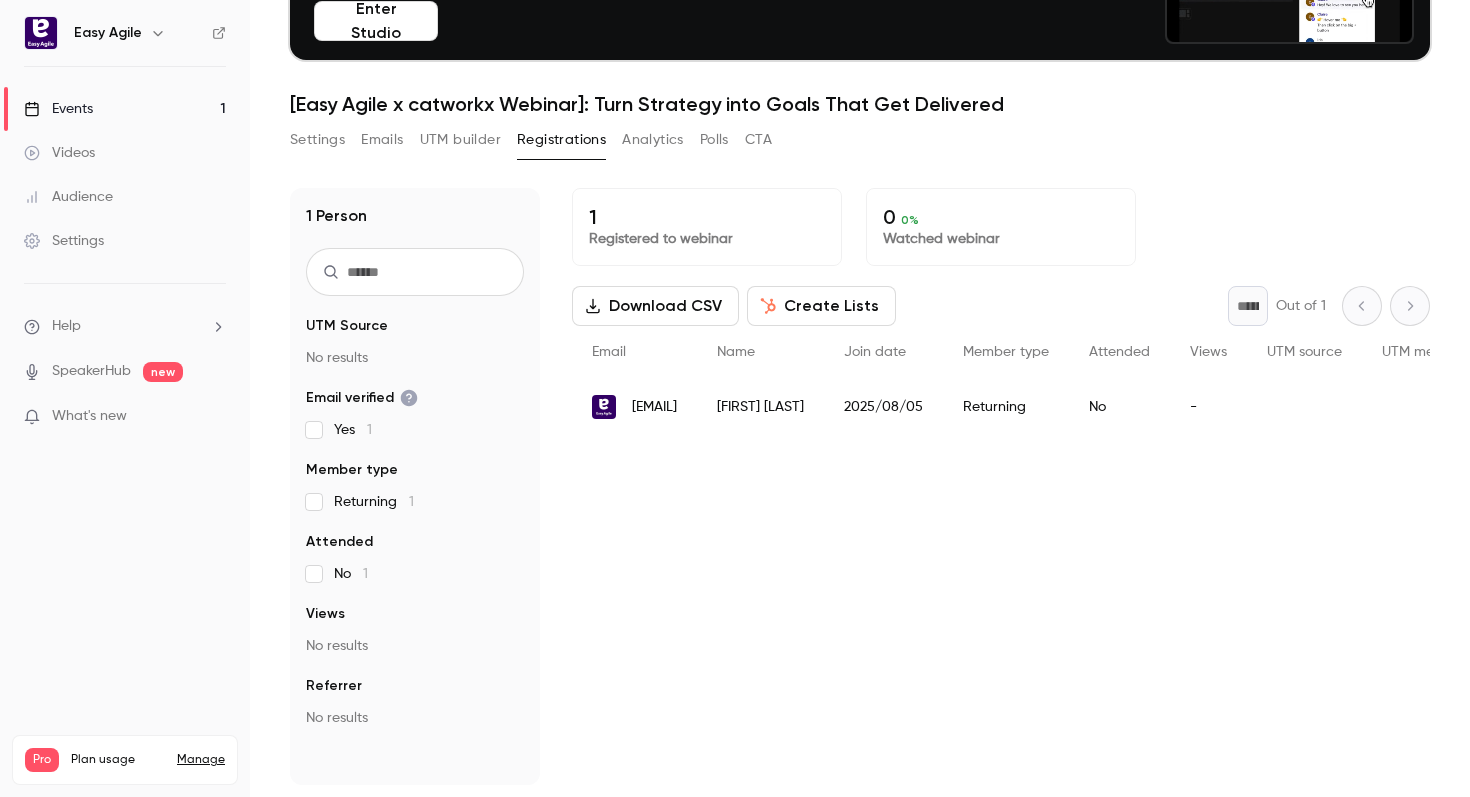 click on "Settings" at bounding box center (64, 241) 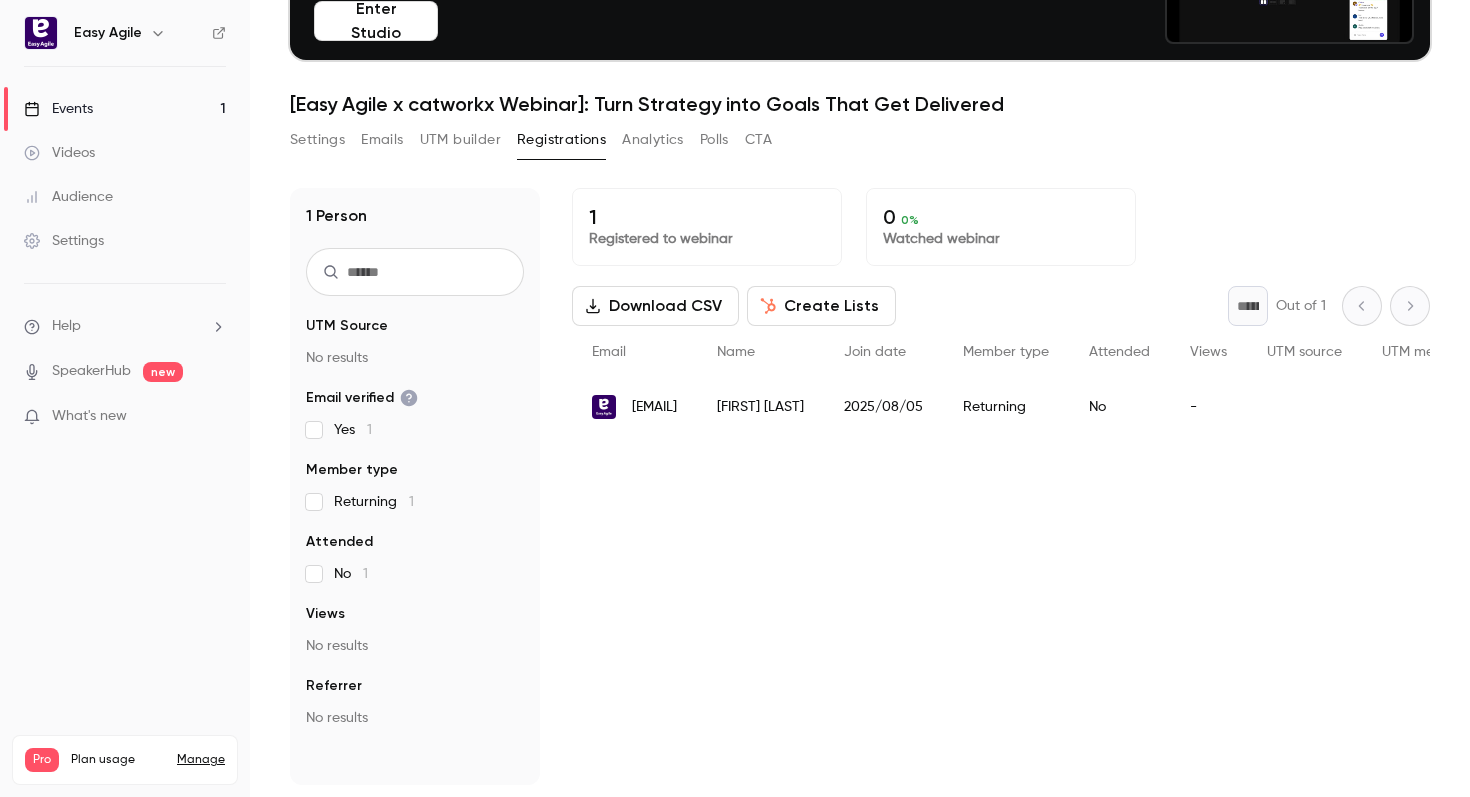 scroll, scrollTop: 0, scrollLeft: 0, axis: both 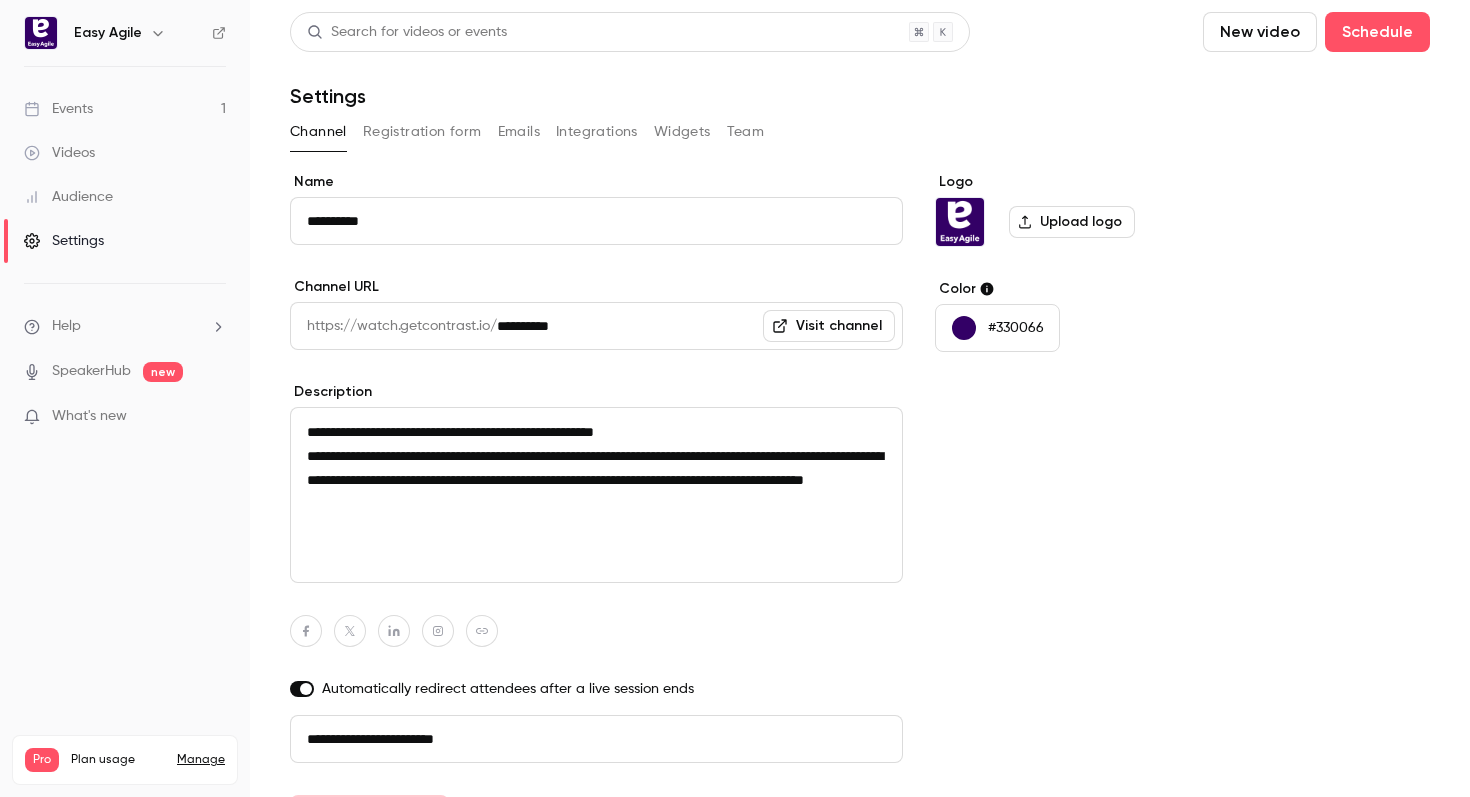 click on "Widgets" at bounding box center [682, 132] 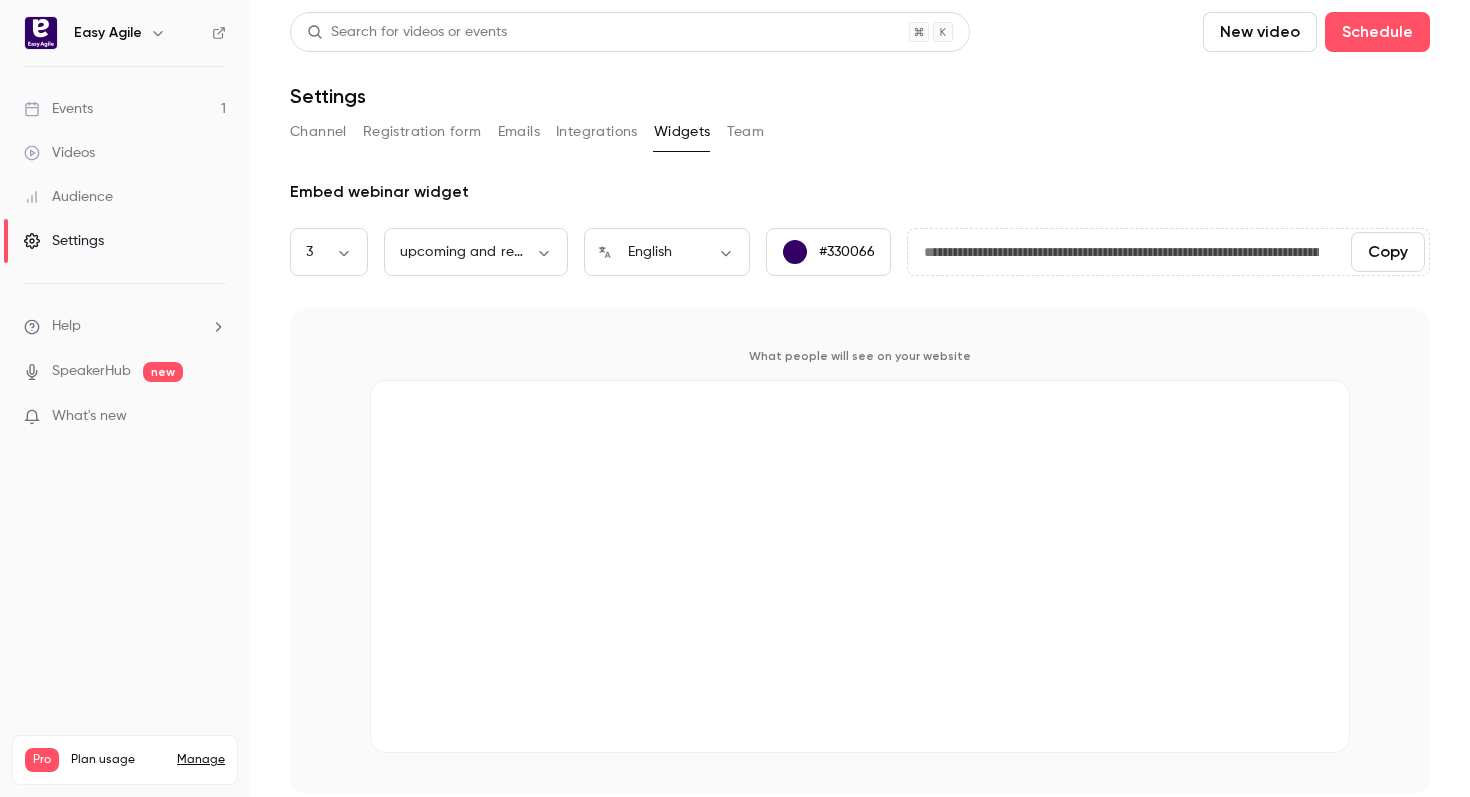 scroll, scrollTop: 8, scrollLeft: 0, axis: vertical 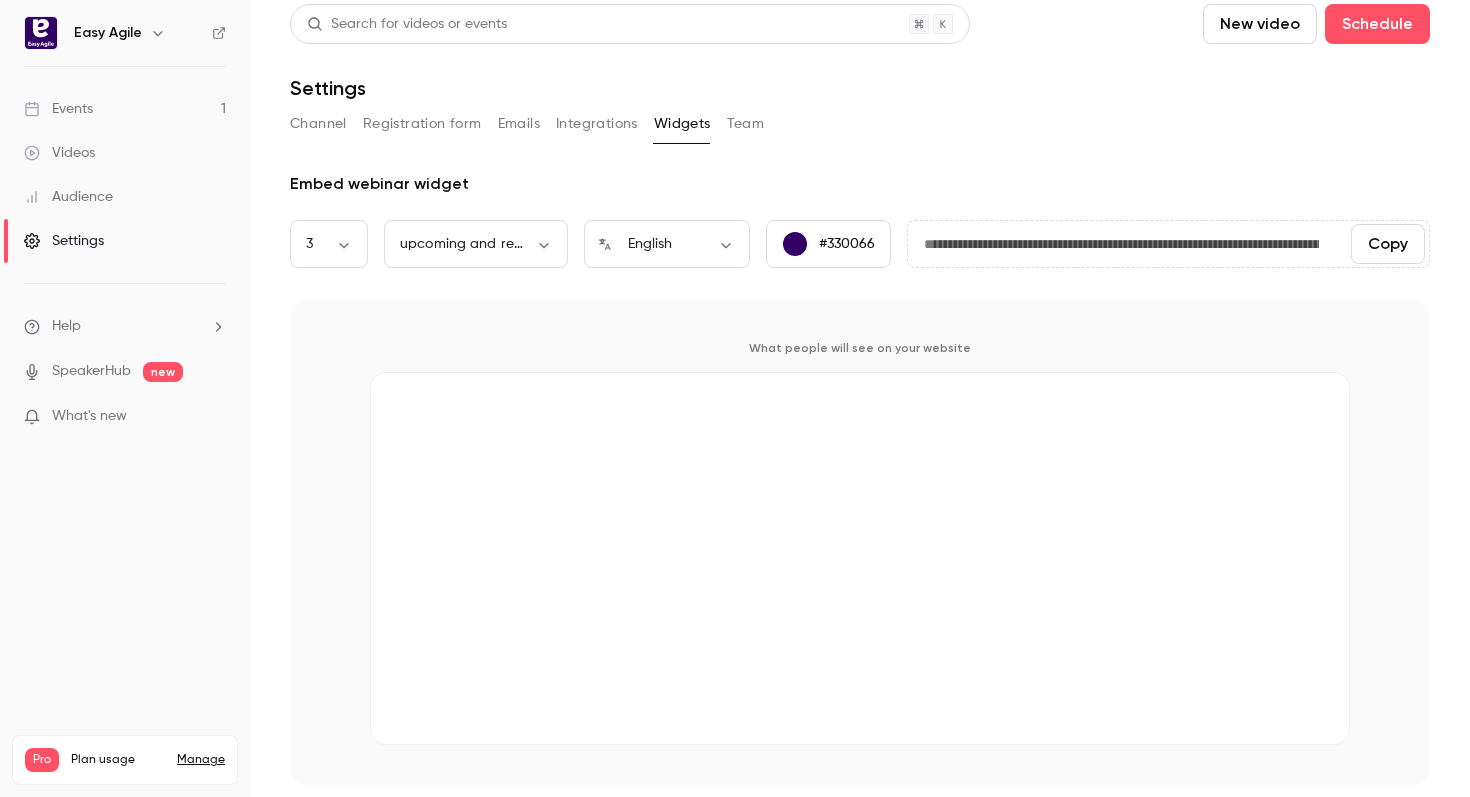 click on "Channel" at bounding box center [318, 124] 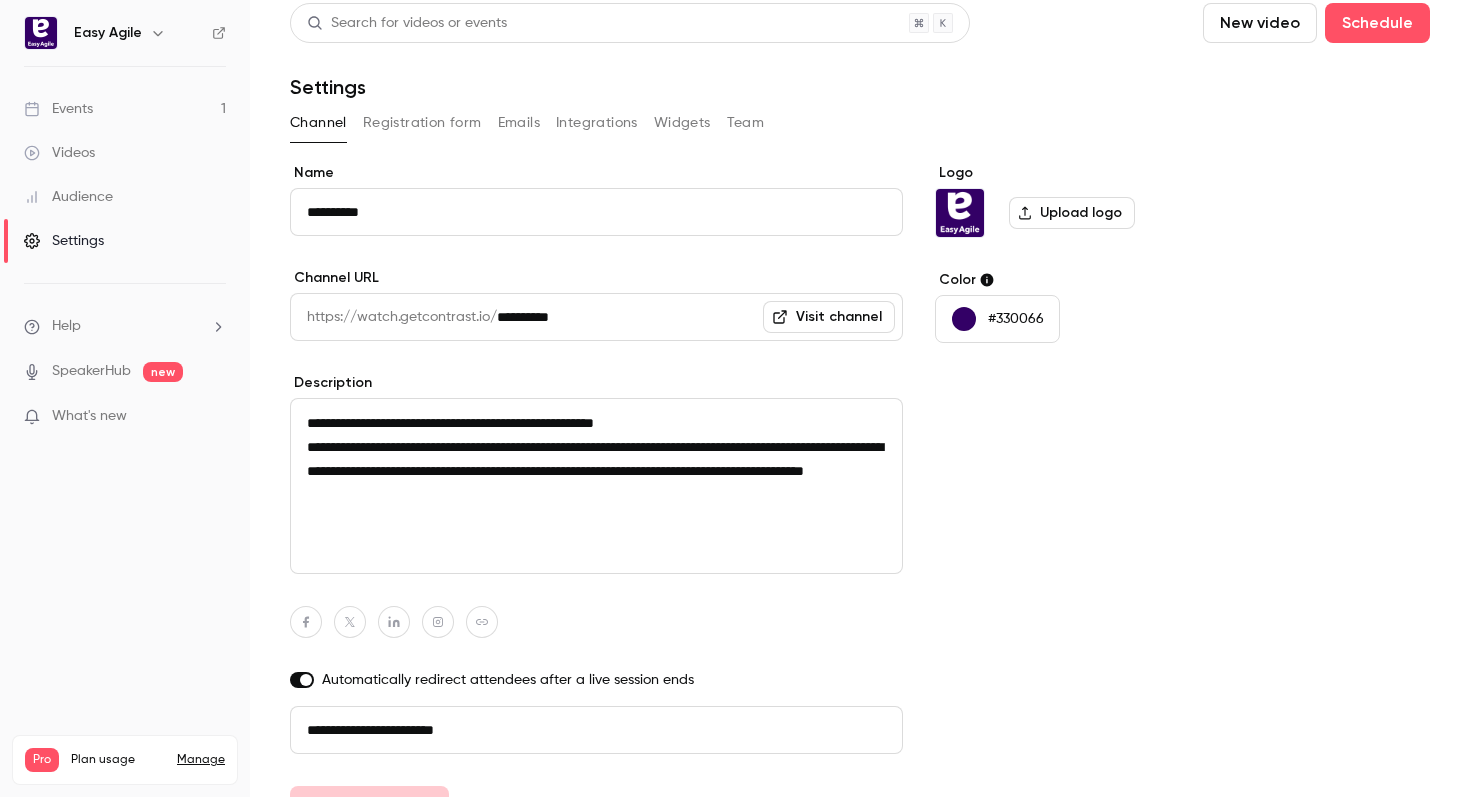 scroll, scrollTop: 0, scrollLeft: 0, axis: both 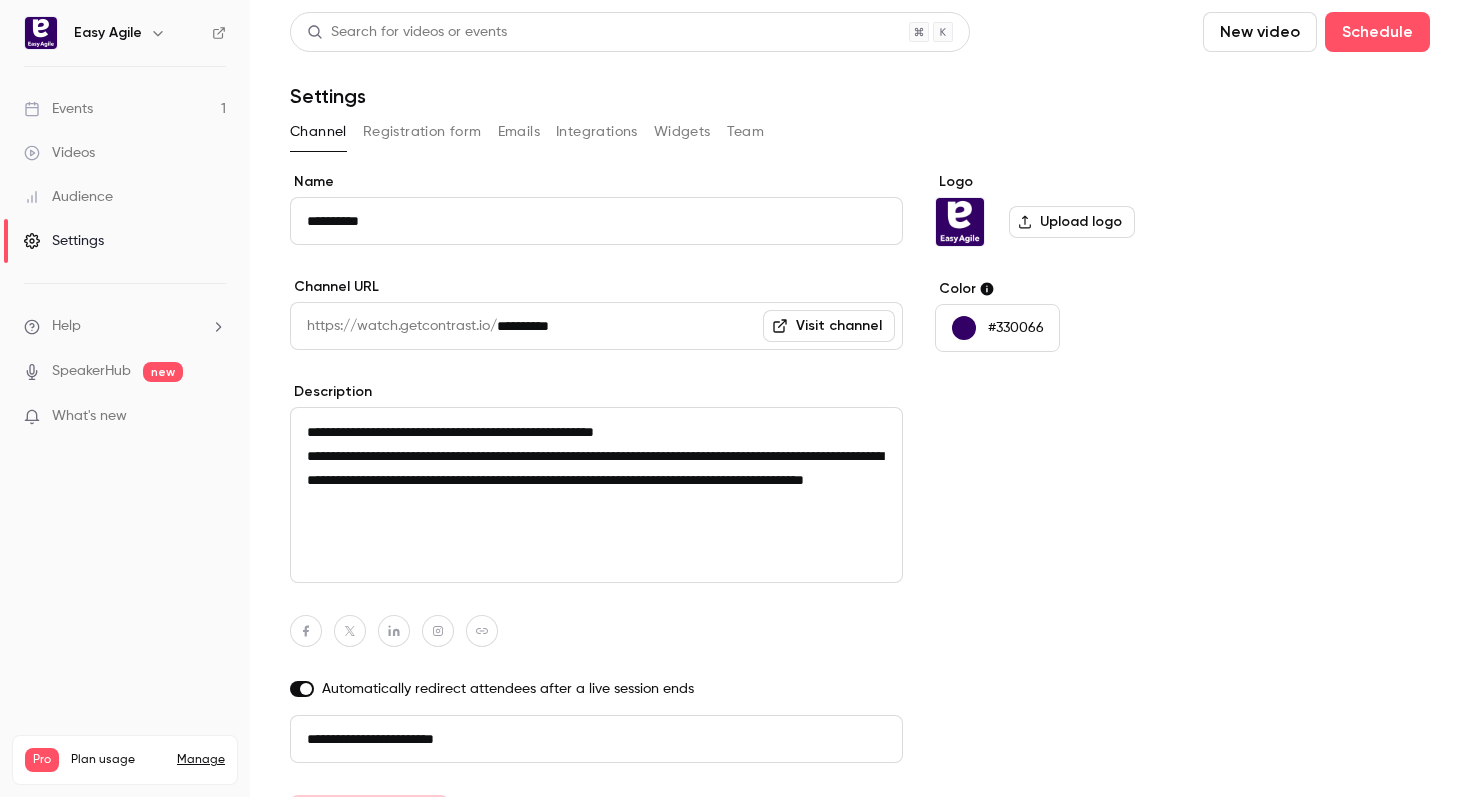 click on "Audience" at bounding box center [68, 197] 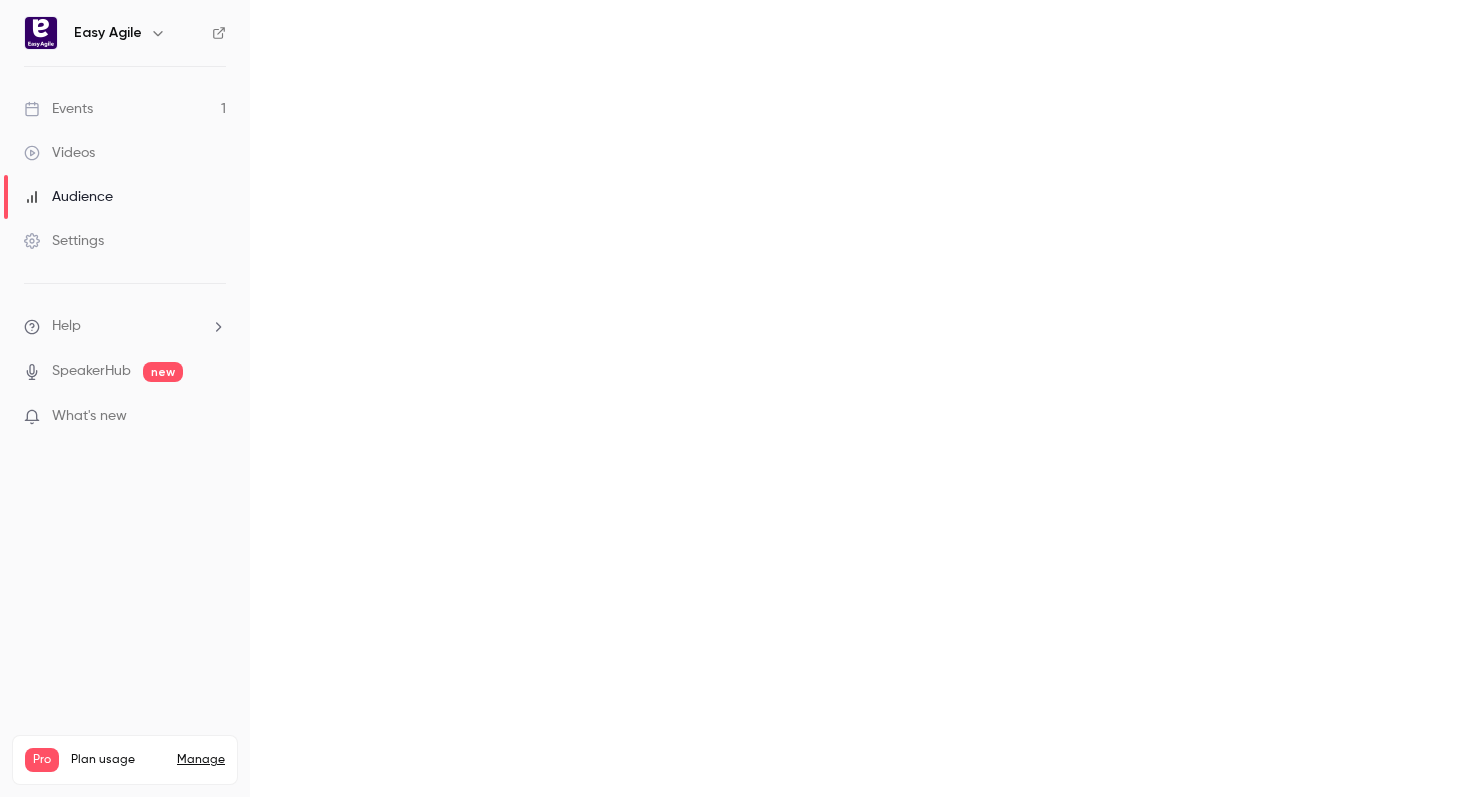click on "Videos" at bounding box center (59, 153) 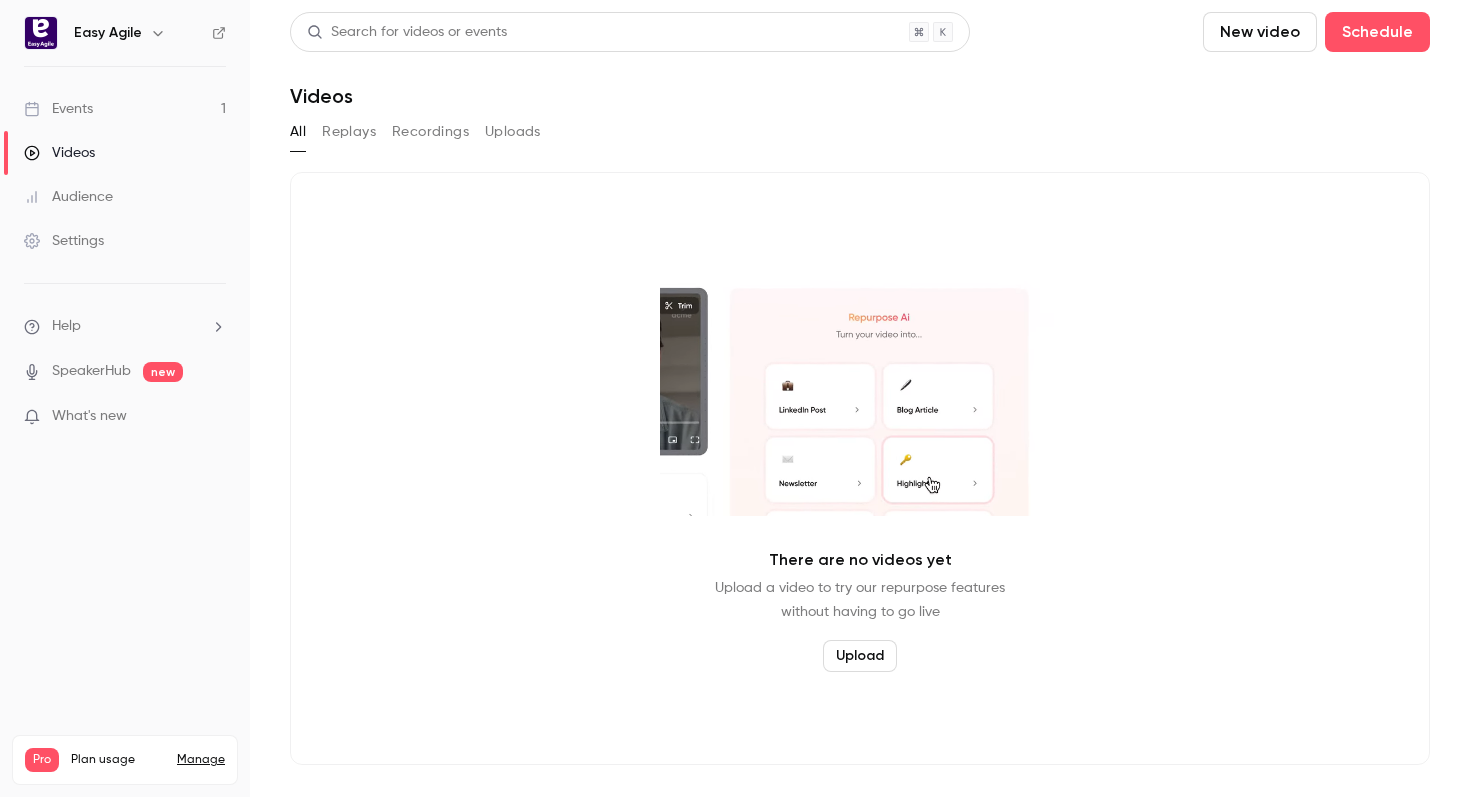 click on "Events" at bounding box center (58, 109) 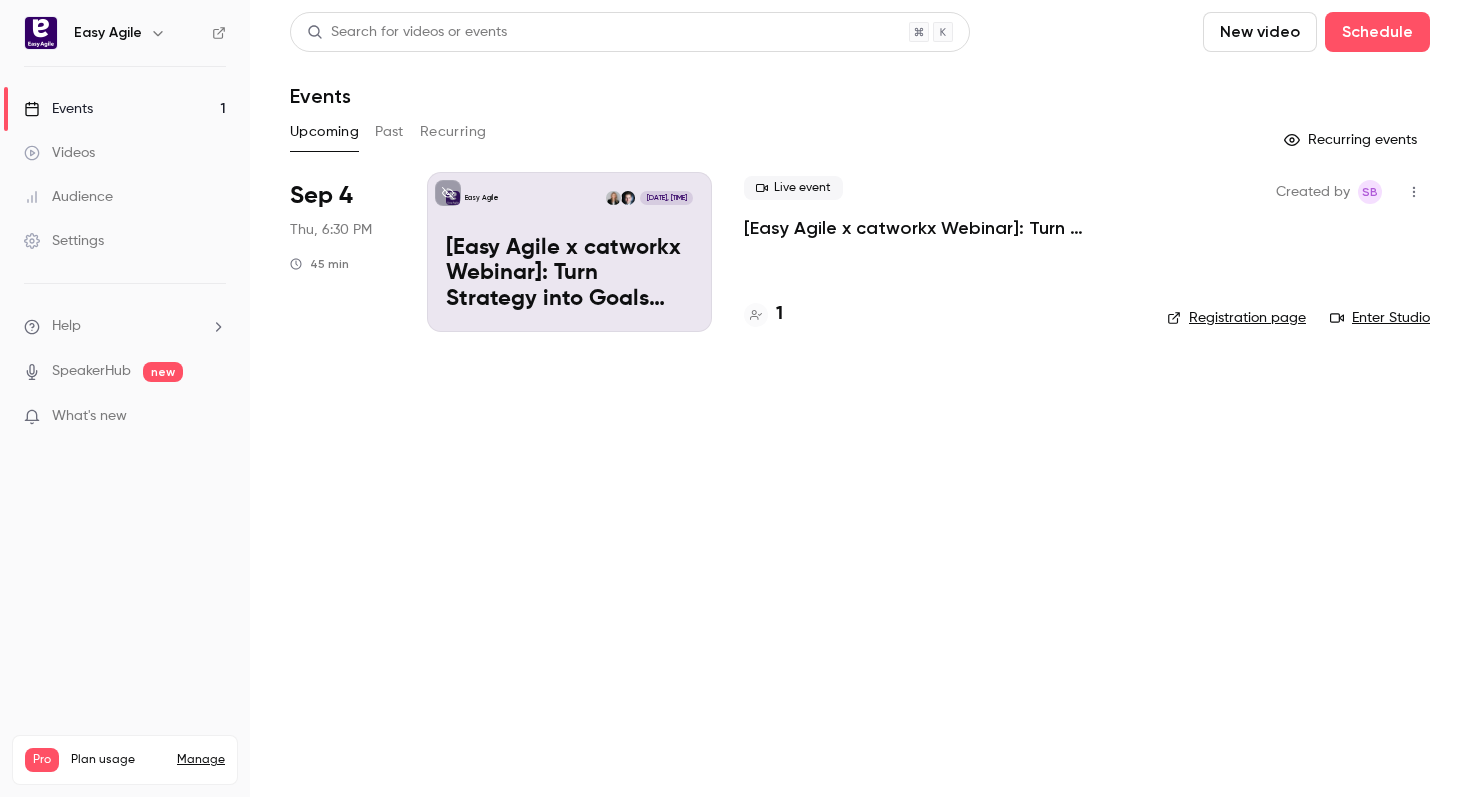 click 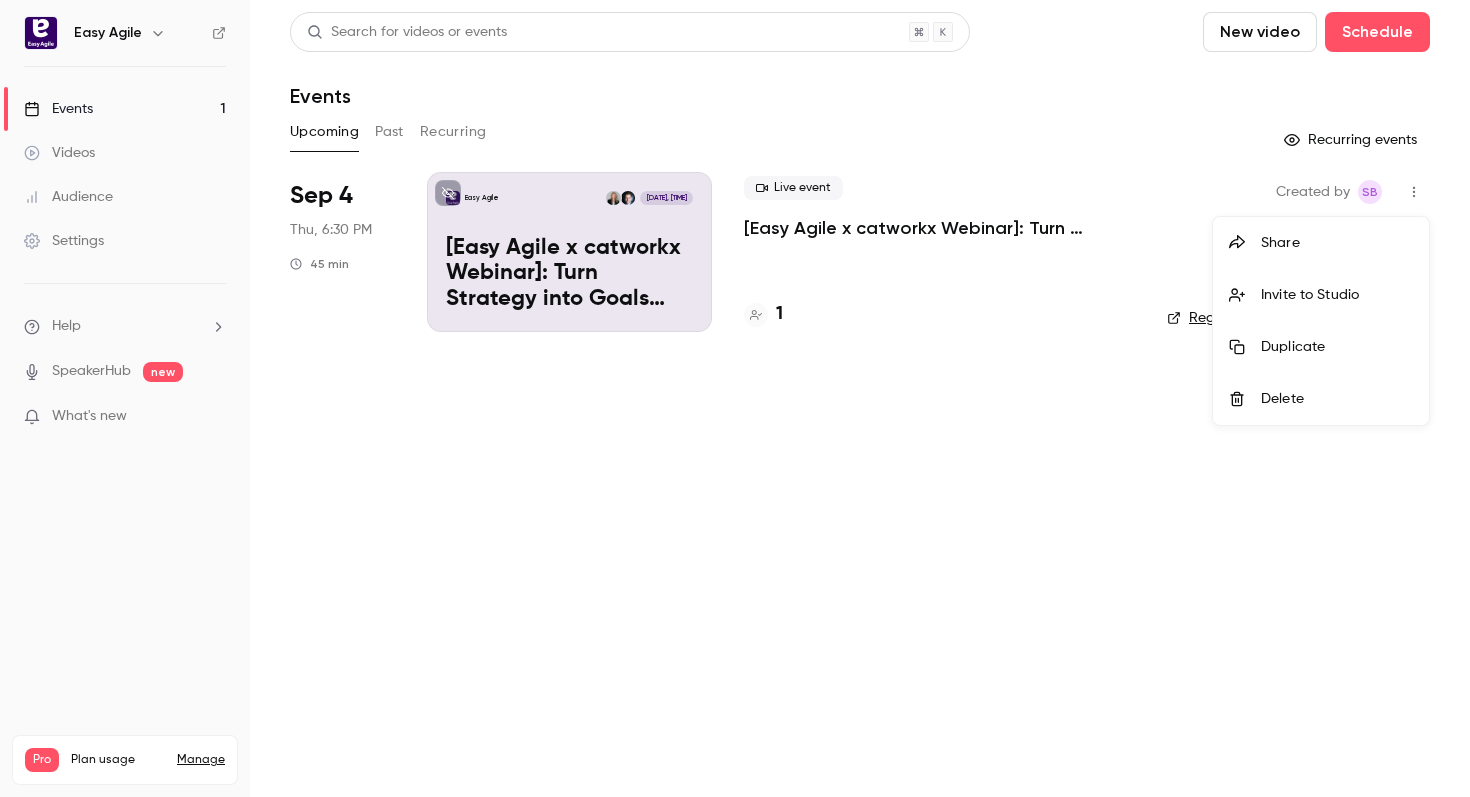 click at bounding box center (735, 398) 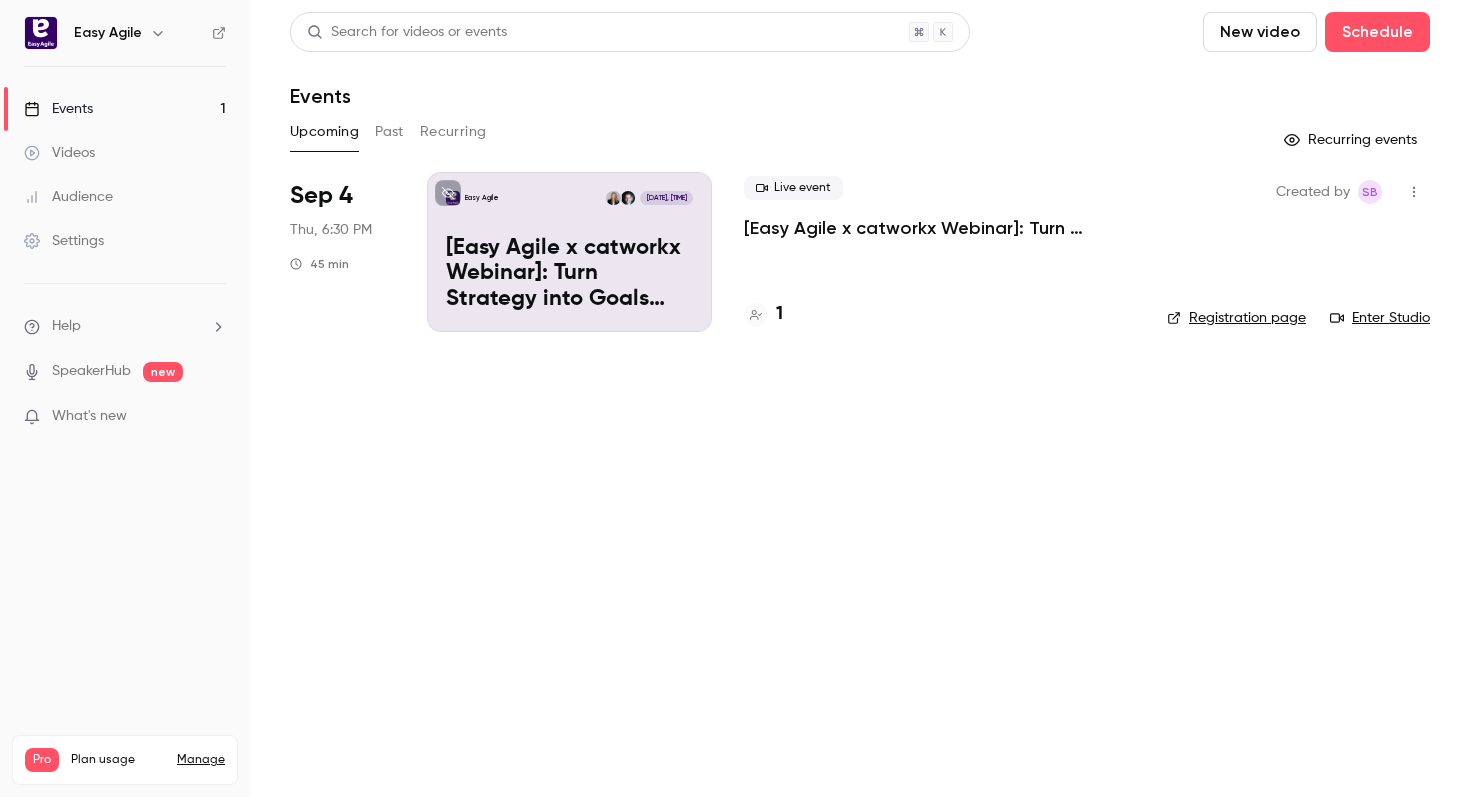 click on "Enter Studio" at bounding box center [1380, 318] 